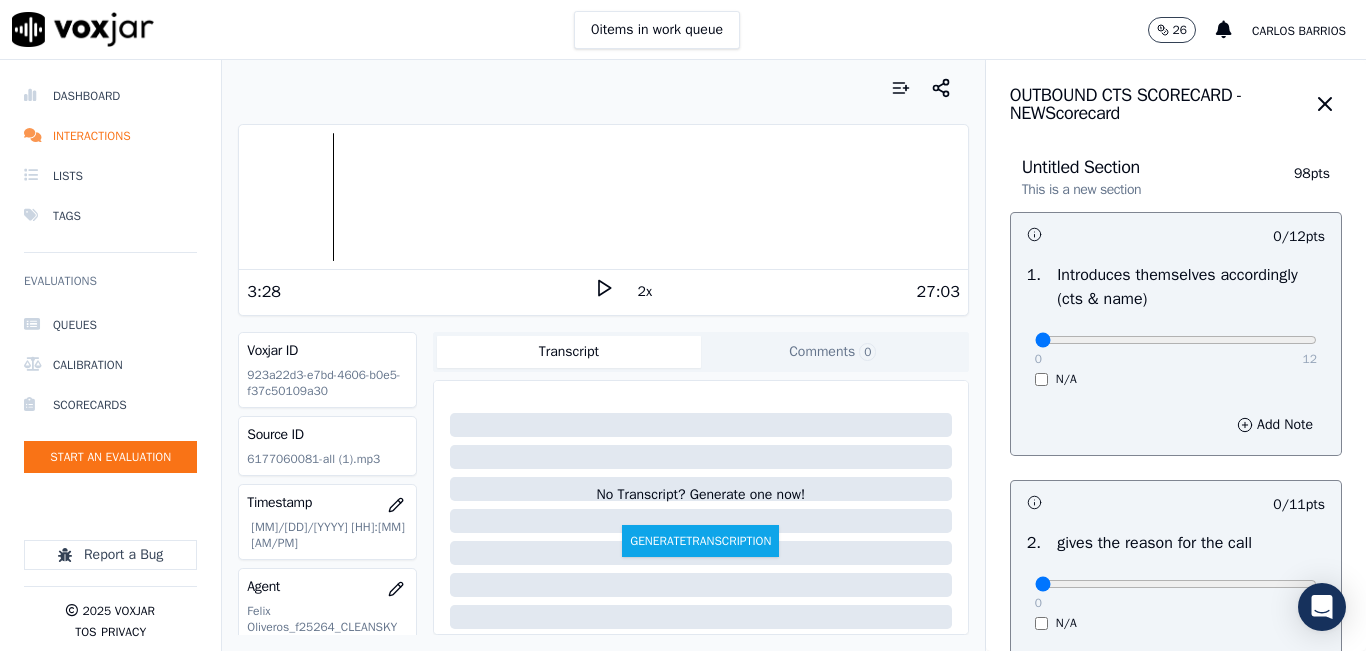 scroll, scrollTop: 0, scrollLeft: 0, axis: both 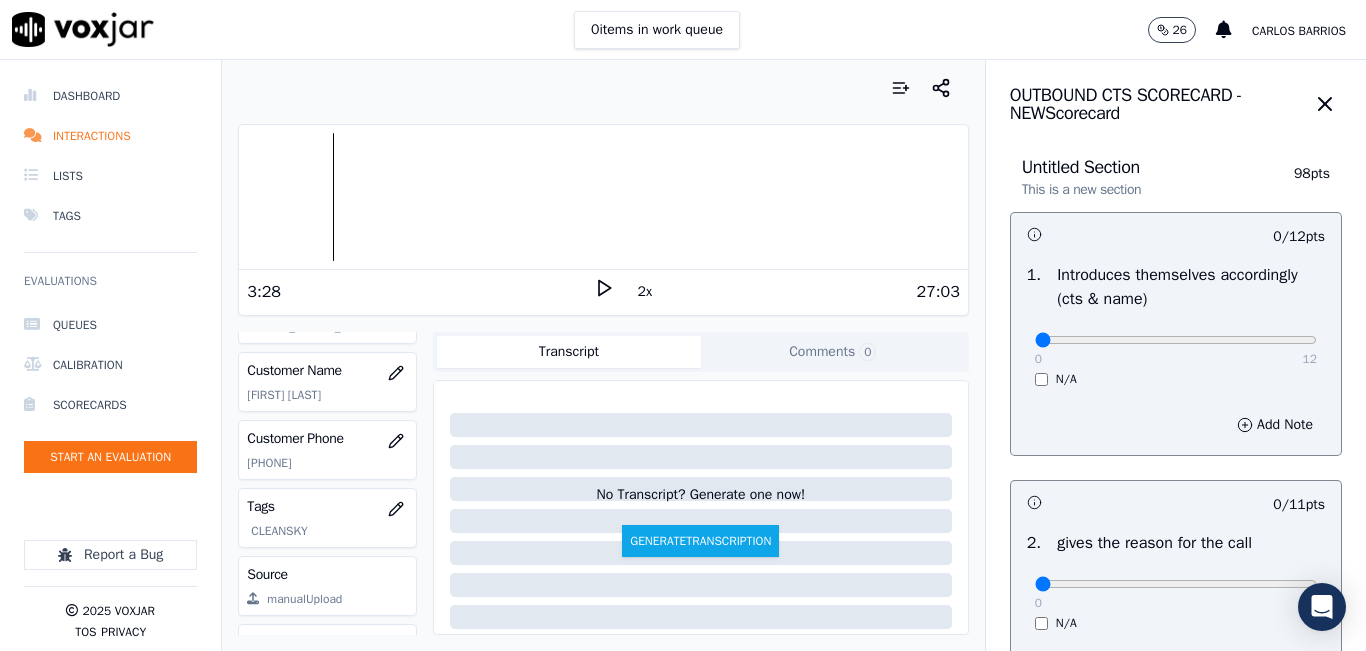 click 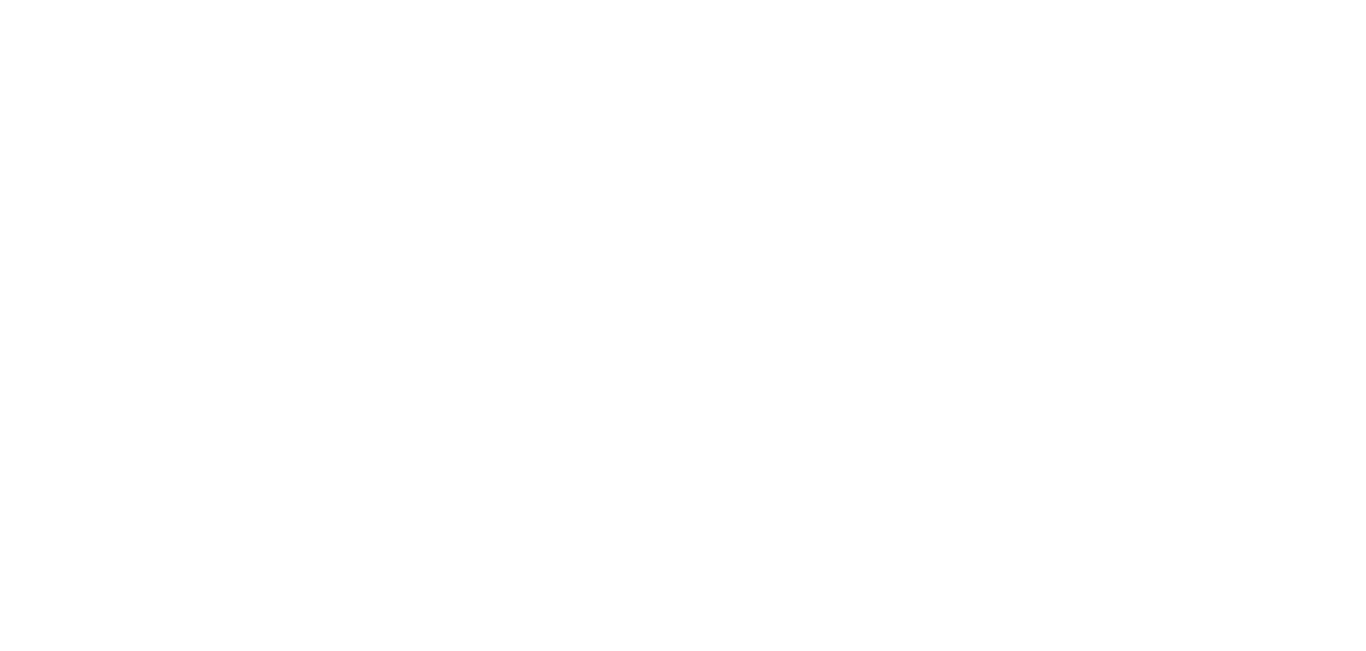 scroll, scrollTop: 0, scrollLeft: 0, axis: both 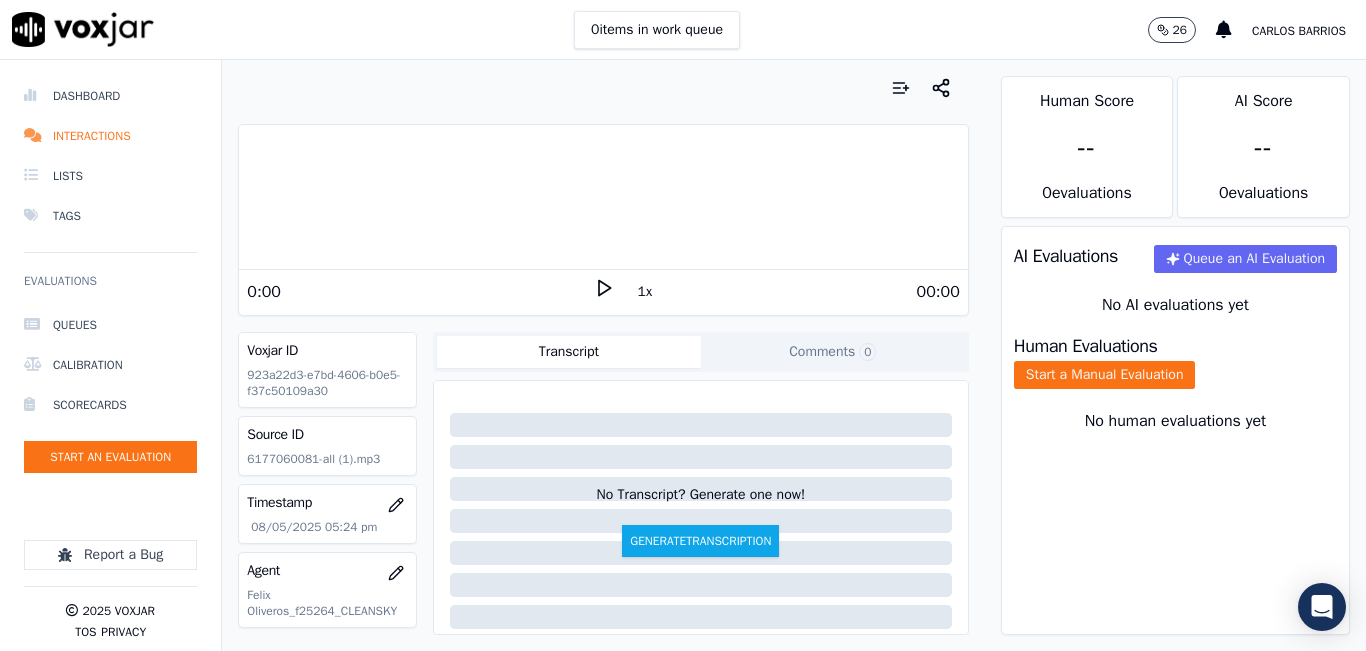click 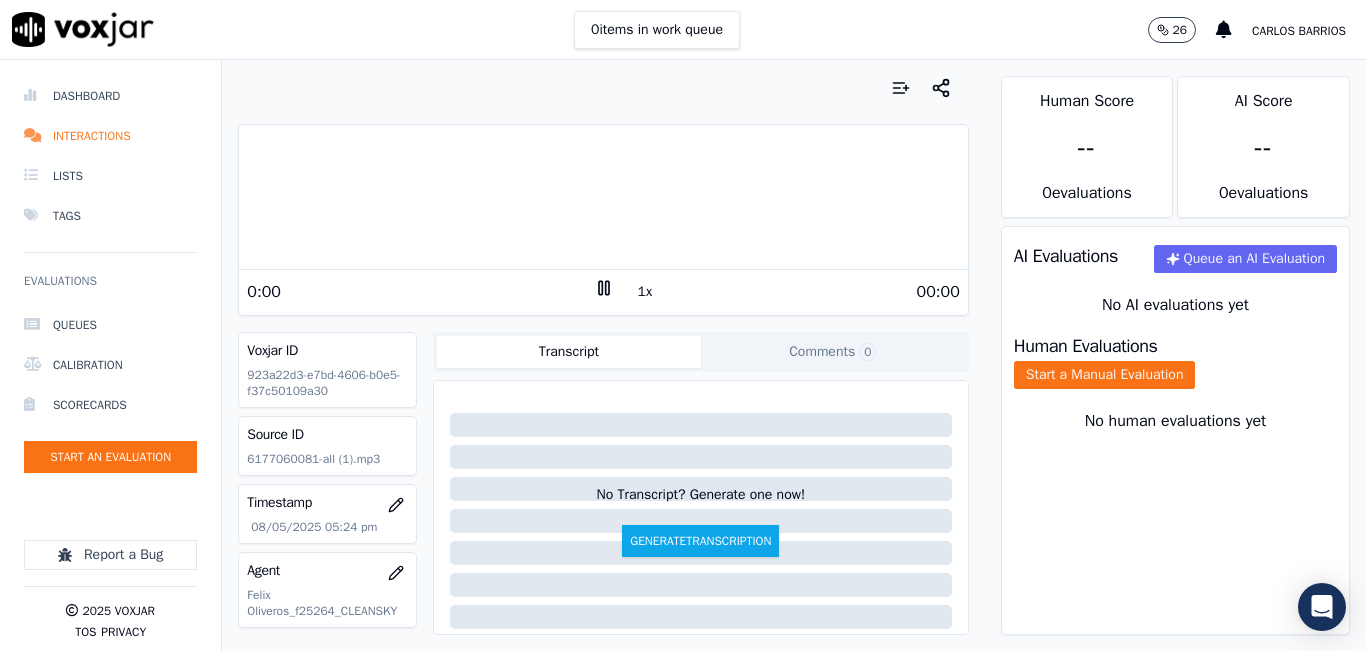 click on "1x" at bounding box center [645, 292] 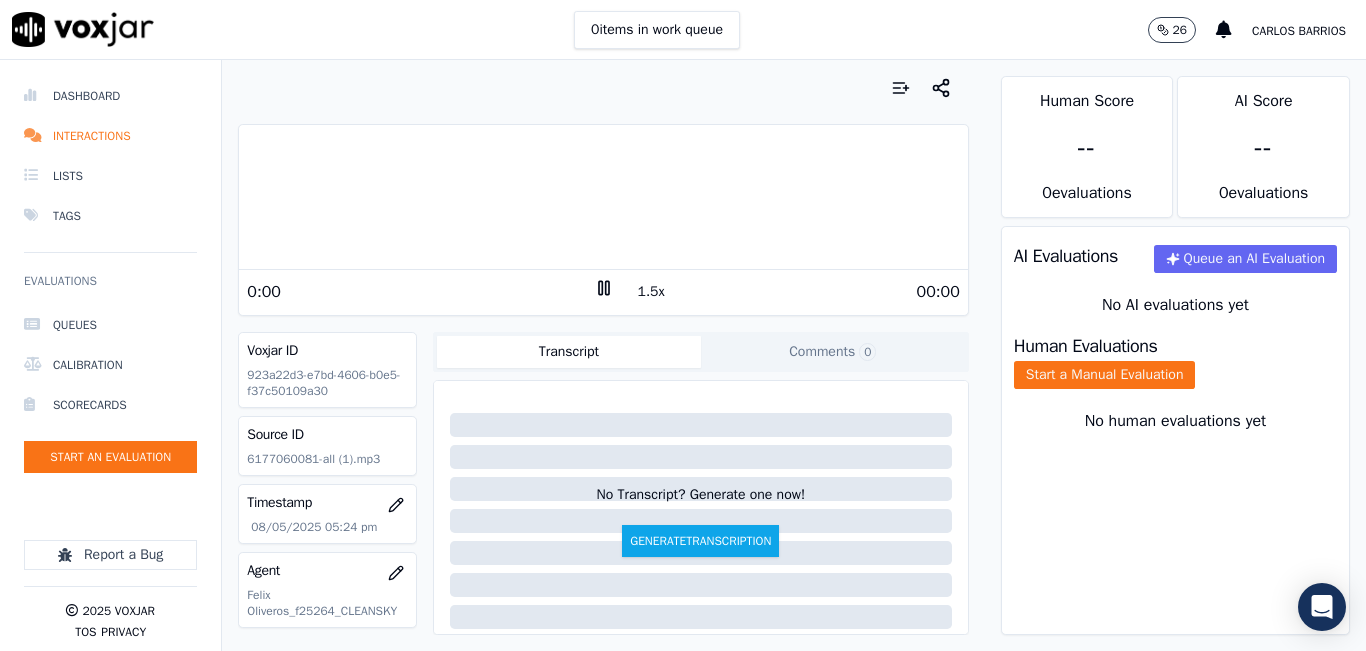 click on "1.5x" at bounding box center [651, 292] 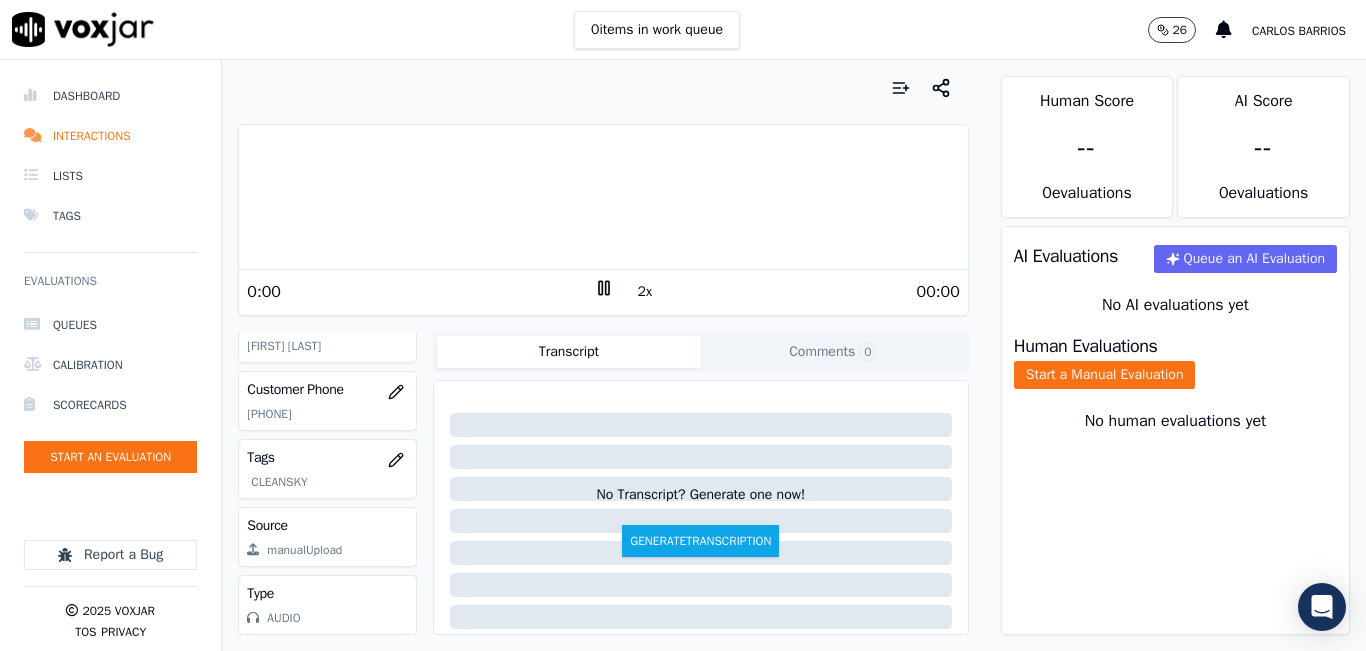 scroll, scrollTop: 278, scrollLeft: 0, axis: vertical 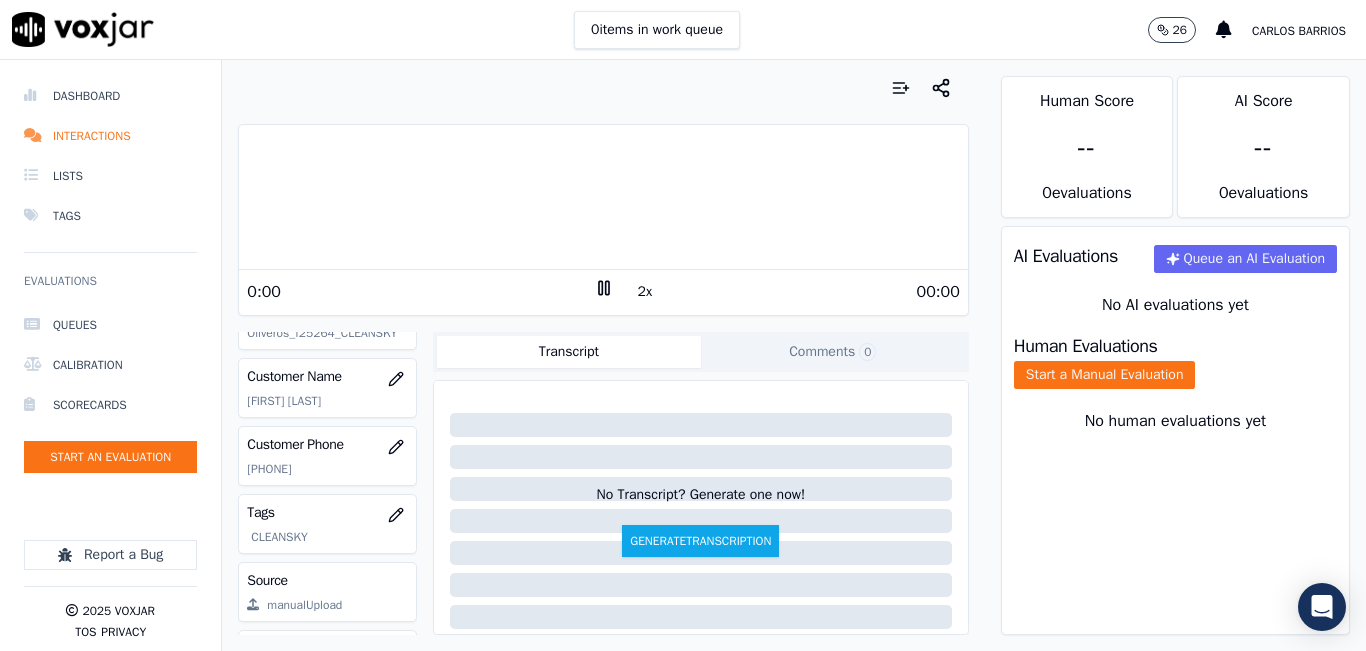 click on "[PHONE]" 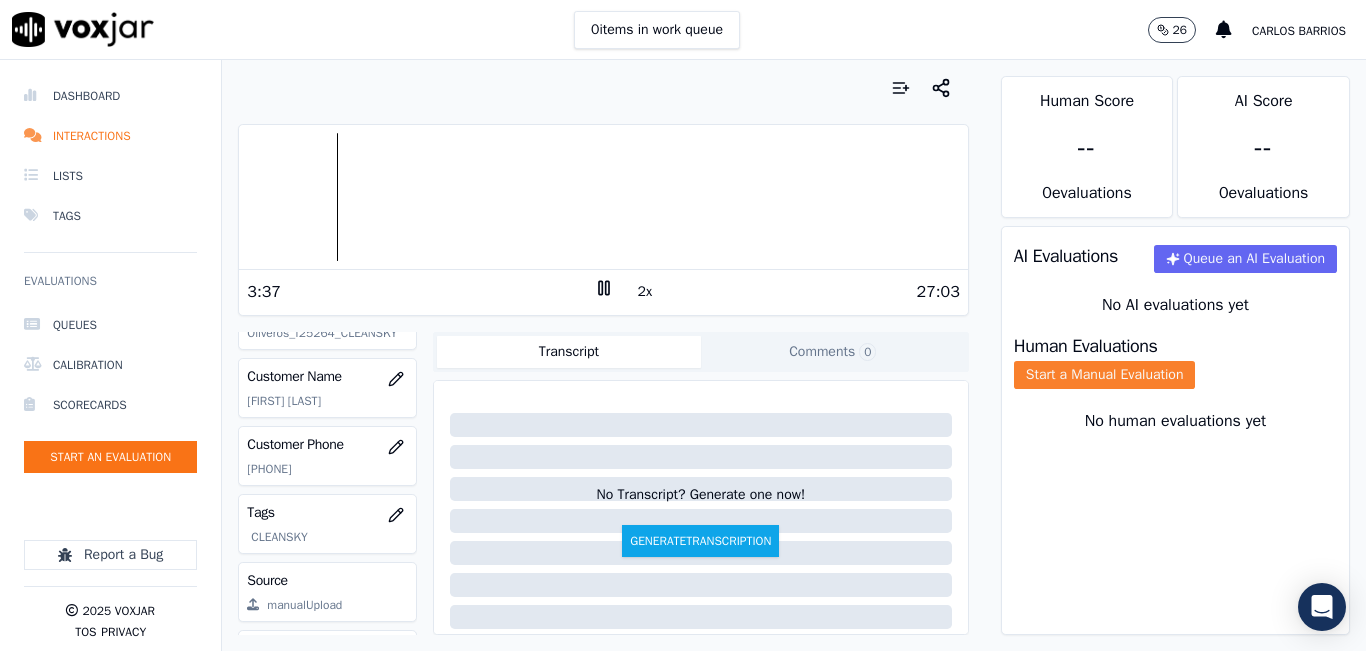 click on "Start a Manual Evaluation" 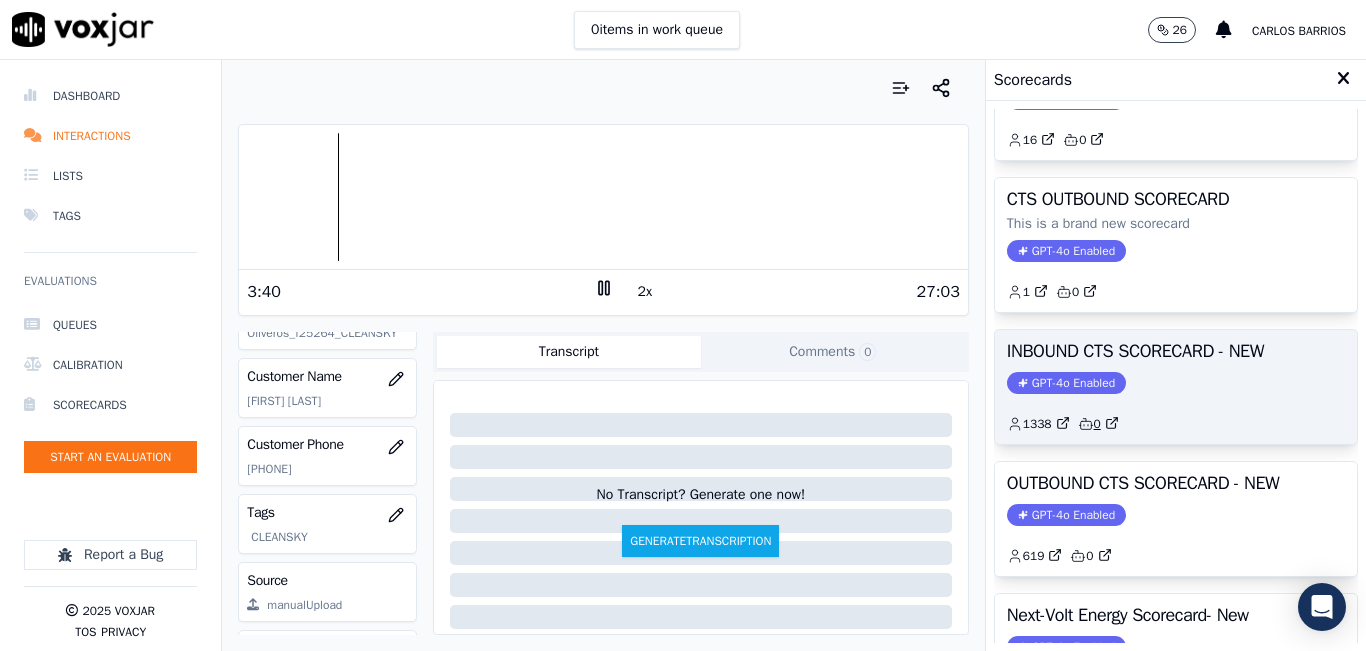 scroll, scrollTop: 200, scrollLeft: 0, axis: vertical 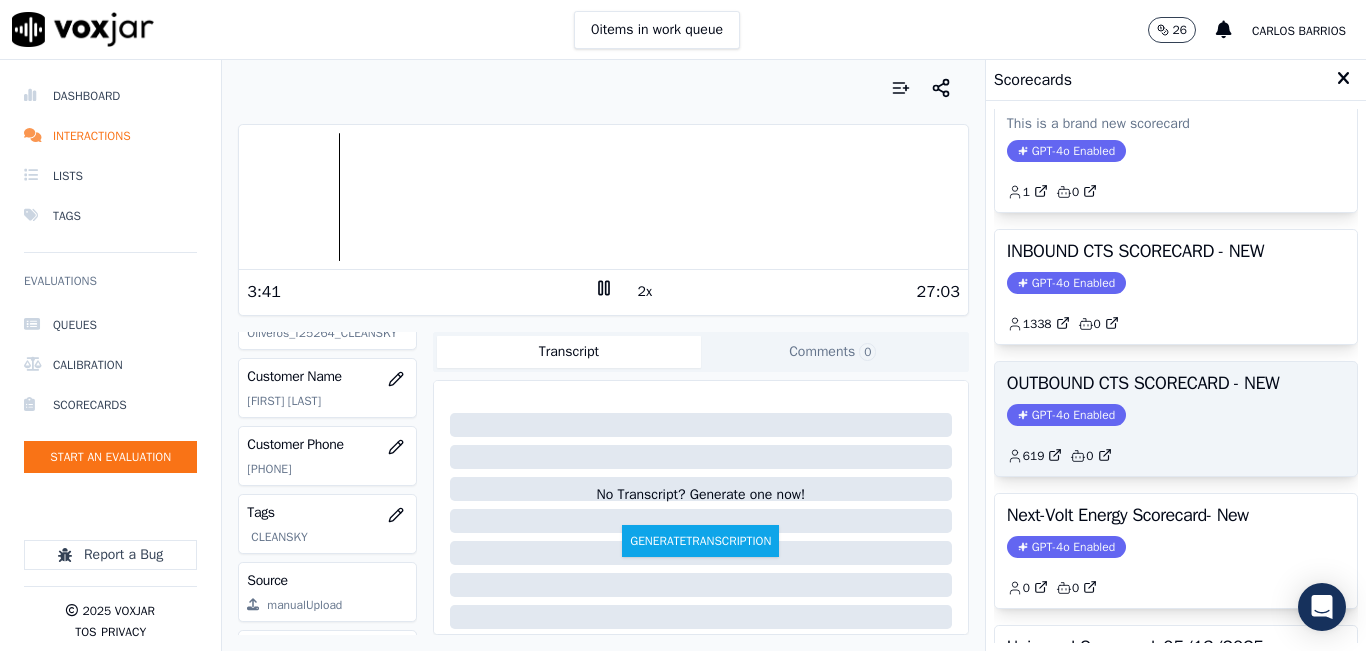 click on "OUTBOUND CTS SCORECARD - NEW" at bounding box center (1176, 383) 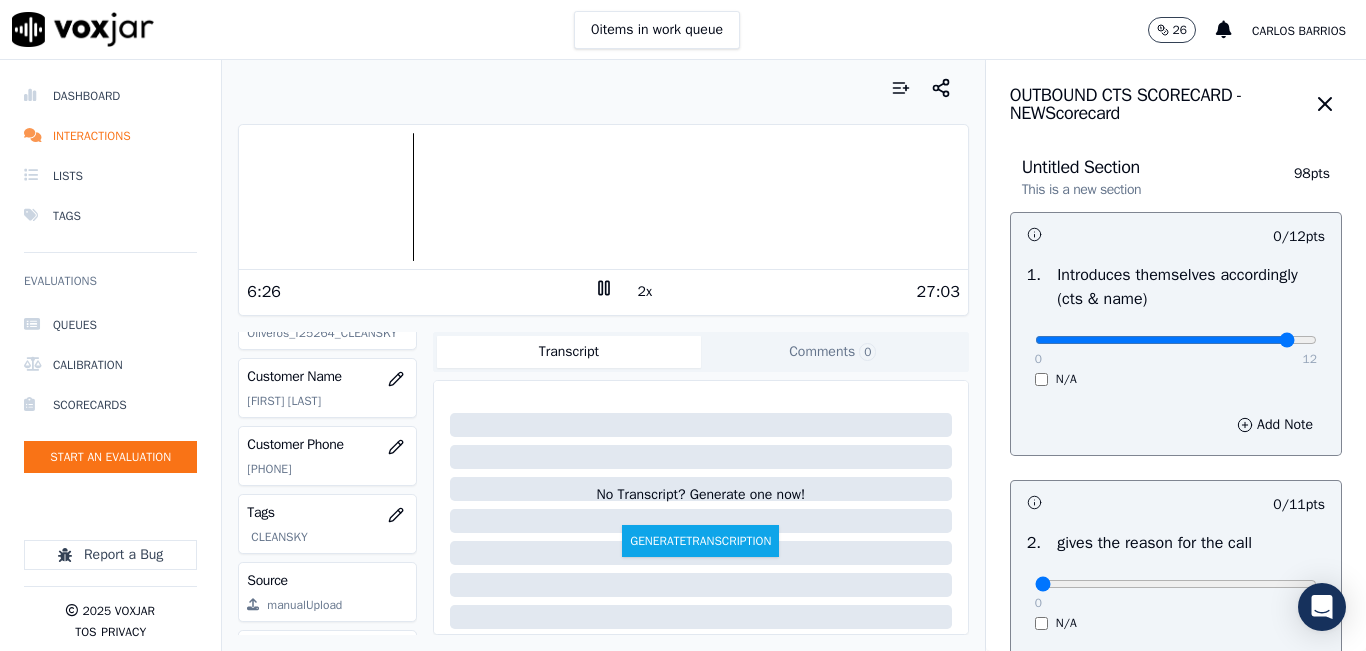 type on "11" 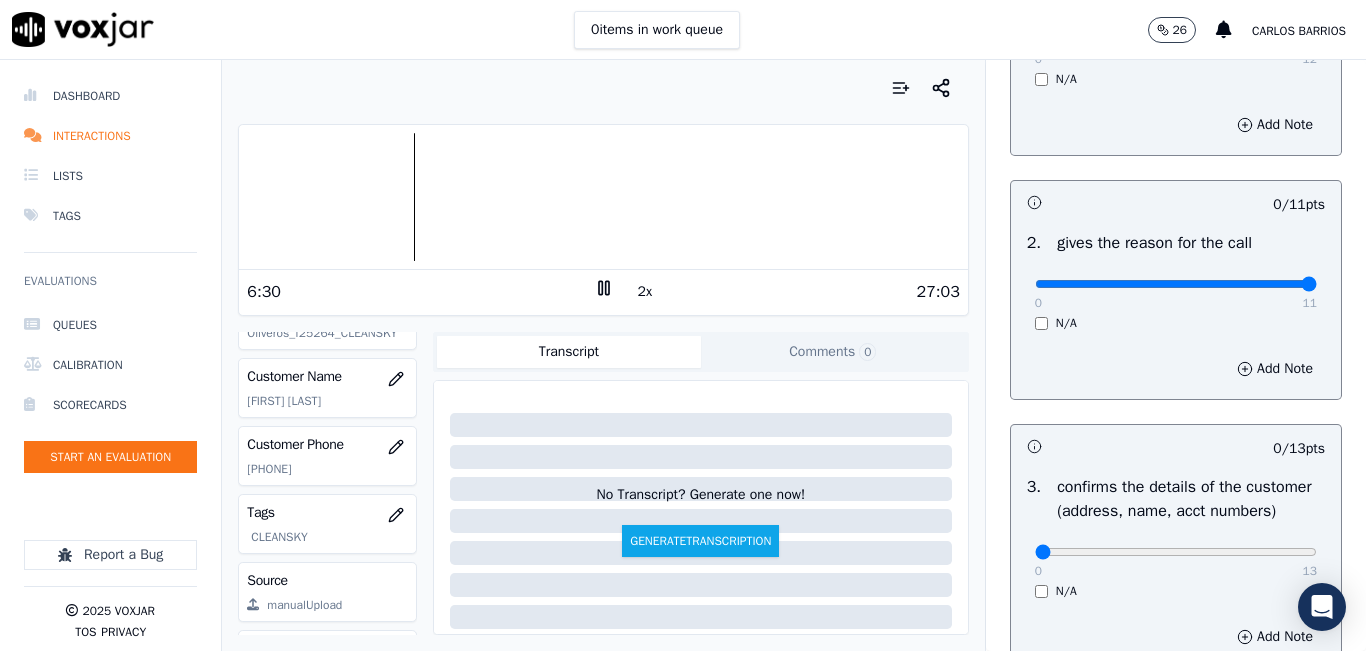 drag, startPoint x: 1254, startPoint y: 283, endPoint x: 1277, endPoint y: 286, distance: 23.194826 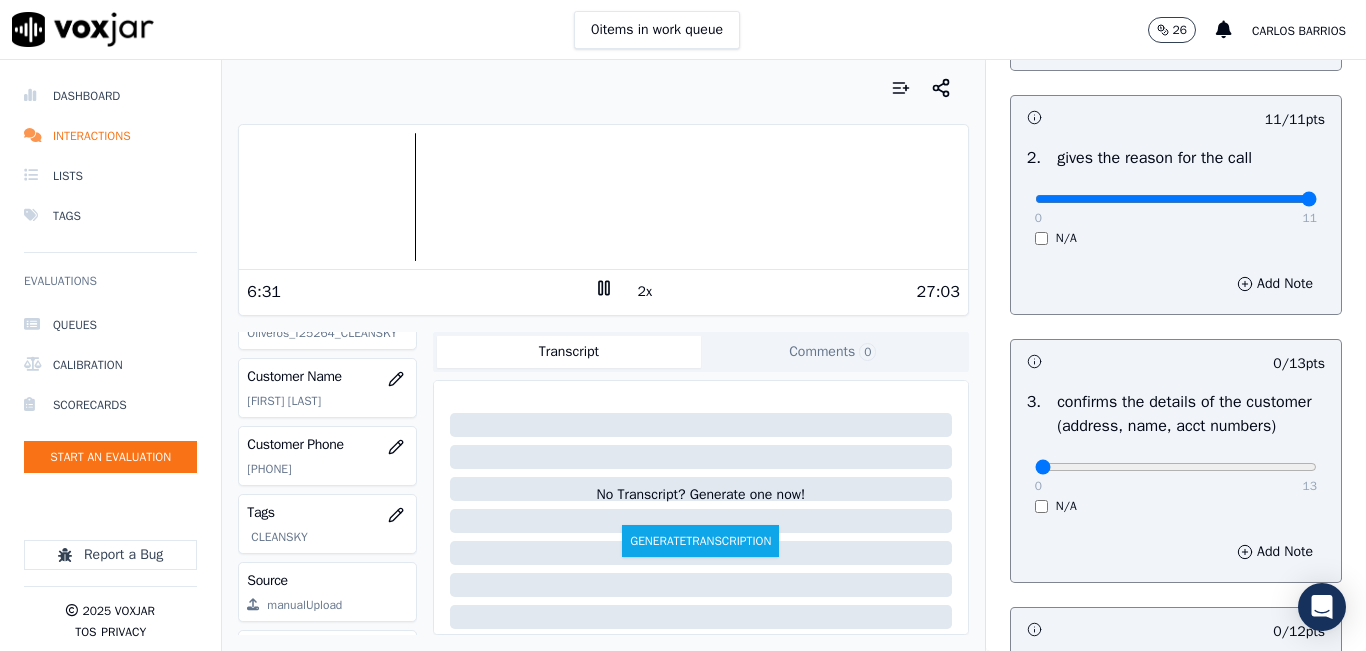 scroll, scrollTop: 500, scrollLeft: 0, axis: vertical 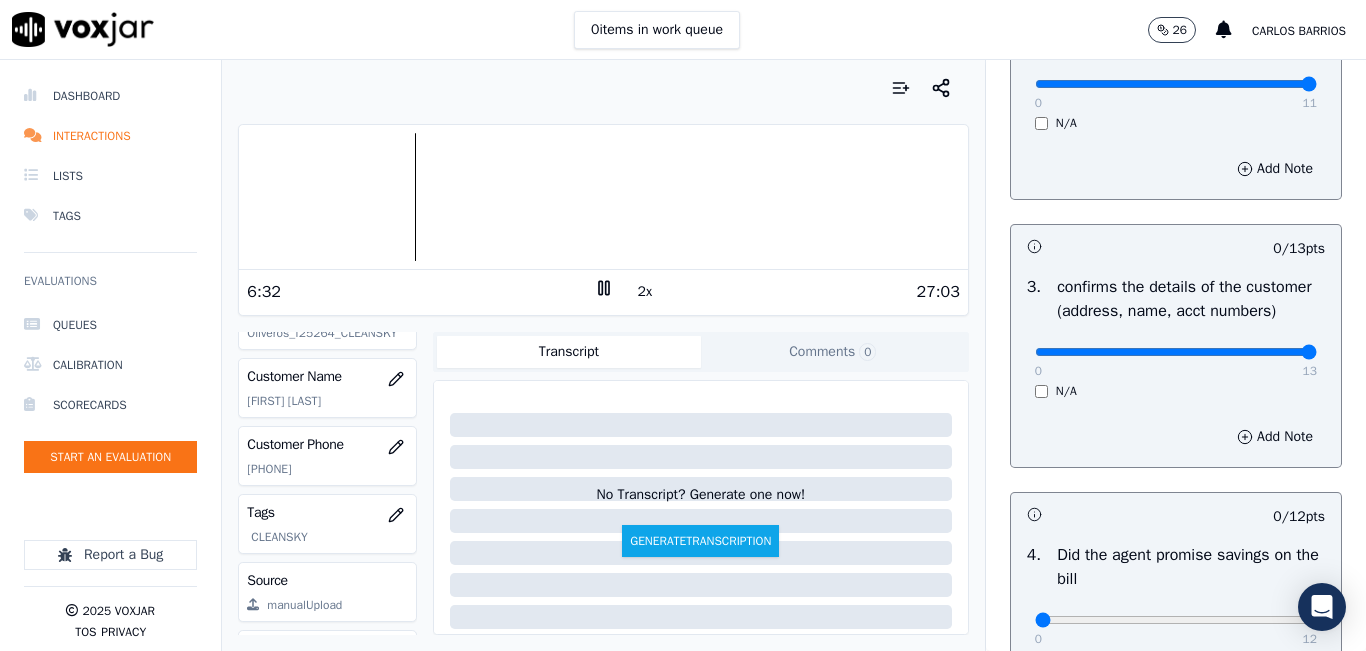 type on "13" 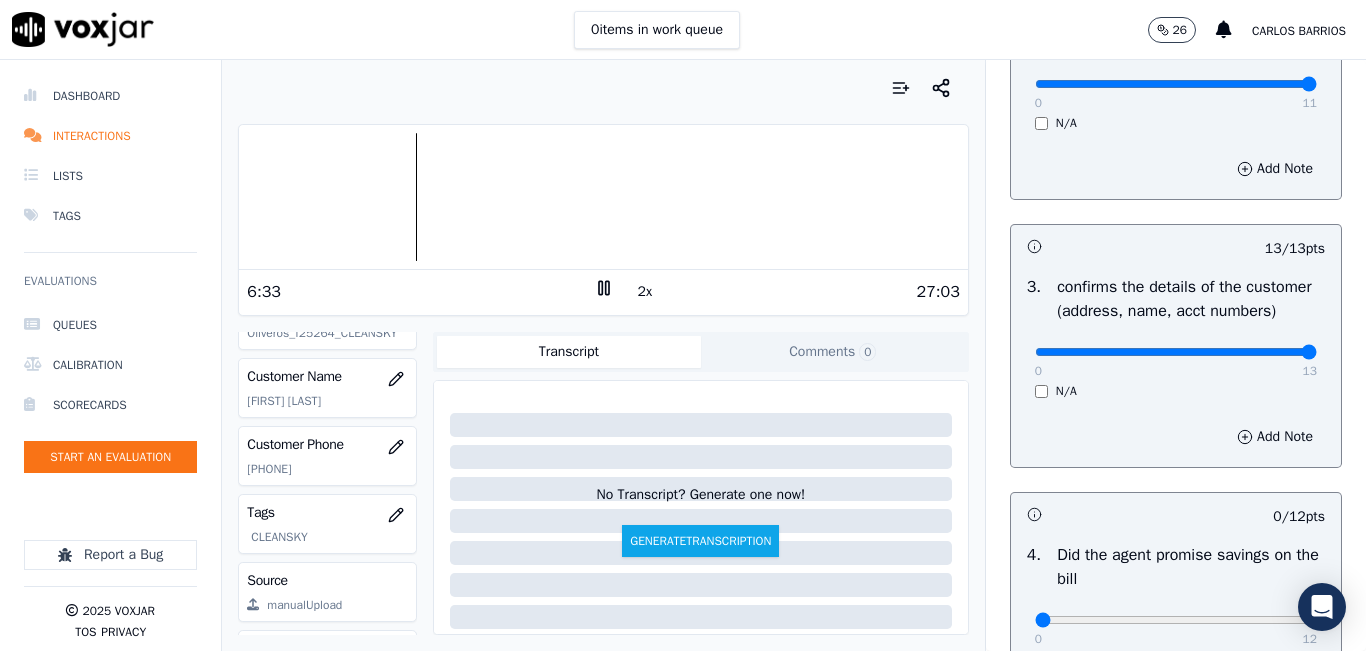 scroll, scrollTop: 800, scrollLeft: 0, axis: vertical 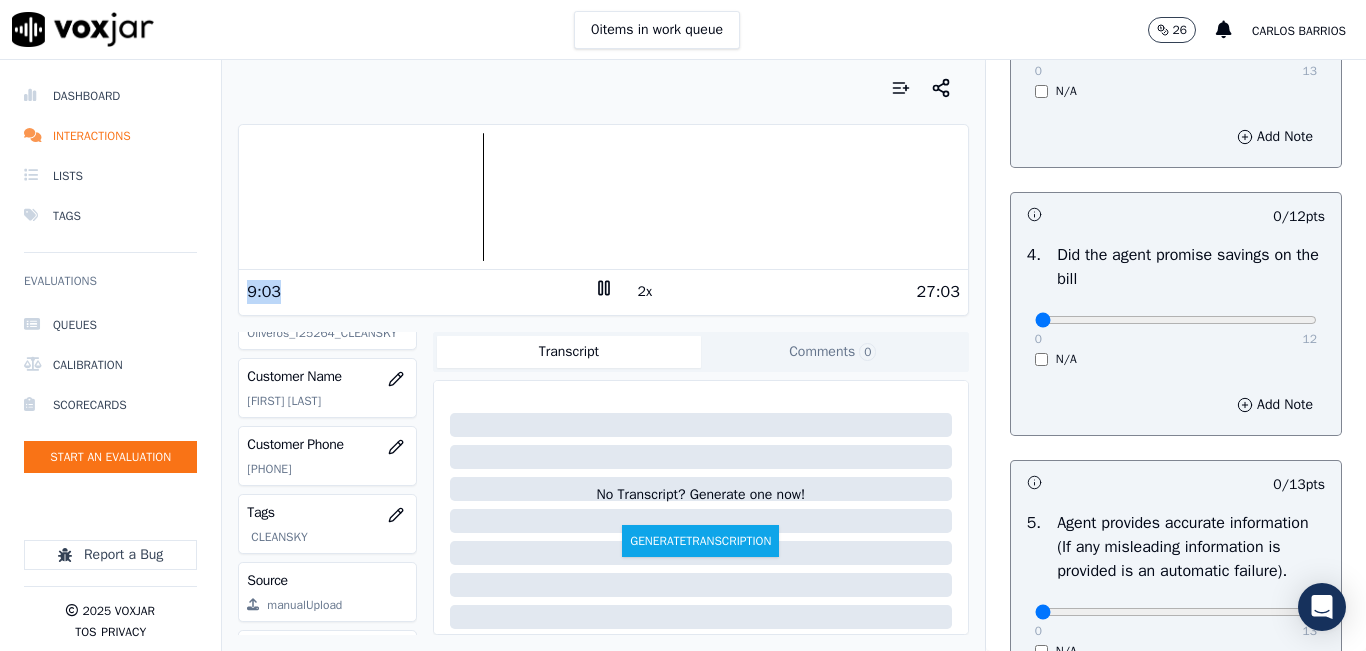 drag, startPoint x: 237, startPoint y: 298, endPoint x: 338, endPoint y: 282, distance: 102.259476 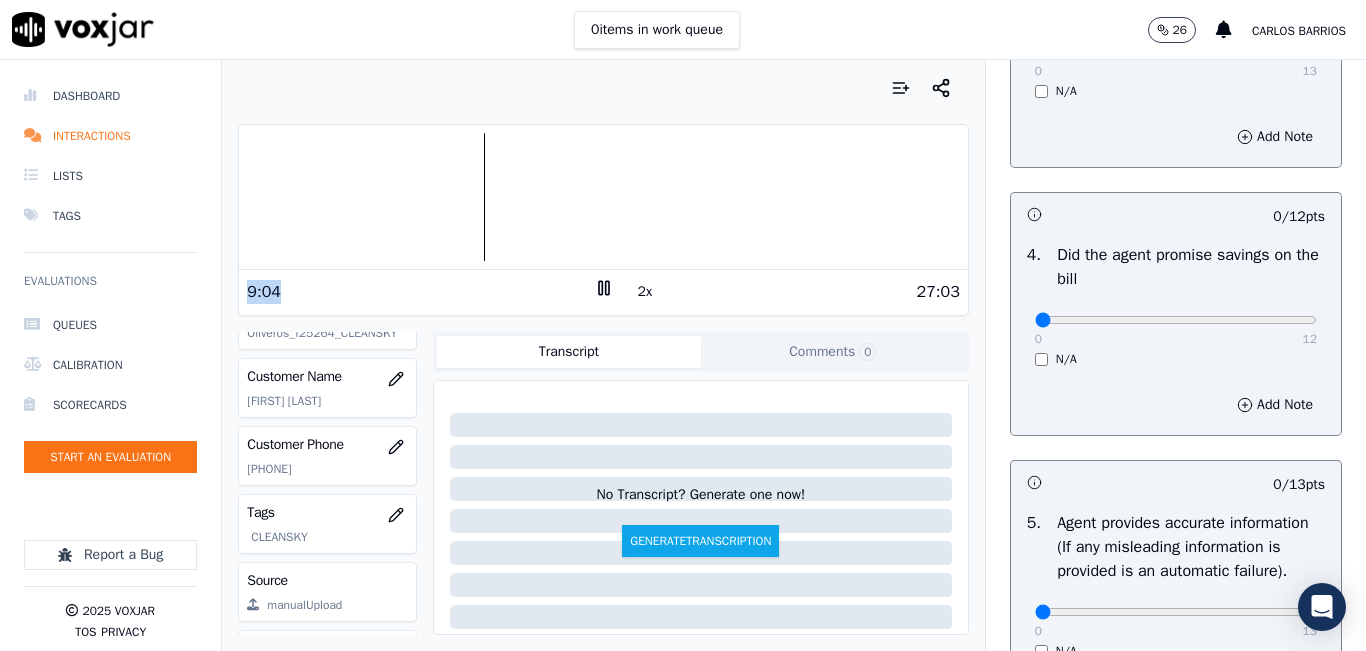 click on "9:04" at bounding box center [420, 292] 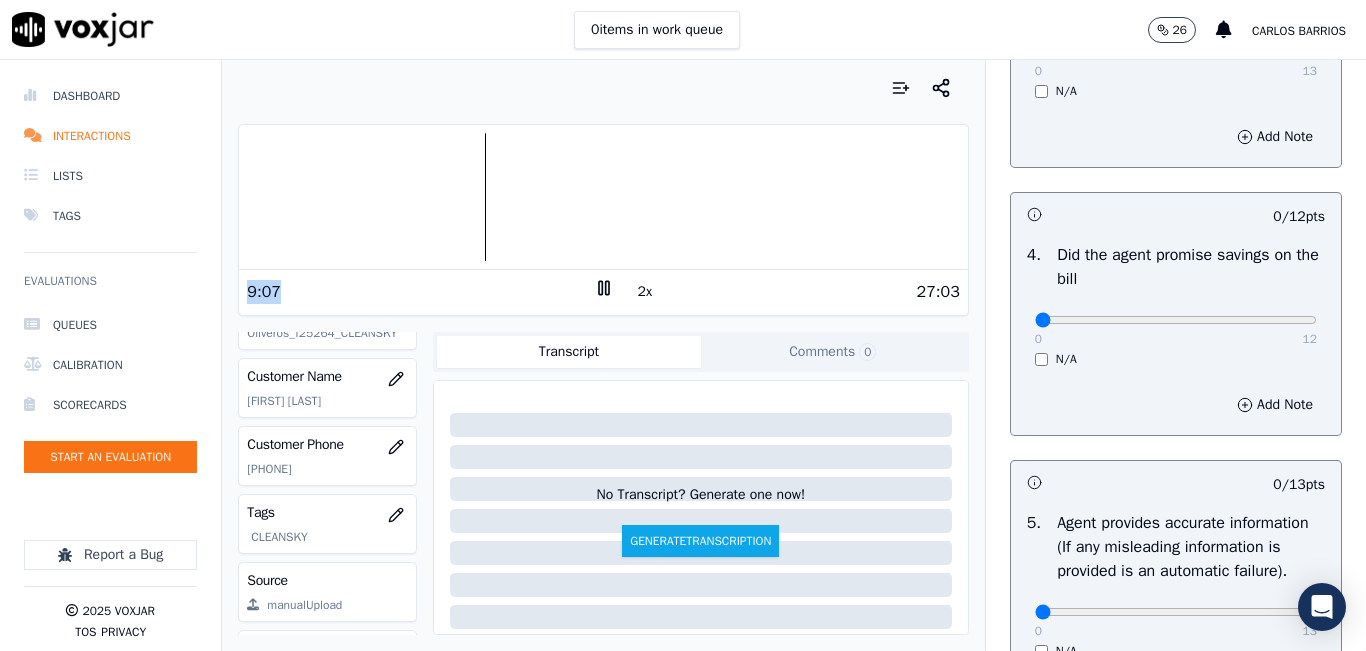drag, startPoint x: 238, startPoint y: 294, endPoint x: 282, endPoint y: 304, distance: 45.122055 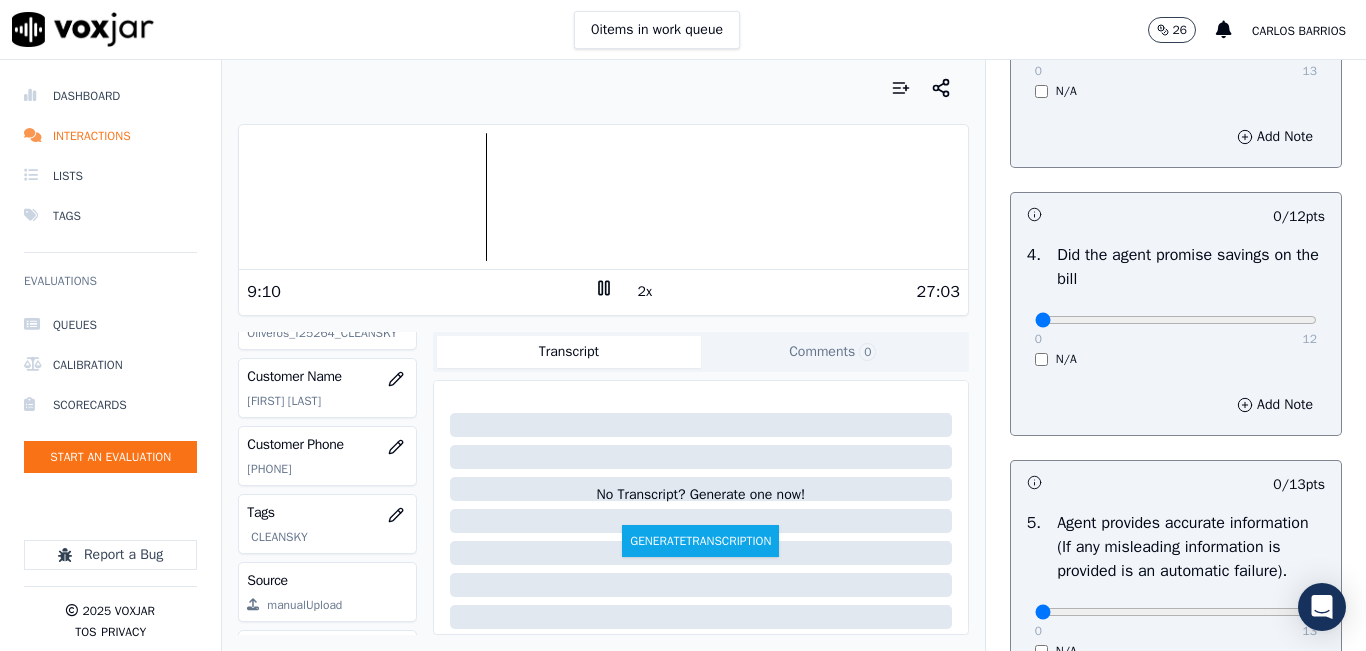 click on "9:10     2x   27:03" at bounding box center (603, 291) 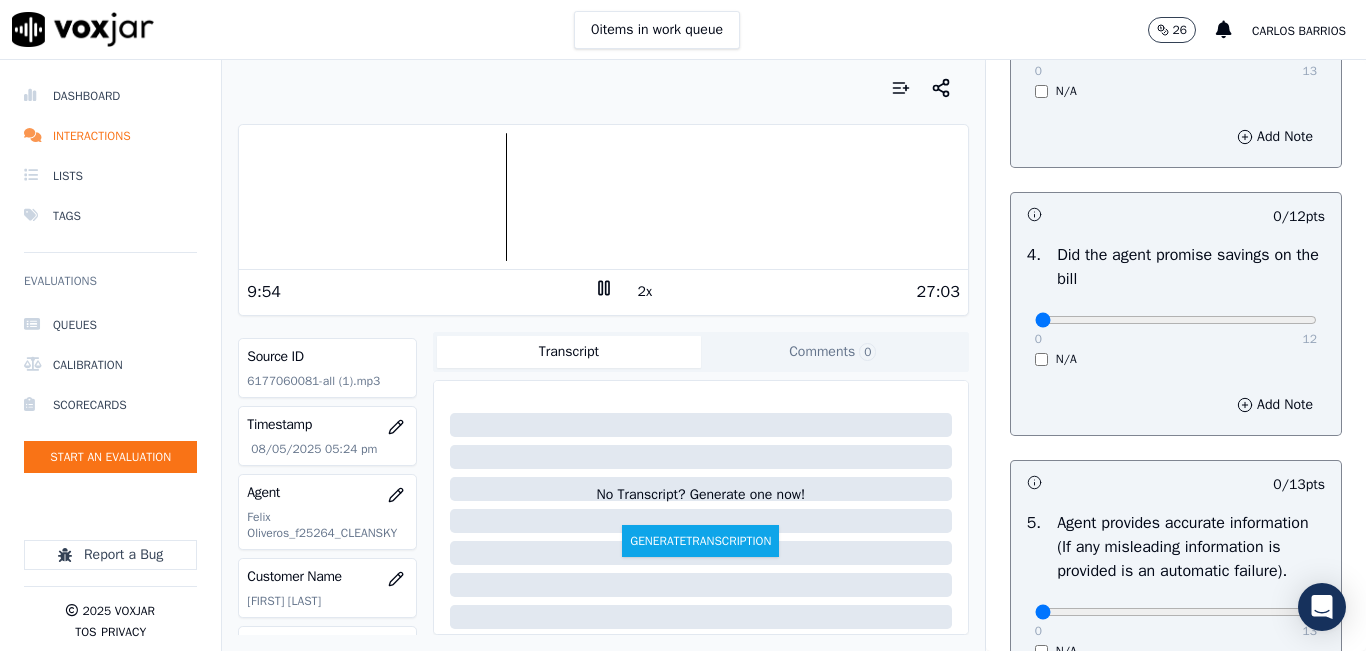 scroll, scrollTop: 0, scrollLeft: 0, axis: both 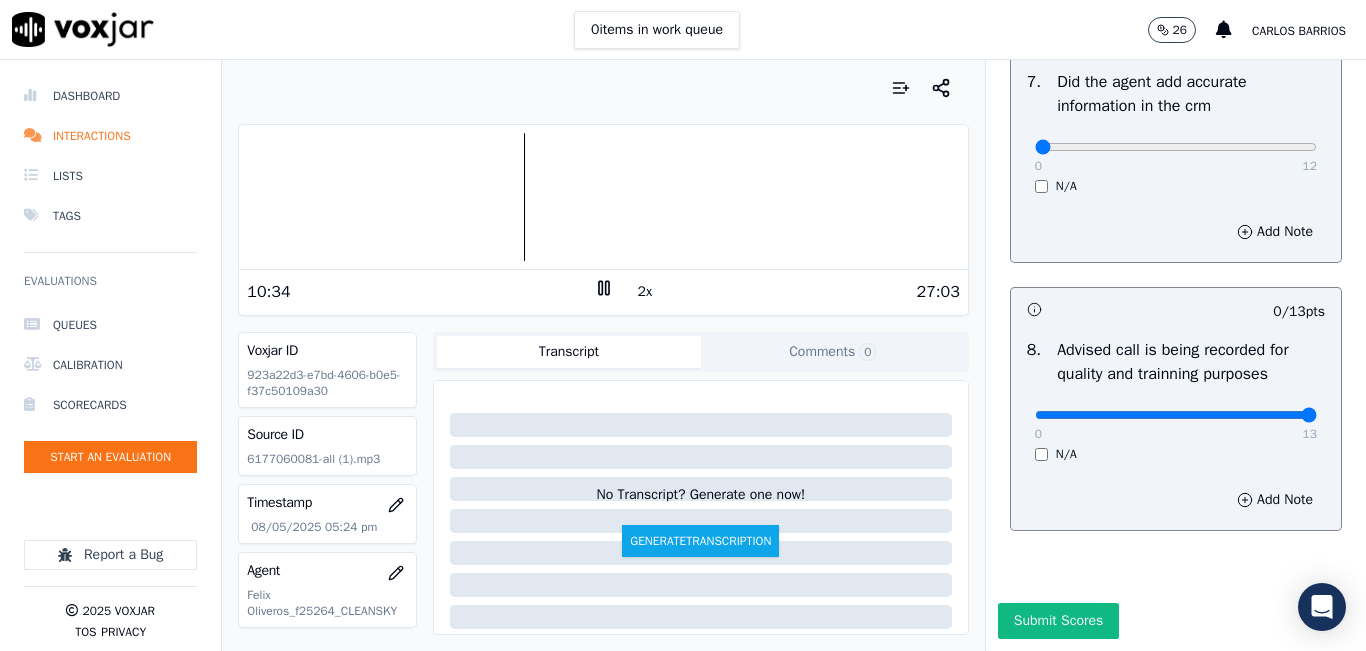 type on "13" 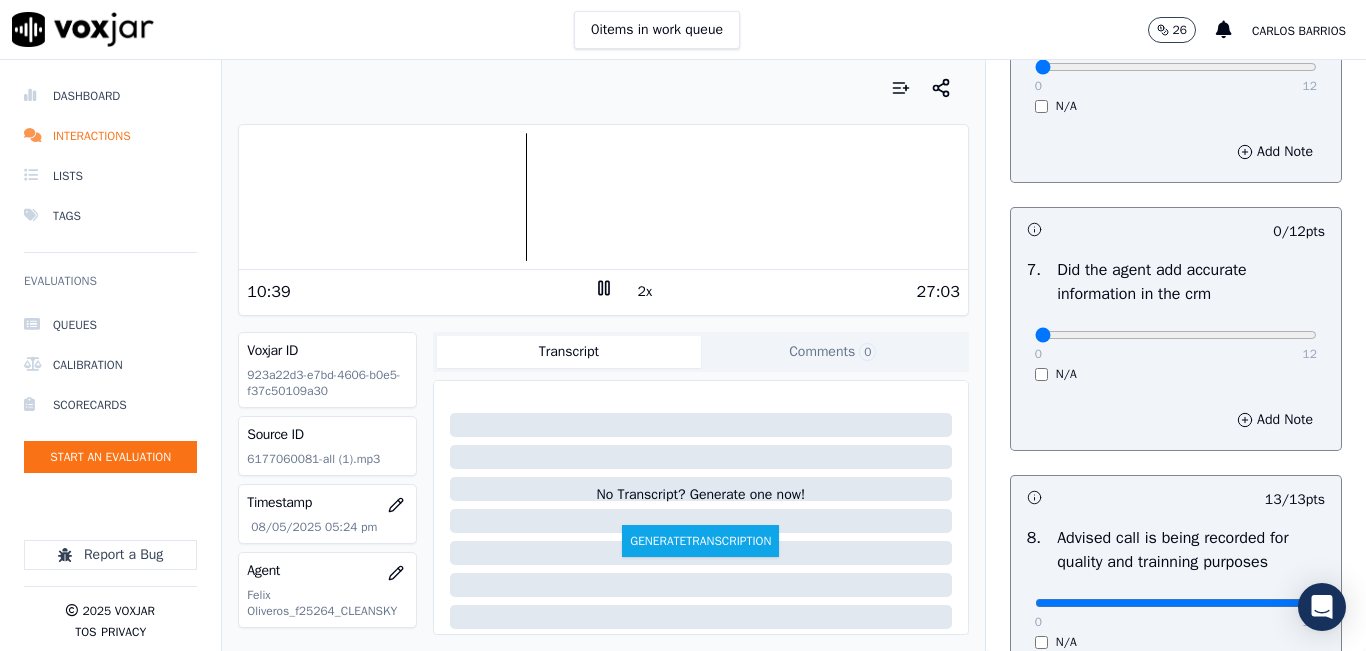 scroll, scrollTop: 1600, scrollLeft: 0, axis: vertical 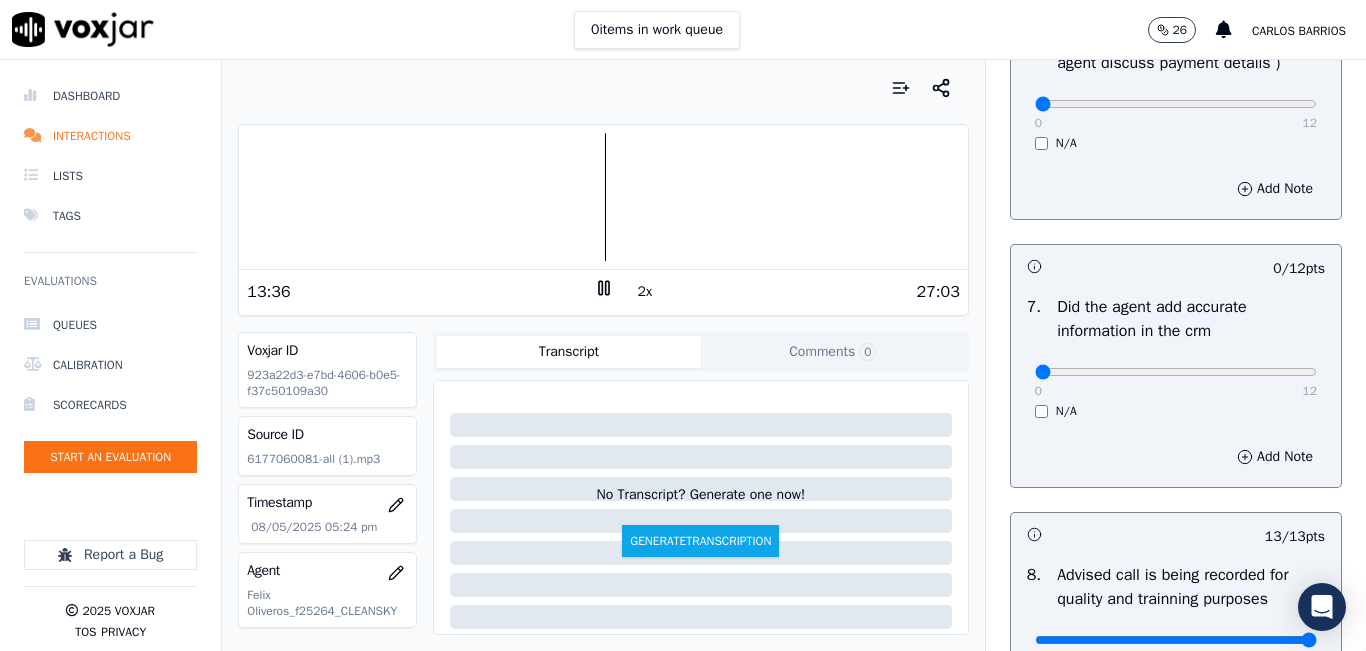 click at bounding box center [603, 197] 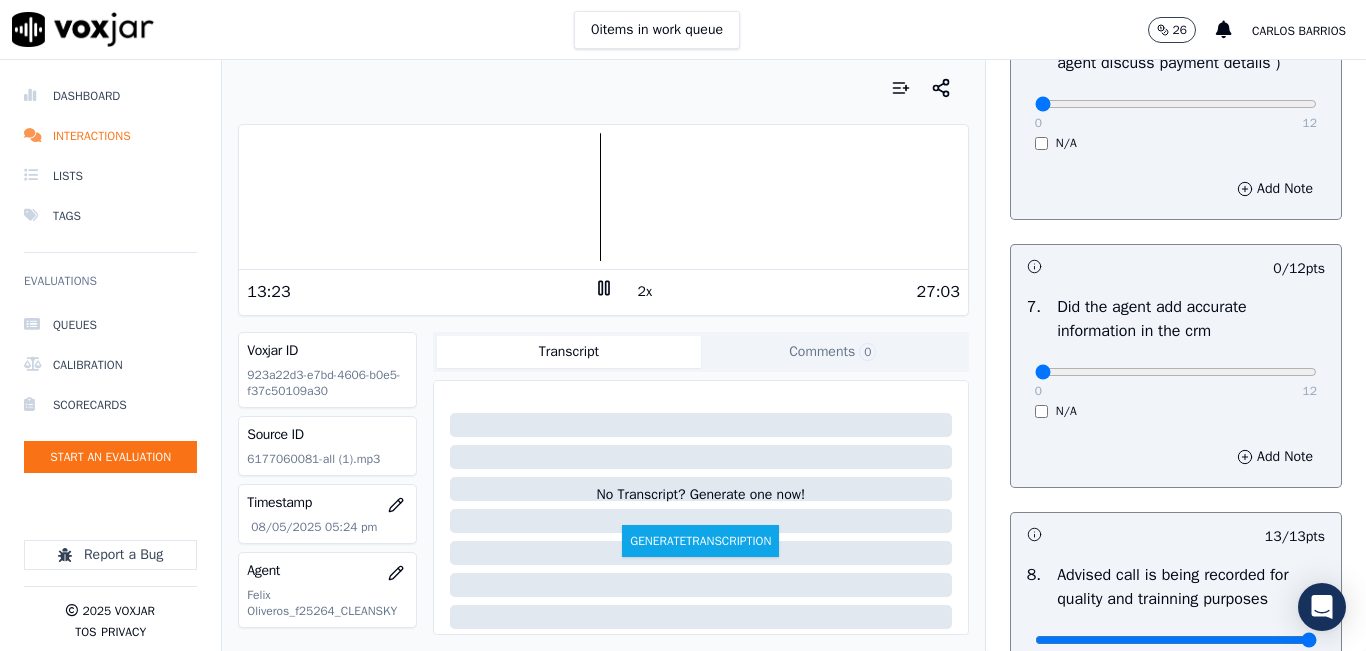 click on "0   12     N/A" at bounding box center [1176, 381] 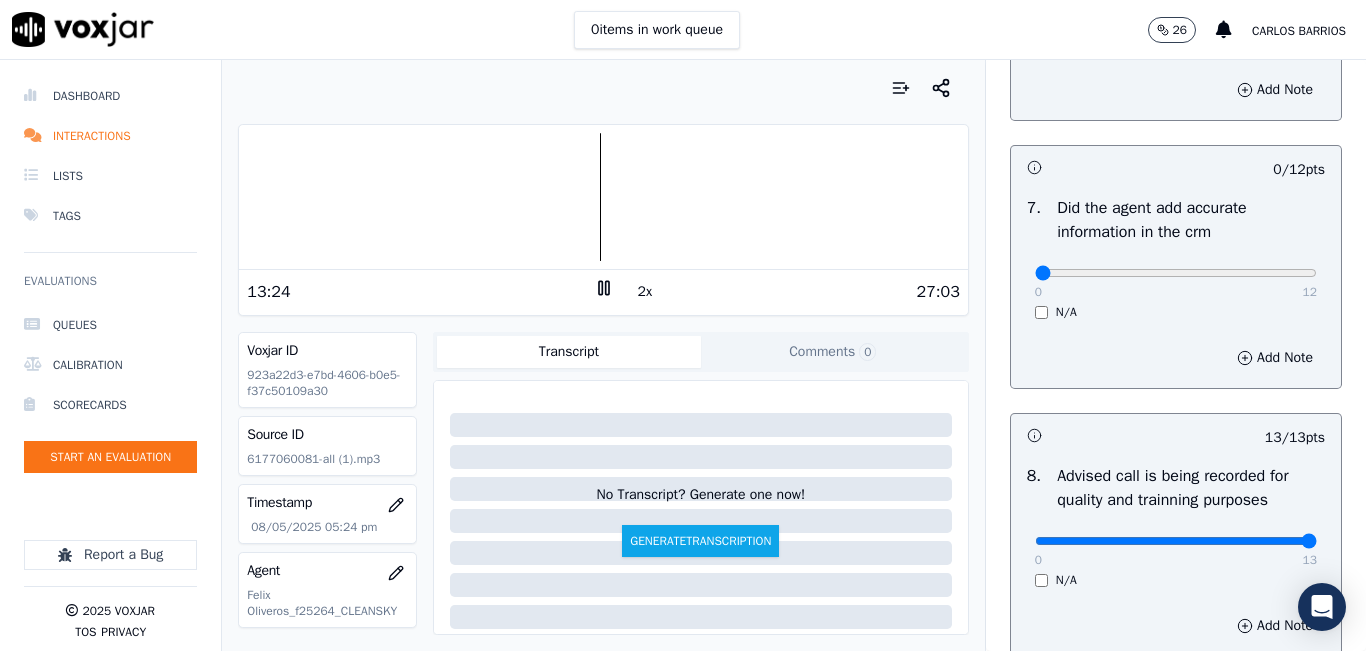 scroll, scrollTop: 1700, scrollLeft: 0, axis: vertical 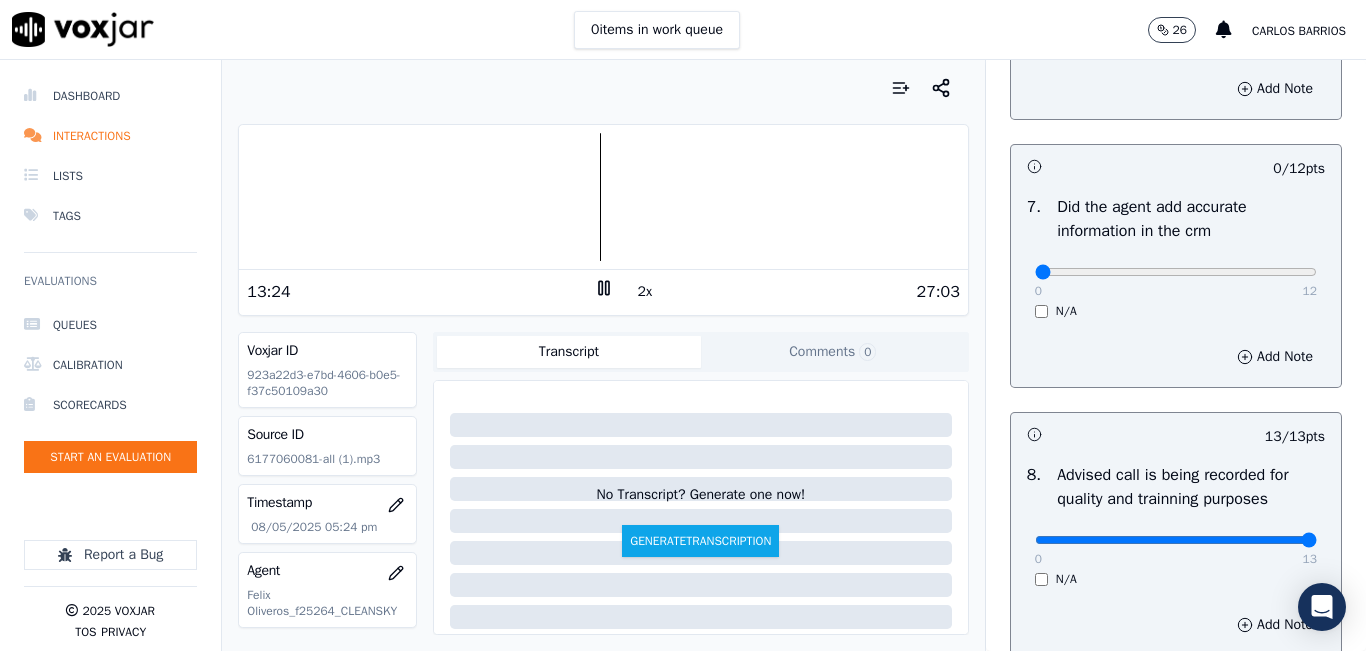 click on "0   12" at bounding box center (1176, 271) 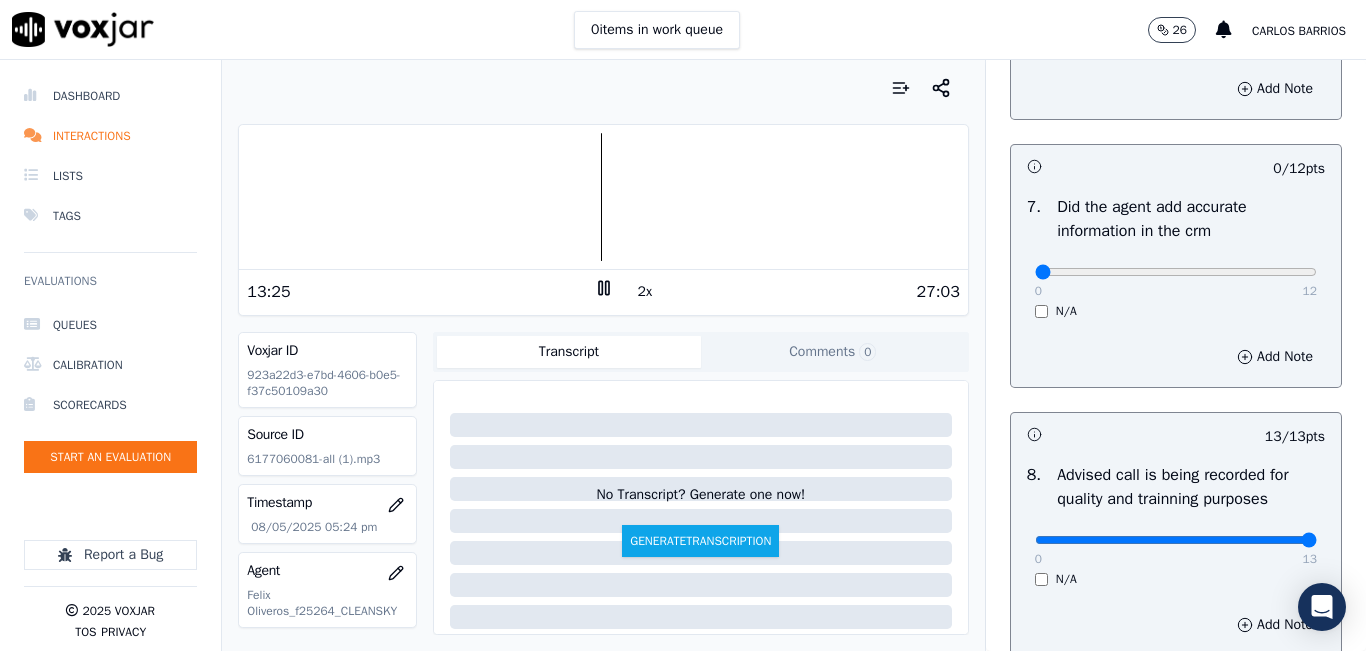 click on "0   12" at bounding box center [1176, 271] 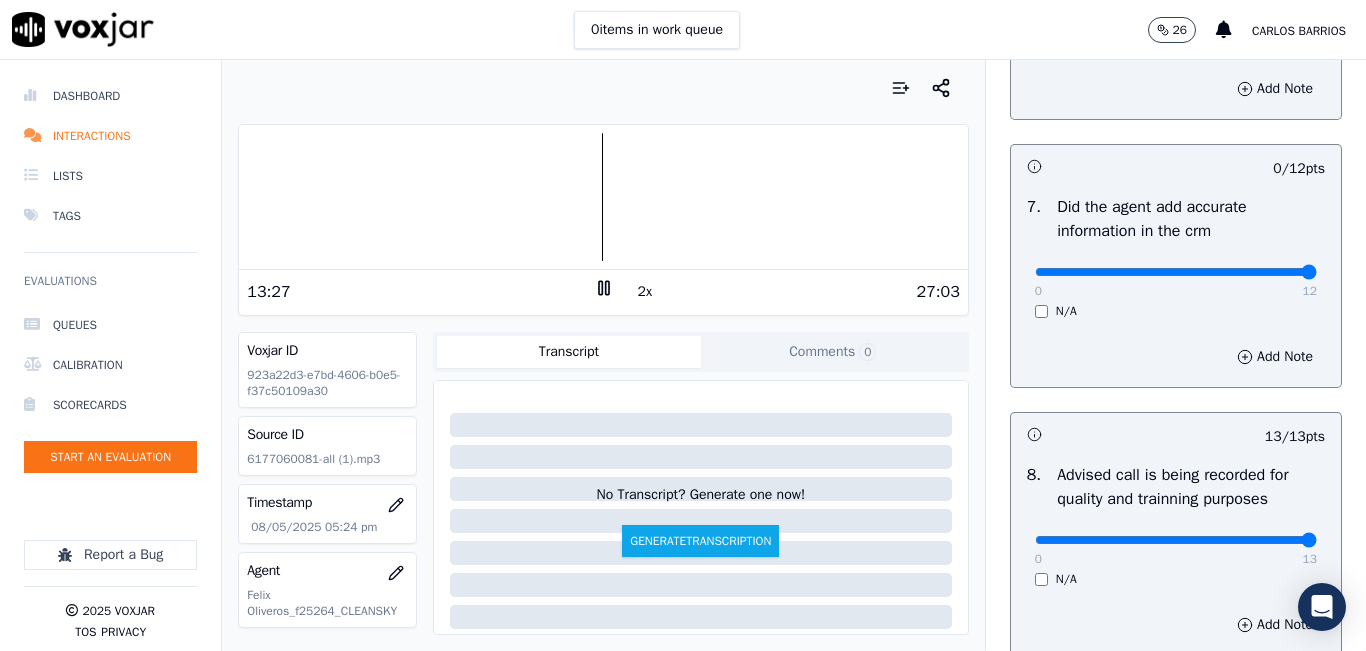 type on "12" 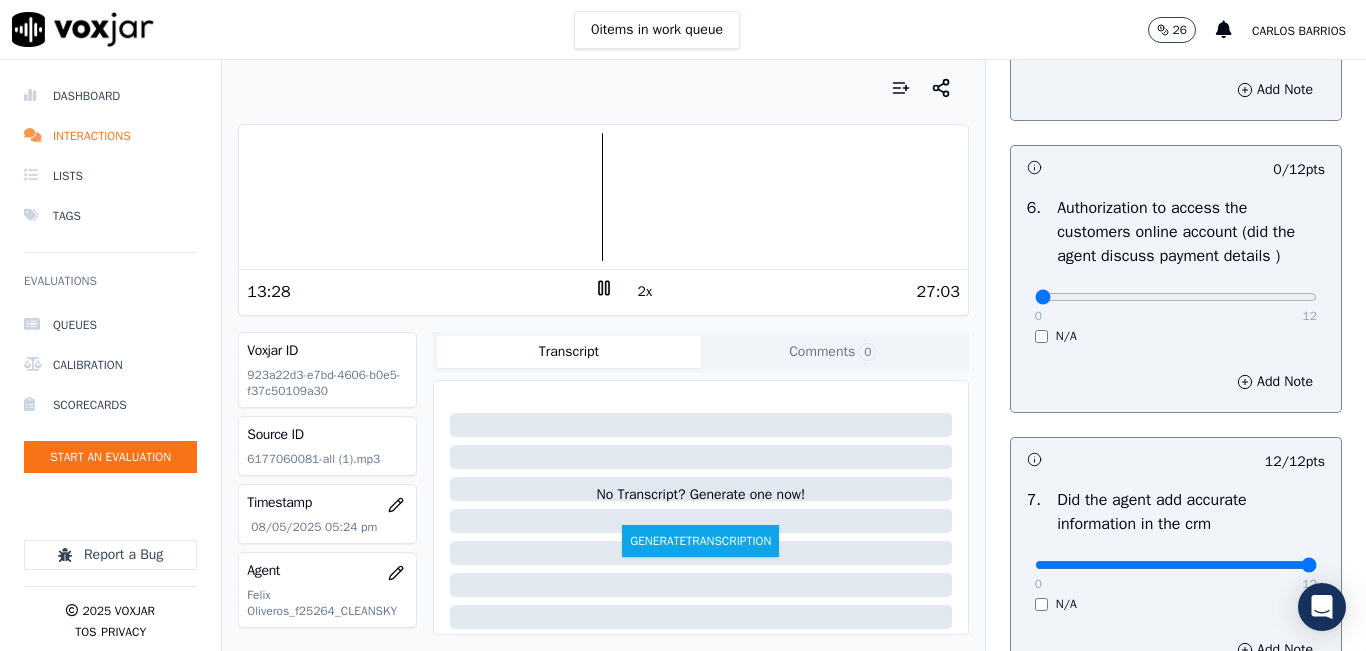 scroll, scrollTop: 1400, scrollLeft: 0, axis: vertical 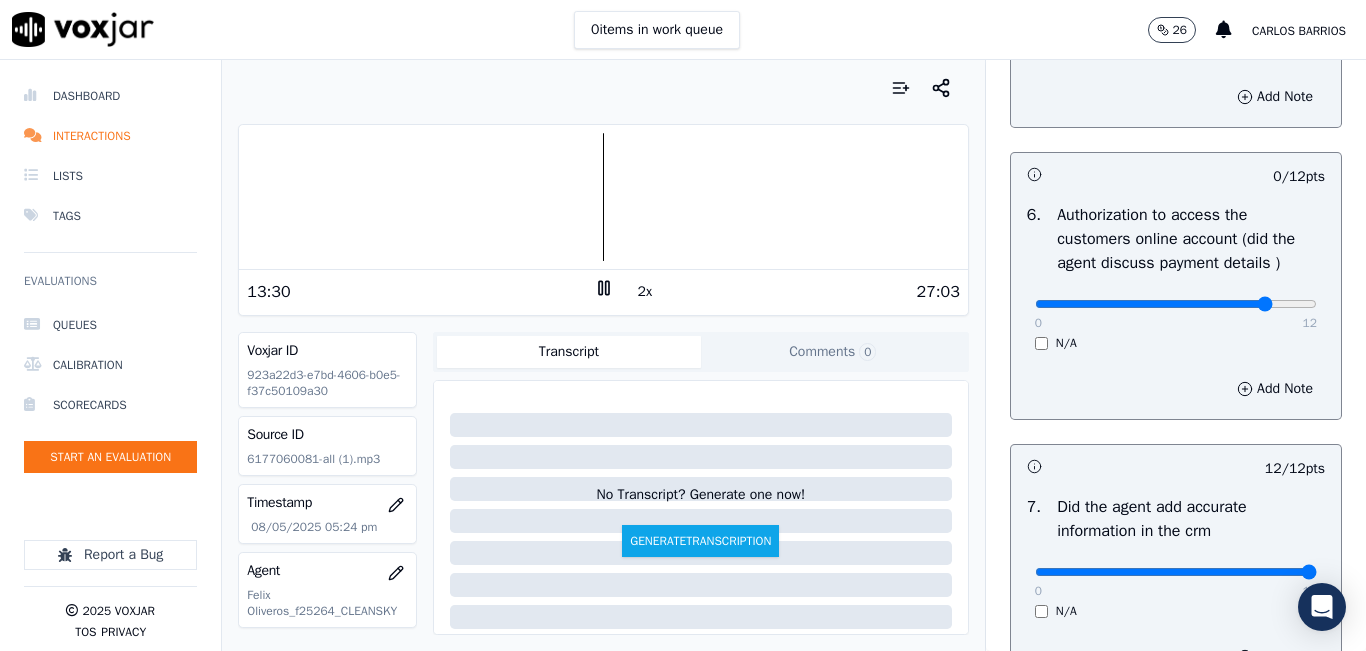 type on "10" 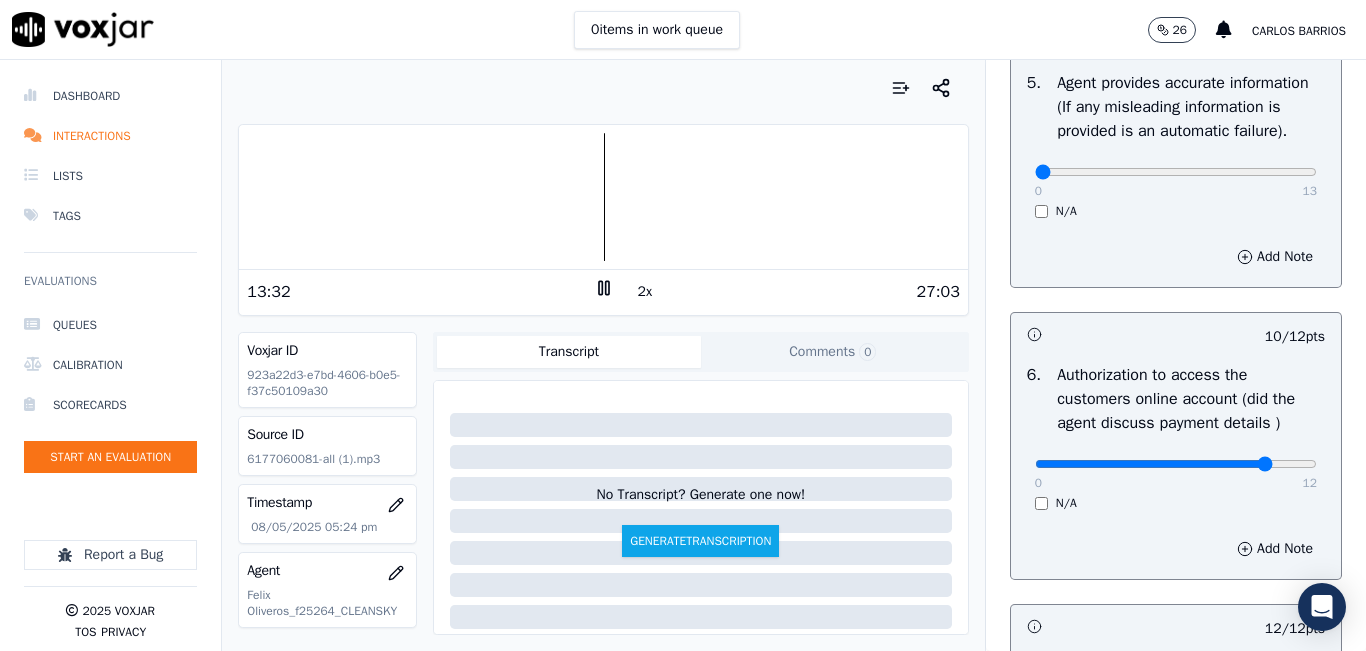 scroll, scrollTop: 1200, scrollLeft: 0, axis: vertical 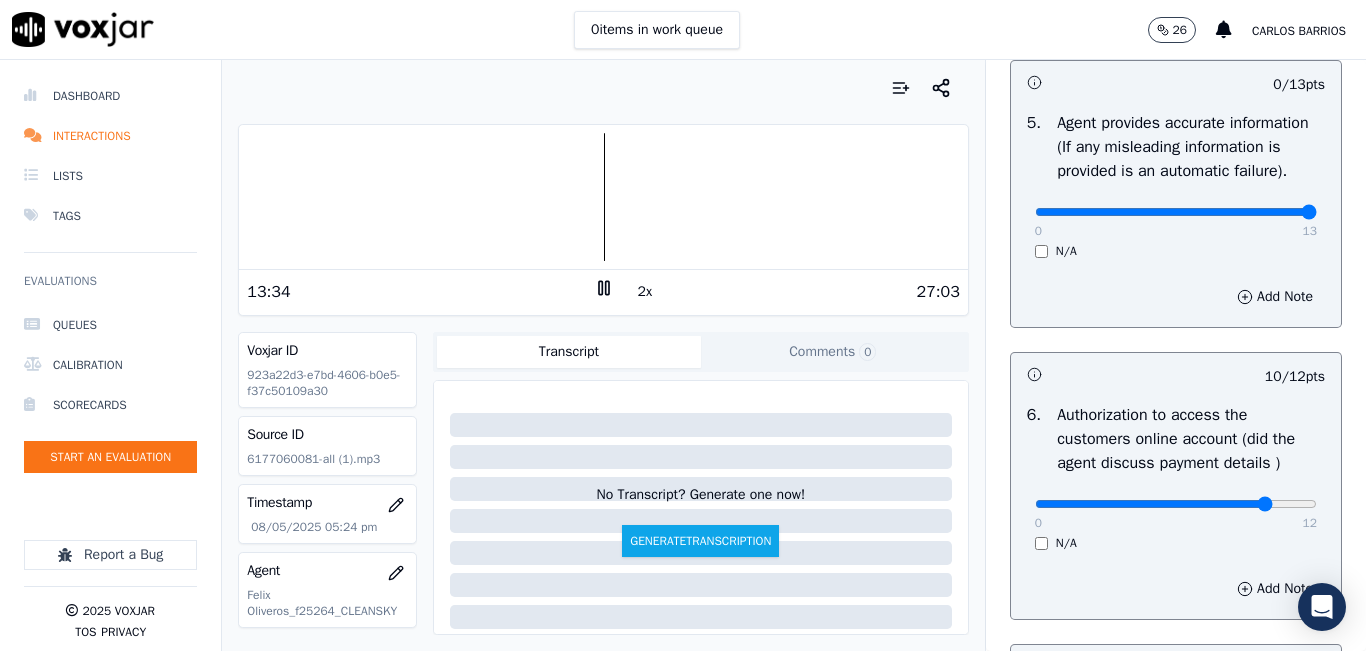type on "13" 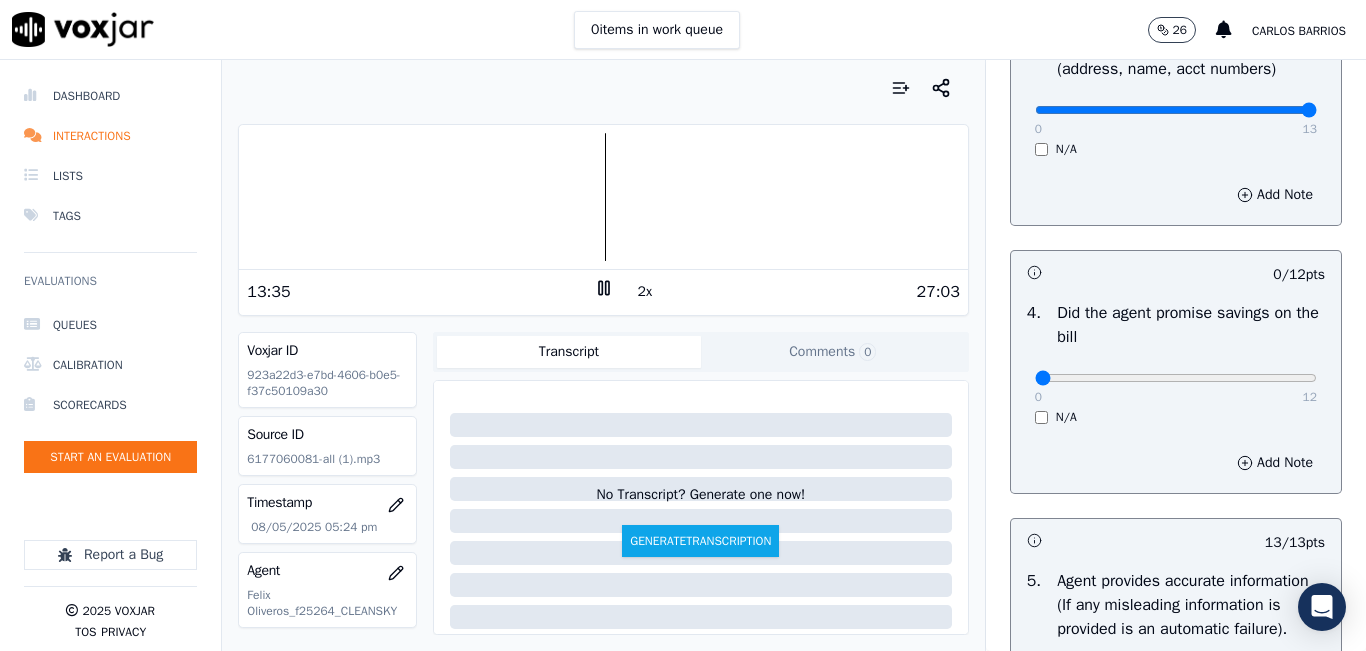 scroll, scrollTop: 700, scrollLeft: 0, axis: vertical 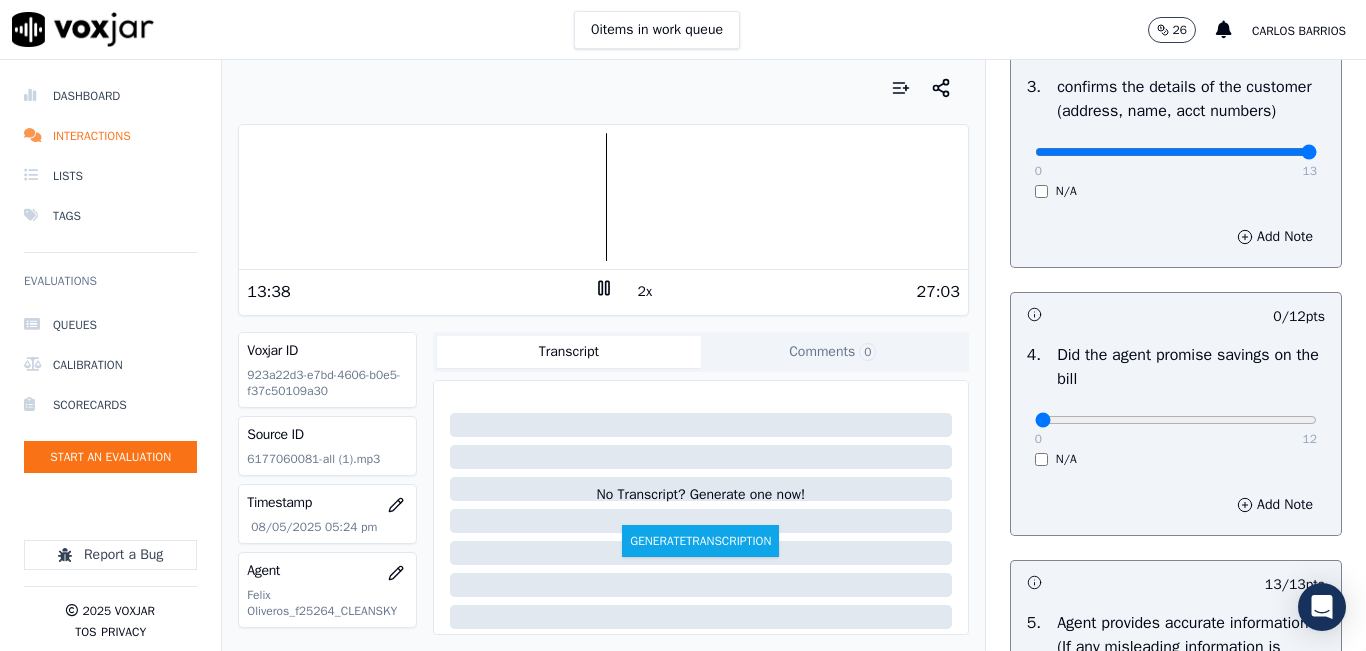 drag, startPoint x: 1268, startPoint y: 434, endPoint x: 1260, endPoint y: 461, distance: 28.160255 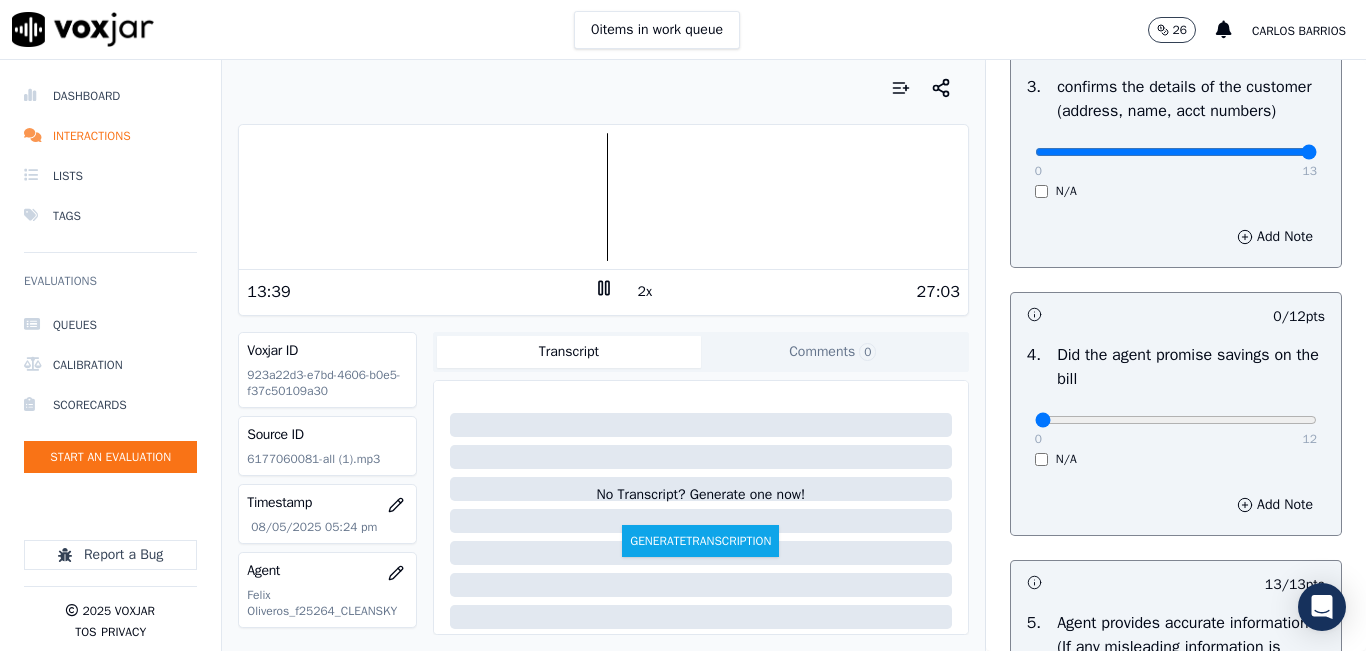 drag, startPoint x: 1263, startPoint y: 460, endPoint x: 1278, endPoint y: 453, distance: 16.552946 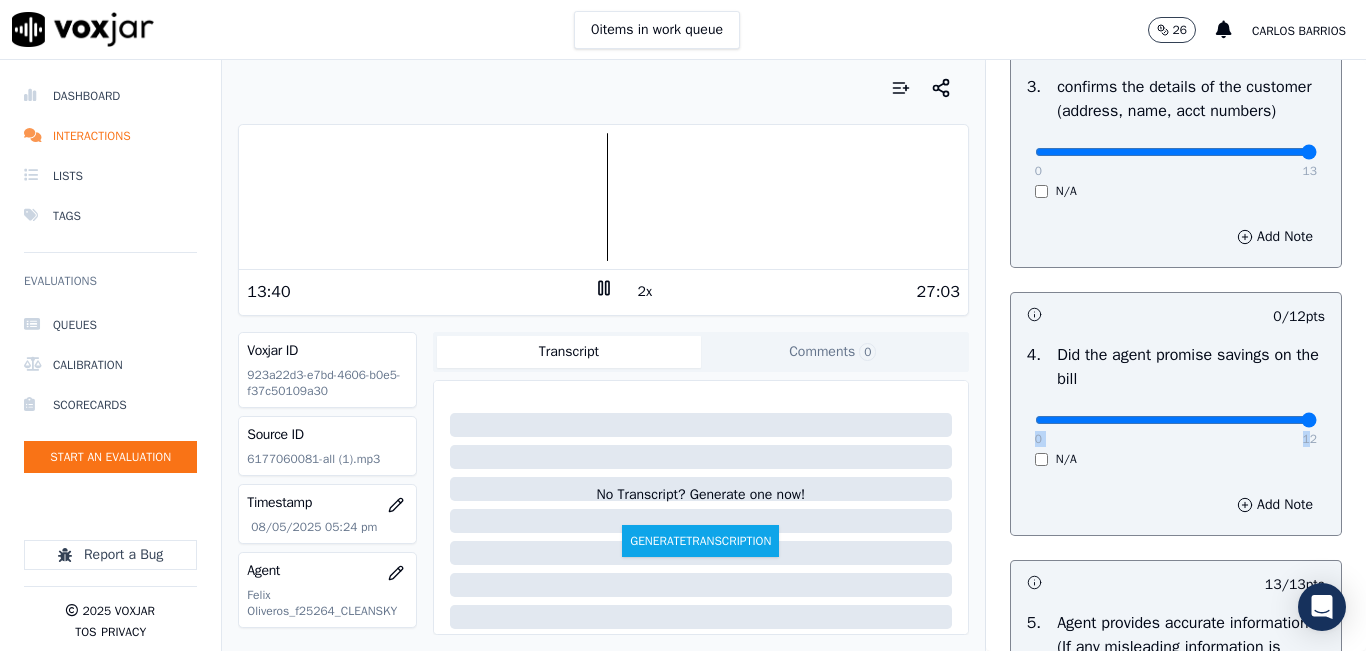 type on "12" 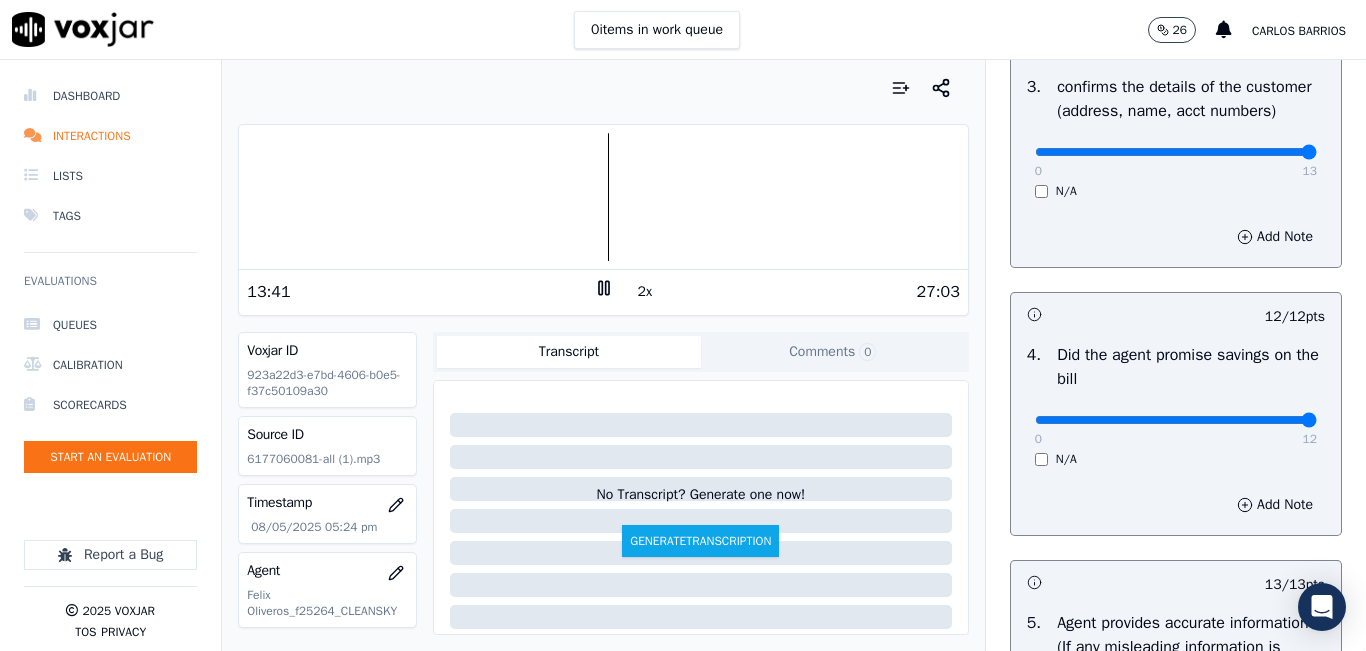 click on "N/A" at bounding box center (1176, 459) 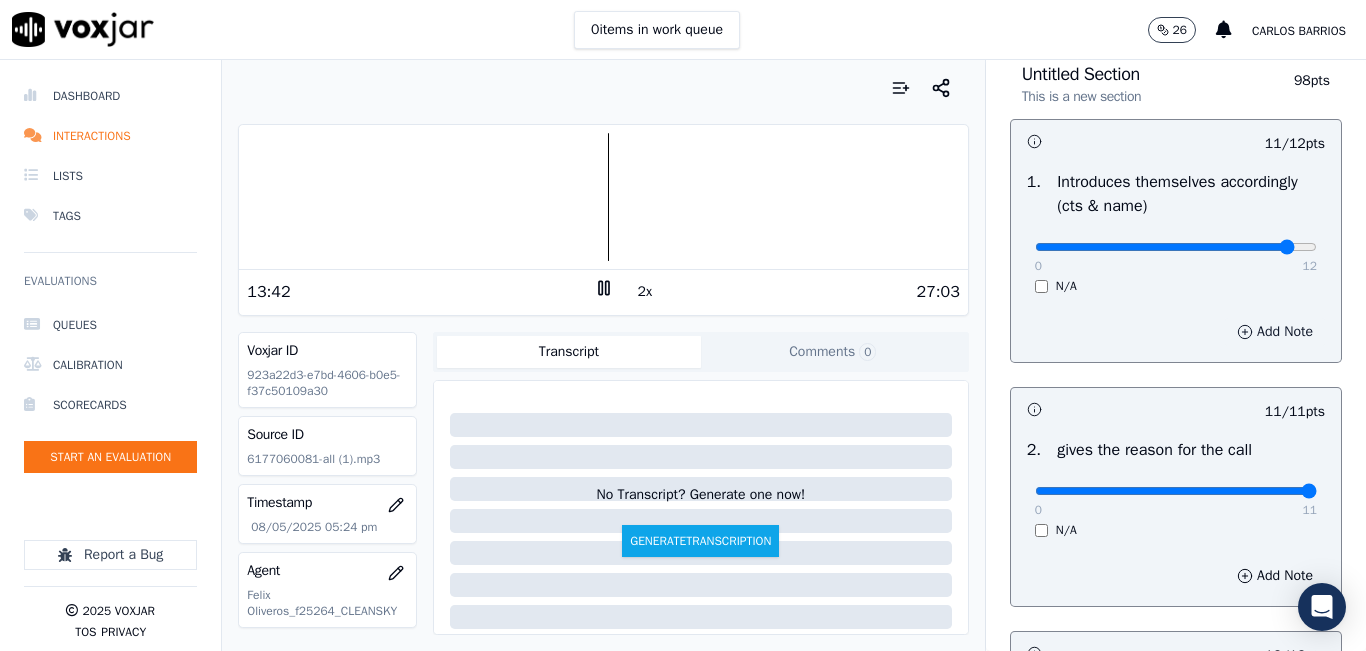 scroll, scrollTop: 0, scrollLeft: 0, axis: both 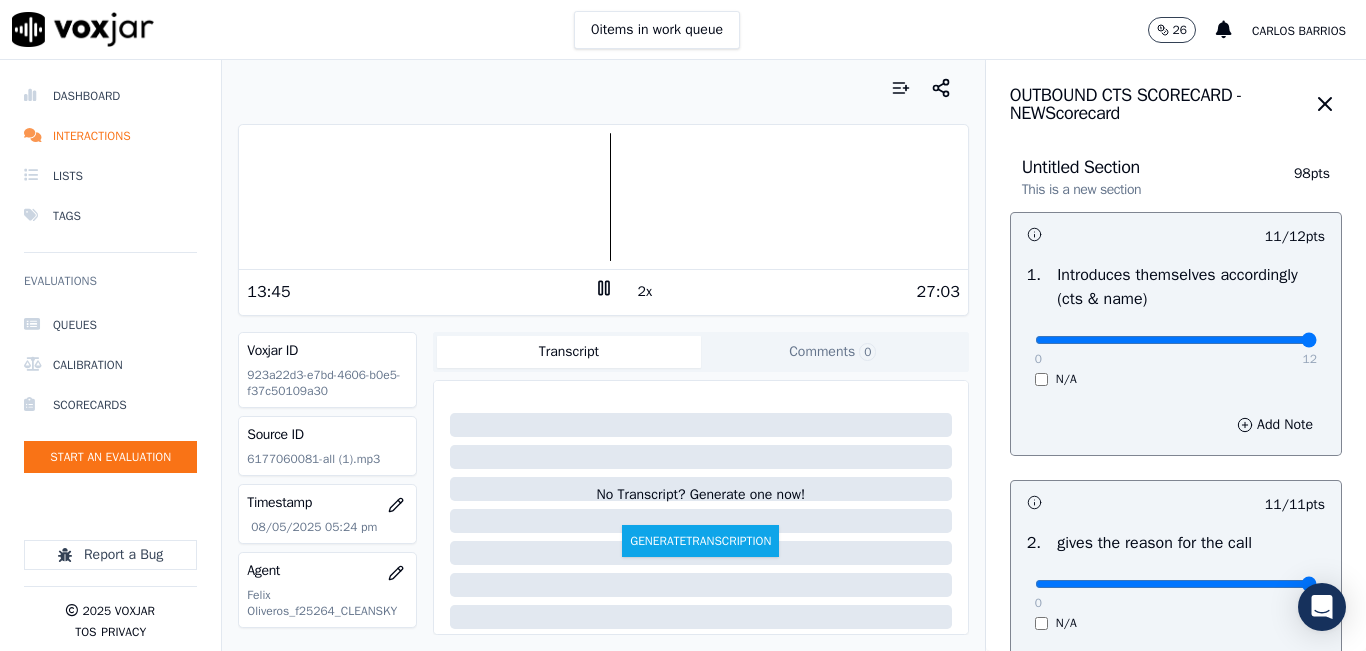 drag, startPoint x: 1251, startPoint y: 344, endPoint x: 1270, endPoint y: 345, distance: 19.026299 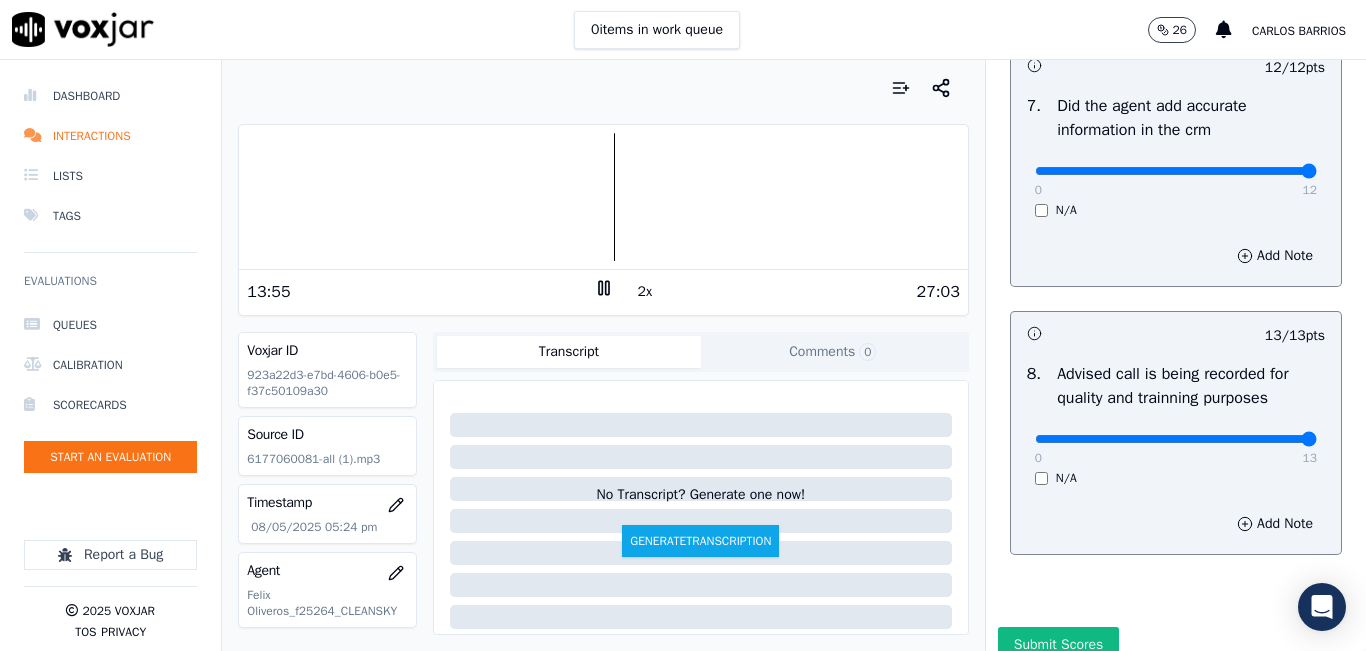 scroll, scrollTop: 1918, scrollLeft: 0, axis: vertical 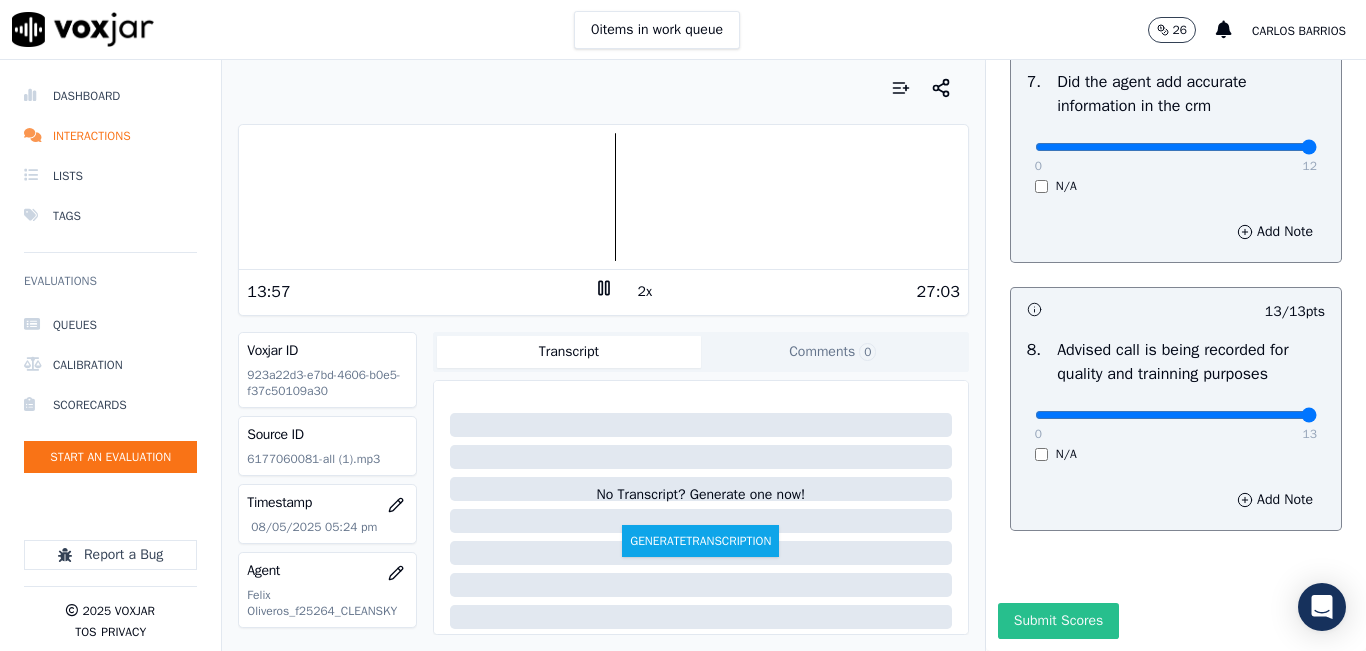 click on "Submit Scores" at bounding box center [1058, 621] 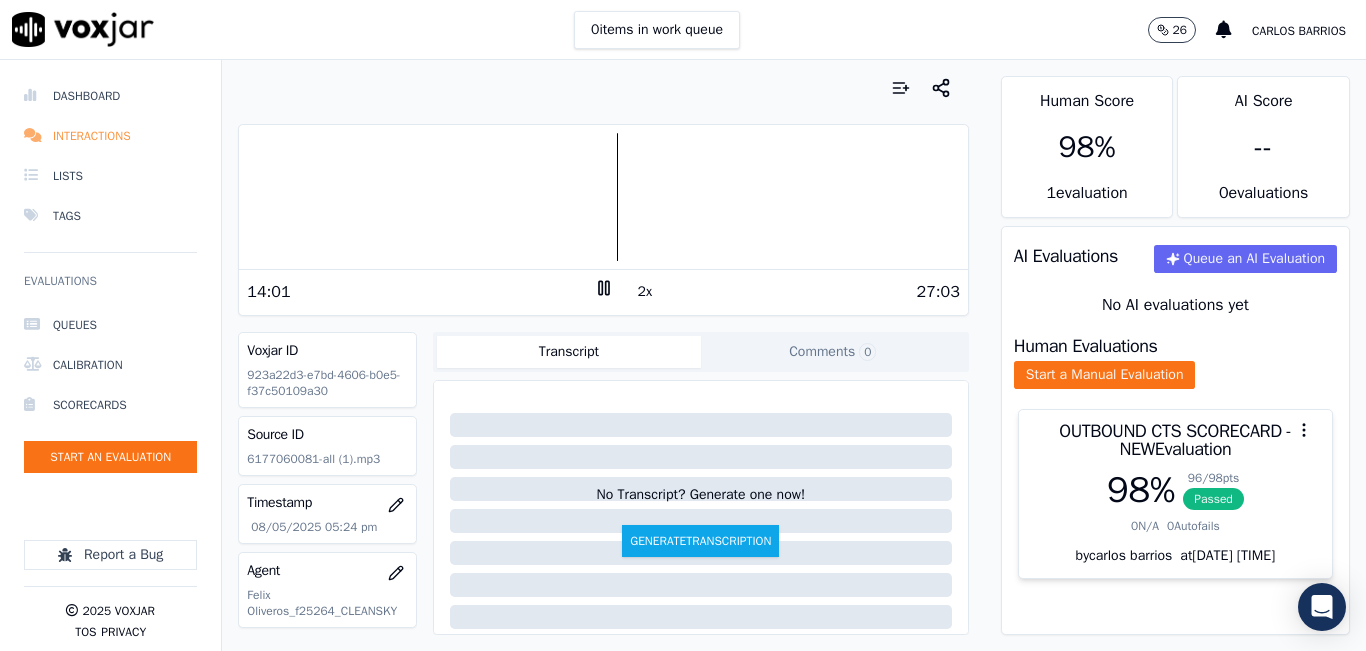 click on "Interactions" at bounding box center (110, 136) 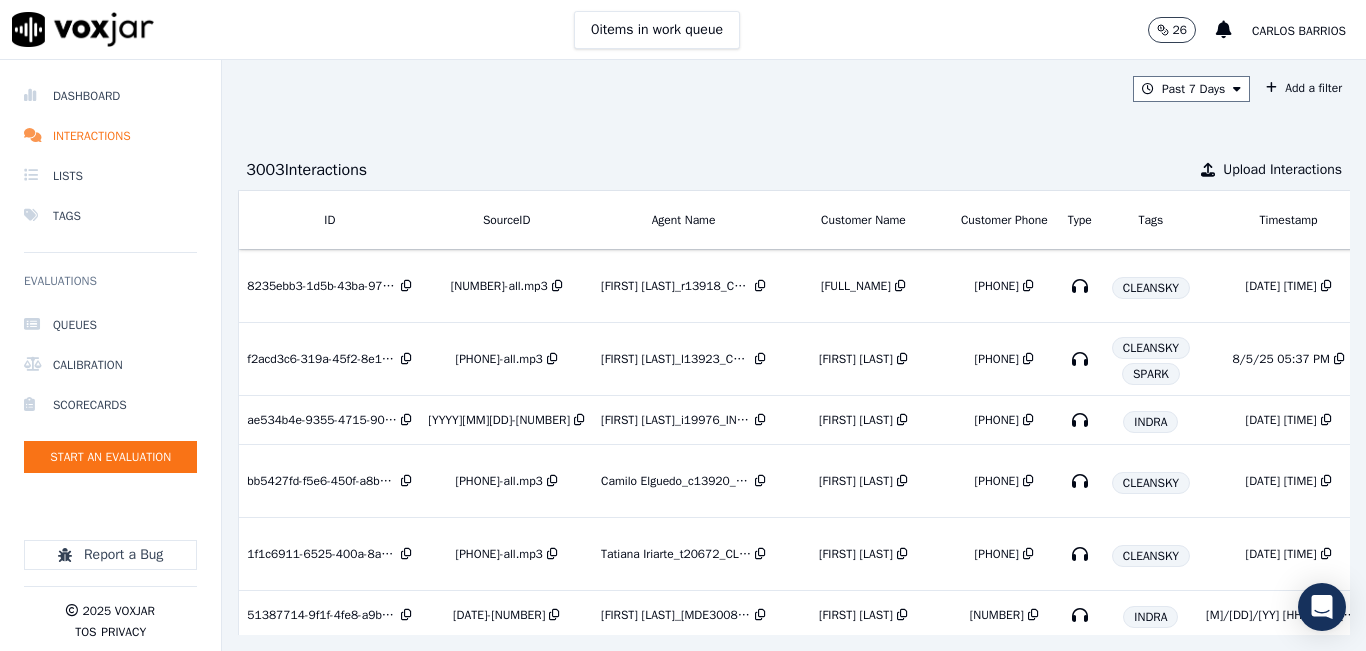 click on "Past 7 Days
Add a filter
3003  Interaction s       Upload Interactions     ID   SourceID   Agent Name   Customer Name   Customer Phone   Type   Tags   Timestamp   Duration   Direction   Source     Export Scores         8235ebb3-1d5b-43ba-97cf-4a980225e9fd     7176968399-all.mp3     Ricardo Castro_r13918_CLEANSKY     ALEJANDRO RIVERA     7176968399       CLEANSKY 8/5/25 05:45 PM     0:58:5     INBOUND         No Evaluation Yet     f2acd3c6-319a-45f2-8e1b-dd422c89cde7     7812520761-all.mp3     Luisa Beltran_l13923_CLEANSKY     MARISOL LARA     7812520761       CLEANSKY SPARK 8/5/25 05:37 PM     0:0:59     INBOUND         No Evaluation Yet     ae534b4e-9355-4715-9077-3f227c3e9b5a     20250804-5714887761     Isabella Angulo_i19976_INDRA     Zulma Pleitez Herrera     5714887761       INDRA 8/5/25 05:35 PM     0:5:37     INBOUND           100 %
bb5427fd-f5e6-450f-a8bd-52de7142ec8e     9786015507-all.mp3     Camilo Elguedo_c13920_CLEANSKY     JOHAN GONZALEZ" at bounding box center (794, 355) 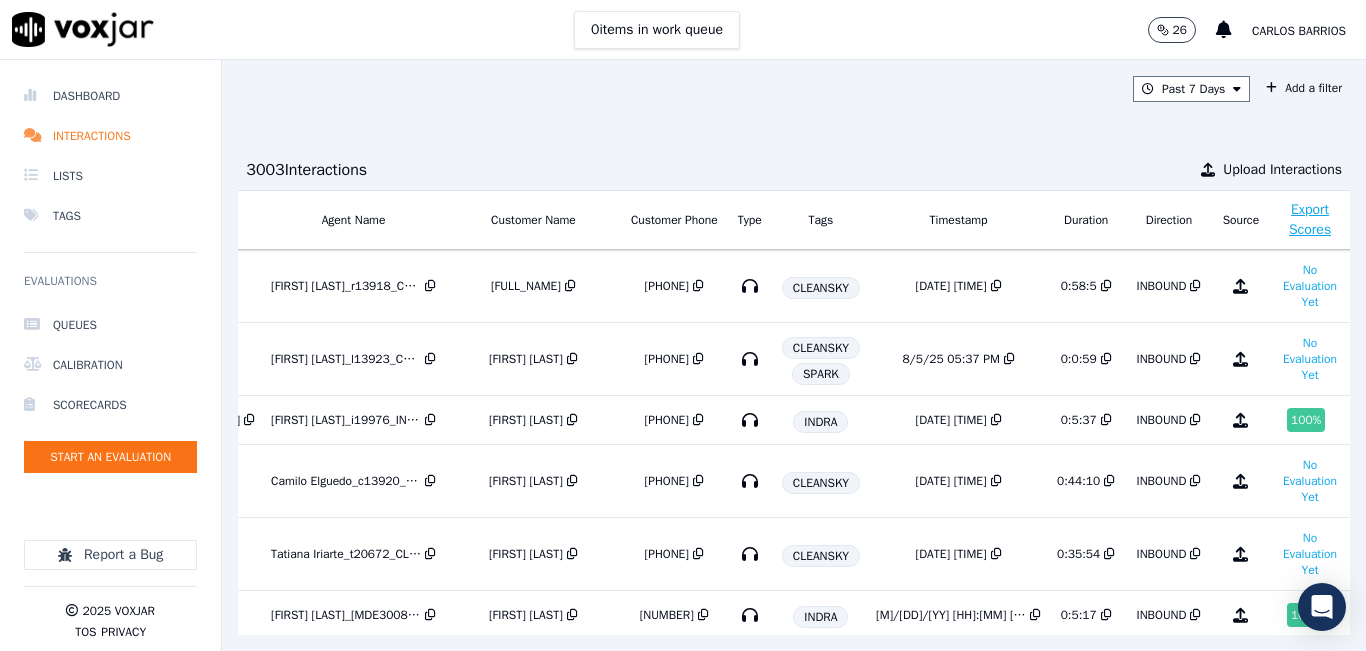 click on "Past 7 Days
Add a filter
3003  Interaction s       Upload Interactions     ID   SourceID   Agent Name   Customer Name   Customer Phone   Type   Tags   Timestamp   Duration   Direction   Source     Export Scores         8235ebb3-1d5b-43ba-97cf-4a980225e9fd     7176968399-all.mp3     Ricardo Castro_r13918_CLEANSKY     ALEJANDRO RIVERA     7176968399       CLEANSKY 8/5/25 05:45 PM     0:58:5     INBOUND         No Evaluation Yet     f2acd3c6-319a-45f2-8e1b-dd422c89cde7     7812520761-all.mp3     Luisa Beltran_l13923_CLEANSKY     MARISOL LARA     7812520761       CLEANSKY SPARK 8/5/25 05:37 PM     0:0:59     INBOUND         No Evaluation Yet     ae534b4e-9355-4715-9077-3f227c3e9b5a     20250804-5714887761     Isabella Angulo_i19976_INDRA     Zulma Pleitez Herrera     5714887761       INDRA 8/5/25 05:35 PM     0:5:37     INBOUND           100 %
bb5427fd-f5e6-450f-a8bd-52de7142ec8e     9786015507-all.mp3     Camilo Elguedo_c13920_CLEANSKY     JOHAN GONZALEZ" at bounding box center [794, 355] 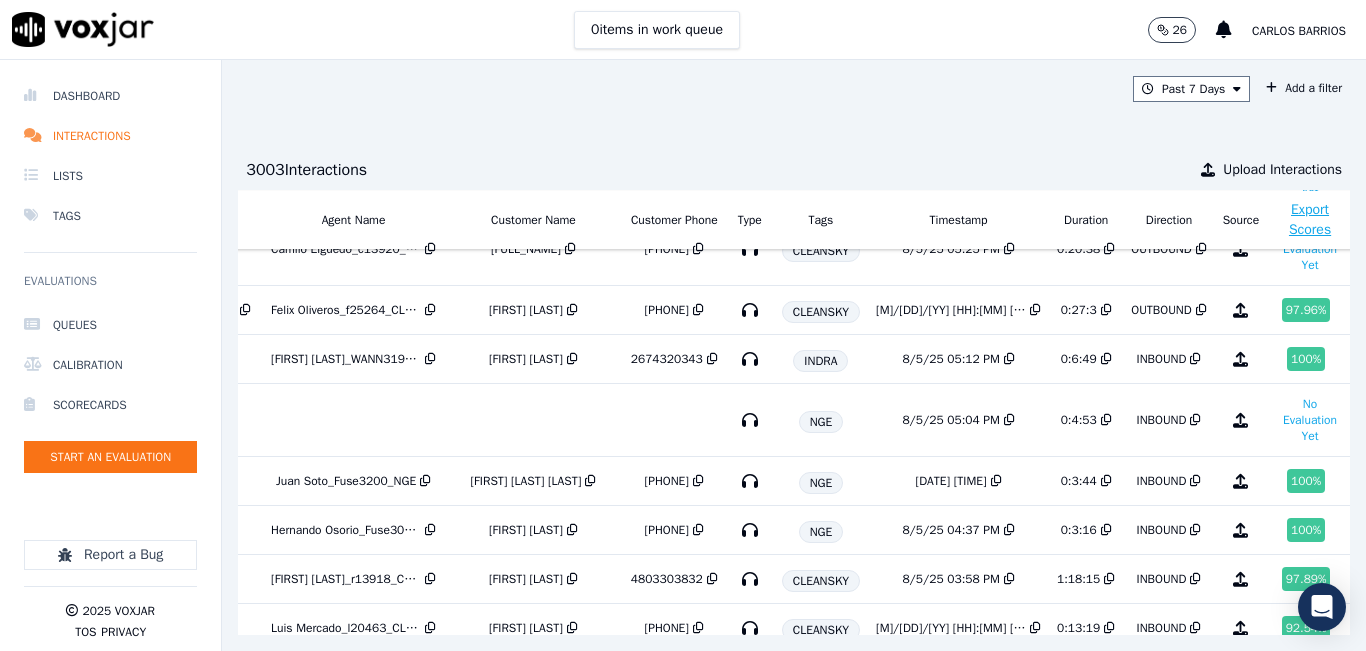 scroll, scrollTop: 300, scrollLeft: 330, axis: both 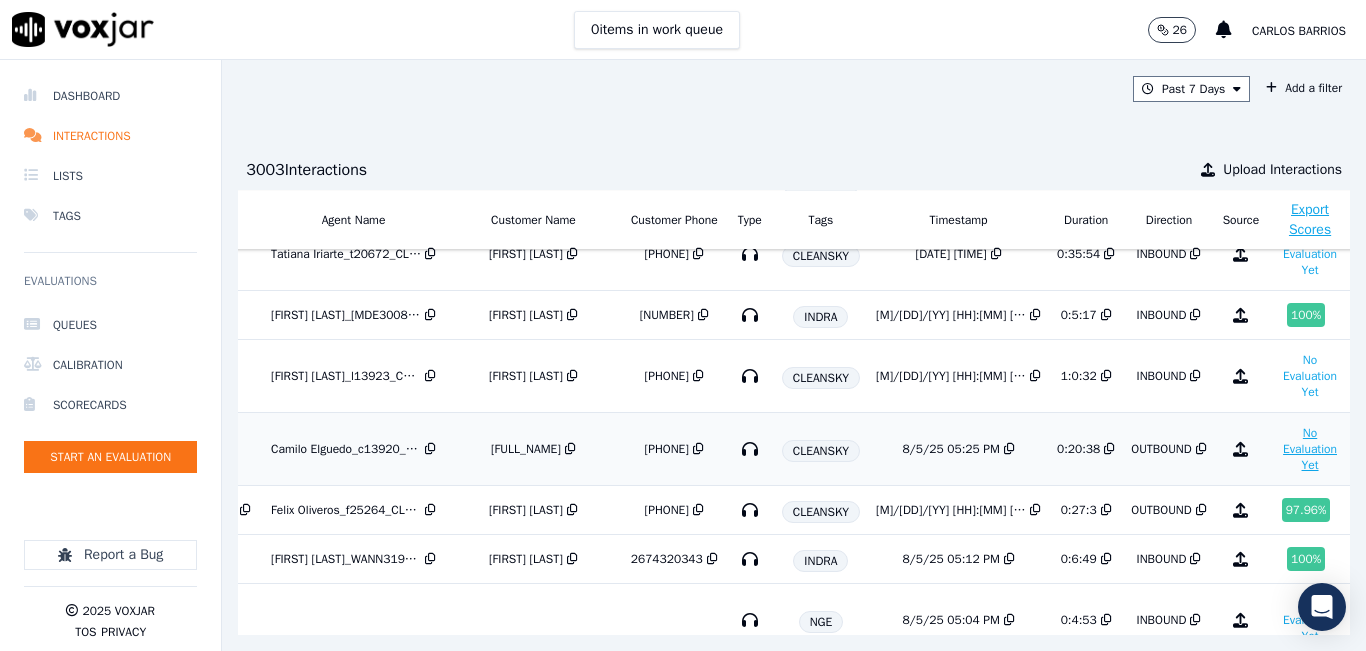 click on "No Evaluation Yet" at bounding box center [1310, 449] 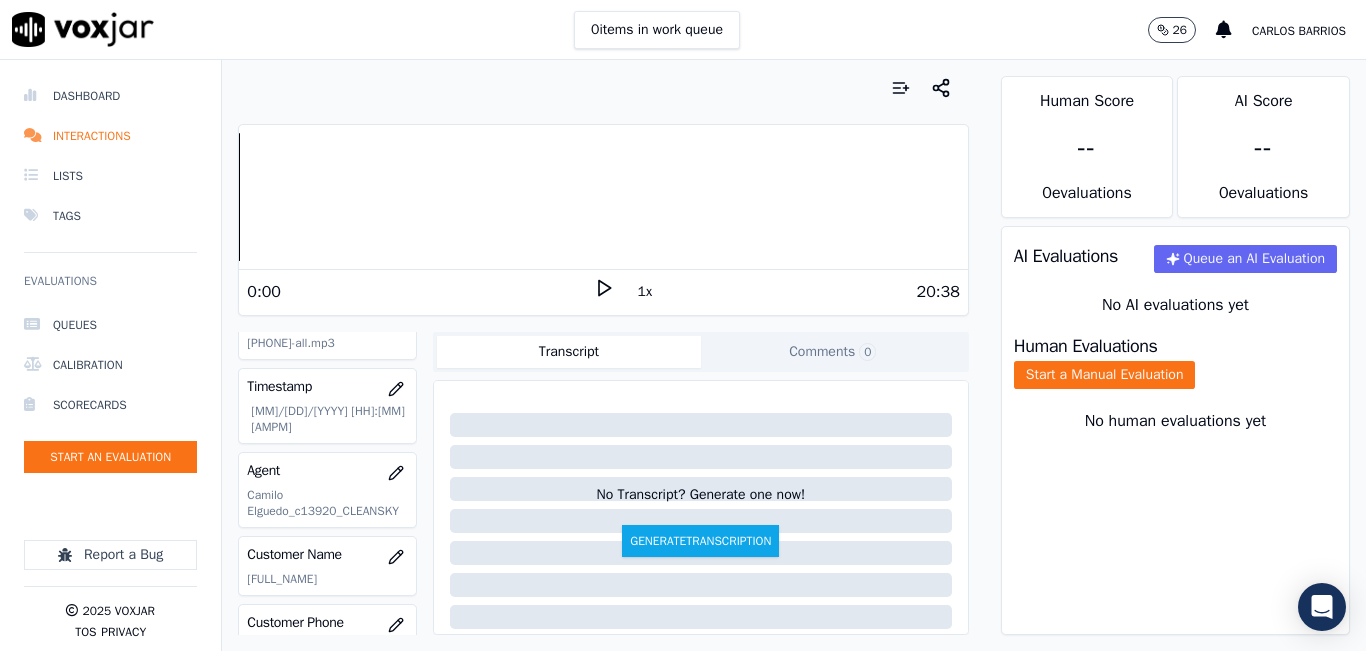 scroll, scrollTop: 200, scrollLeft: 0, axis: vertical 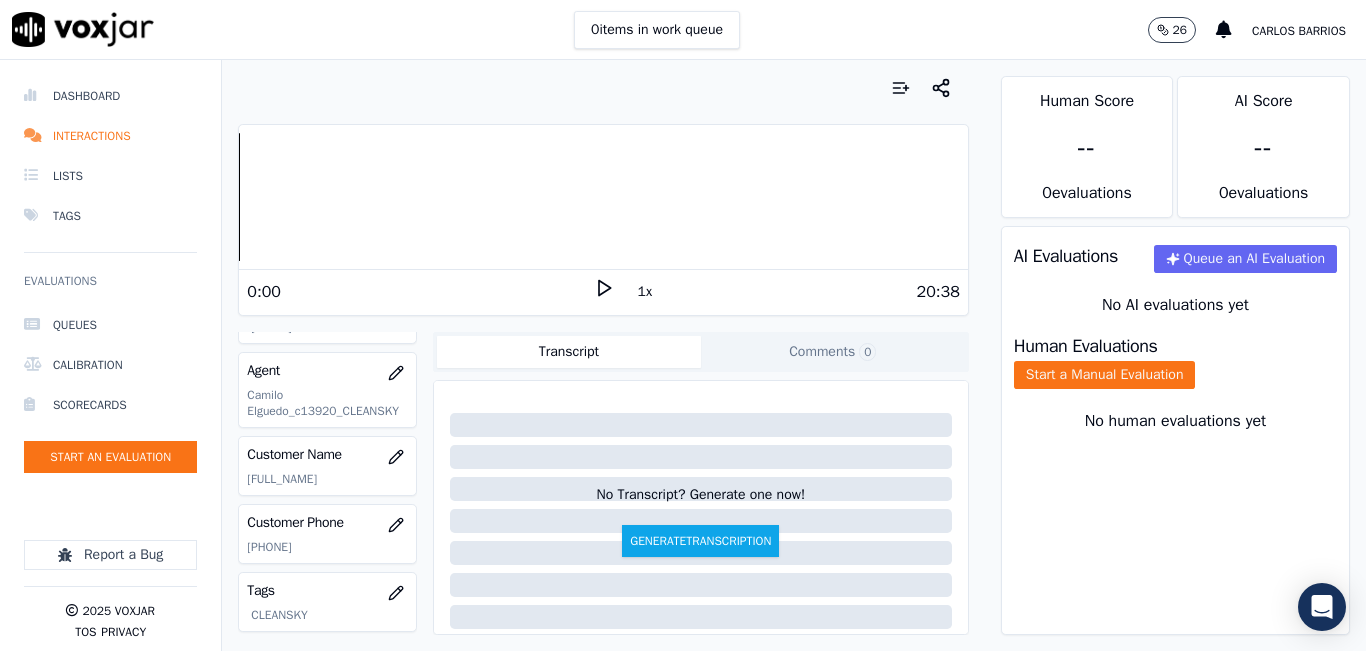 click on "[PHONE]" 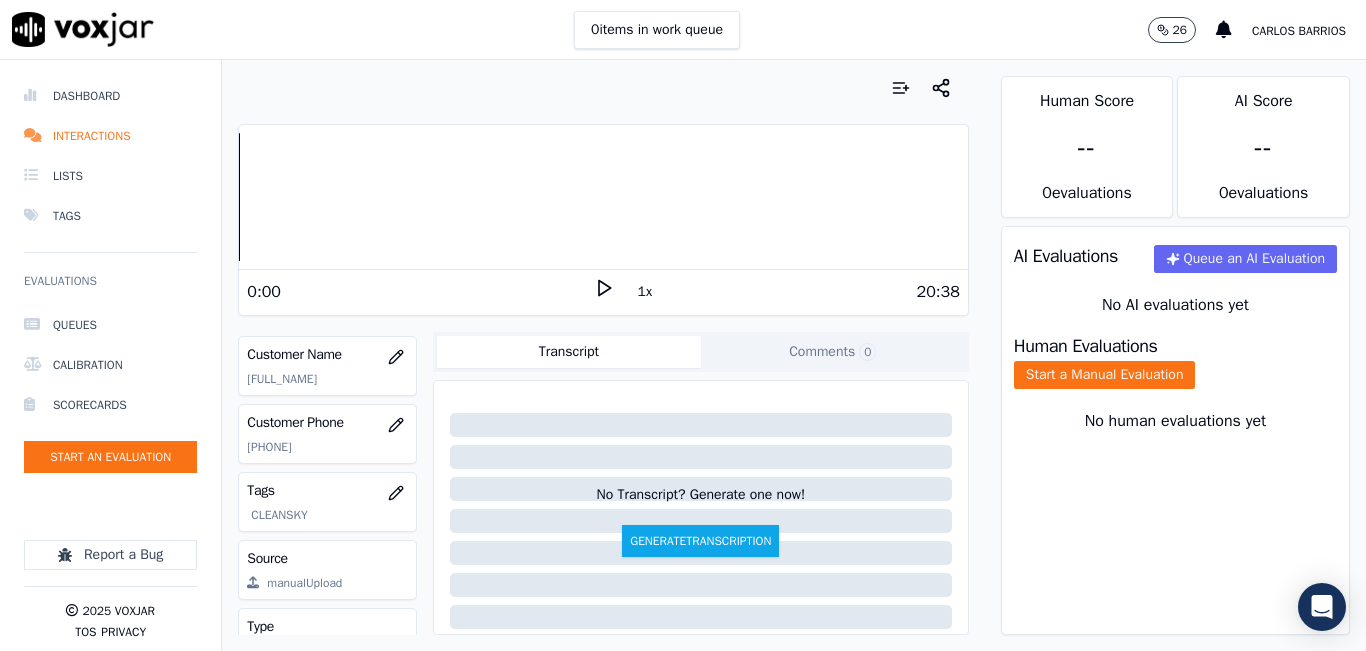 click 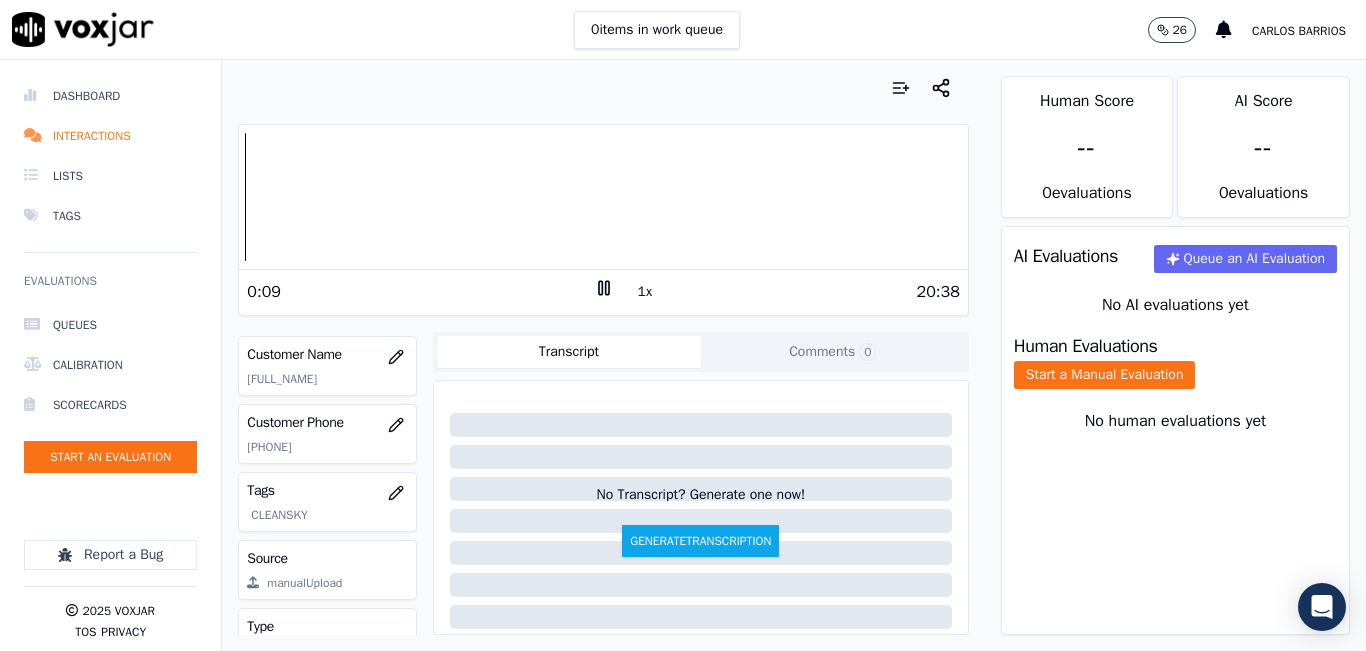 click on "0:09     1x   20:38" at bounding box center [603, 291] 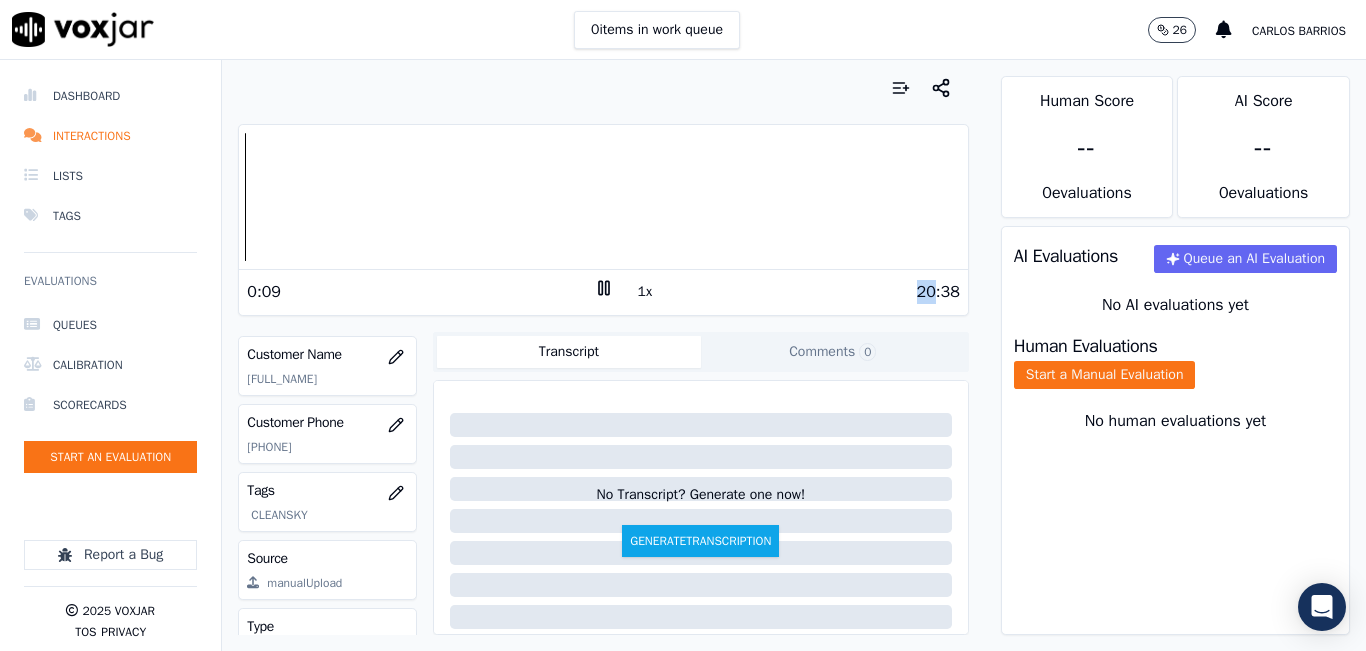 click on "0:09     1x   20:38" at bounding box center [603, 291] 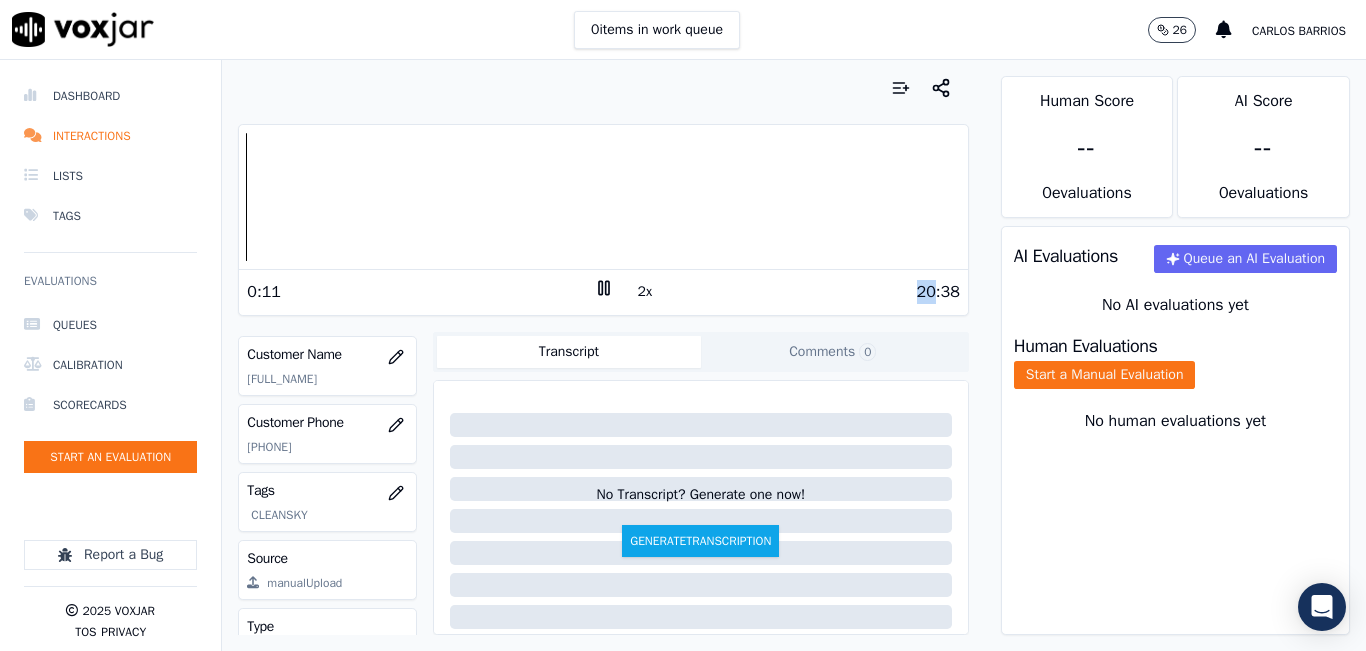 click on "Comments  0" 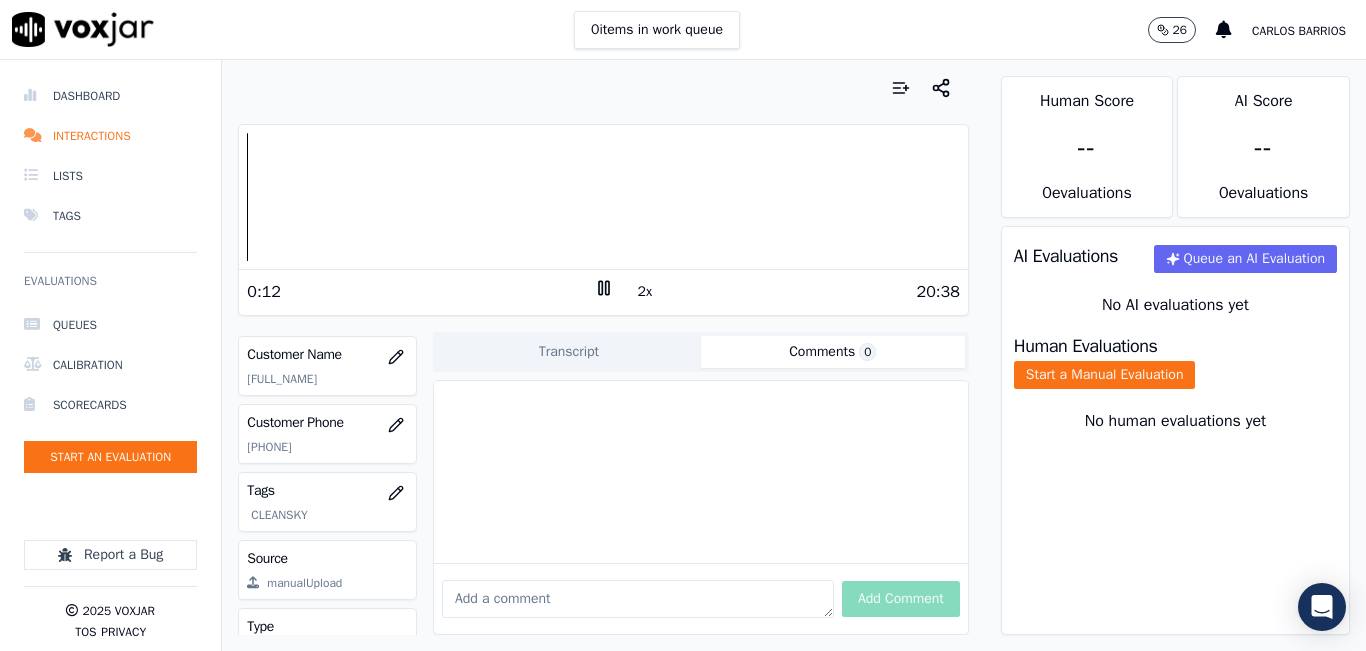 click on "Human Score   --   0  evaluation s   AI Score   --   0  evaluation s     AI Evaluations
Queue an AI Evaluation   No AI evaluations yet   Human Evaluations   Start a Manual Evaluation   No human evaluations yet" at bounding box center (1175, 355) 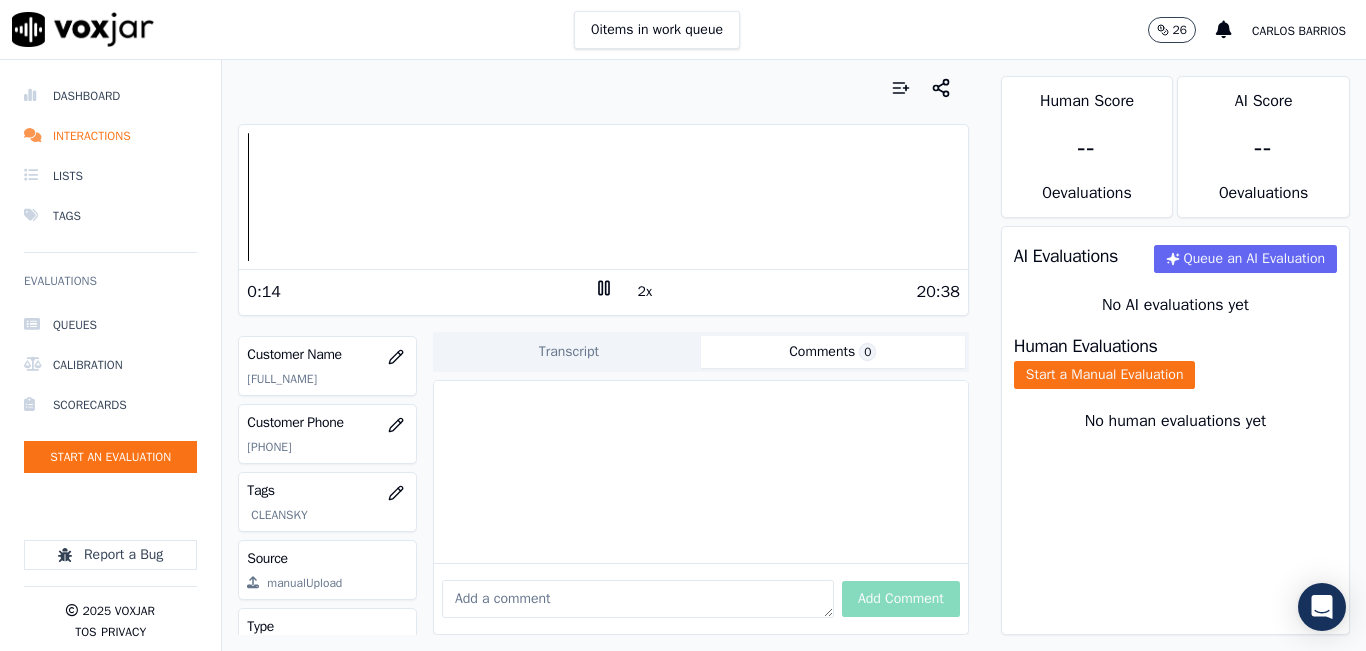 click on "Transcript" at bounding box center (569, 352) 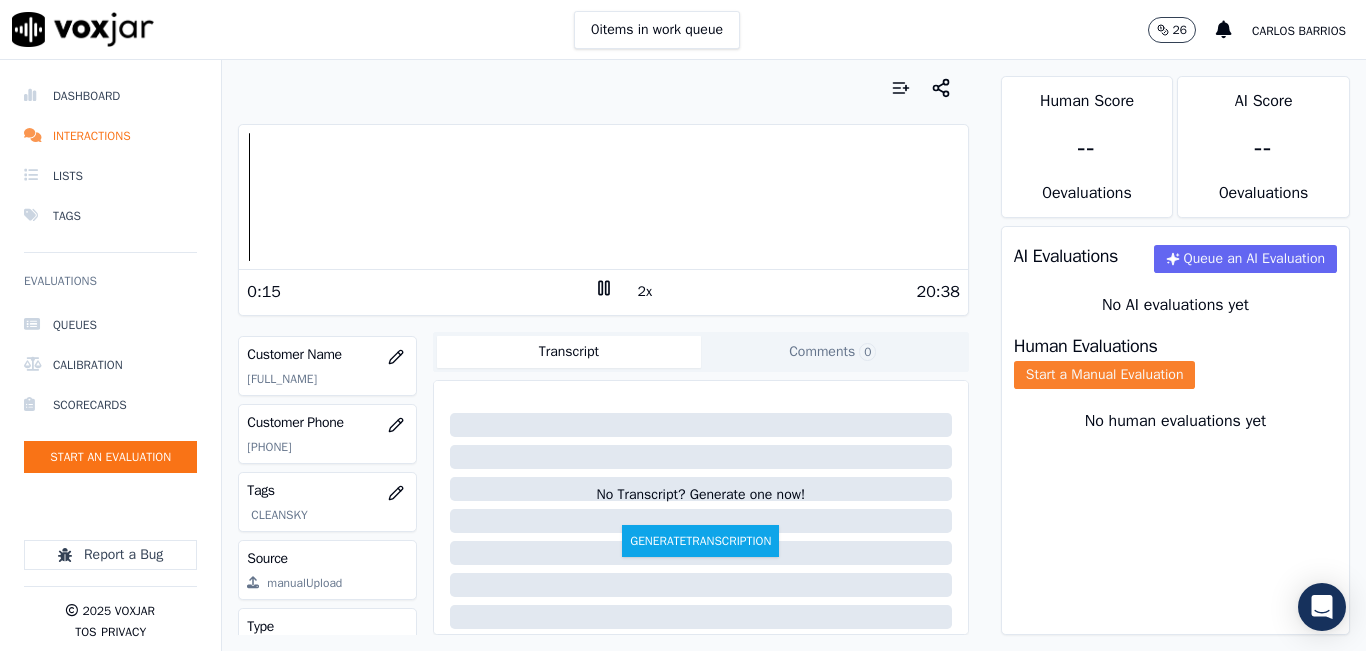 click on "Start a Manual Evaluation" 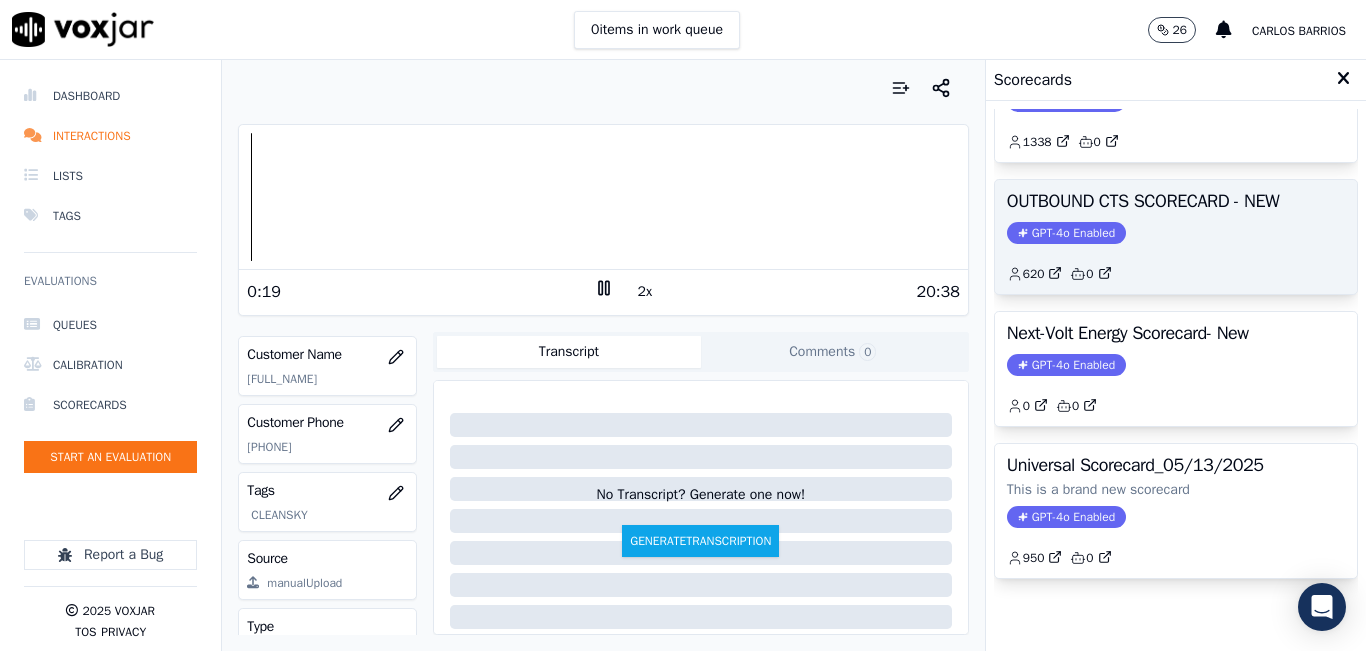 scroll, scrollTop: 427, scrollLeft: 0, axis: vertical 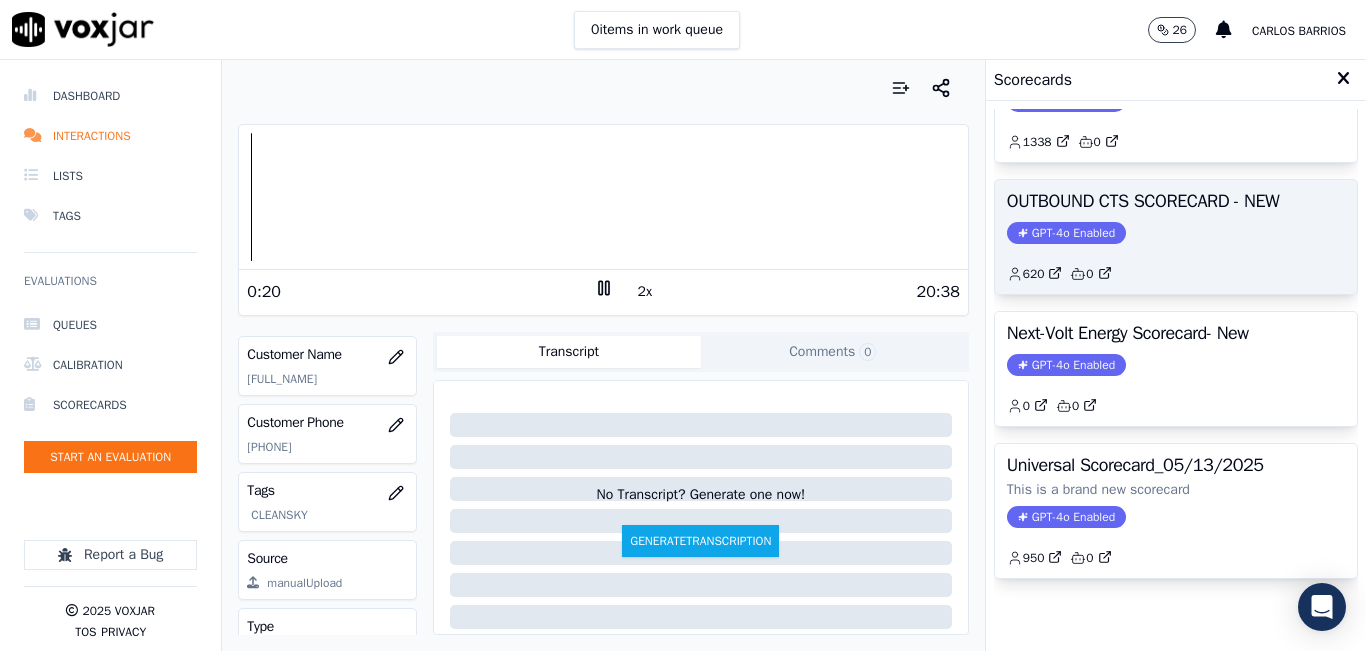click on "OUTBOUND CTS SCORECARD - NEW        GPT-4o Enabled       620         0" at bounding box center [1176, 237] 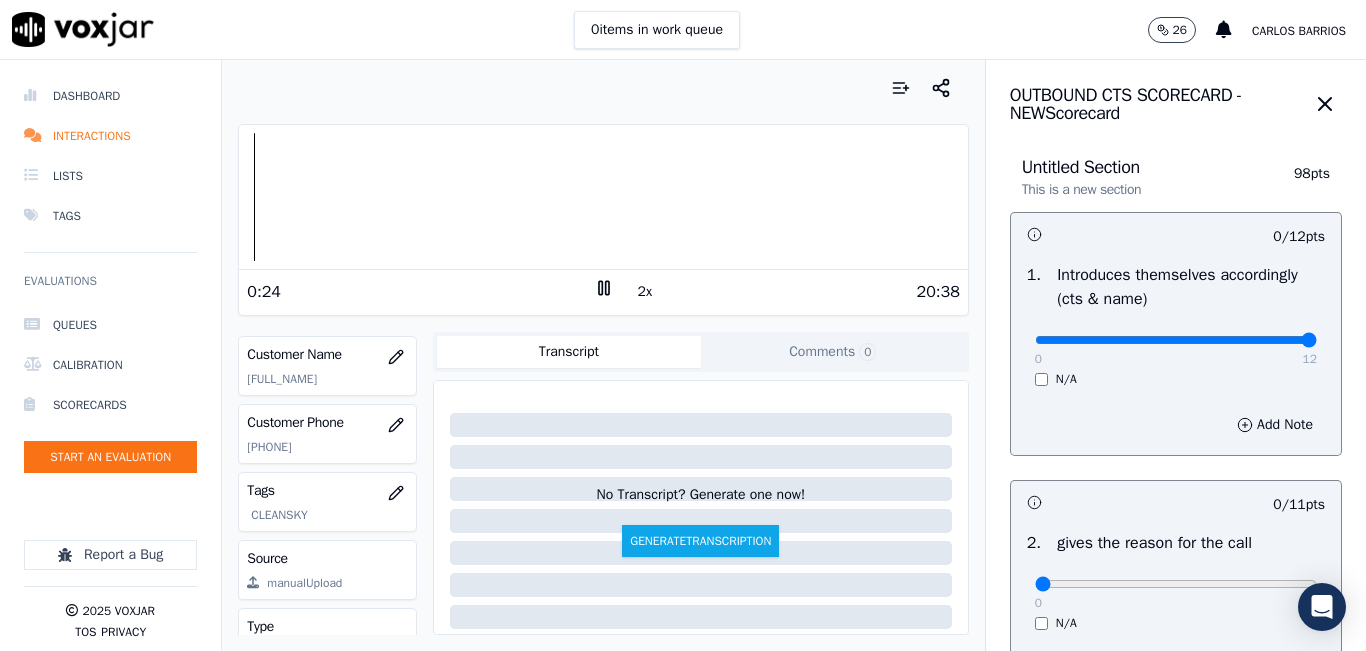 drag, startPoint x: 1239, startPoint y: 346, endPoint x: 1267, endPoint y: 348, distance: 28.071337 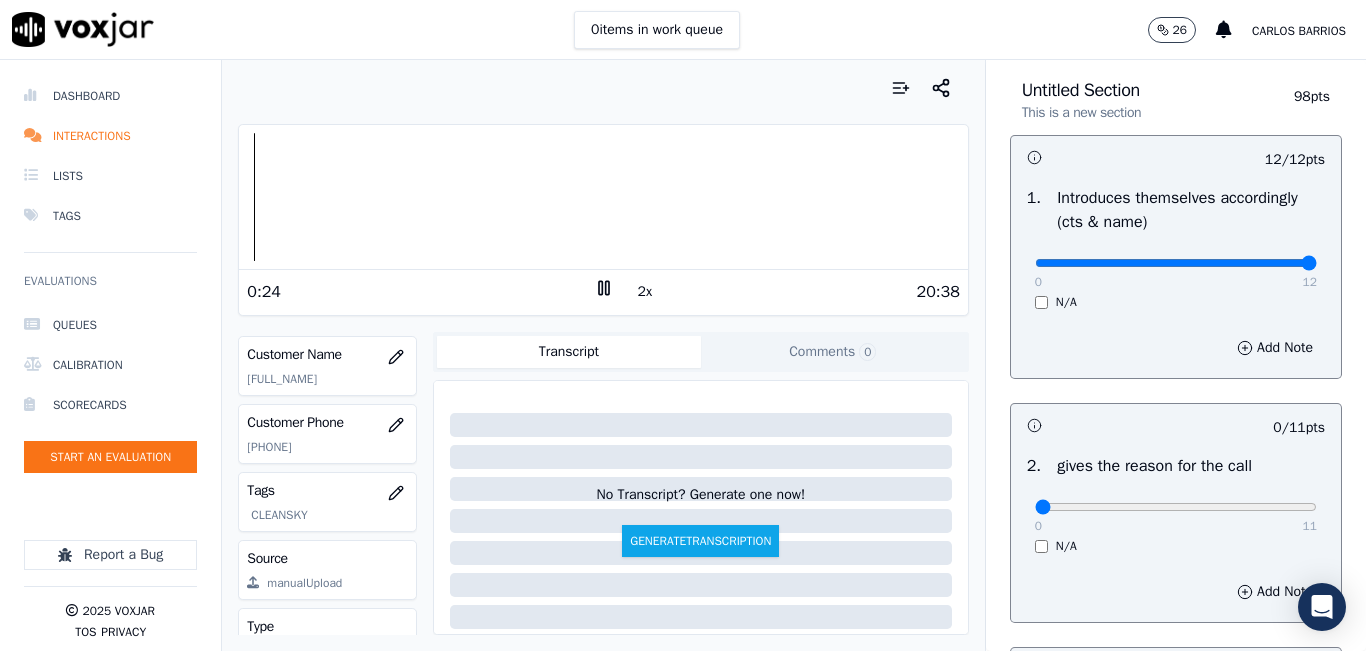 scroll, scrollTop: 200, scrollLeft: 0, axis: vertical 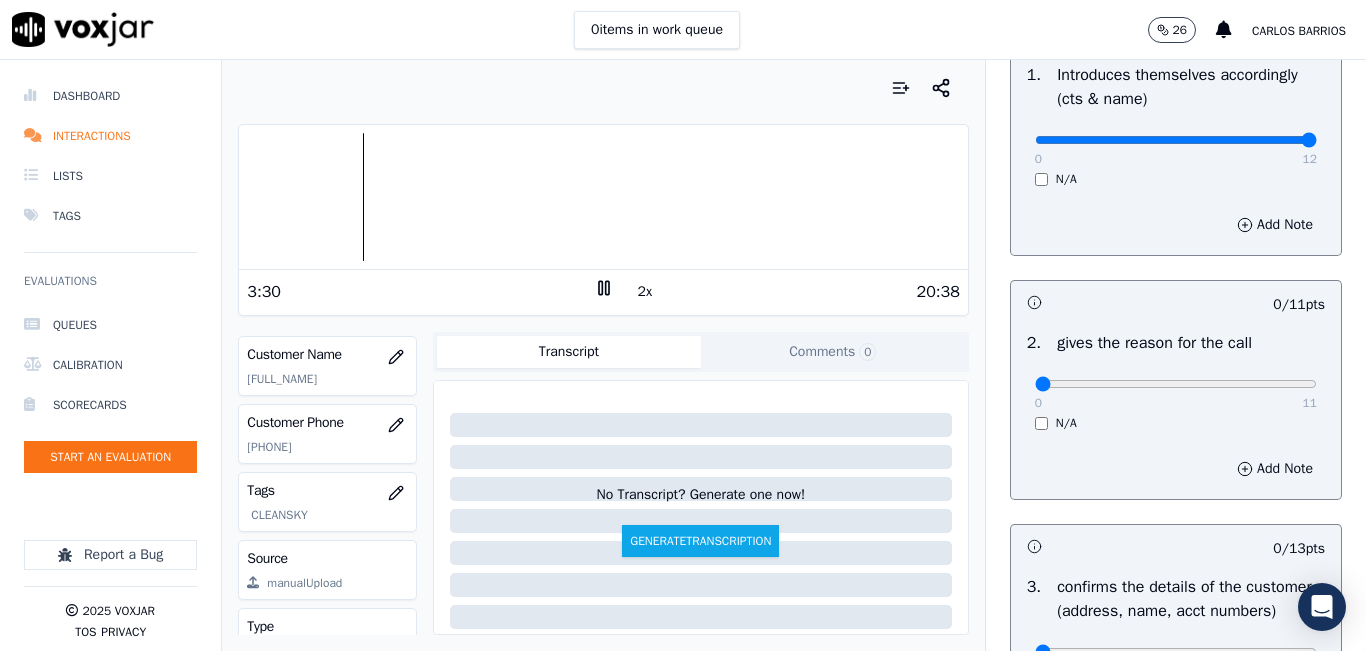 click 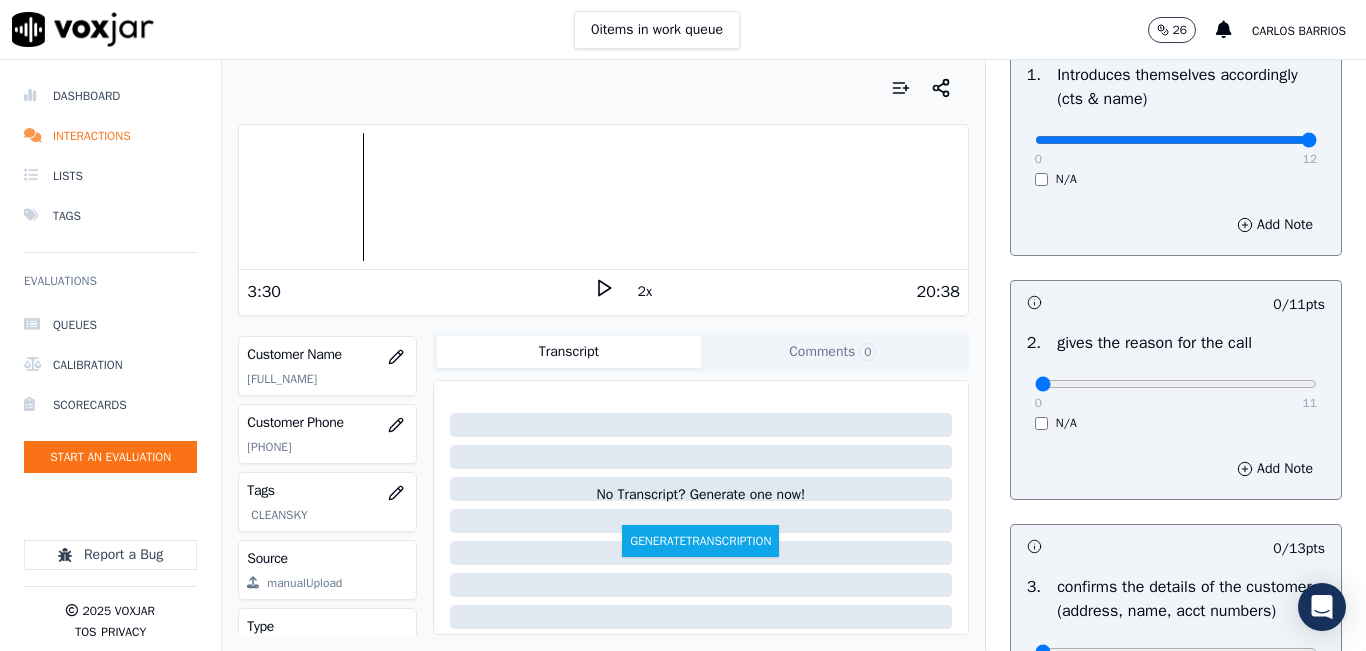 click at bounding box center (603, 88) 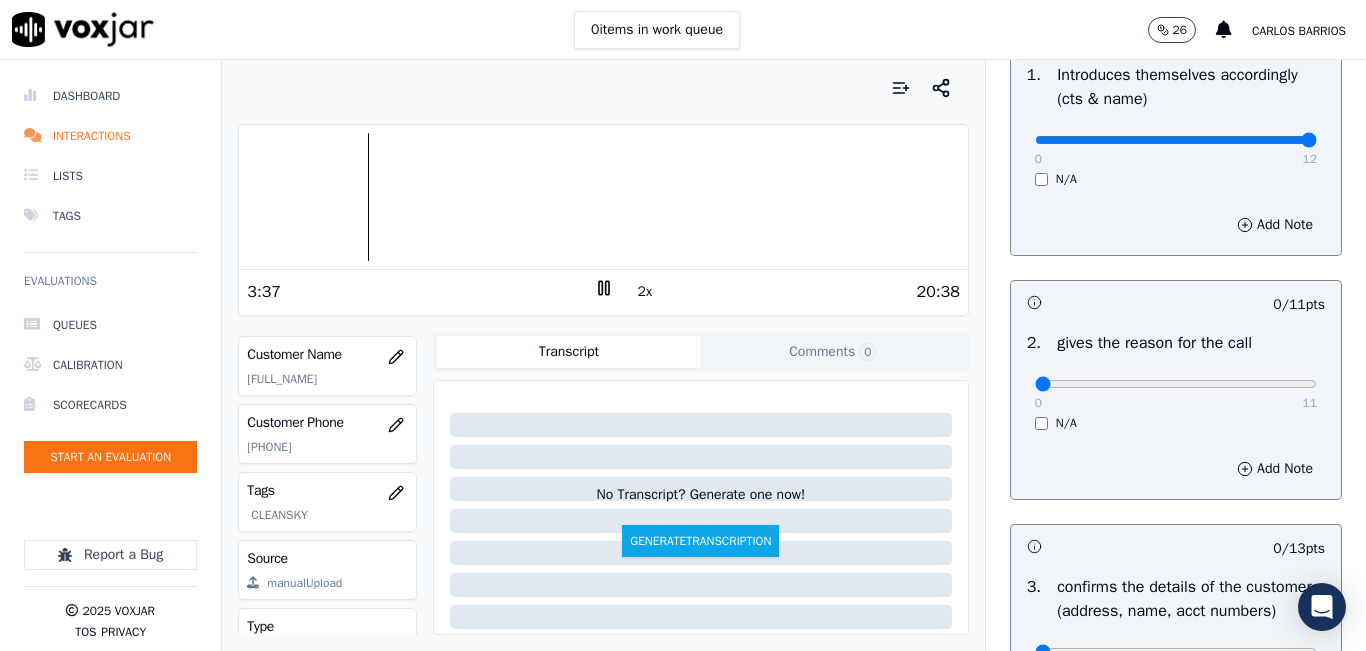 click at bounding box center [603, 197] 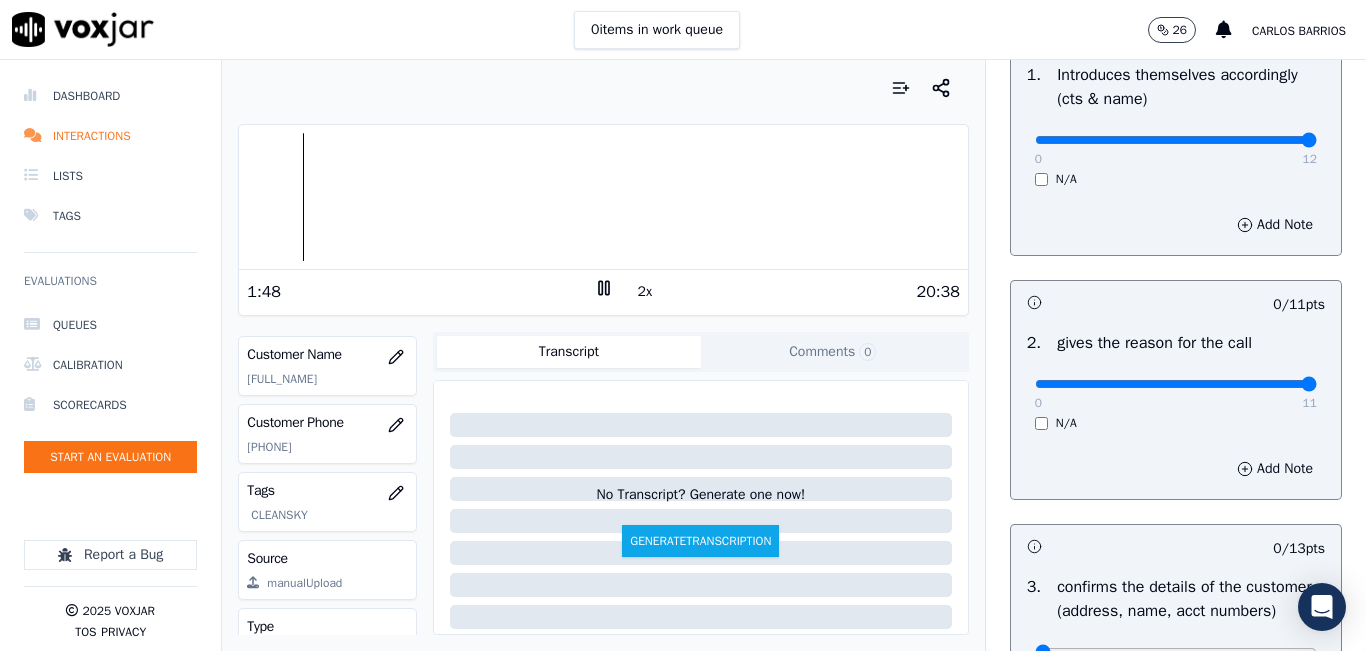 drag, startPoint x: 1233, startPoint y: 382, endPoint x: 1305, endPoint y: 382, distance: 72 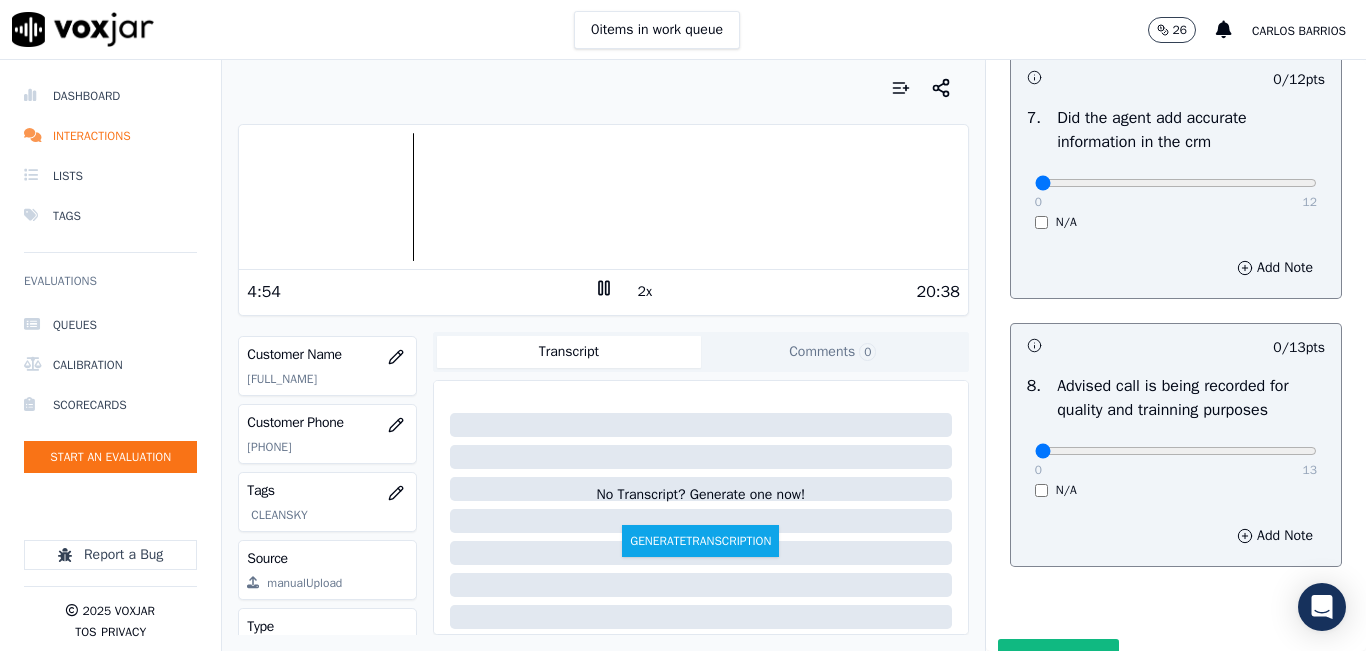 scroll, scrollTop: 1800, scrollLeft: 0, axis: vertical 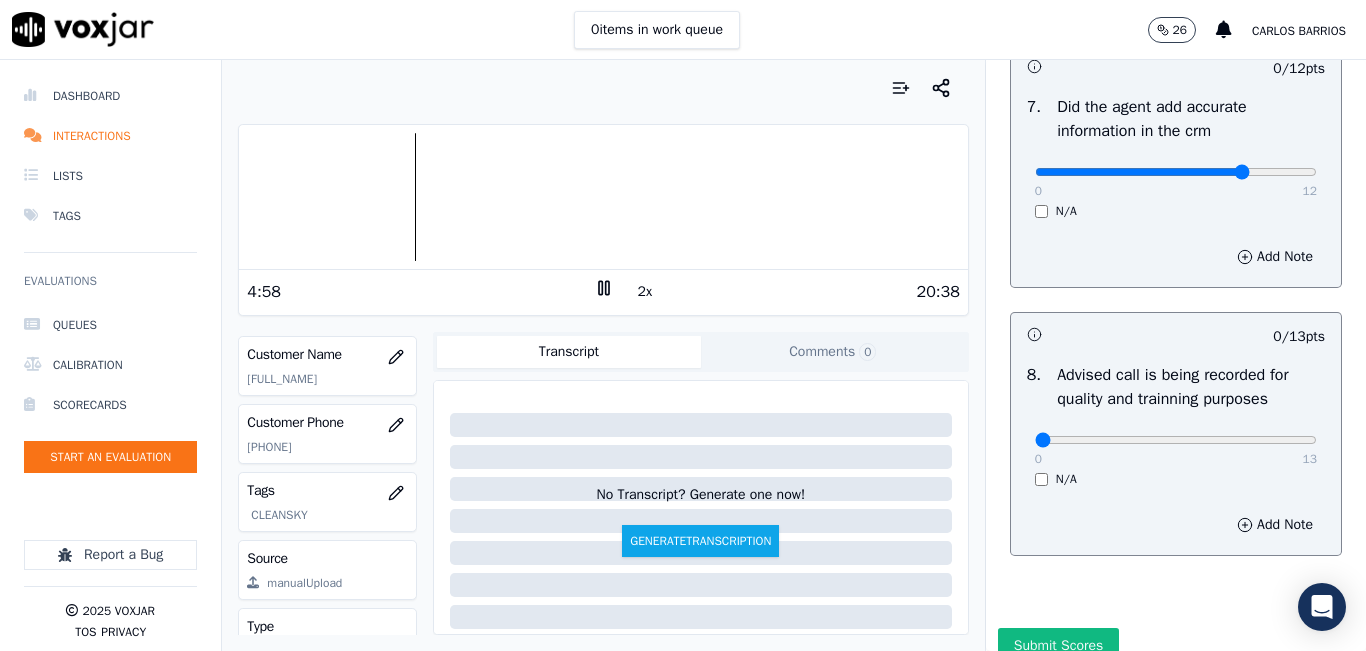 type on "9" 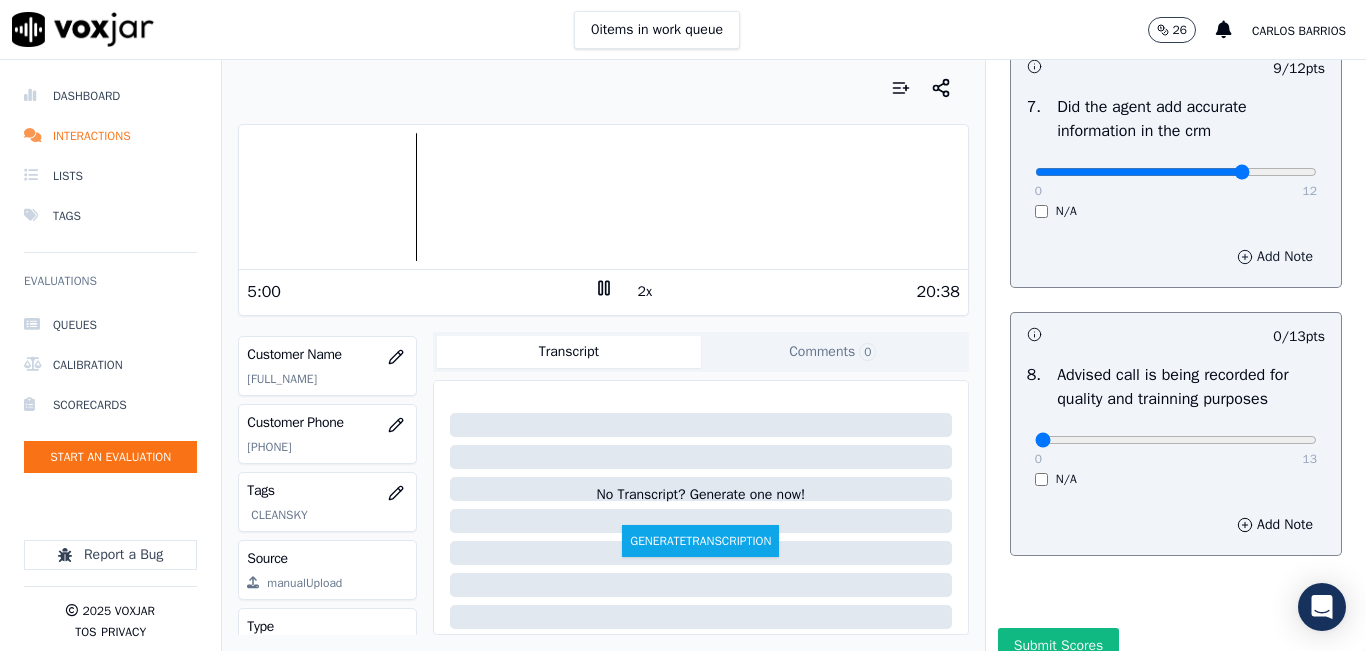 click on "Add Note" at bounding box center (1275, 257) 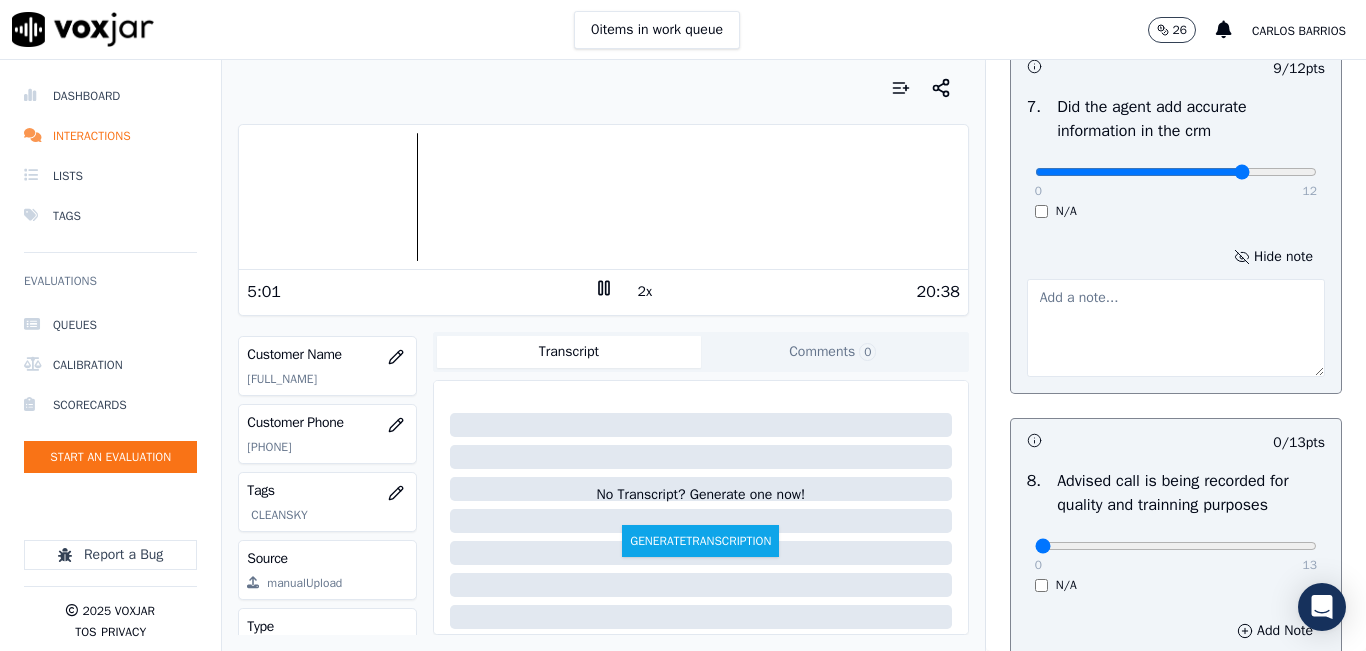 click at bounding box center (1176, 328) 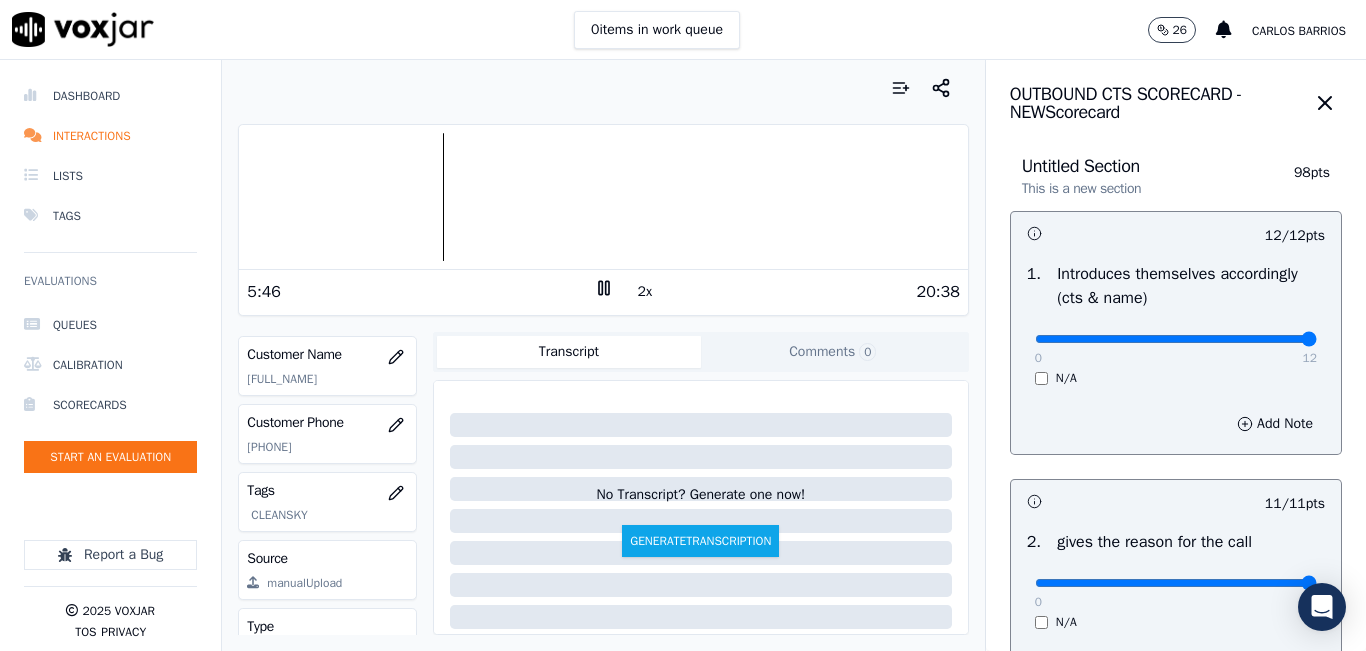 scroll, scrollTop: 0, scrollLeft: 0, axis: both 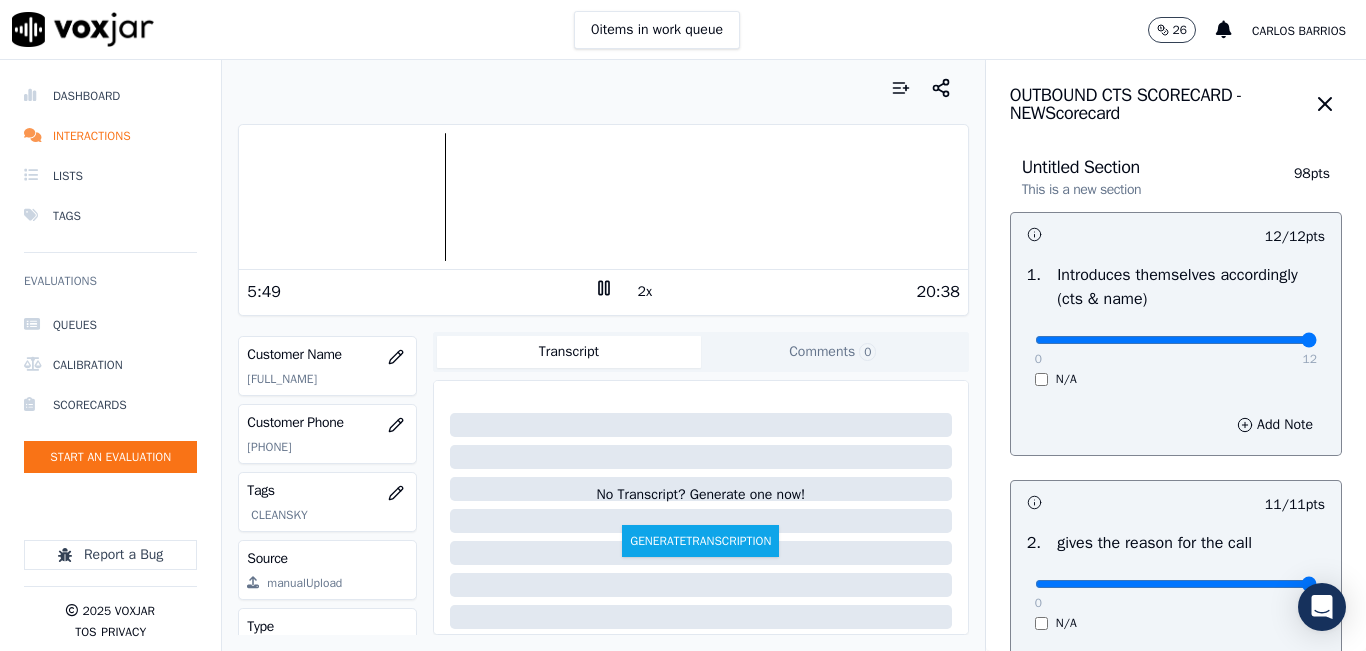 type on "MFS (5,95)" 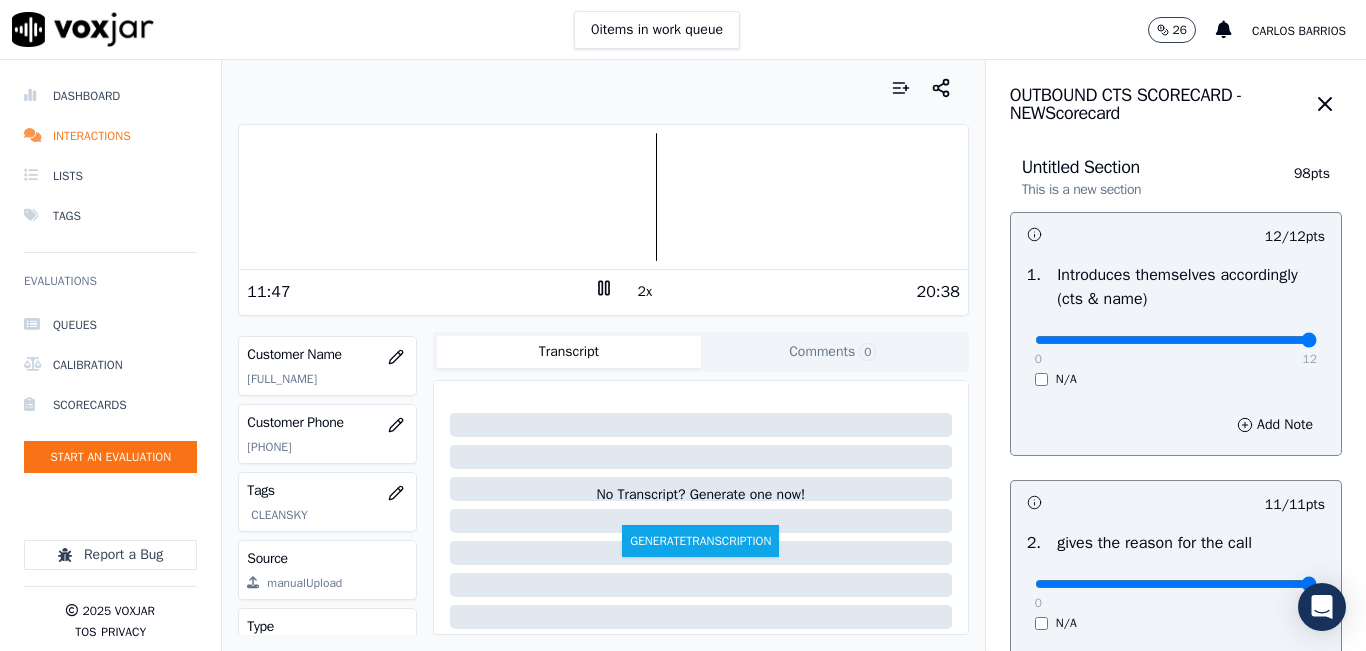 drag, startPoint x: 408, startPoint y: 111, endPoint x: 422, endPoint y: 118, distance: 15.652476 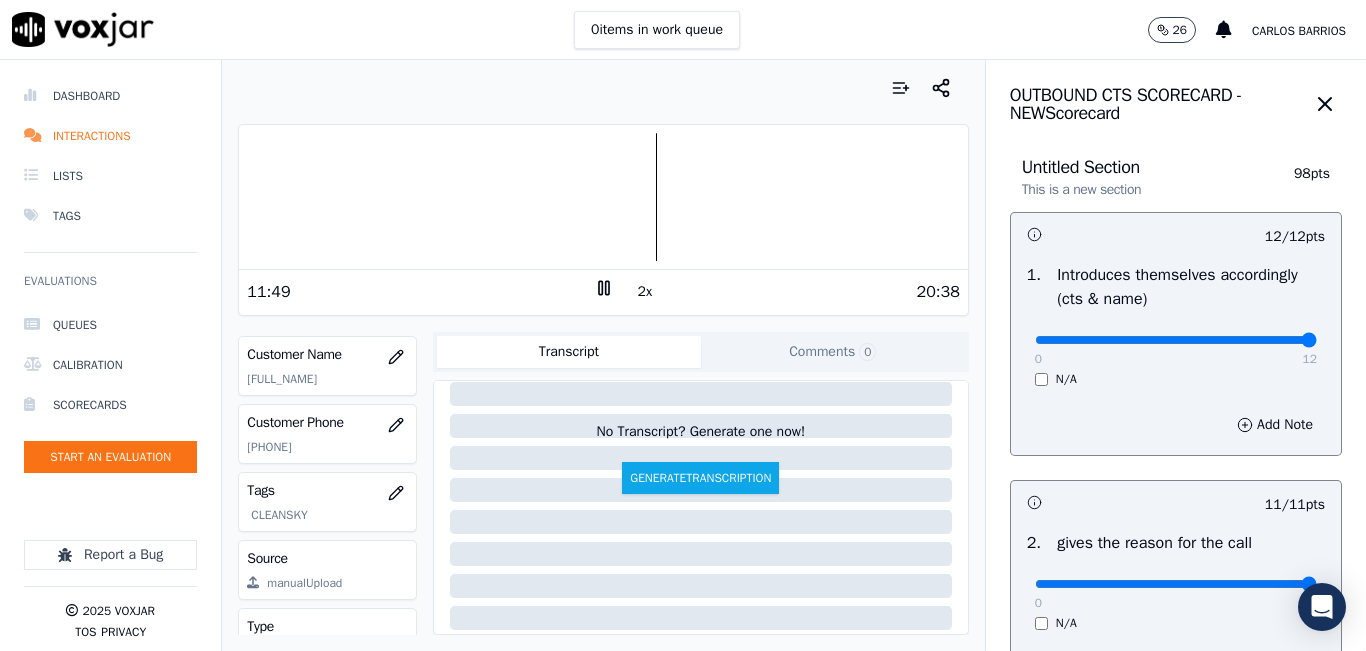 scroll, scrollTop: 100, scrollLeft: 0, axis: vertical 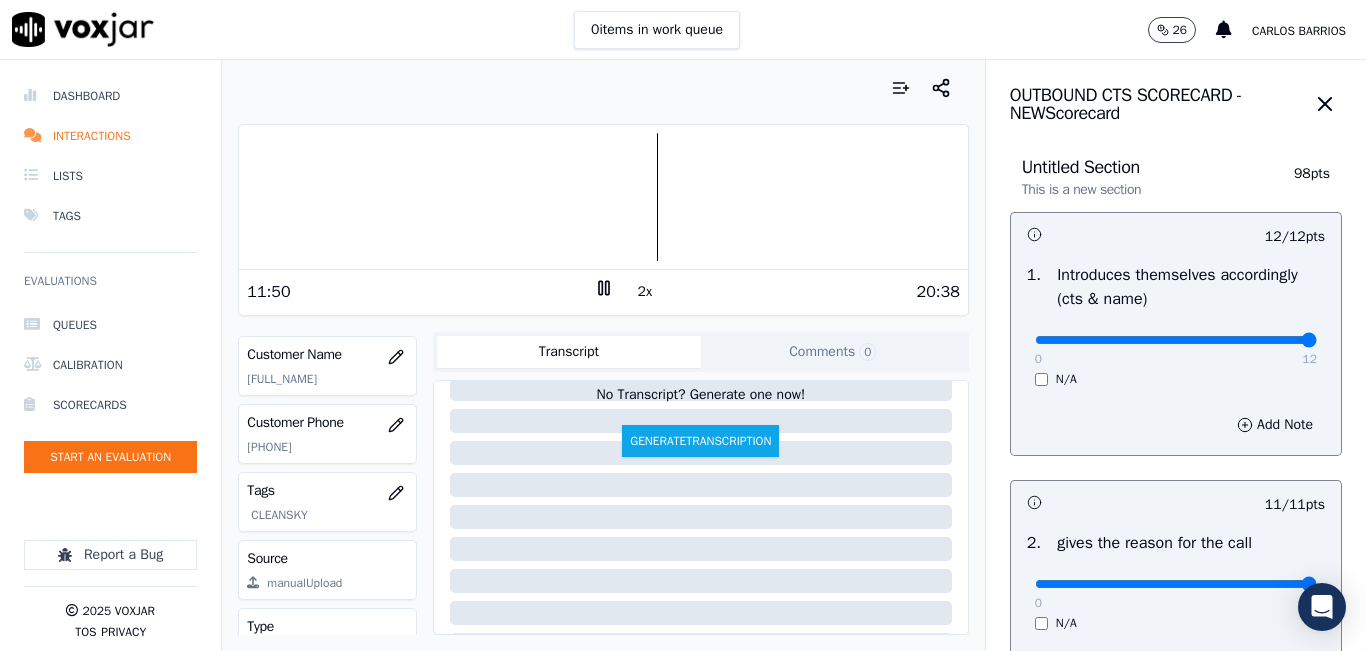 click 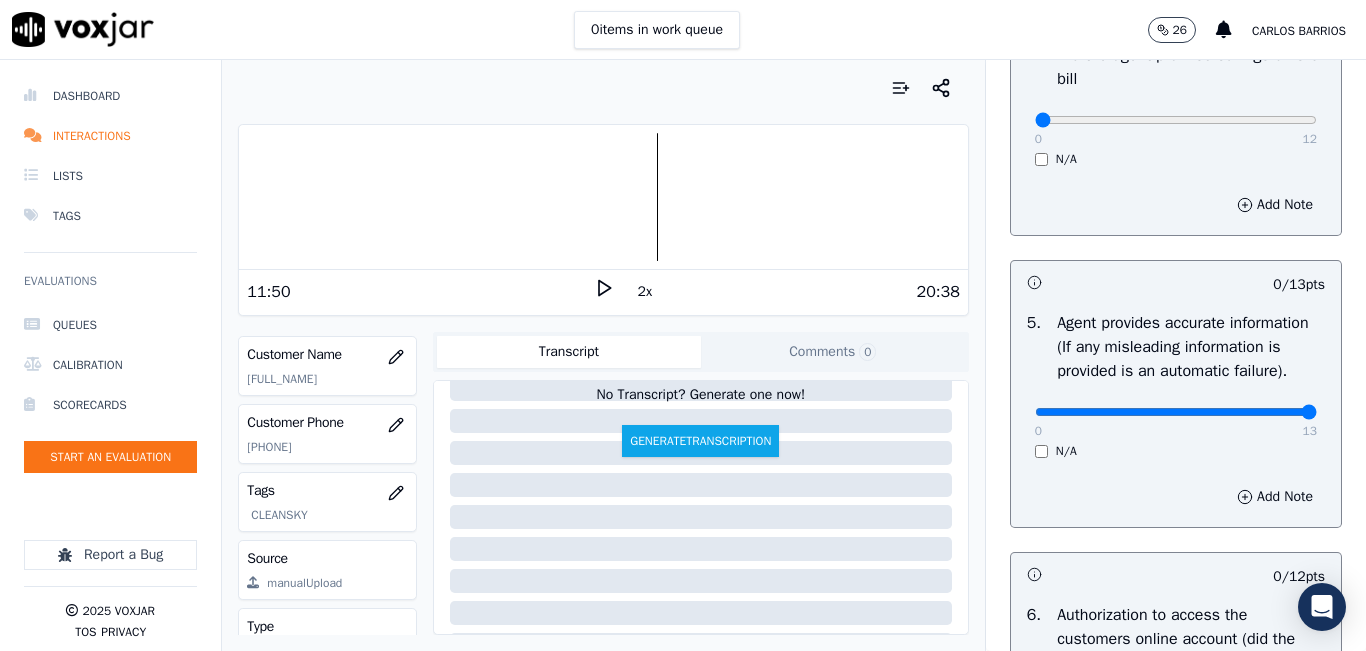 type on "13" 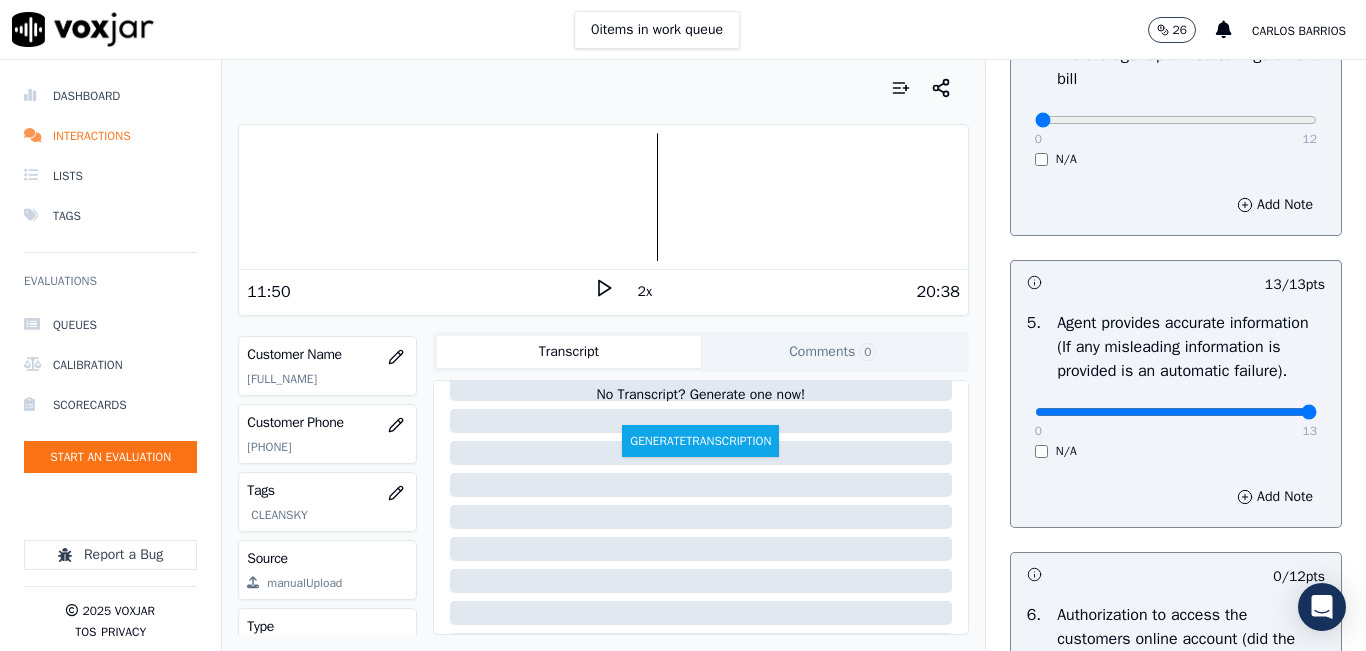 scroll, scrollTop: 700, scrollLeft: 0, axis: vertical 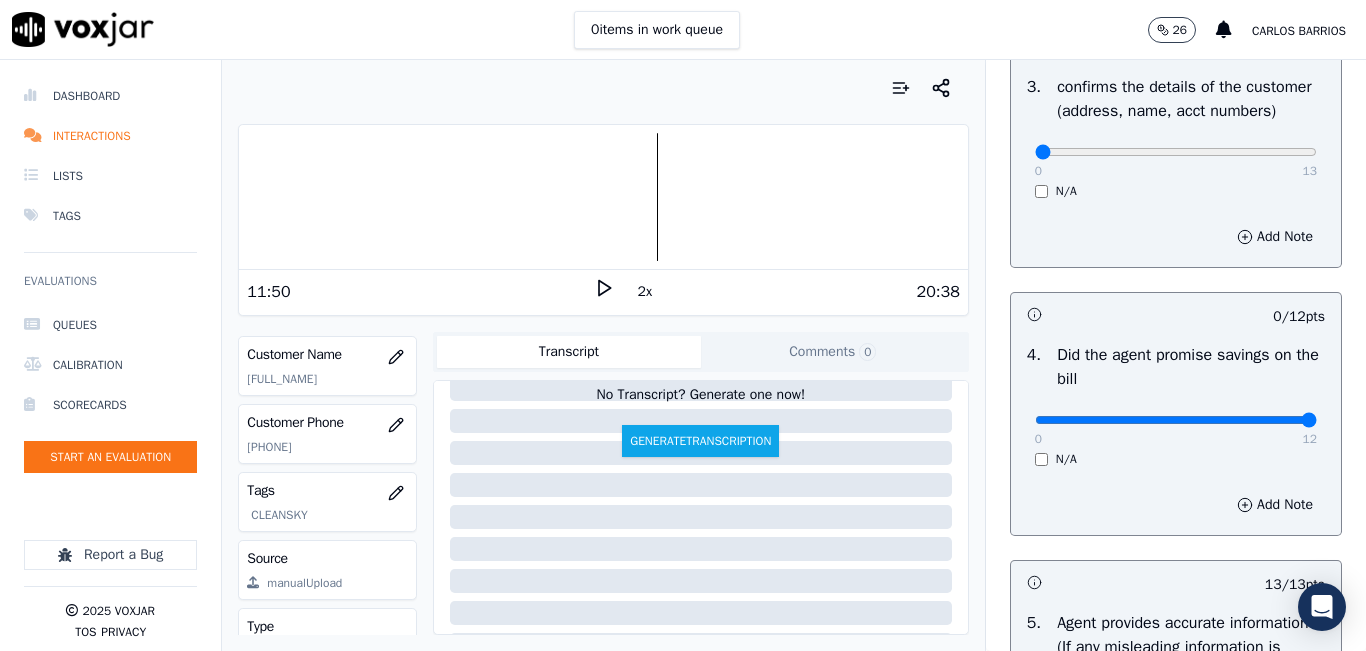 drag, startPoint x: 1240, startPoint y: 445, endPoint x: 1264, endPoint y: 441, distance: 24.33105 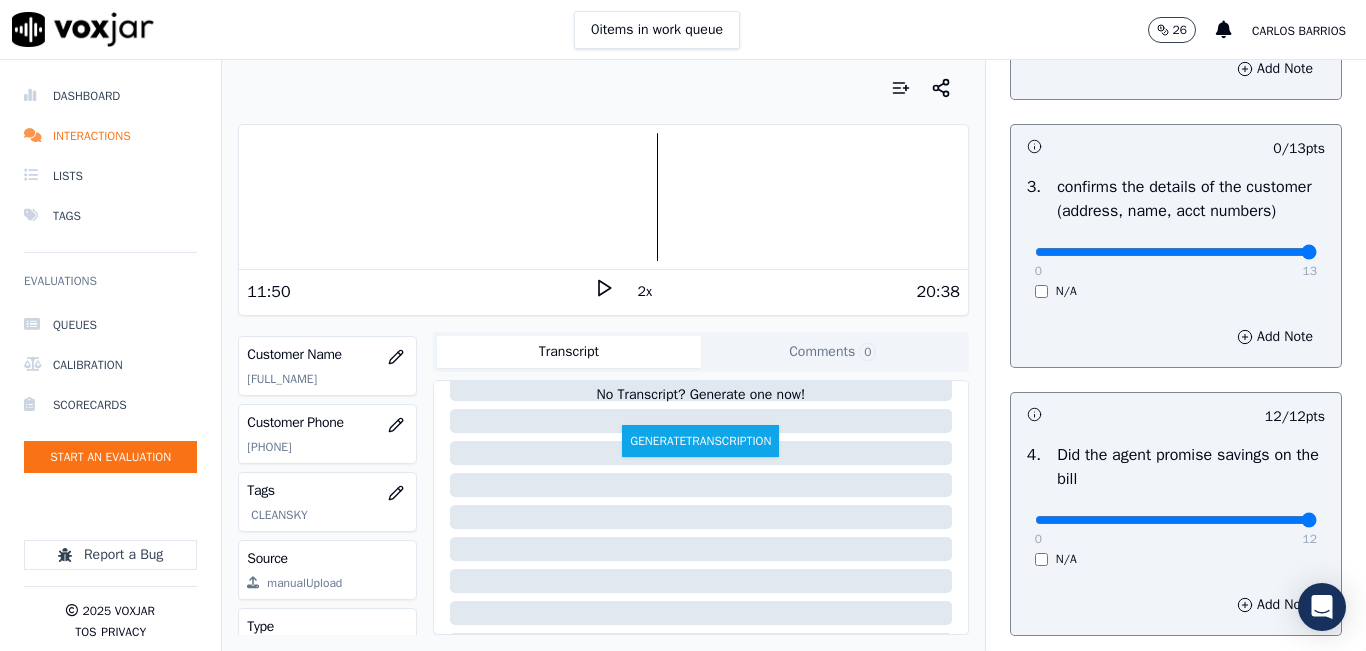 type on "13" 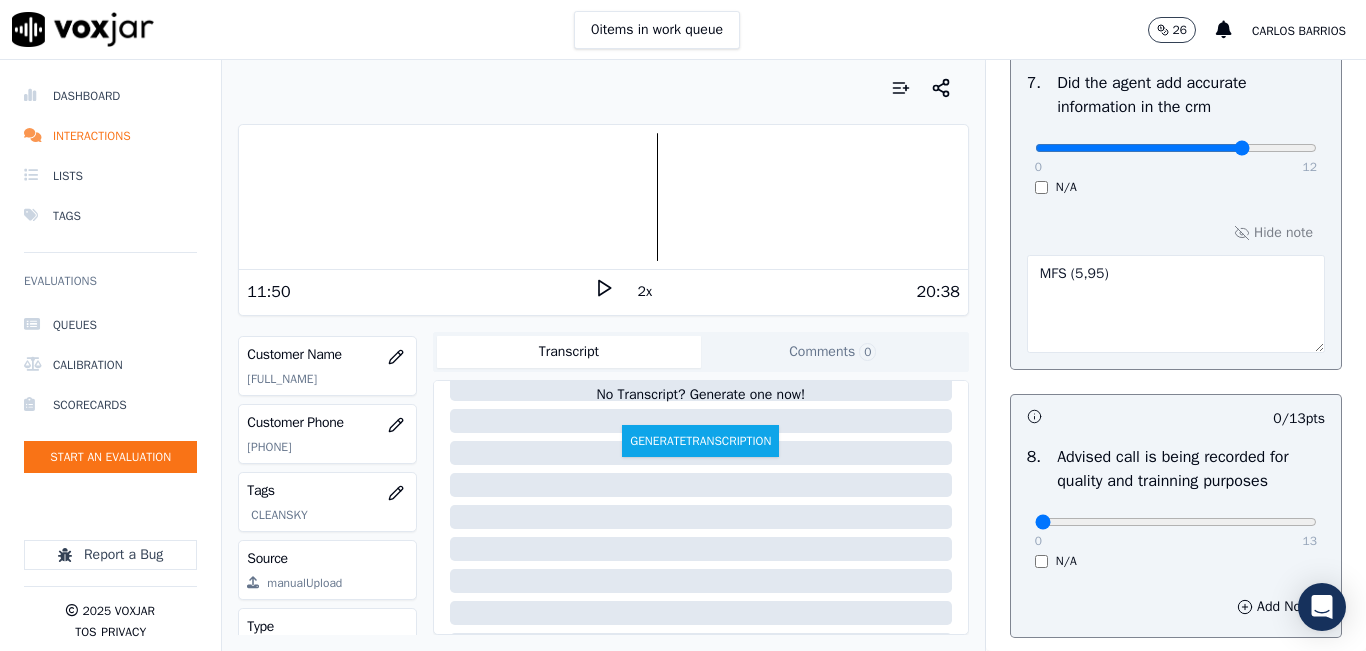 scroll, scrollTop: 2024, scrollLeft: 0, axis: vertical 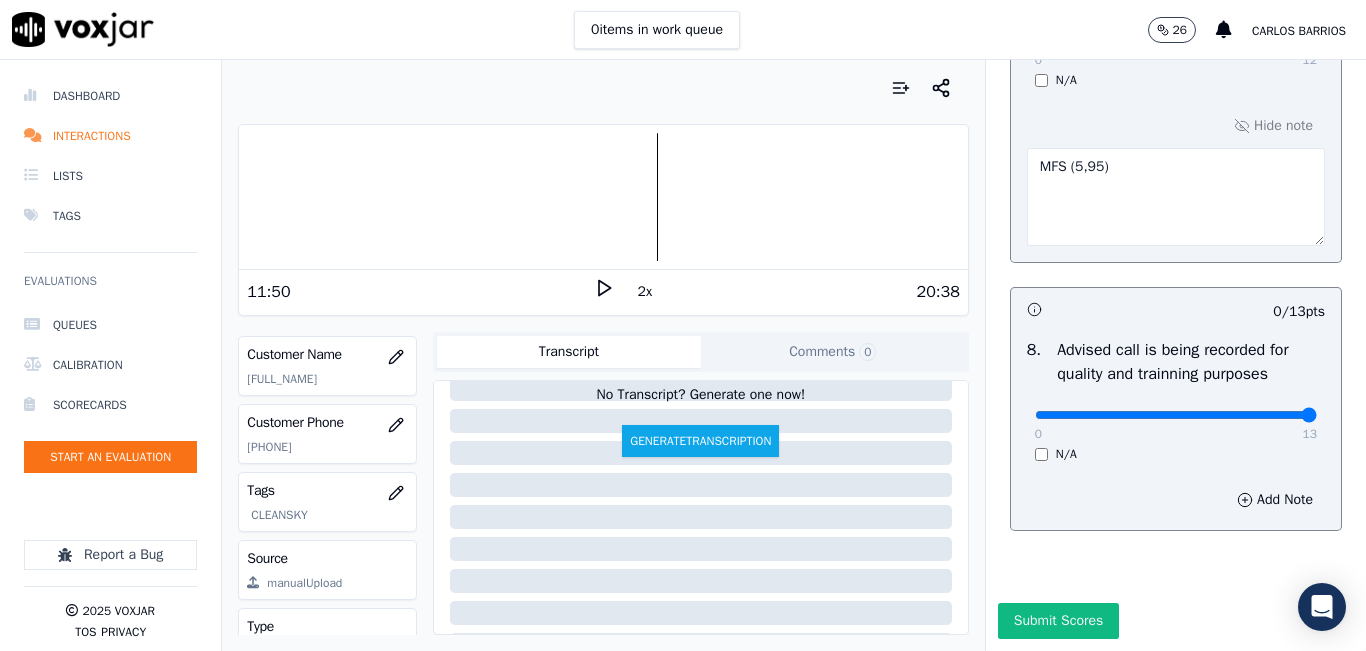 drag, startPoint x: 1242, startPoint y: 378, endPoint x: 1295, endPoint y: 368, distance: 53.935146 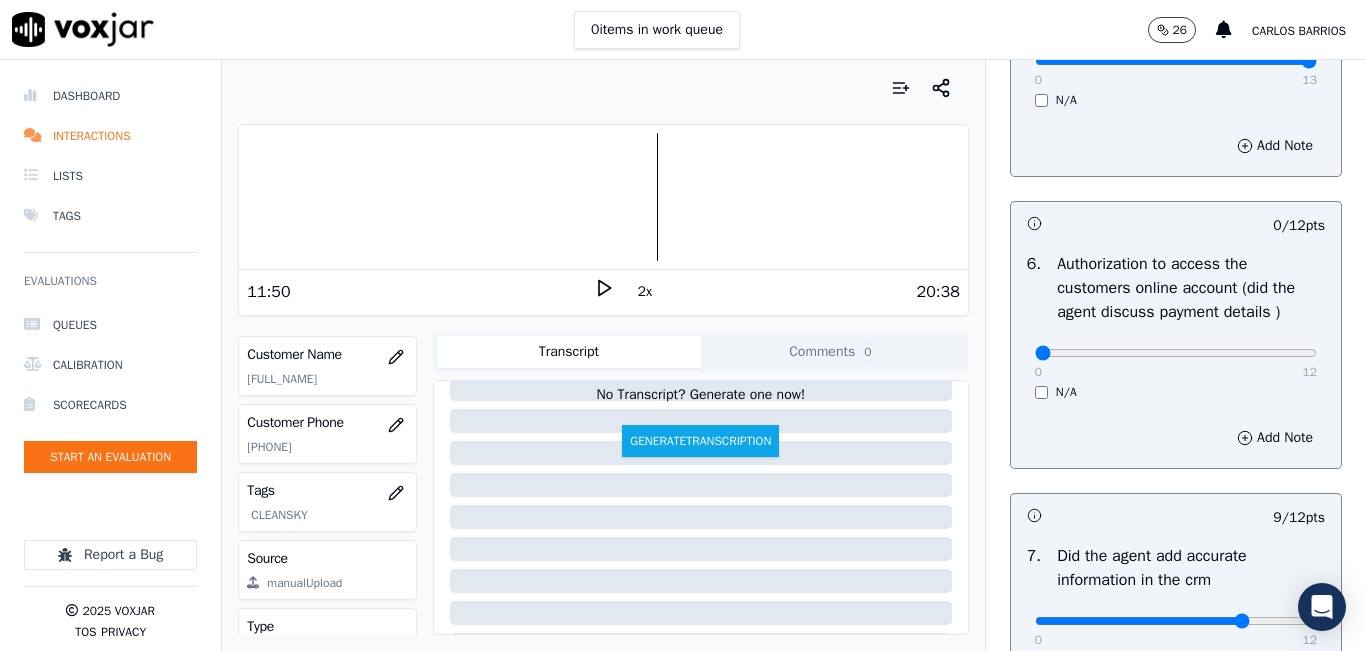 scroll, scrollTop: 1324, scrollLeft: 0, axis: vertical 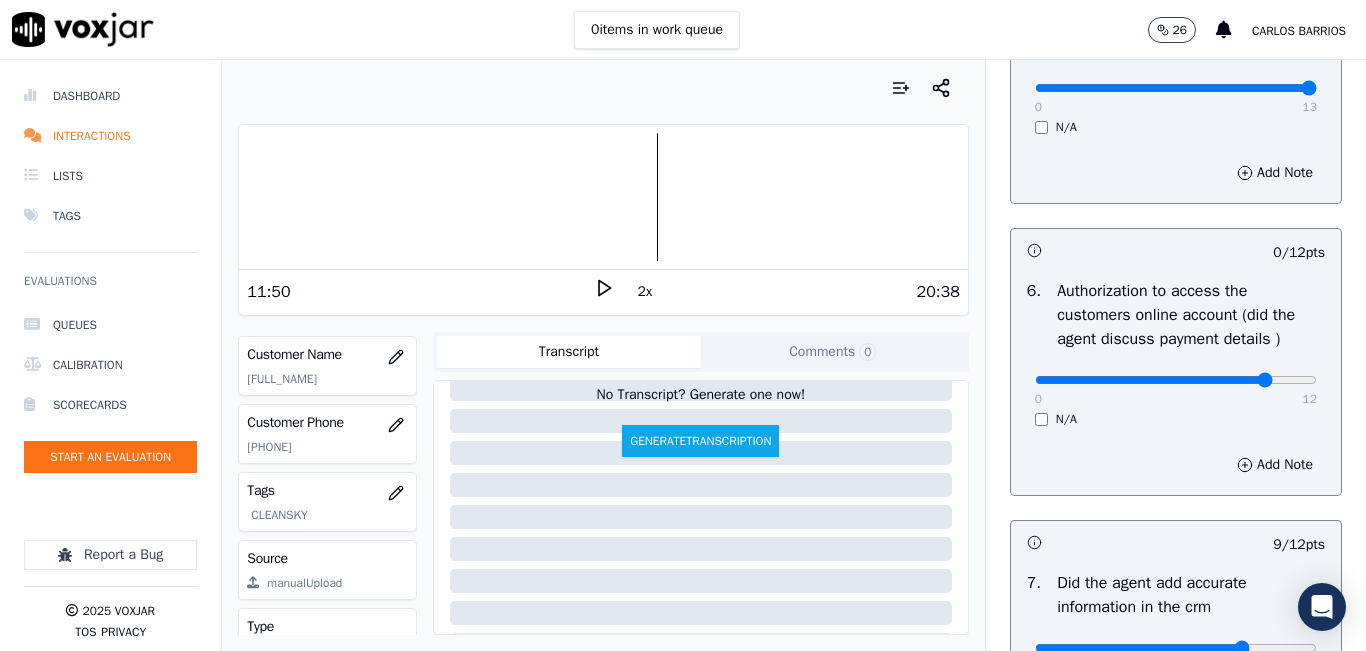 type on "10" 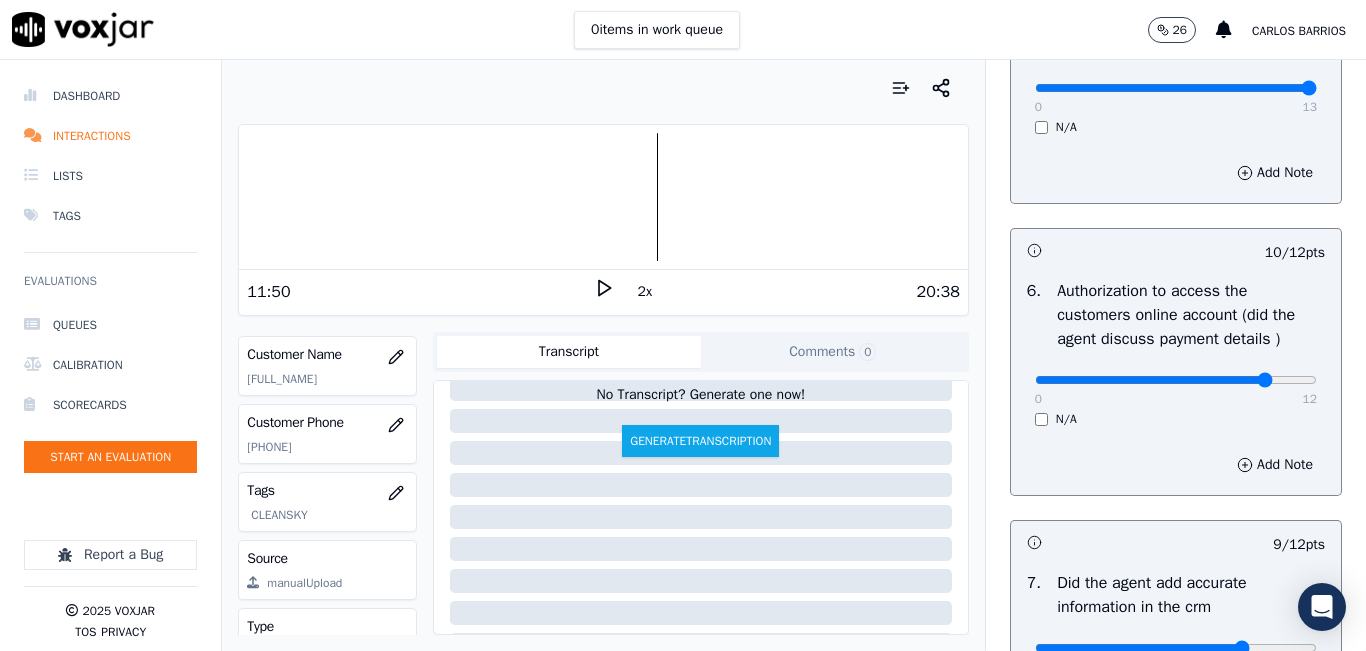 scroll, scrollTop: 392, scrollLeft: 0, axis: vertical 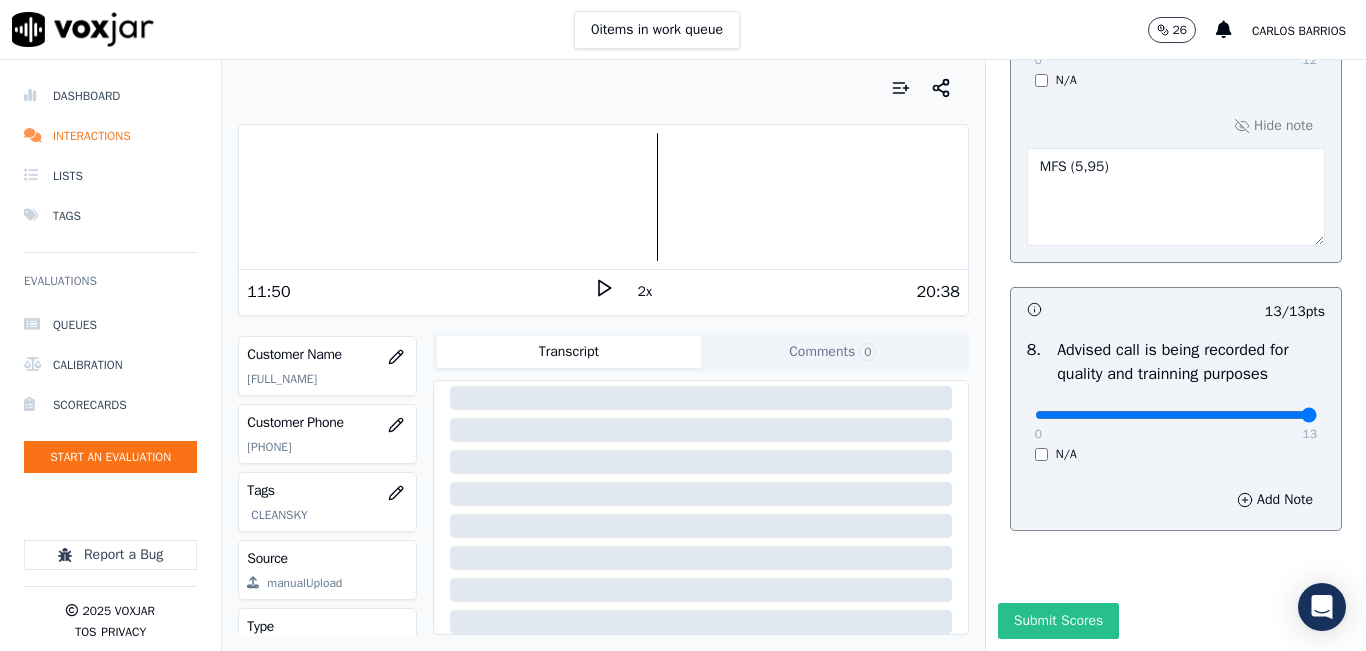 click on "Submit Scores" at bounding box center (1058, 621) 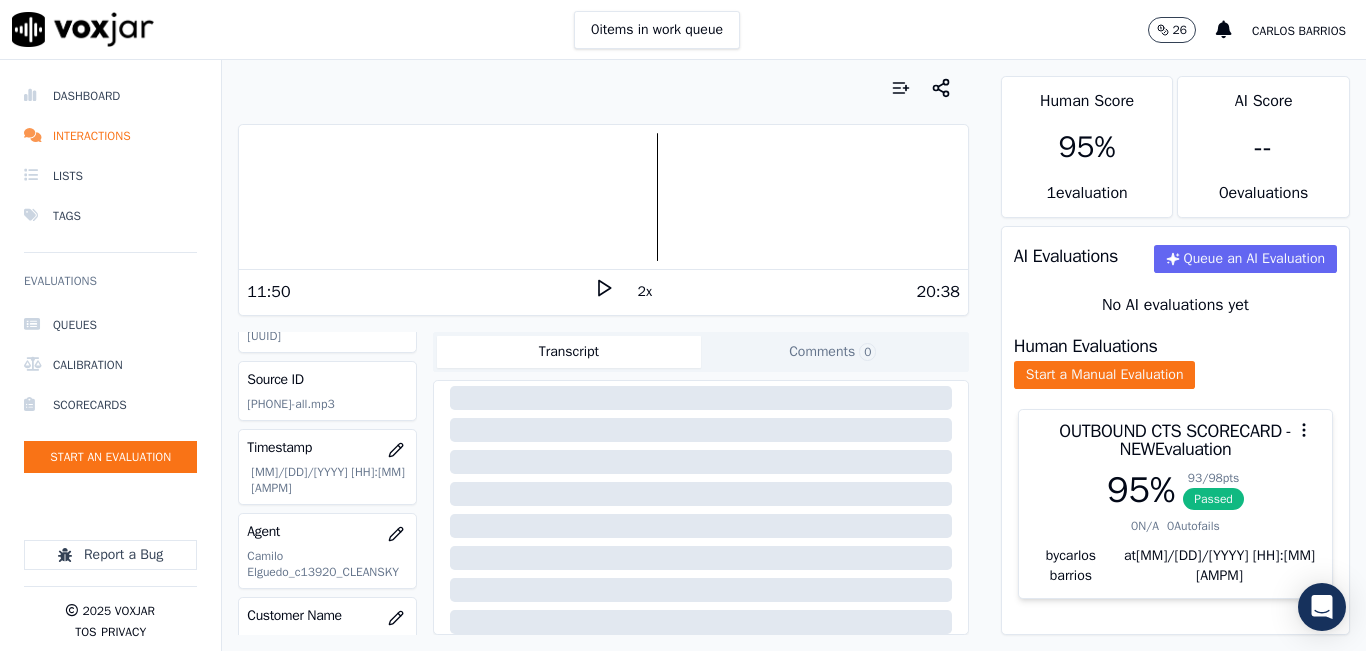scroll, scrollTop: 0, scrollLeft: 0, axis: both 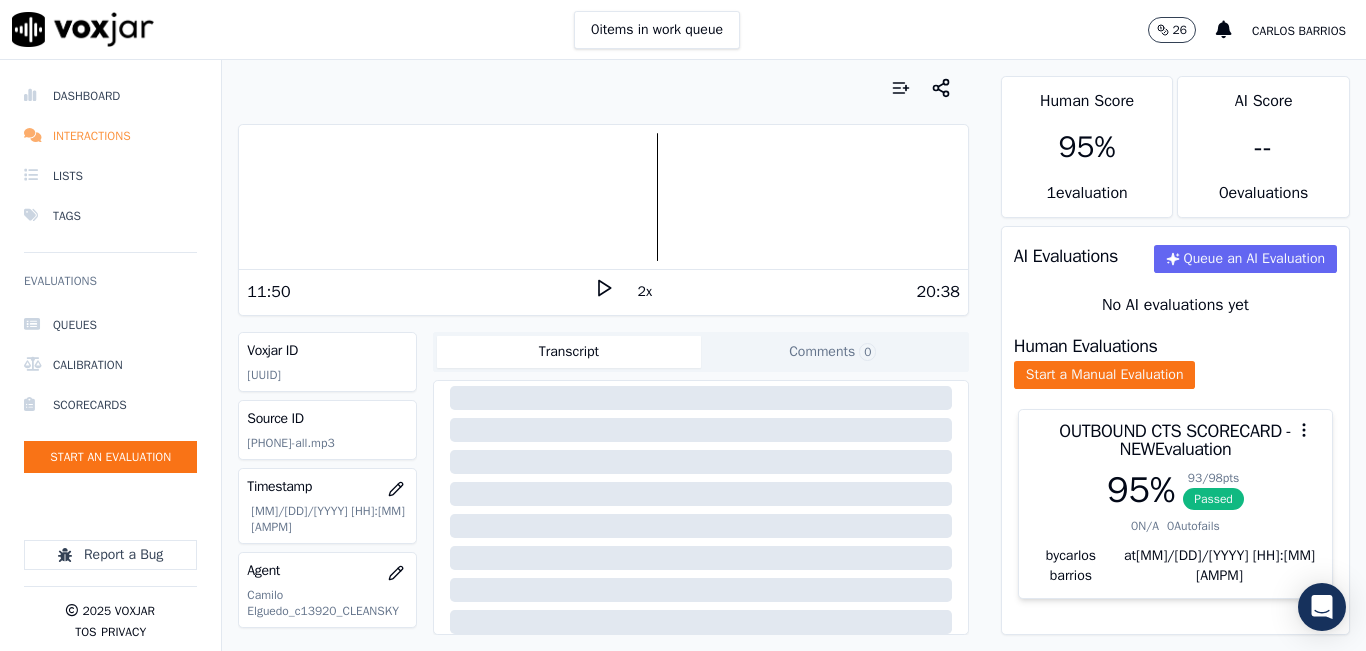 click on "Interactions" at bounding box center (110, 136) 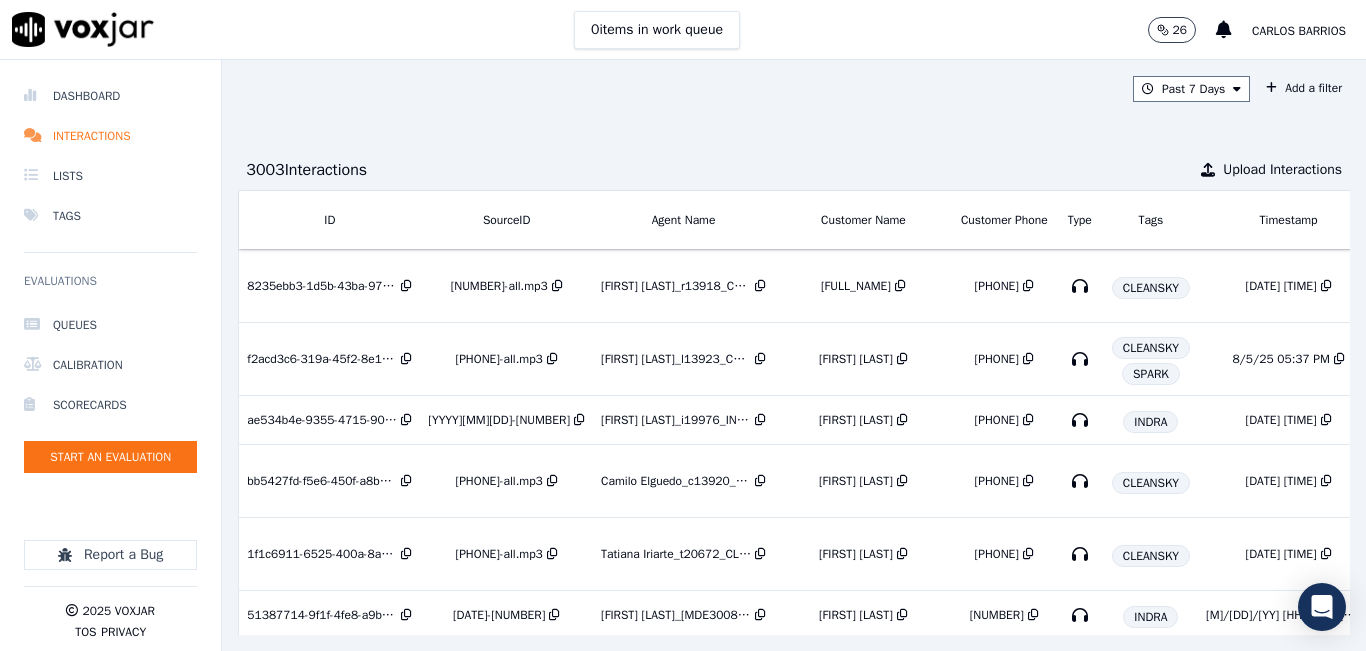 scroll, scrollTop: 0, scrollLeft: 344, axis: horizontal 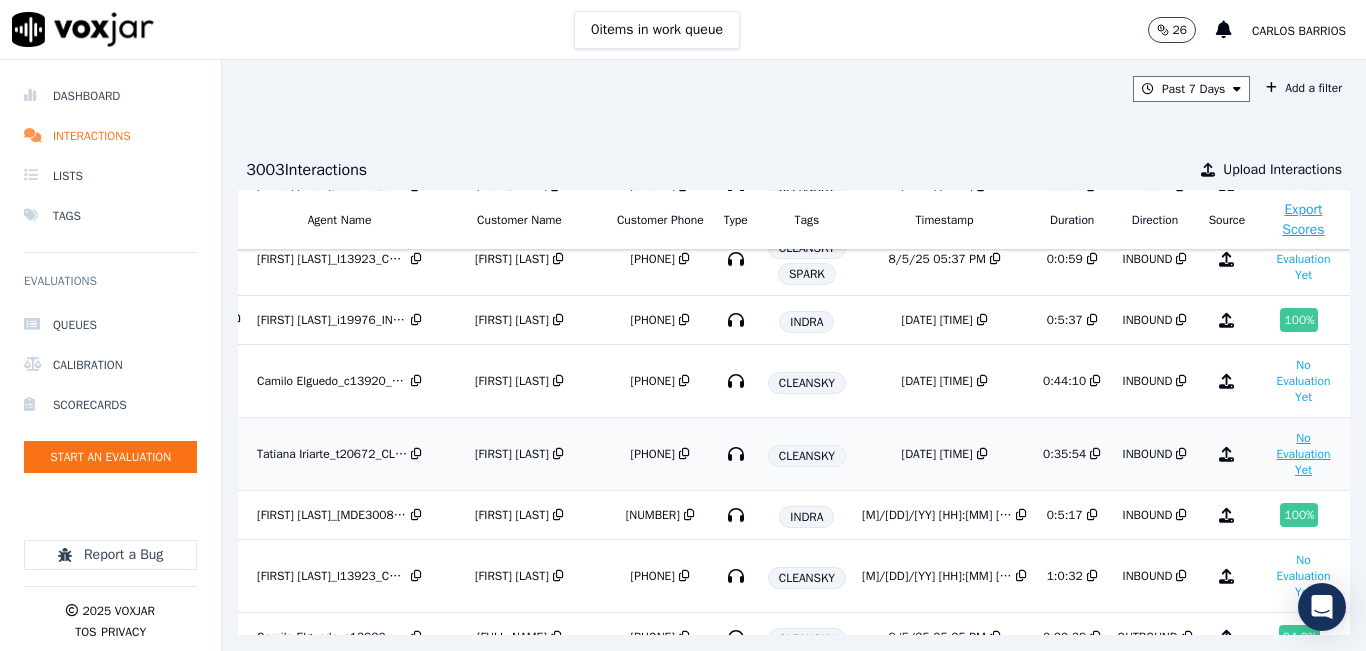 click on "No Evaluation Yet" at bounding box center [1303, 454] 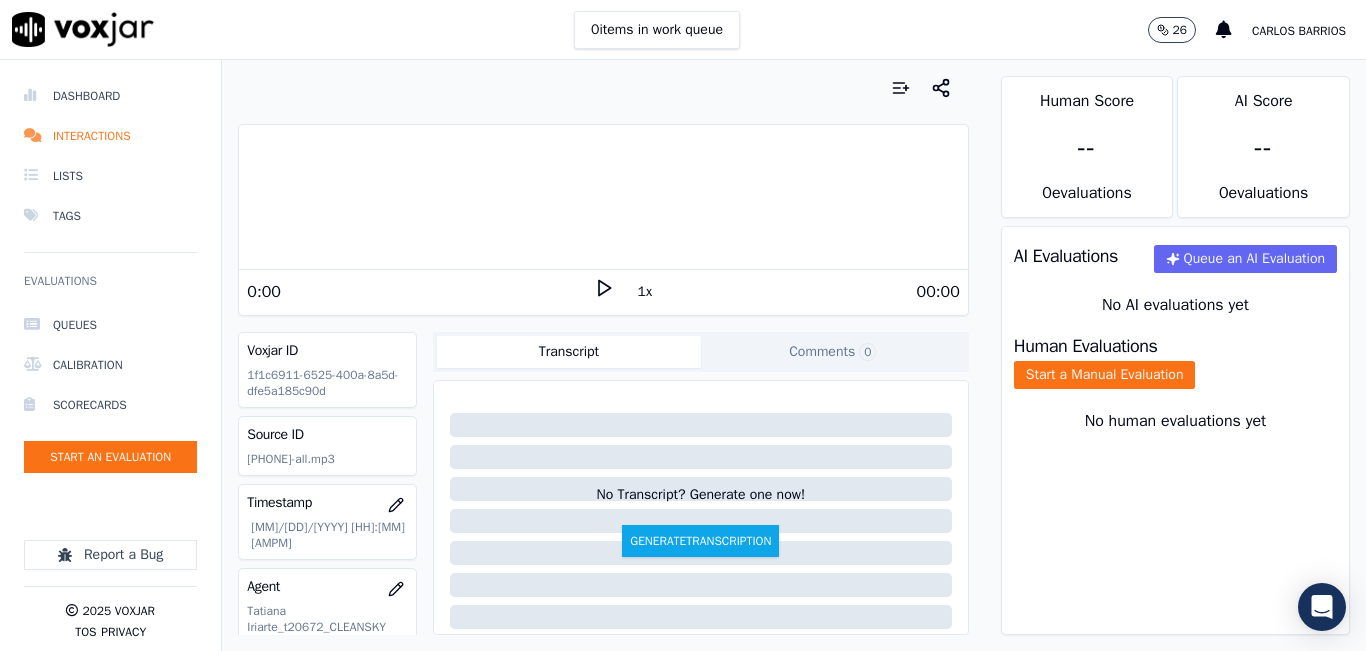 click 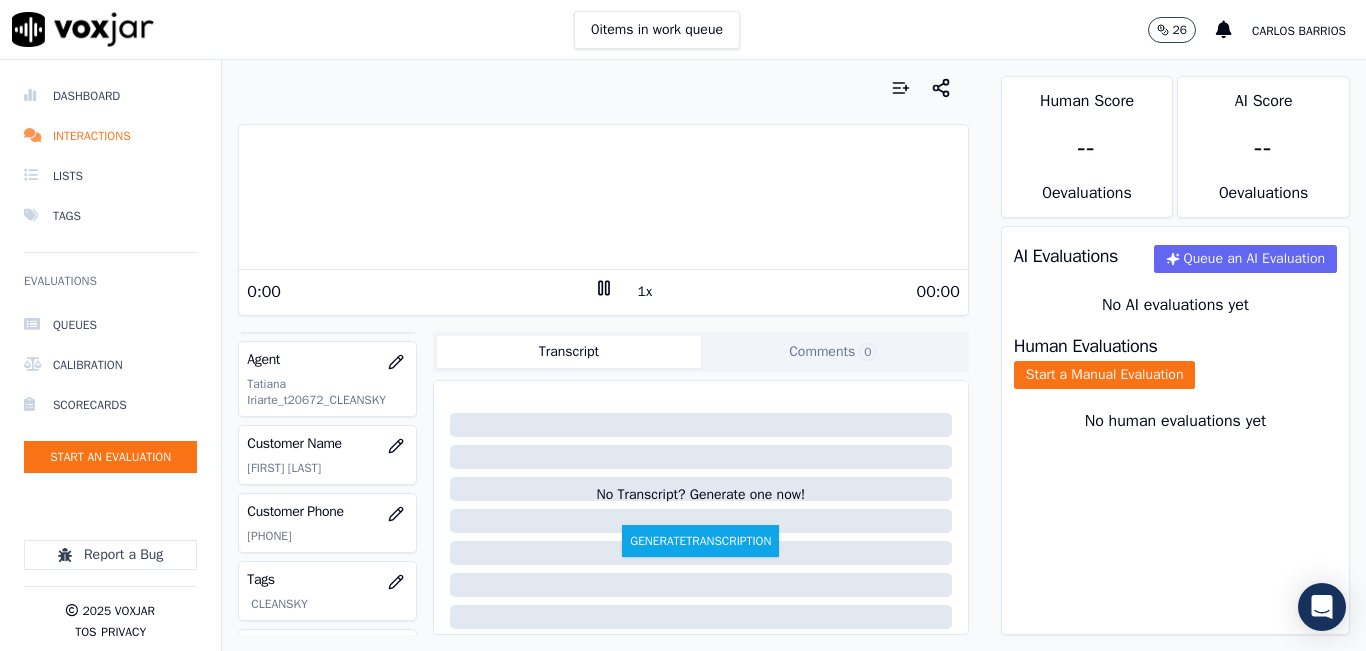 scroll, scrollTop: 278, scrollLeft: 0, axis: vertical 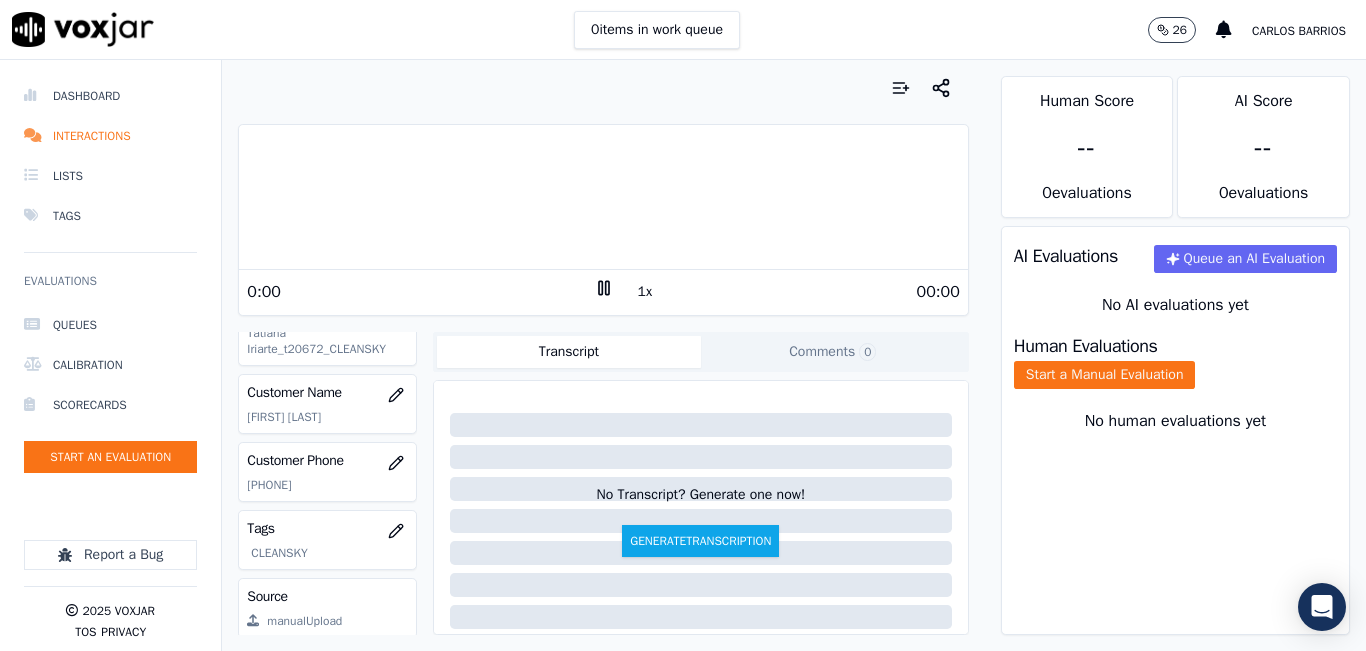 click on "[PHONE]" 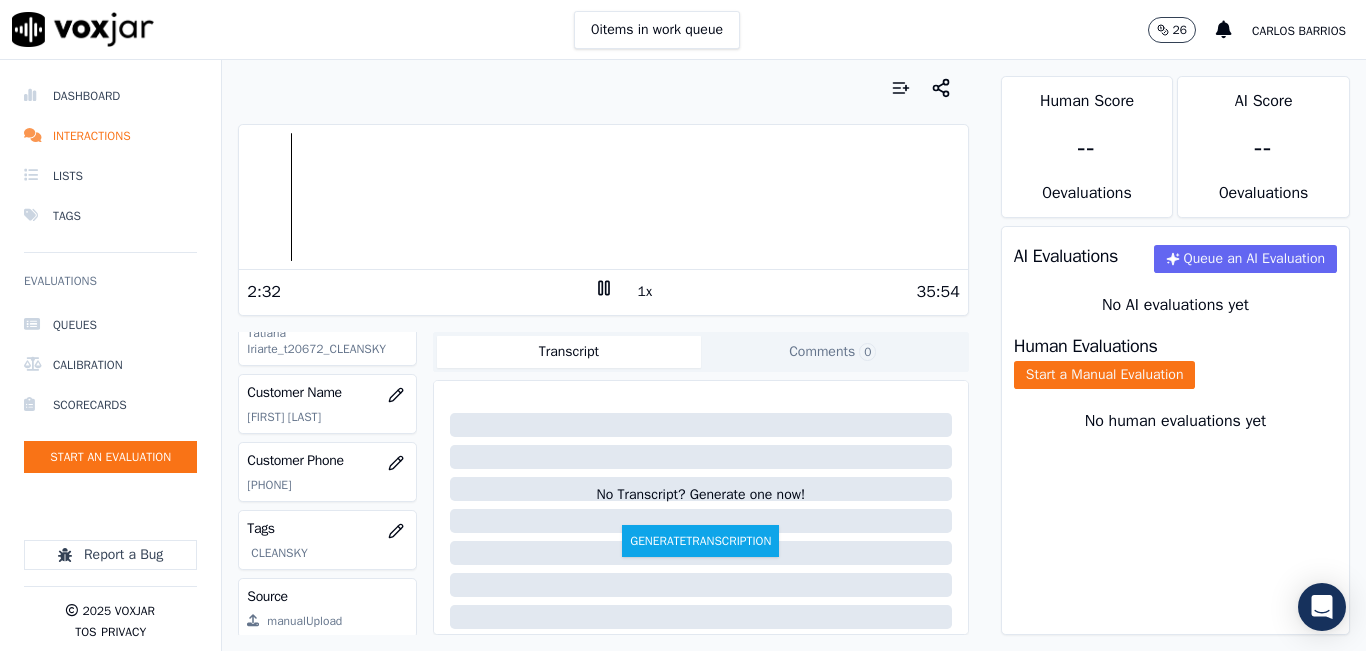 click on "1x" at bounding box center (645, 292) 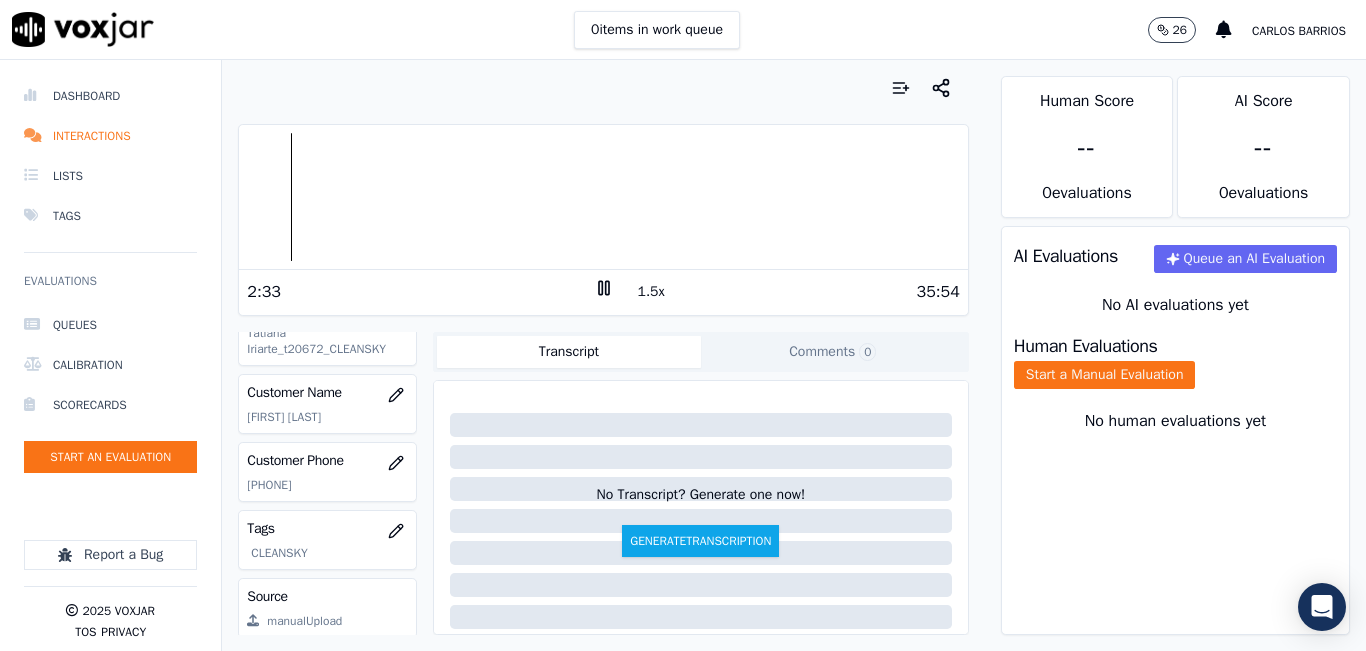 click on "1.5x" at bounding box center (651, 292) 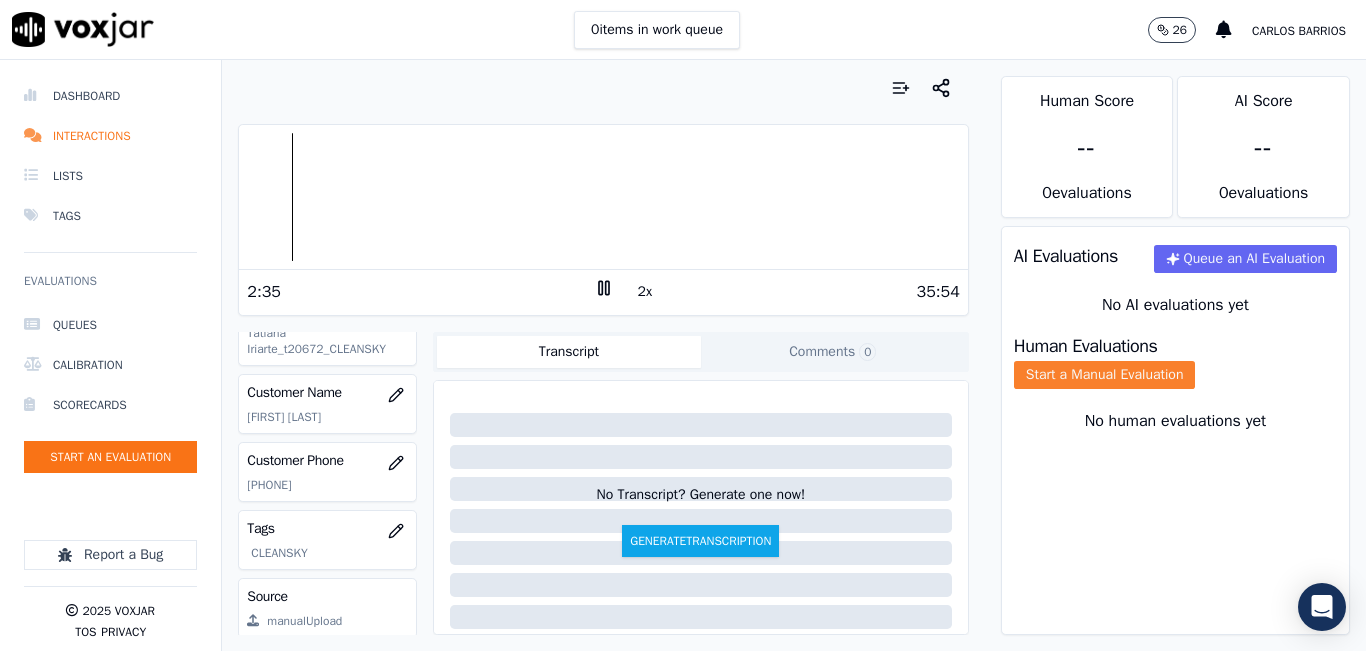click on "Start a Manual Evaluation" 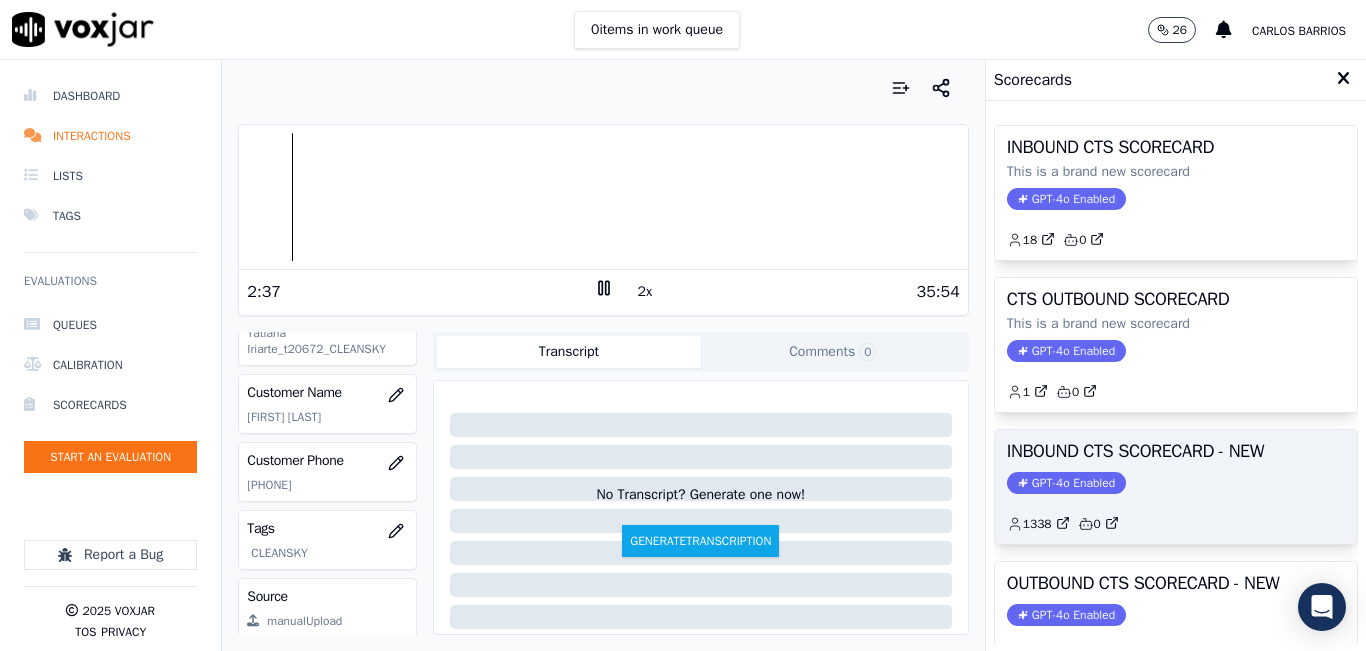 click on "INBOUND CTS SCORECARD - NEW" at bounding box center [1176, 451] 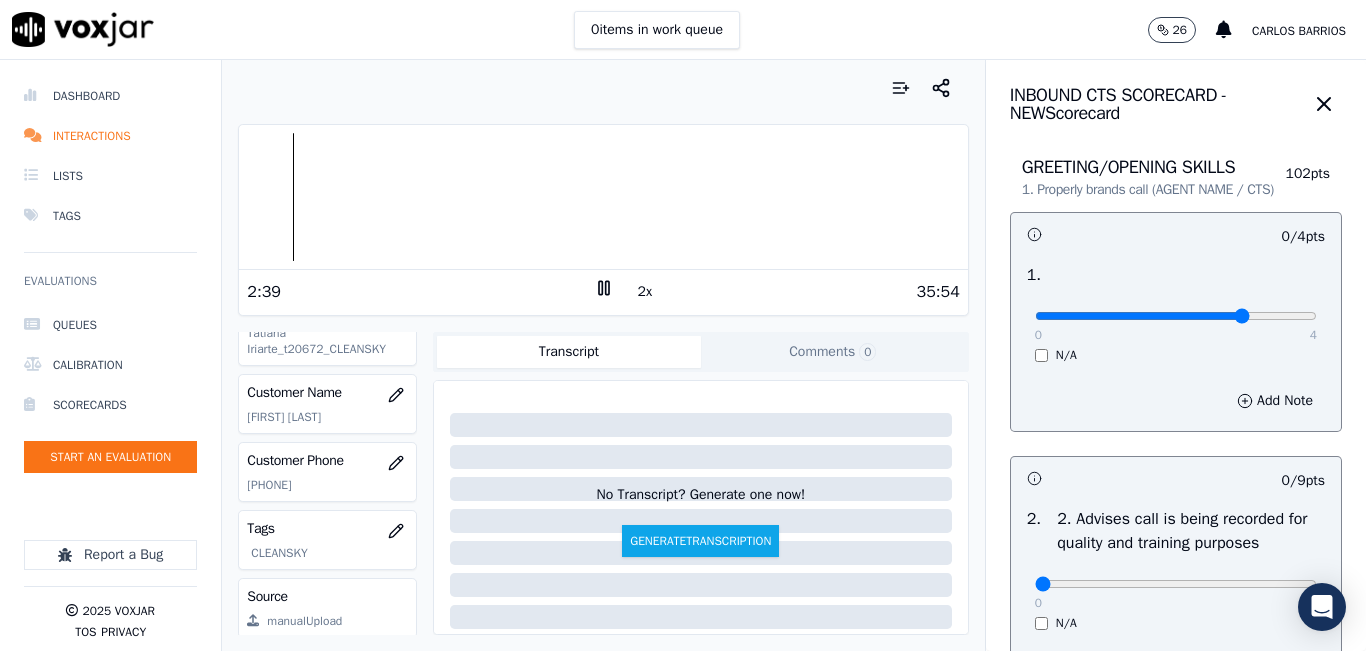 drag, startPoint x: 1191, startPoint y: 344, endPoint x: 1219, endPoint y: 342, distance: 28.071337 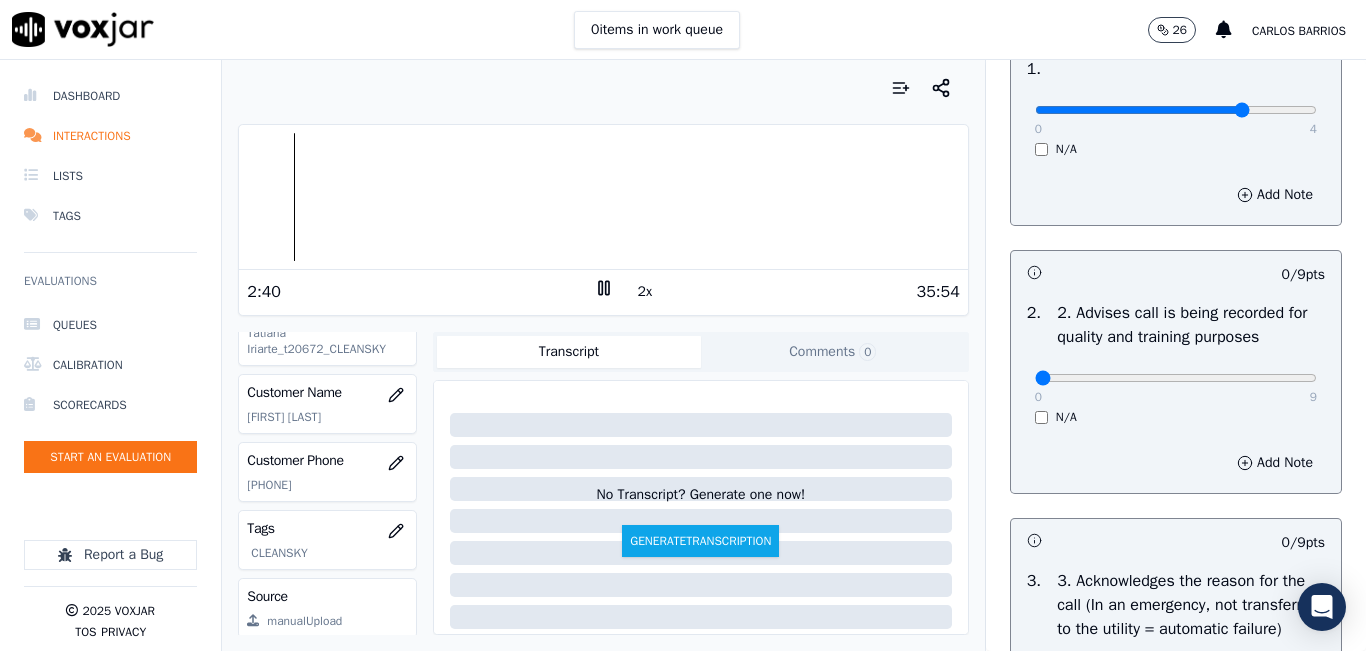 scroll, scrollTop: 500, scrollLeft: 0, axis: vertical 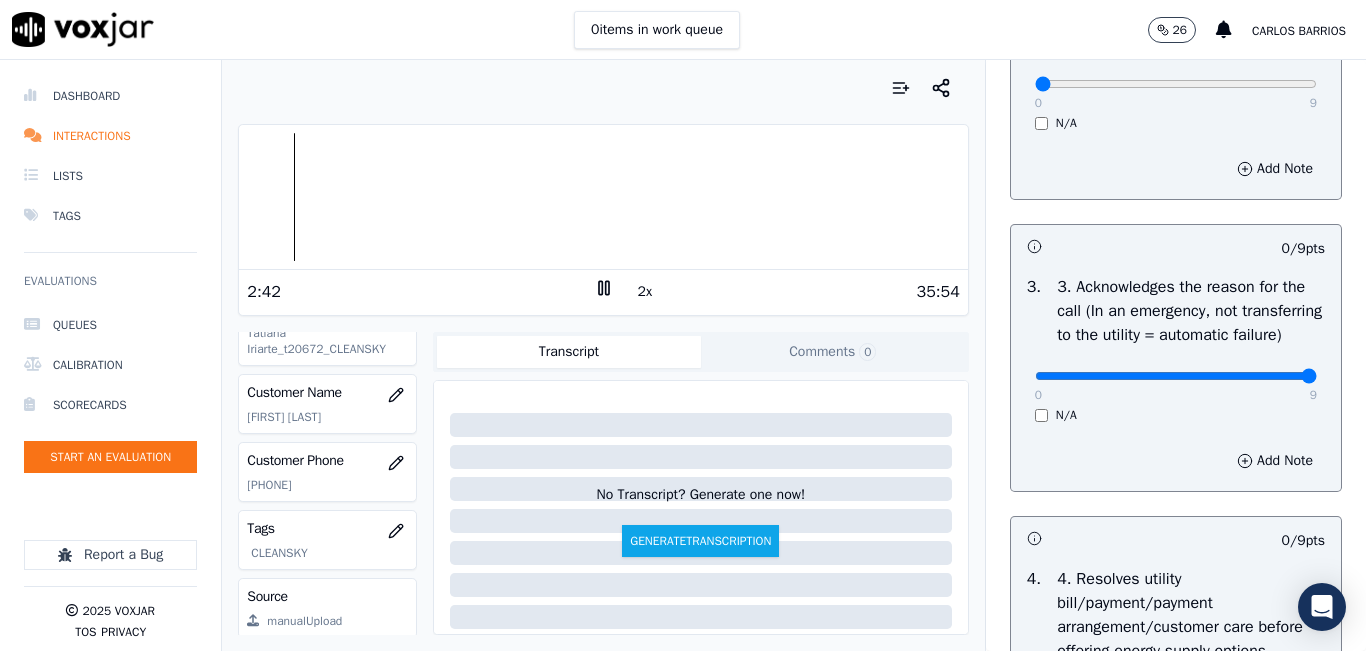 drag, startPoint x: 1247, startPoint y: 414, endPoint x: 1264, endPoint y: 415, distance: 17.029387 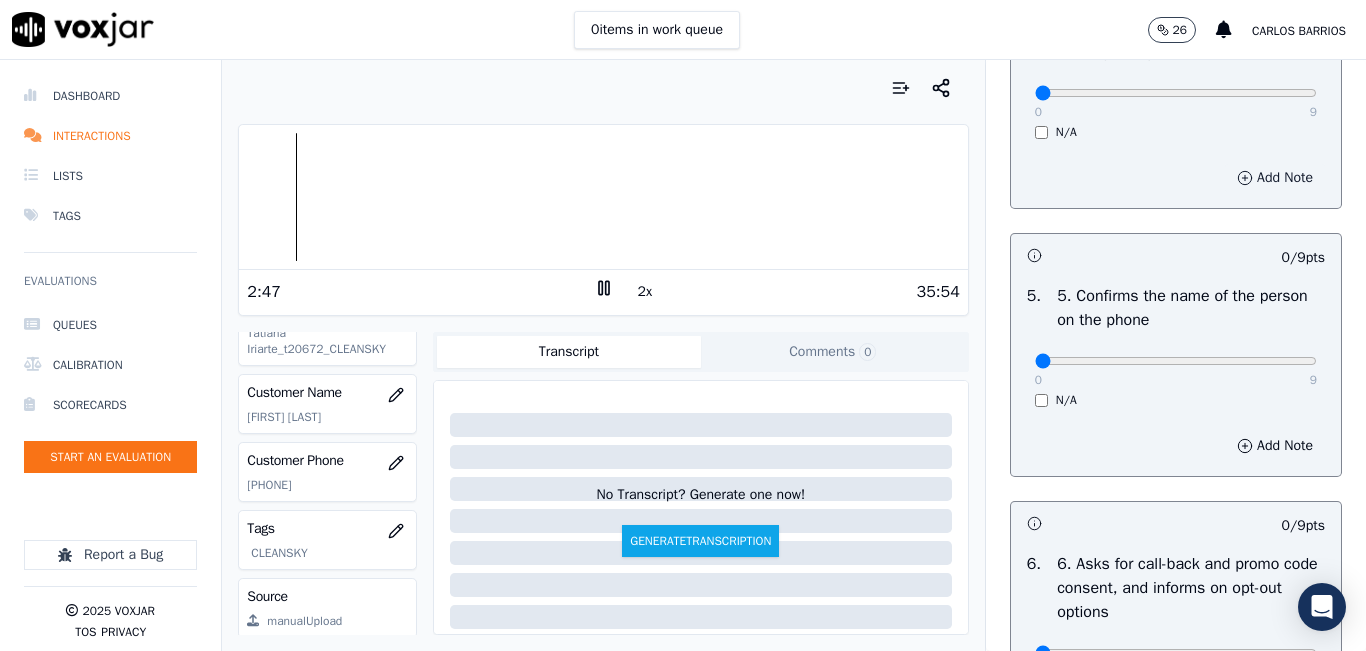 scroll, scrollTop: 1100, scrollLeft: 0, axis: vertical 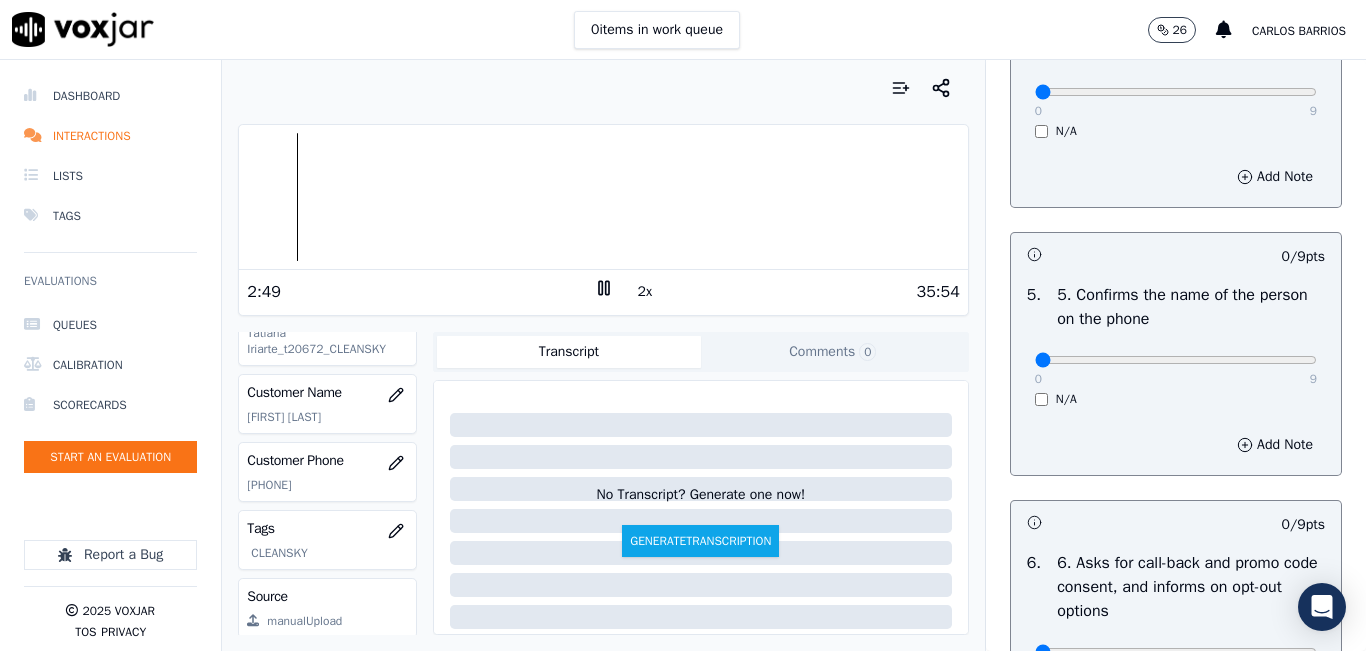 click on "0   9" at bounding box center [1176, 359] 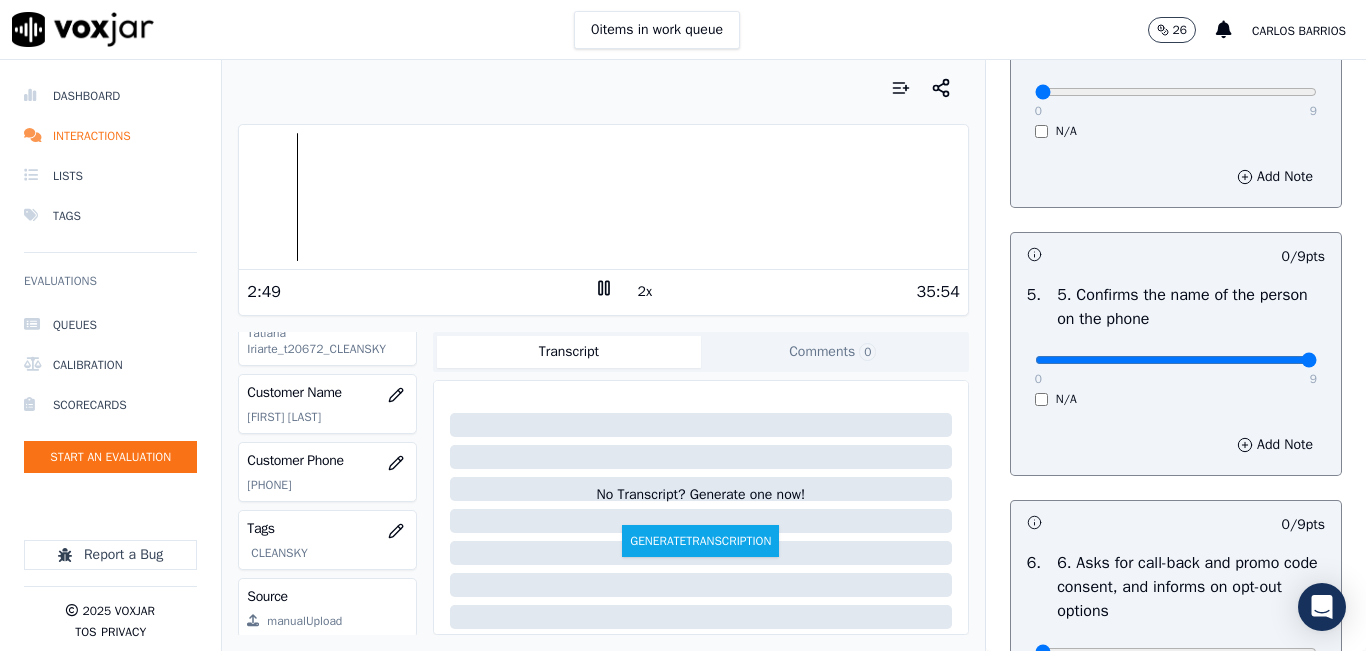 type on "9" 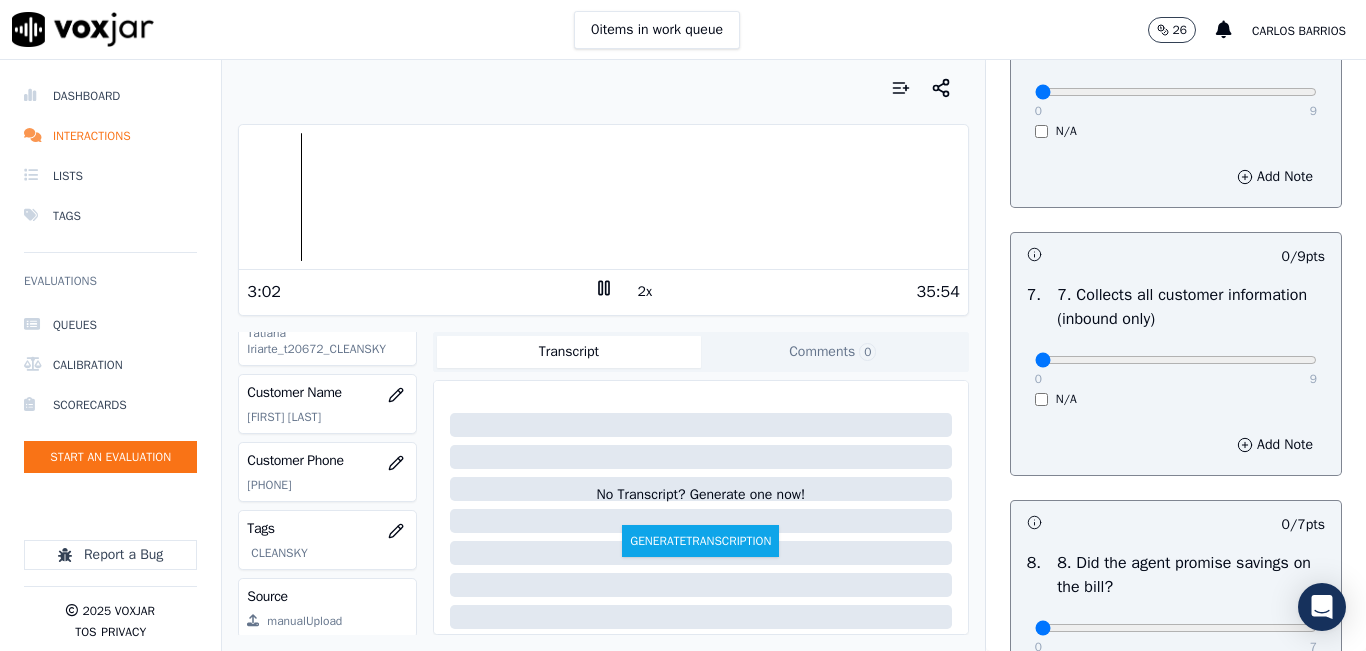scroll, scrollTop: 1700, scrollLeft: 0, axis: vertical 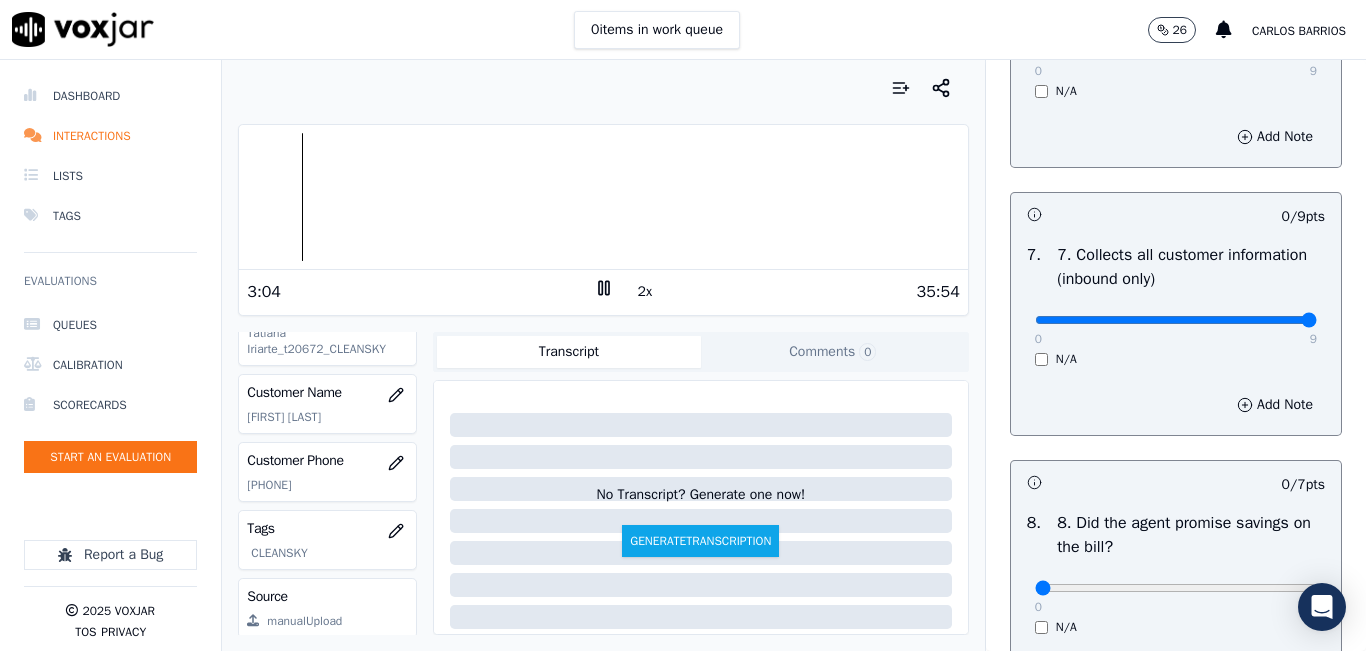type on "9" 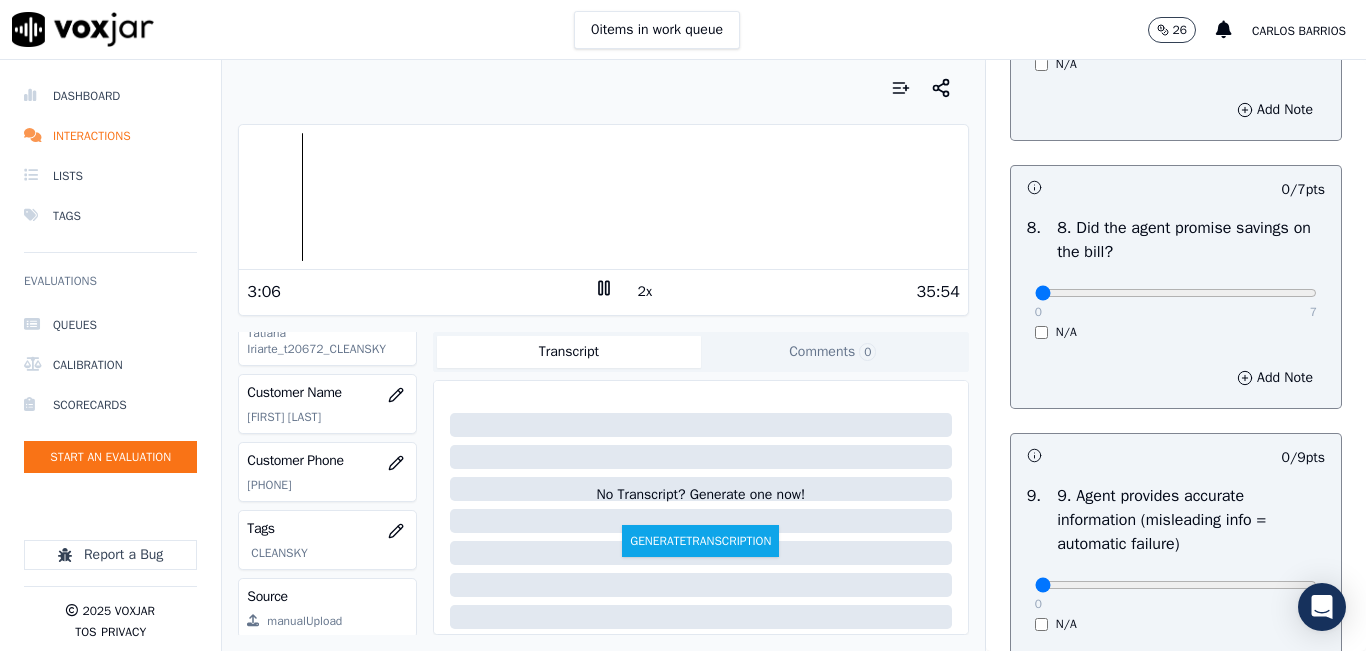 scroll, scrollTop: 2000, scrollLeft: 0, axis: vertical 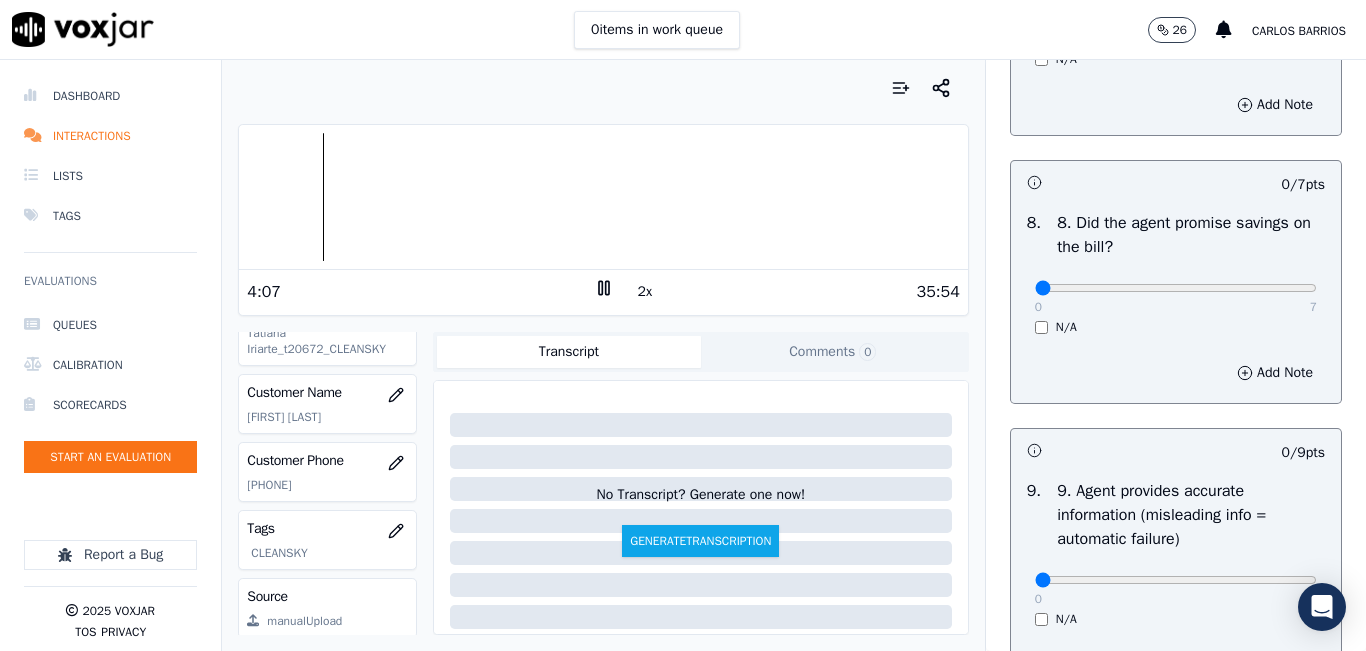 click on "0  items in work queue     26         carlos barrios" at bounding box center (683, 30) 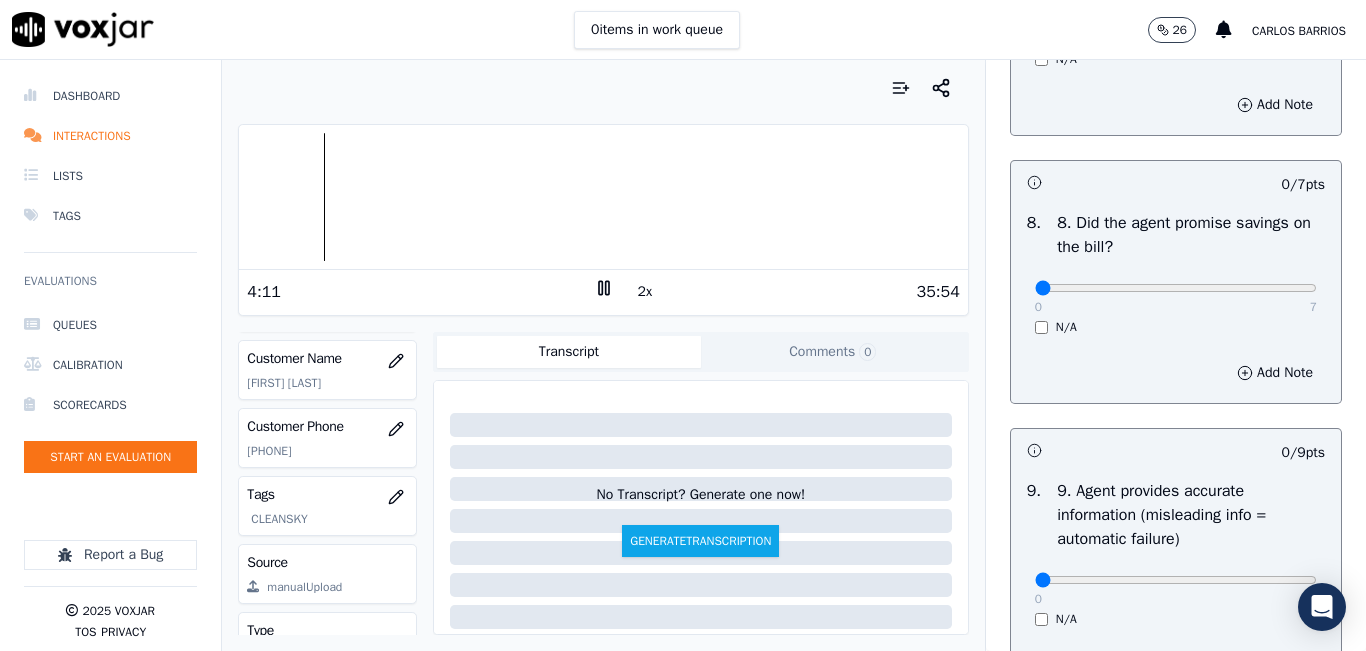 scroll, scrollTop: 178, scrollLeft: 0, axis: vertical 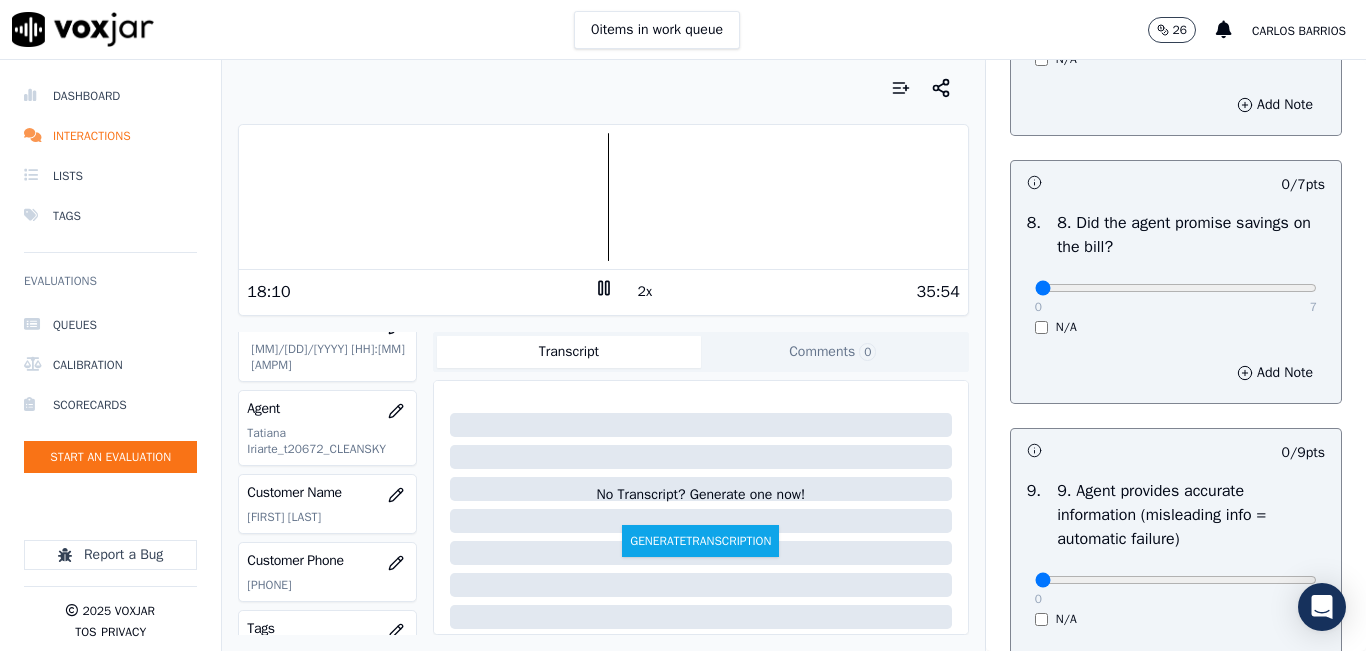 click at bounding box center (603, 88) 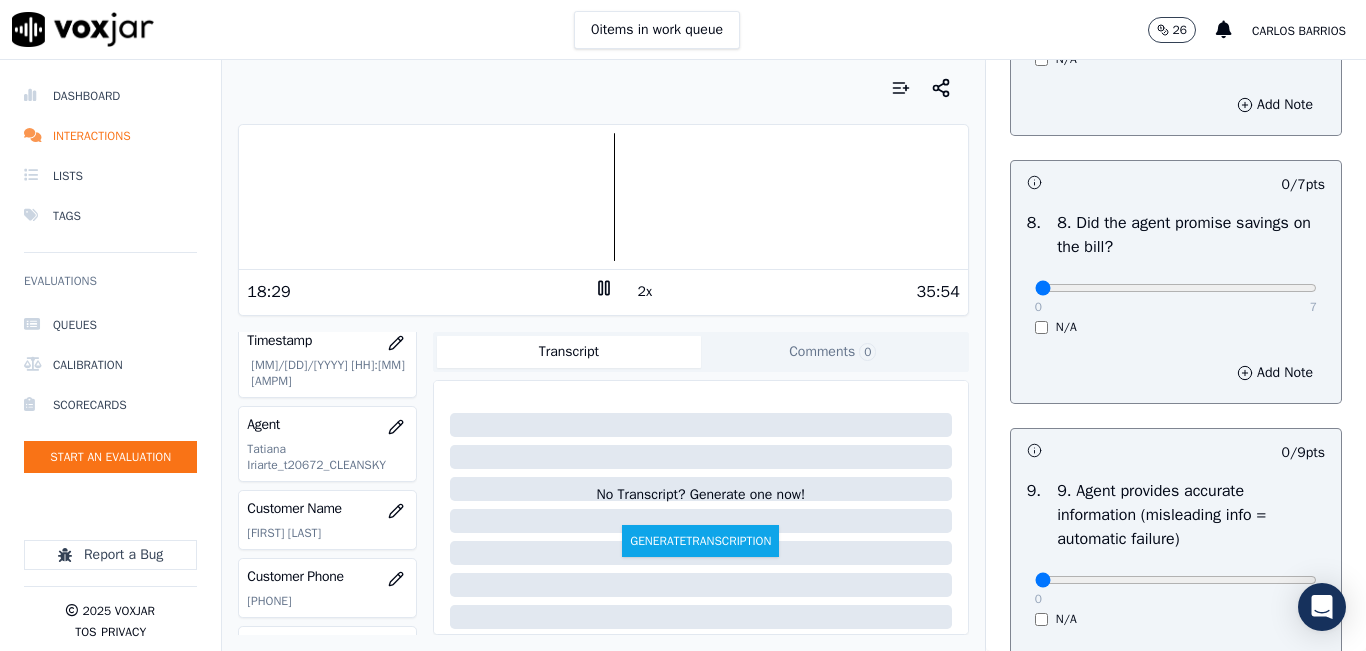 scroll, scrollTop: 200, scrollLeft: 0, axis: vertical 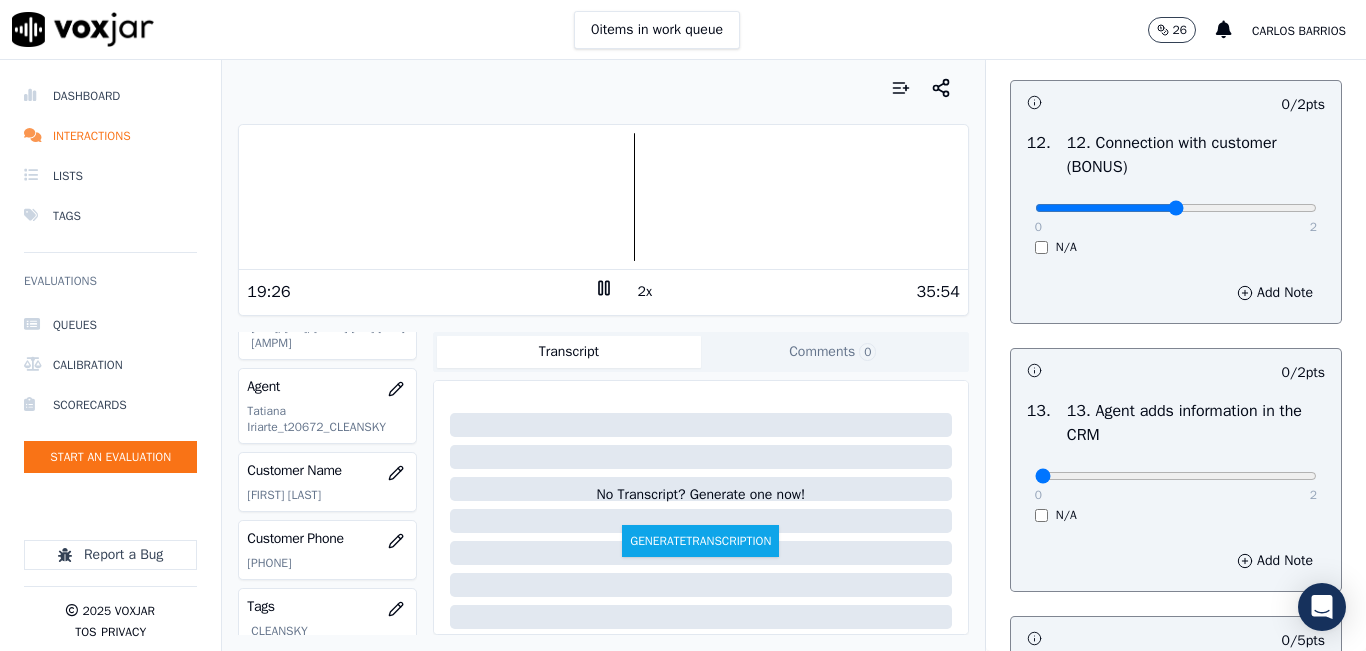 type on "1" 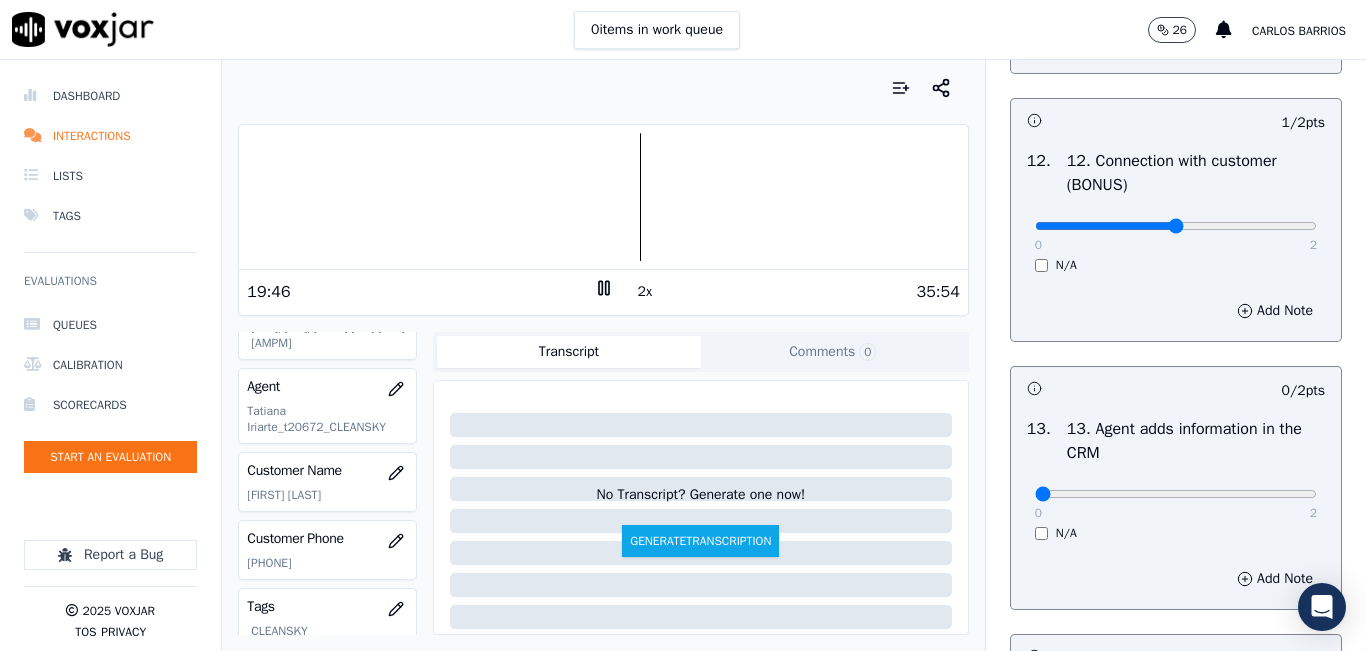 scroll, scrollTop: 3142, scrollLeft: 0, axis: vertical 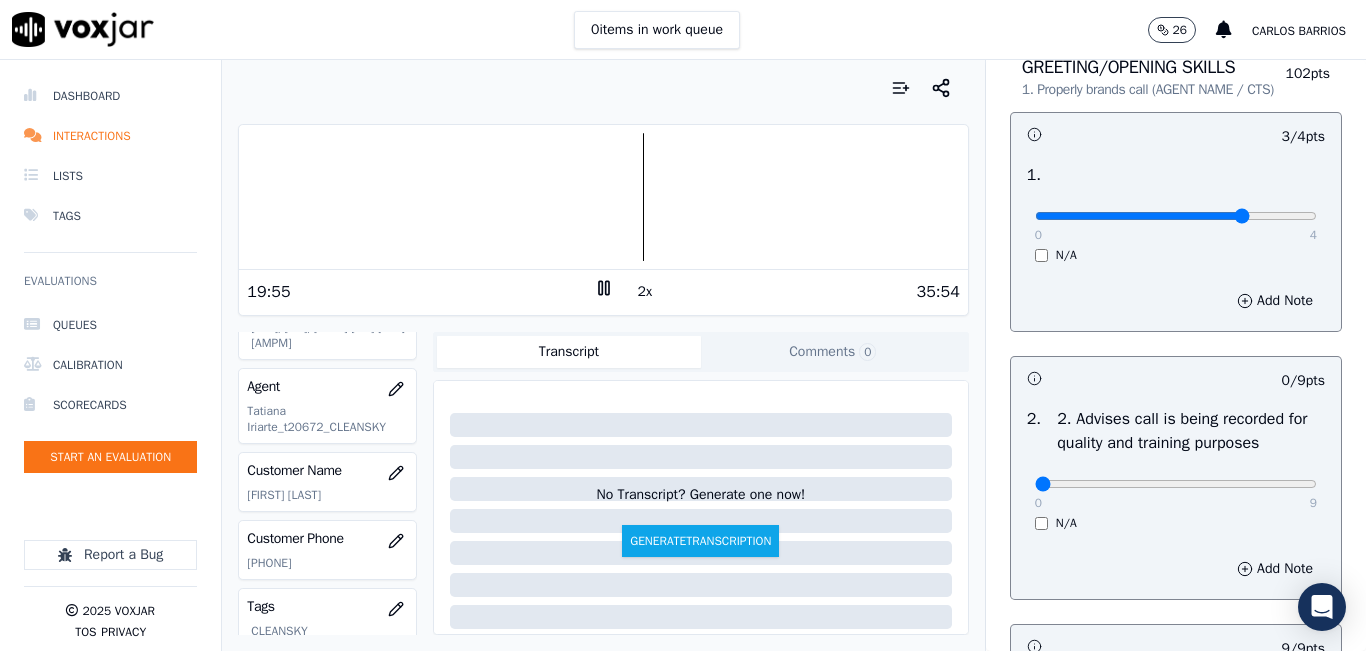 click at bounding box center [603, 197] 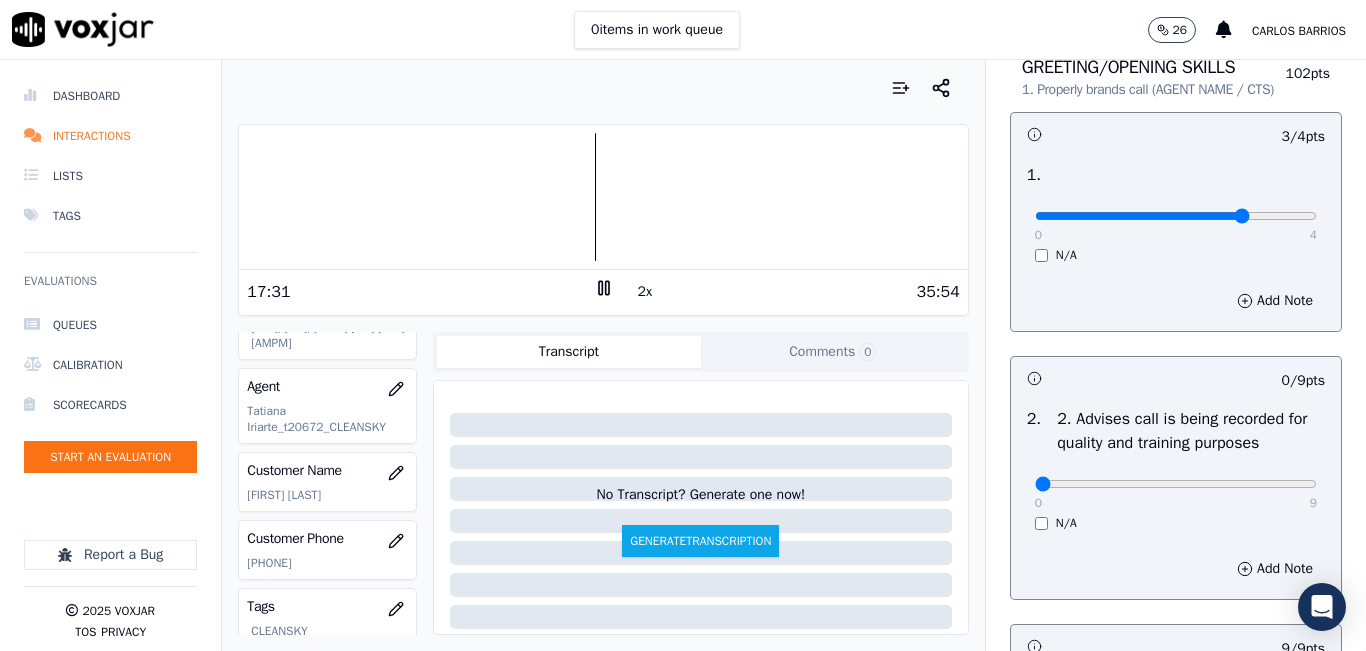 click at bounding box center [603, 197] 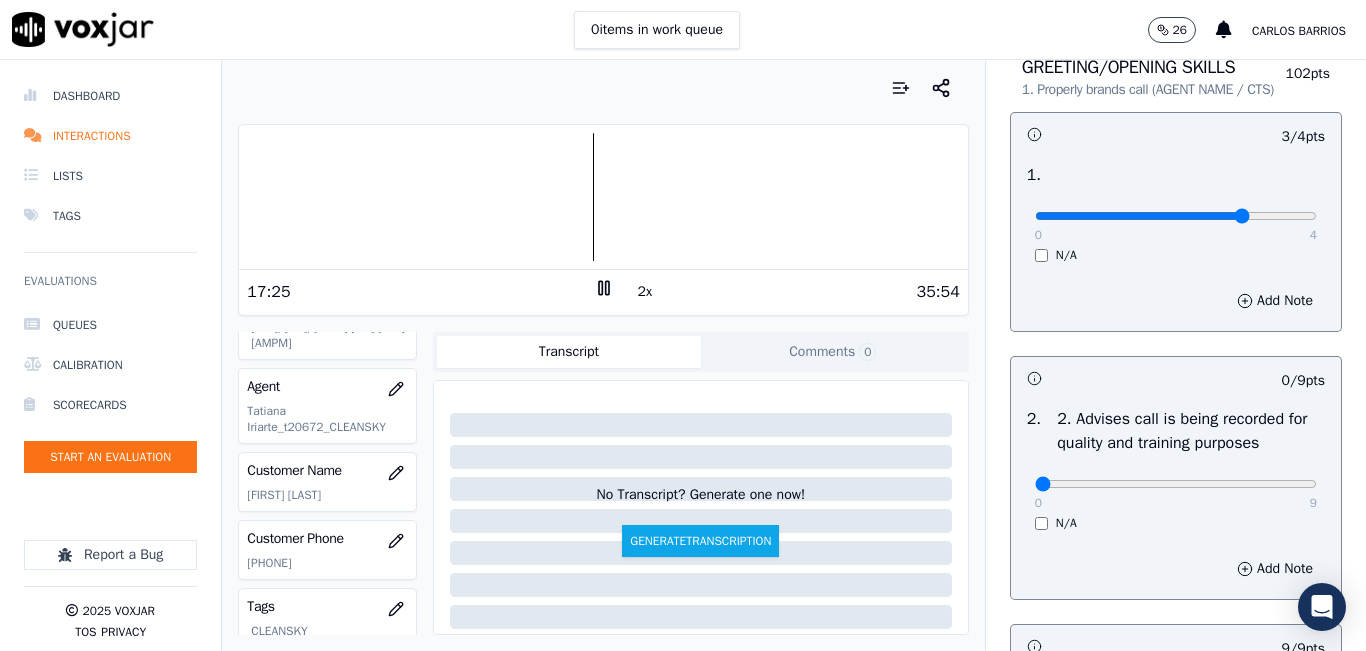 click at bounding box center (603, 197) 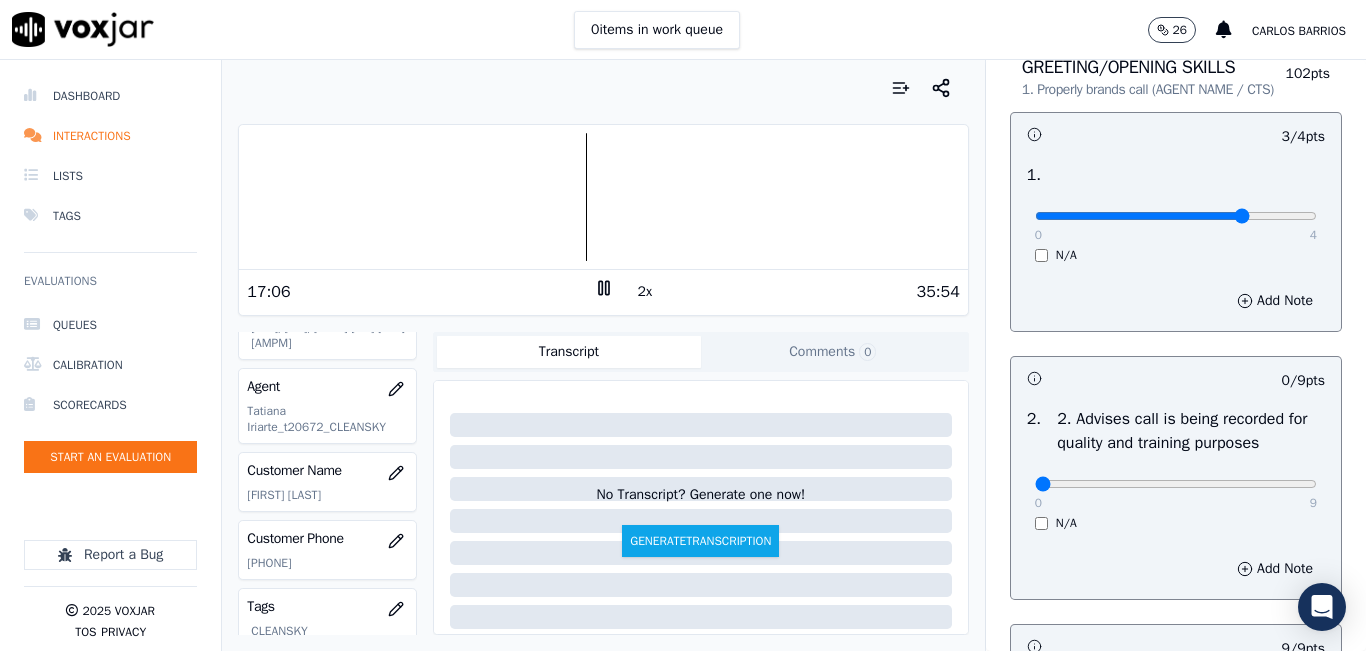 click at bounding box center (603, 197) 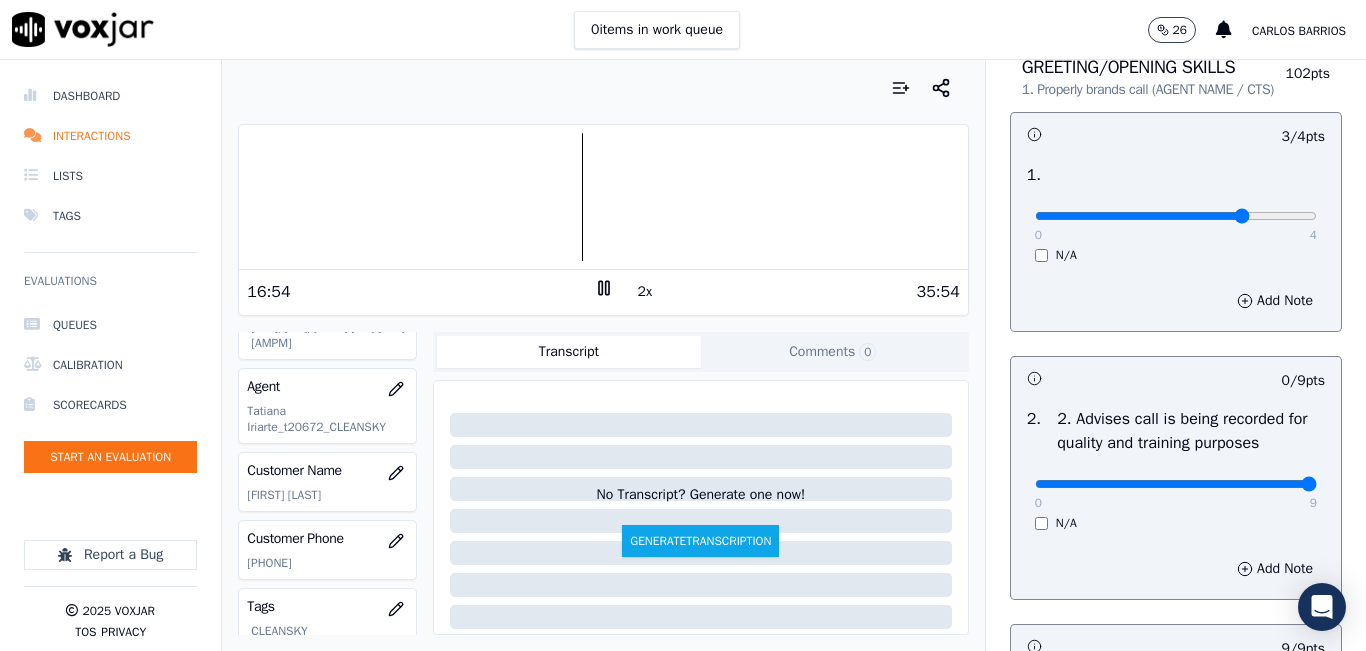 drag, startPoint x: 1270, startPoint y: 499, endPoint x: 1262, endPoint y: 479, distance: 21.540659 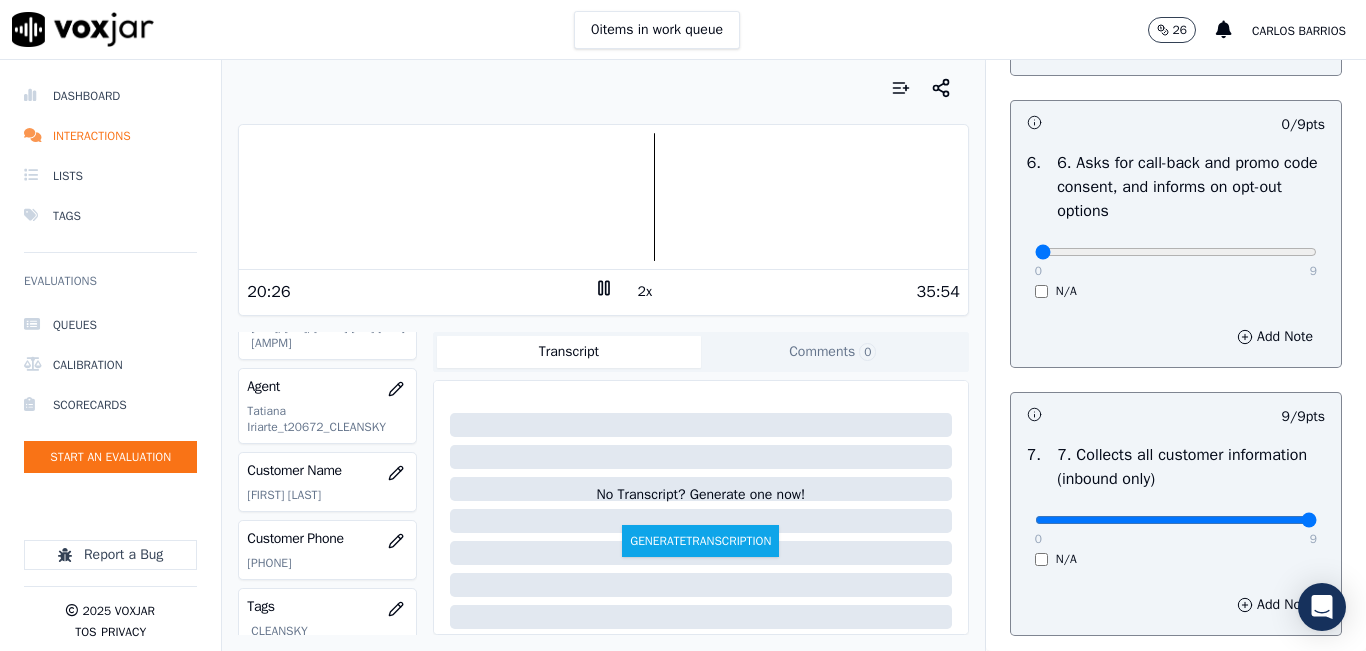 scroll, scrollTop: 1400, scrollLeft: 0, axis: vertical 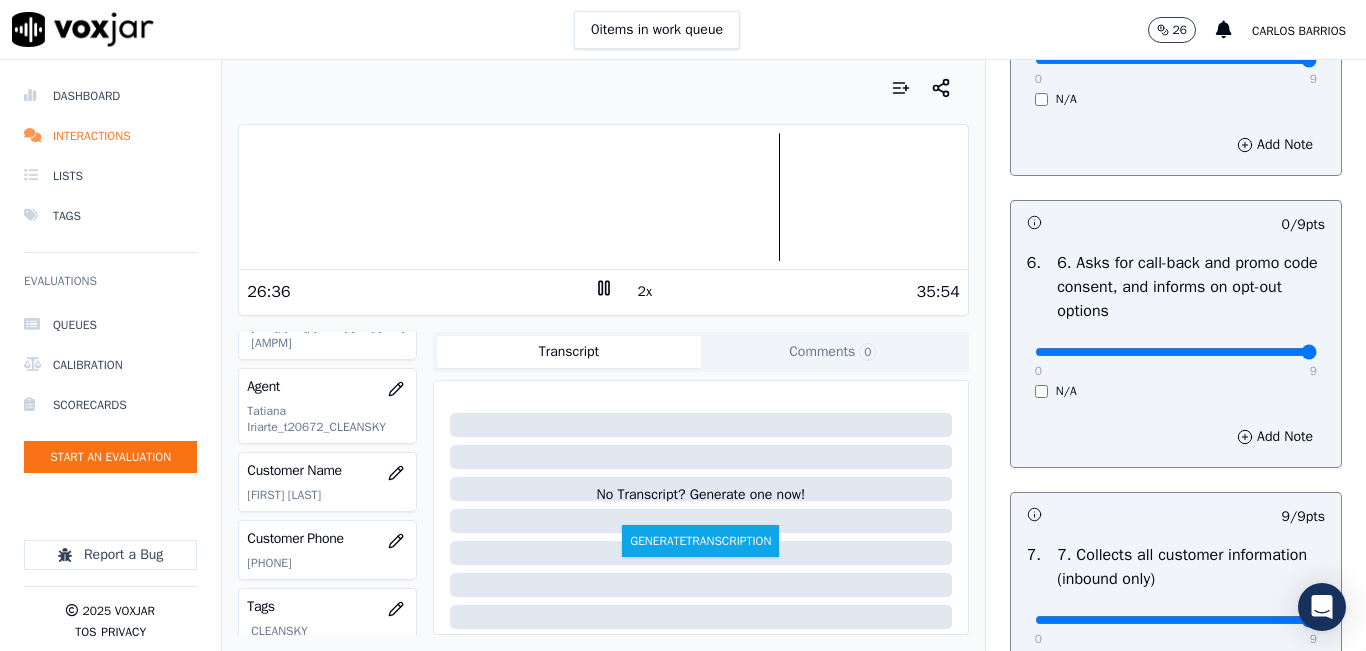 drag, startPoint x: 1241, startPoint y: 417, endPoint x: 1277, endPoint y: 417, distance: 36 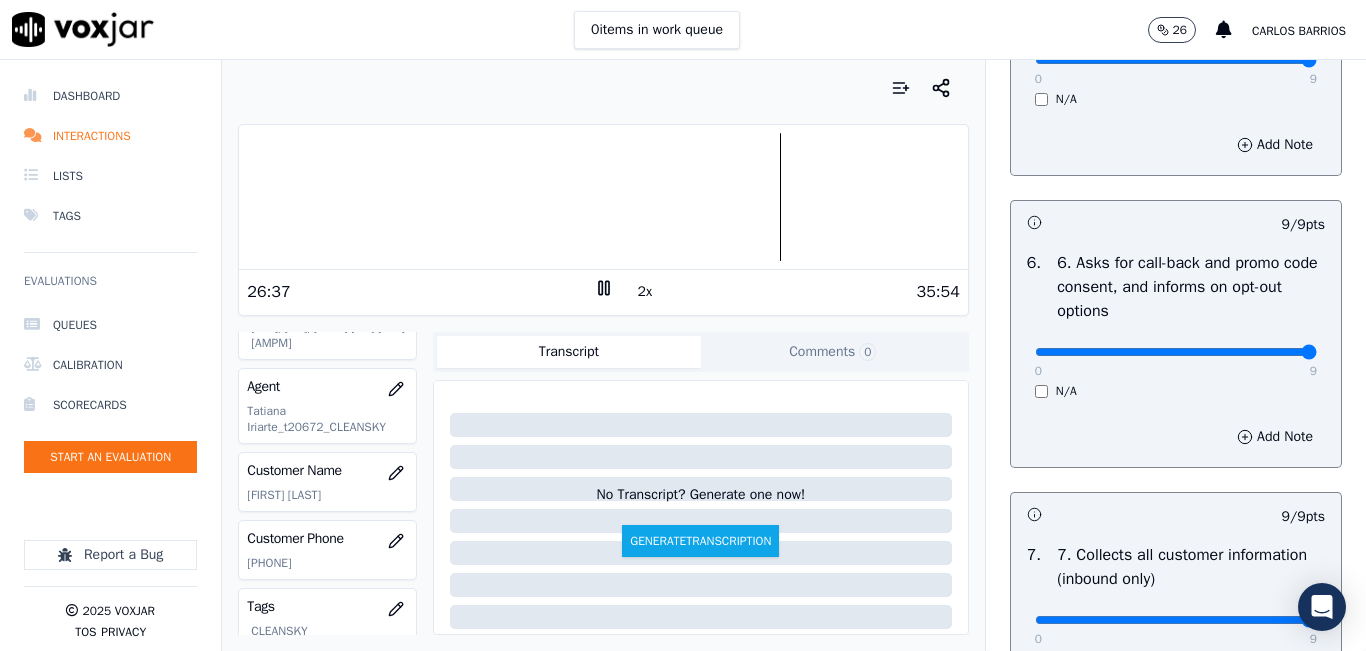 scroll, scrollTop: 1300, scrollLeft: 0, axis: vertical 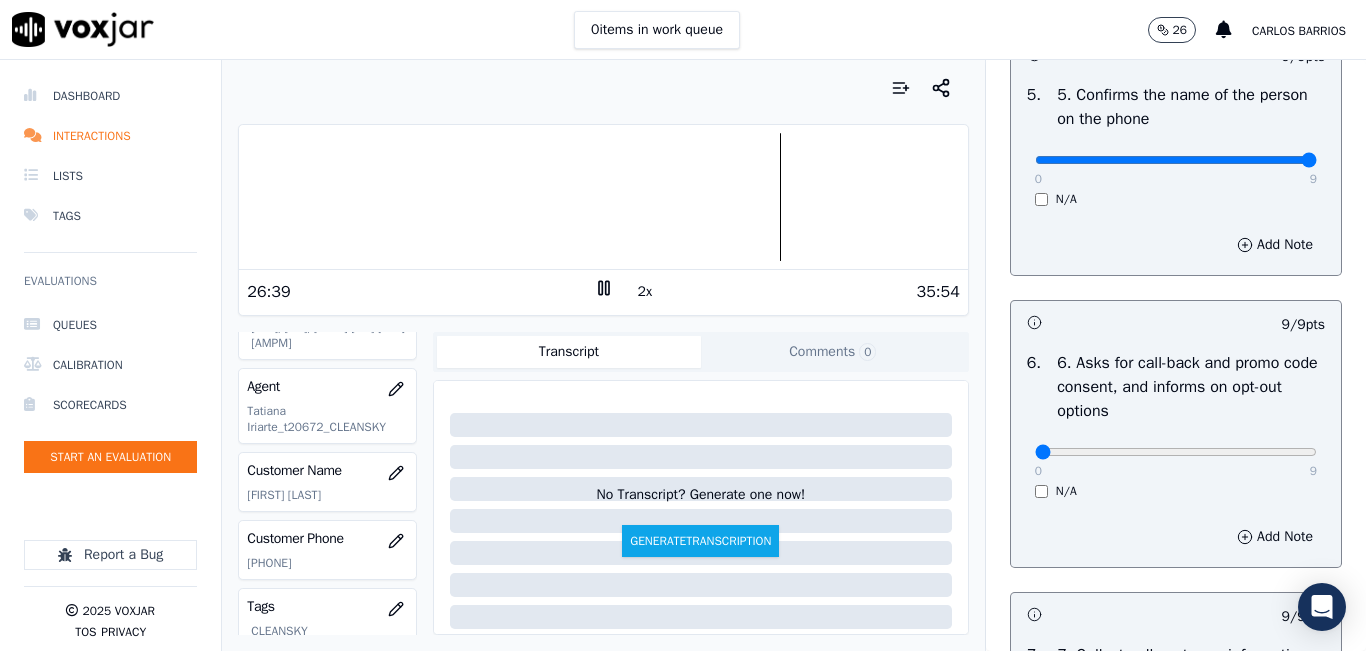 drag, startPoint x: 1027, startPoint y: 516, endPoint x: 1013, endPoint y: 519, distance: 14.3178215 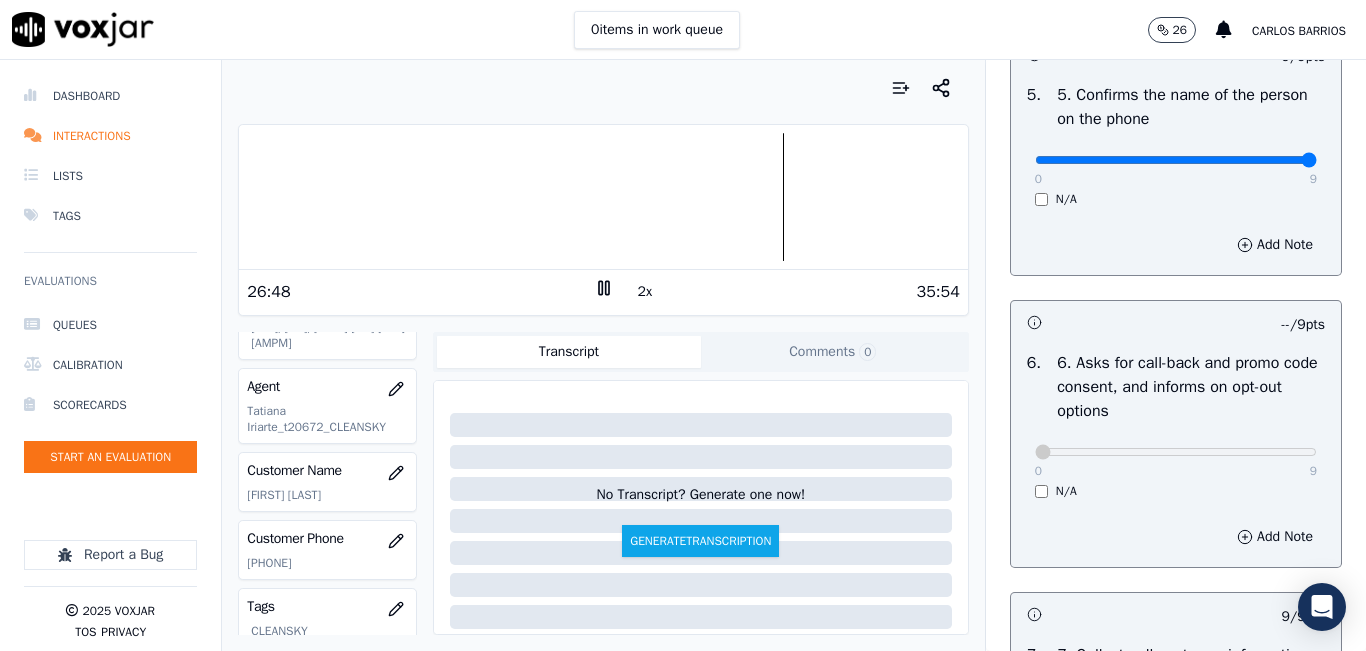 click at bounding box center [603, 197] 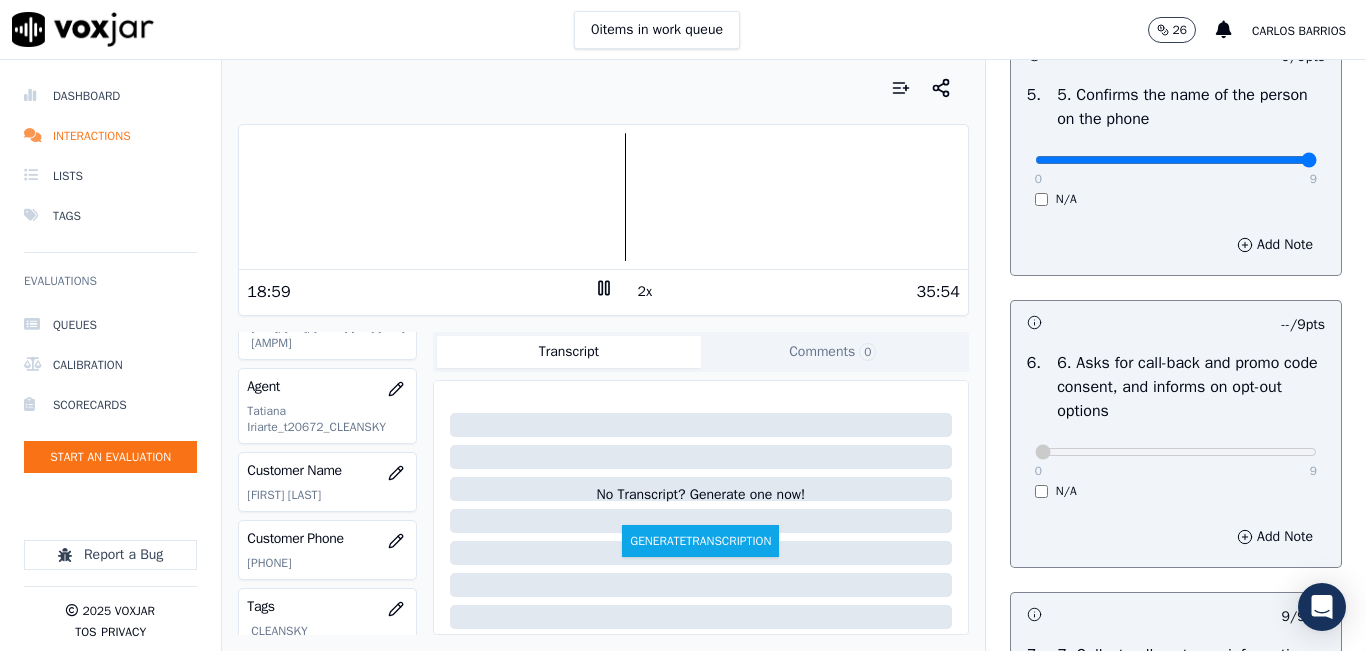 click at bounding box center [603, 197] 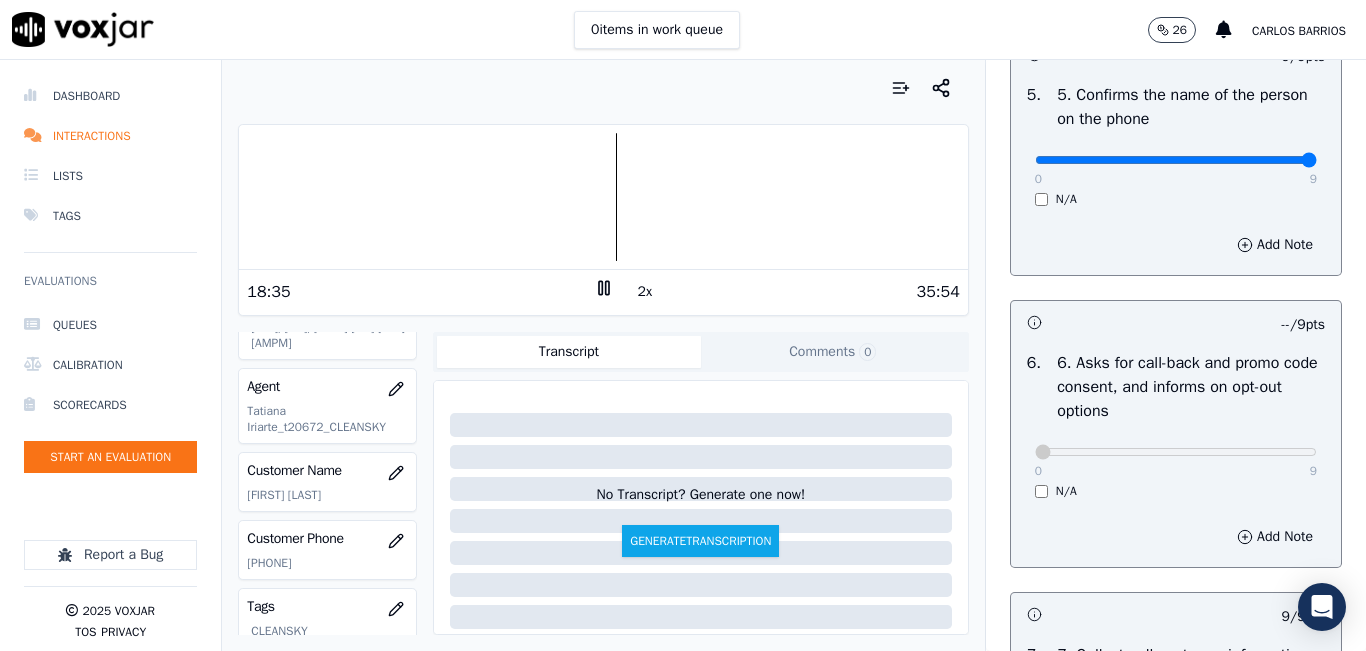 click on "0   9     N/A" at bounding box center (1176, 461) 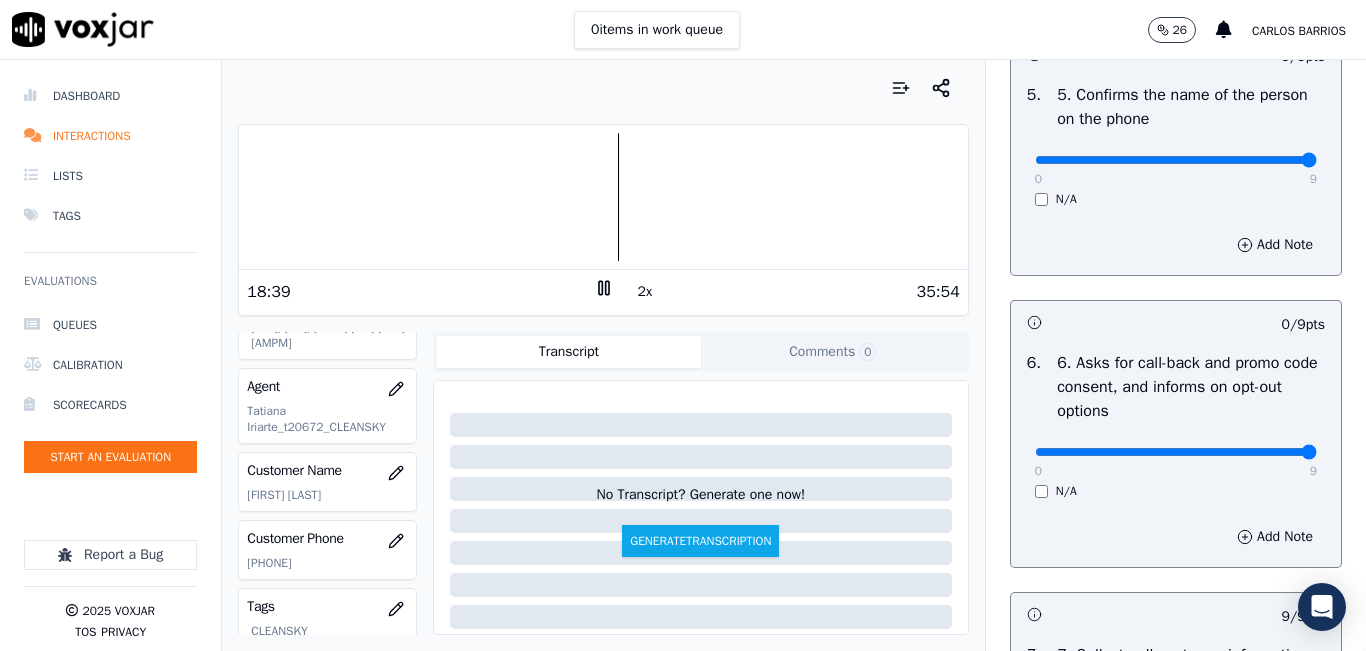 drag, startPoint x: 1251, startPoint y: 524, endPoint x: 1288, endPoint y: 511, distance: 39.217342 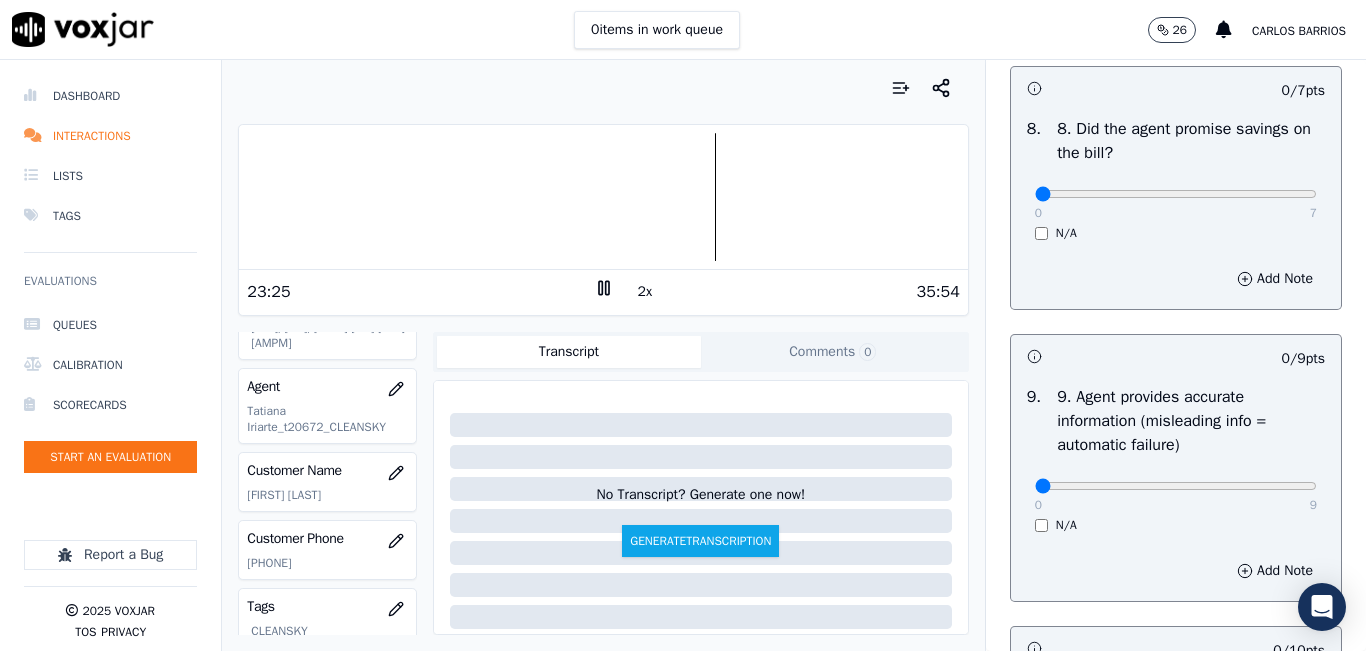 scroll, scrollTop: 2100, scrollLeft: 0, axis: vertical 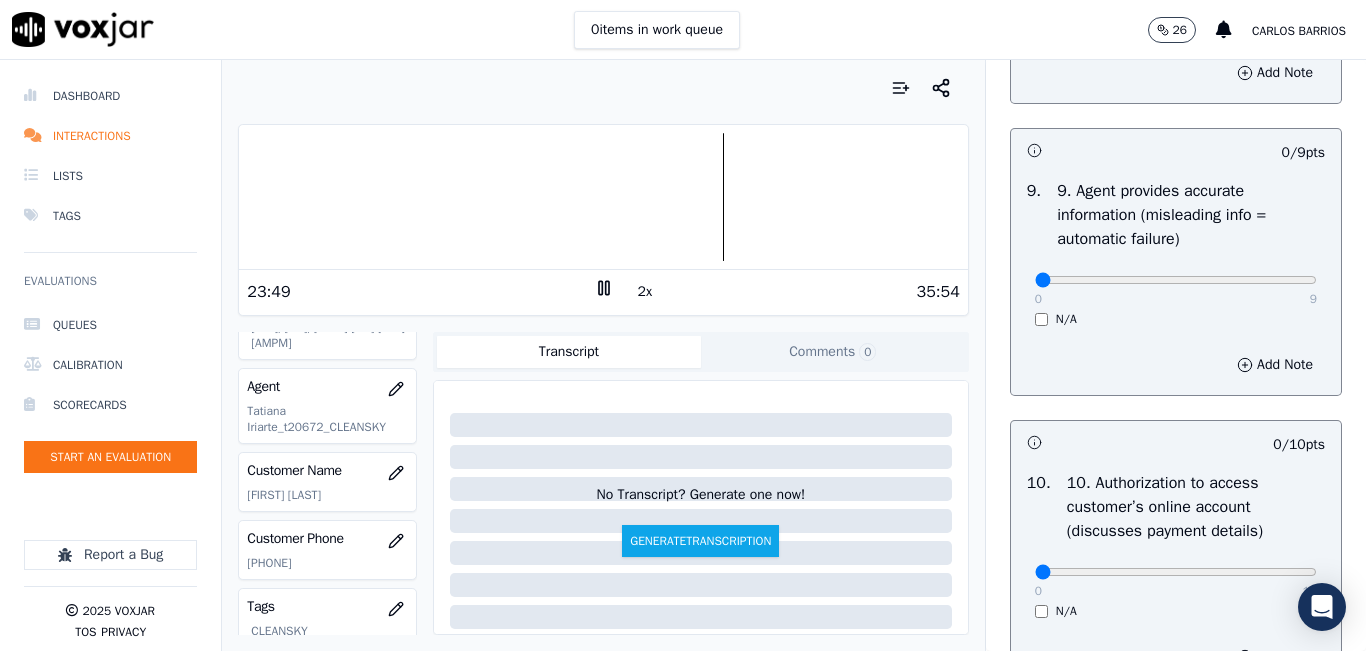 drag, startPoint x: 1269, startPoint y: 362, endPoint x: 1268, endPoint y: 352, distance: 10.049875 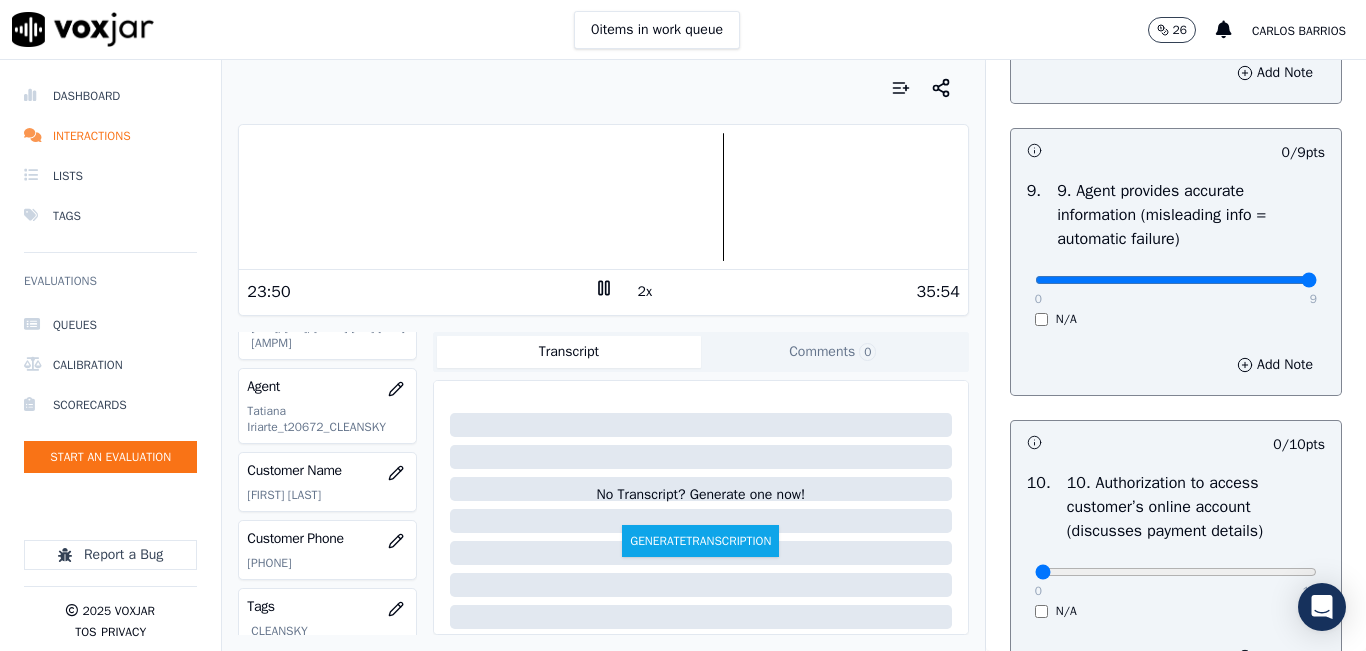 type on "9" 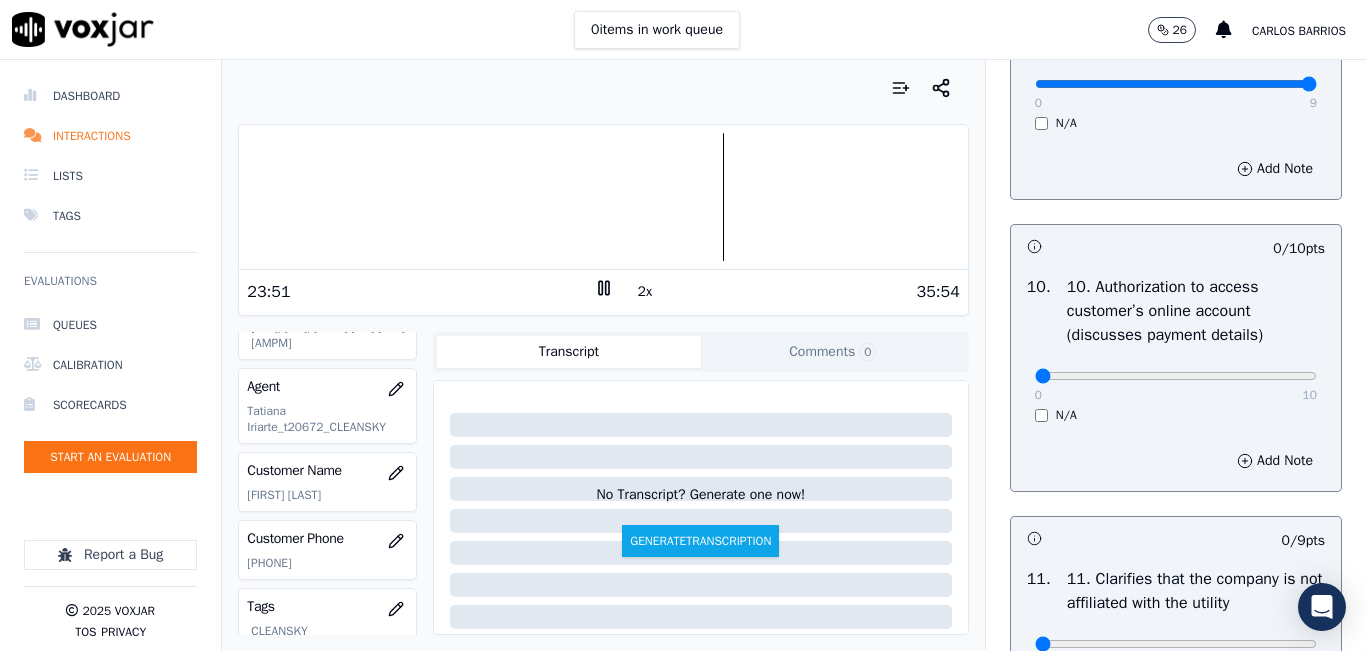 scroll, scrollTop: 2500, scrollLeft: 0, axis: vertical 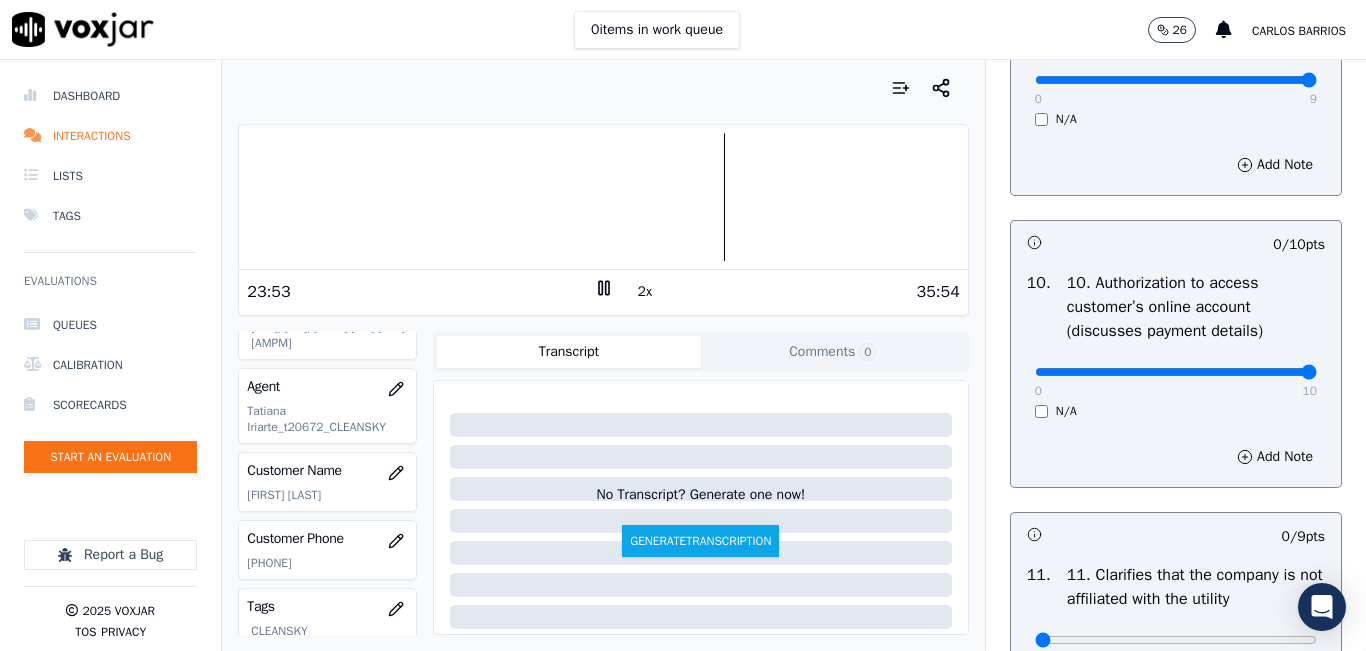 drag, startPoint x: 1252, startPoint y: 438, endPoint x: 1292, endPoint y: 441, distance: 40.112343 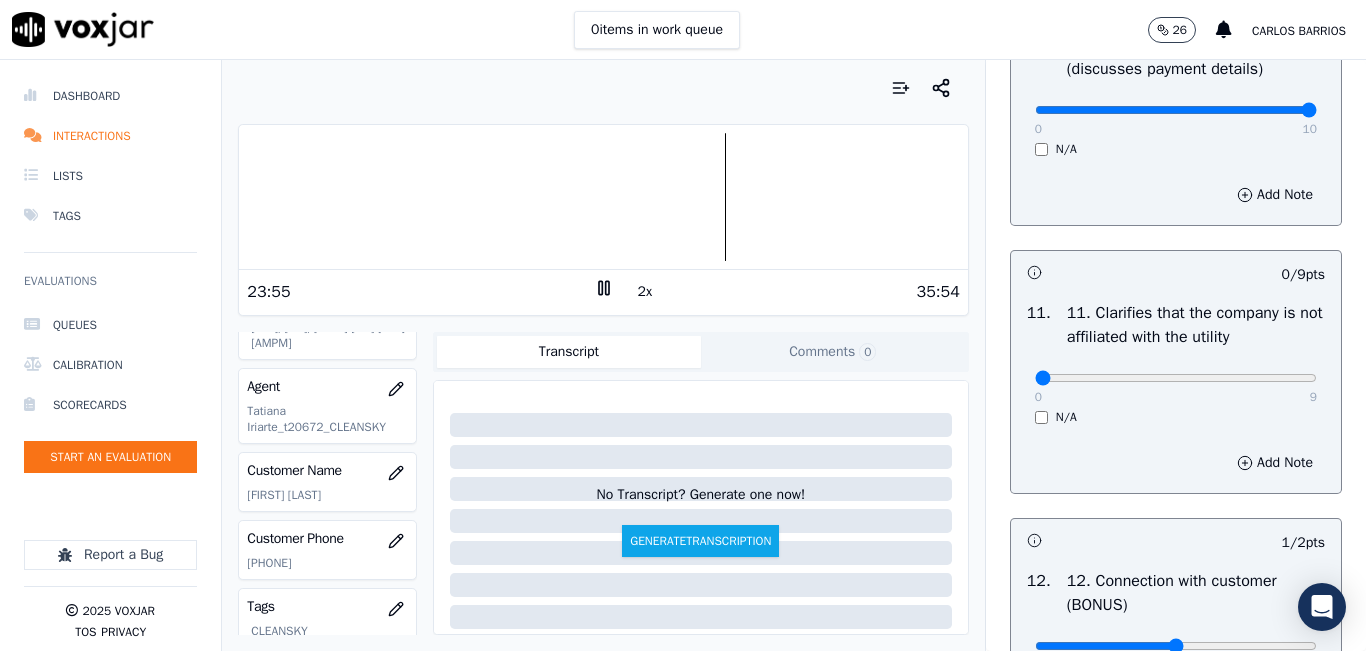 scroll, scrollTop: 2800, scrollLeft: 0, axis: vertical 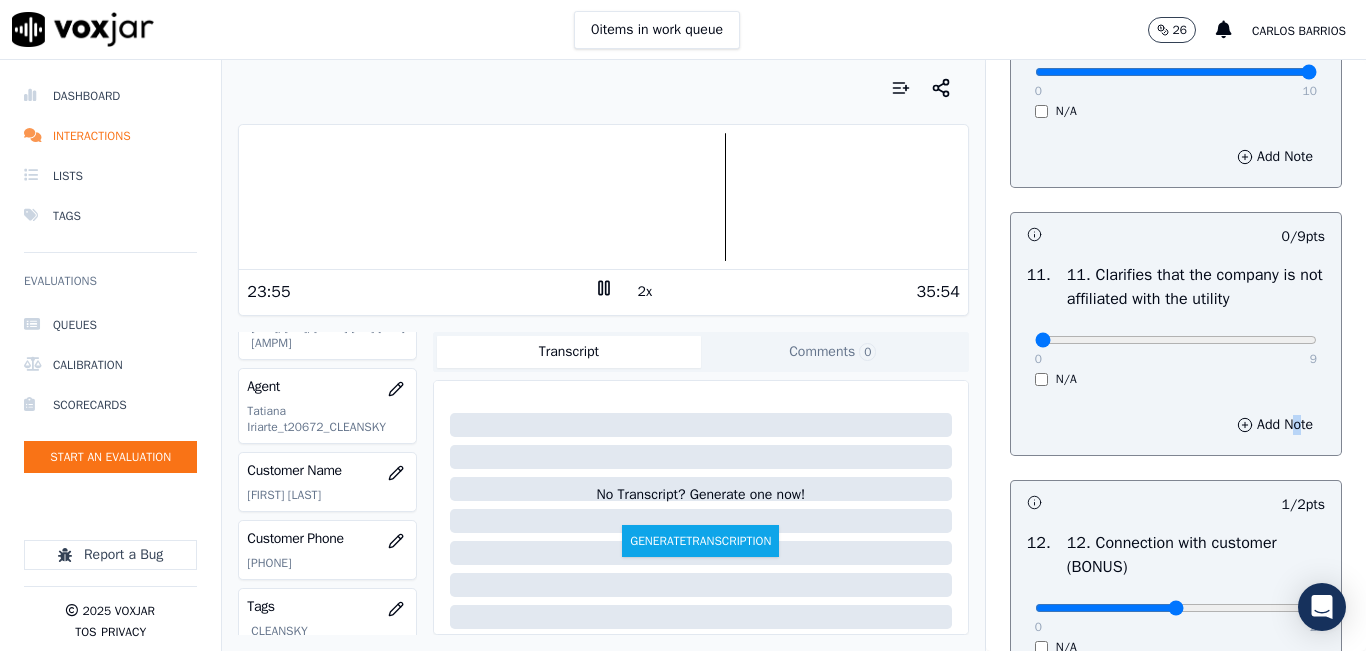 drag, startPoint x: 1235, startPoint y: 507, endPoint x: 1232, endPoint y: 463, distance: 44.102154 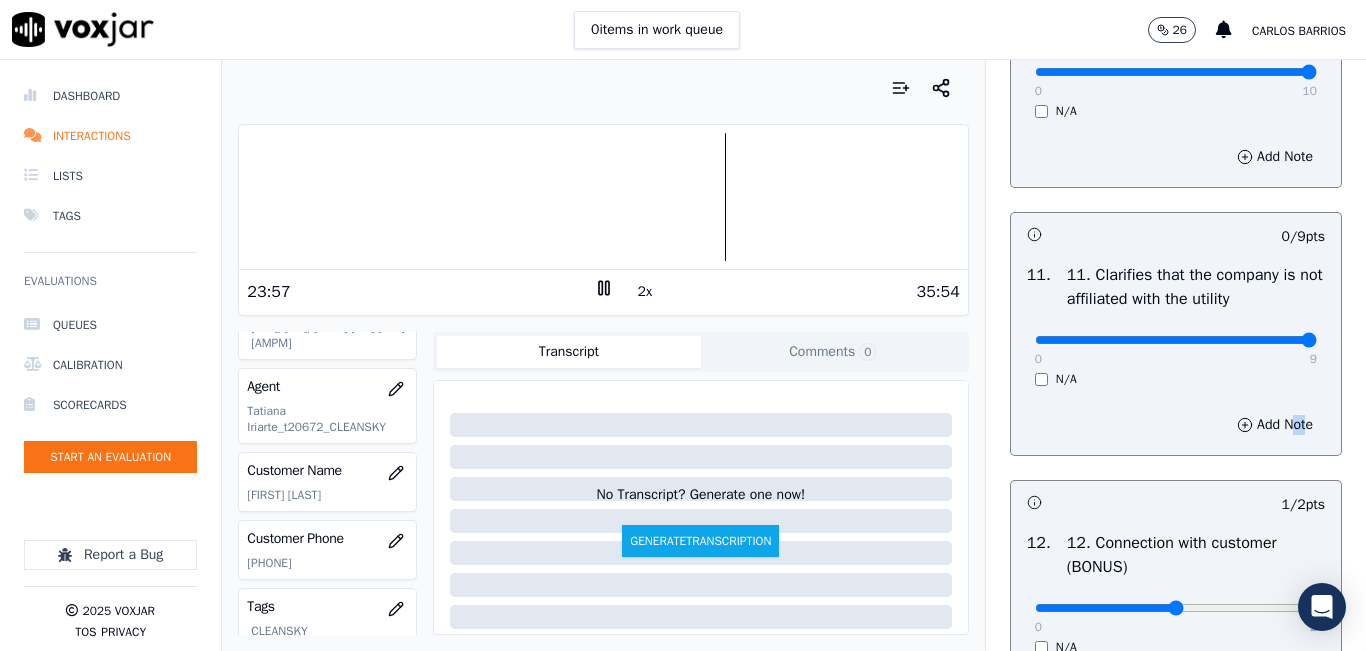 type on "9" 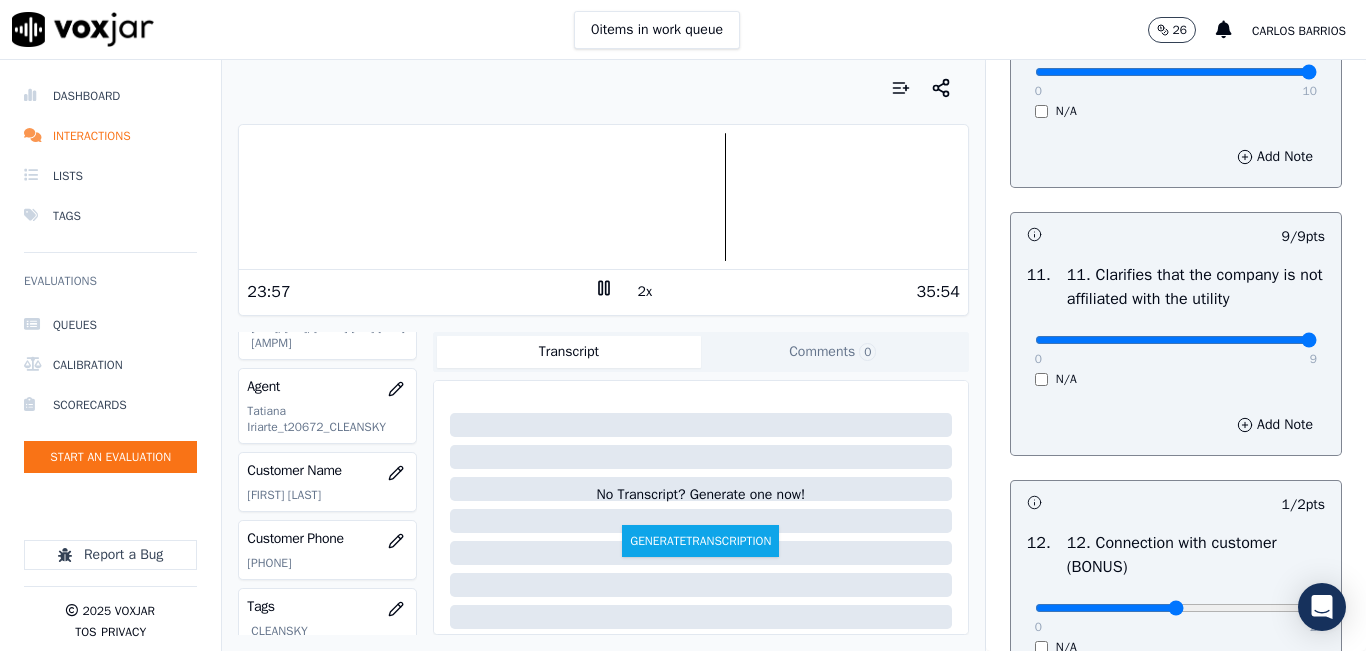 click on "11 .   11. Clarifies that the company is not affiliated with the utility     0   9     N/A" at bounding box center (1176, 325) 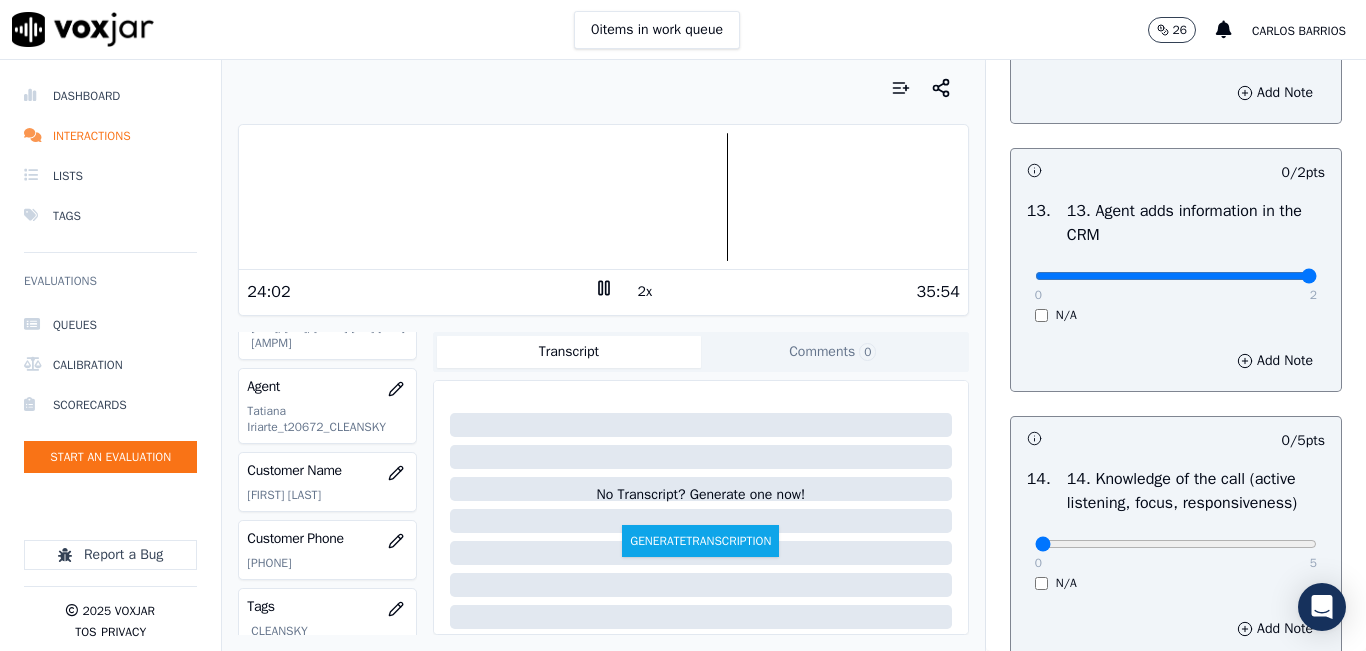 type on "2" 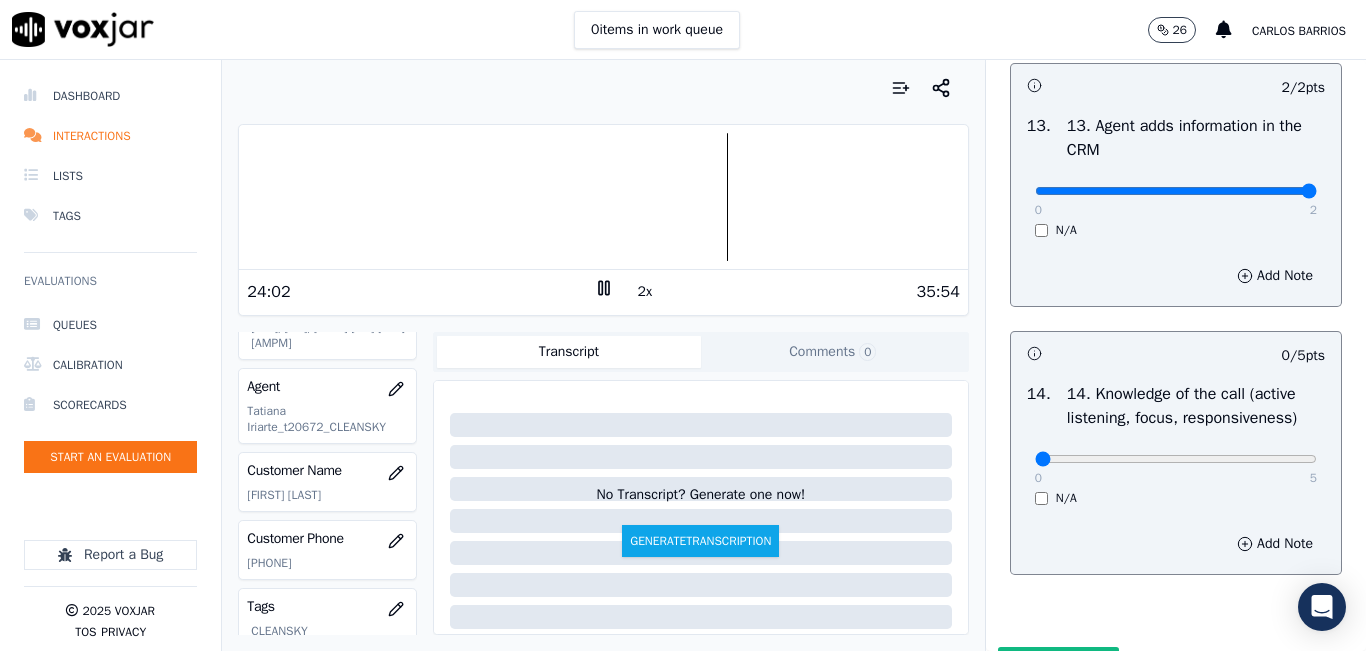 scroll, scrollTop: 3642, scrollLeft: 0, axis: vertical 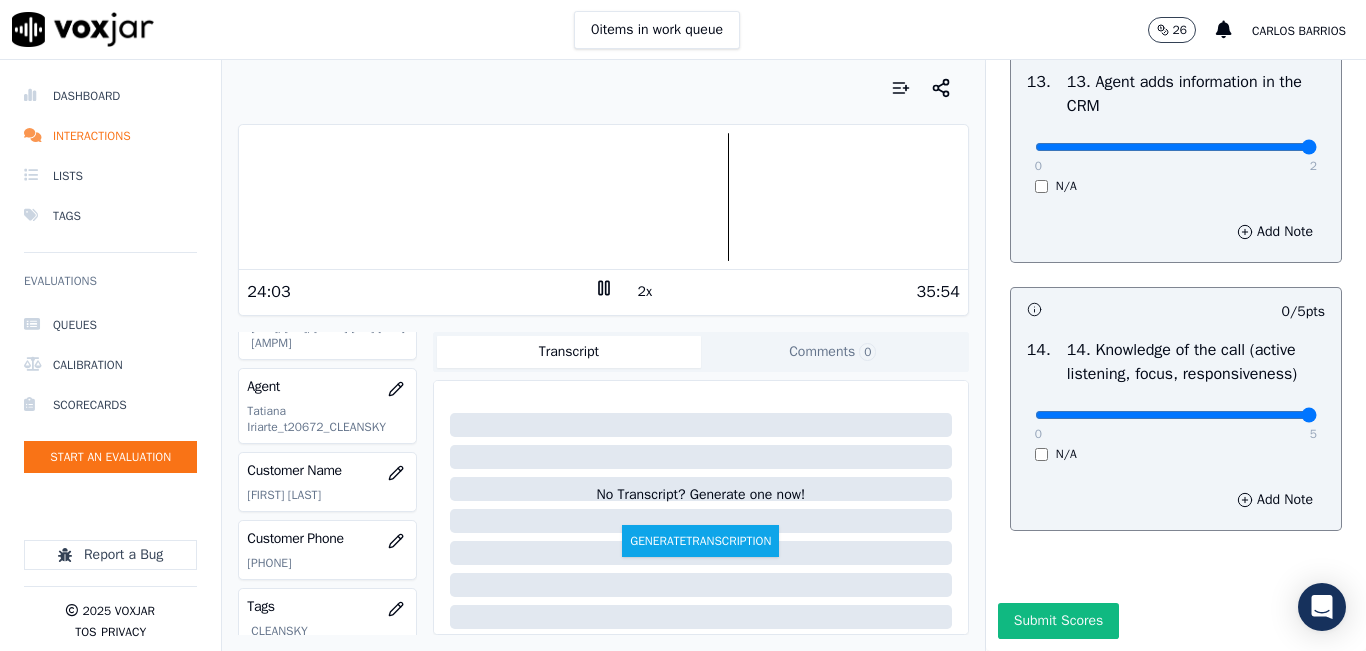 type on "5" 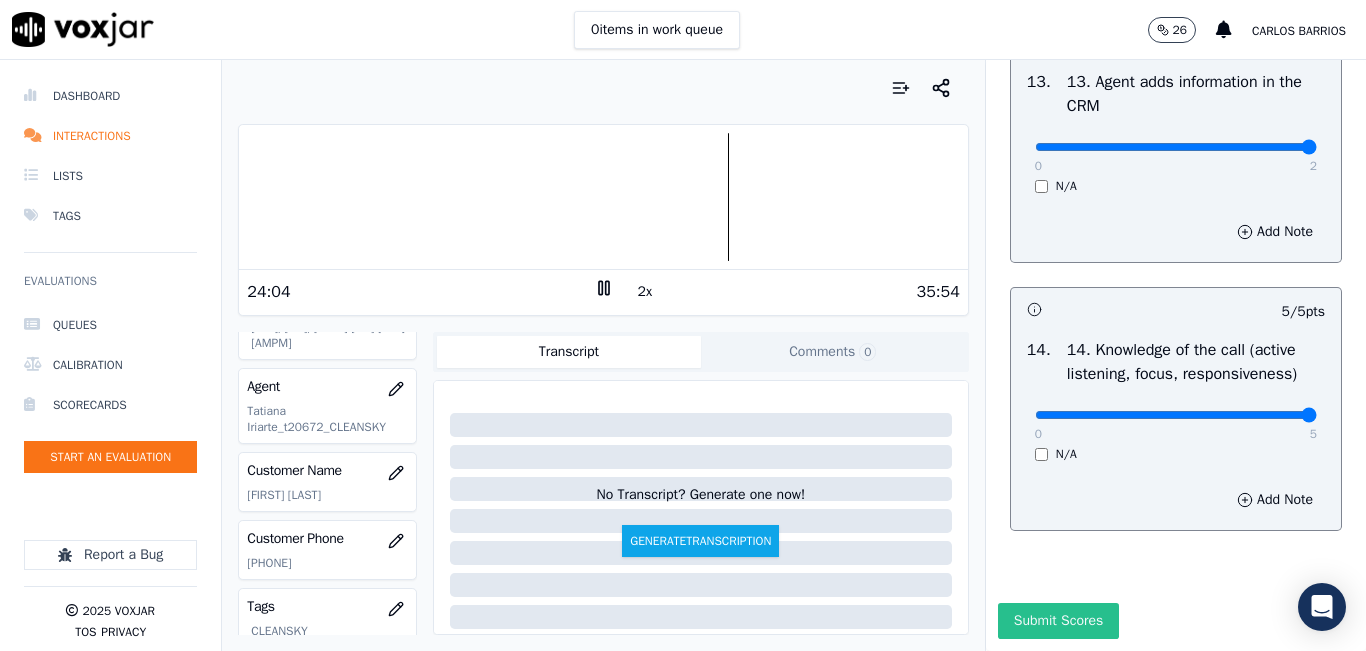 click on "Submit Scores" at bounding box center (1058, 621) 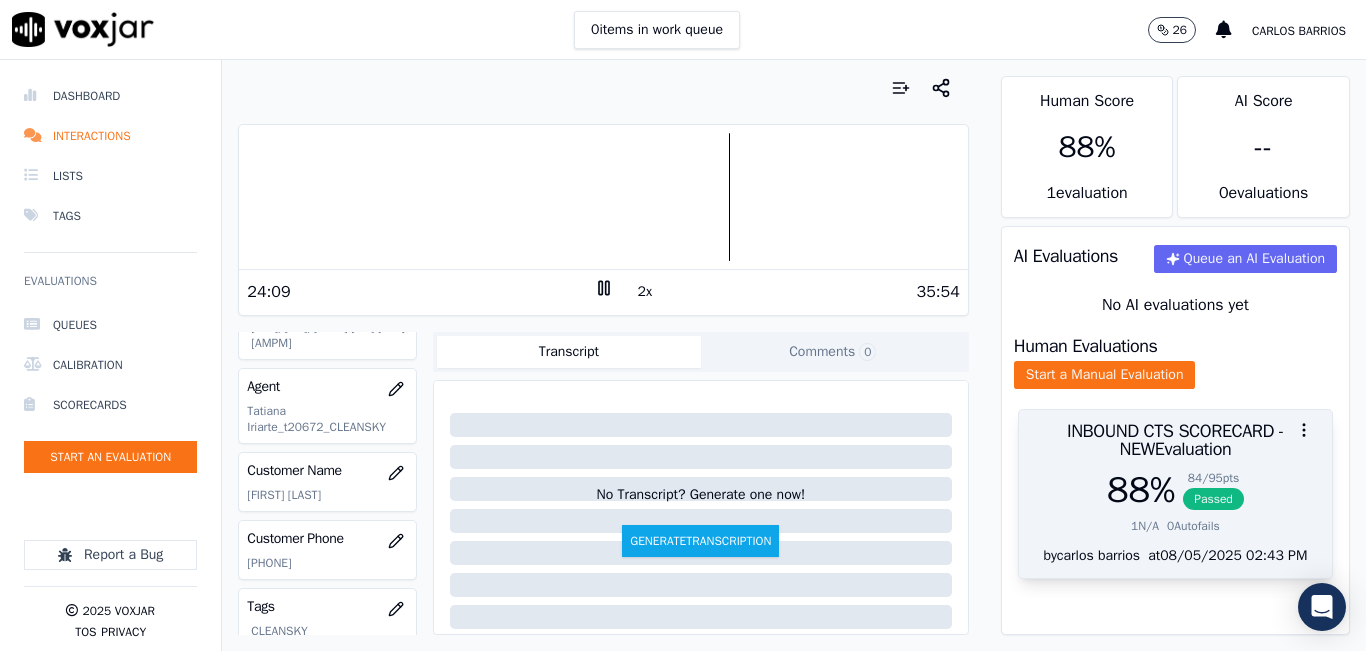 click on "88 %" at bounding box center [1141, 490] 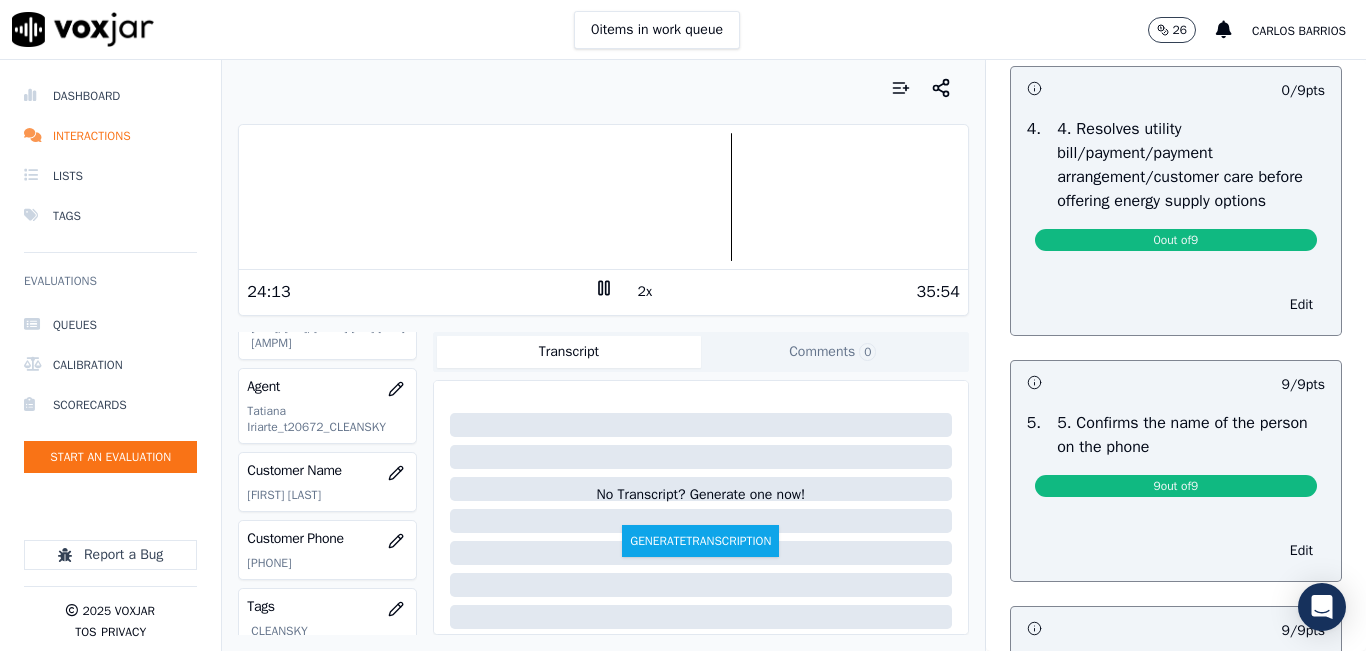 scroll, scrollTop: 900, scrollLeft: 0, axis: vertical 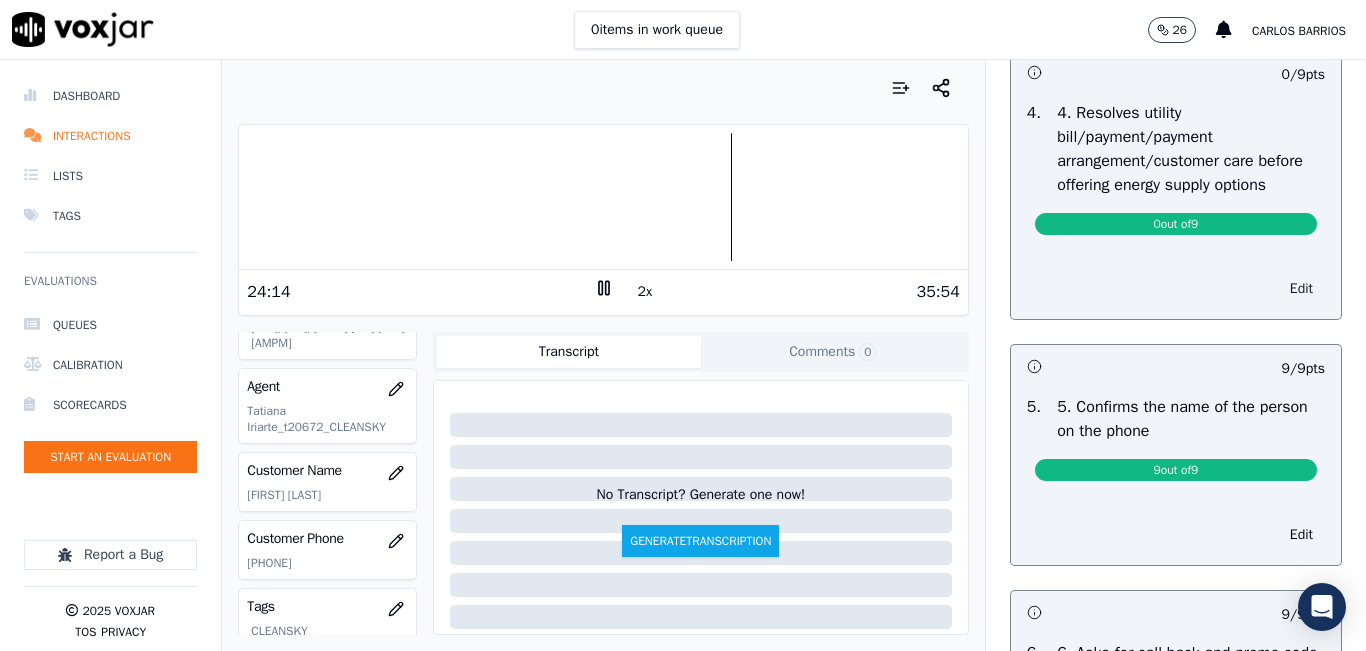 click on "Edit" at bounding box center (1301, 289) 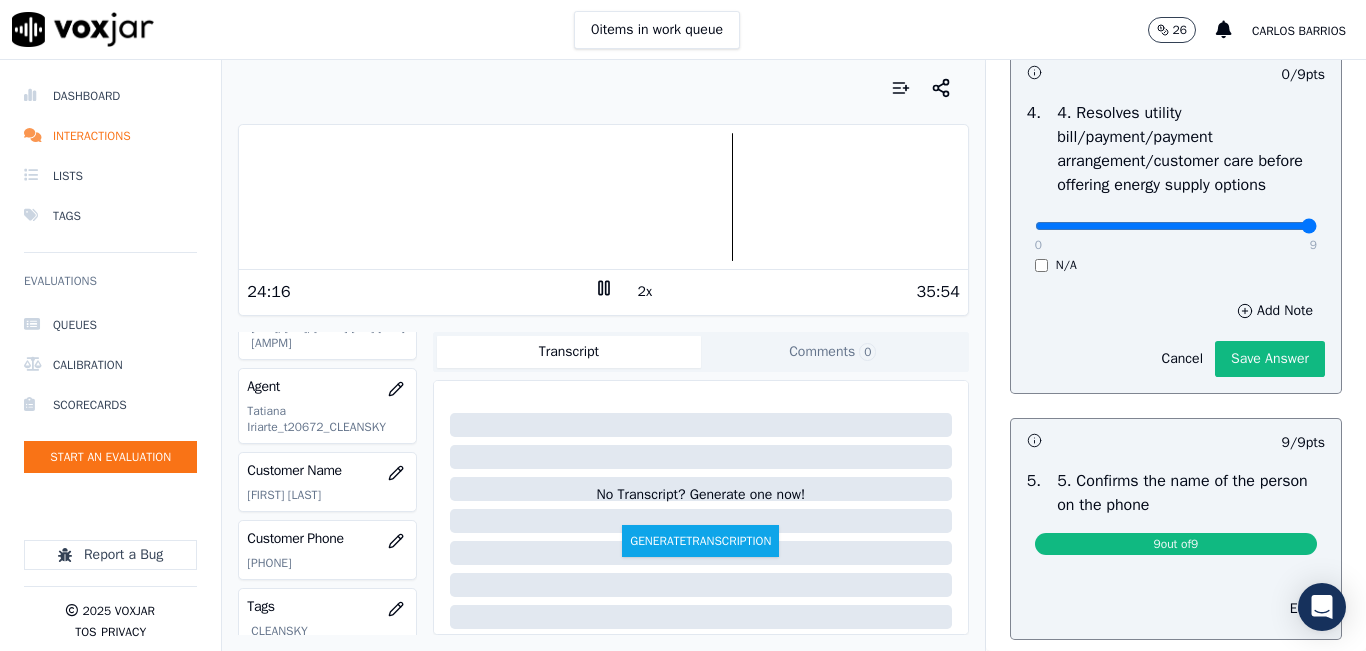 drag, startPoint x: 1254, startPoint y: 296, endPoint x: 1285, endPoint y: 321, distance: 39.824615 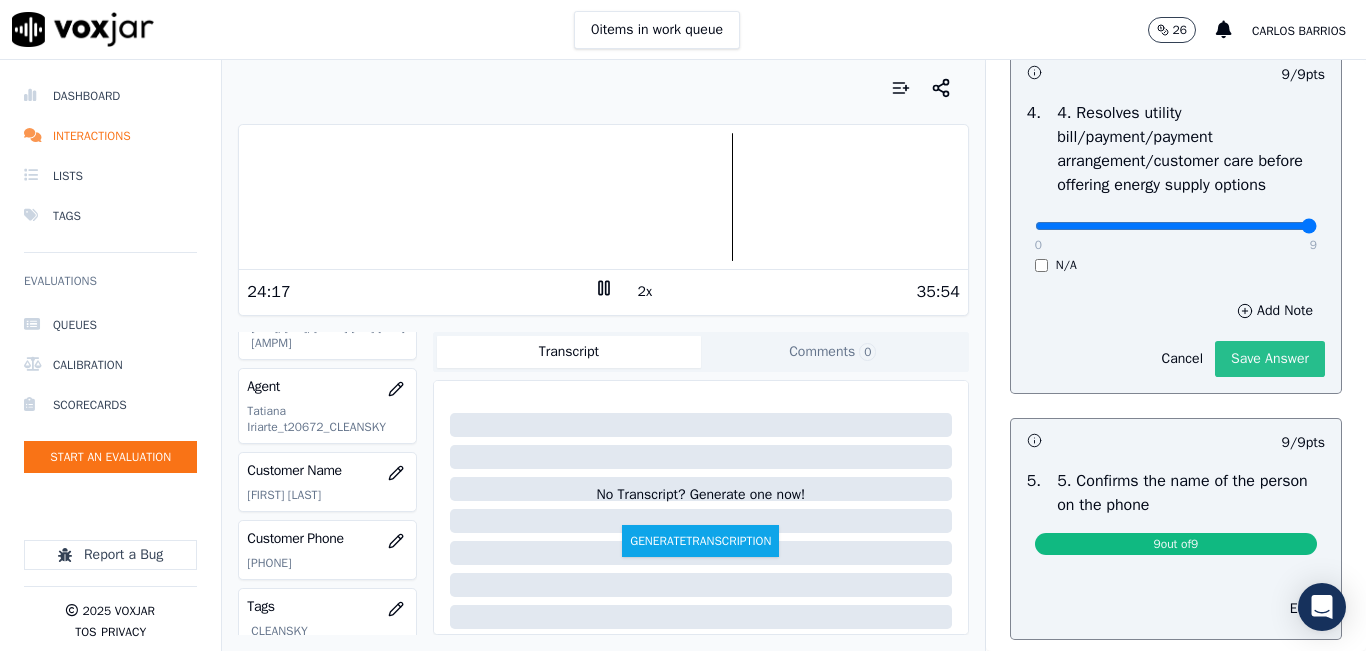 click on "Save Answer" 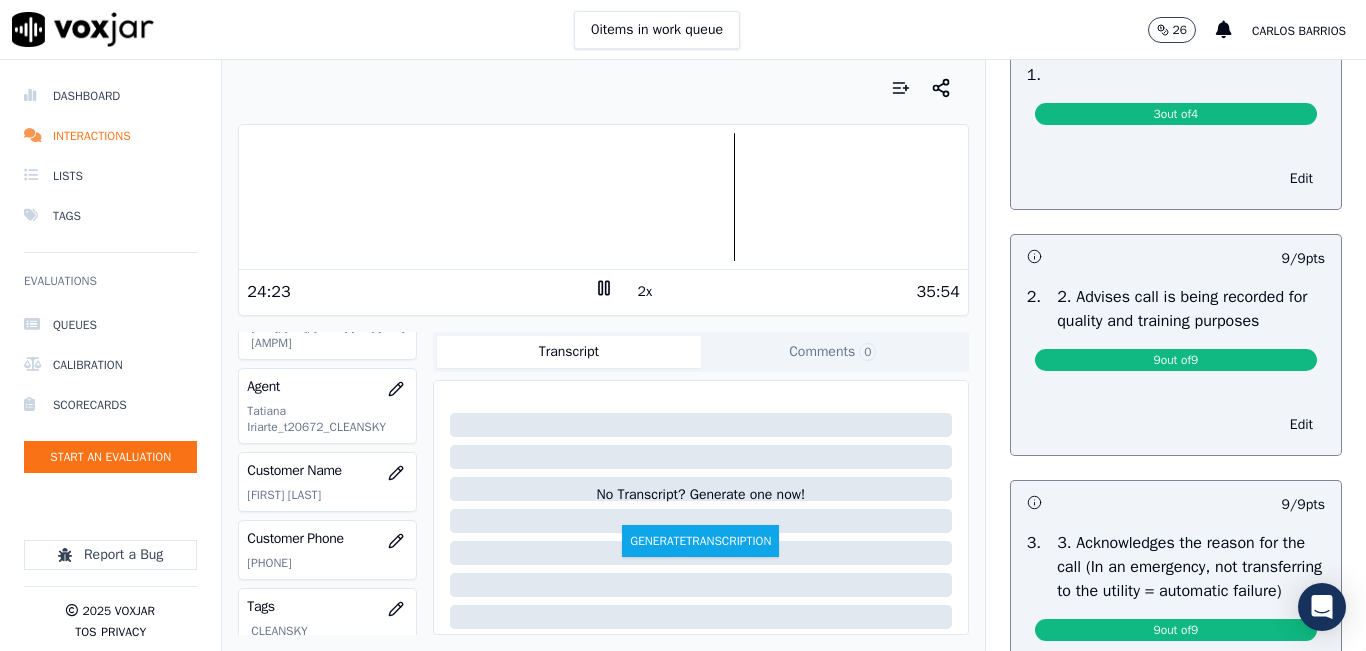 scroll, scrollTop: 0, scrollLeft: 0, axis: both 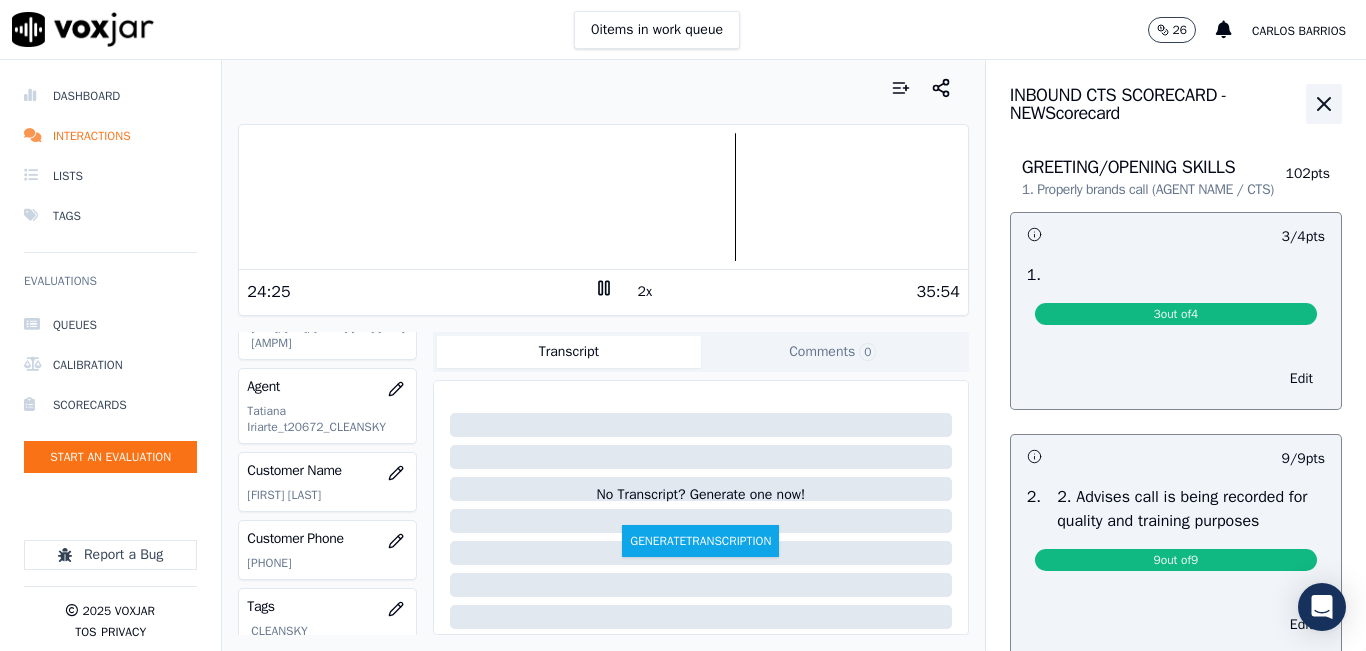 click 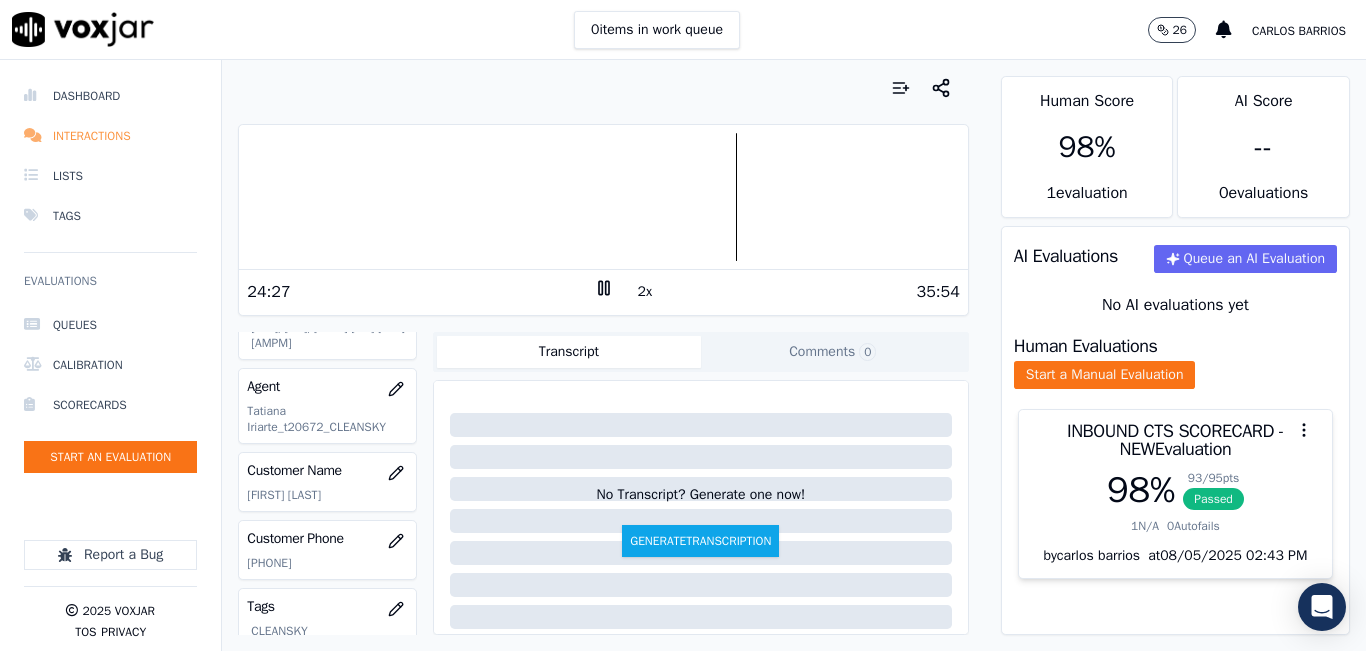 click on "Interactions" at bounding box center (110, 136) 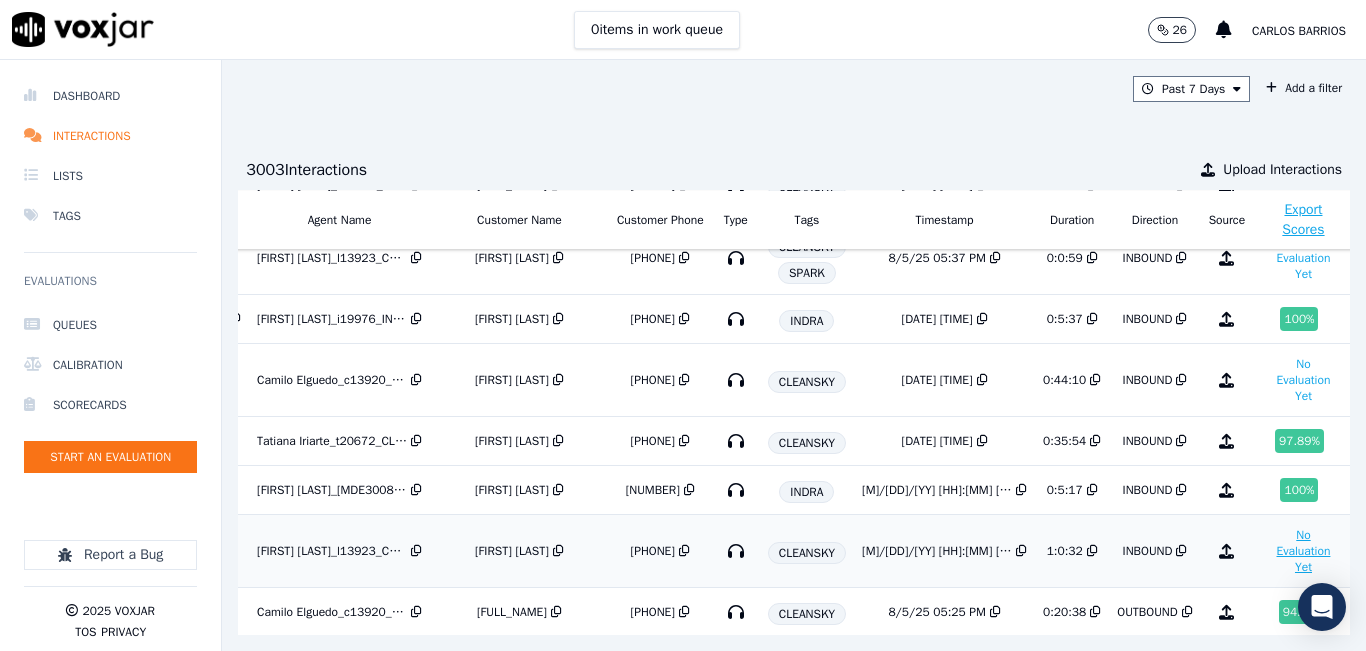 scroll, scrollTop: 100, scrollLeft: 344, axis: both 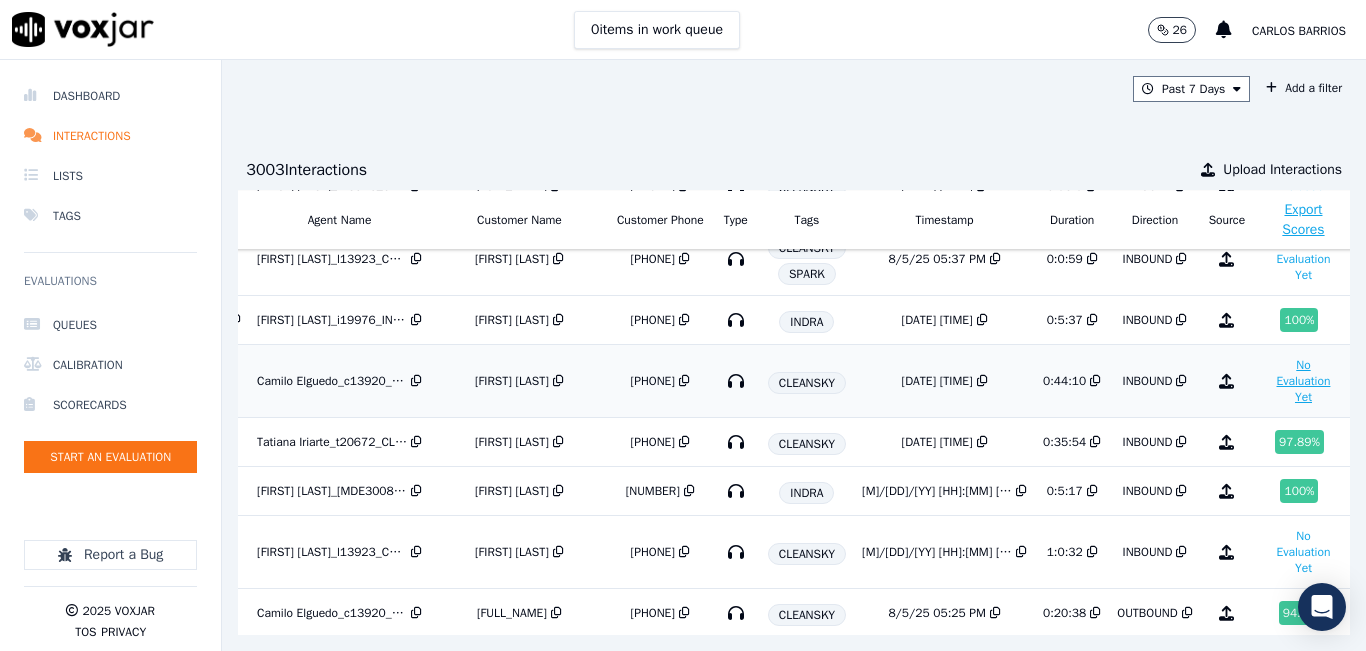 click on "No Evaluation Yet" at bounding box center [1303, 381] 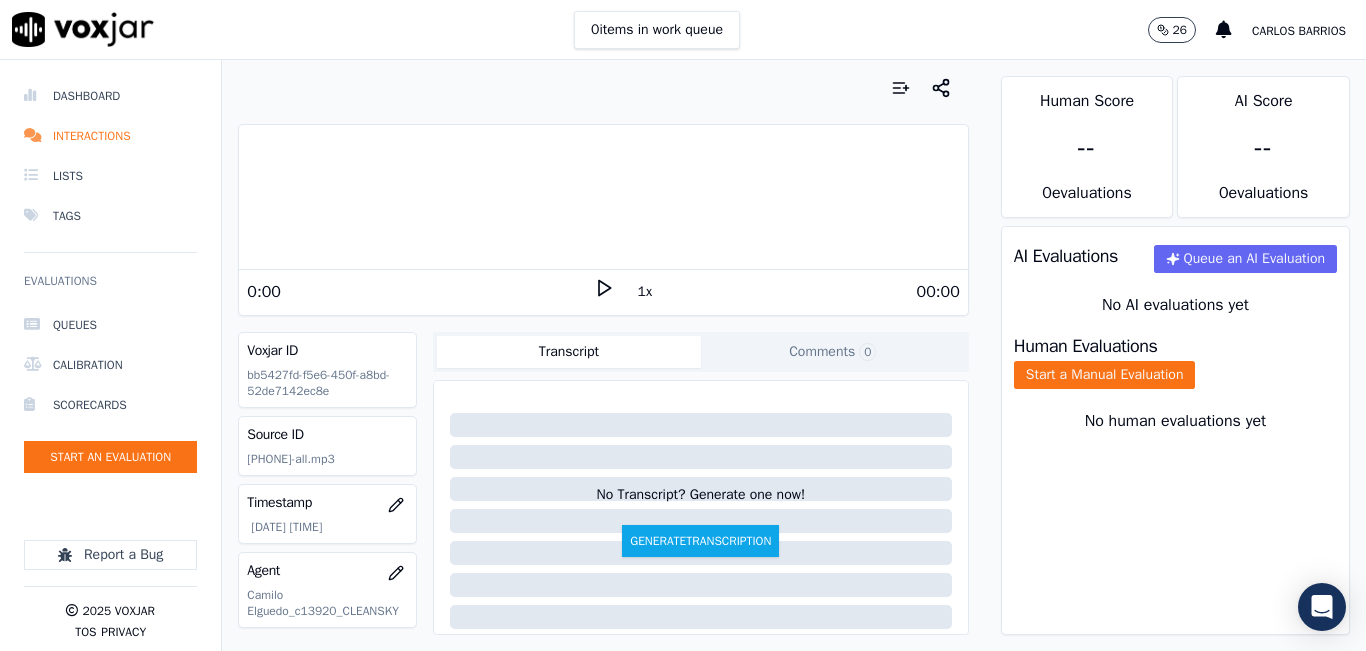 click on "Your browser does not support the audio element.   0:00     1x   00:00   Voxjar ID   bb5427fd-f5e6-450f-a8bd-52de7142ec8e   Source ID   9786015507-all.mp3   Timestamp
08/05/2025 05:34 pm     Agent
Camilo Elguedo_c13920_CLEANSKY     Customer Name     JOHAN GONZALEZ     Customer Phone     9786015507     Tags
CLEANSKY     Source     manualUpload   Type     AUDIO       Transcript   Comments  0   No Transcript? Generate one now!   Generate  Transcription         Add Comment" at bounding box center [603, 355] 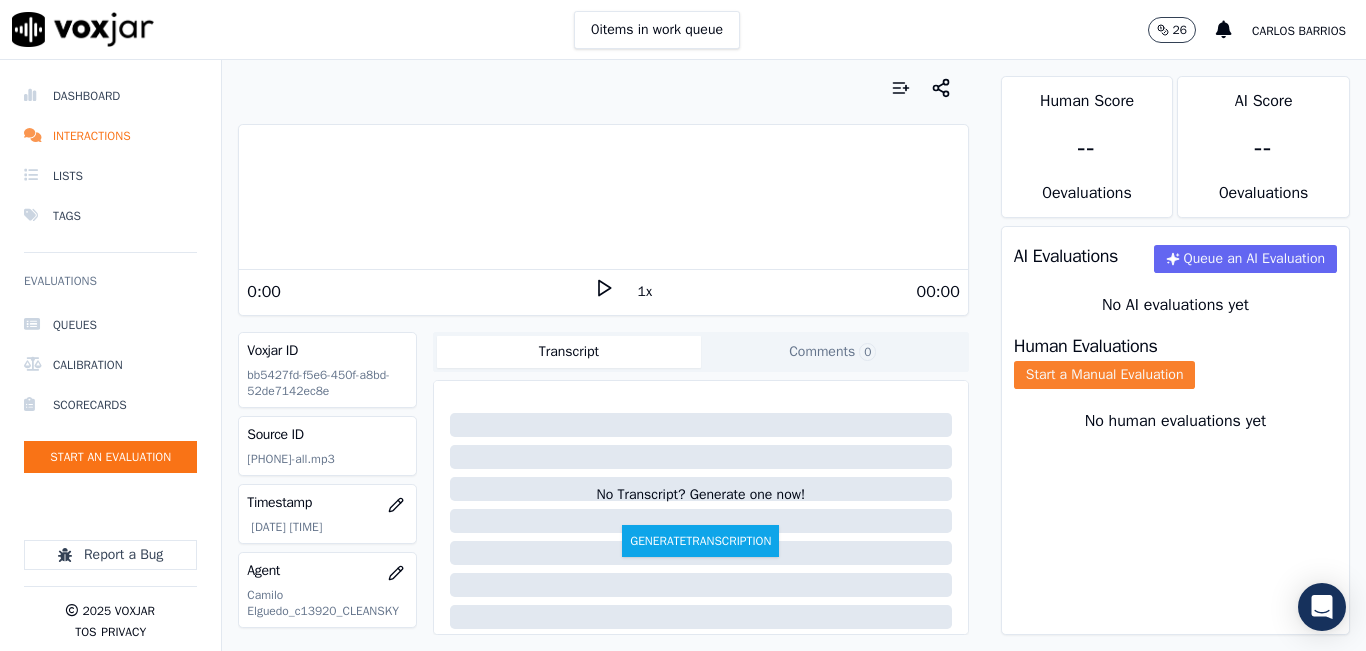 click on "Start a Manual Evaluation" 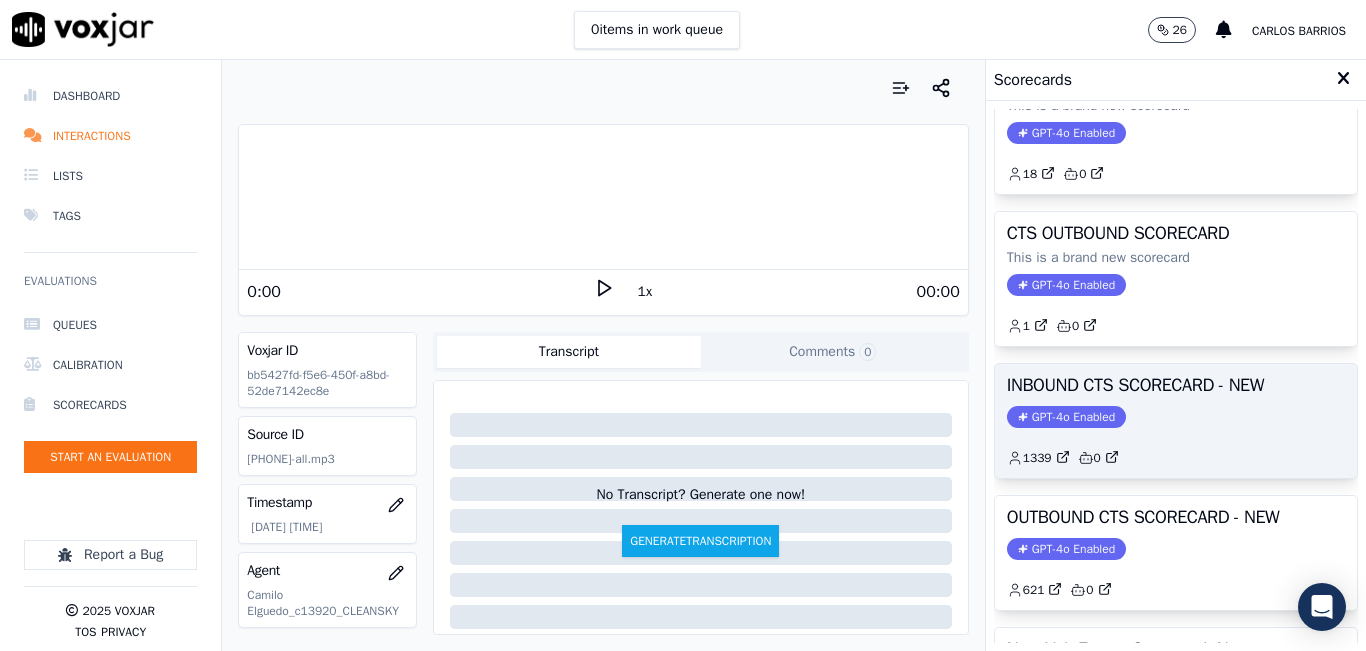 scroll, scrollTop: 200, scrollLeft: 0, axis: vertical 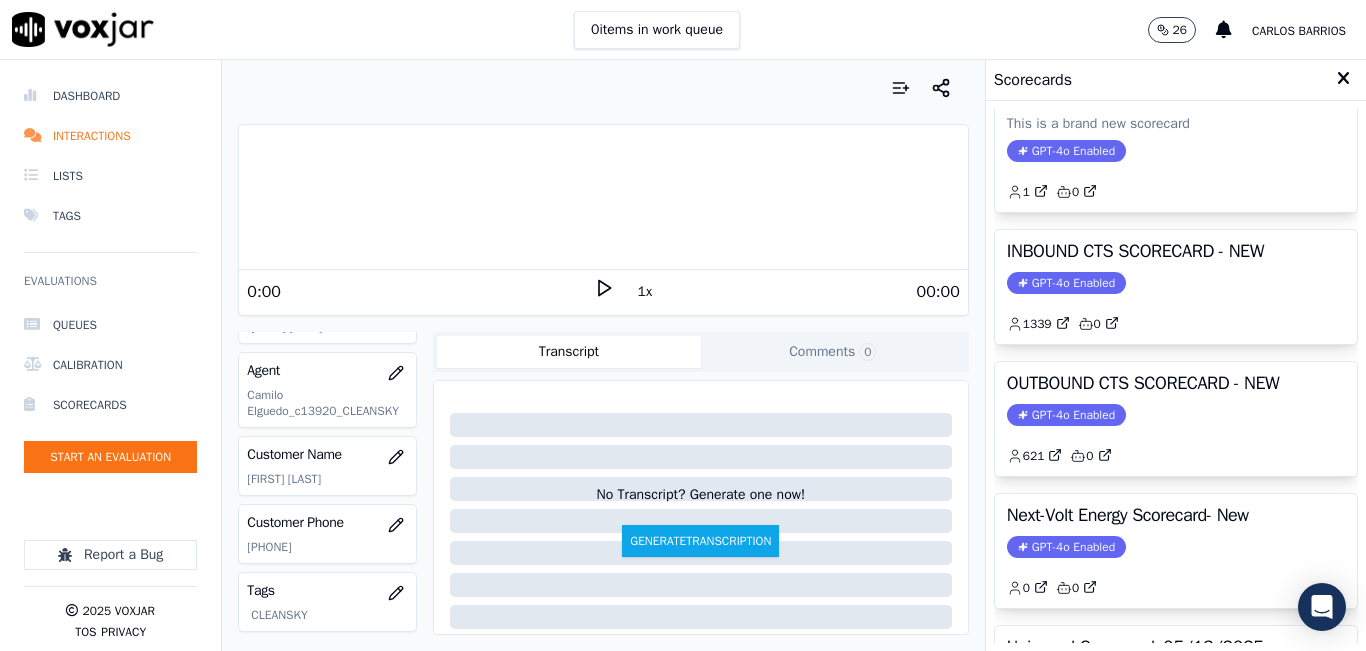 click on "[PHONE]" 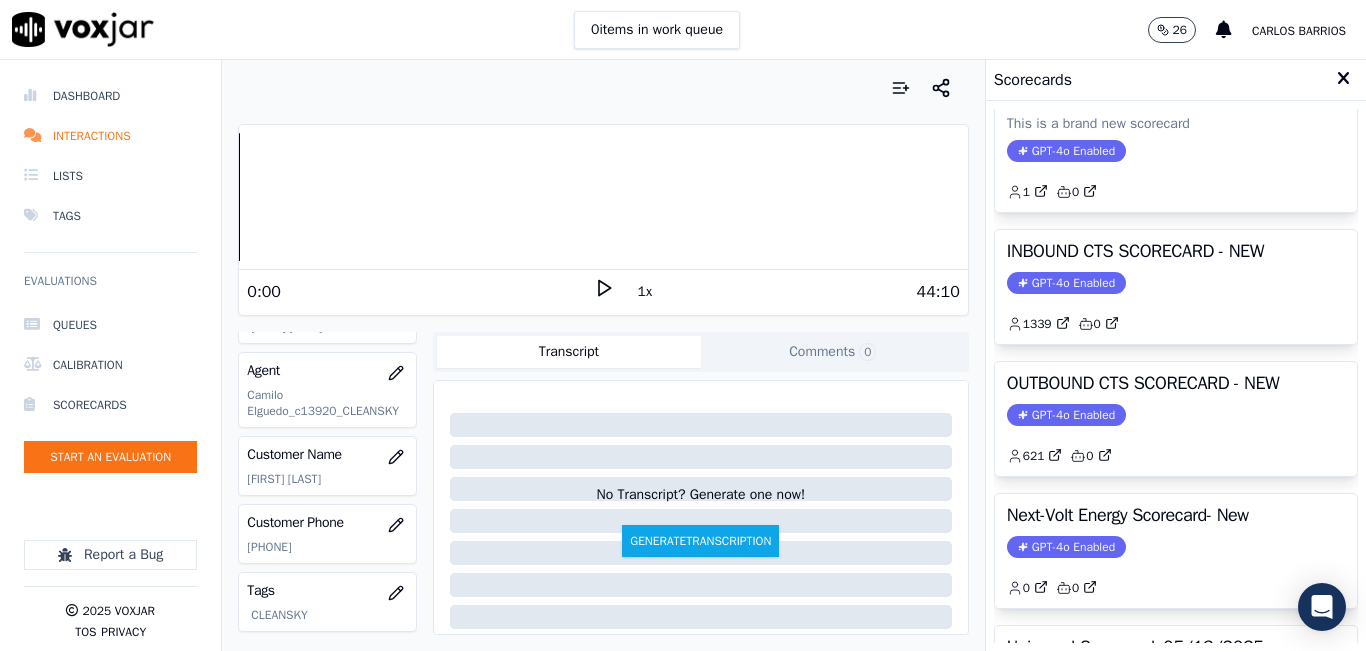click on "[PHONE]" 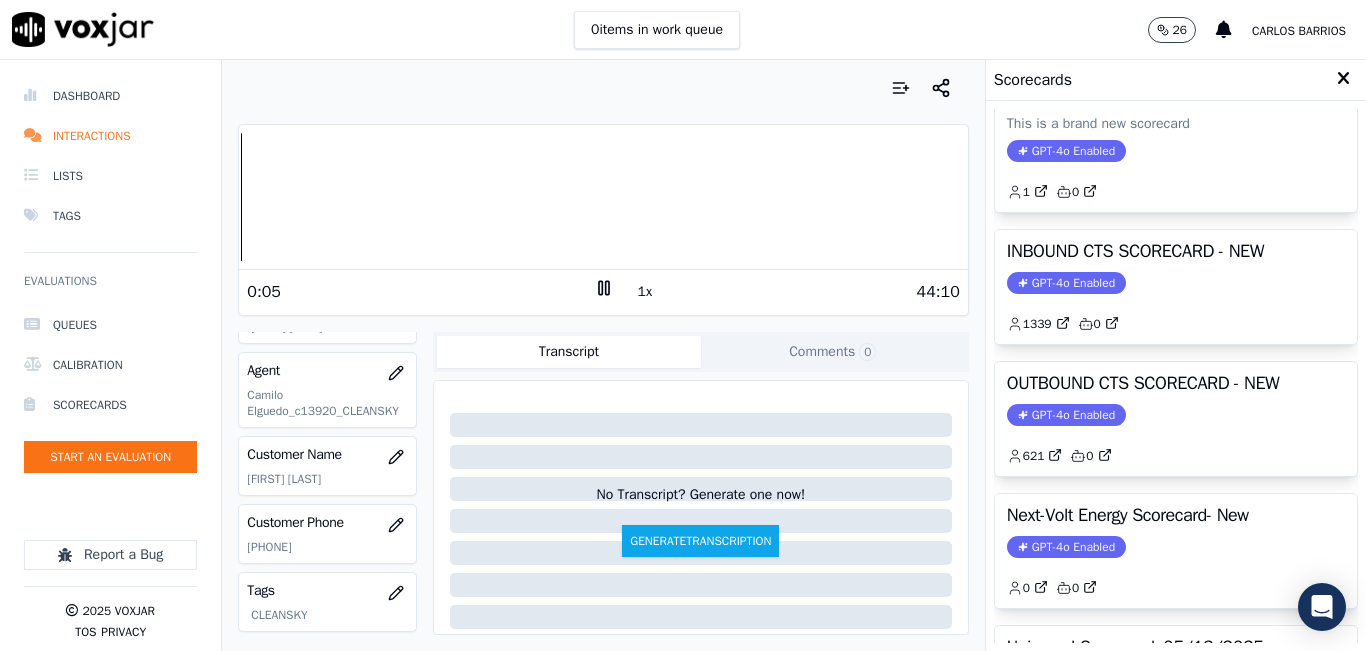 click 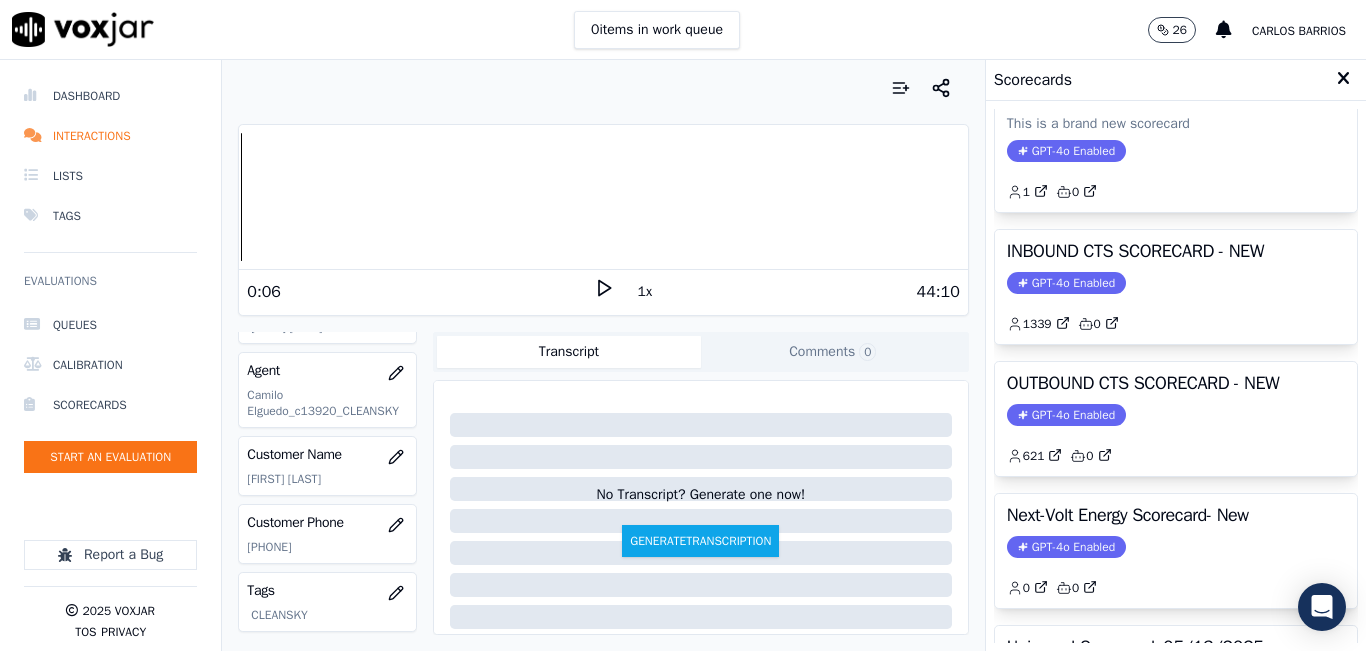 click 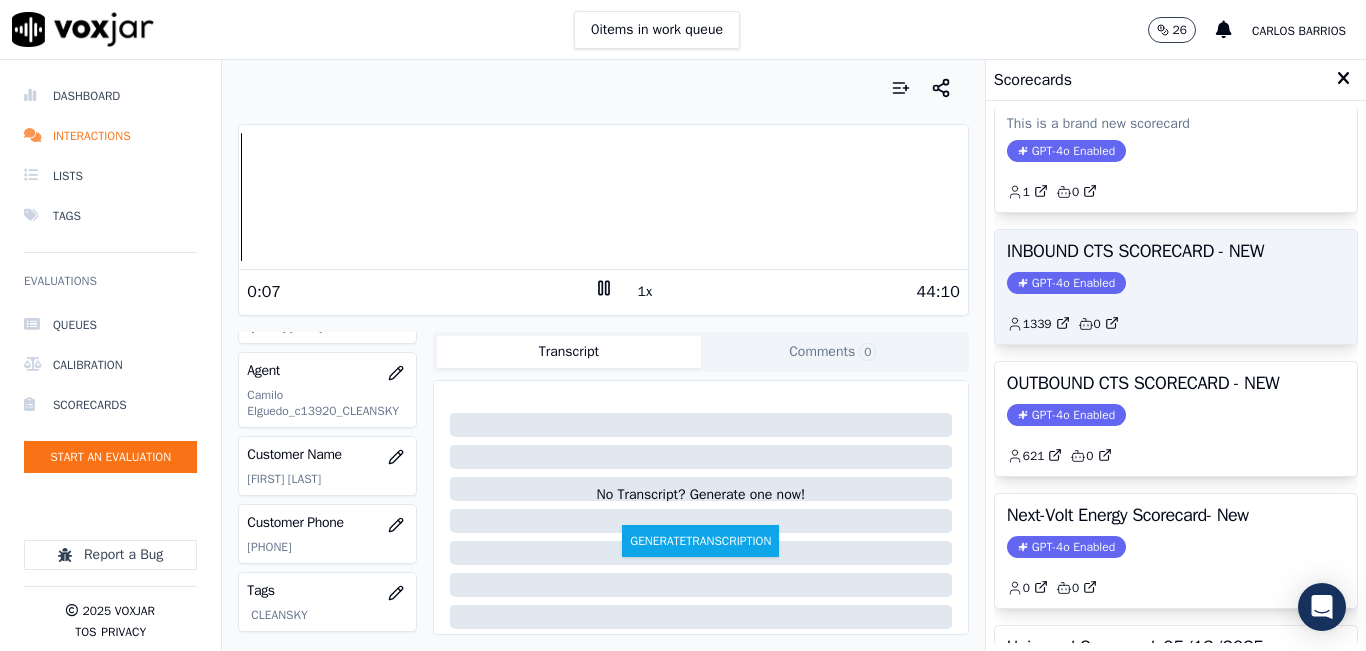 click on "1339         0" 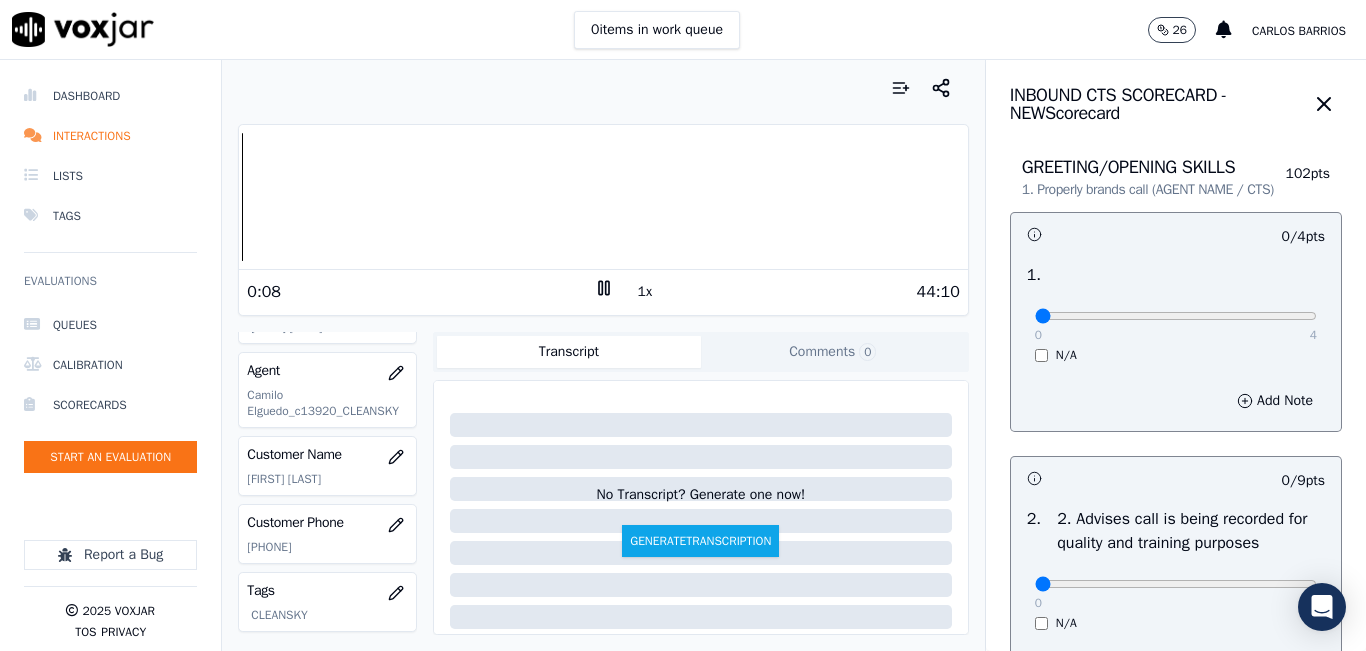 click 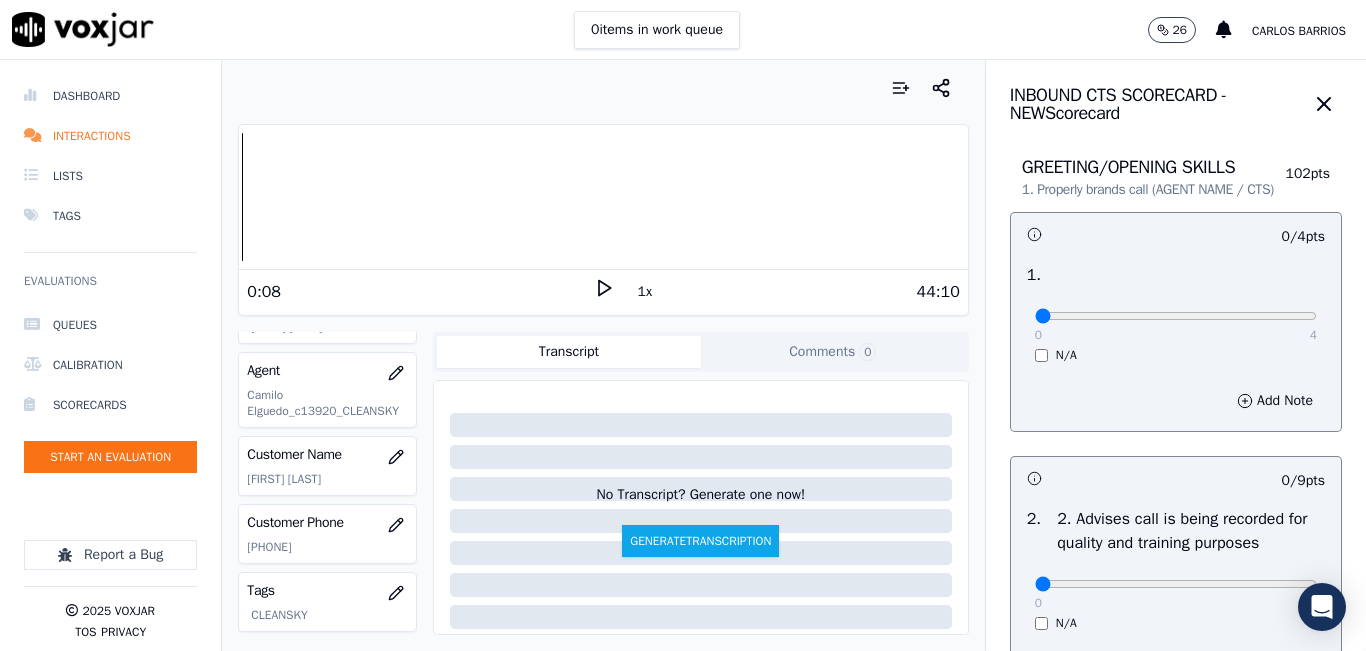 click 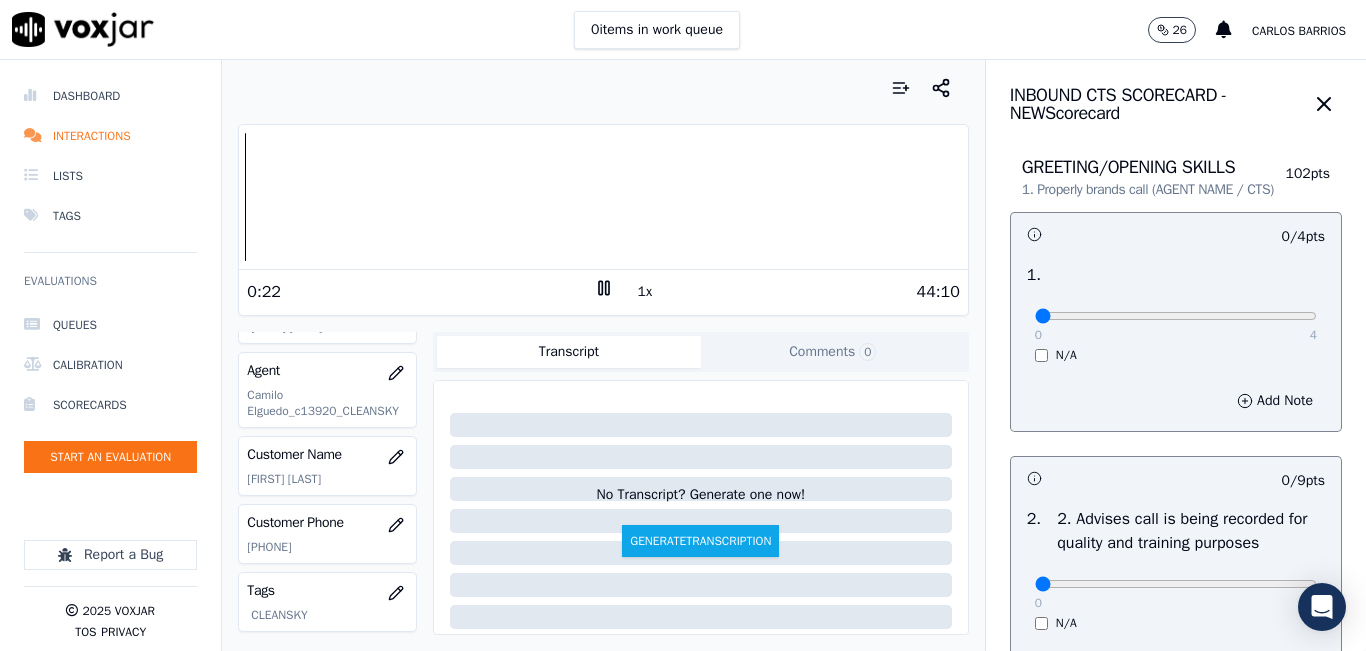 click at bounding box center [603, 88] 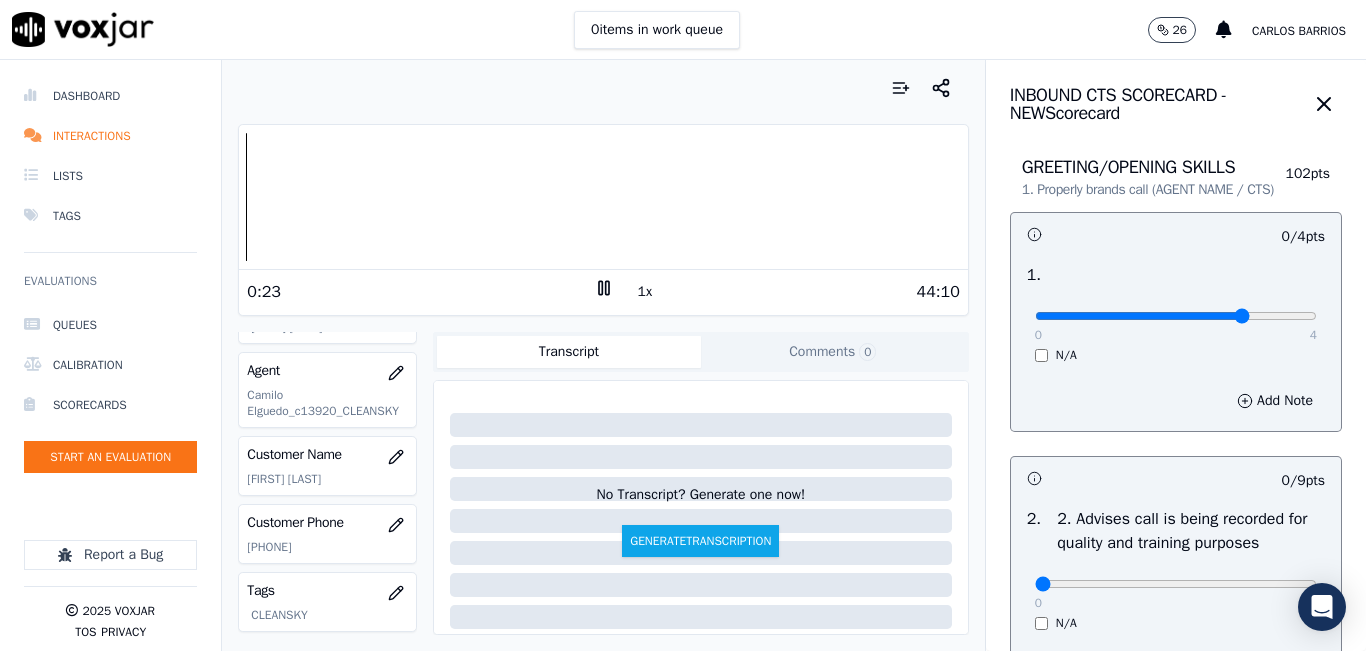 type on "3" 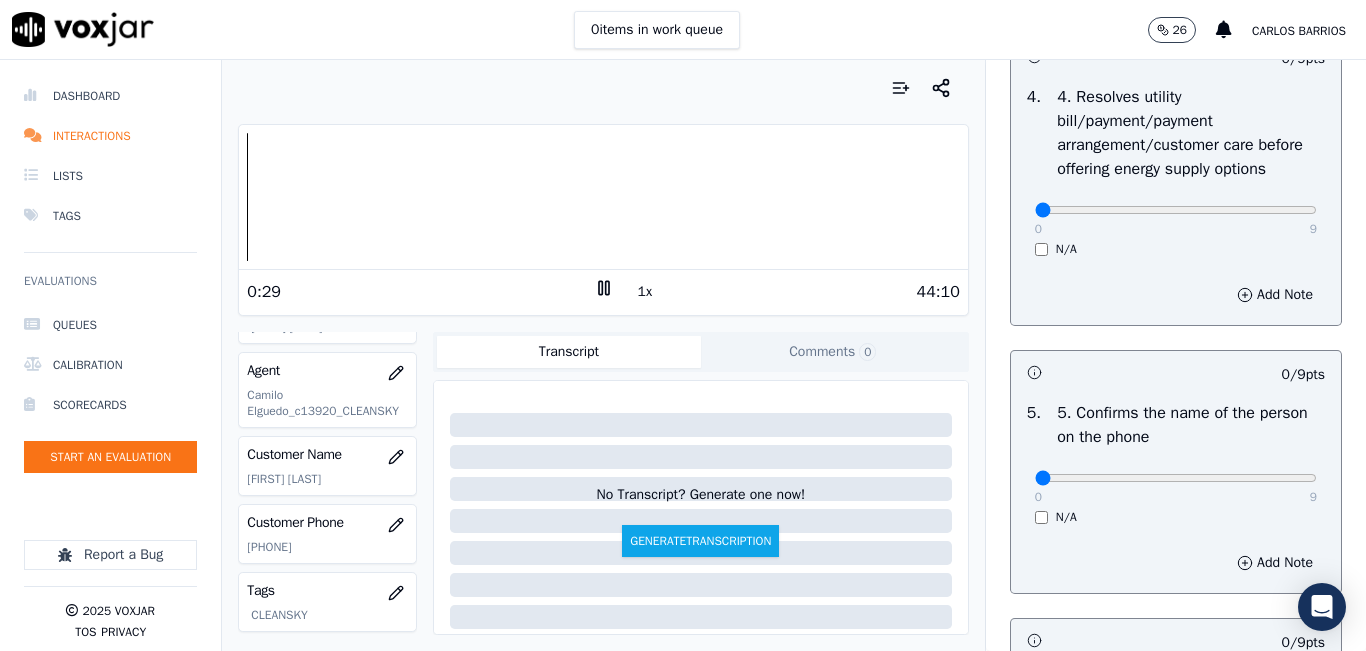 scroll, scrollTop: 1100, scrollLeft: 0, axis: vertical 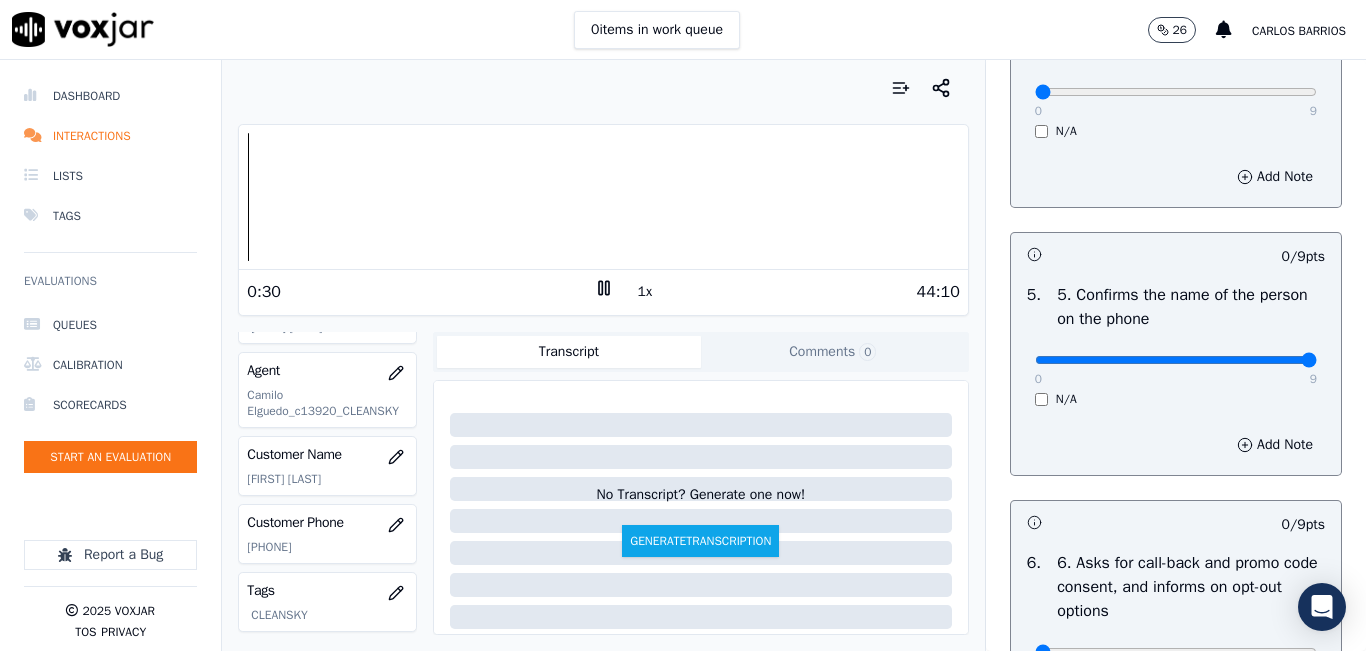 drag, startPoint x: 1248, startPoint y: 426, endPoint x: 1288, endPoint y: 416, distance: 41.231056 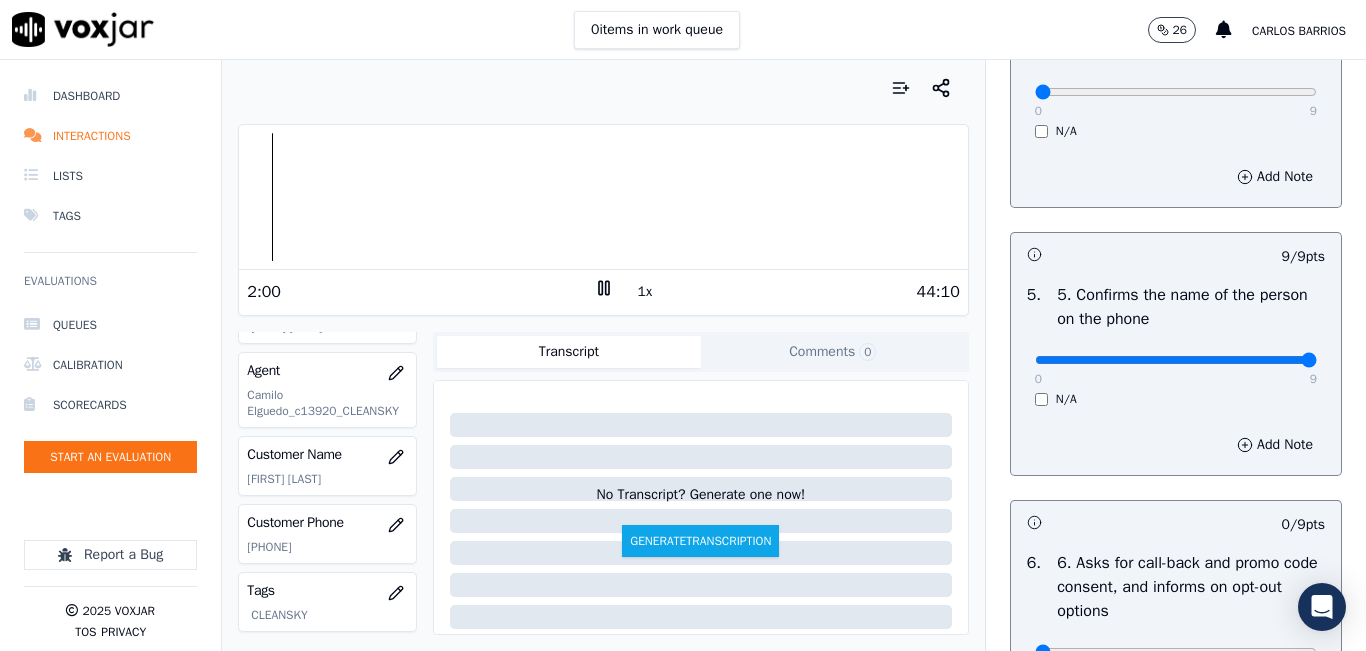 click on "1x" at bounding box center [645, 292] 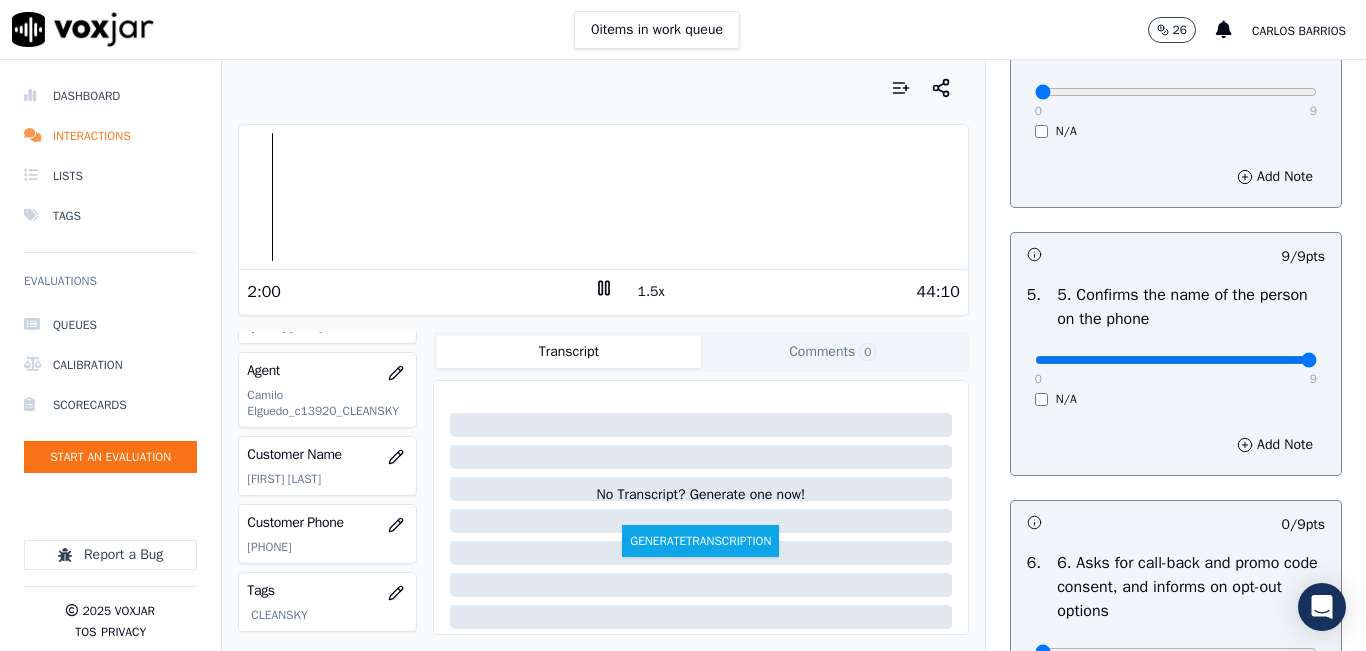 click on "1.5x" at bounding box center (651, 292) 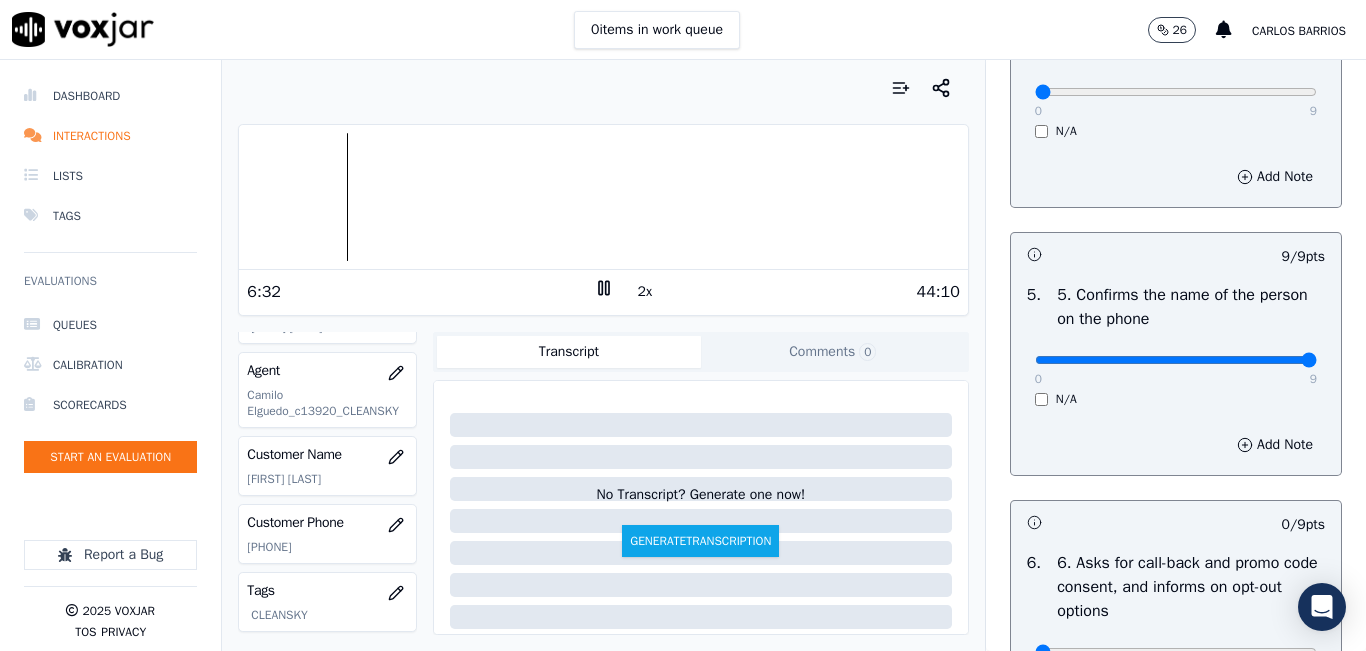 click 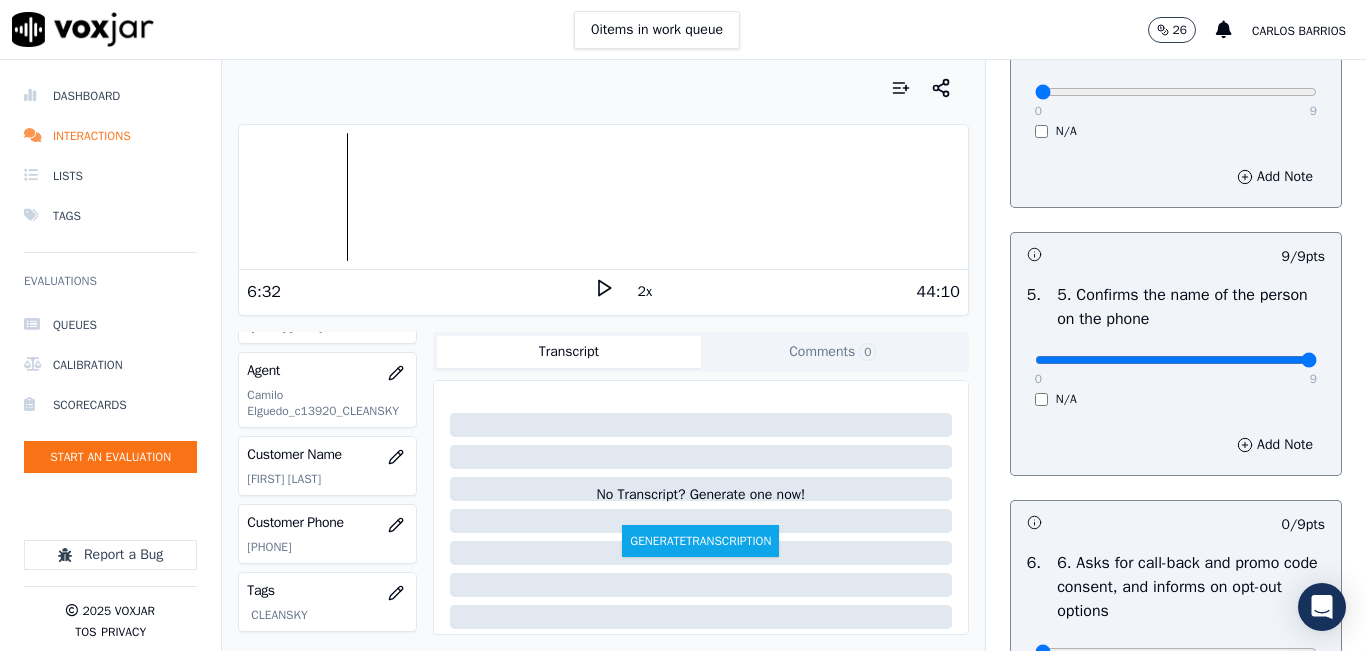 click 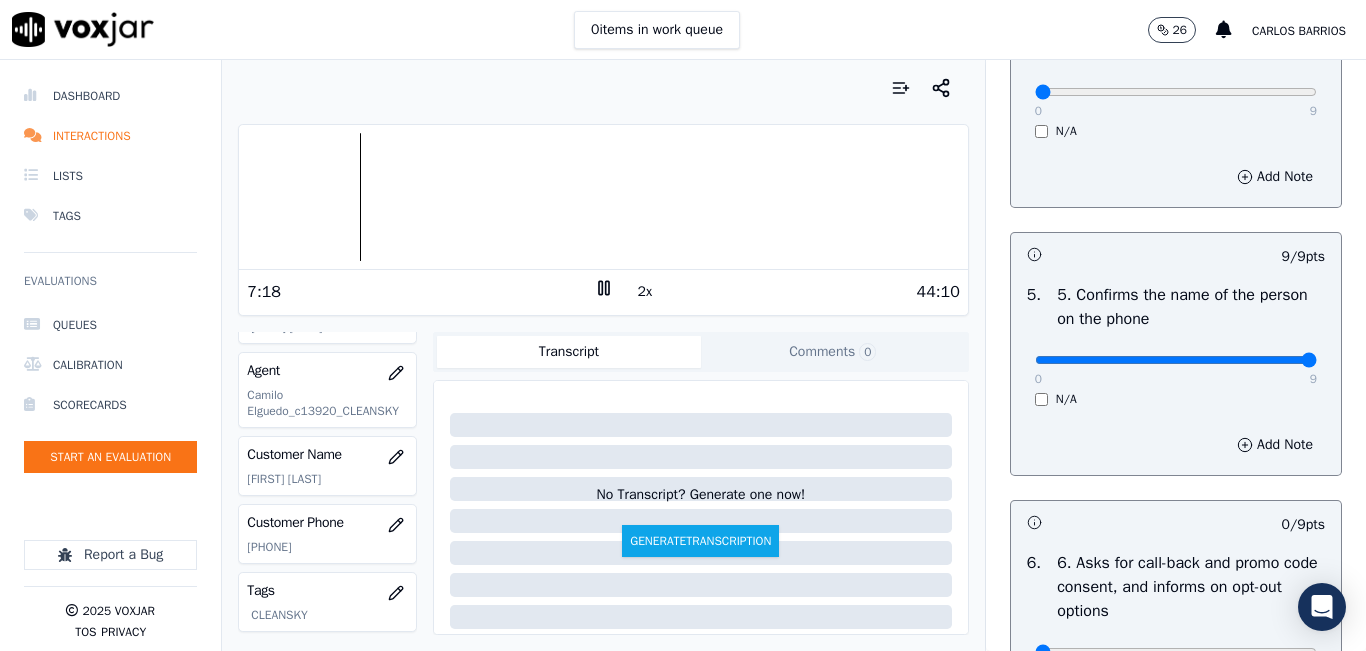 click 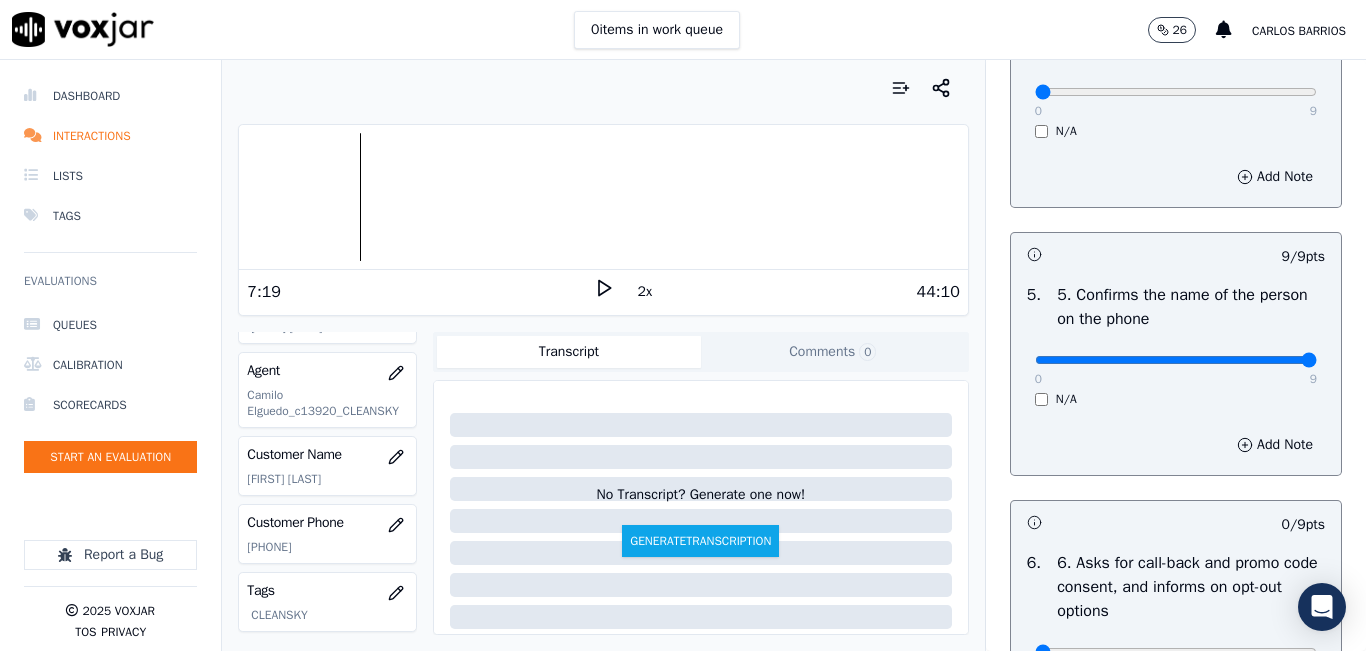 click 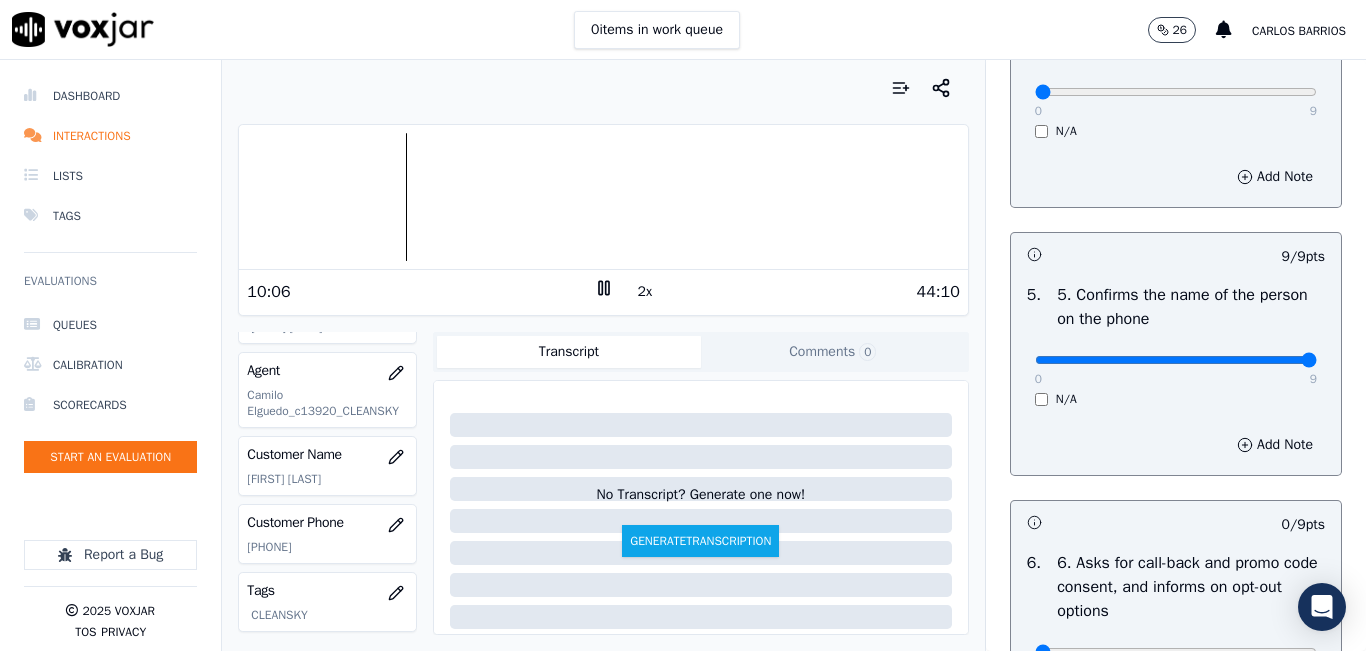 click 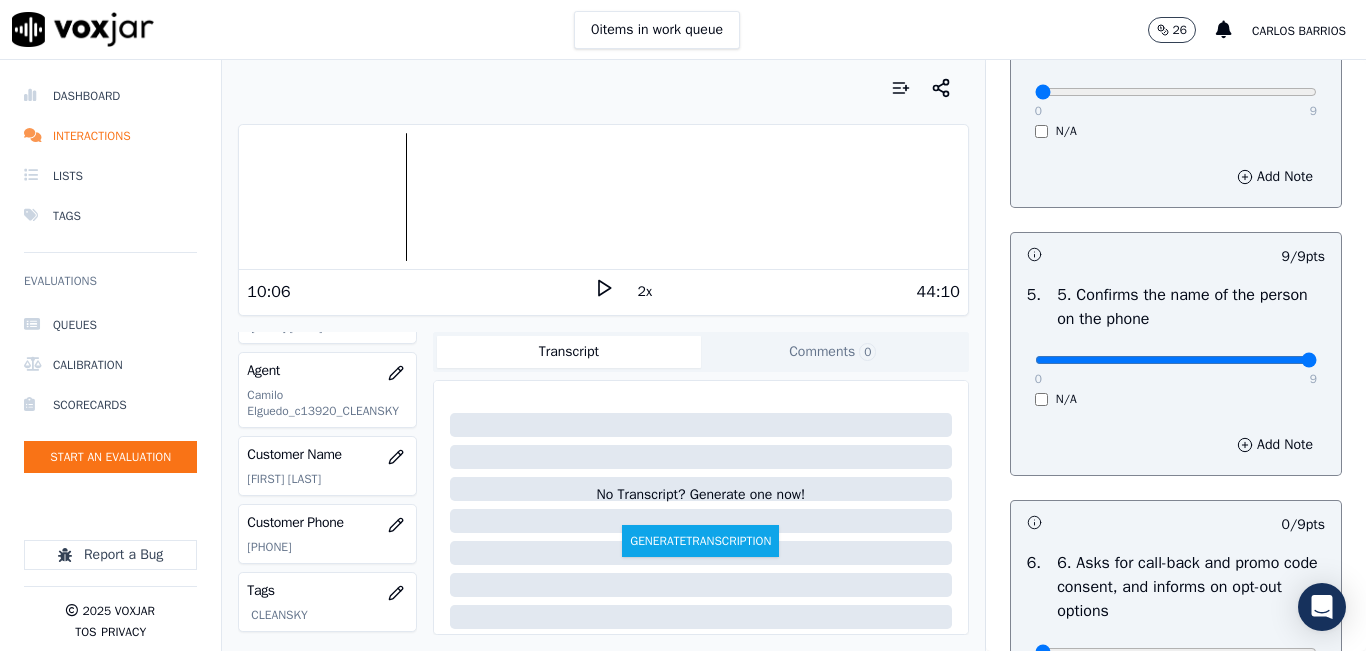 click 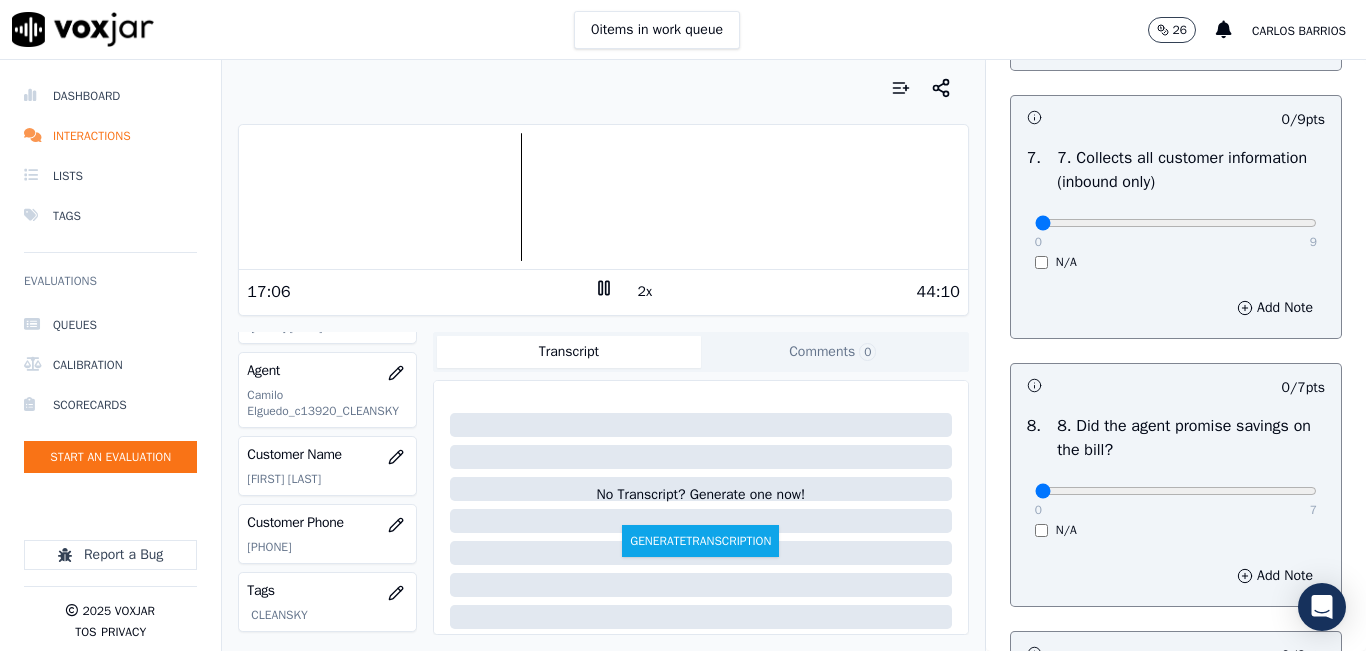scroll, scrollTop: 1800, scrollLeft: 0, axis: vertical 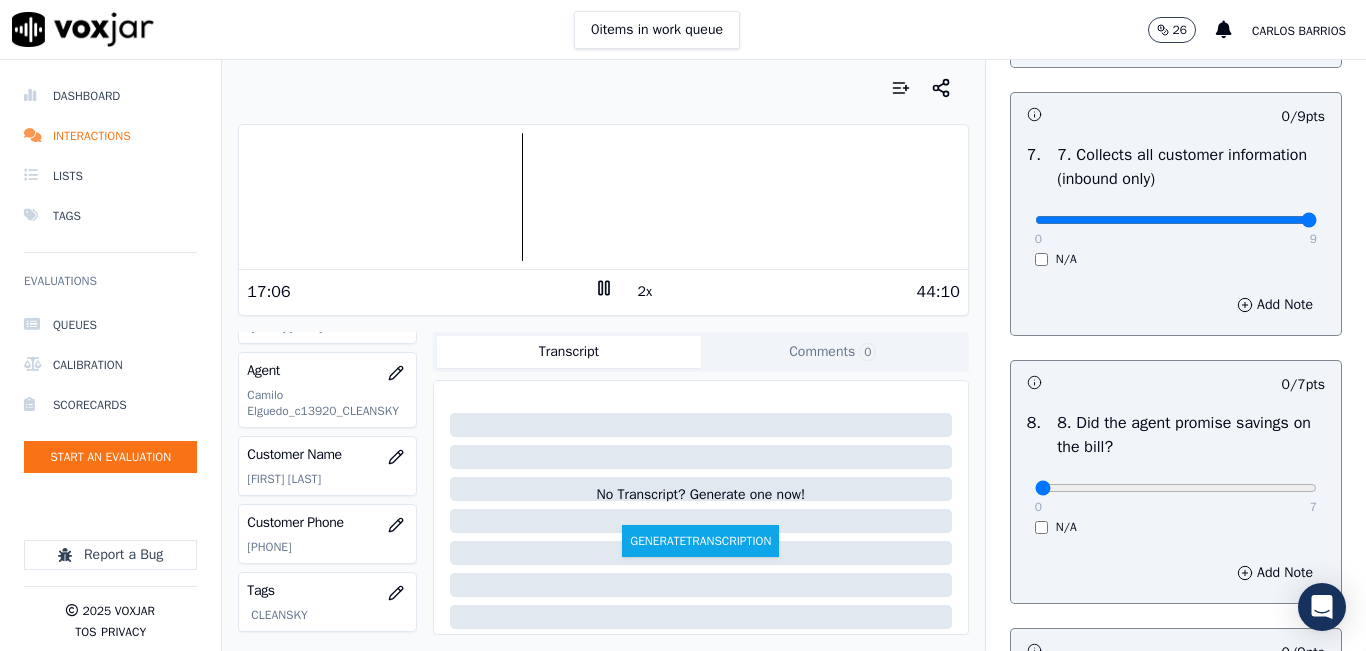 drag, startPoint x: 1251, startPoint y: 294, endPoint x: 1276, endPoint y: 295, distance: 25.019993 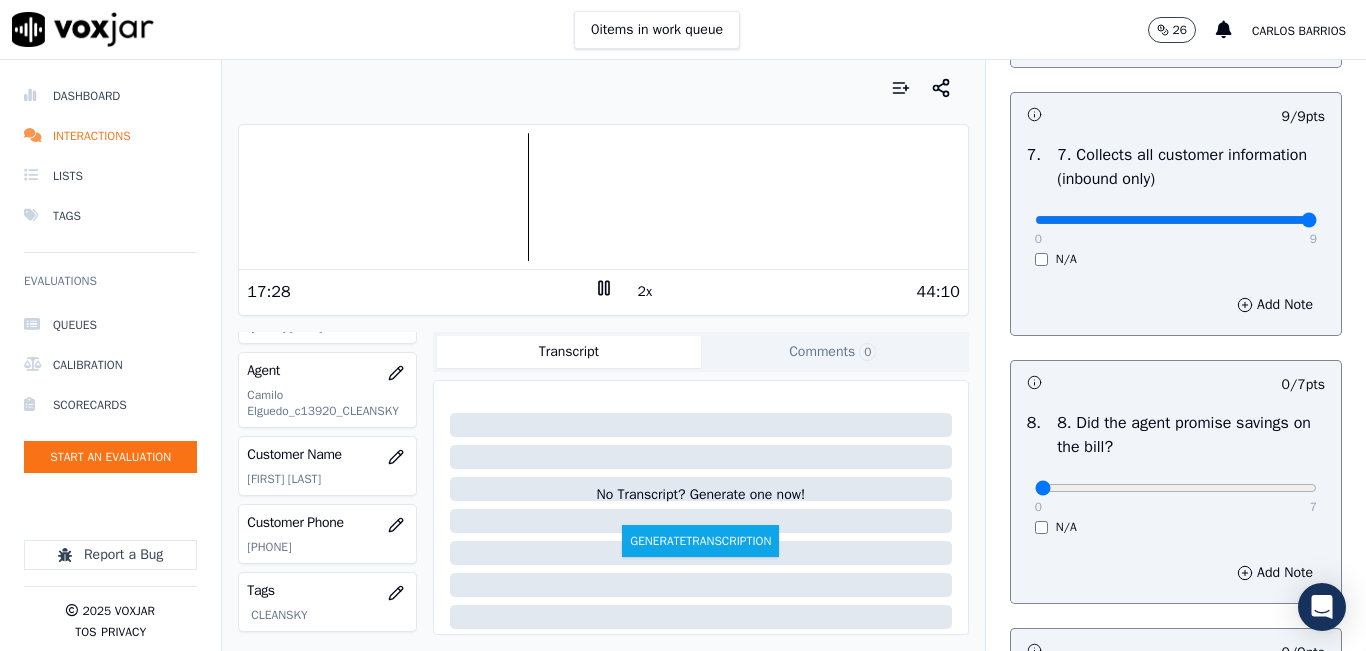 click at bounding box center (603, 88) 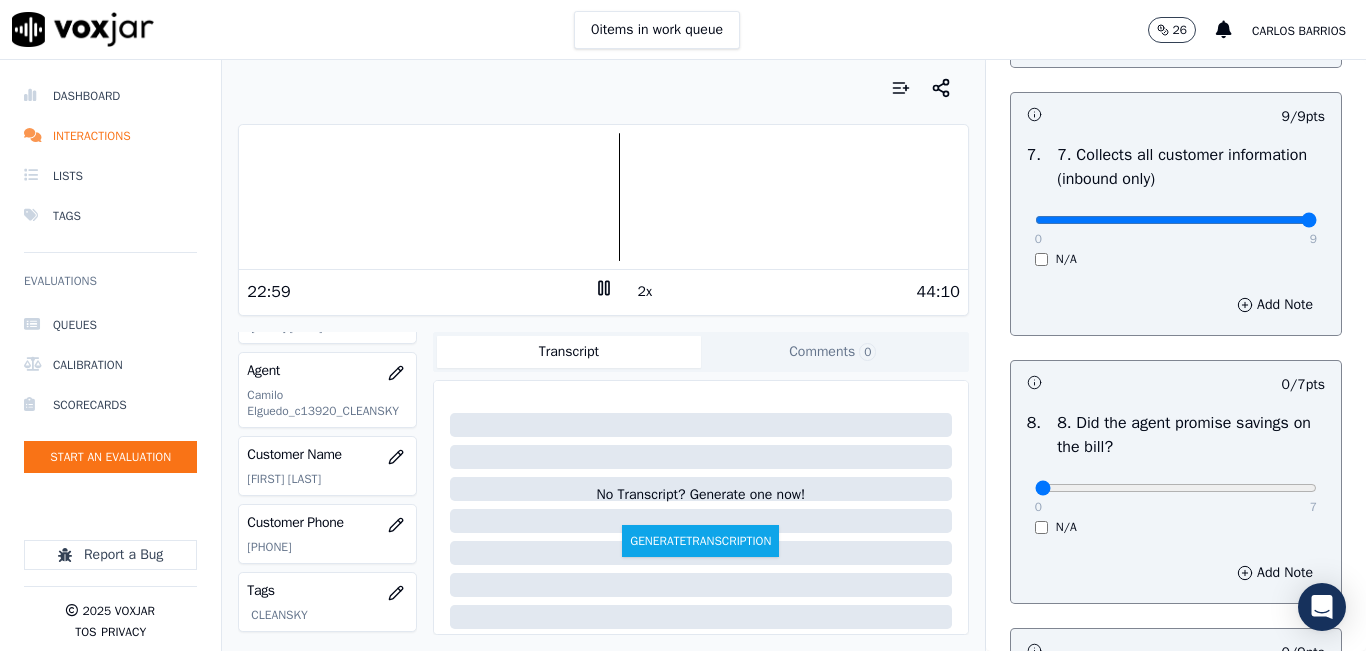 click at bounding box center (603, 88) 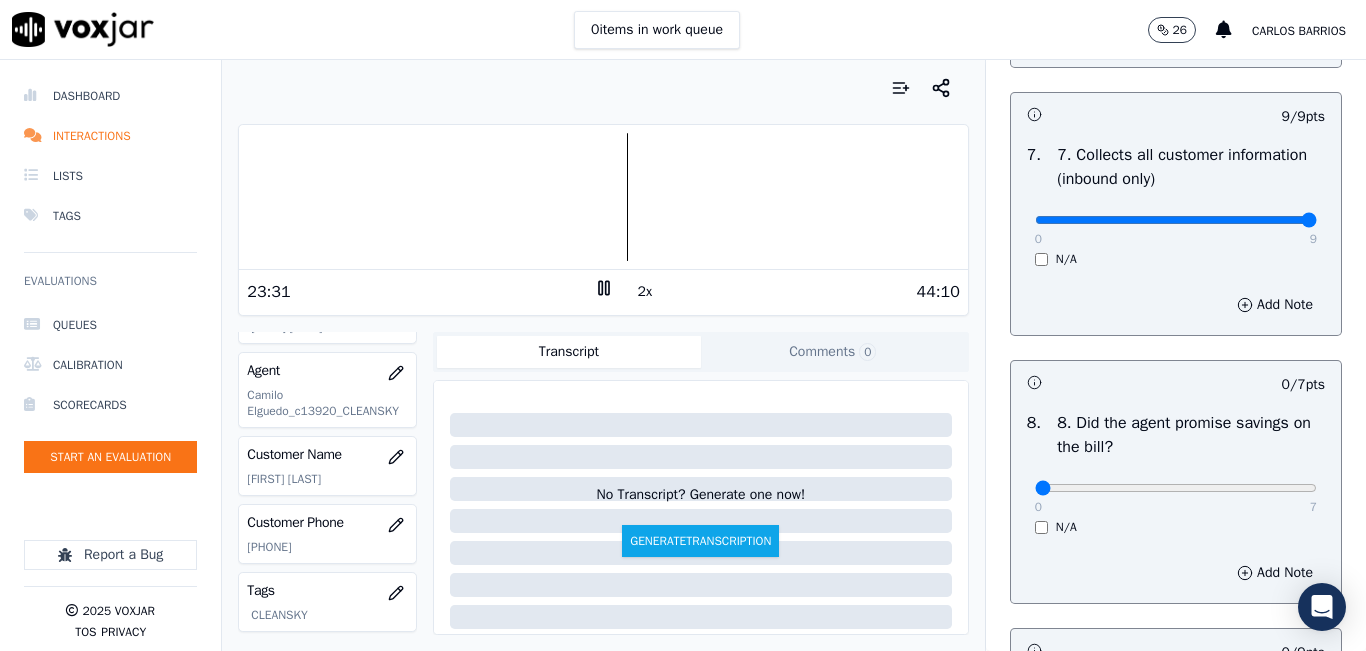 click at bounding box center (603, 88) 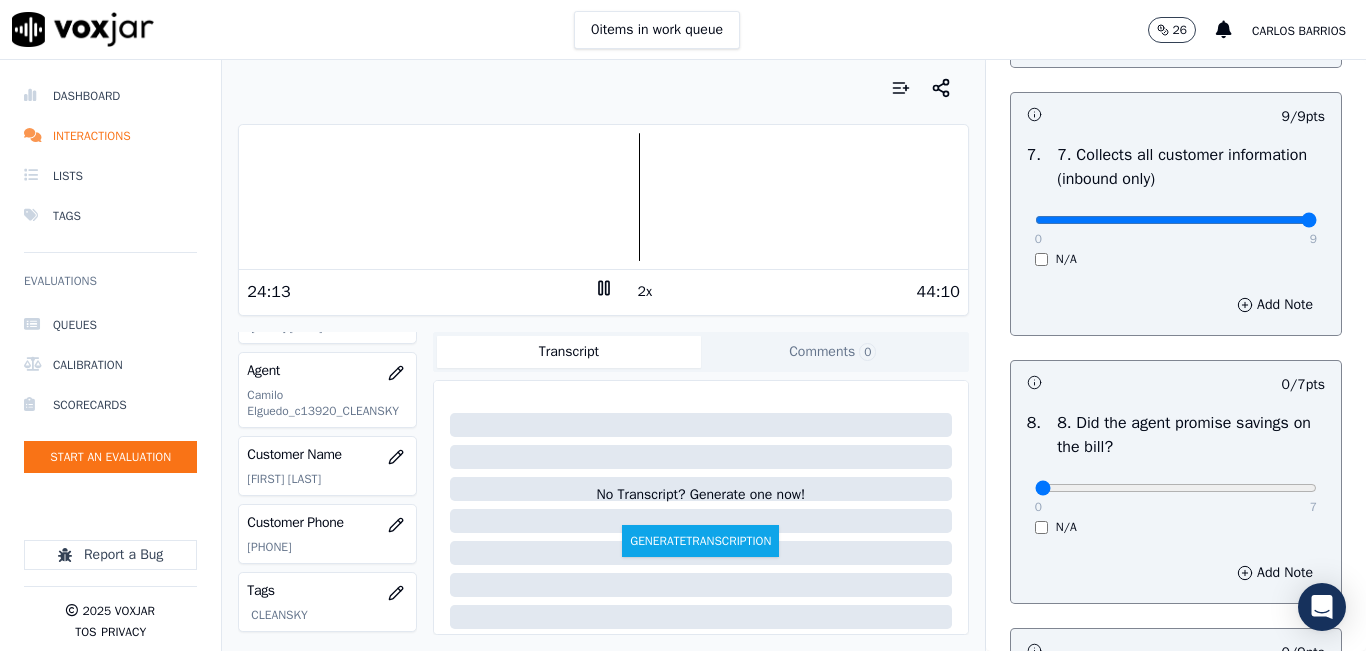 click at bounding box center [603, 88] 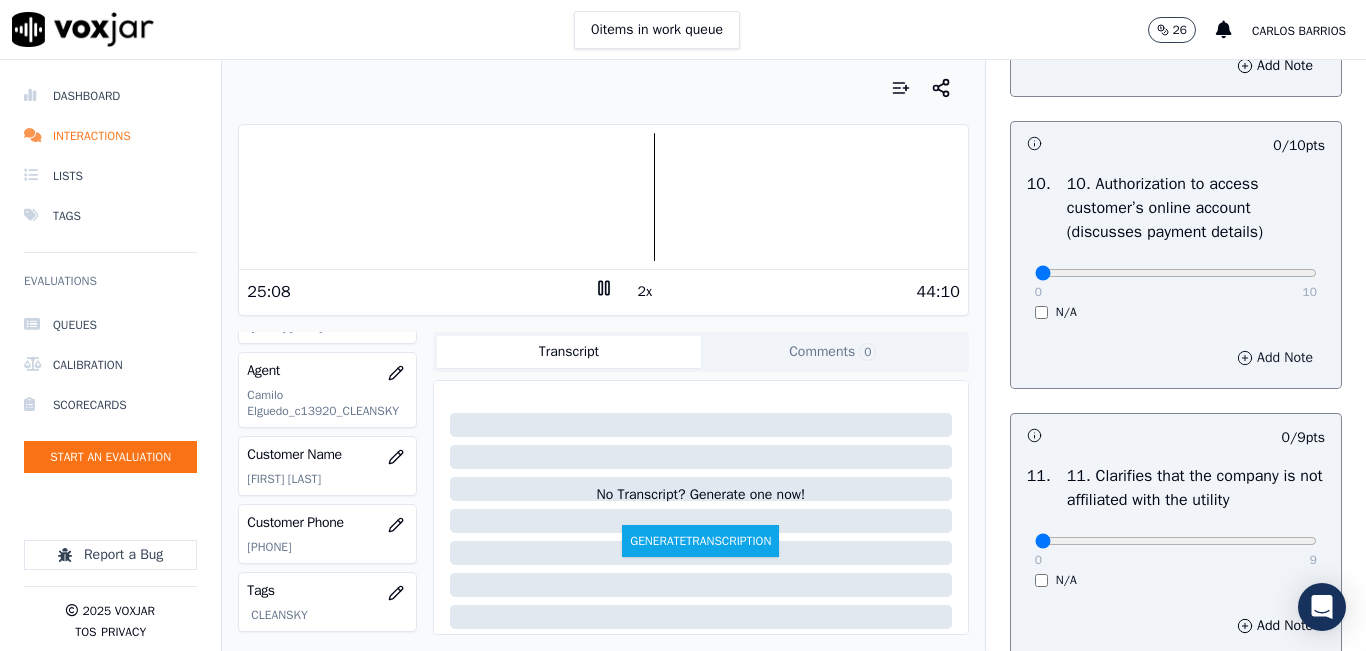 scroll, scrollTop: 2600, scrollLeft: 0, axis: vertical 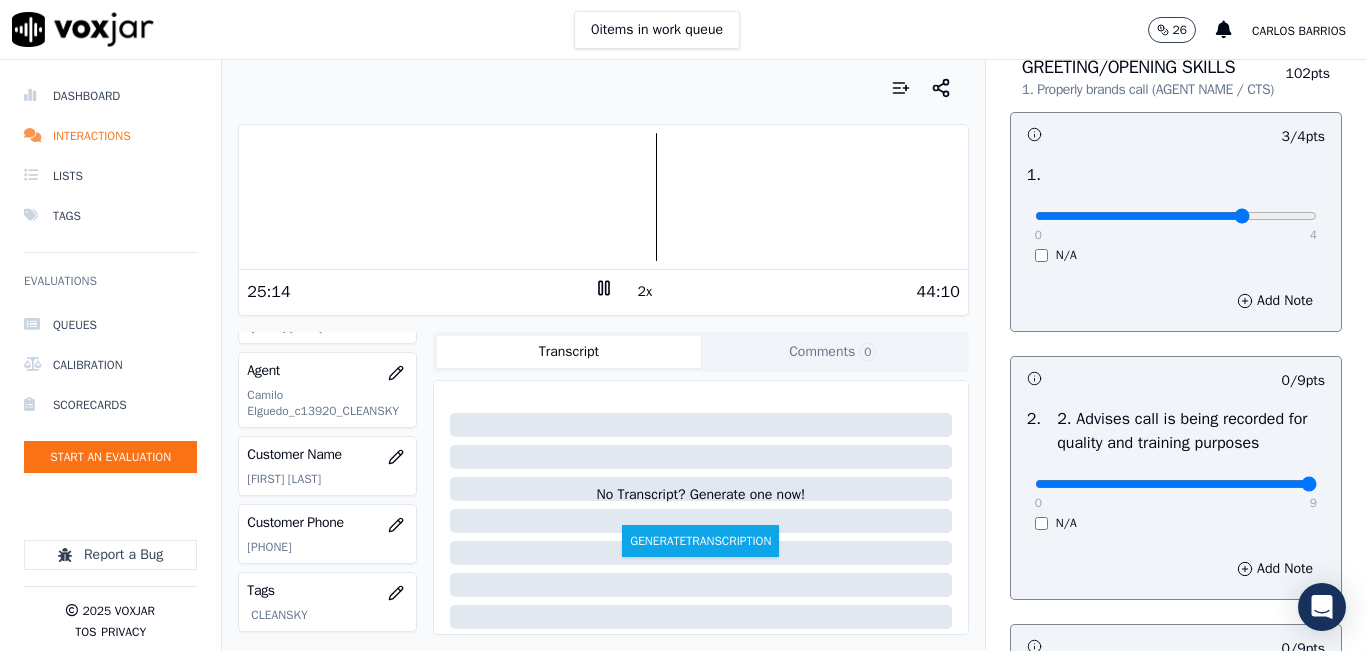 drag, startPoint x: 1259, startPoint y: 503, endPoint x: 1278, endPoint y: 501, distance: 19.104973 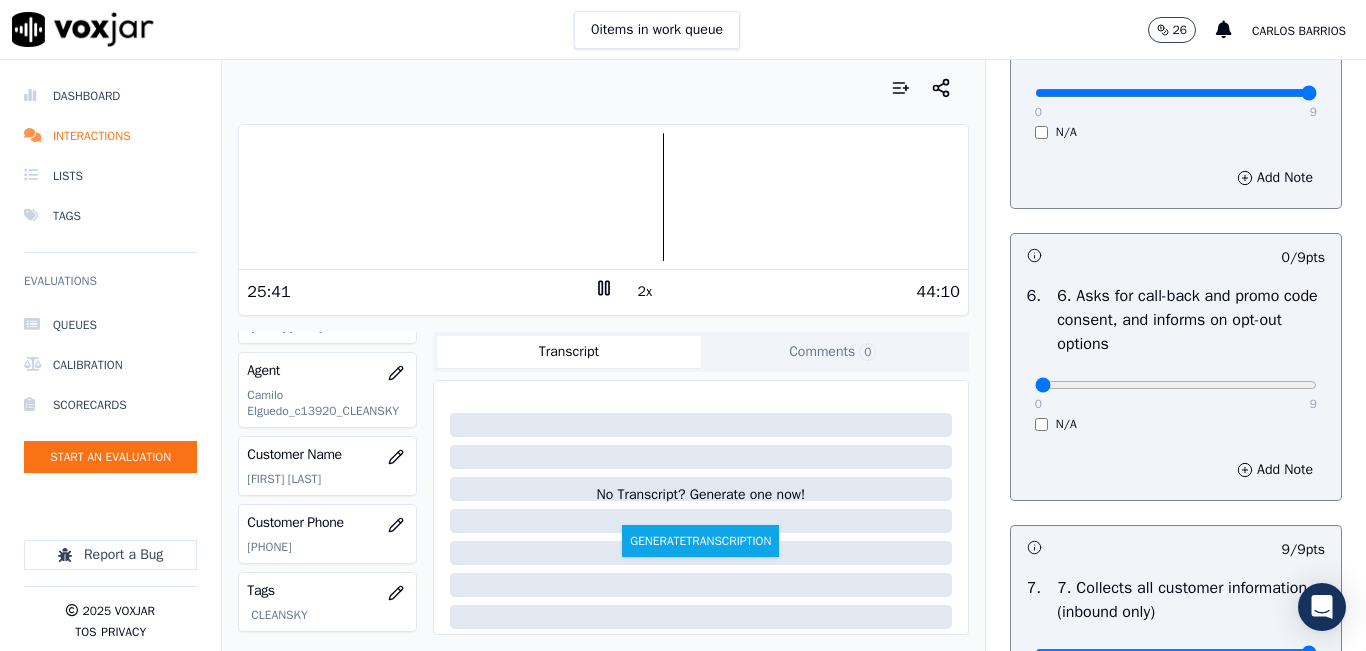 scroll, scrollTop: 1400, scrollLeft: 0, axis: vertical 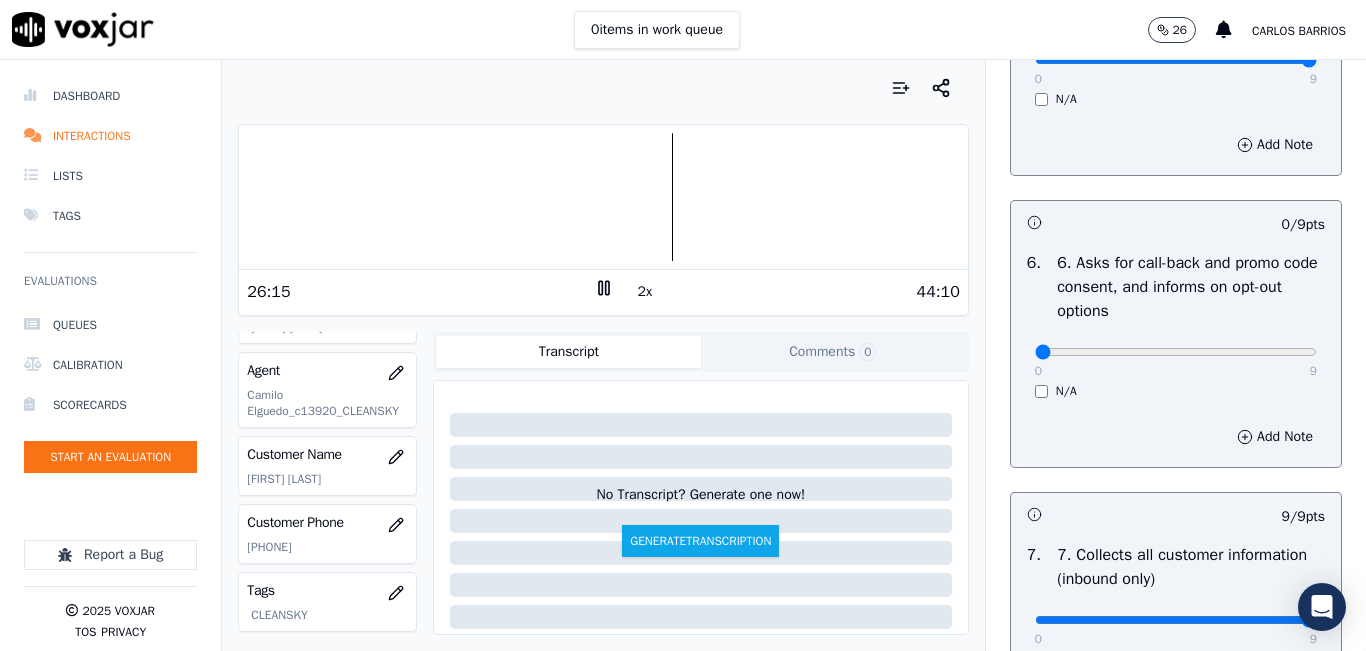 drag, startPoint x: 1244, startPoint y: 435, endPoint x: 1286, endPoint y: 425, distance: 43.174065 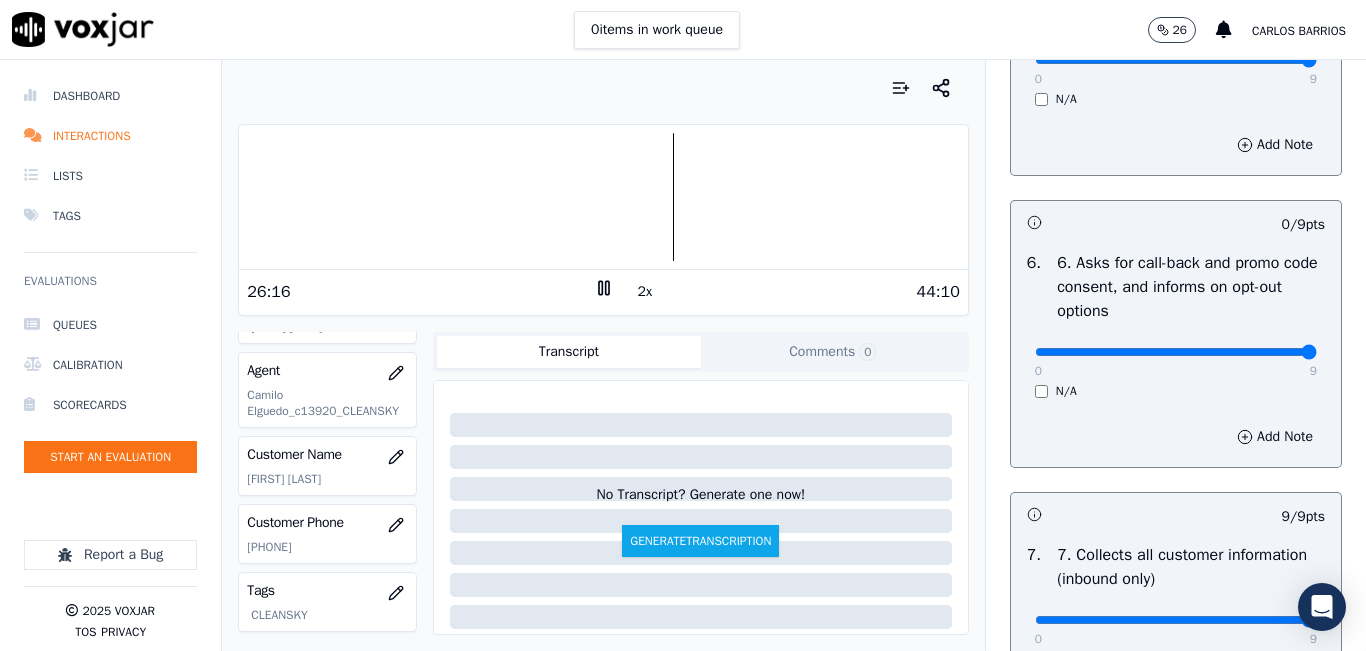 type on "9" 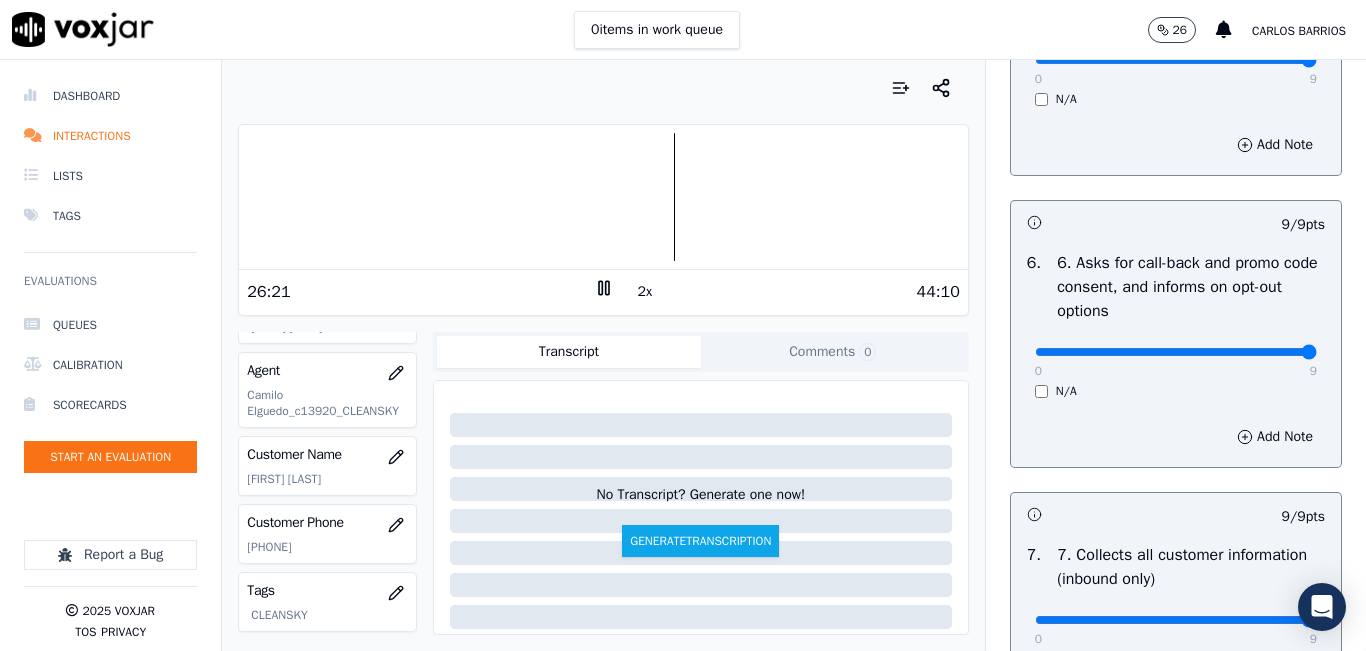 click on "44:10" at bounding box center (787, 292) 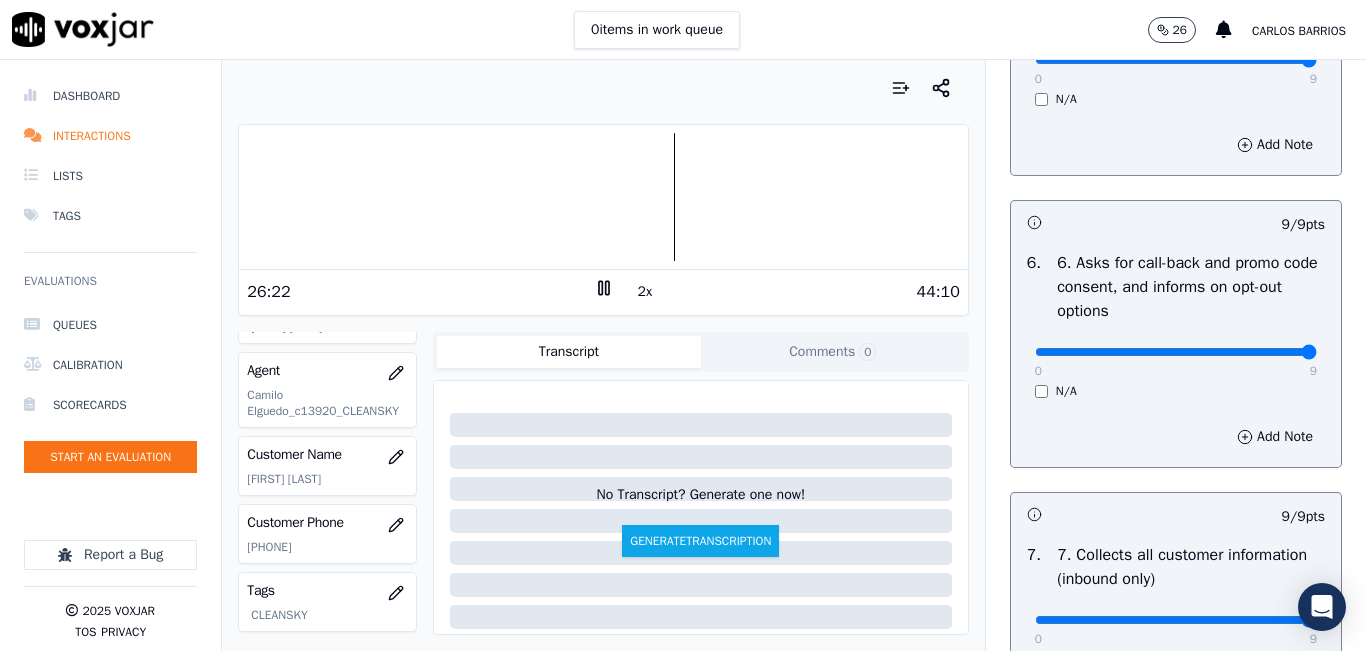 click on "2x" at bounding box center (645, 292) 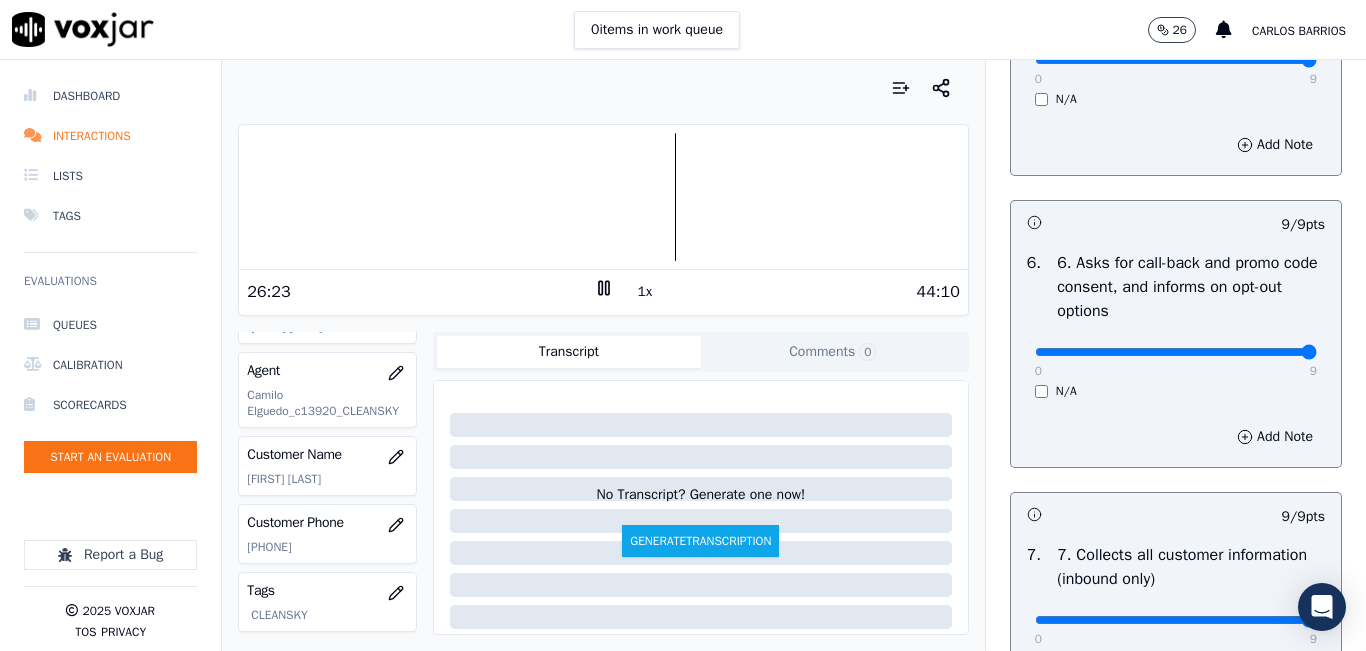 click on "1x" at bounding box center [645, 292] 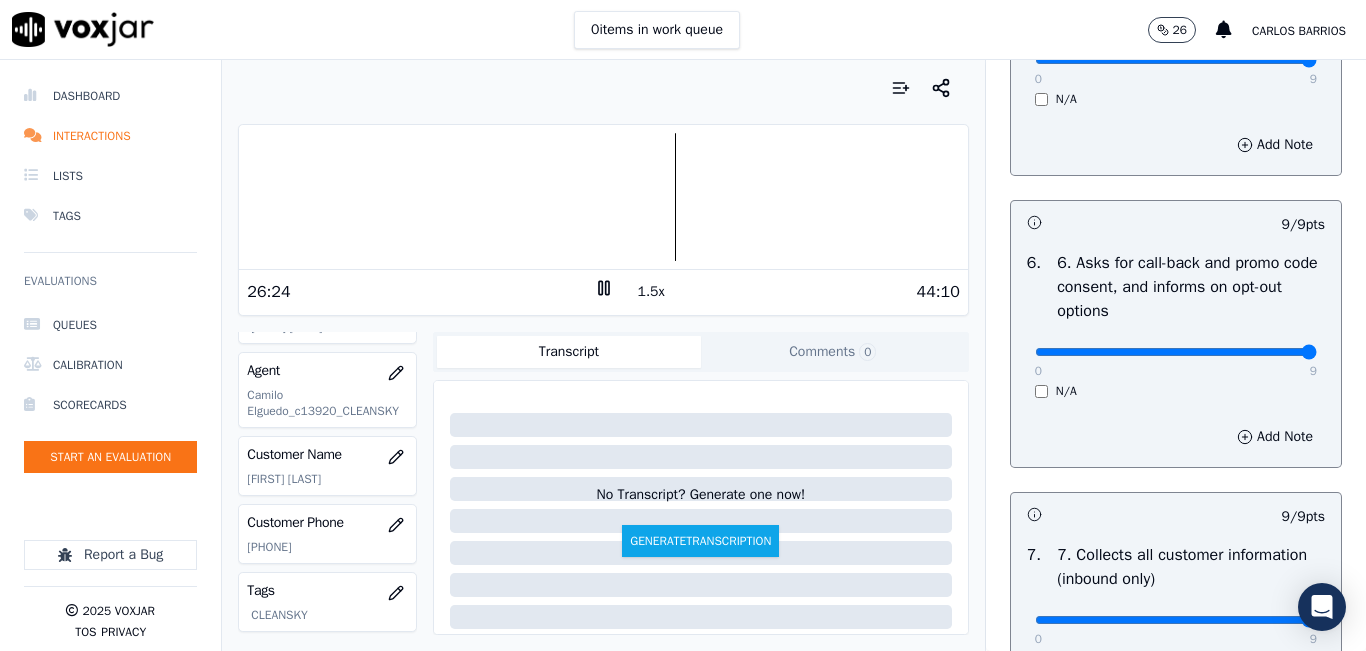 click on "1.5x" at bounding box center [651, 292] 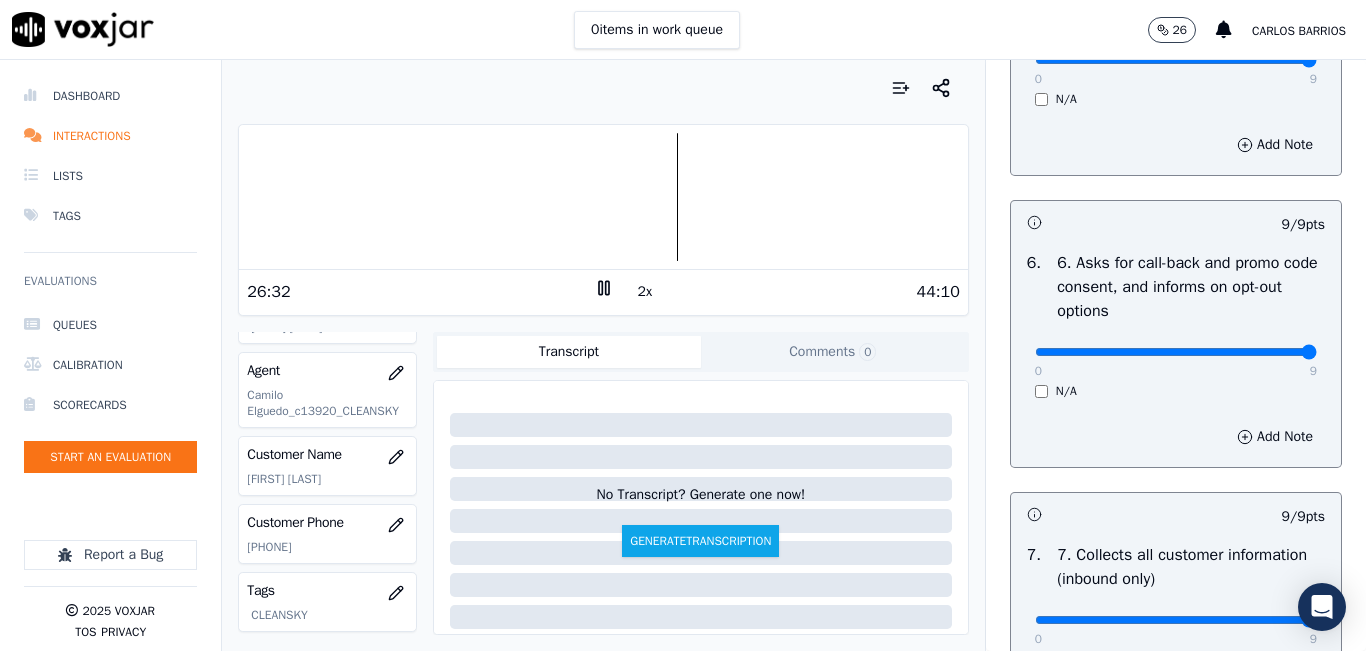 click 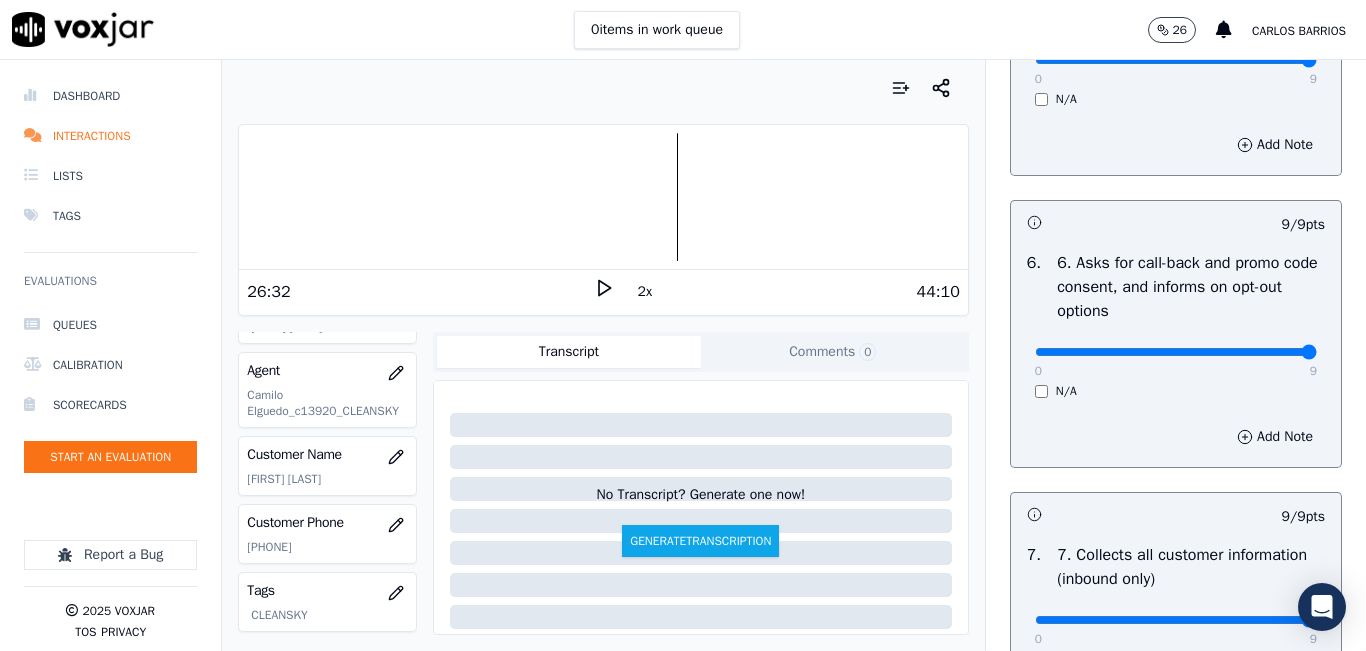 click 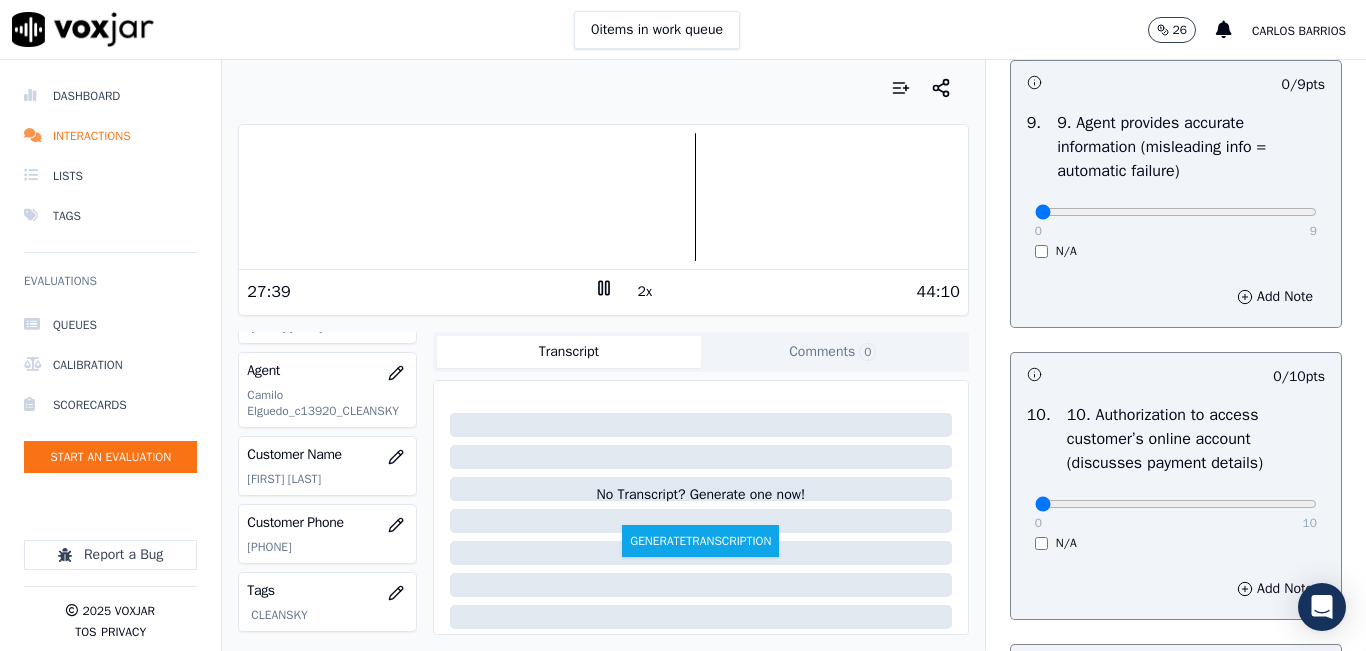 scroll, scrollTop: 2400, scrollLeft: 0, axis: vertical 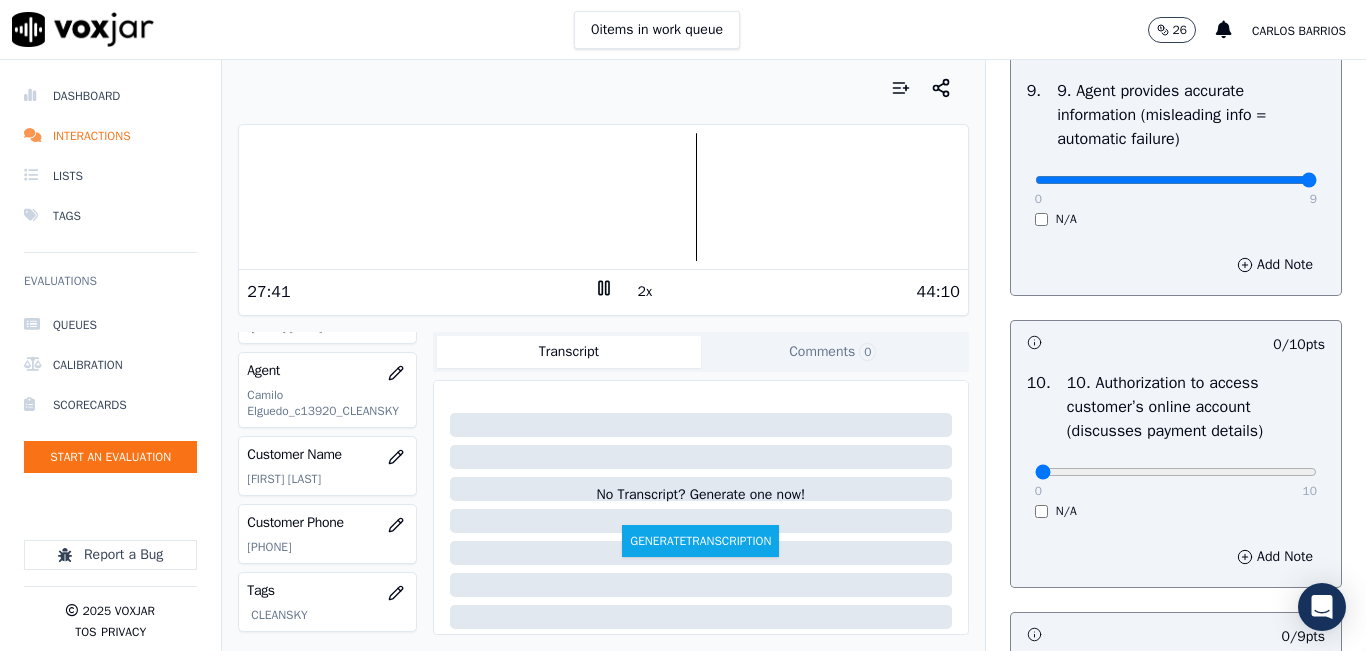 drag, startPoint x: 1238, startPoint y: 248, endPoint x: 1299, endPoint y: 247, distance: 61.008198 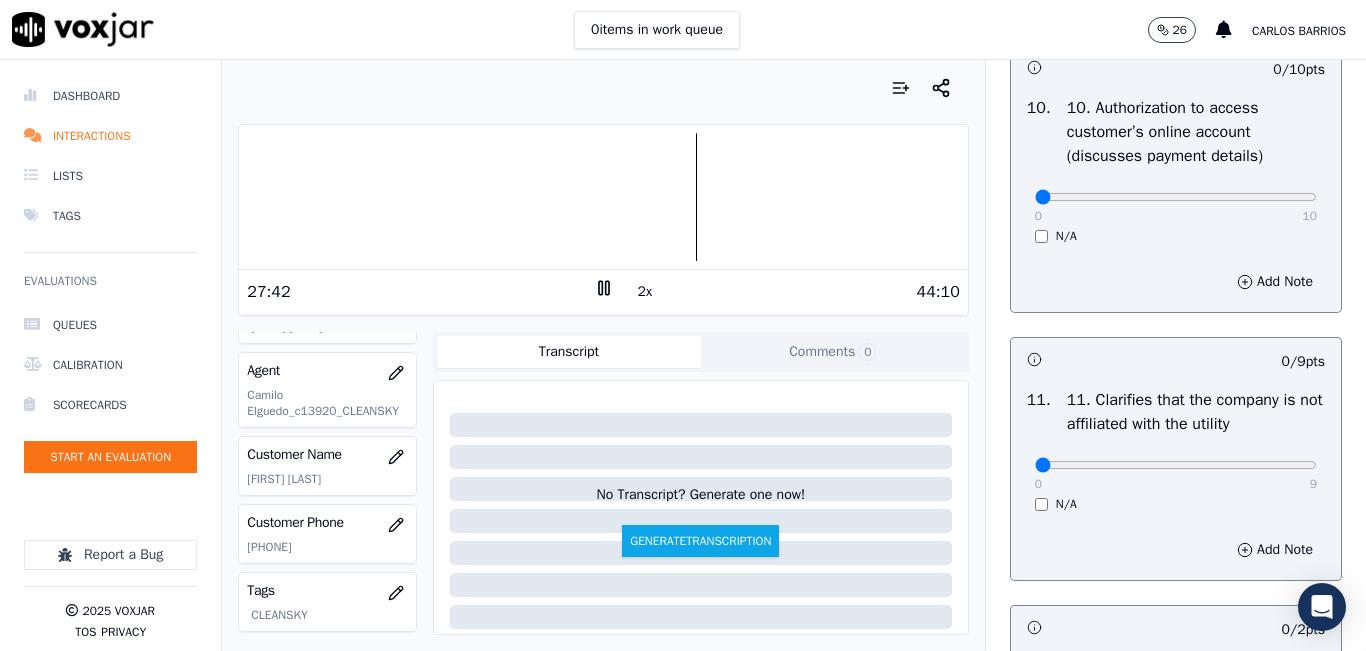 scroll, scrollTop: 2800, scrollLeft: 0, axis: vertical 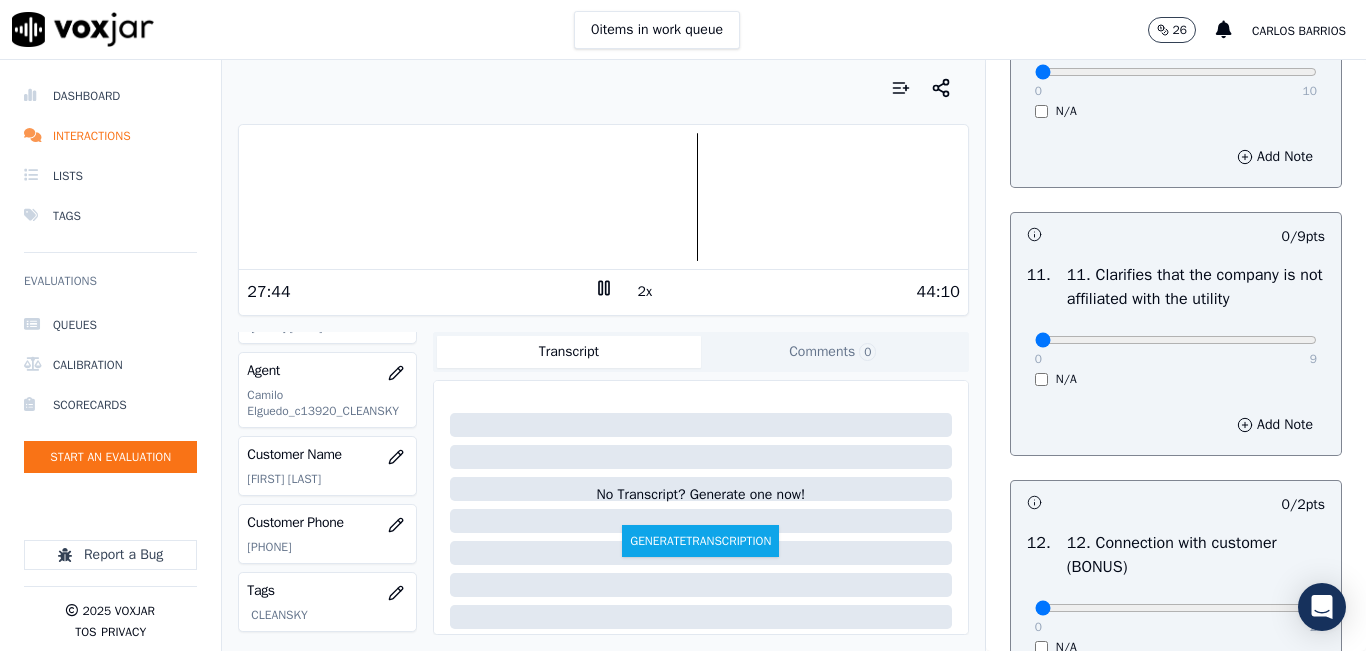 drag, startPoint x: 1261, startPoint y: 131, endPoint x: 1275, endPoint y: 153, distance: 26.076809 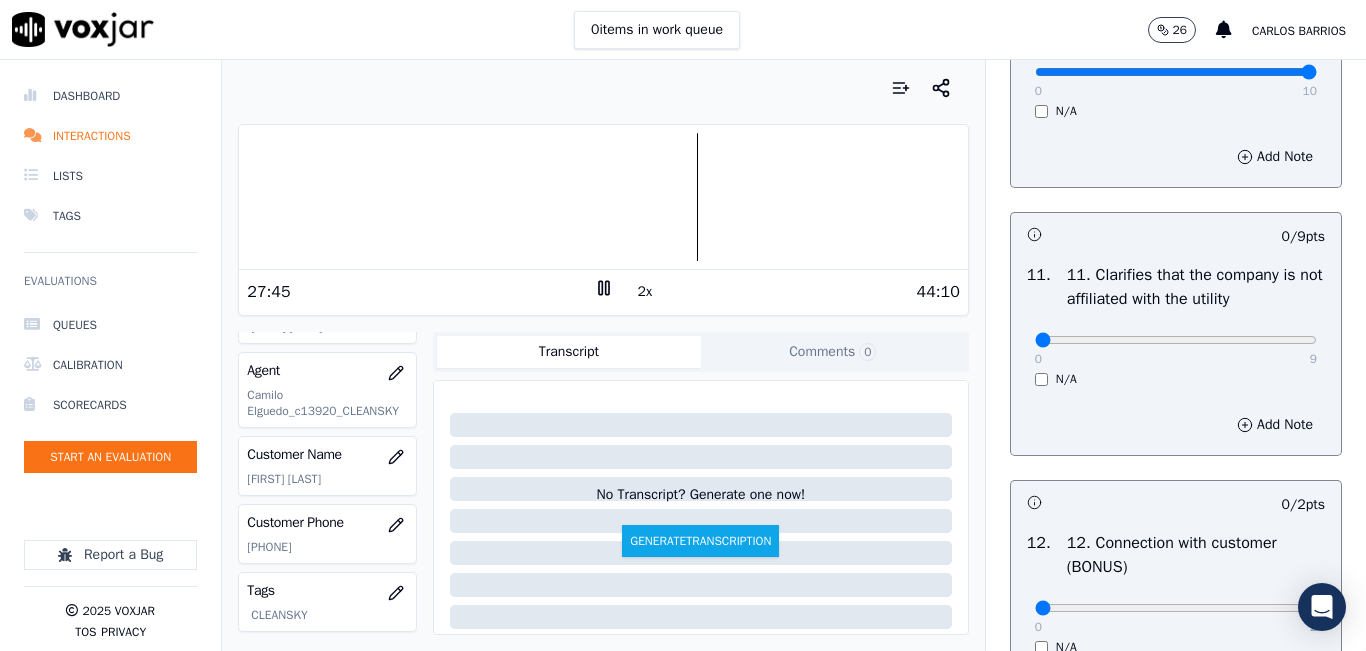type on "10" 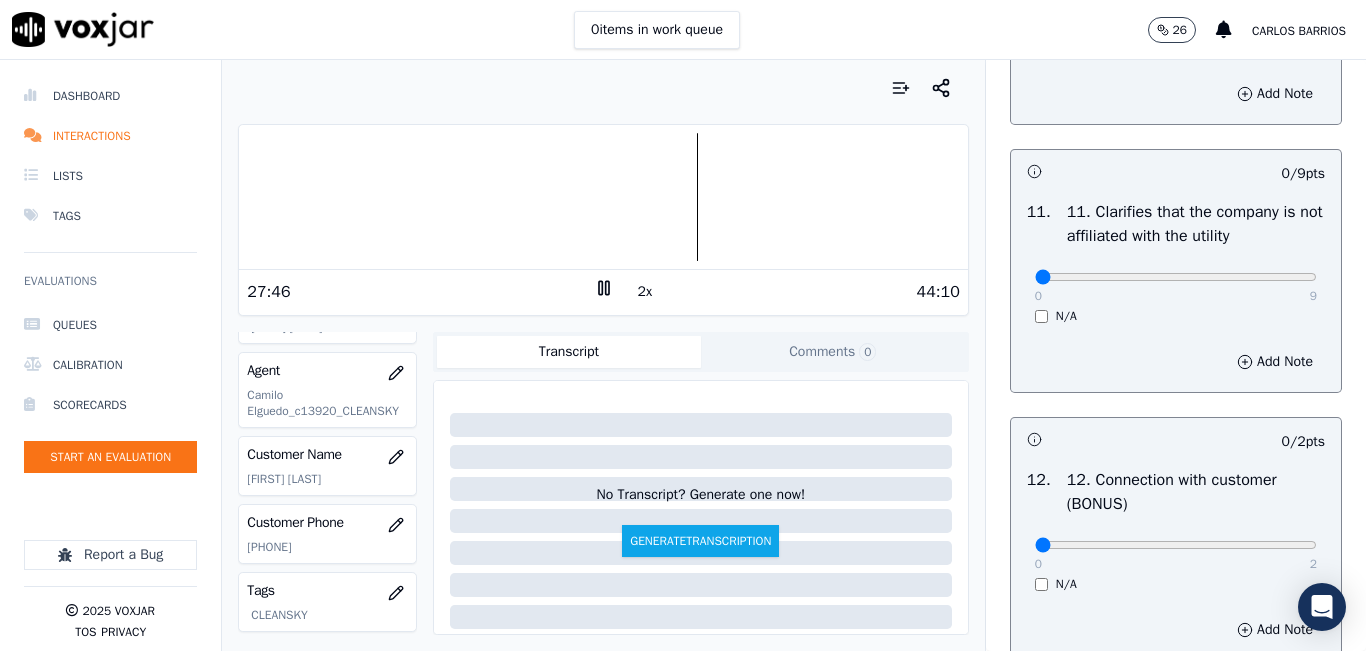scroll, scrollTop: 2900, scrollLeft: 0, axis: vertical 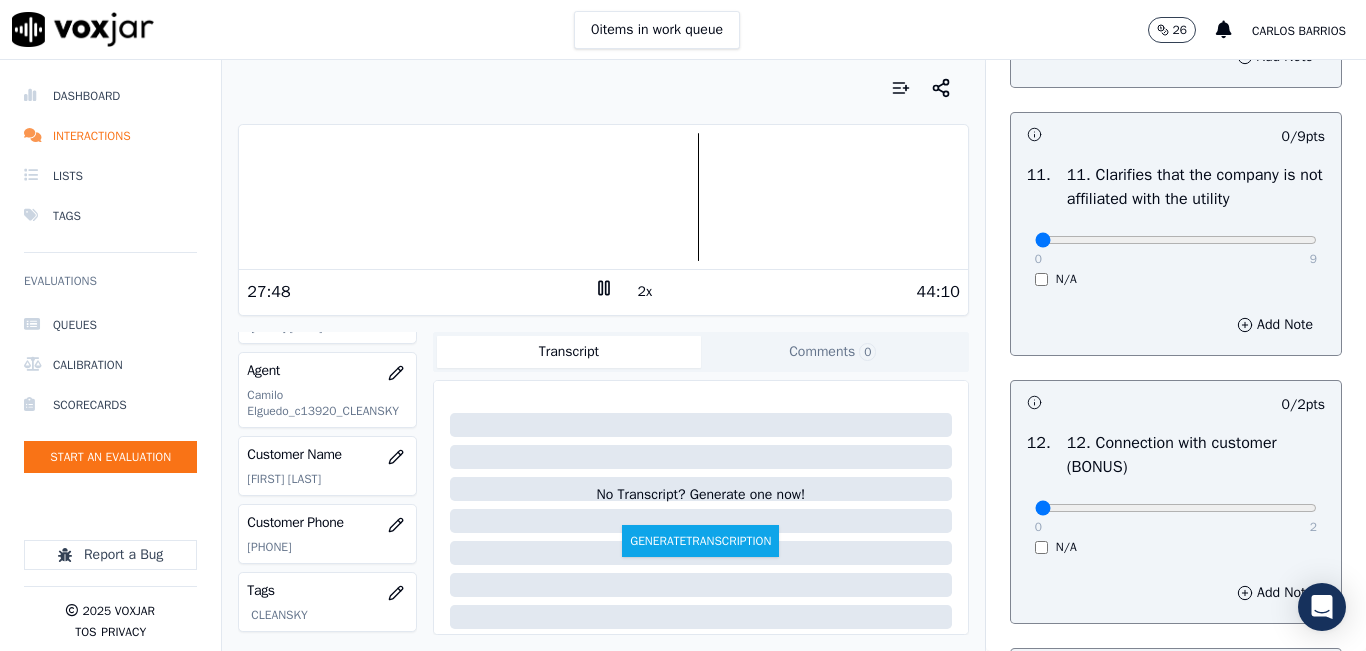 click on "0   9" at bounding box center (1176, 239) 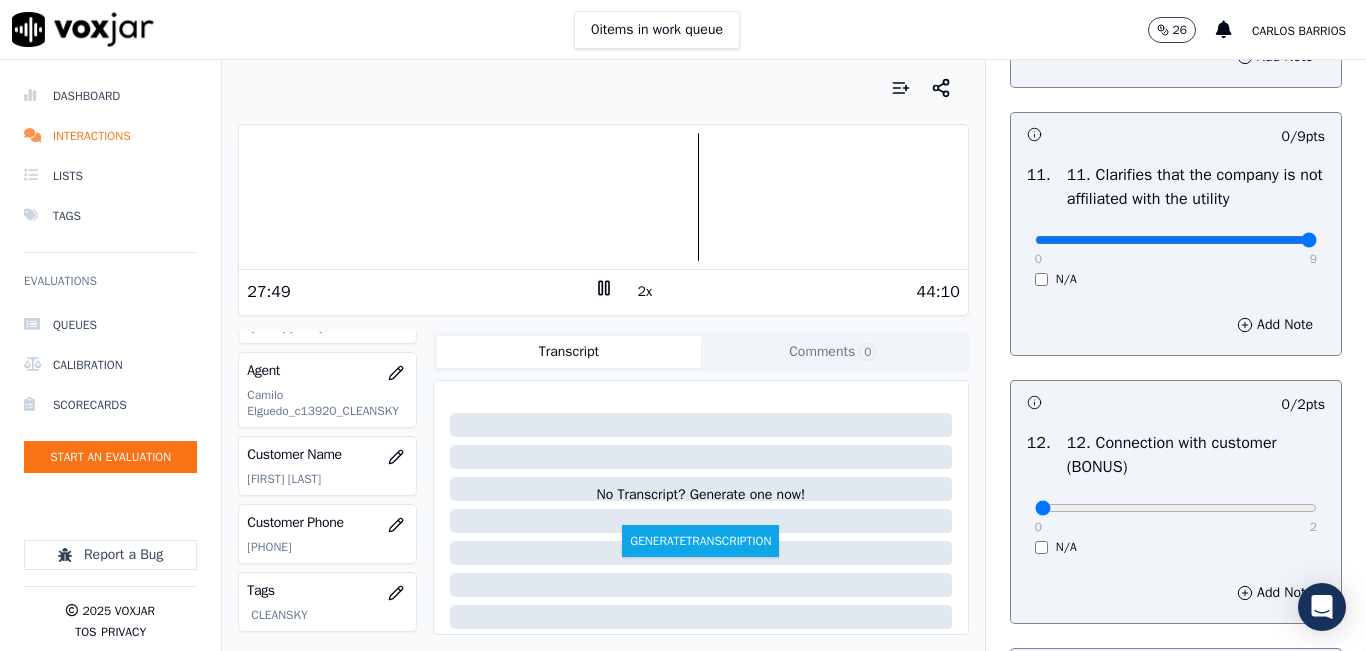 type on "9" 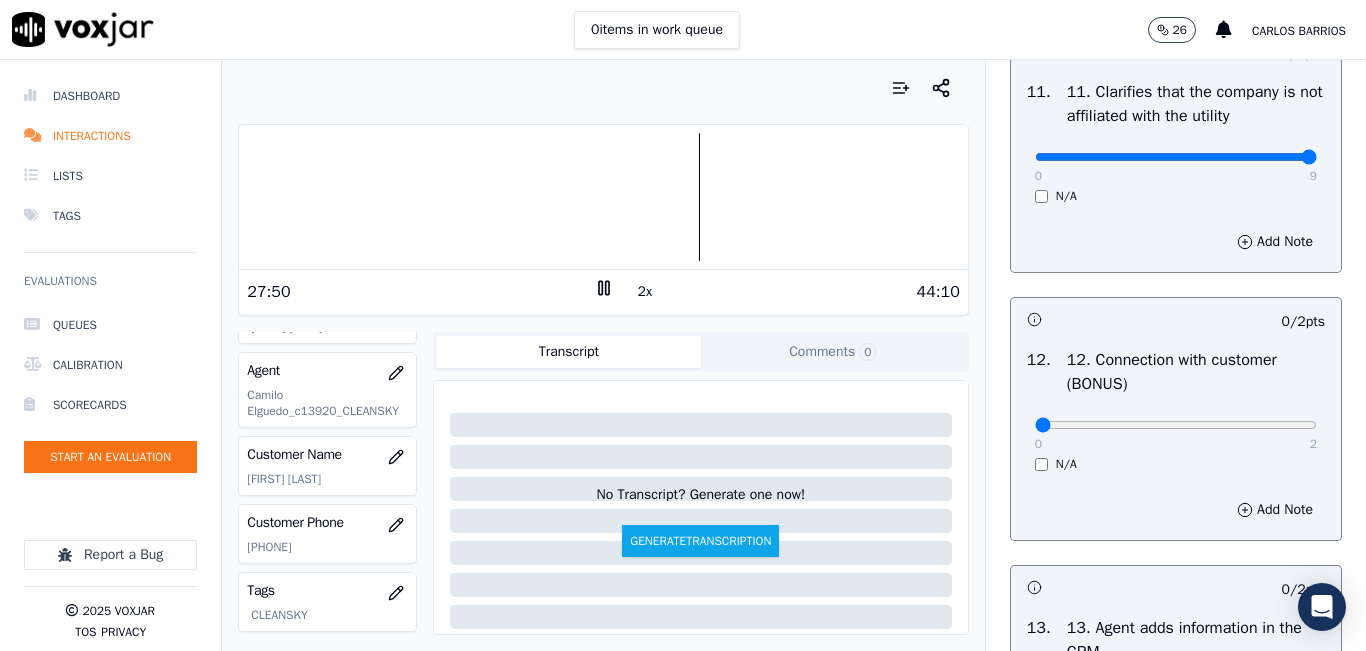 scroll, scrollTop: 3100, scrollLeft: 0, axis: vertical 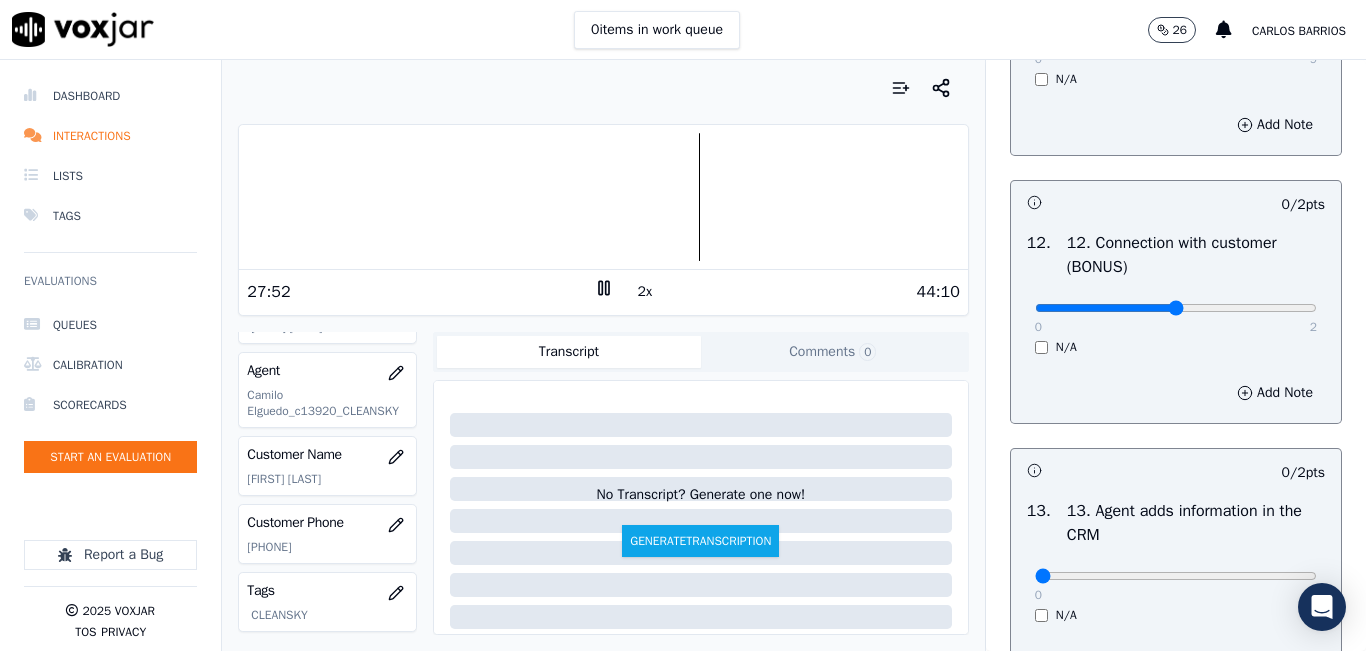 type on "1" 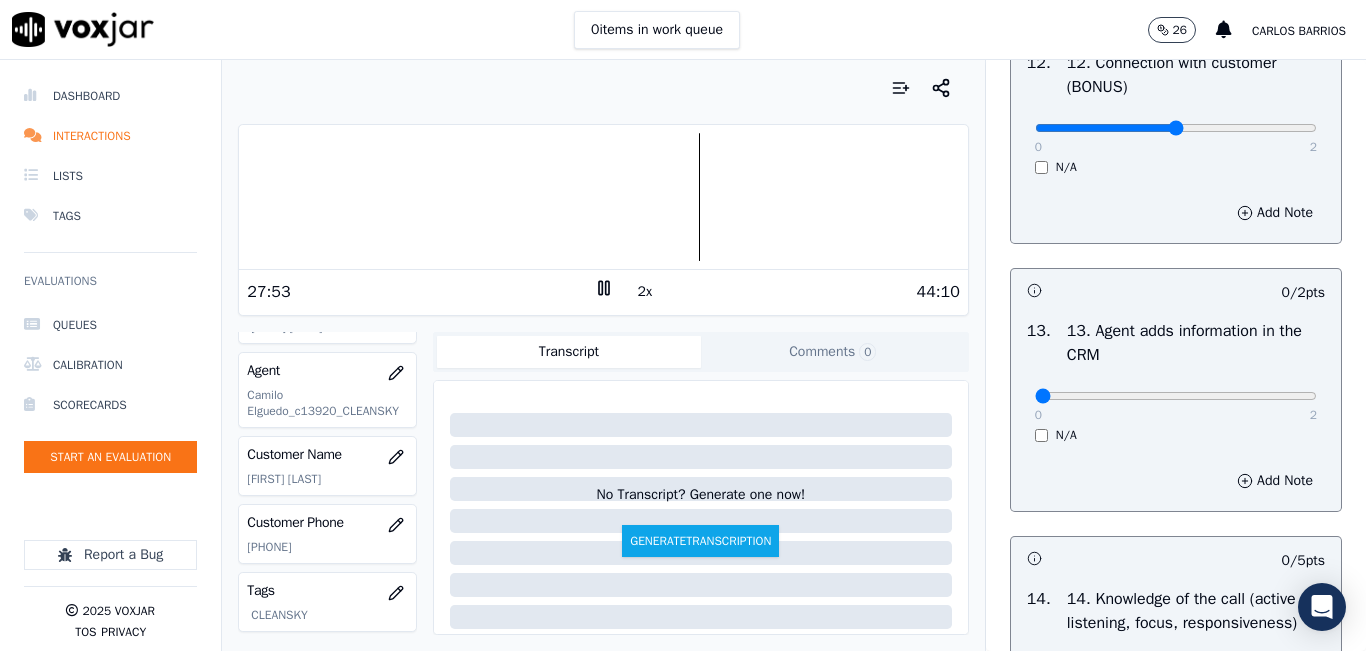 scroll, scrollTop: 3300, scrollLeft: 0, axis: vertical 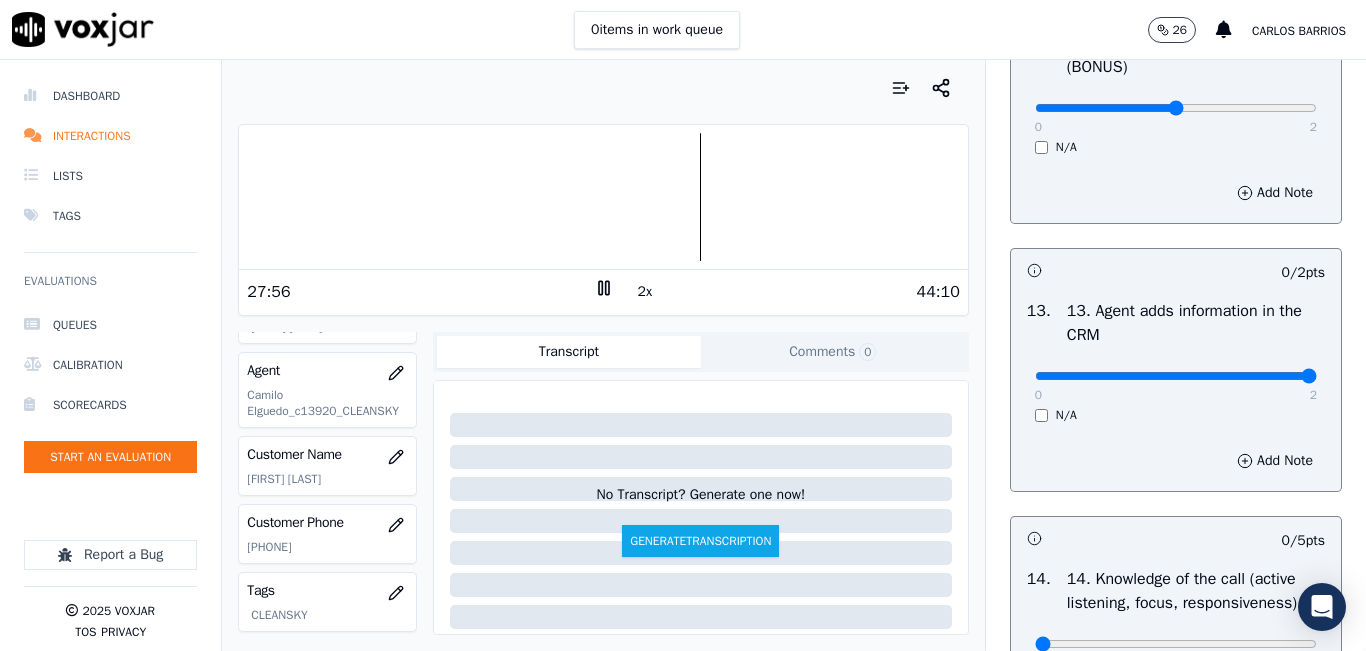 drag, startPoint x: 1256, startPoint y: 439, endPoint x: 1292, endPoint y: 436, distance: 36.124783 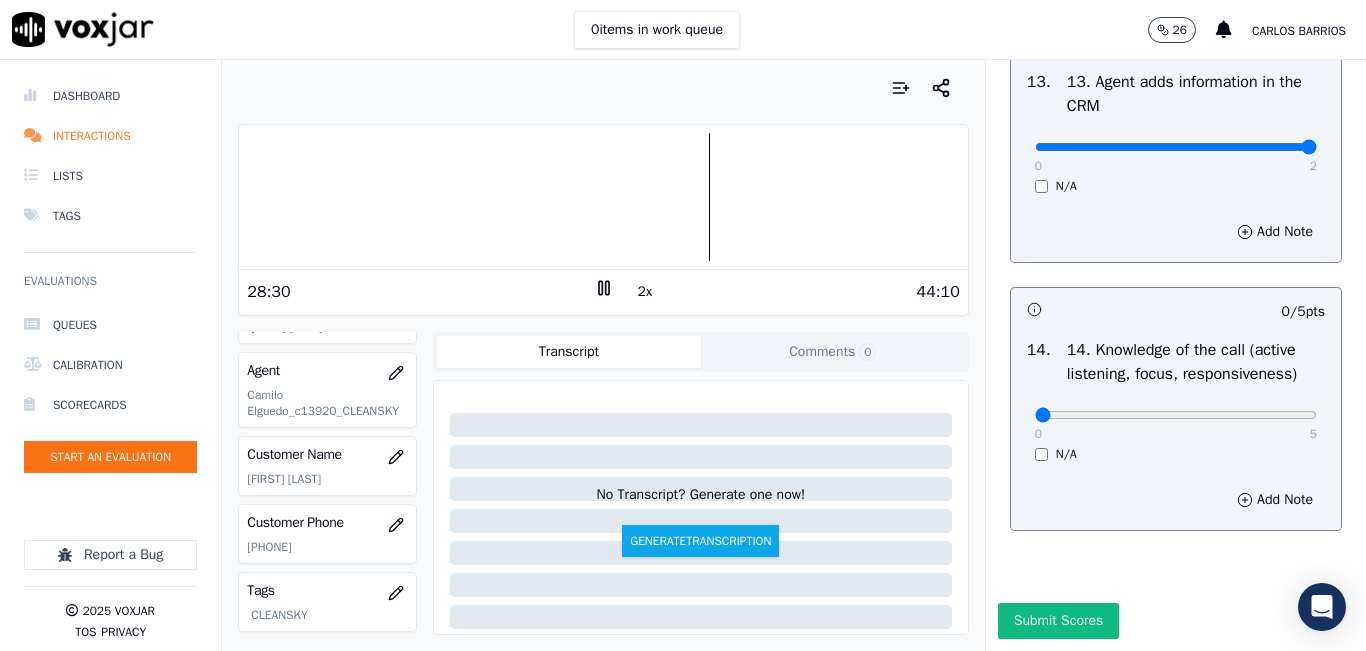 scroll, scrollTop: 3642, scrollLeft: 0, axis: vertical 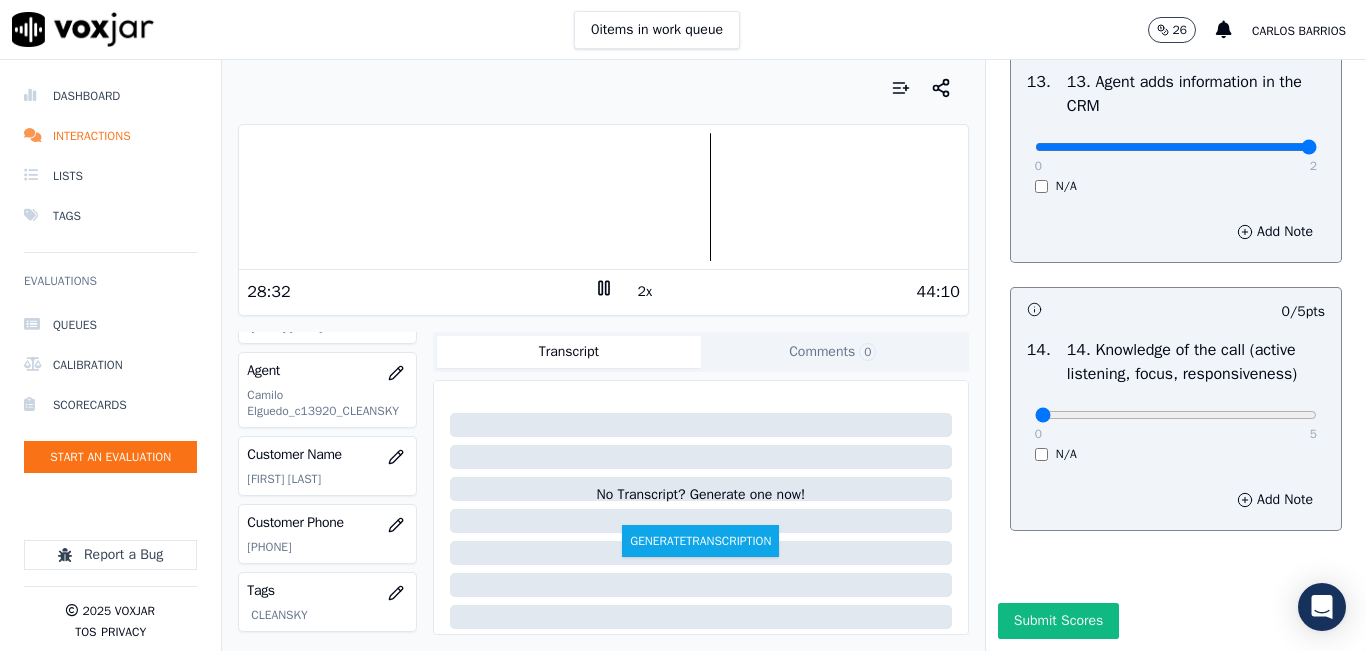 click on "0   5     N/A" at bounding box center [1176, 424] 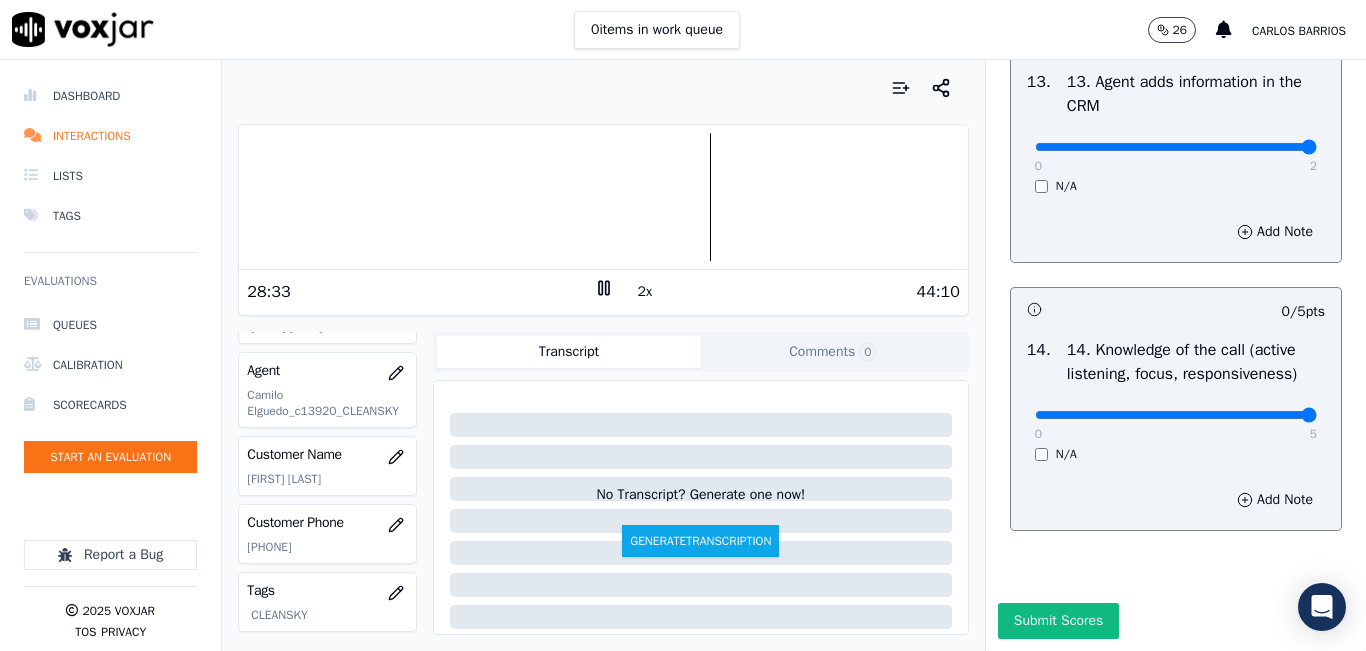 type on "5" 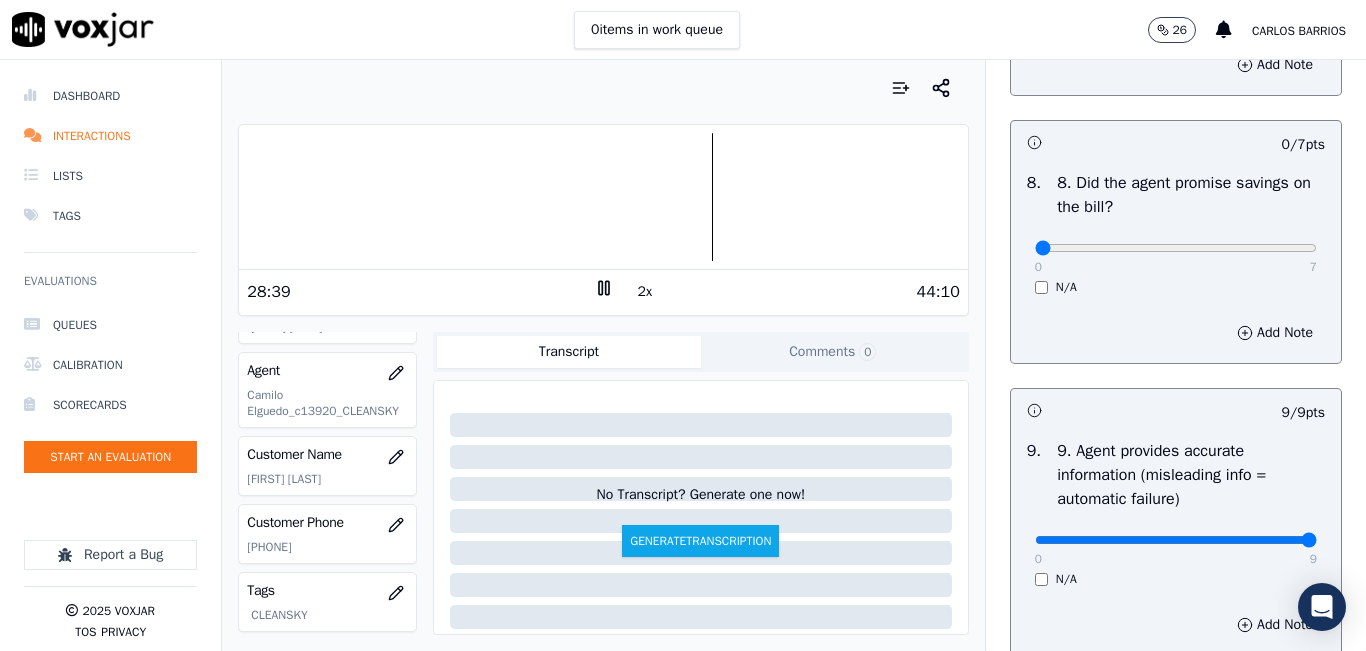 scroll, scrollTop: 2042, scrollLeft: 0, axis: vertical 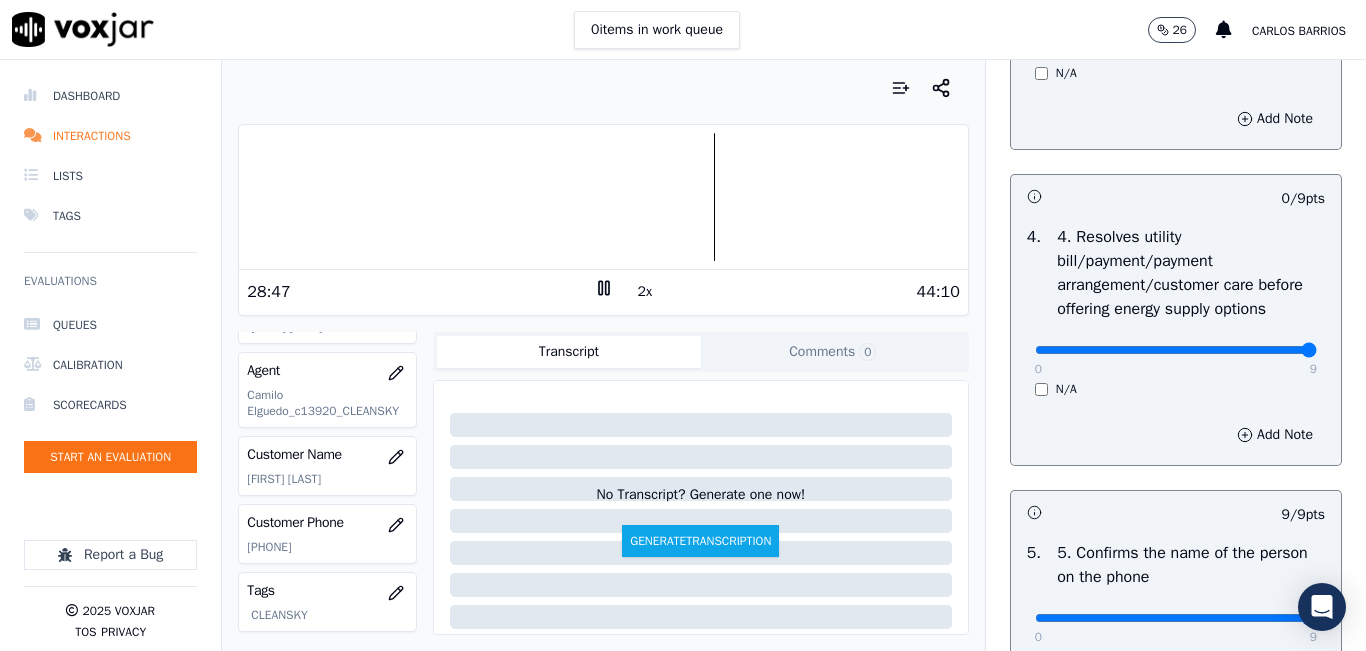 click at bounding box center [1176, -526] 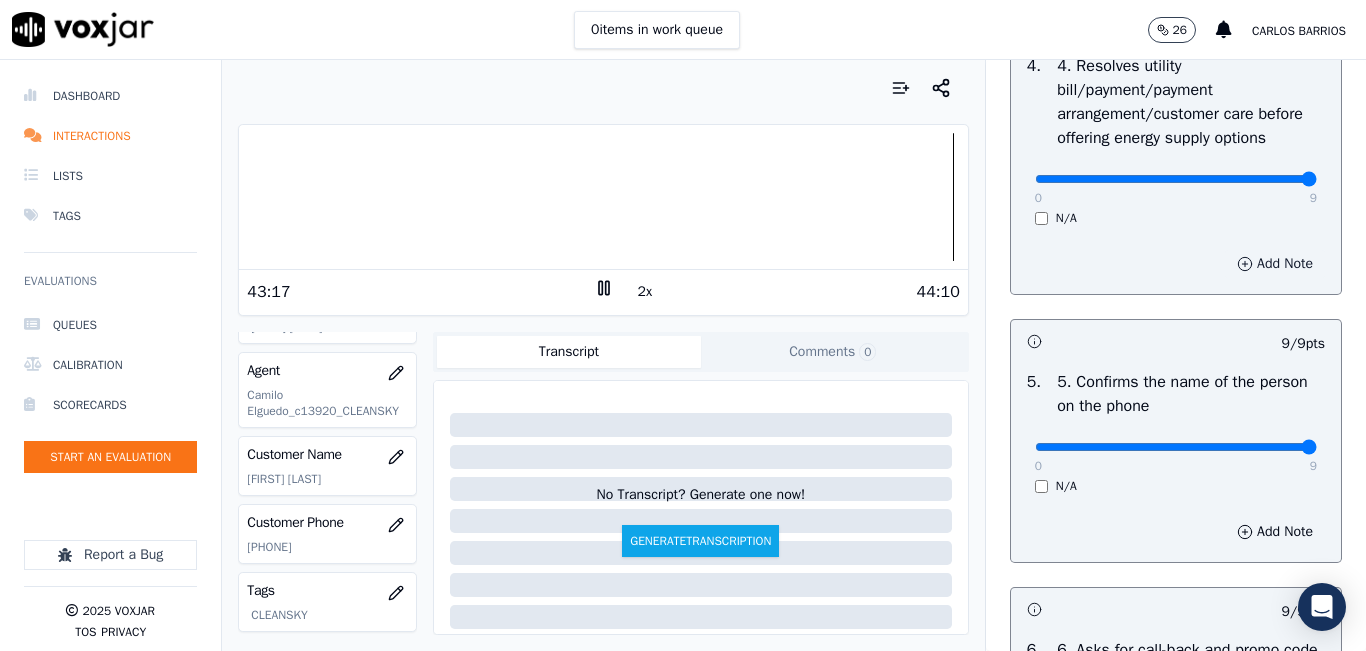 scroll, scrollTop: 1042, scrollLeft: 0, axis: vertical 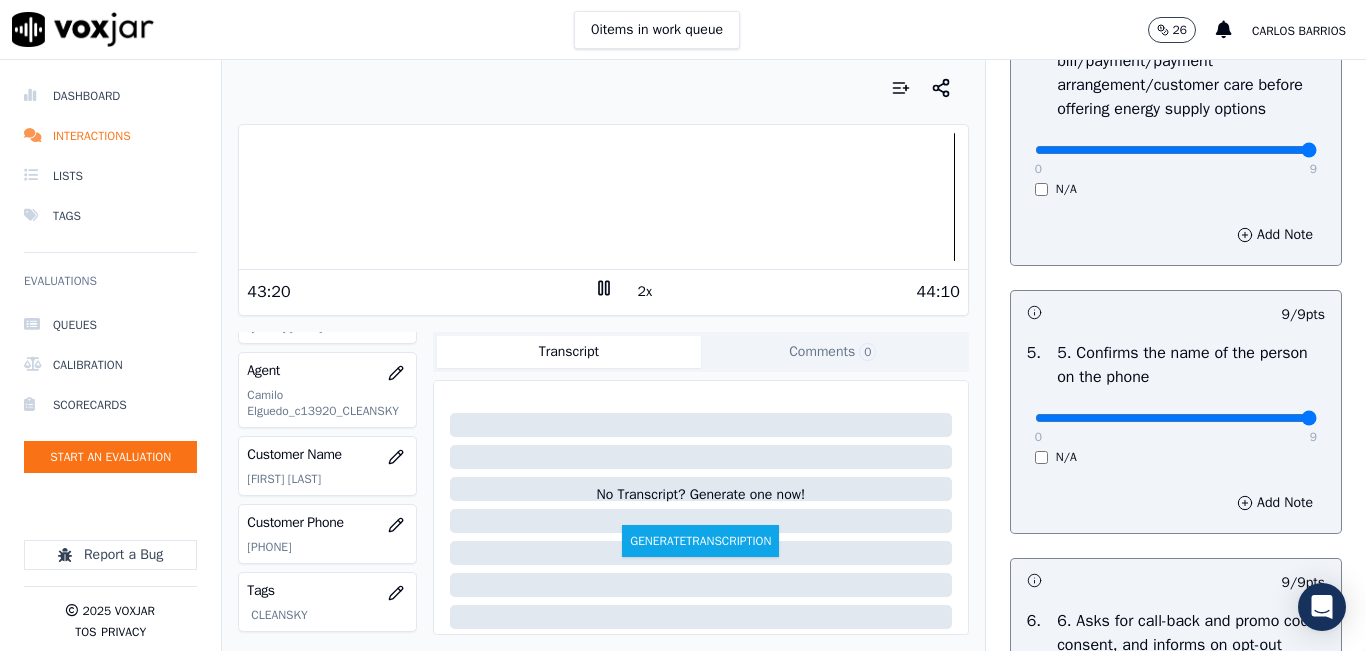 click on "0   9     N/A" at bounding box center (1176, 159) 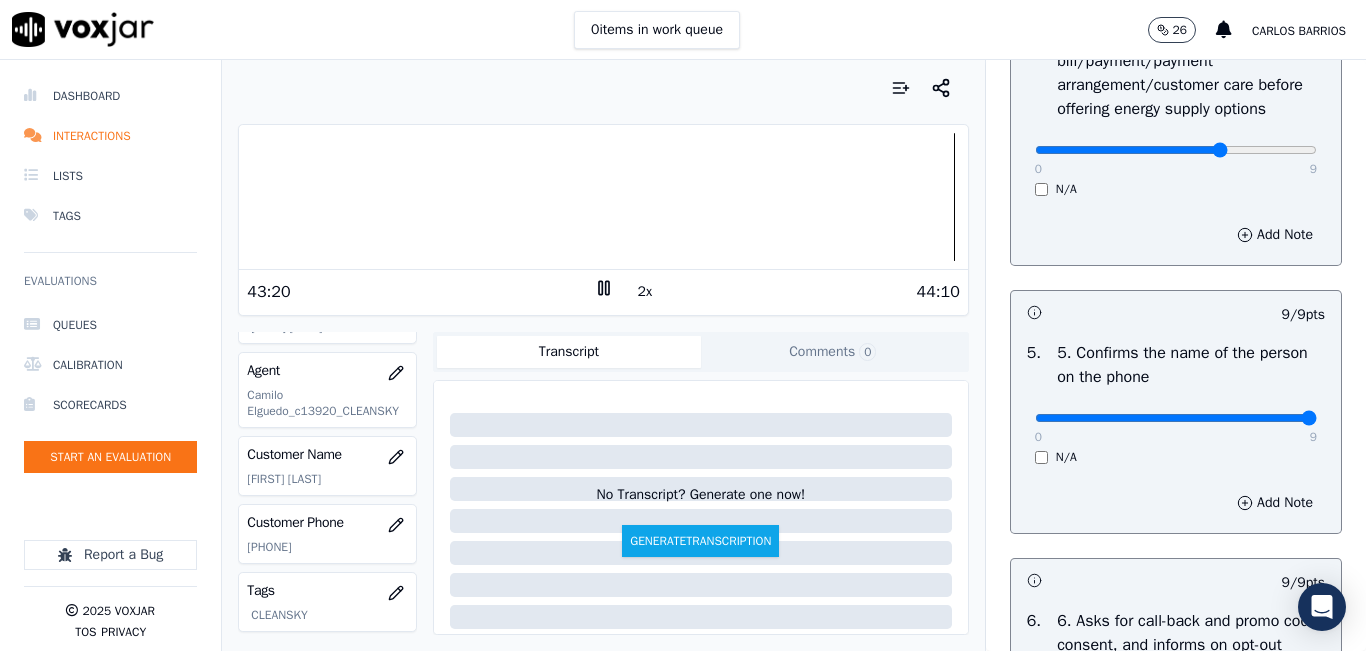 click at bounding box center (1176, -726) 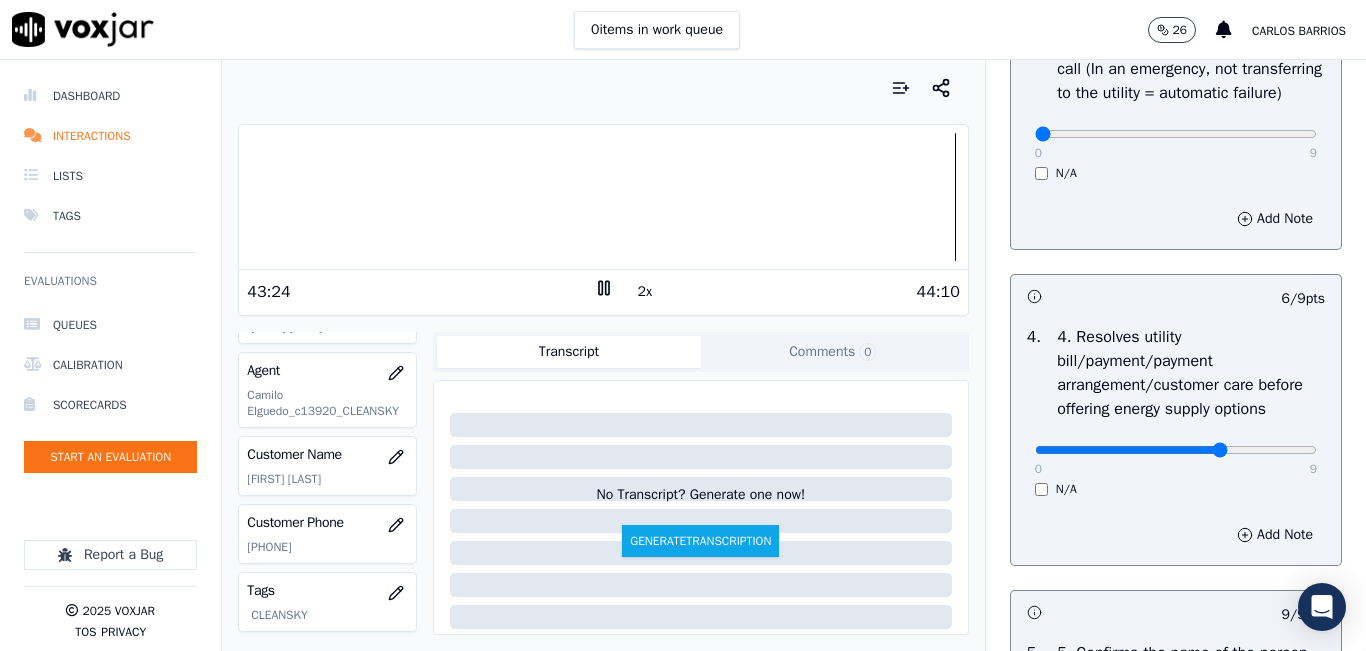 scroll, scrollTop: 842, scrollLeft: 0, axis: vertical 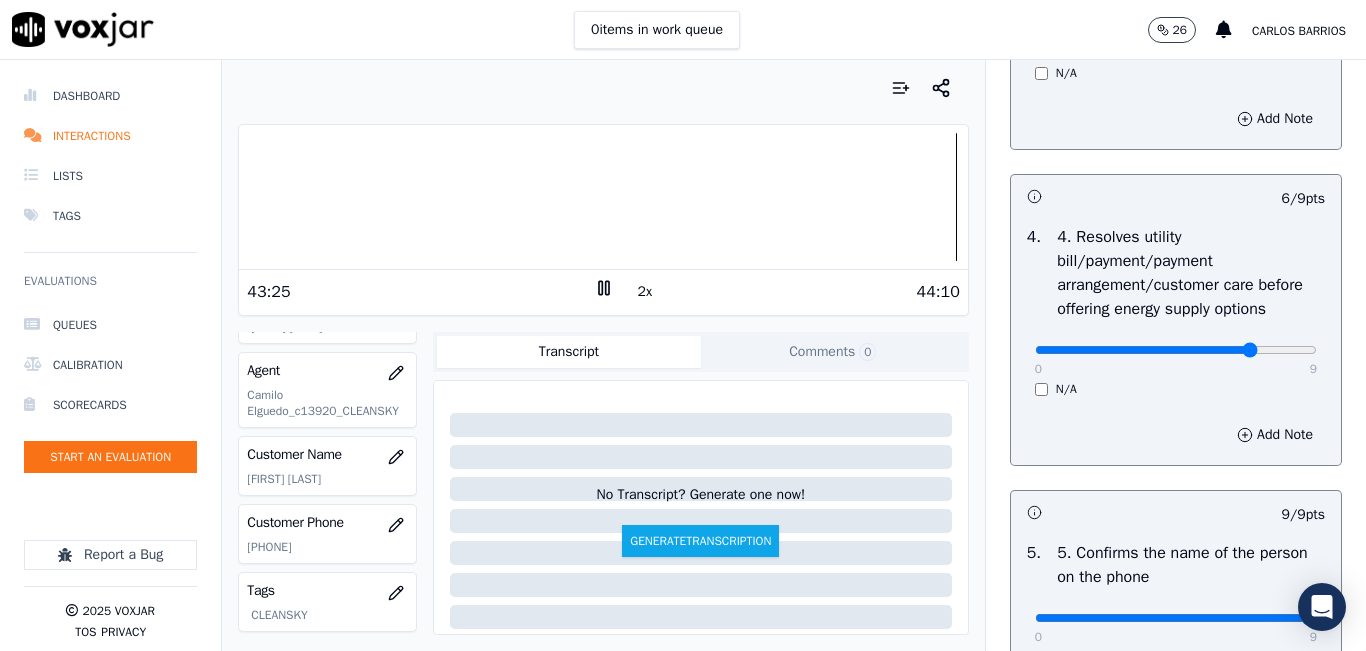 type on "7" 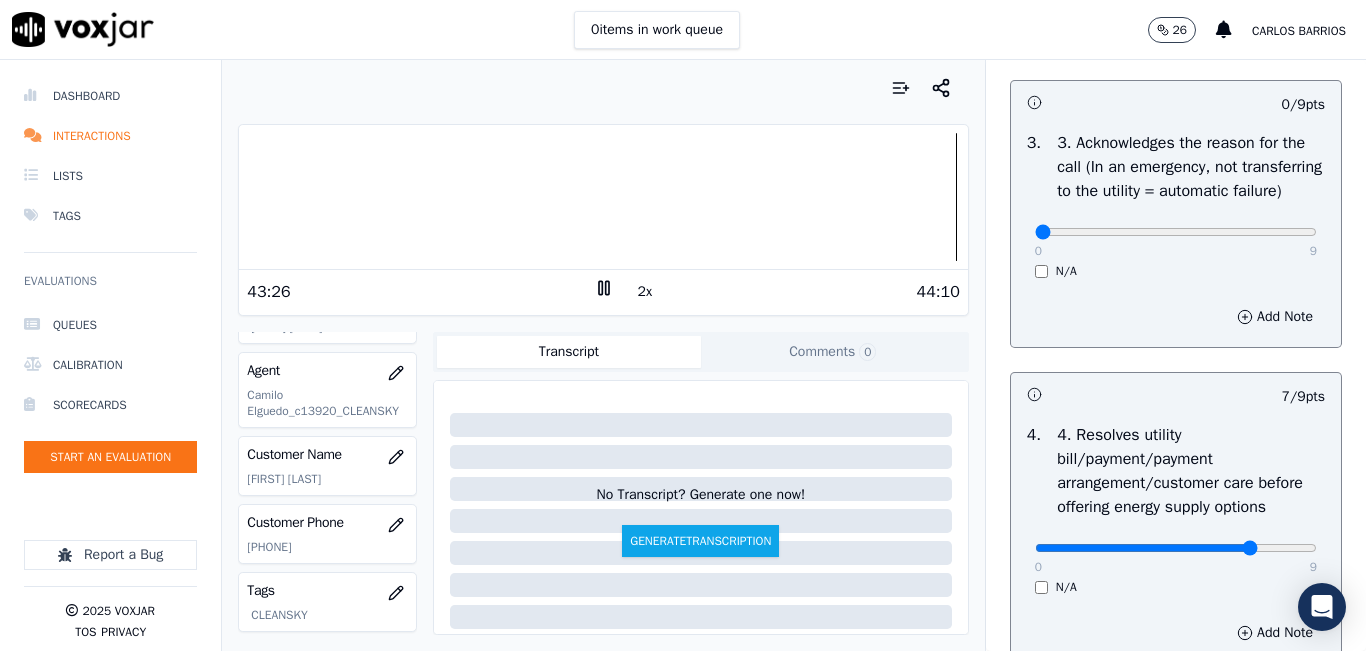 scroll, scrollTop: 642, scrollLeft: 0, axis: vertical 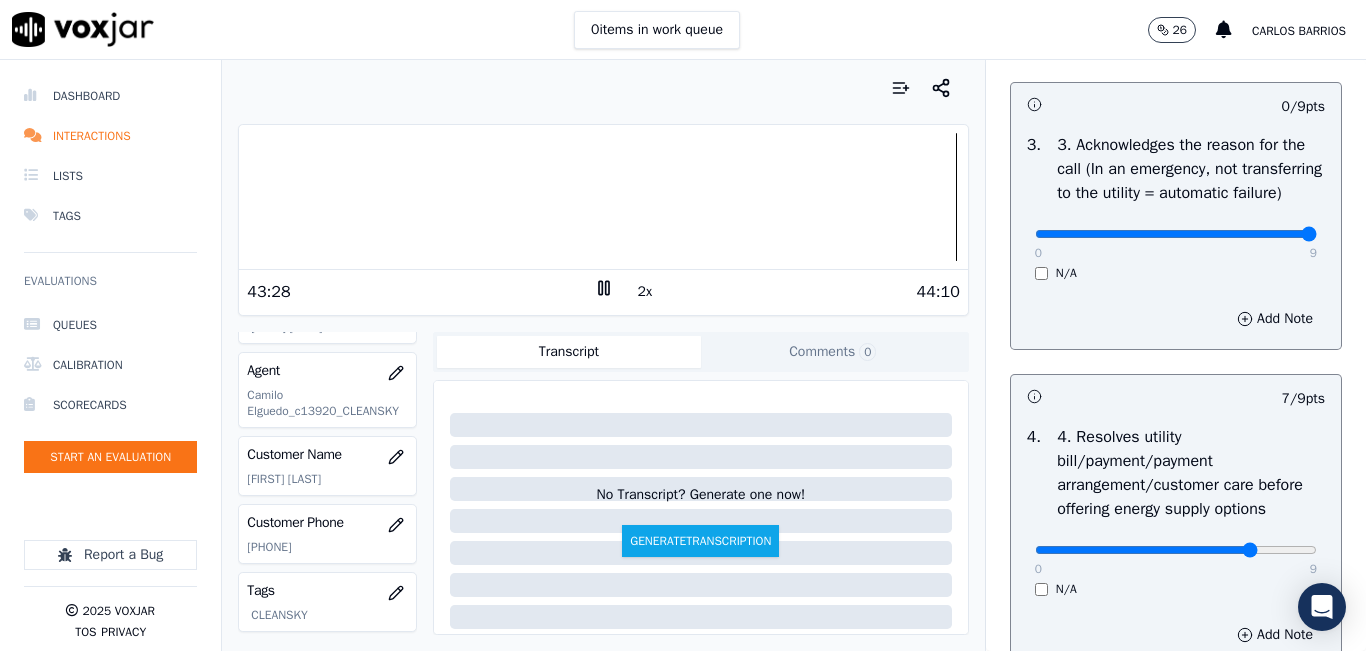 type on "9" 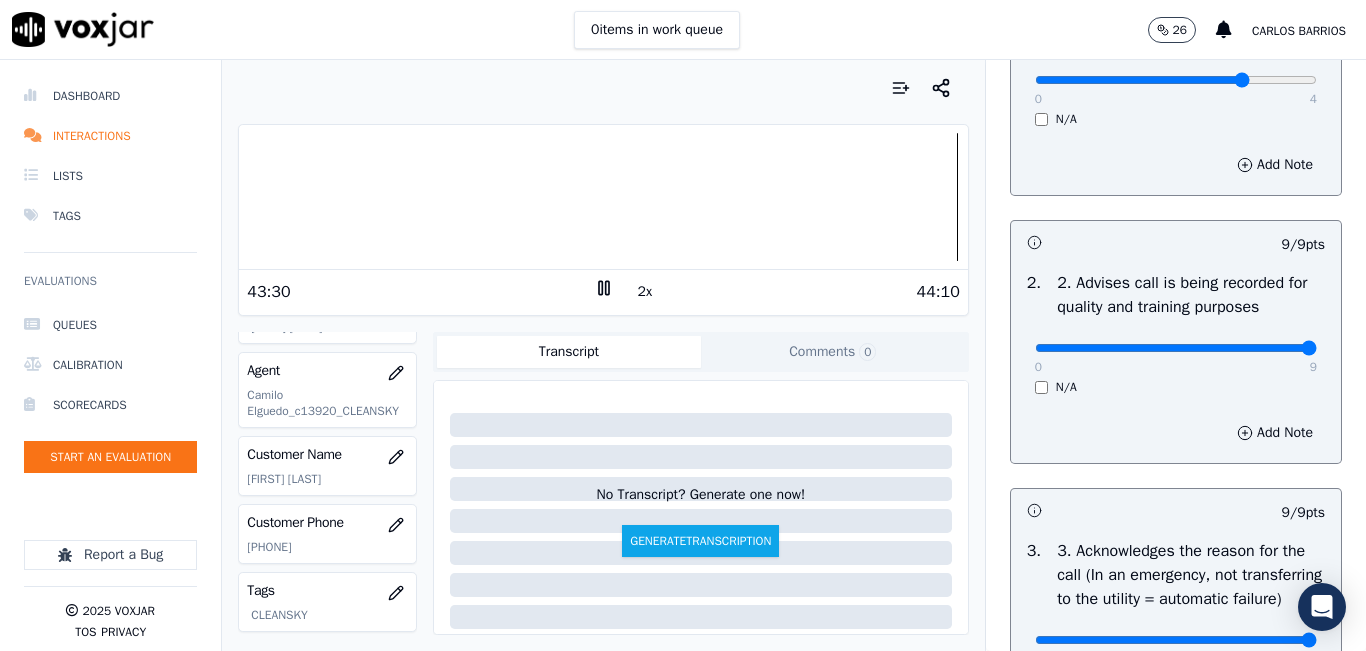 scroll, scrollTop: 0, scrollLeft: 0, axis: both 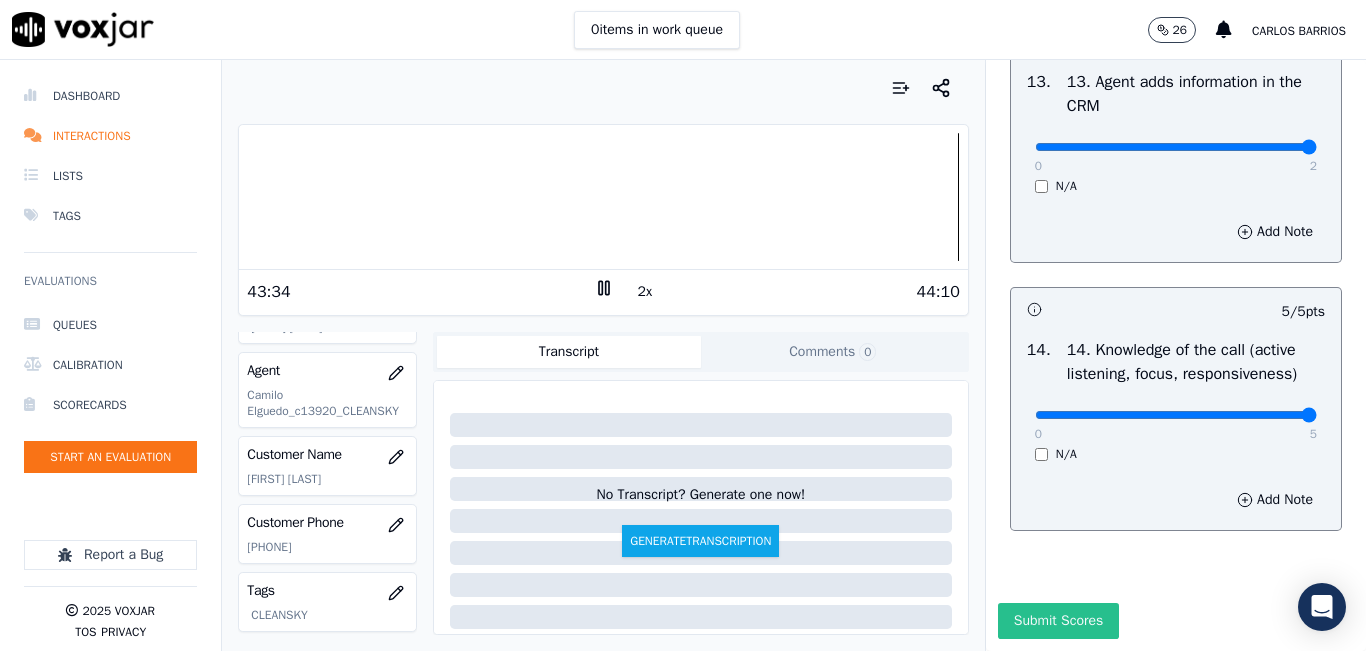 click on "Submit Scores" at bounding box center [1058, 621] 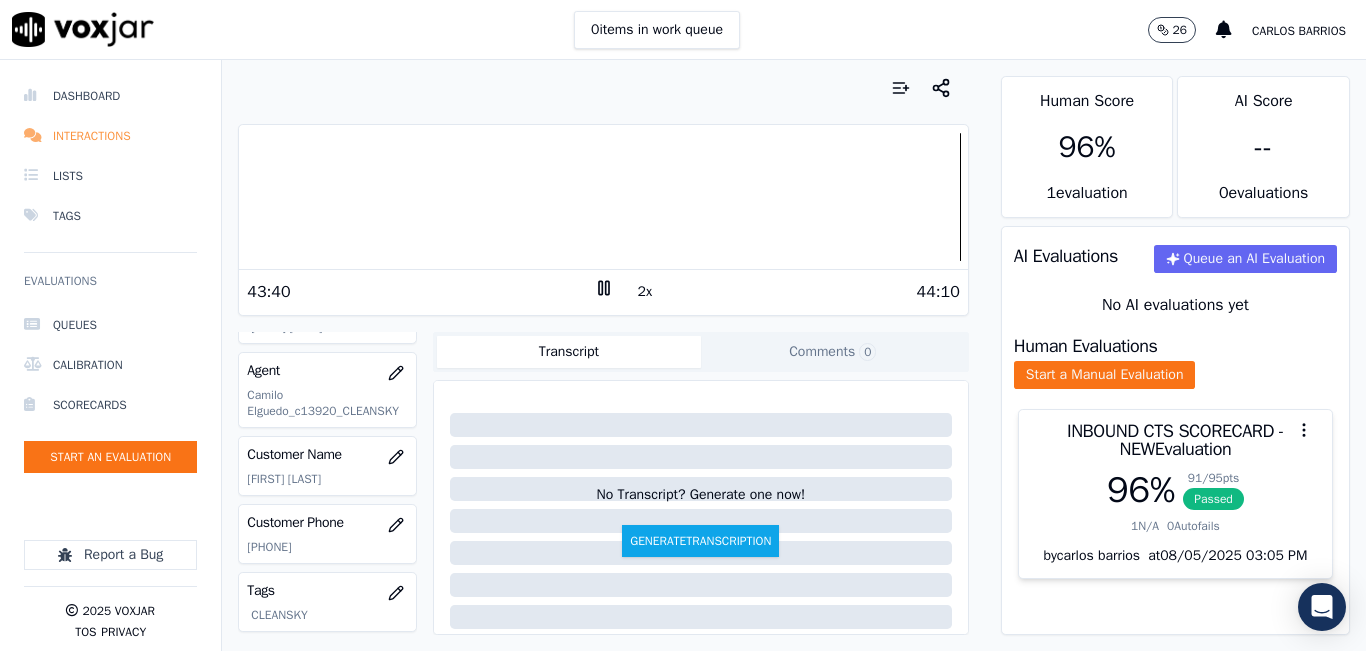 click on "Interactions" at bounding box center (110, 136) 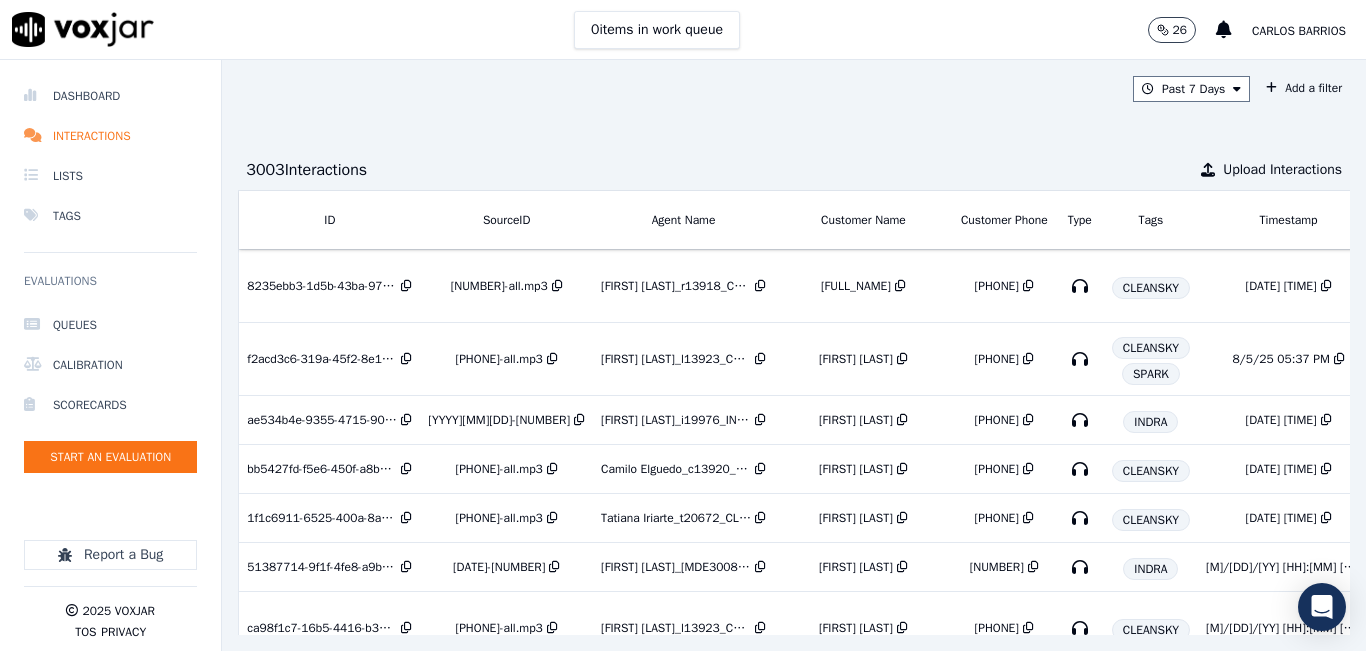 click on "Past 7 Days
Add a filter
3003  Interaction s       Upload Interactions     ID   SourceID   Agent Name   Customer Name   Customer Phone   Type   Tags   Timestamp   Duration   Direction   Source     Export Scores         8235ebb3-1d5b-43ba-97cf-4a980225e9fd     7176968399-all.mp3     Ricardo Castro_r13918_CLEANSKY     ALEJANDRO RIVERA     7176968399       CLEANSKY 8/5/25 05:45 PM     0:58:5     INBOUND         No Evaluation Yet     f2acd3c6-319a-45f2-8e1b-dd422c89cde7     7812520761-all.mp3     Luisa Beltran_l13923_CLEANSKY     MARISOL LARA     7812520761       CLEANSKY SPARK 8/5/25 05:37 PM     0:0:59     INBOUND         No Evaluation Yet     ae534b4e-9355-4715-9077-3f227c3e9b5a     20250804-5714887761     Isabella Angulo_i19976_INDRA     Zulma Pleitez Herrera     5714887761       INDRA 8/5/25 05:35 PM     0:5:37     INBOUND           100 %
bb5427fd-f5e6-450f-a8bd-52de7142ec8e     9786015507-all.mp3     Camilo Elguedo_c13920_CLEANSKY     JOHAN GONZALEZ" at bounding box center (794, 355) 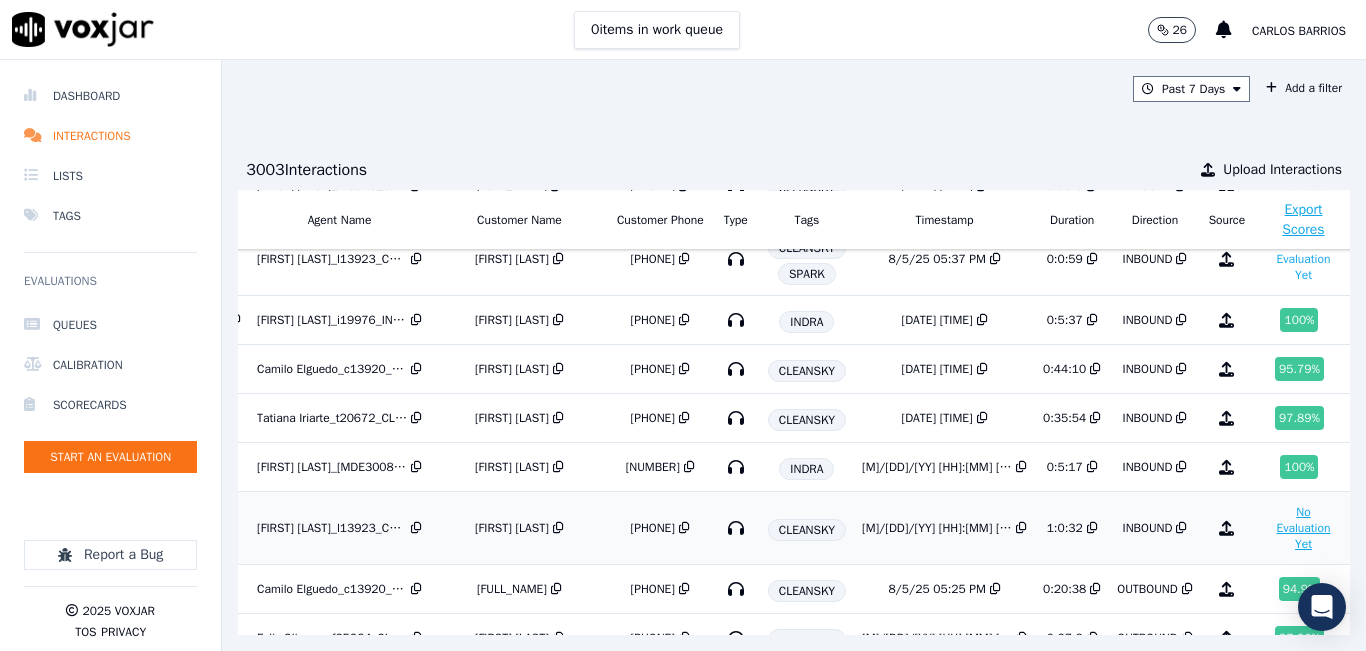 scroll, scrollTop: 0, scrollLeft: 344, axis: horizontal 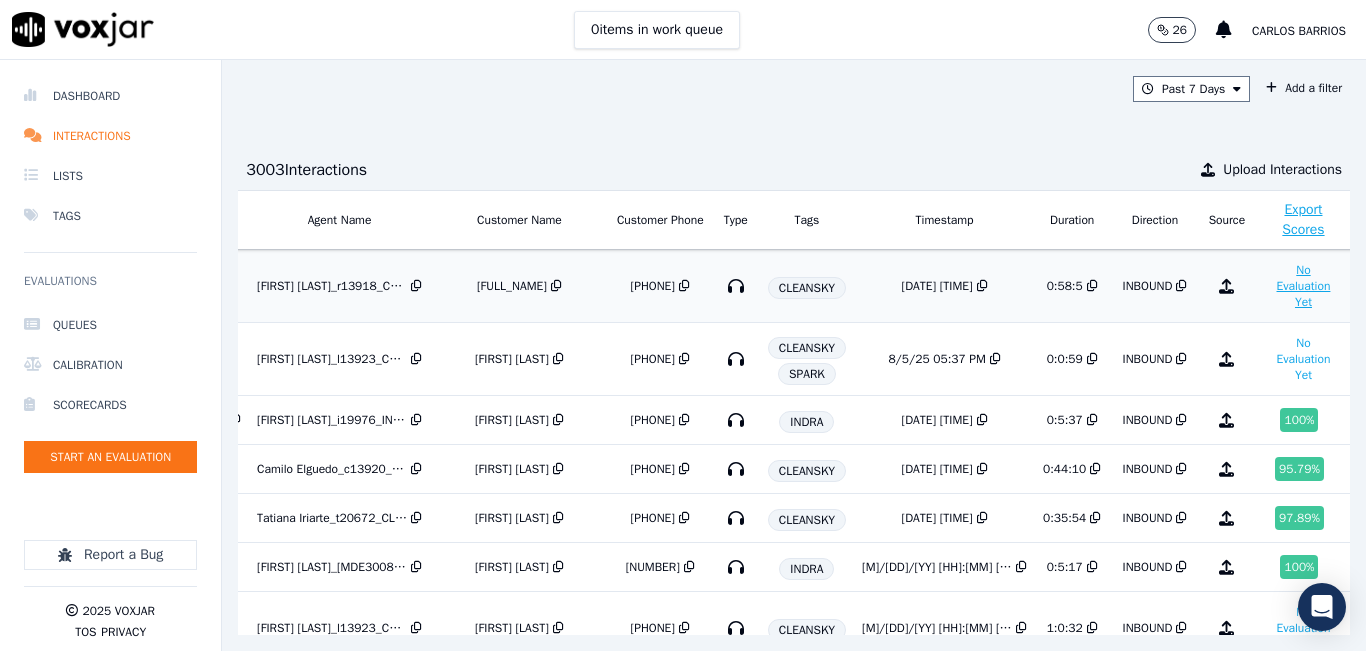 click on "No Evaluation Yet" at bounding box center (1303, 286) 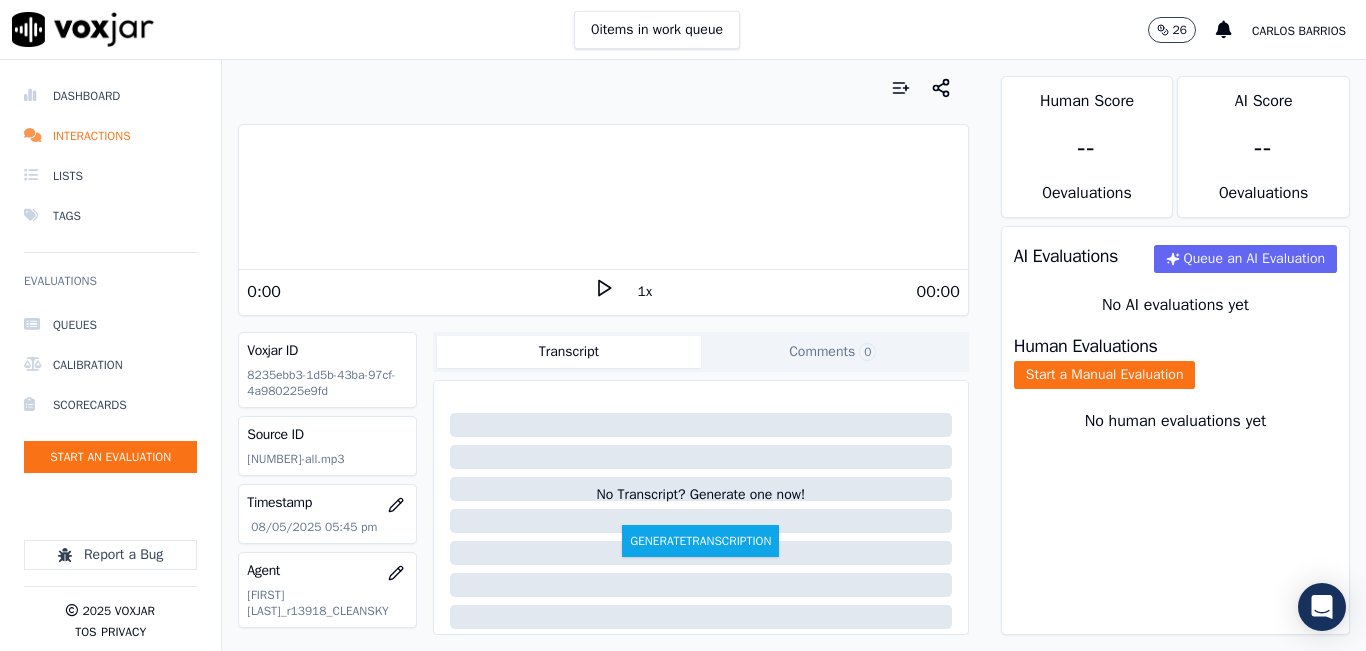 click 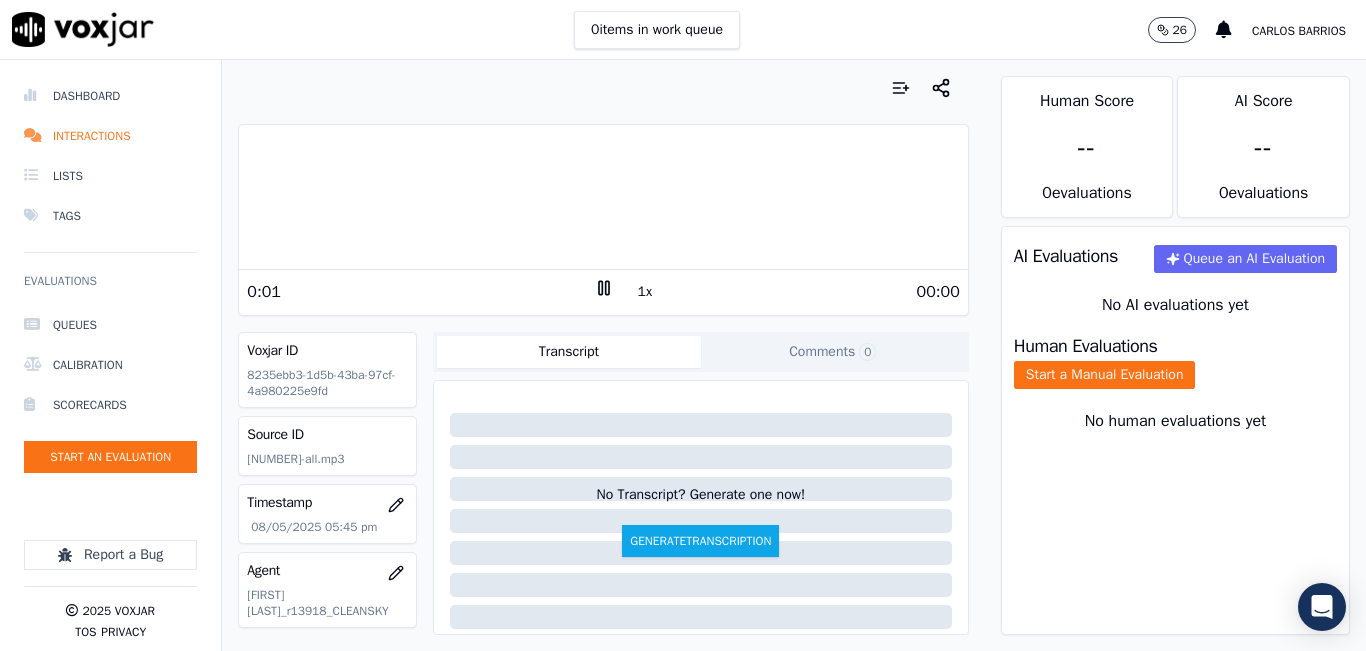 click on "1x" at bounding box center (645, 292) 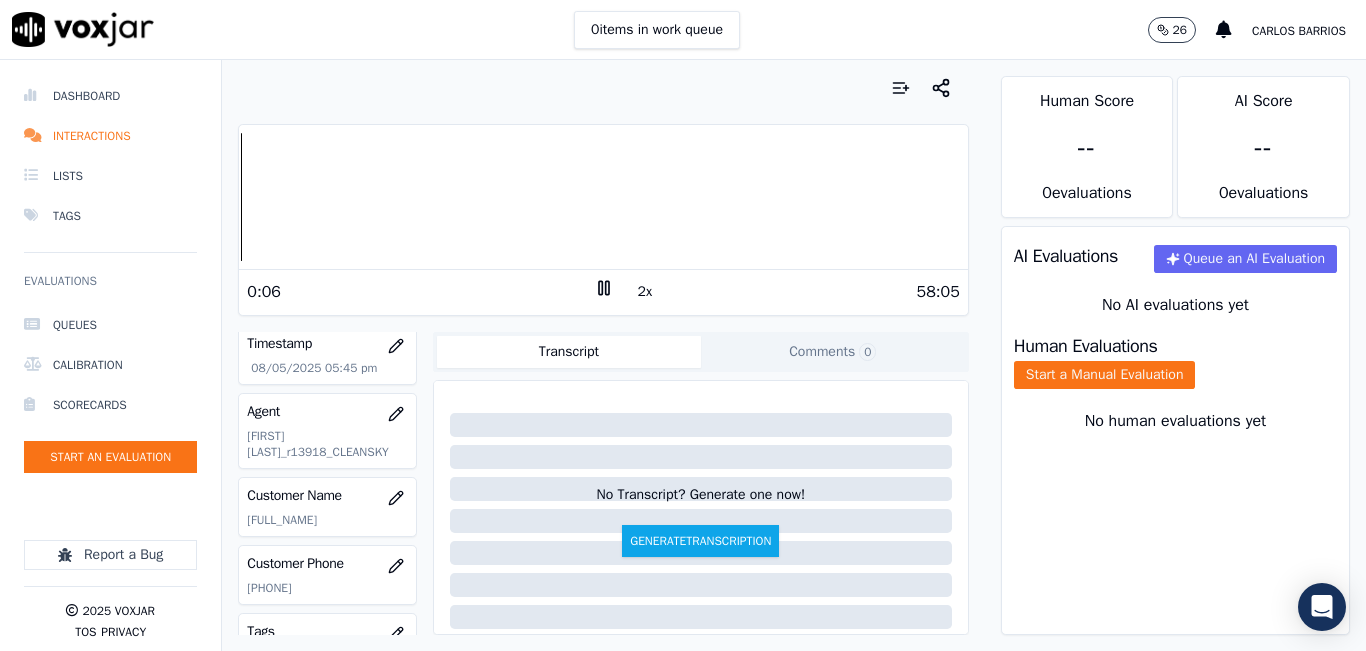 scroll, scrollTop: 200, scrollLeft: 0, axis: vertical 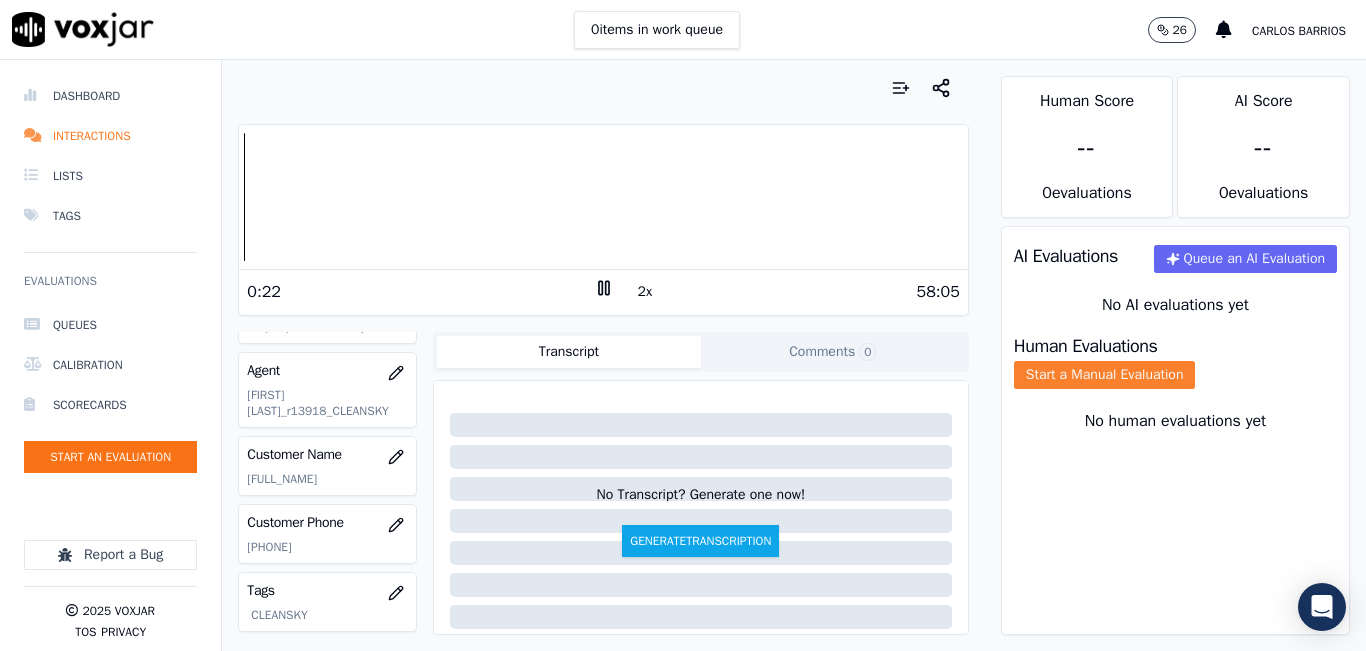 click on "Start a Manual Evaluation" 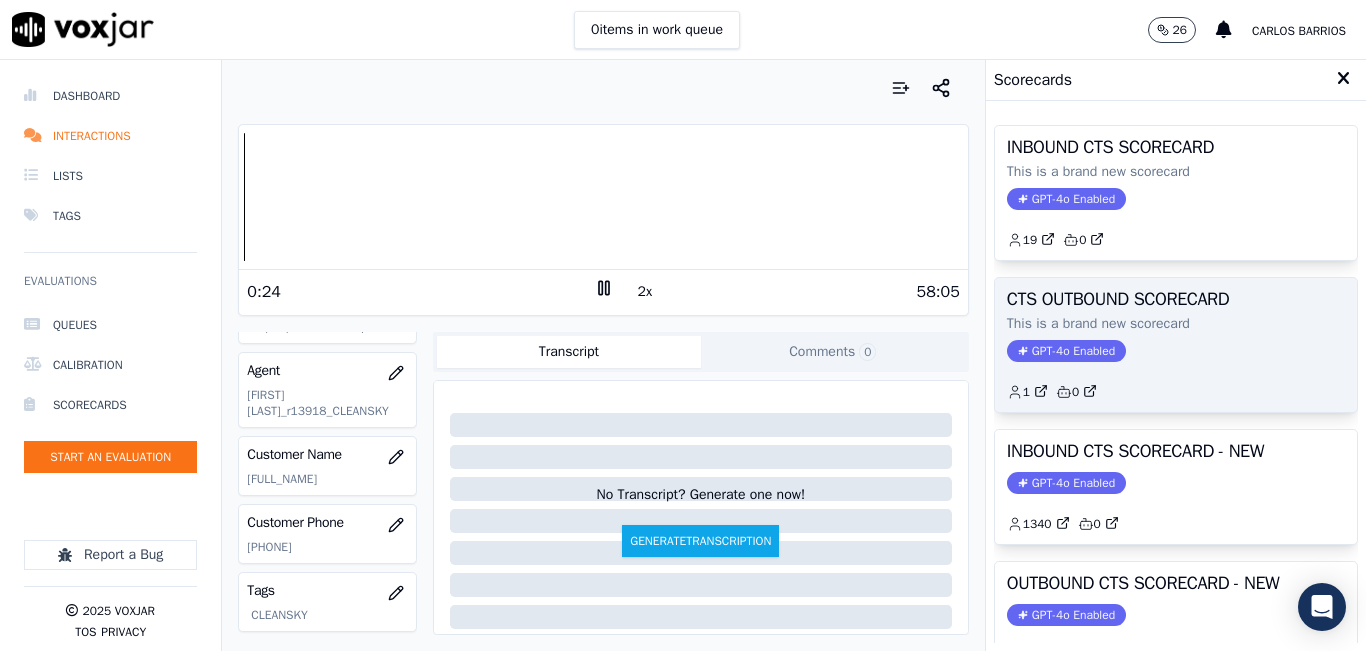 click on "GPT-4o Enabled" at bounding box center (1066, 351) 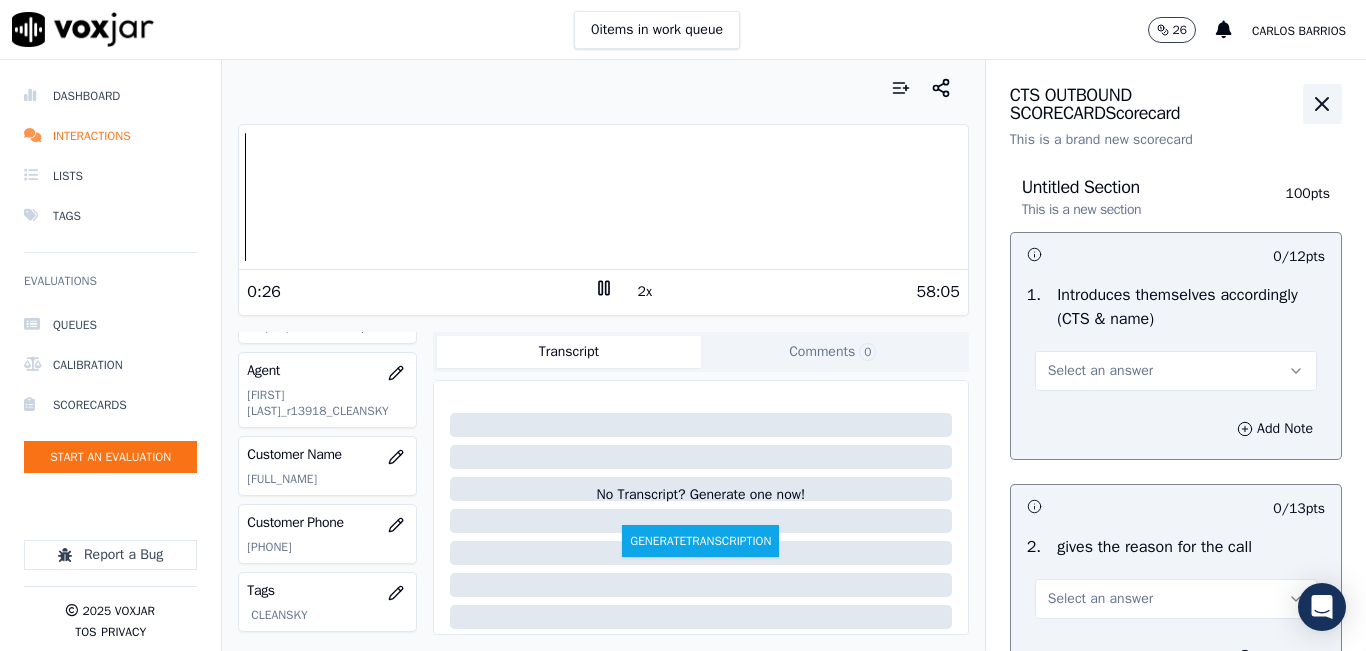 click 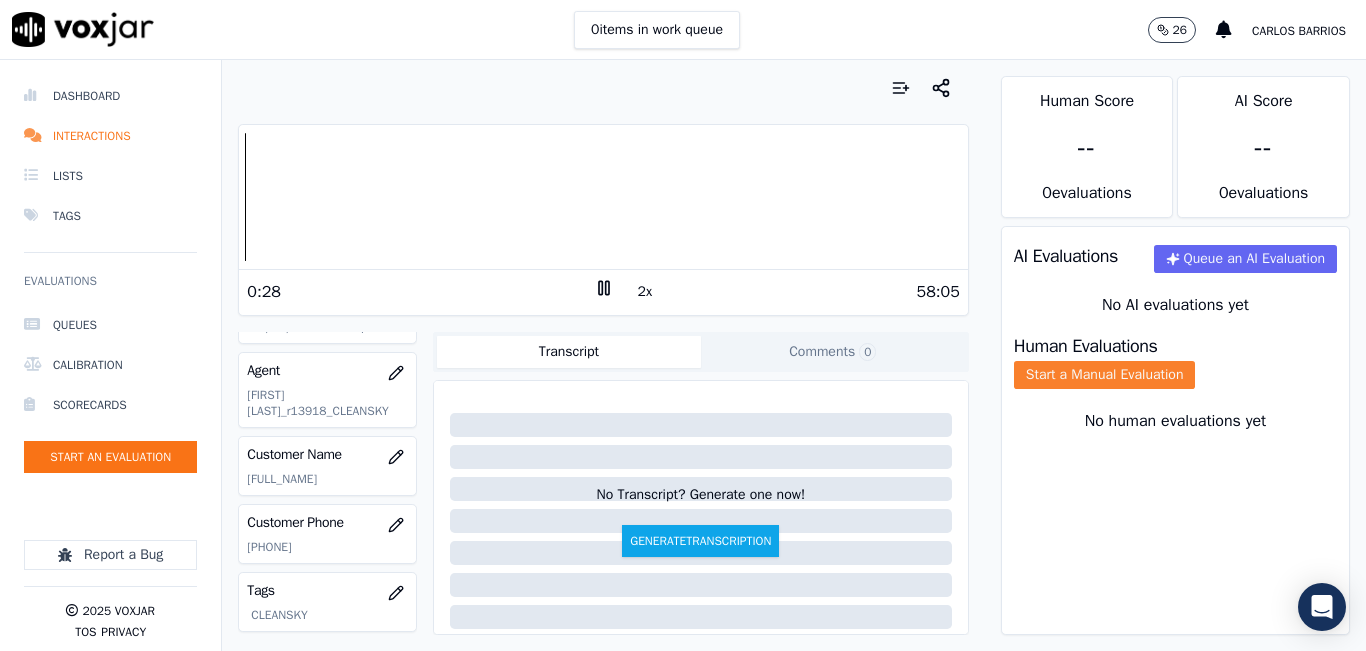 click on "Start a Manual Evaluation" 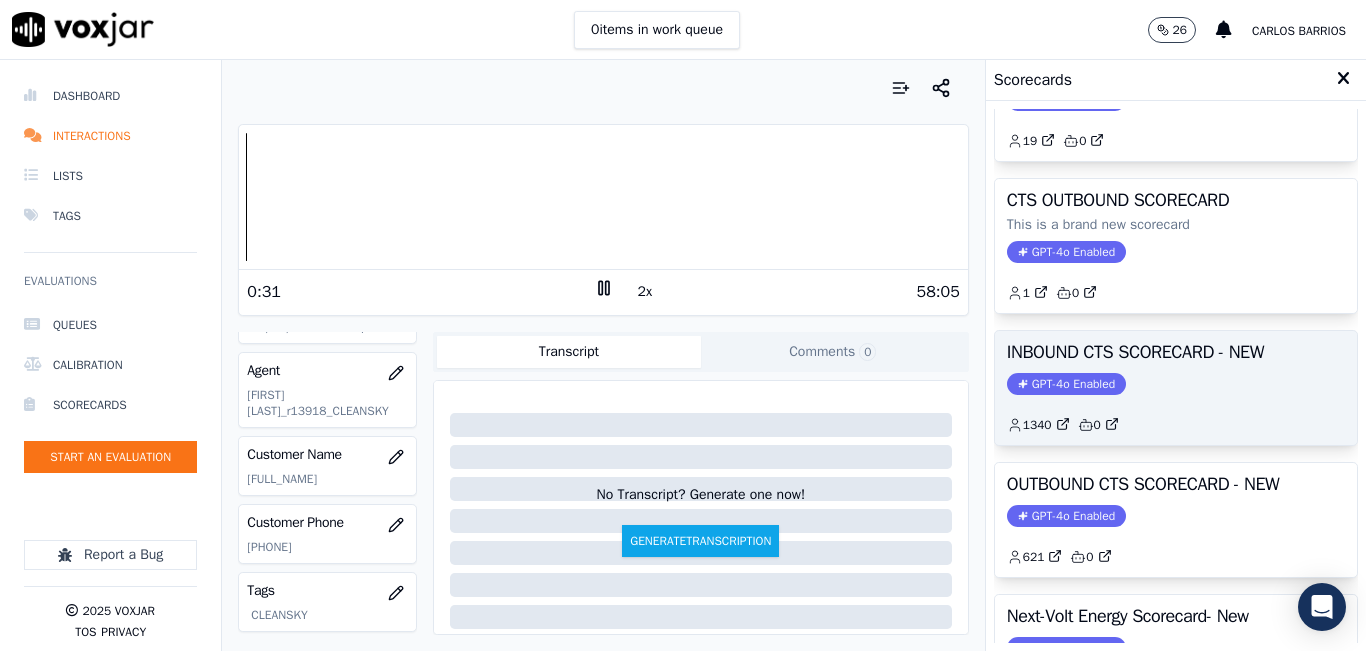 scroll, scrollTop: 100, scrollLeft: 0, axis: vertical 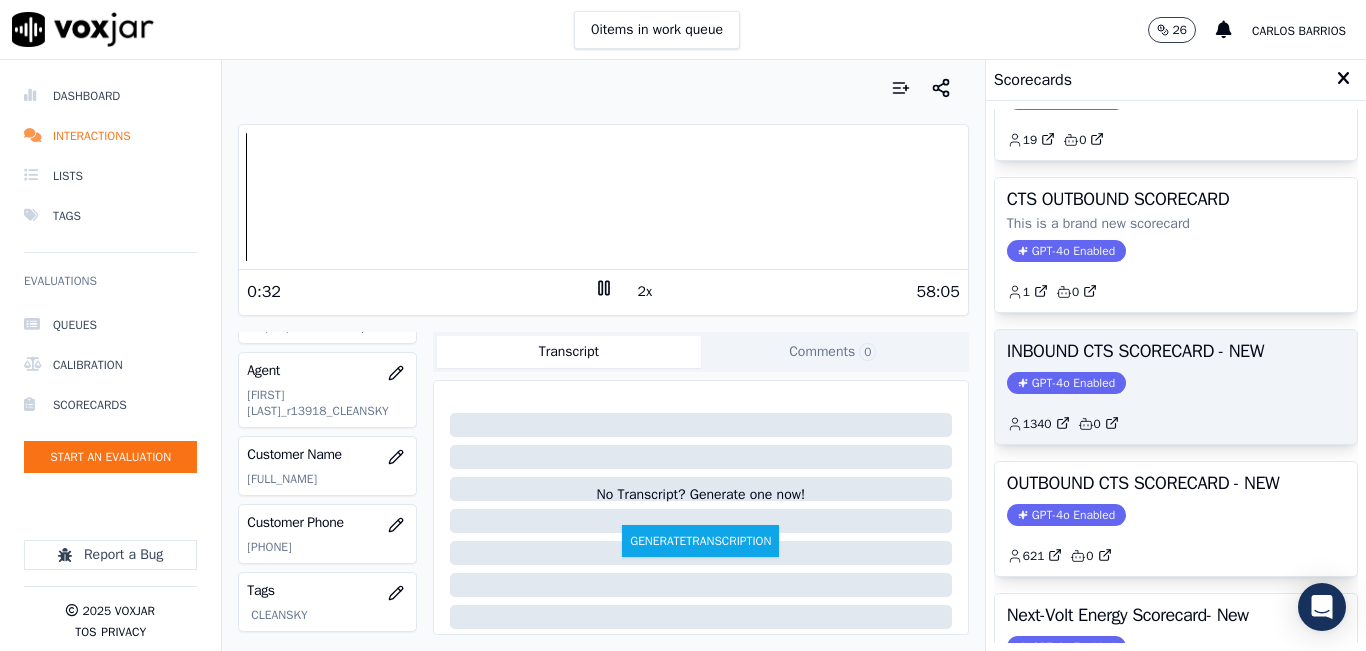 click on "INBOUND CTS SCORECARD - NEW        GPT-4o Enabled       1340         0" at bounding box center (1176, 387) 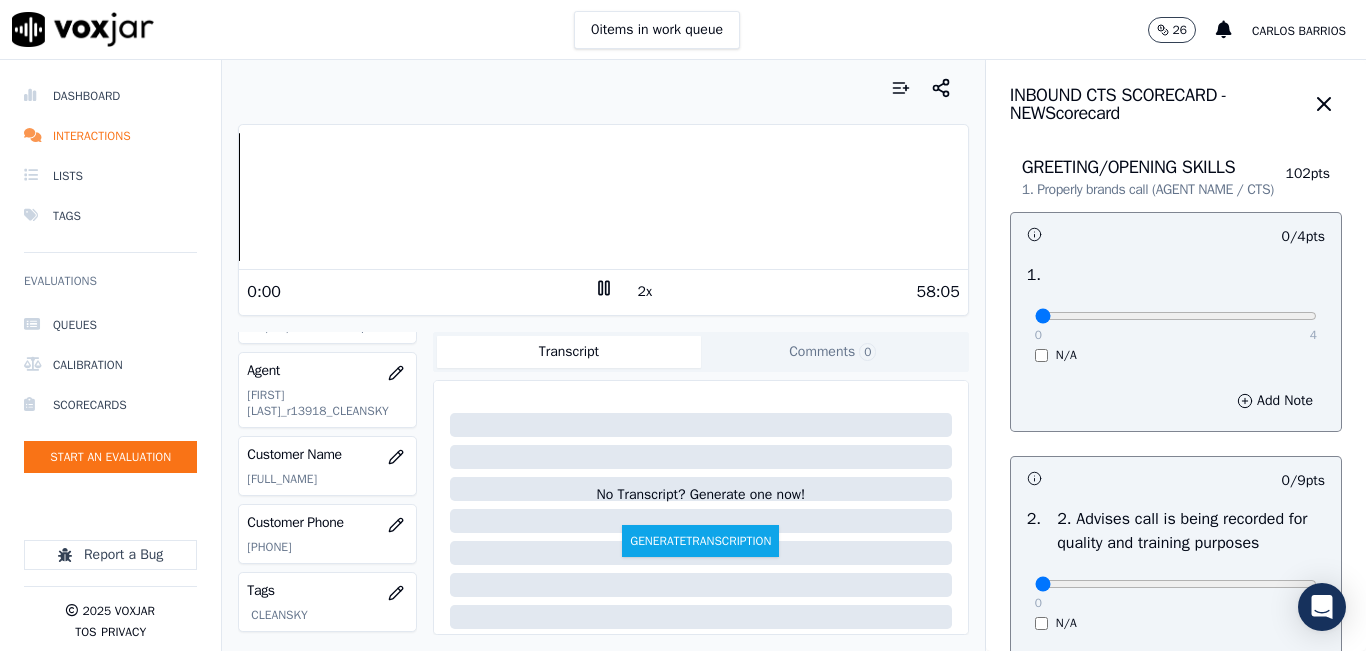 click on "Dashboard   Interactions   Lists   Tags       Evaluations     Queues   Calibration   Scorecards   Start an Evaluation
Report a Bug       2025   Voxjar   TOS   Privacy             Your browser does not support the audio element.   0:00     2x   58:05   Voxjar ID   8235ebb3-1d5b-43ba-97cf-4a980225e9fd   Source ID   7176968399-all.mp3   Timestamp
08/05/2025 05:45 pm     Agent
Ricardo Castro_r13918_CLEANSKY     Customer Name     ALEJANDRO RIVERA     Customer Phone     7176968399     Tags
CLEANSKY     Source     manualUpload   Type     AUDIO       Transcript   Comments  0   No Transcript? Generate one now!   Generate  Transcription         Add Comment   Scores   Transcript   Metadata   Comments         Human Score   --   0  evaluation s   AI Score   --   0  evaluation s     AI Evaluations
Queue an AI Evaluation   No AI evaluations yet   Human Evaluations   Start a Manual Evaluation   No human evaluations yet       INBOUND CTS SCORECARD - NEW   Scorecard" at bounding box center [683, 355] 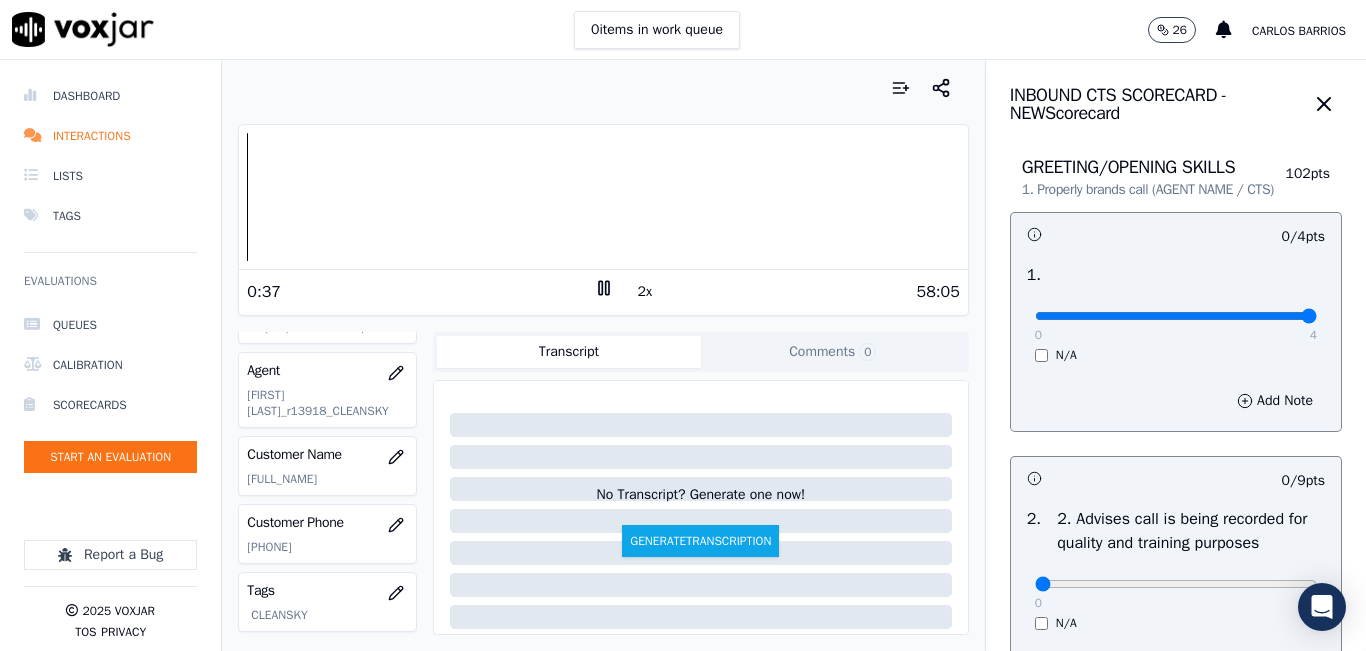 drag, startPoint x: 1192, startPoint y: 335, endPoint x: 1308, endPoint y: 325, distance: 116.43024 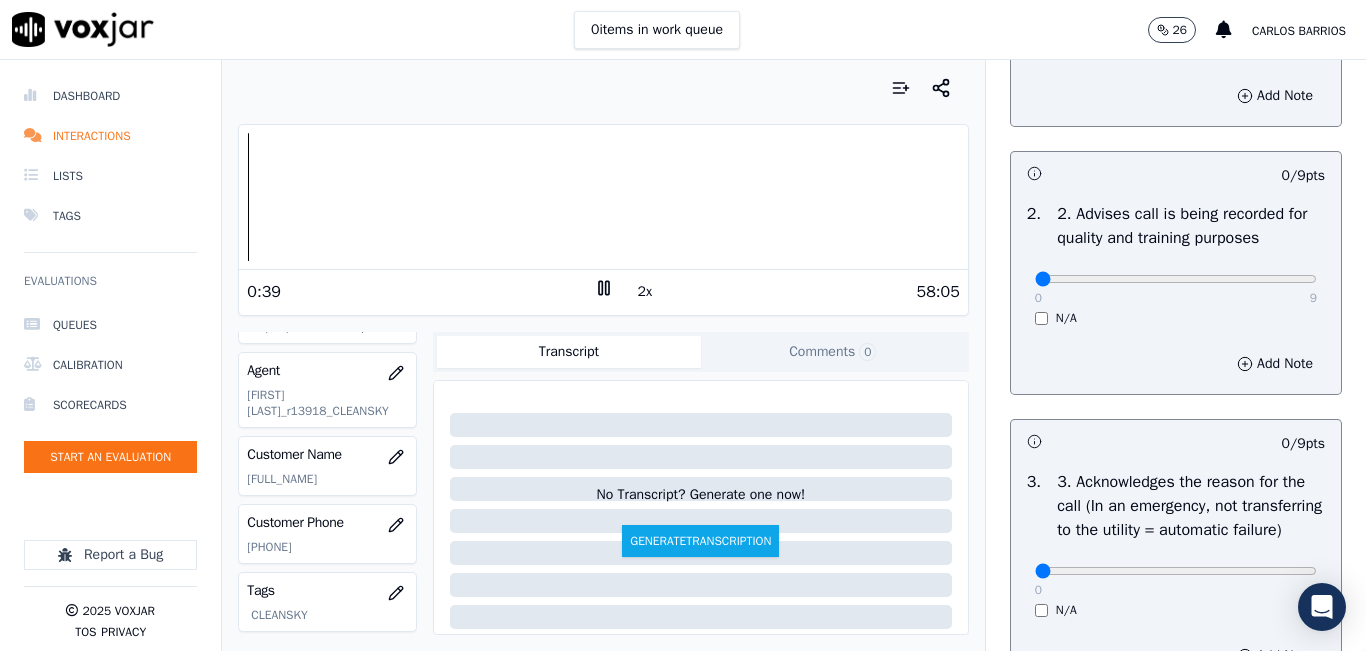 scroll, scrollTop: 600, scrollLeft: 0, axis: vertical 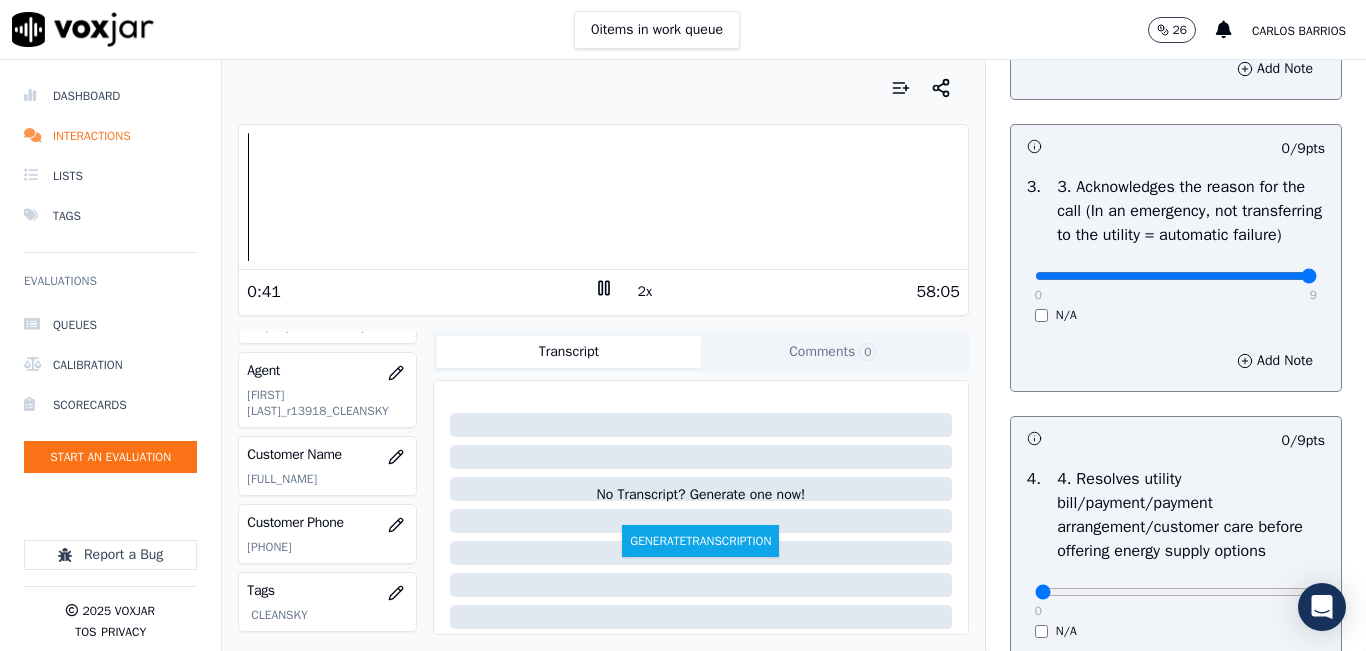 drag, startPoint x: 1239, startPoint y: 323, endPoint x: 1313, endPoint y: 322, distance: 74.00676 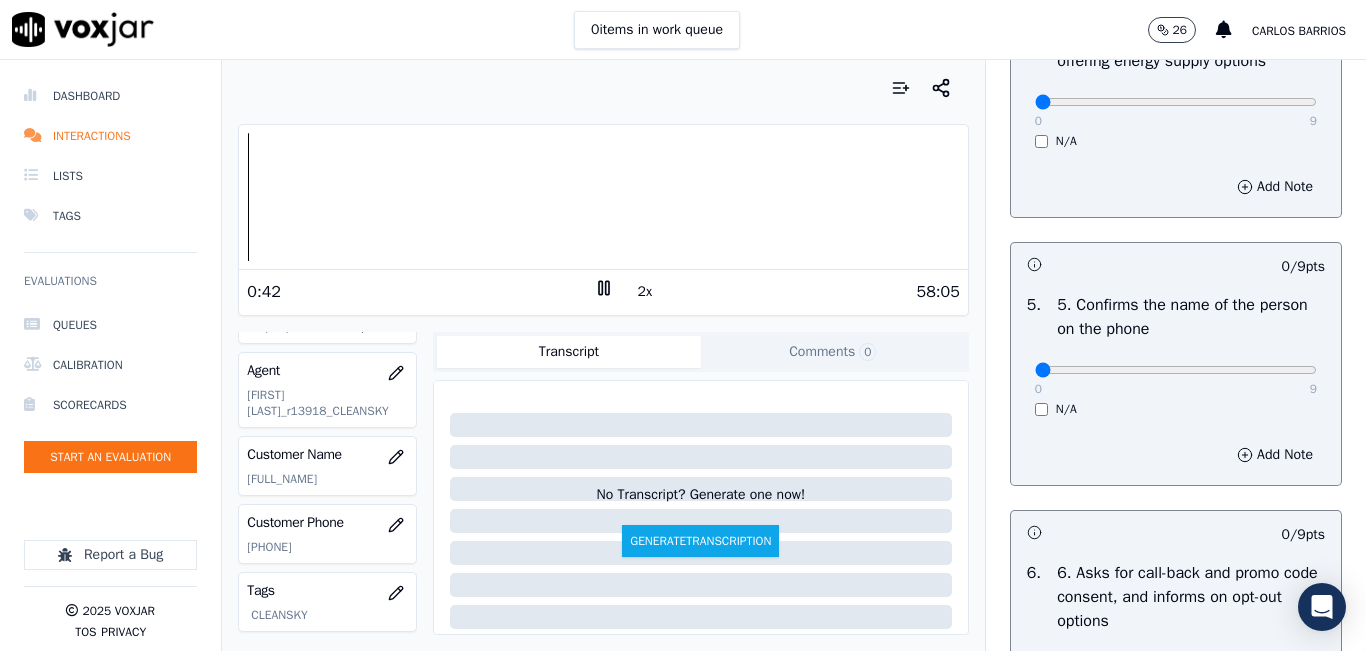 scroll, scrollTop: 1100, scrollLeft: 0, axis: vertical 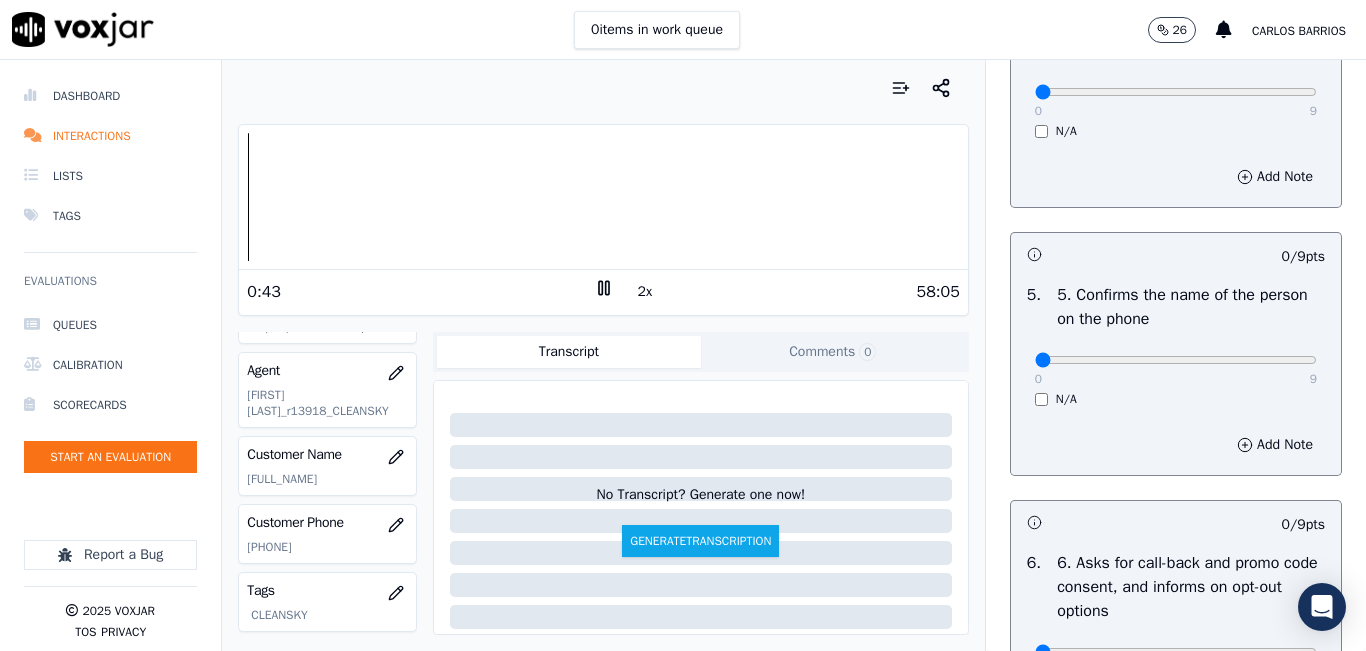 click on "0   9" at bounding box center [1176, 359] 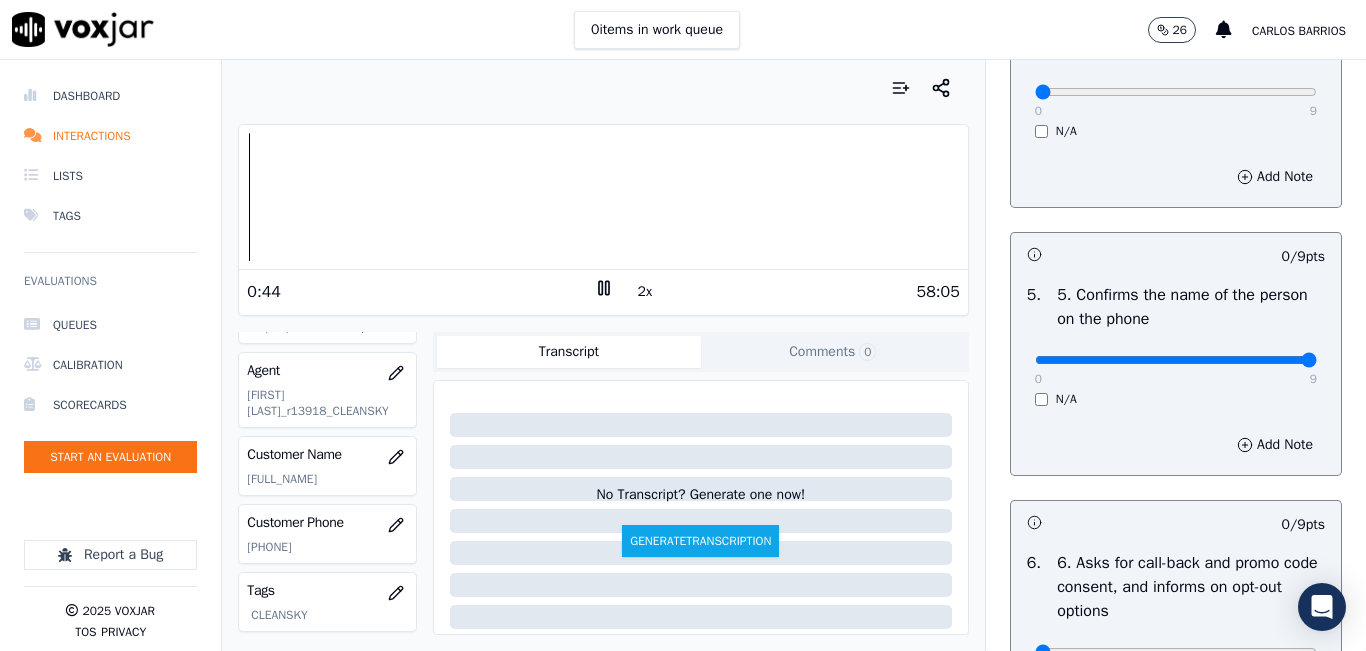 type on "9" 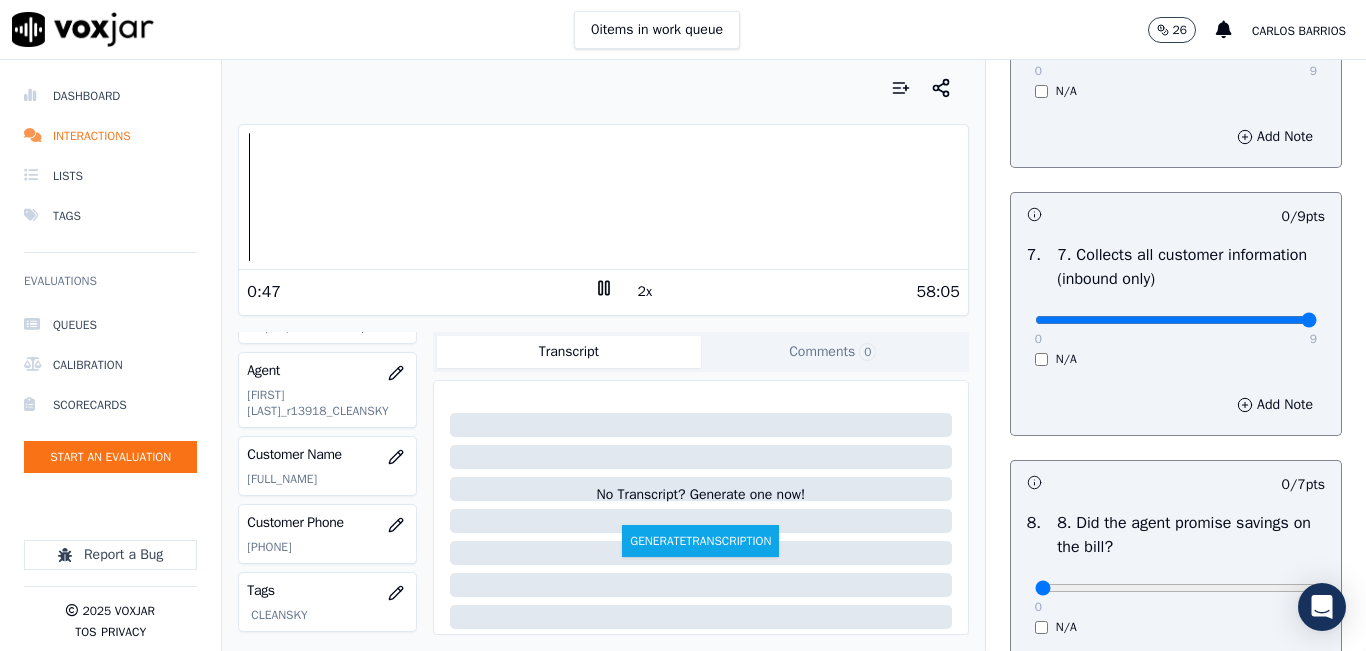 drag, startPoint x: 1238, startPoint y: 383, endPoint x: 1286, endPoint y: 378, distance: 48.259712 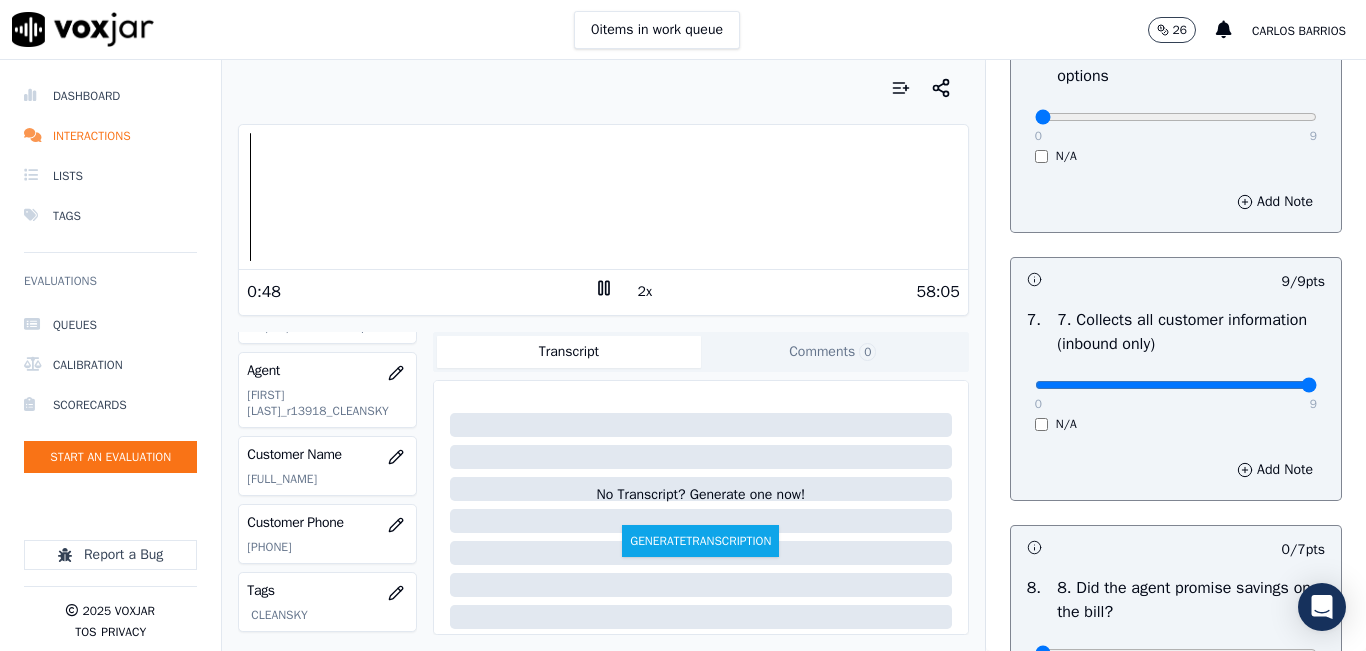 scroll, scrollTop: 1600, scrollLeft: 0, axis: vertical 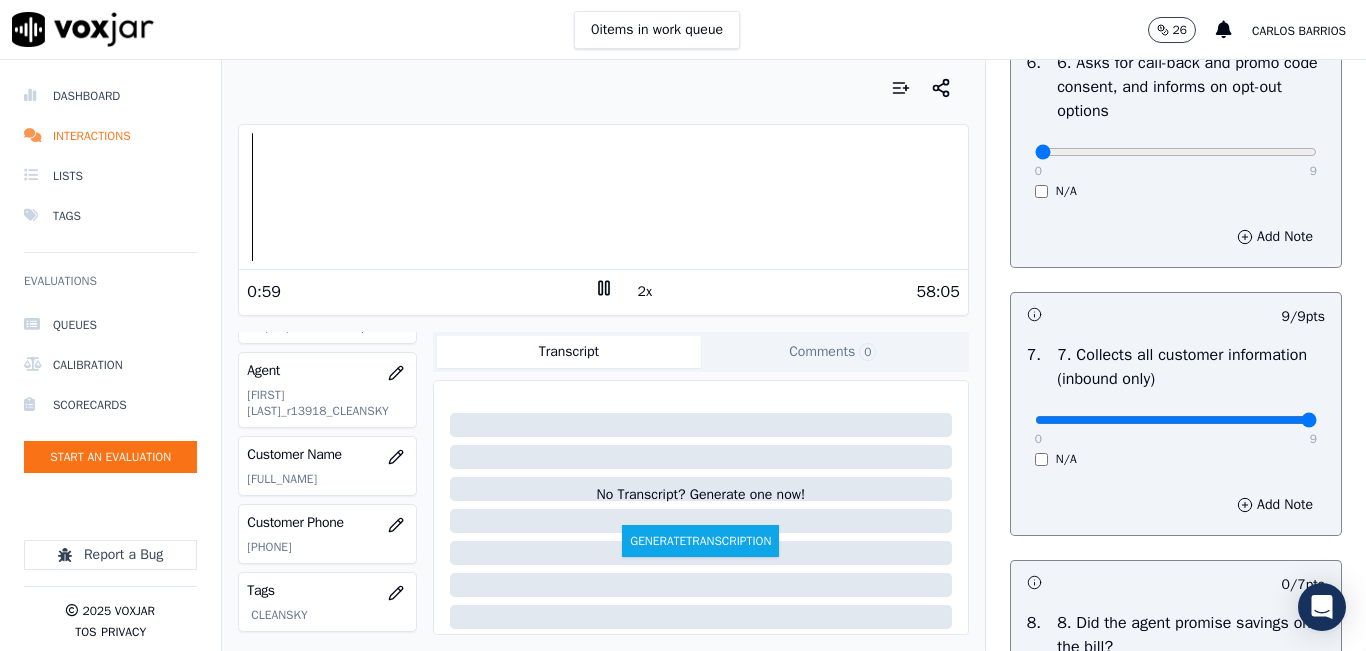 click on "[PHONE]" 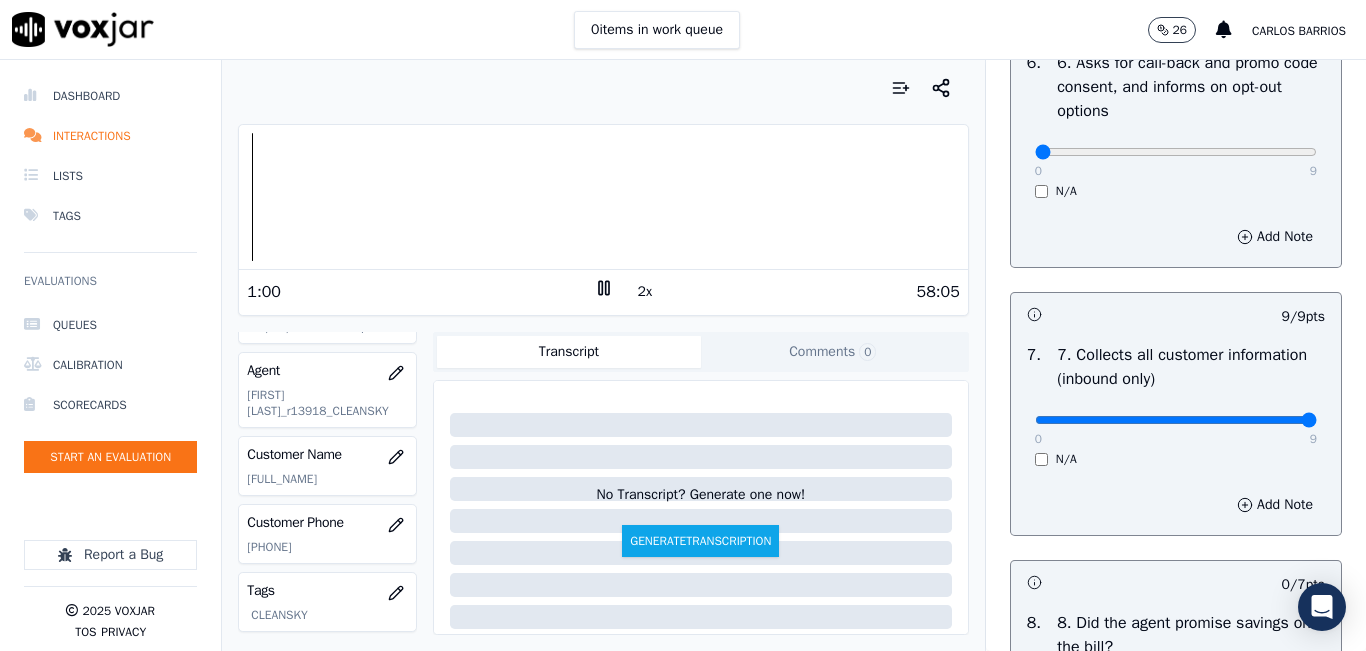 click on "[PHONE]" 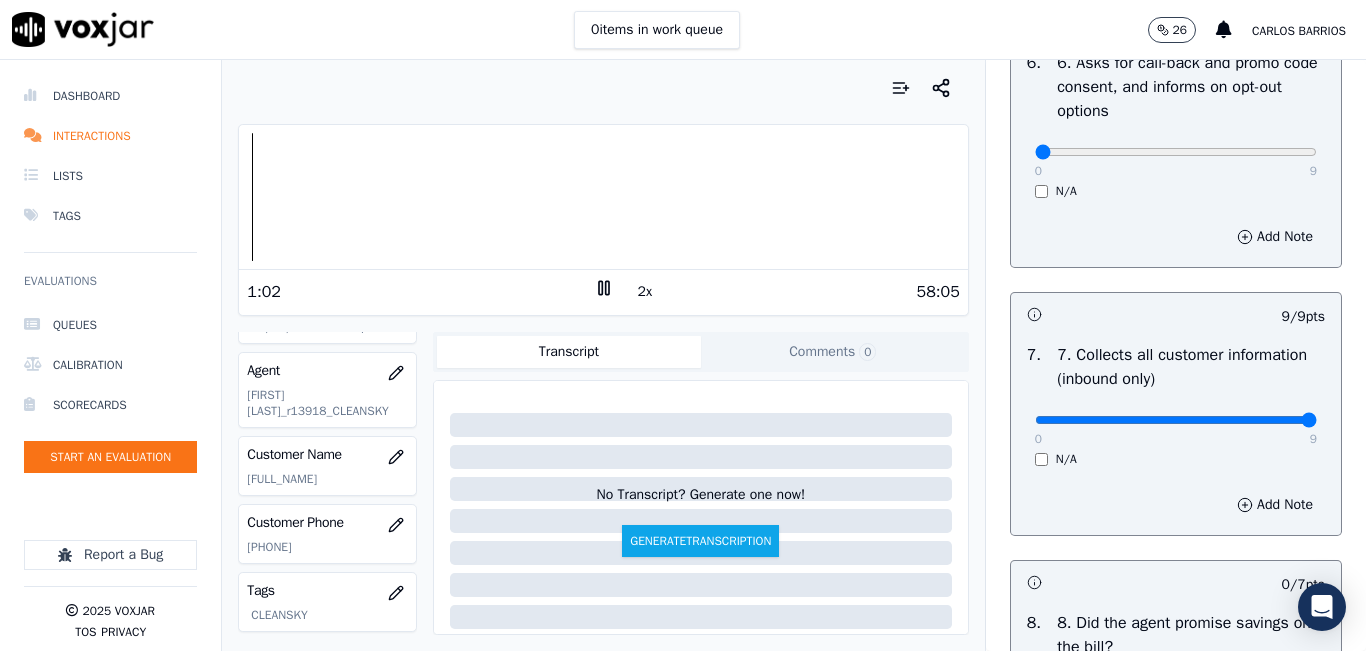 copy on "[PHONE]" 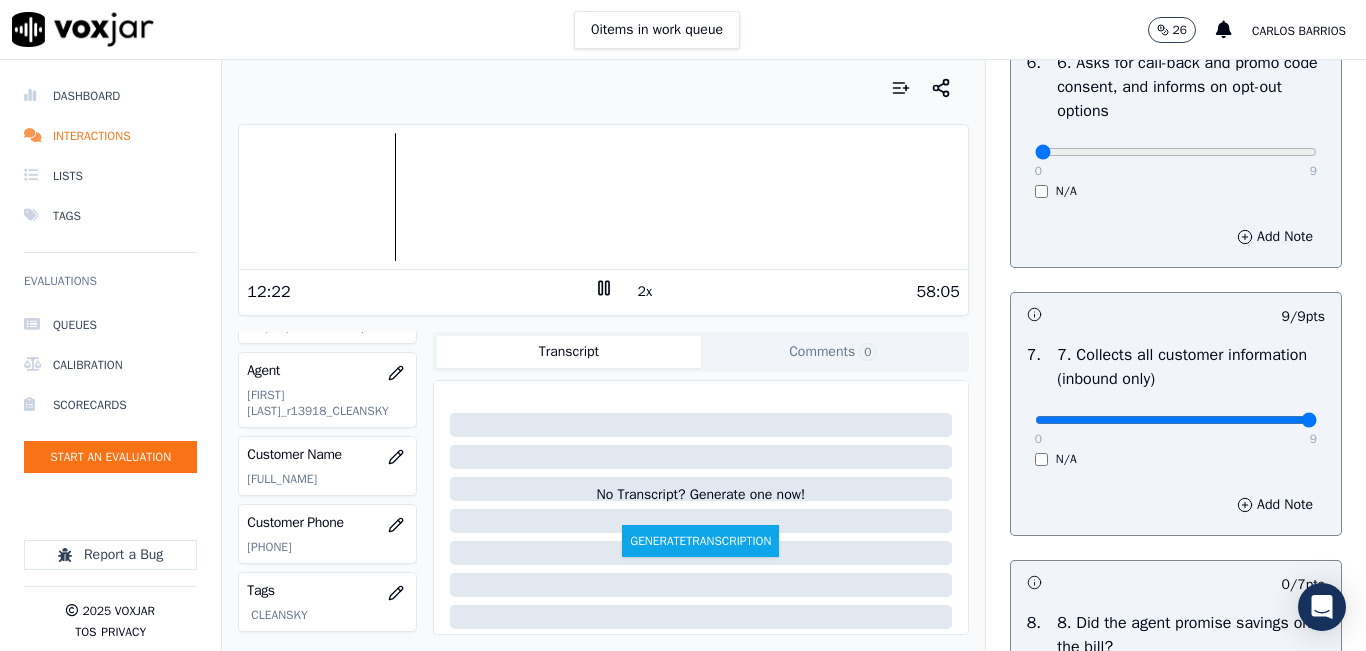 click at bounding box center (603, 88) 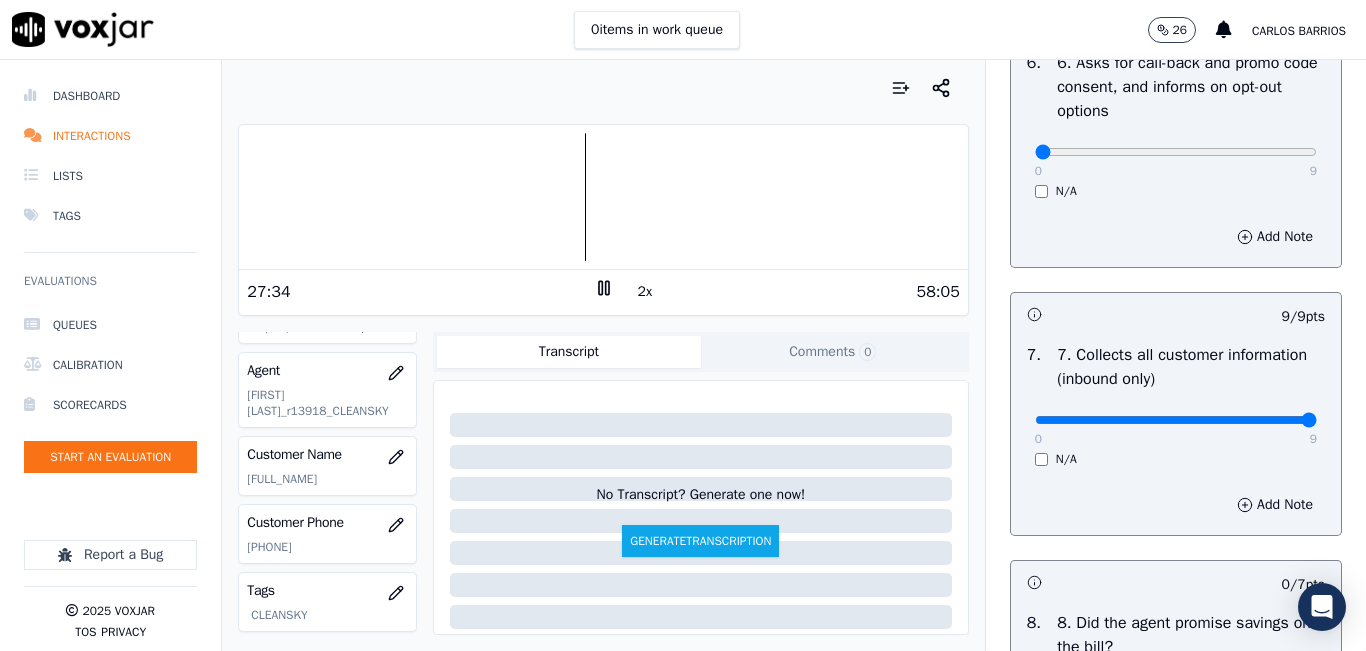 click at bounding box center (603, 88) 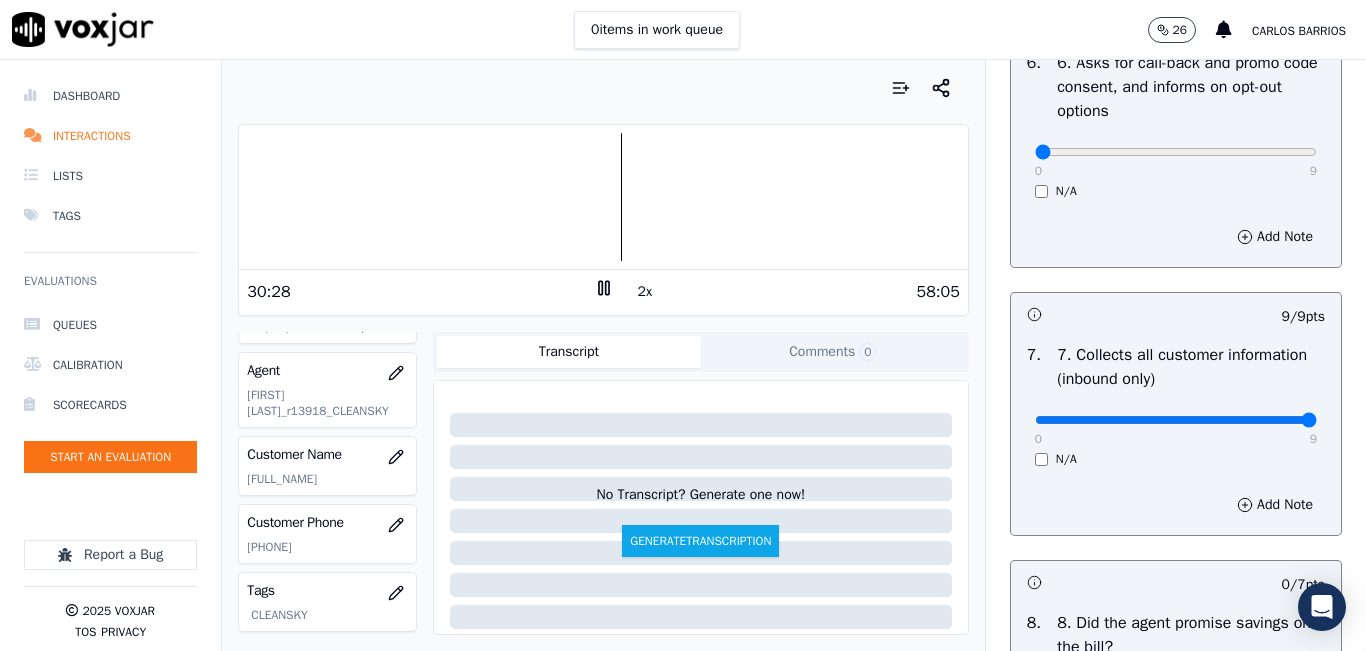 click at bounding box center [603, 197] 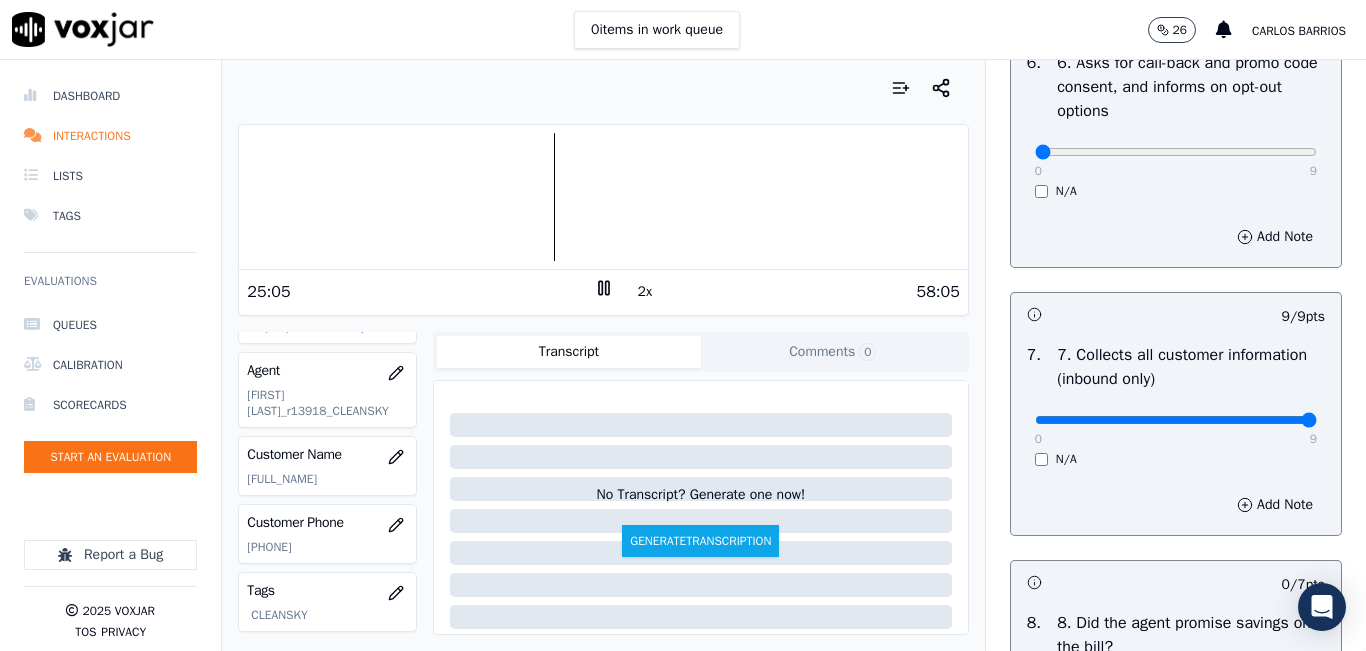 click at bounding box center (603, 197) 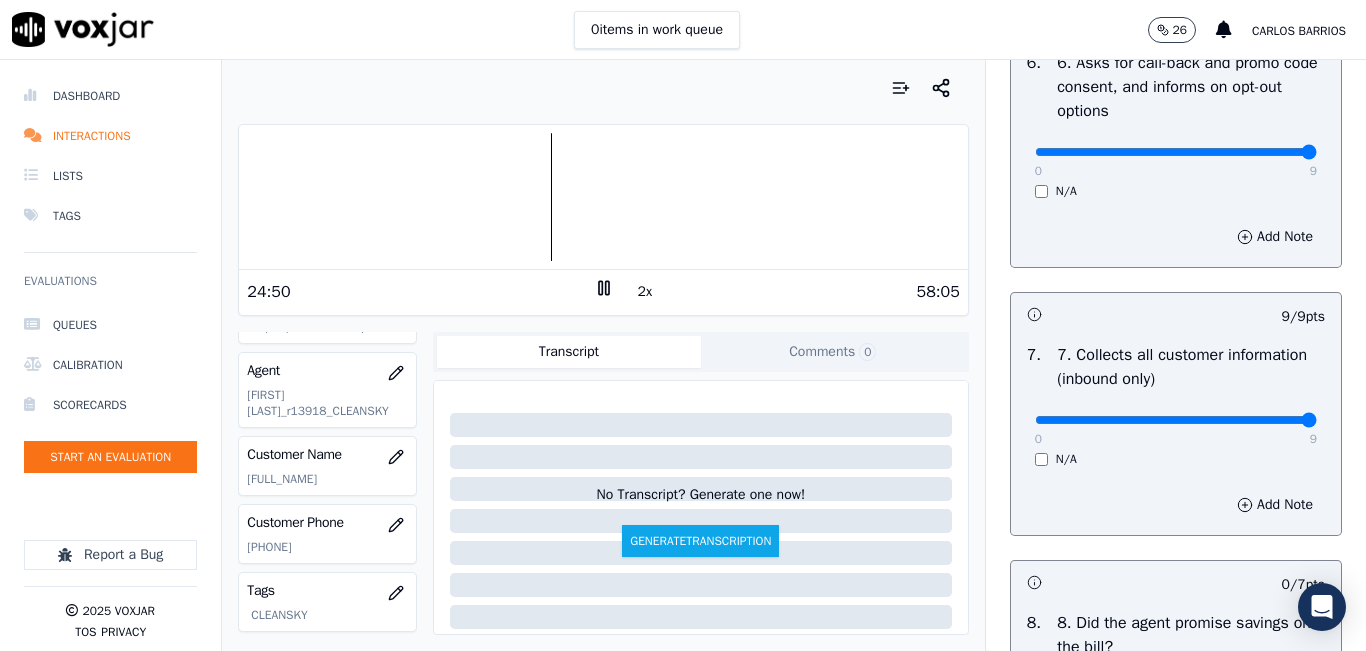 type on "9" 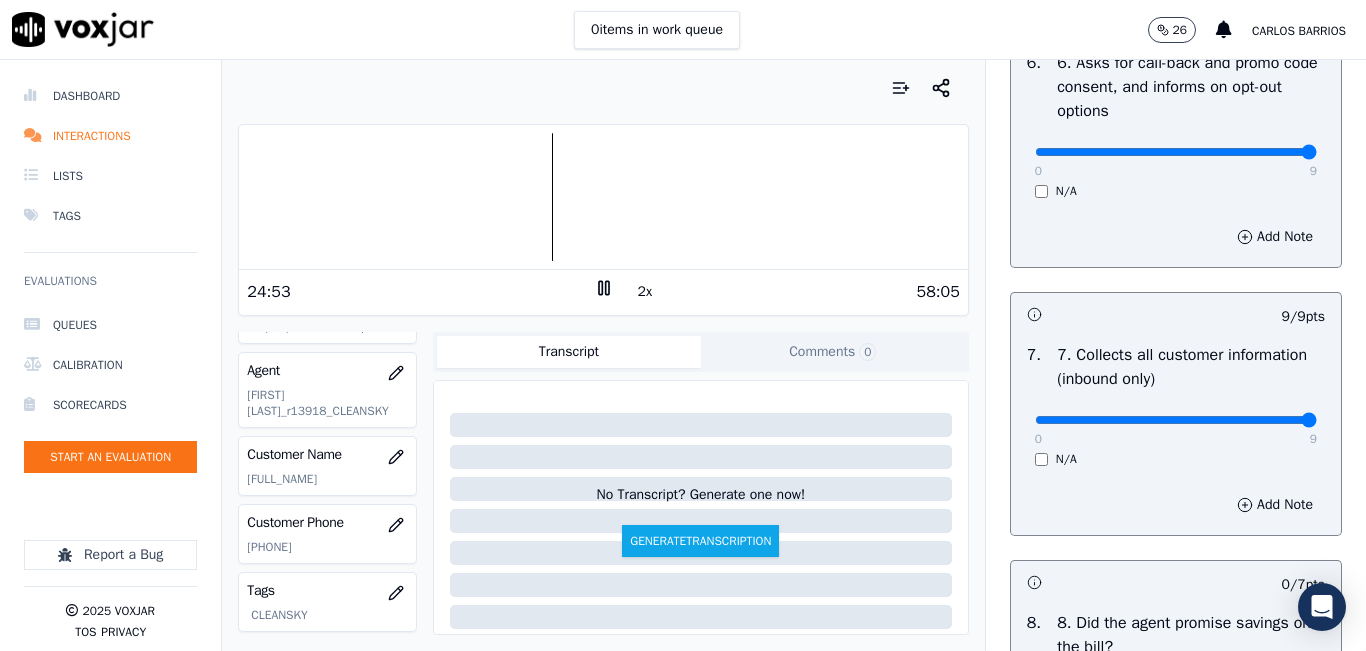 click at bounding box center [603, 197] 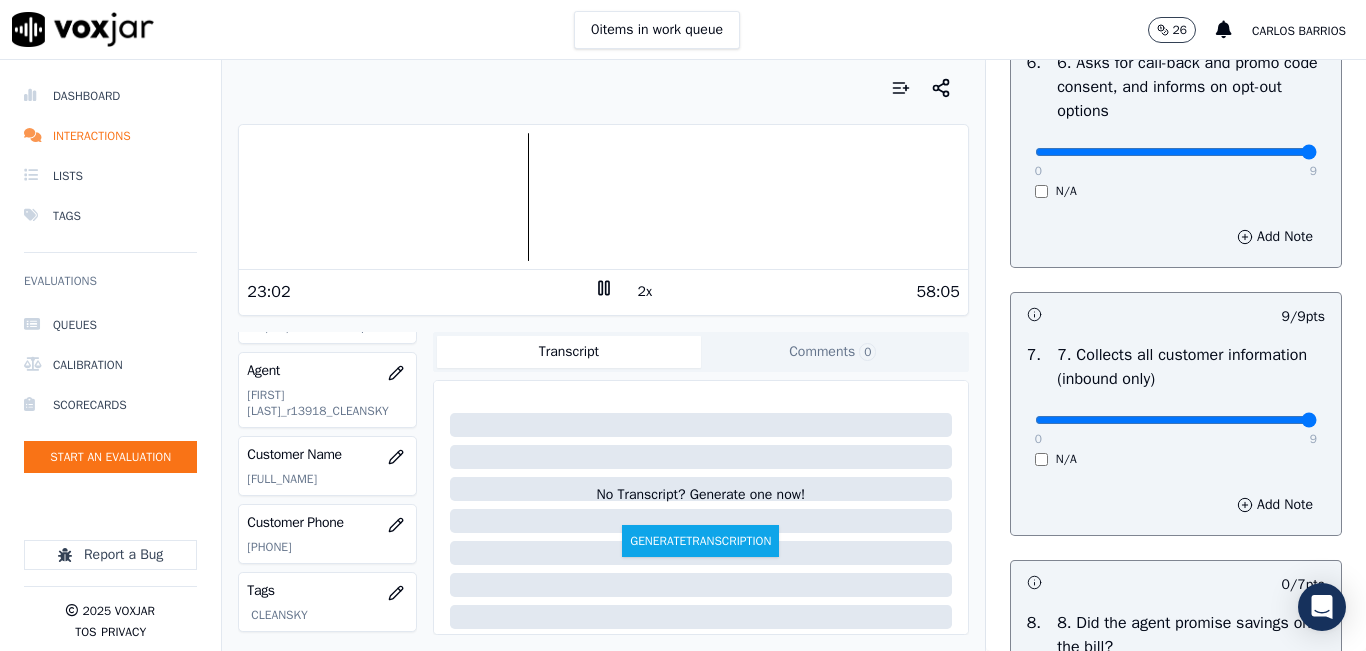click at bounding box center [603, 197] 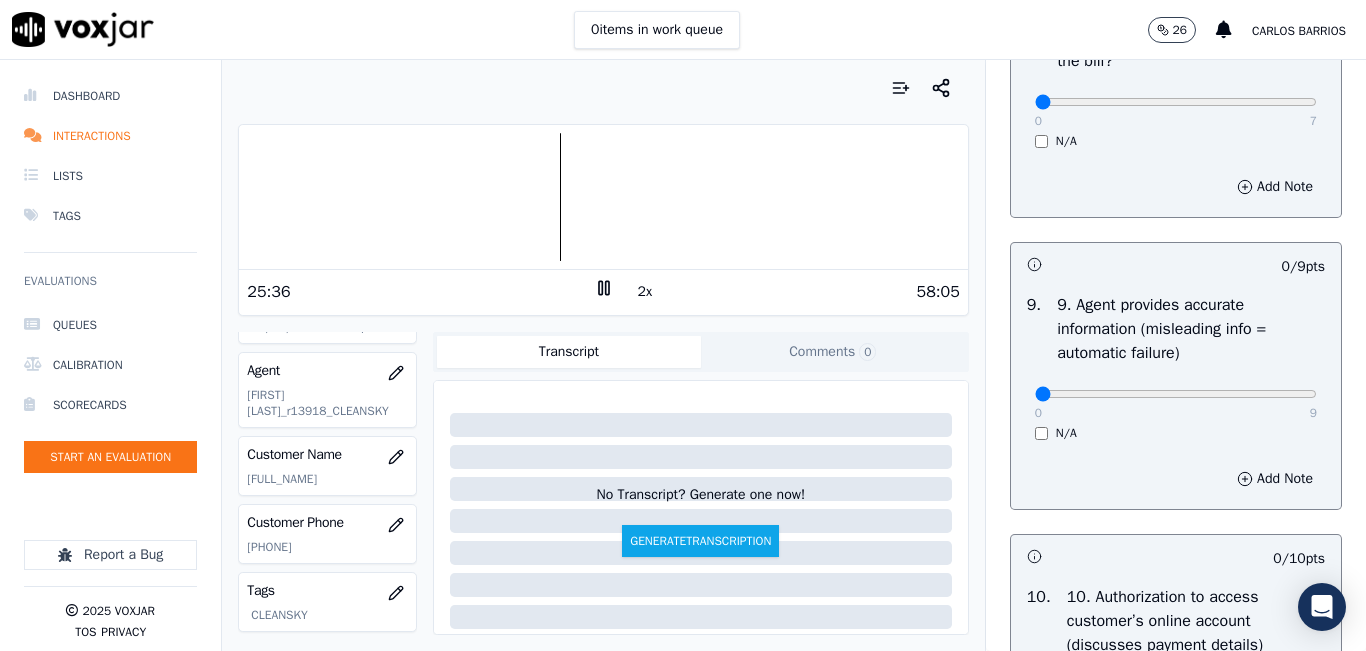scroll, scrollTop: 2200, scrollLeft: 0, axis: vertical 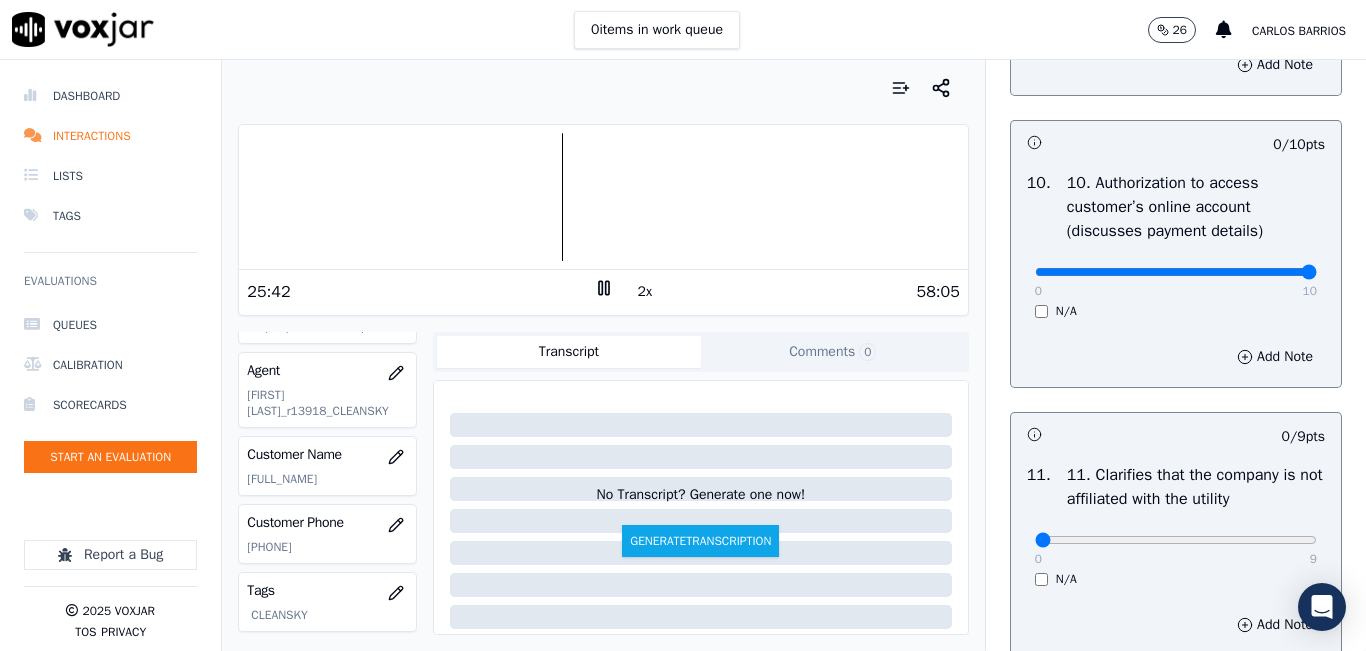 type on "10" 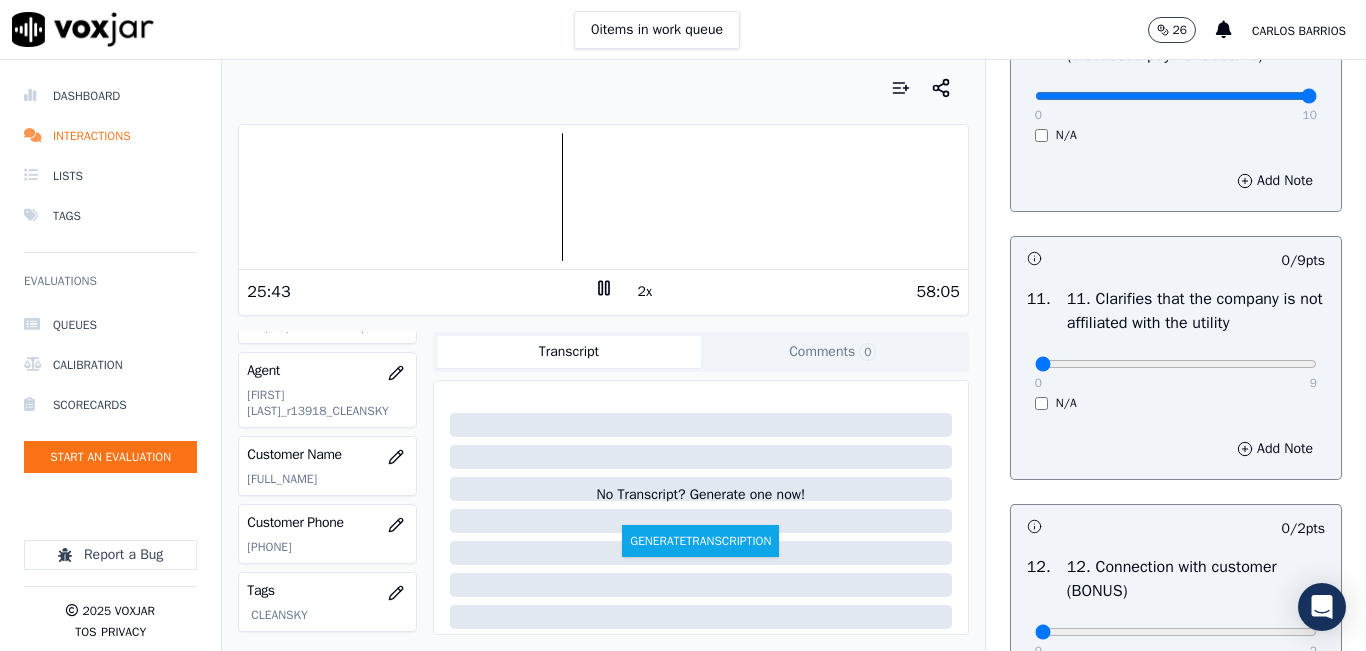 scroll, scrollTop: 2900, scrollLeft: 0, axis: vertical 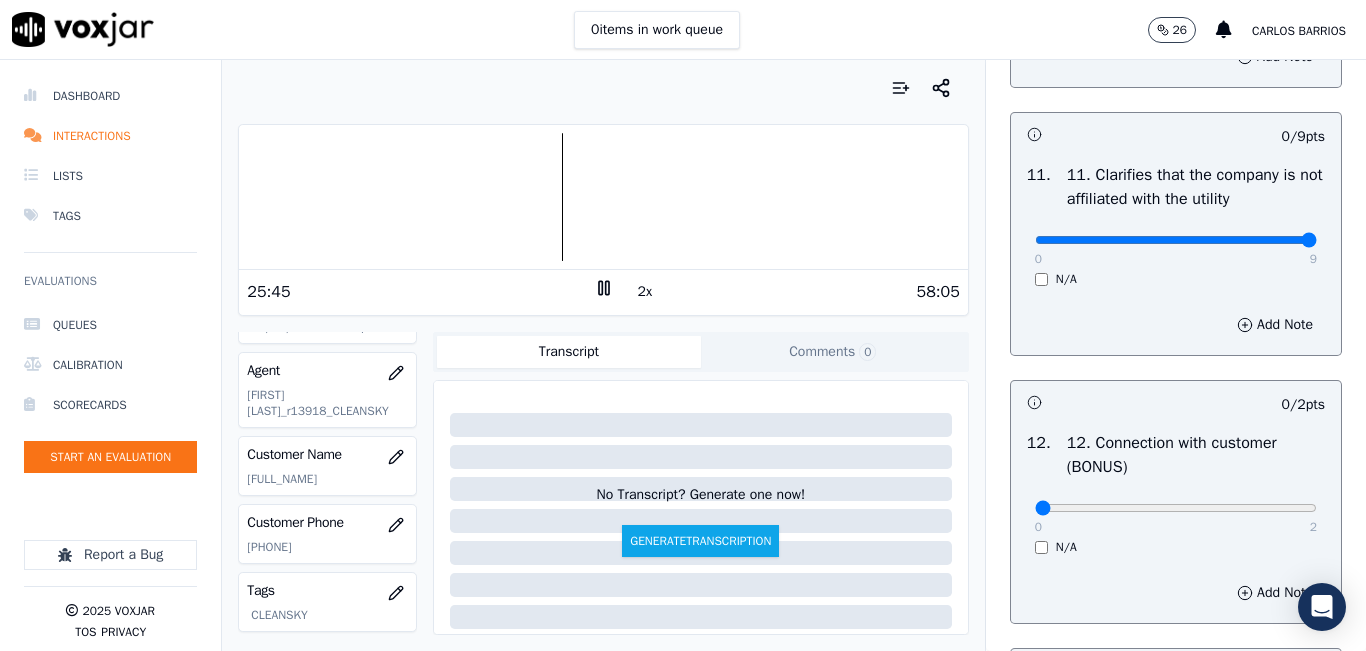 drag, startPoint x: 1224, startPoint y: 303, endPoint x: 1276, endPoint y: 302, distance: 52.009613 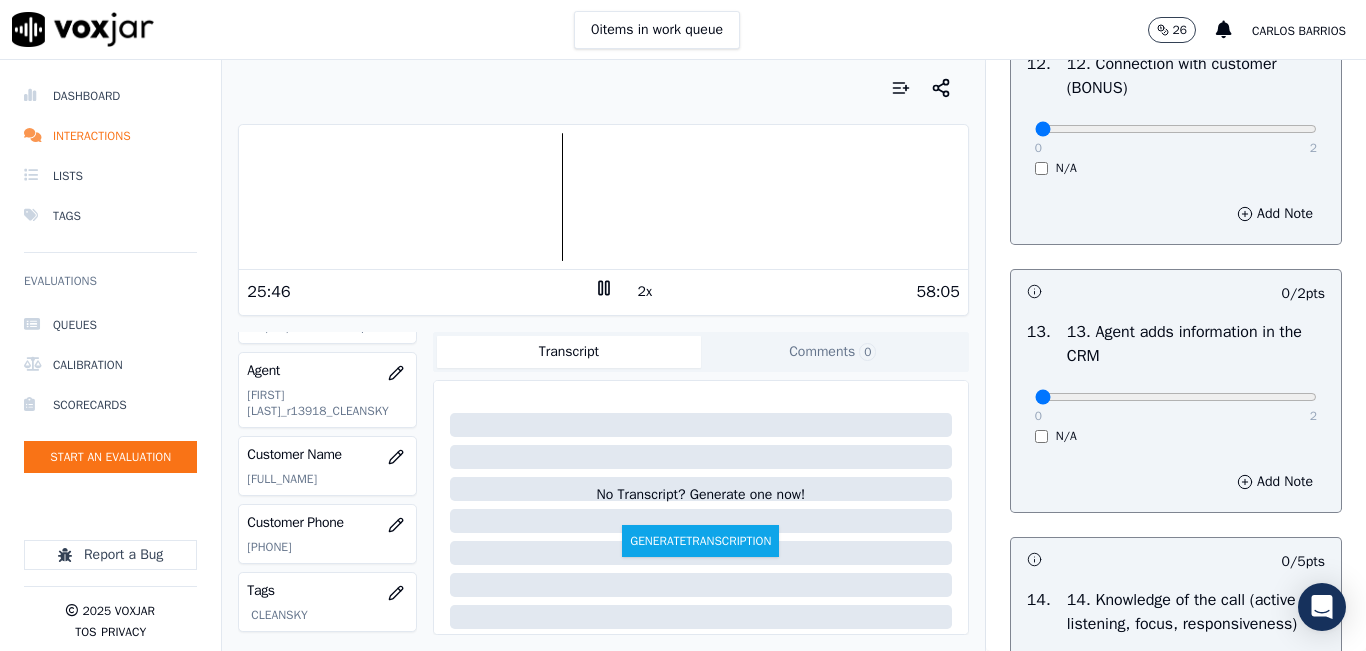 scroll, scrollTop: 3300, scrollLeft: 0, axis: vertical 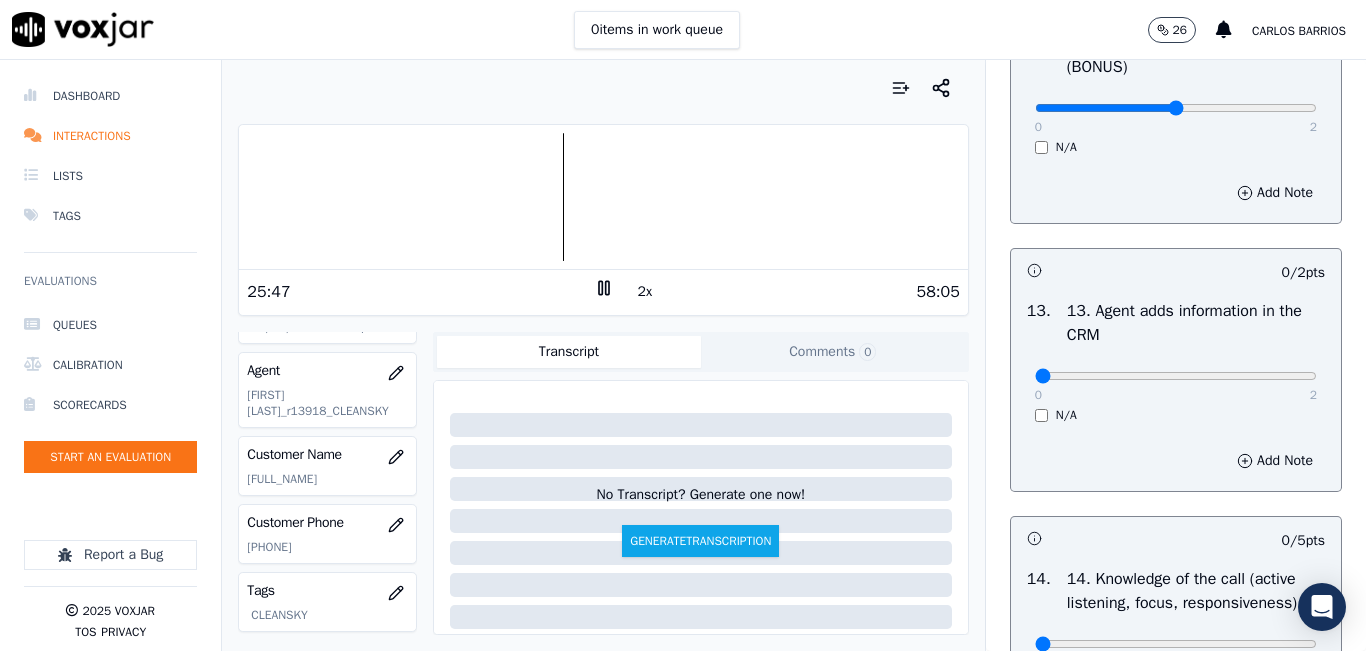 type on "1" 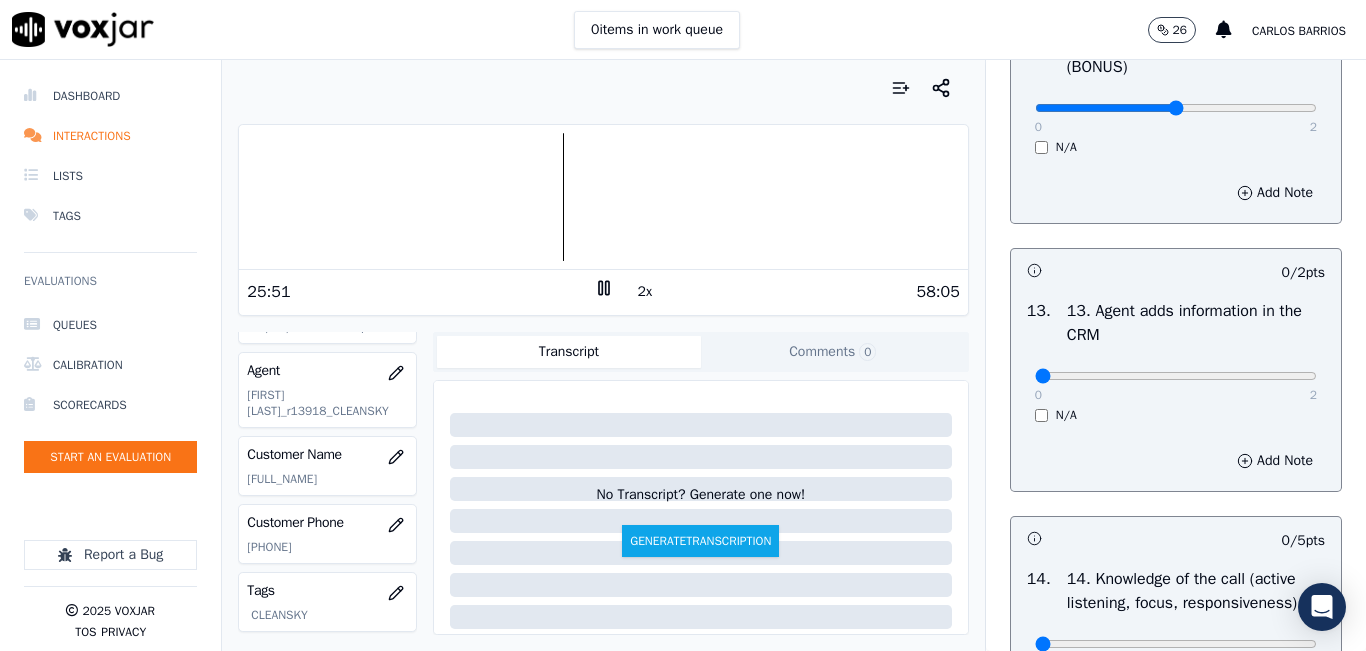 click on "0   2" at bounding box center [1176, 375] 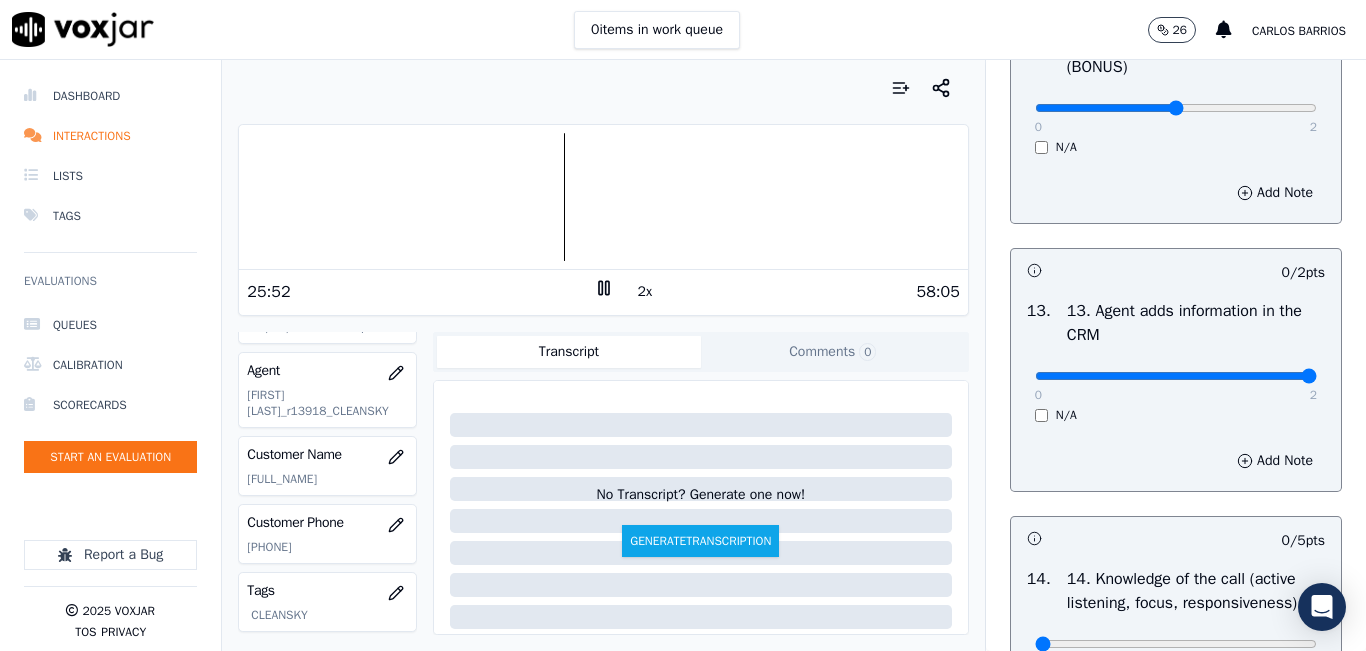 drag, startPoint x: 1264, startPoint y: 451, endPoint x: 1251, endPoint y: 389, distance: 63.348244 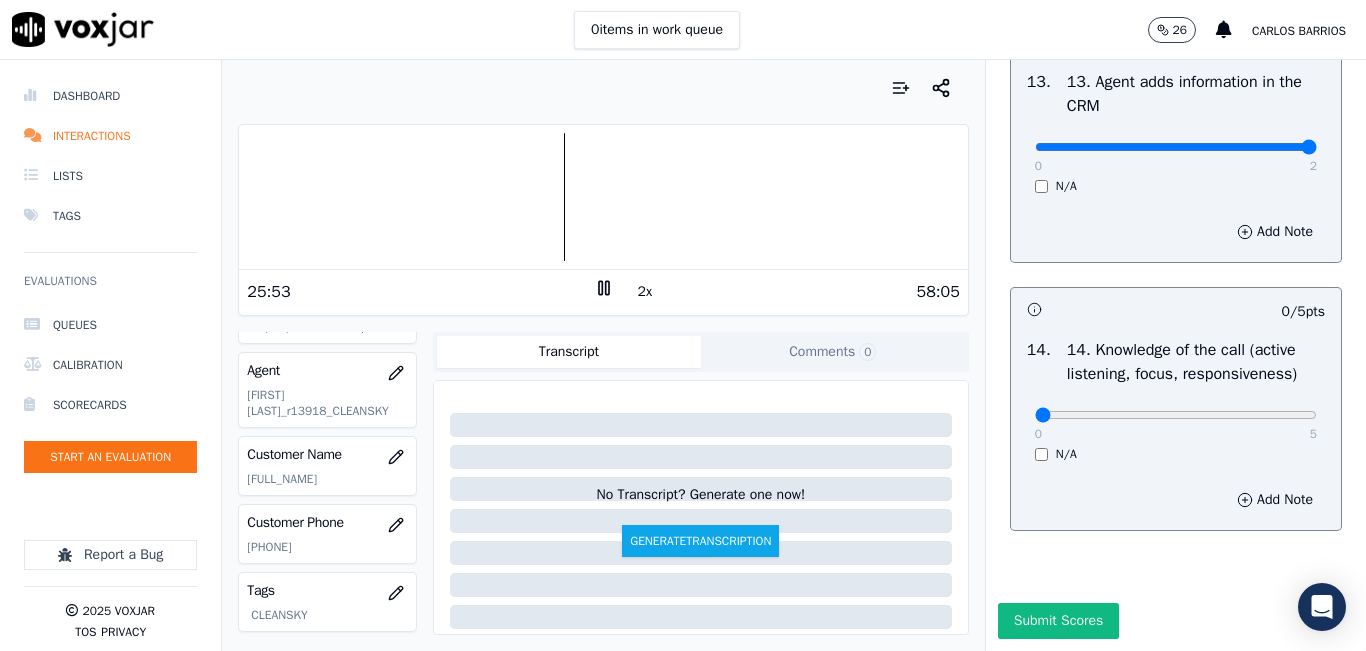 scroll, scrollTop: 3642, scrollLeft: 0, axis: vertical 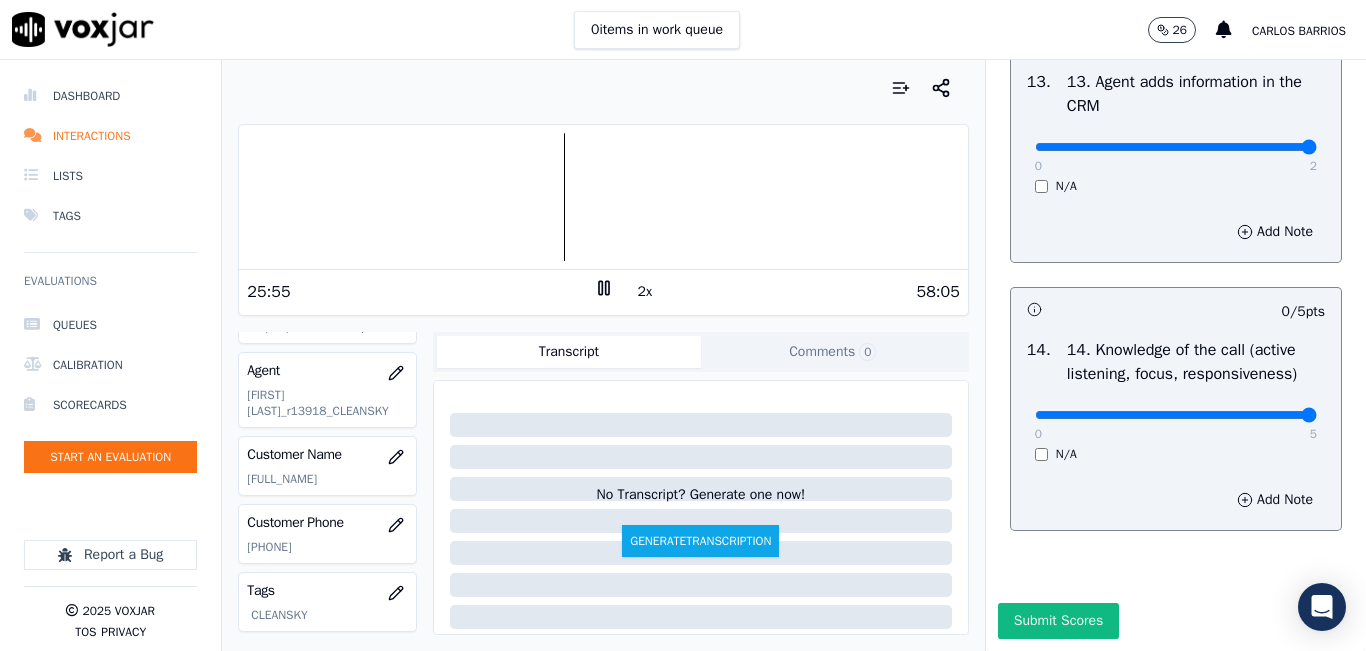 type on "5" 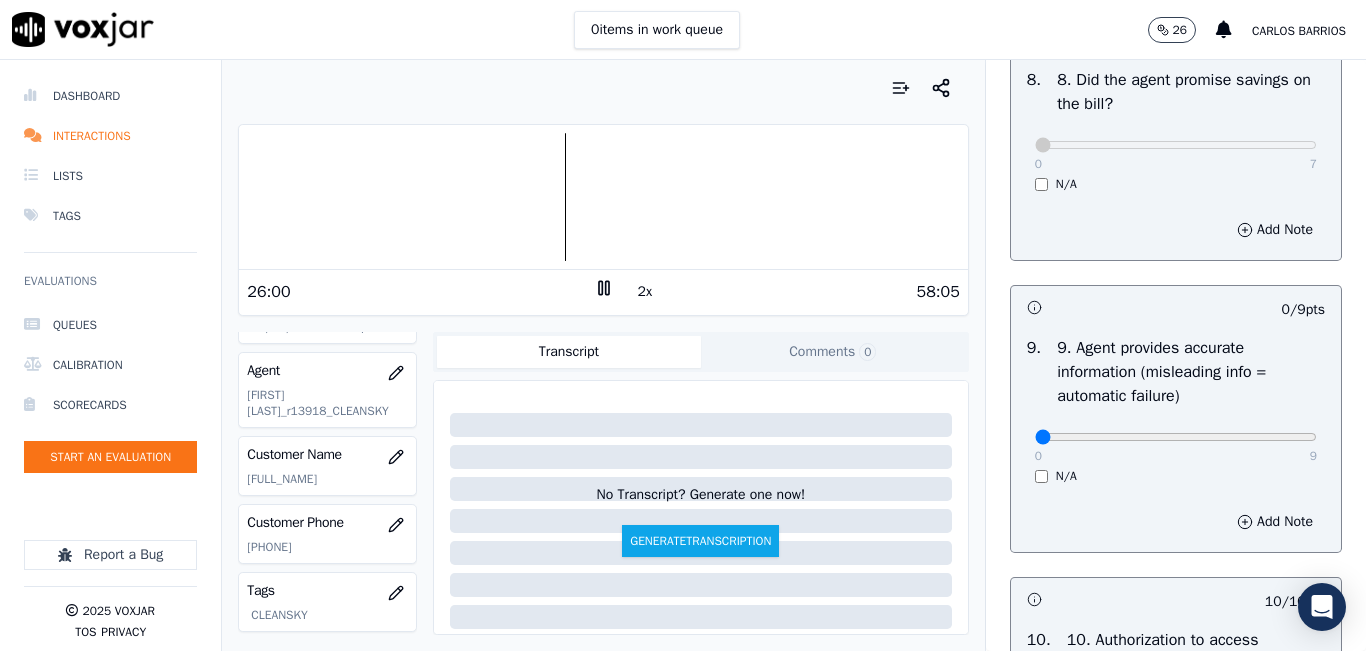 scroll, scrollTop: 2142, scrollLeft: 0, axis: vertical 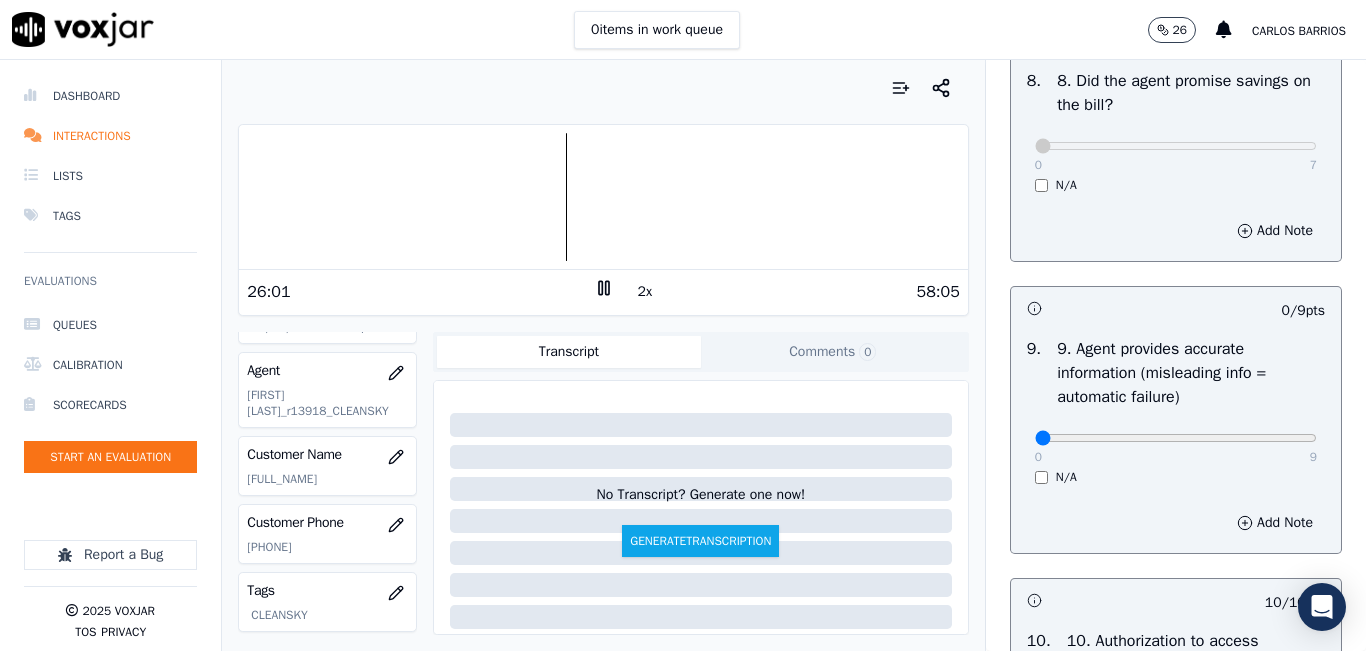 click on "0   9" at bounding box center [1176, 437] 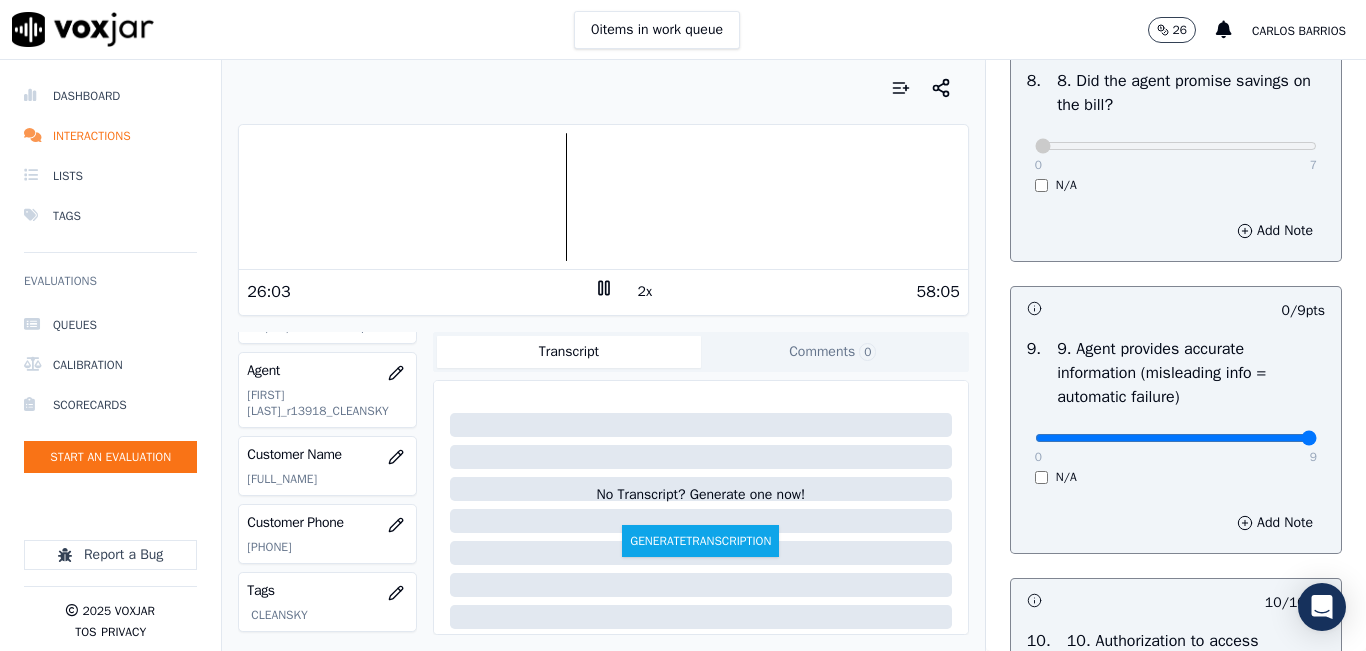 type on "9" 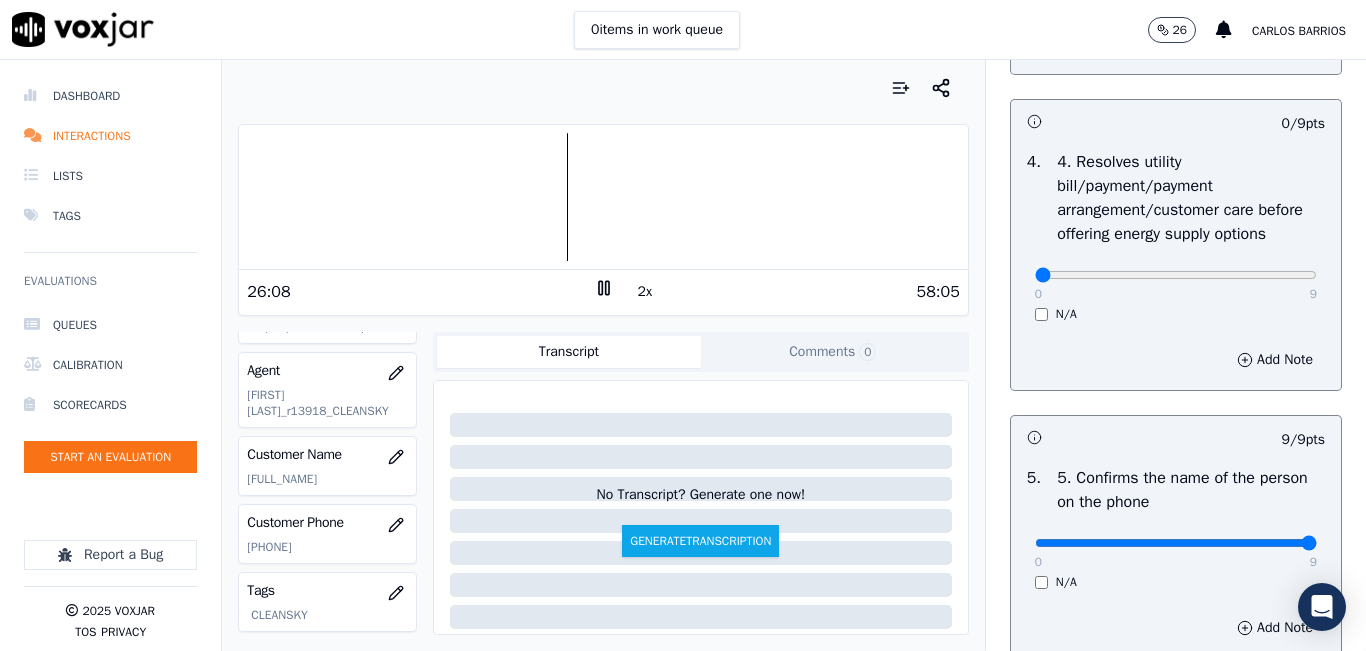 scroll, scrollTop: 942, scrollLeft: 0, axis: vertical 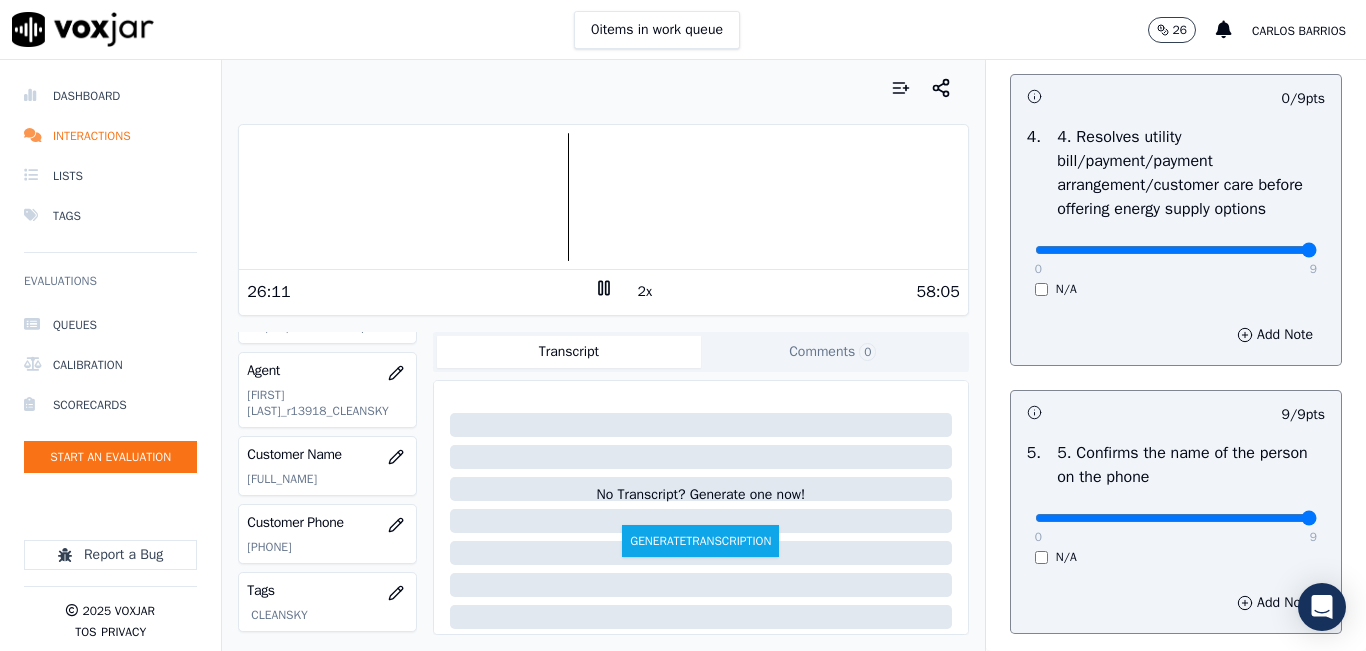 type on "9" 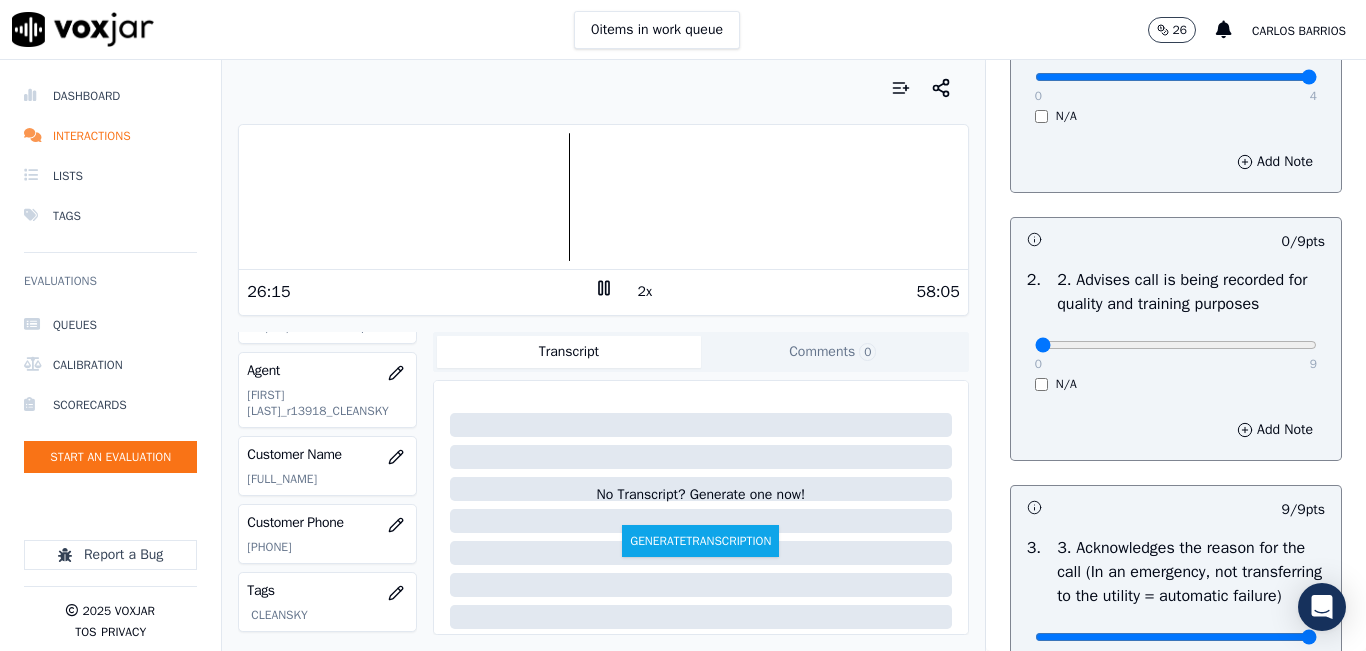 scroll, scrollTop: 242, scrollLeft: 0, axis: vertical 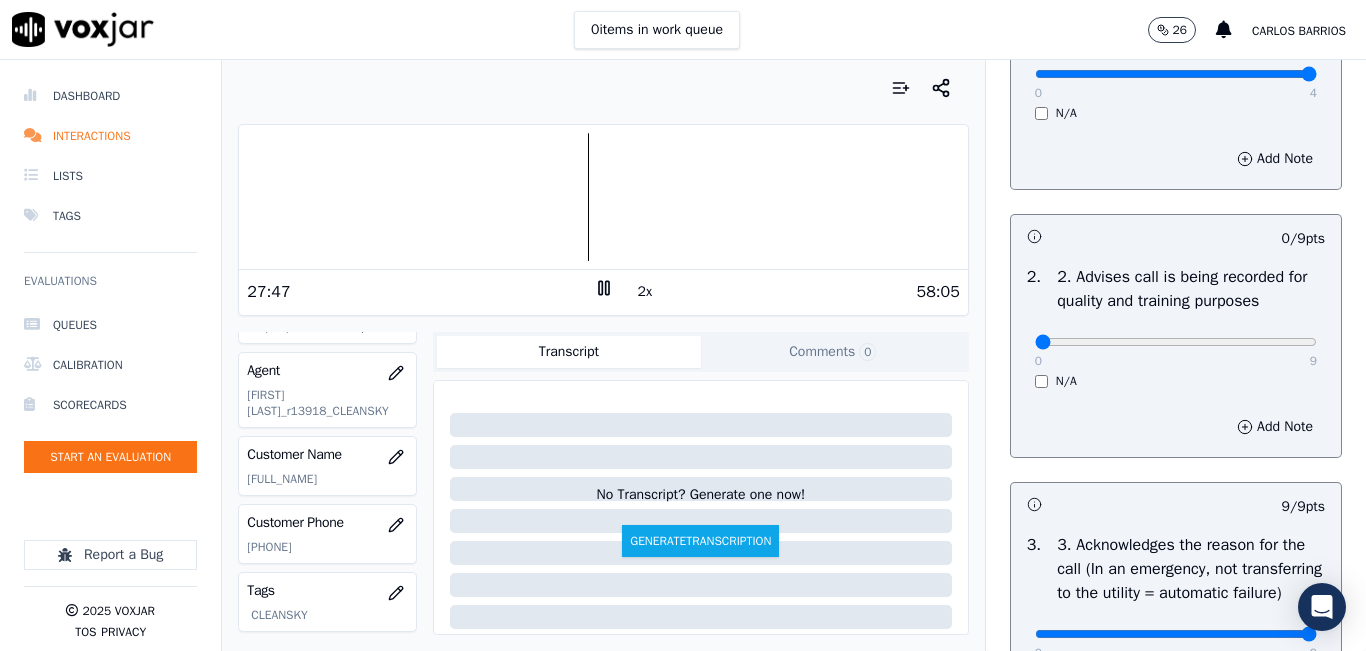 click 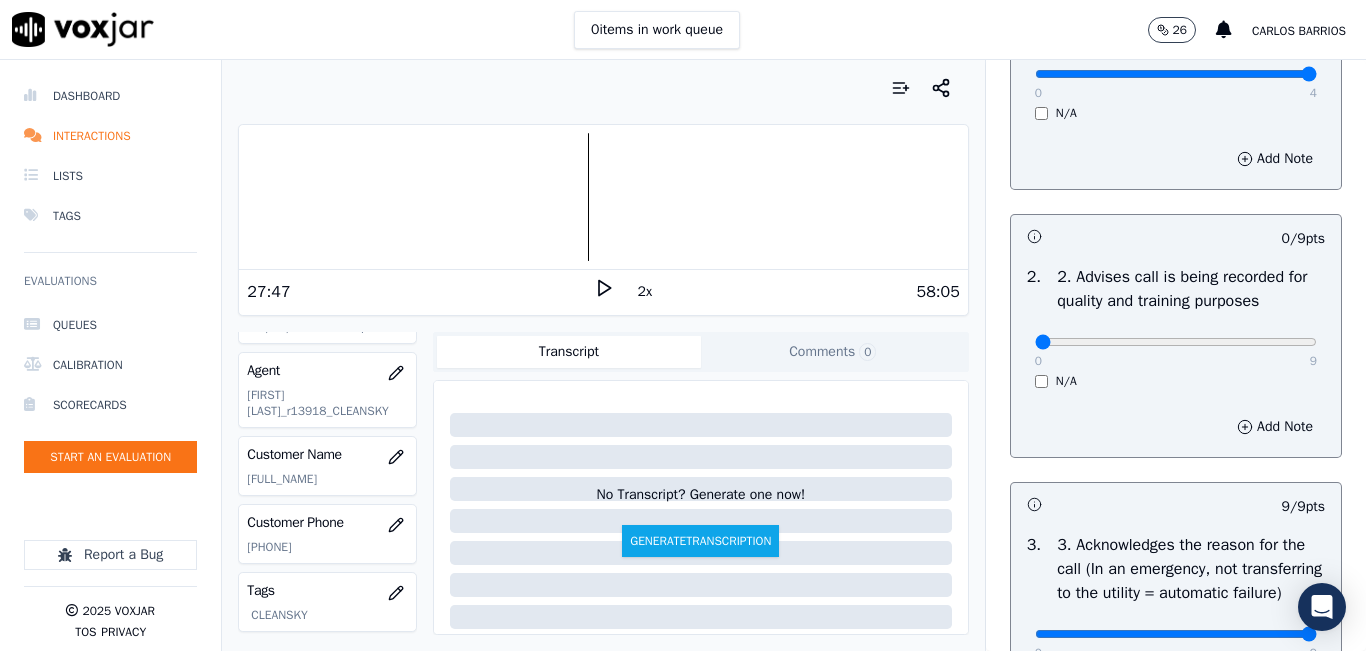 click on "27:47" at bounding box center (420, 292) 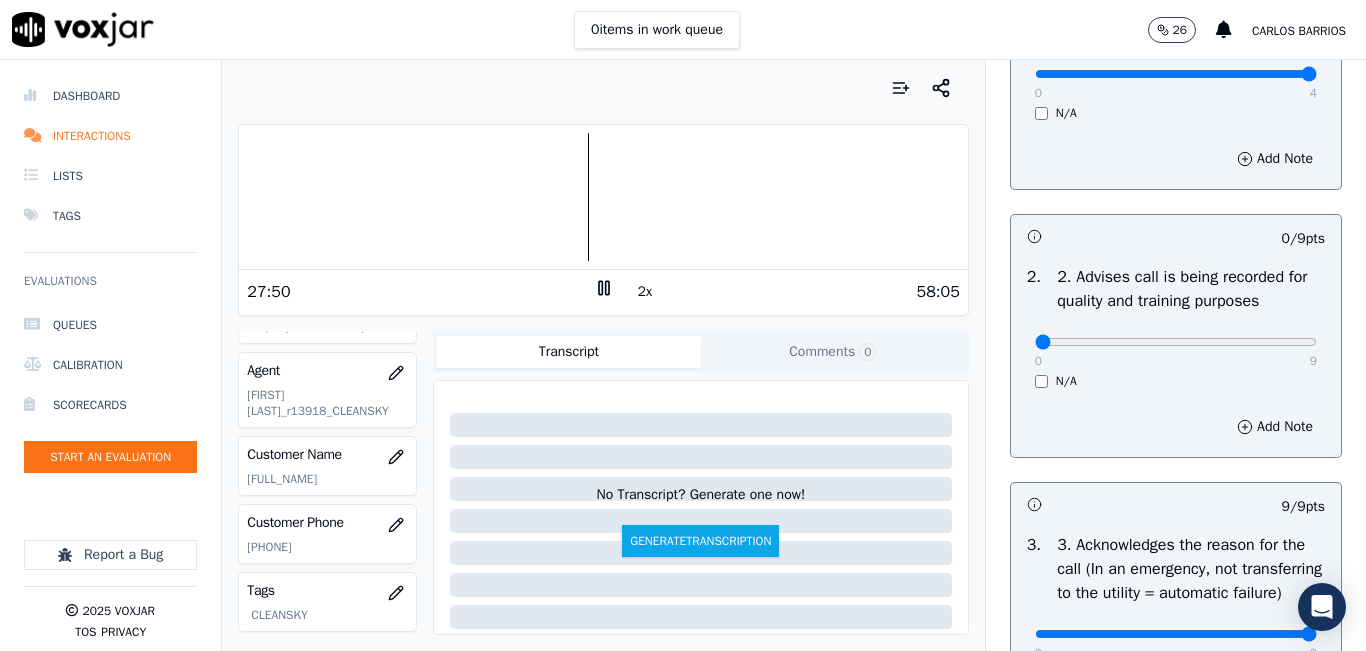 click at bounding box center [603, 197] 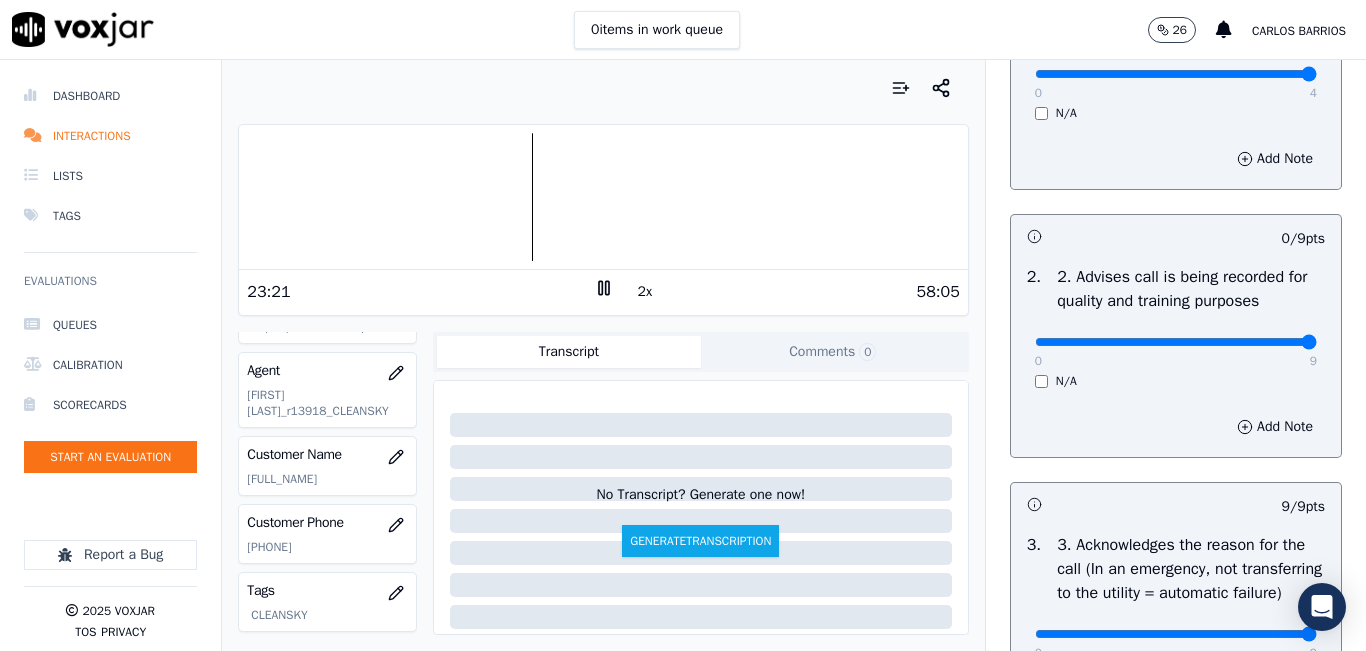 drag, startPoint x: 1255, startPoint y: 362, endPoint x: 1270, endPoint y: 359, distance: 15.297058 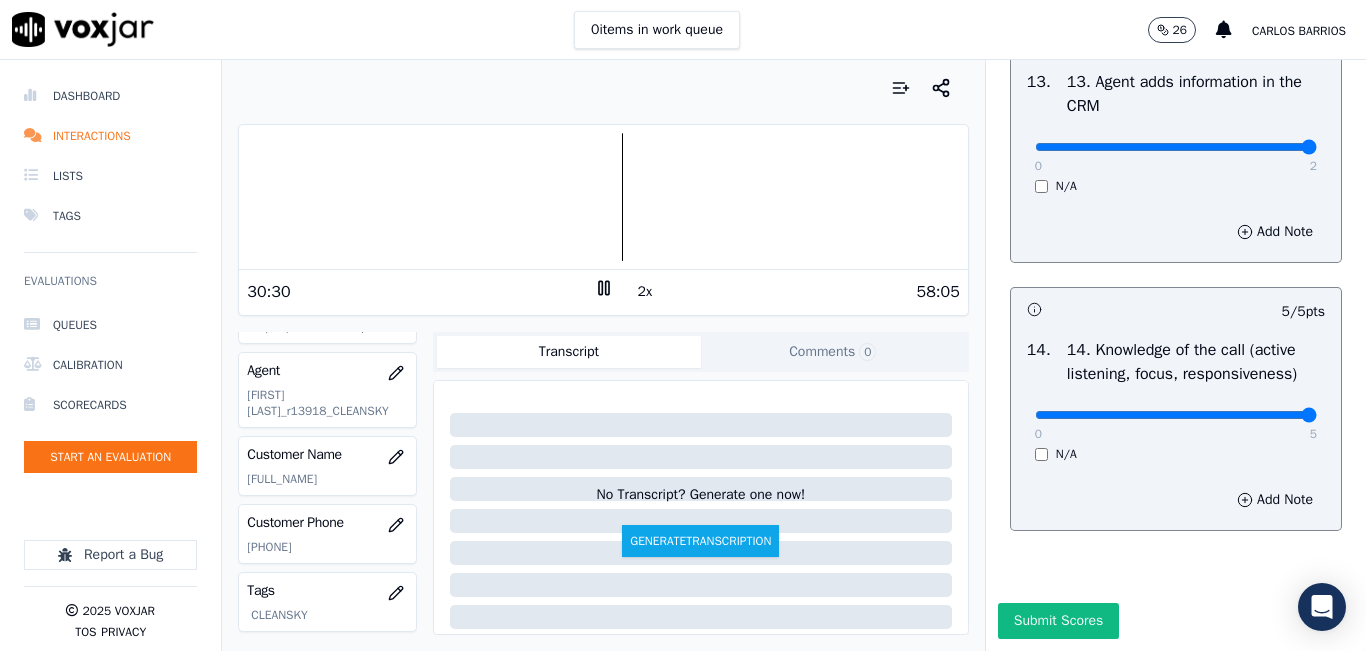scroll, scrollTop: 3642, scrollLeft: 0, axis: vertical 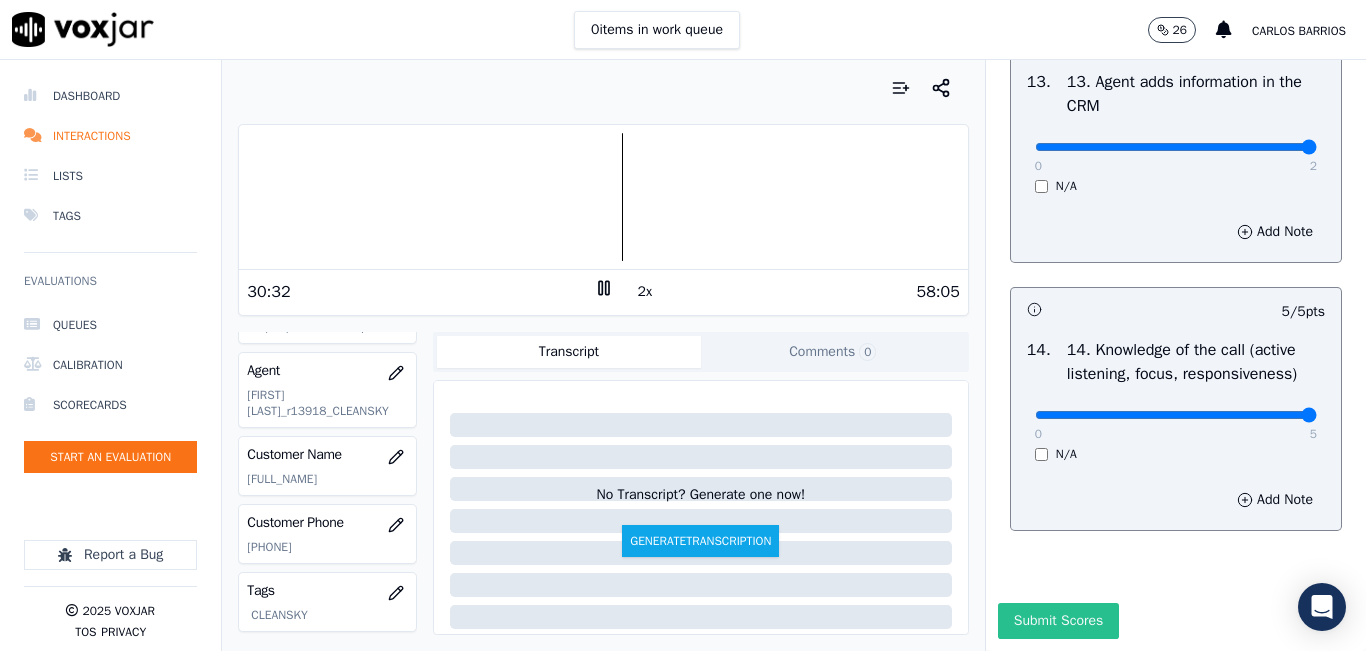 click on "Submit Scores" at bounding box center [1058, 621] 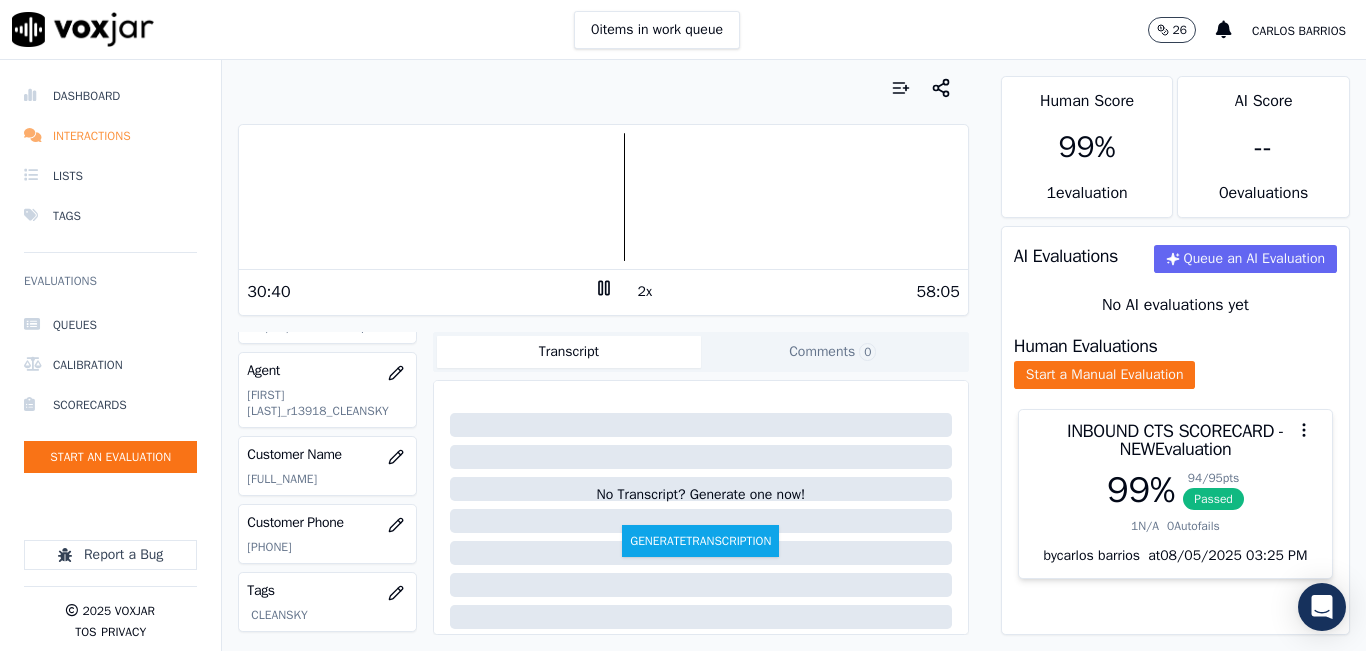 click on "Interactions" at bounding box center [110, 136] 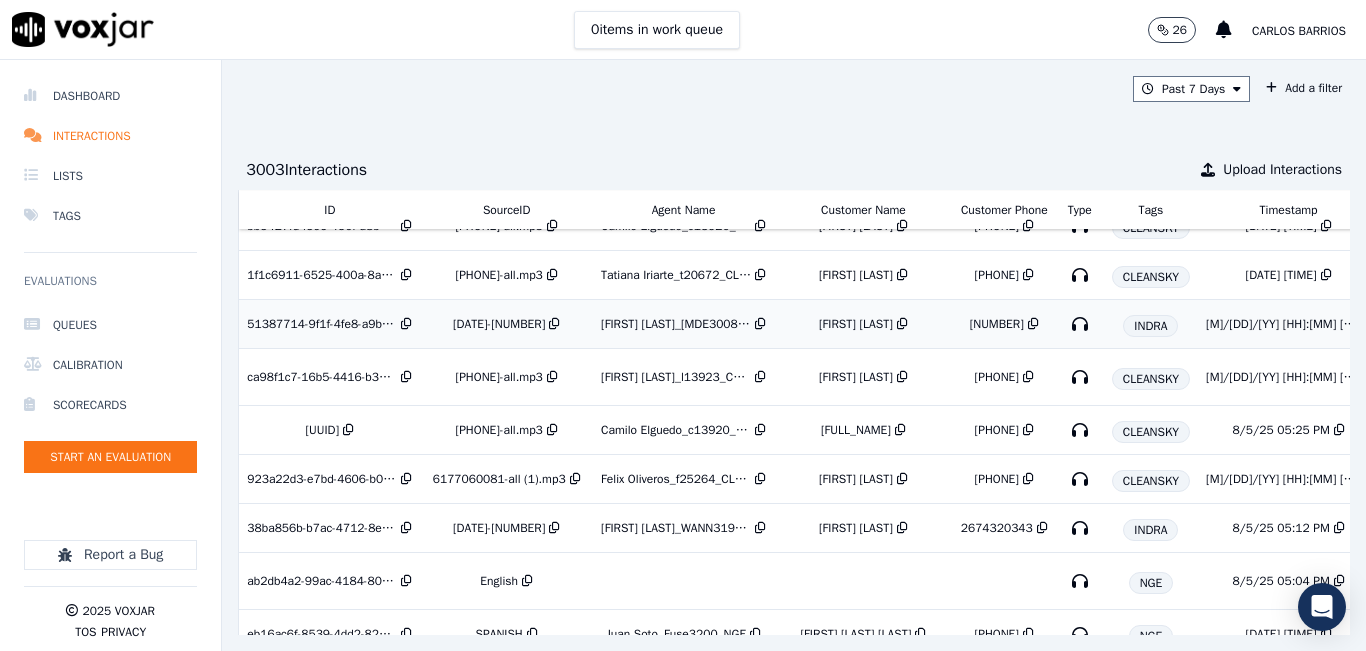 scroll, scrollTop: 200, scrollLeft: 0, axis: vertical 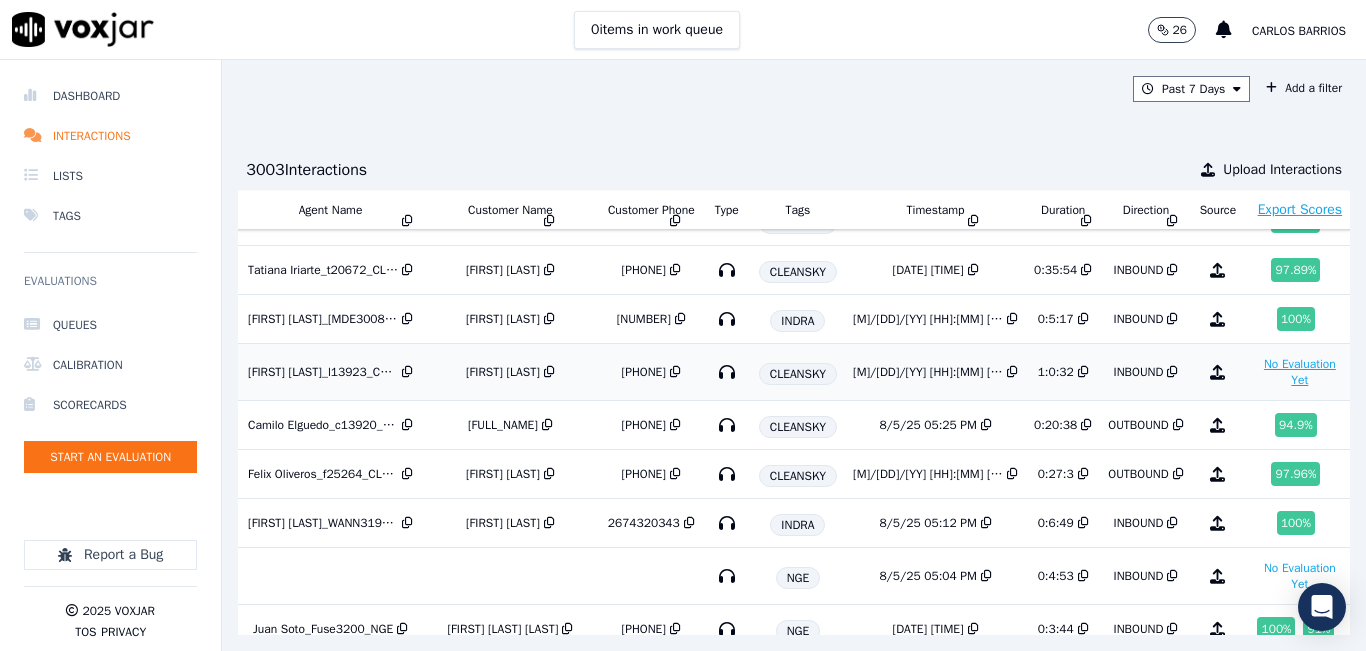 click on "No Evaluation Yet" at bounding box center [1300, 372] 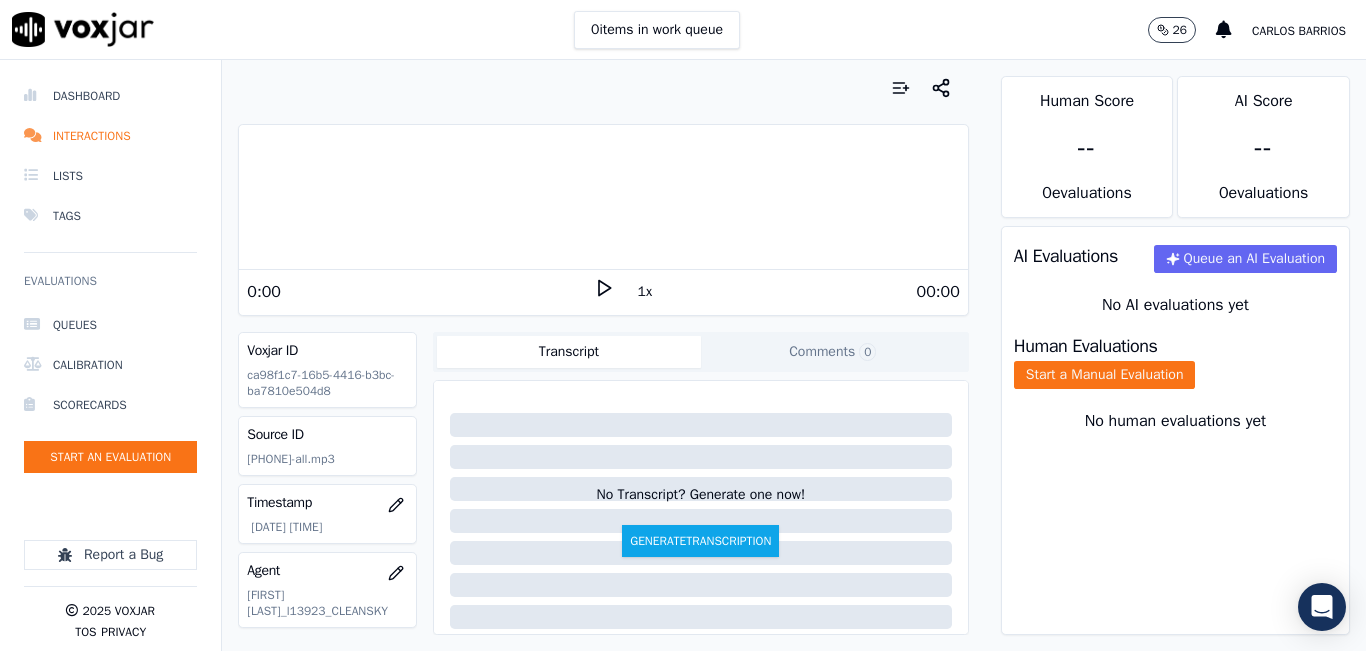 click 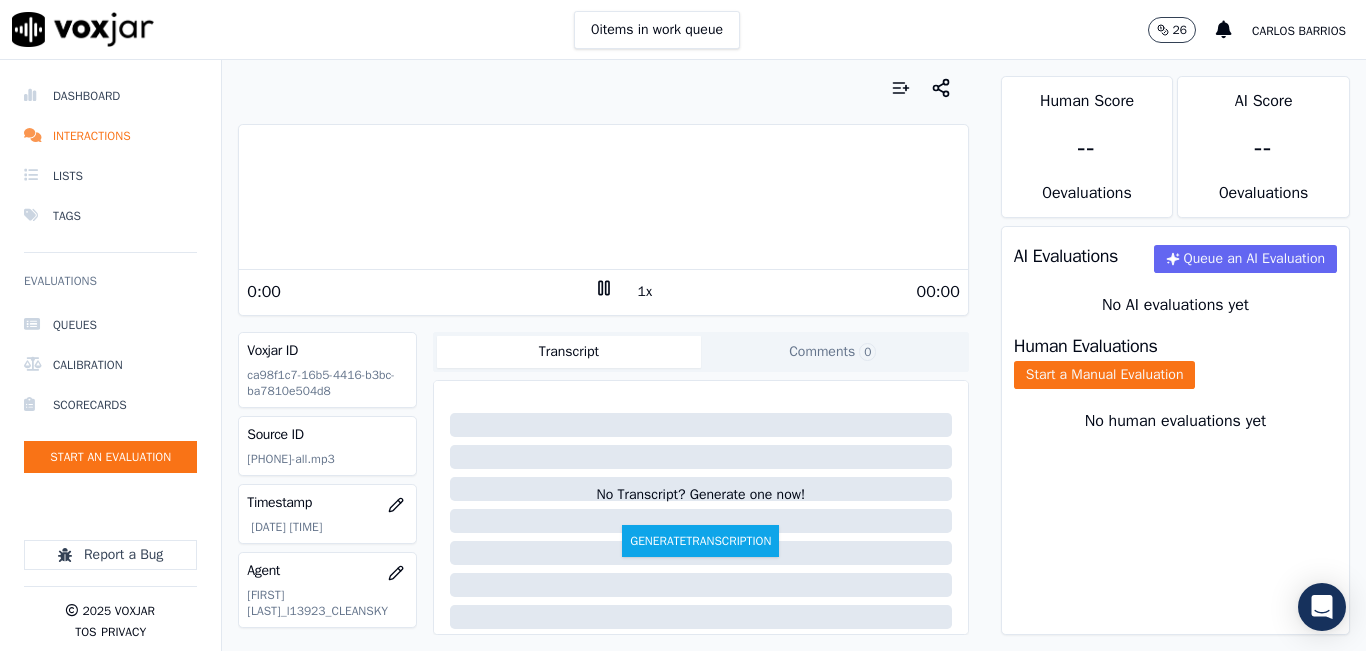 click on "1x" at bounding box center [645, 292] 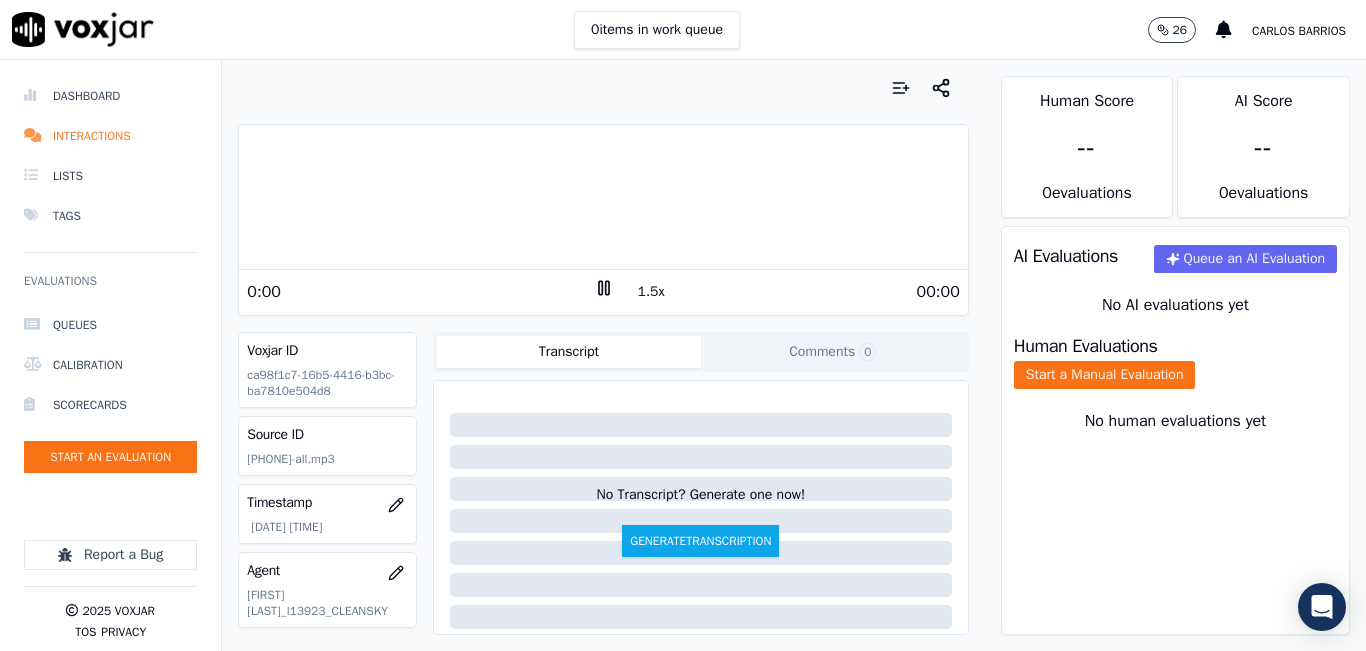 click on "1.5x" at bounding box center [651, 292] 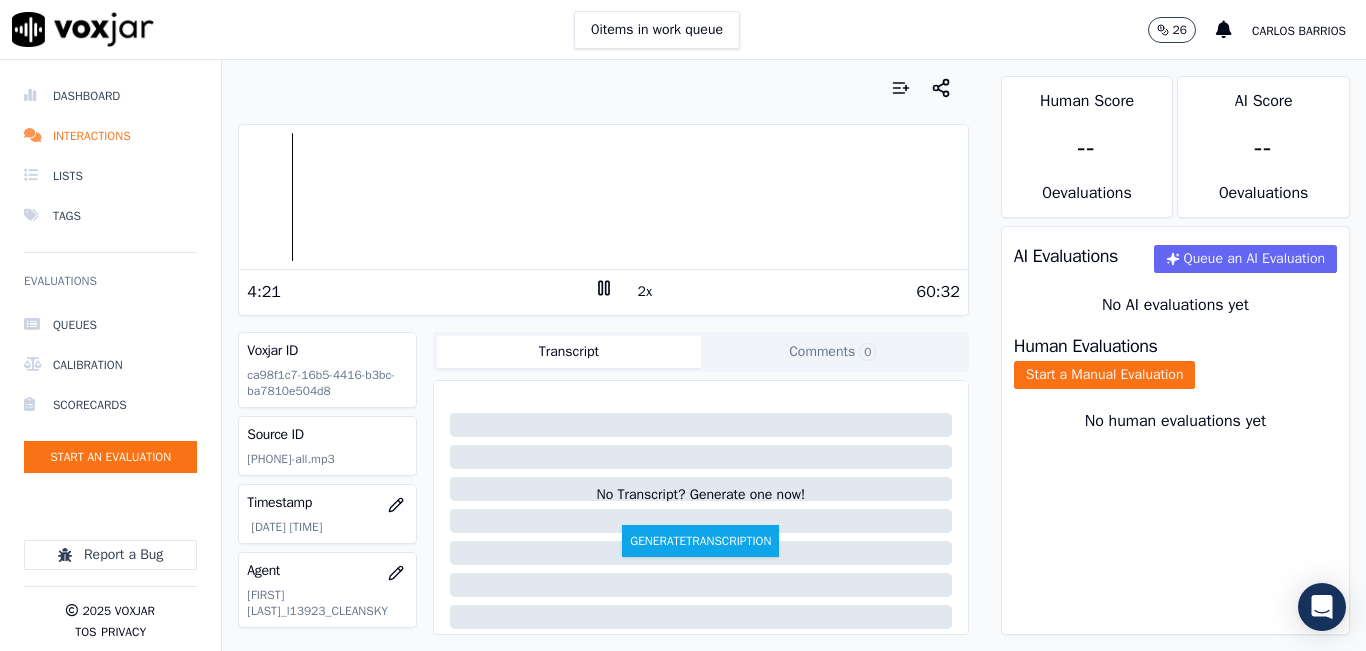click on "Dashboard   Interactions   Lists   Tags       Evaluations     Queues   Calibration   Scorecards   Start an Evaluation
Report a Bug       2025   Voxjar   TOS   Privacy             Your browser does not support the audio element.   4:21     2x   60:32   Voxjar ID   ca98f1c7-16b5-4416-b3bc-ba7810e504d8   Source ID   7174253570-all.mp3   Timestamp
08/05/2025 05:29 pm     Agent
Luisa Beltran_l13923_CLEANSKY     Customer Name     ANA PEREZ GONZALEZ     Customer Phone     7174253570     Tags
CLEANSKY     Source     manualUpload   Type     AUDIO       Transcript   Comments  0   No Transcript? Generate one now!   Generate  Transcription         Add Comment   Scores   Transcript   Metadata   Comments         Human Score   --   0  evaluation s   AI Score   --   0  evaluation s     AI Evaluations
Queue an AI Evaluation   No AI evaluations yet   Human Evaluations   Start a Manual Evaluation   No human evaluations yet" at bounding box center [683, 355] 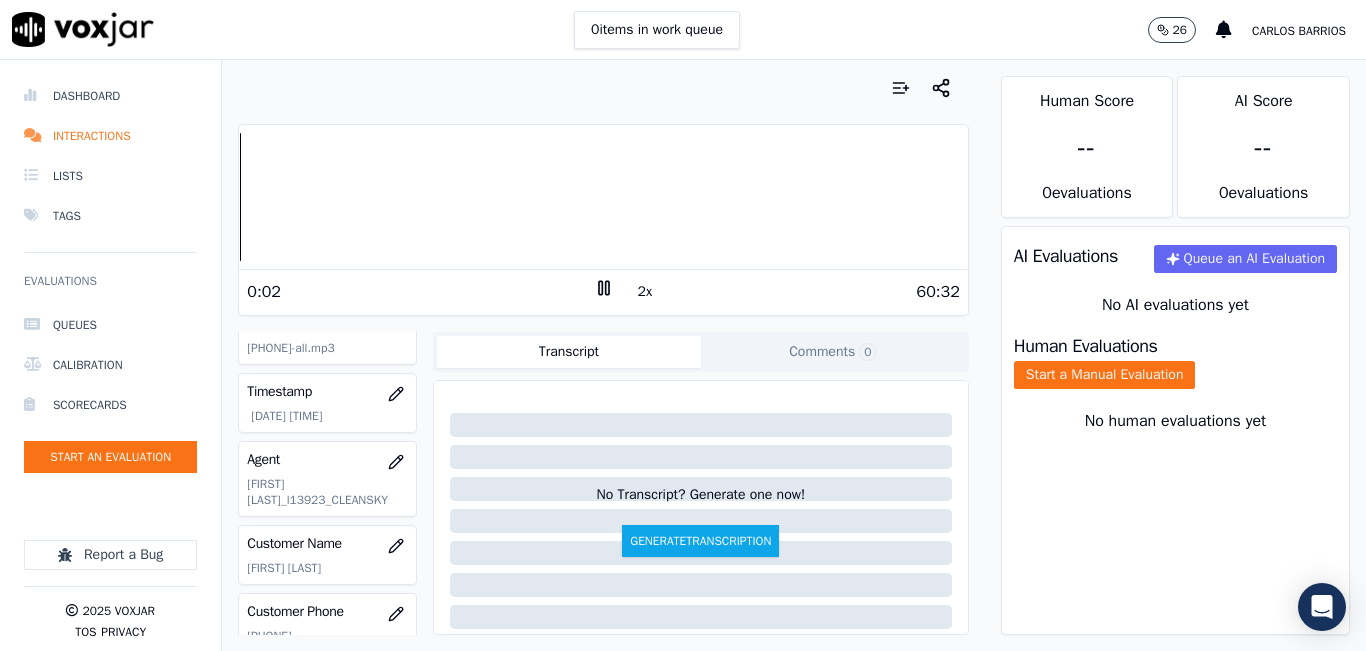 scroll, scrollTop: 0, scrollLeft: 0, axis: both 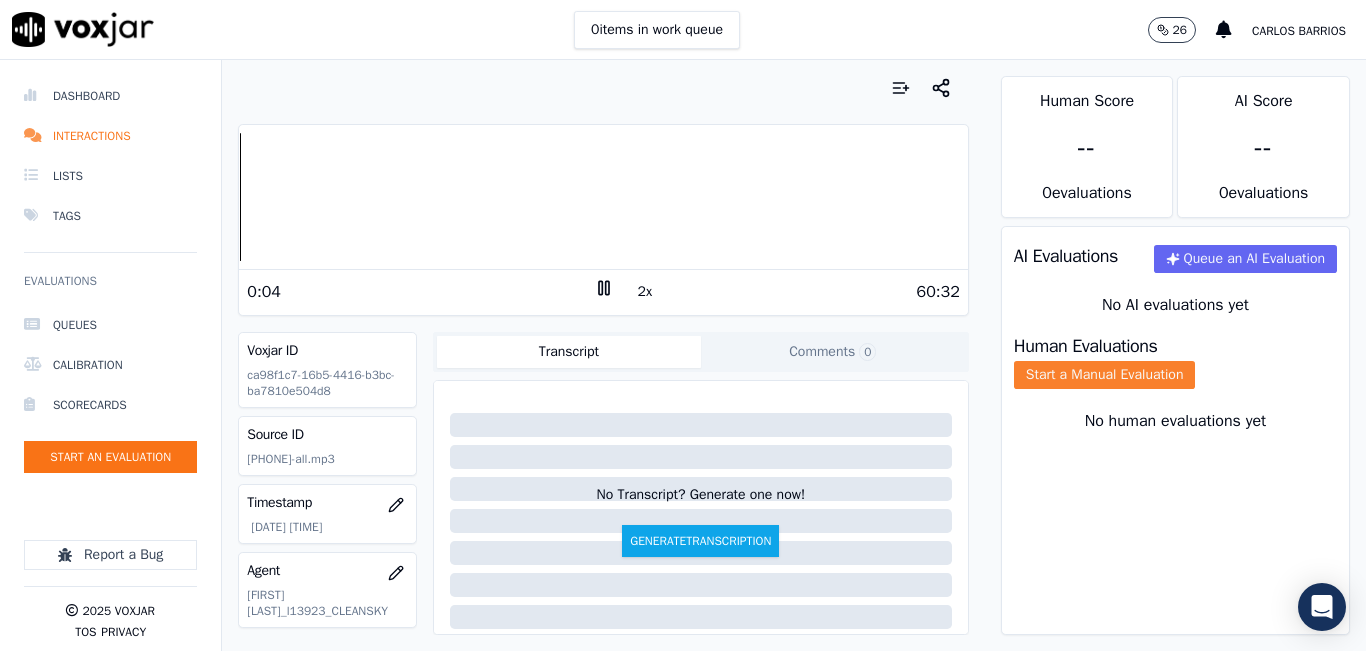 click on "Start a Manual Evaluation" 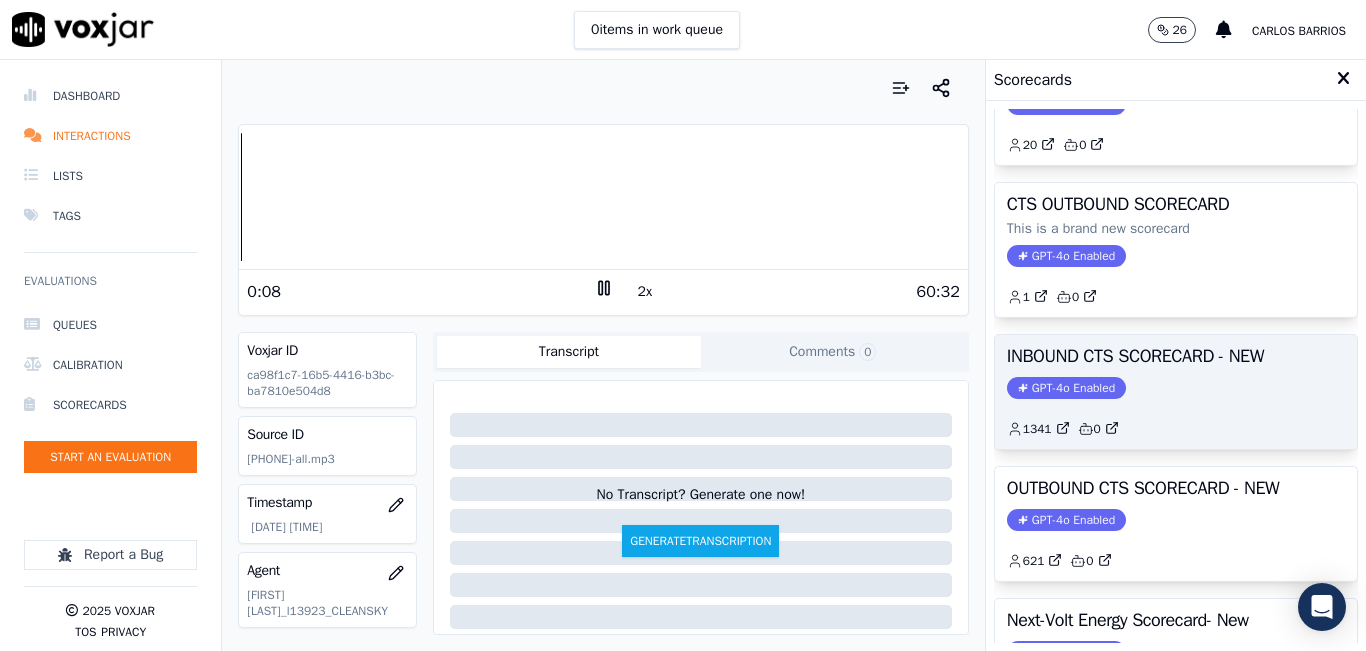 scroll, scrollTop: 200, scrollLeft: 0, axis: vertical 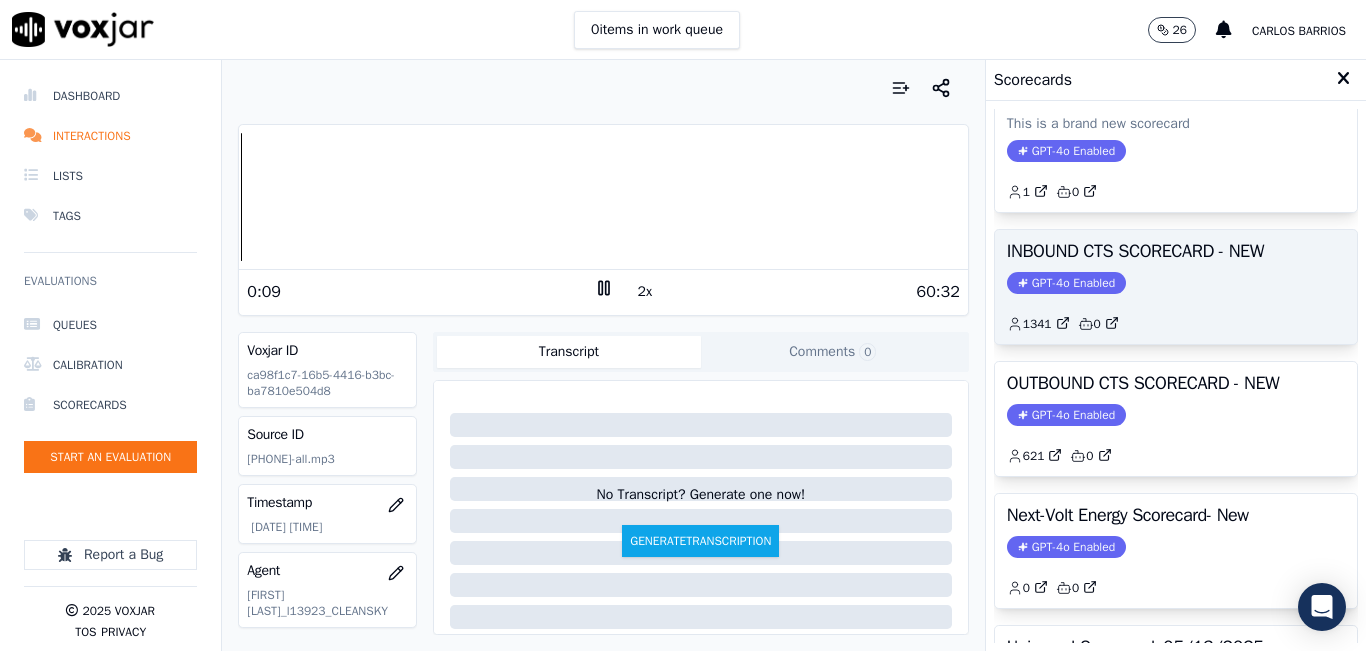 click on "GPT-4o Enabled" 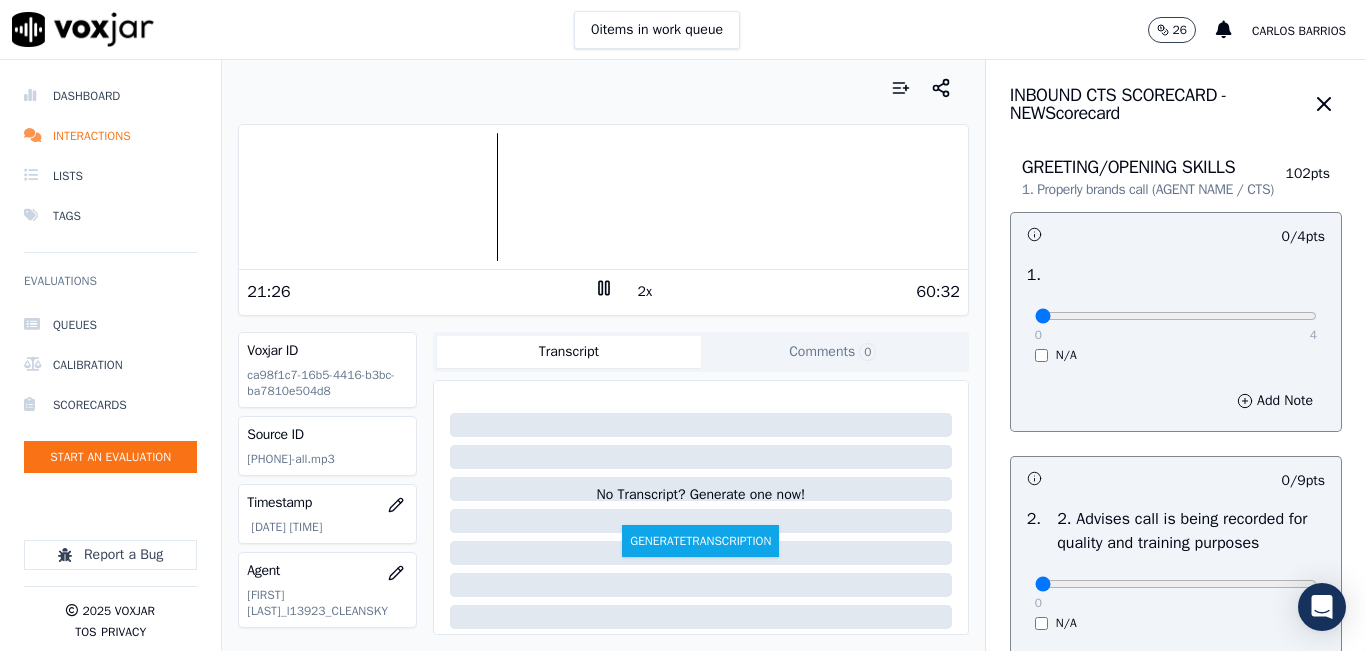 click at bounding box center [603, 197] 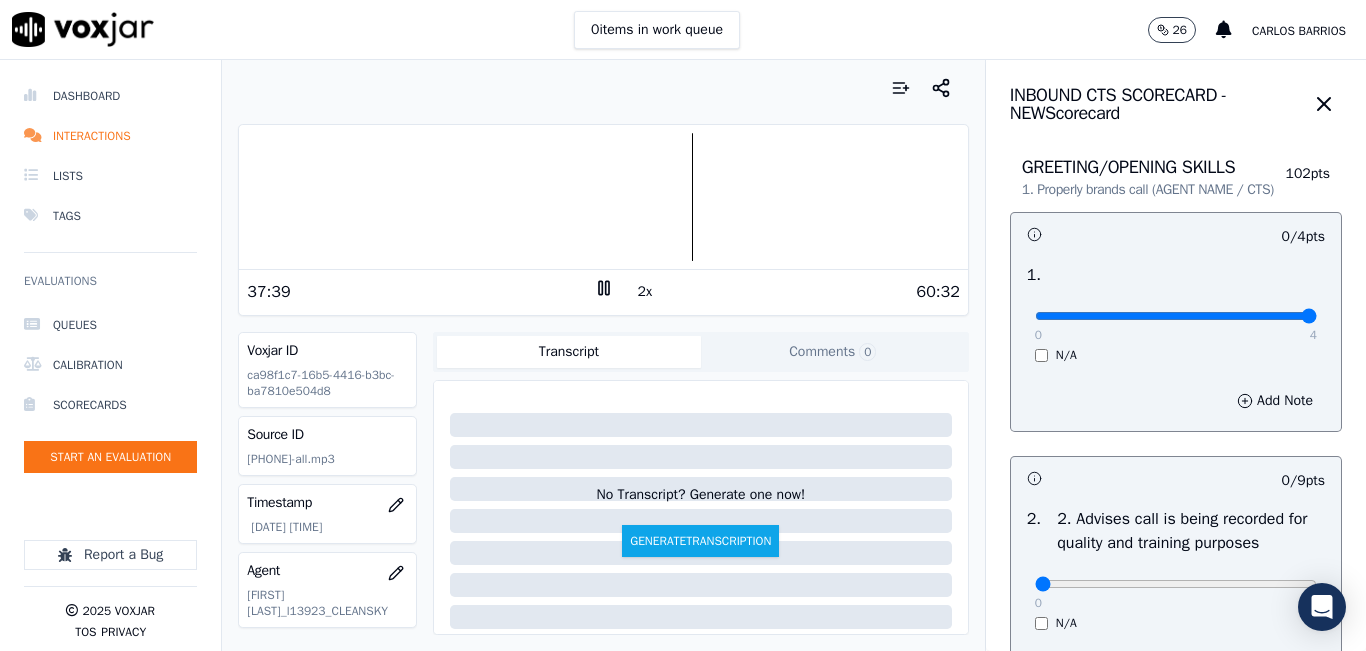 type on "4" 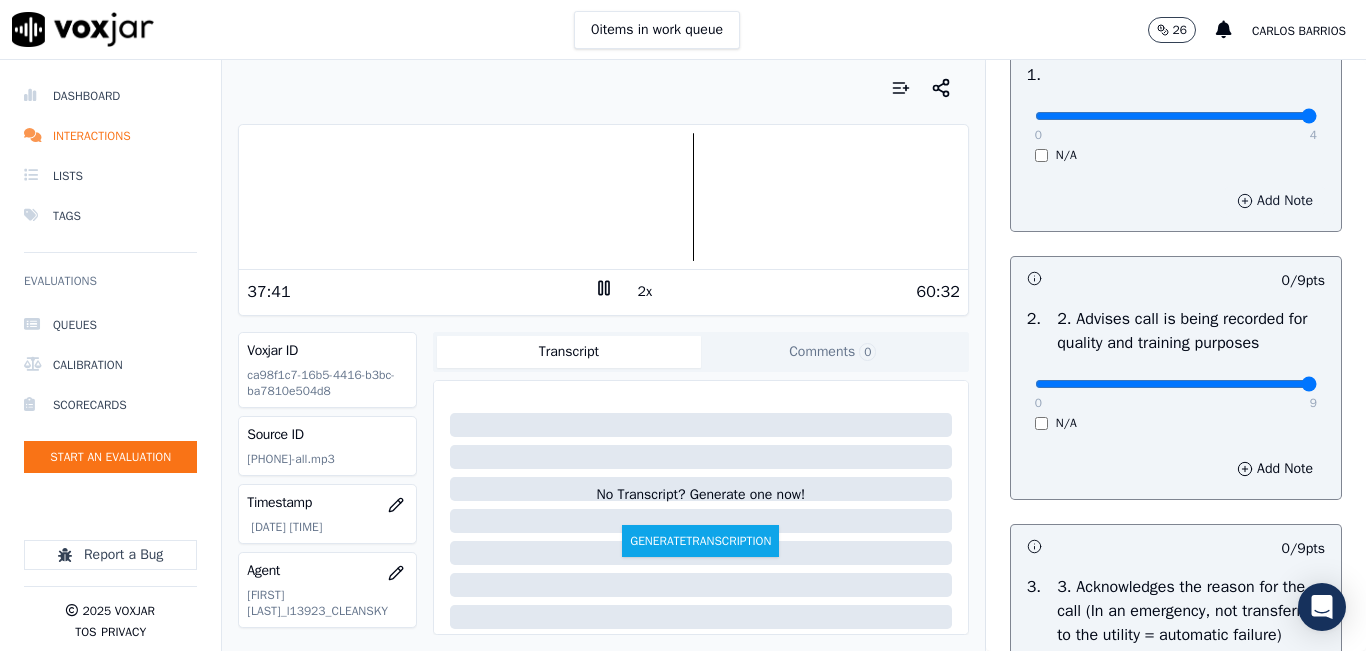 type on "9" 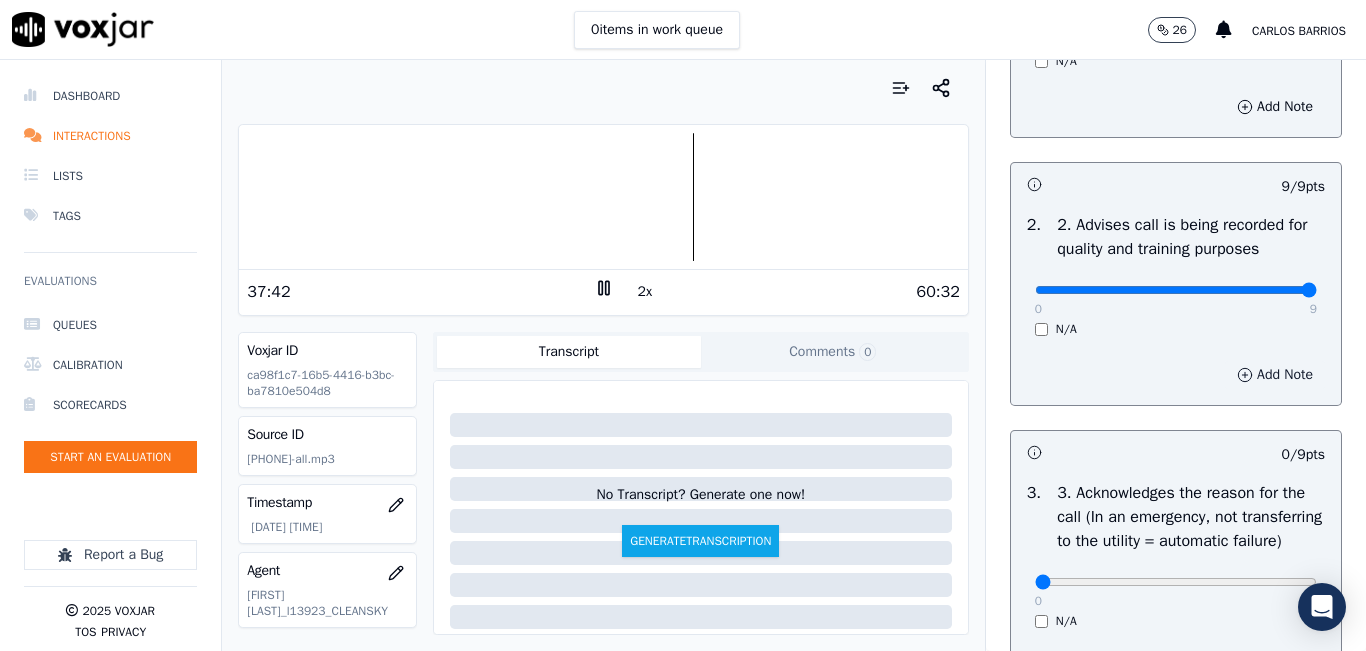 scroll, scrollTop: 400, scrollLeft: 0, axis: vertical 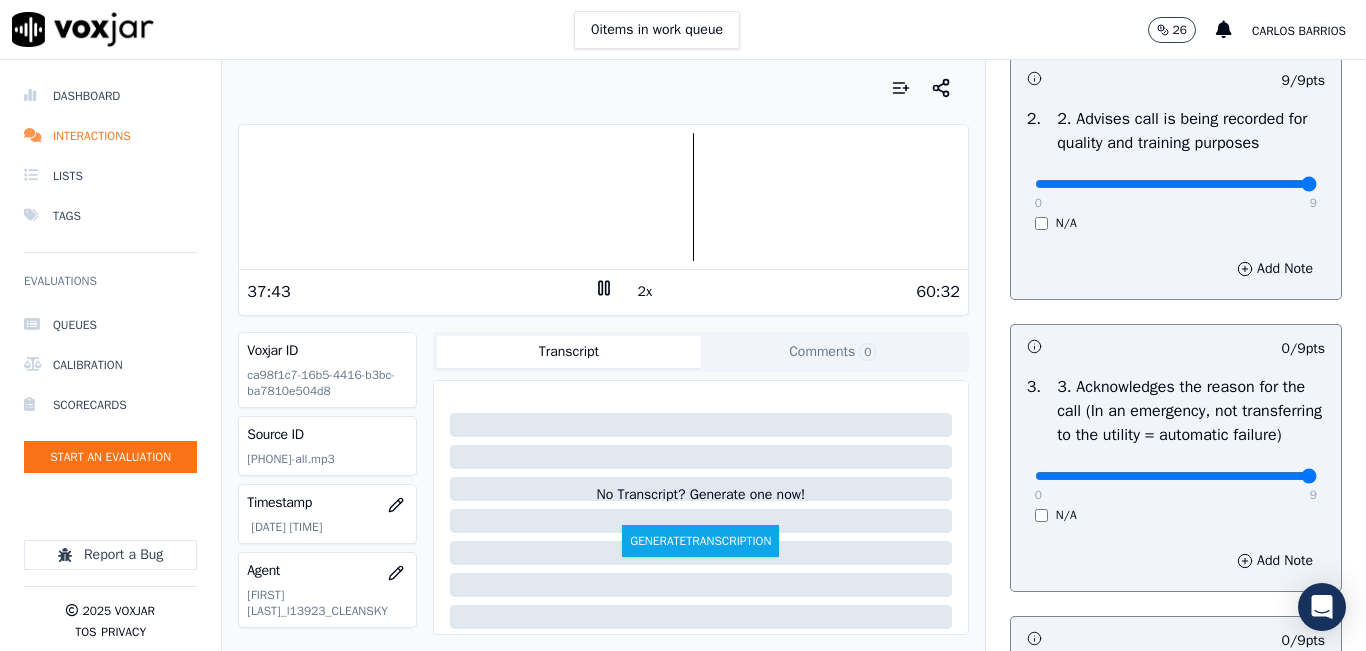 type on "9" 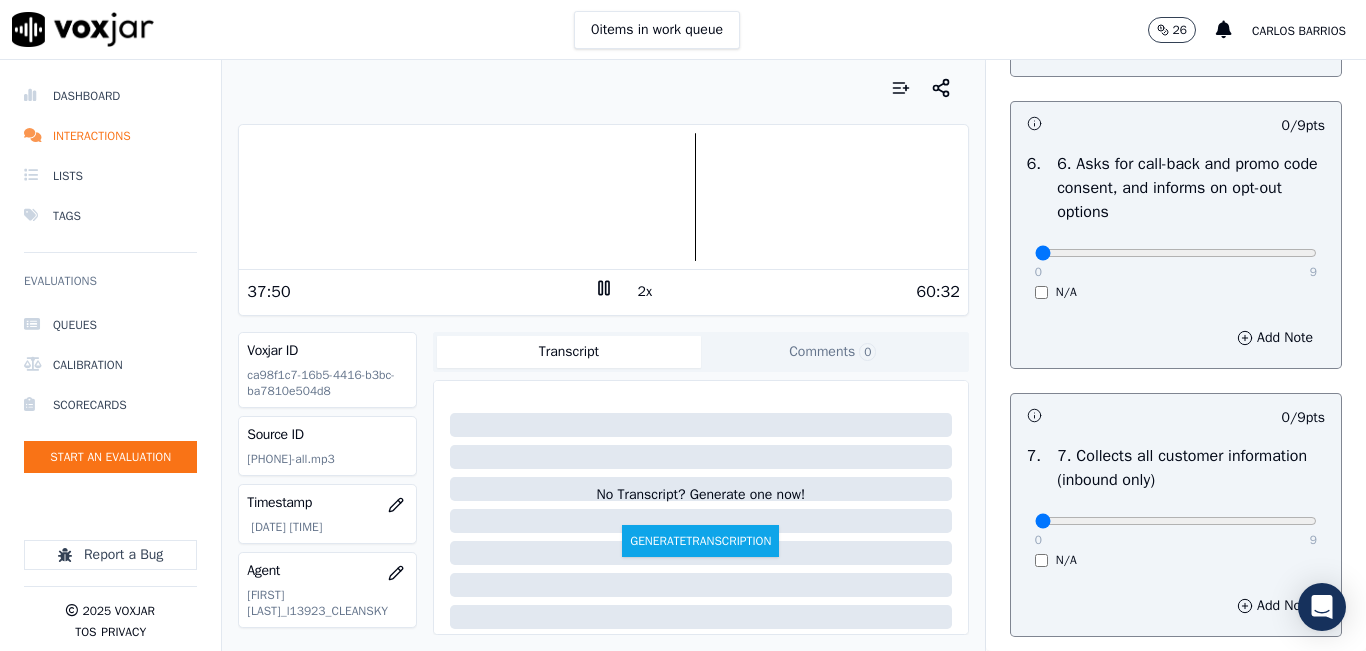 scroll, scrollTop: 1800, scrollLeft: 0, axis: vertical 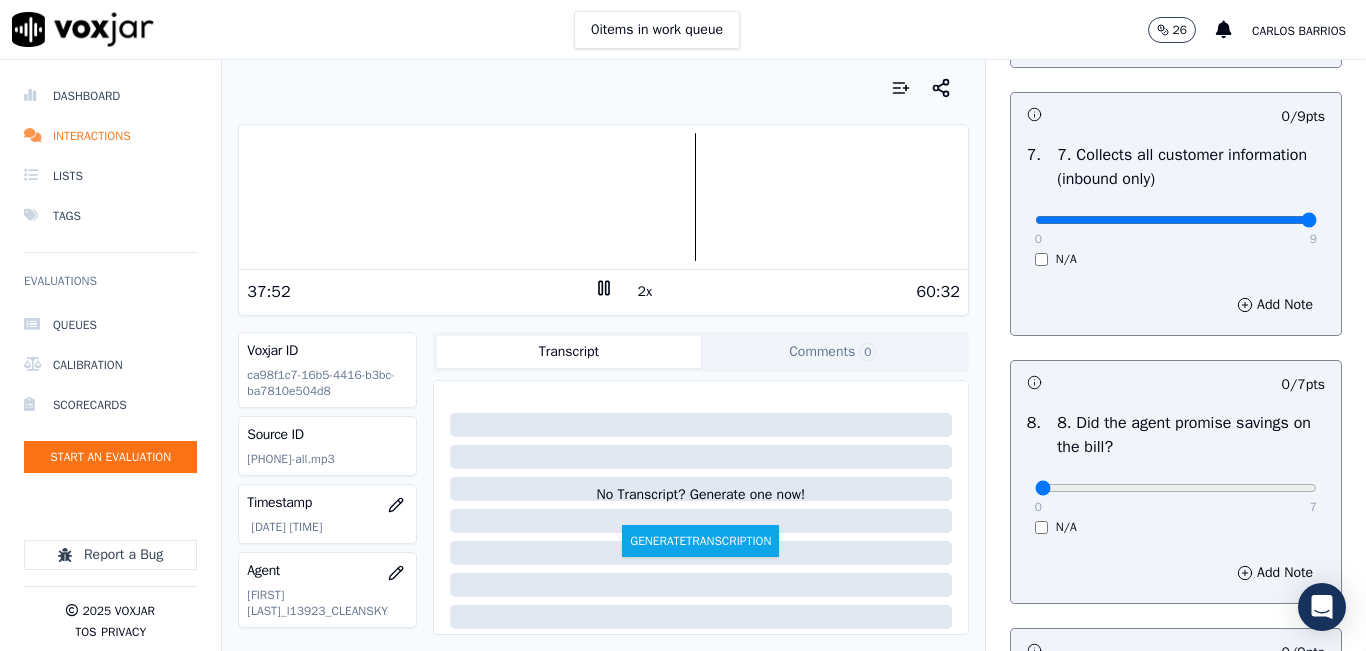 drag, startPoint x: 1246, startPoint y: 289, endPoint x: 1273, endPoint y: 330, distance: 49.09175 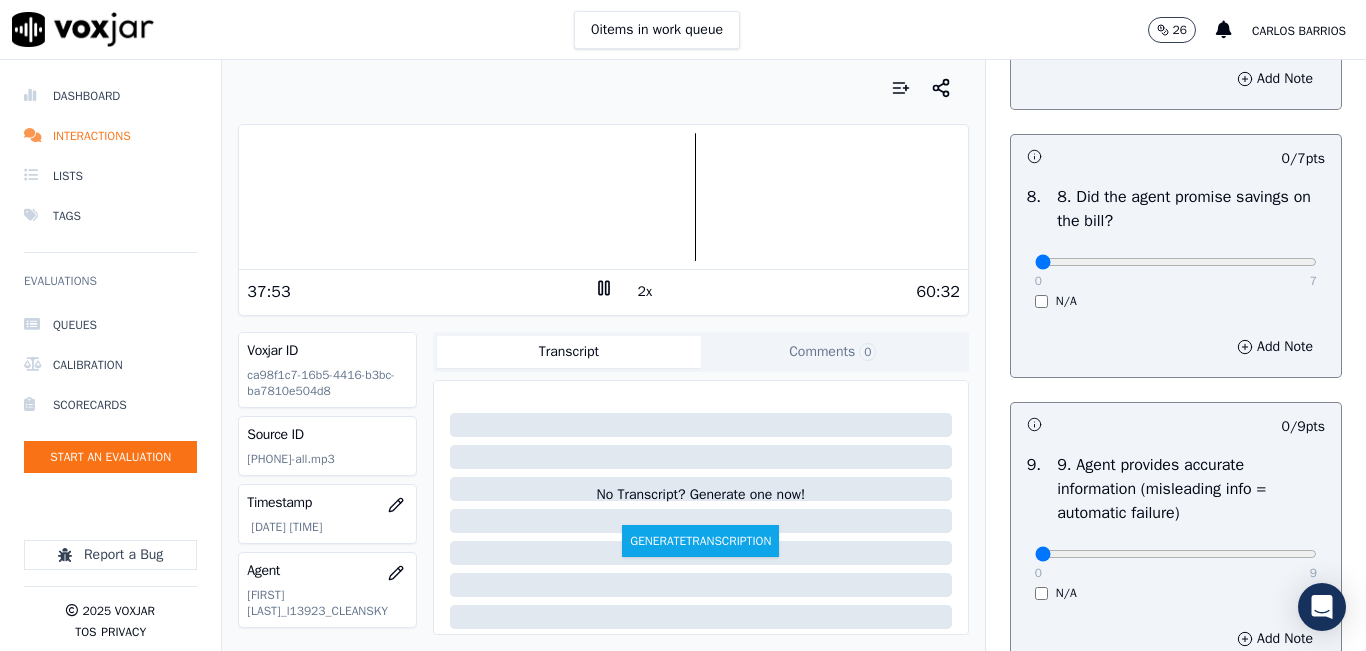 scroll, scrollTop: 2100, scrollLeft: 0, axis: vertical 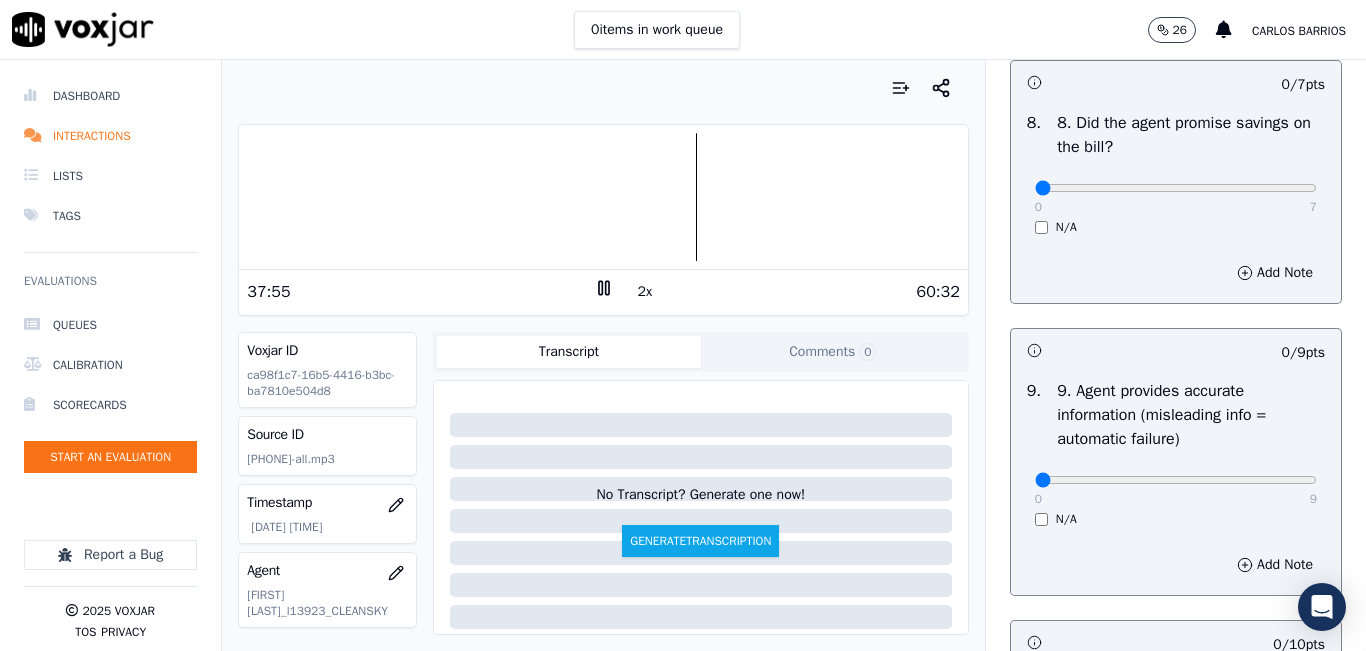 drag, startPoint x: 1251, startPoint y: 561, endPoint x: 1259, endPoint y: 541, distance: 21.540659 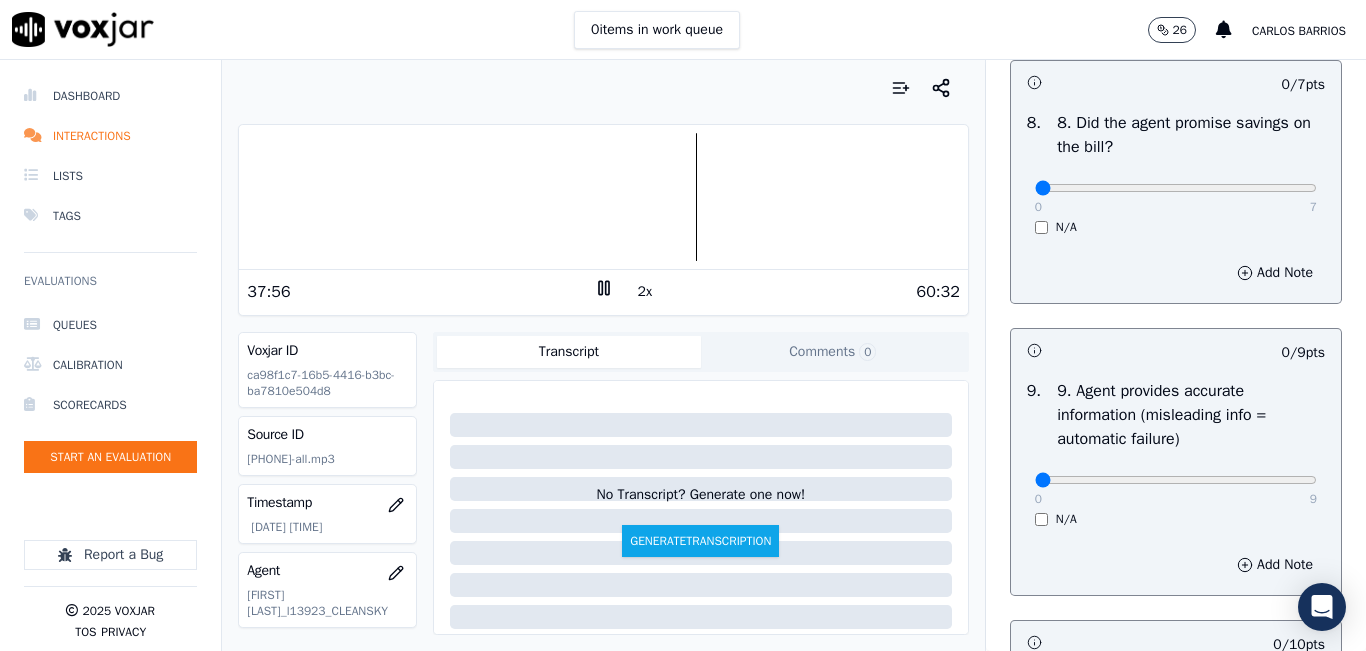 click on "0   9" at bounding box center (1176, 479) 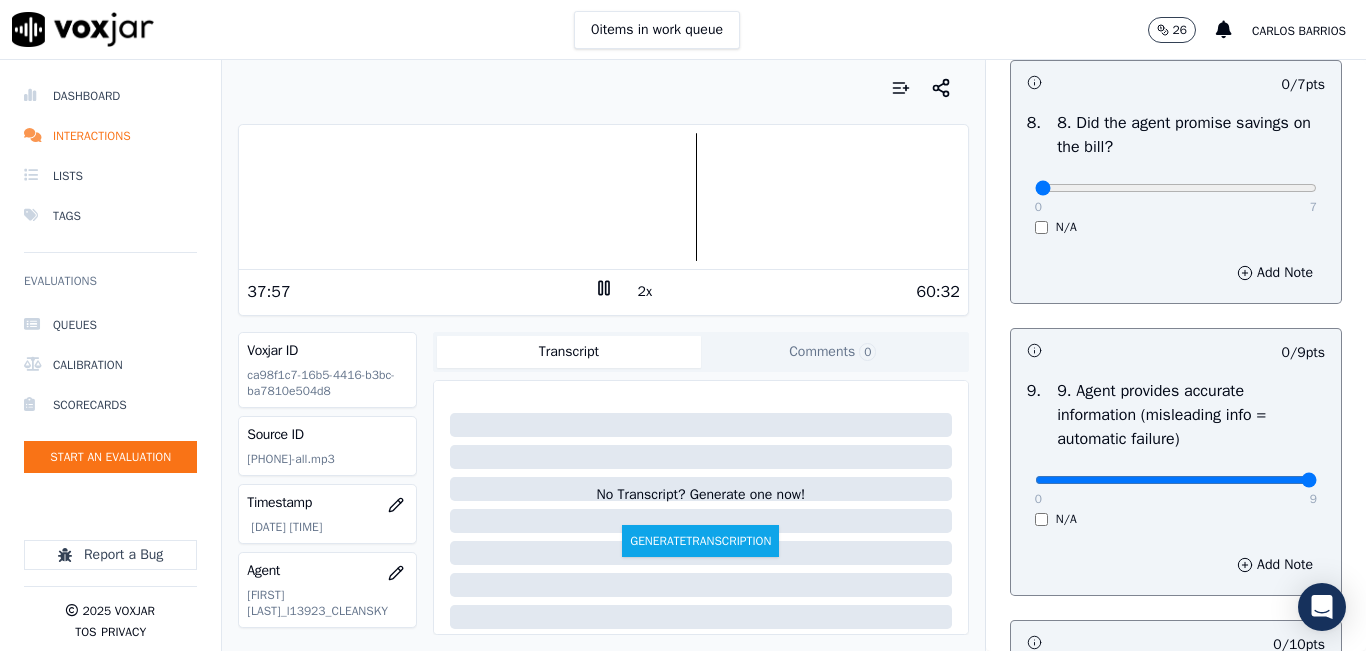 click at bounding box center [1176, -1784] 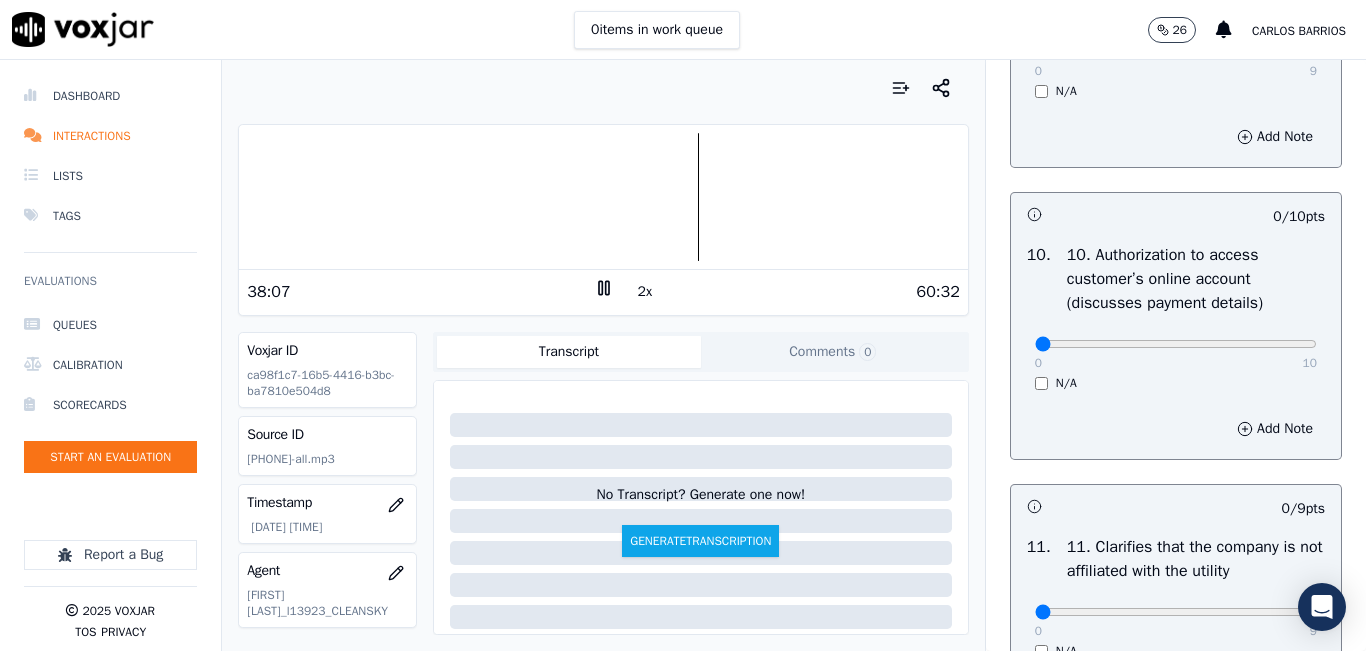scroll, scrollTop: 2500, scrollLeft: 0, axis: vertical 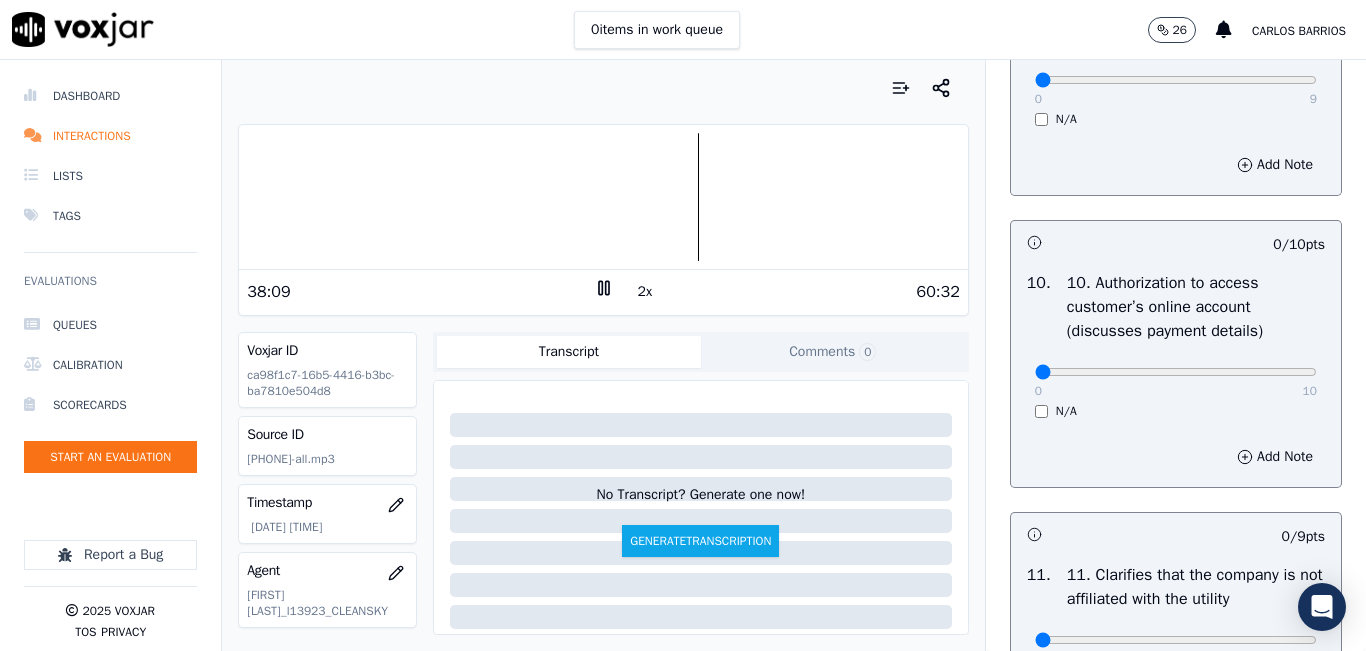 drag, startPoint x: 1142, startPoint y: 147, endPoint x: 968, endPoint y: 172, distance: 175.7868 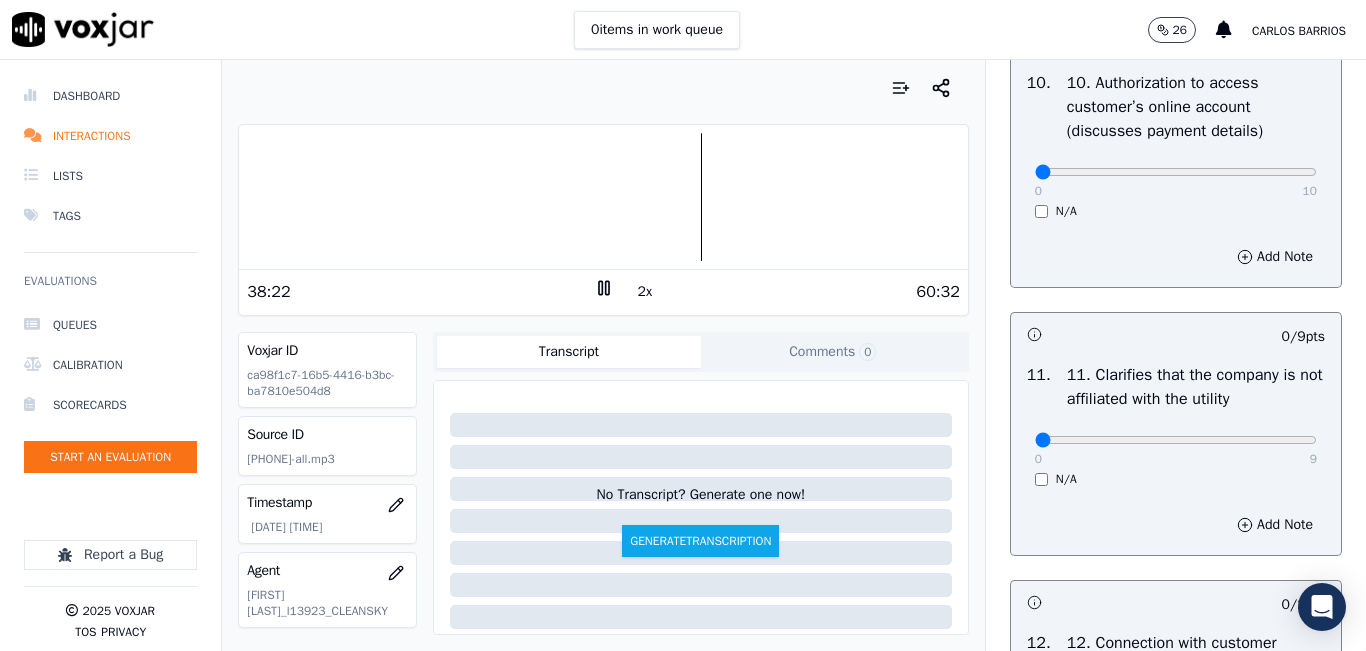 scroll, scrollTop: 2642, scrollLeft: 0, axis: vertical 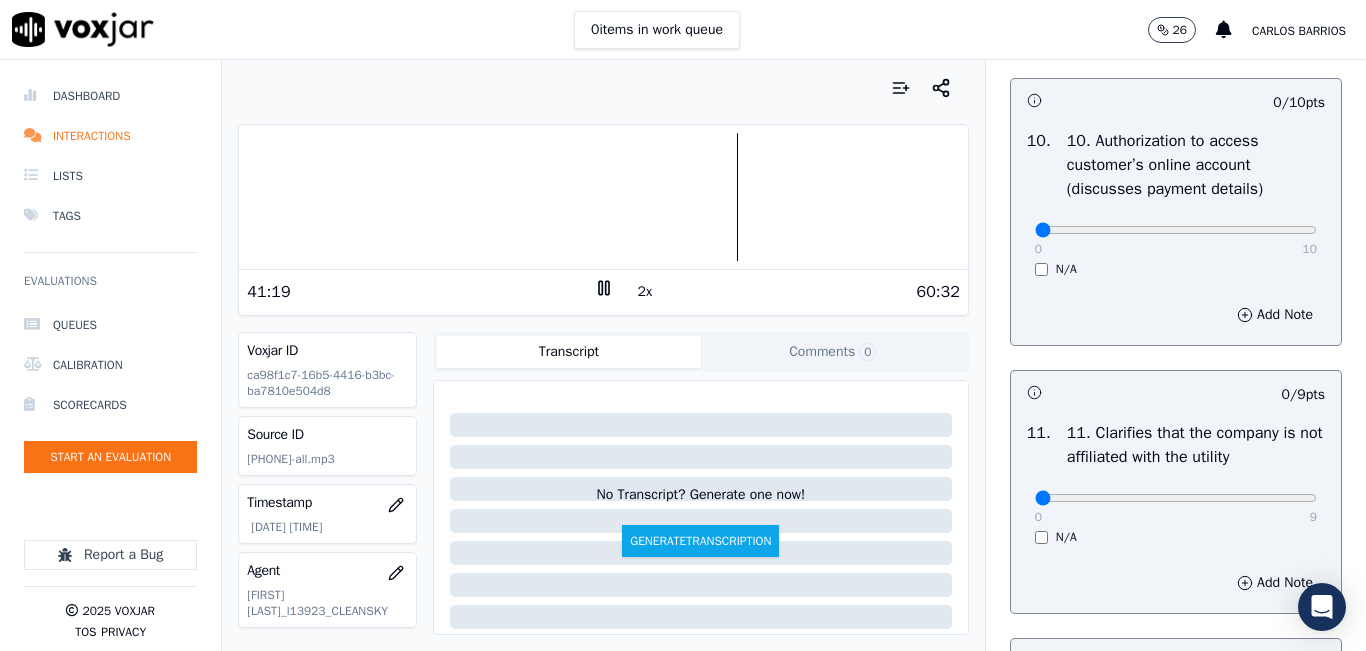 click at bounding box center [603, 88] 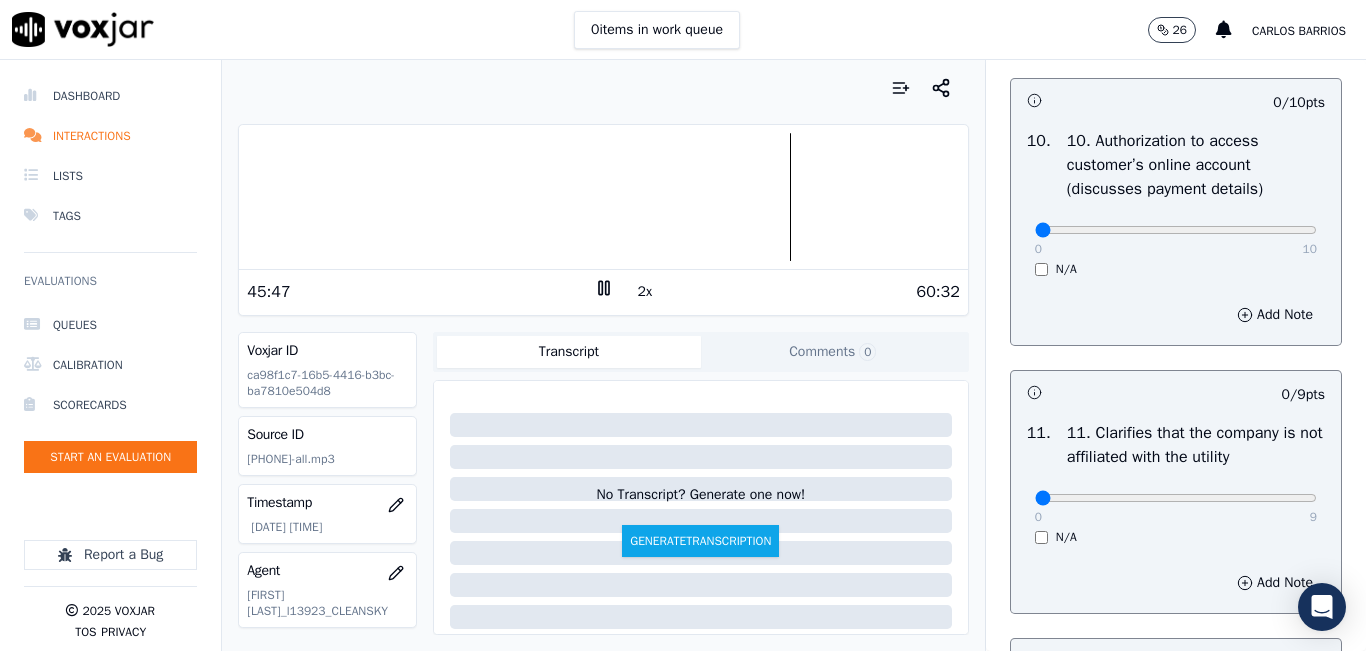 click on "Add Note" at bounding box center (1176, 315) 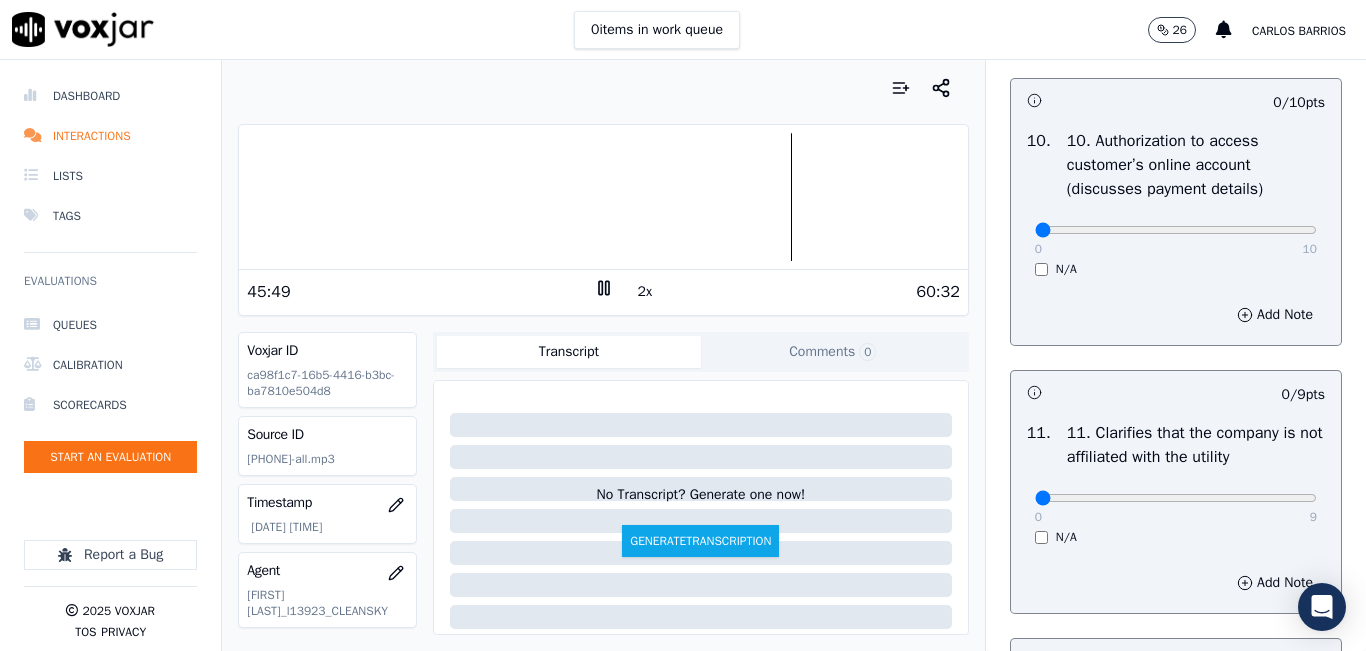 click on "0   10" at bounding box center (1176, 229) 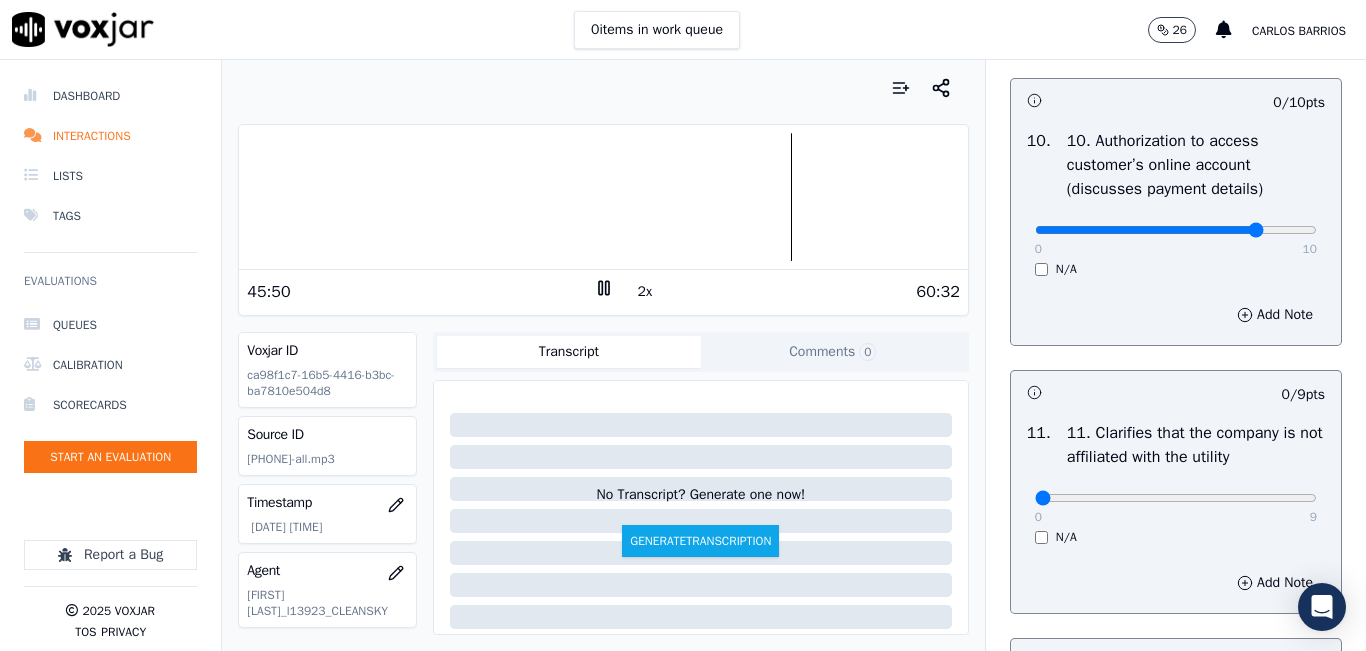 type on "8" 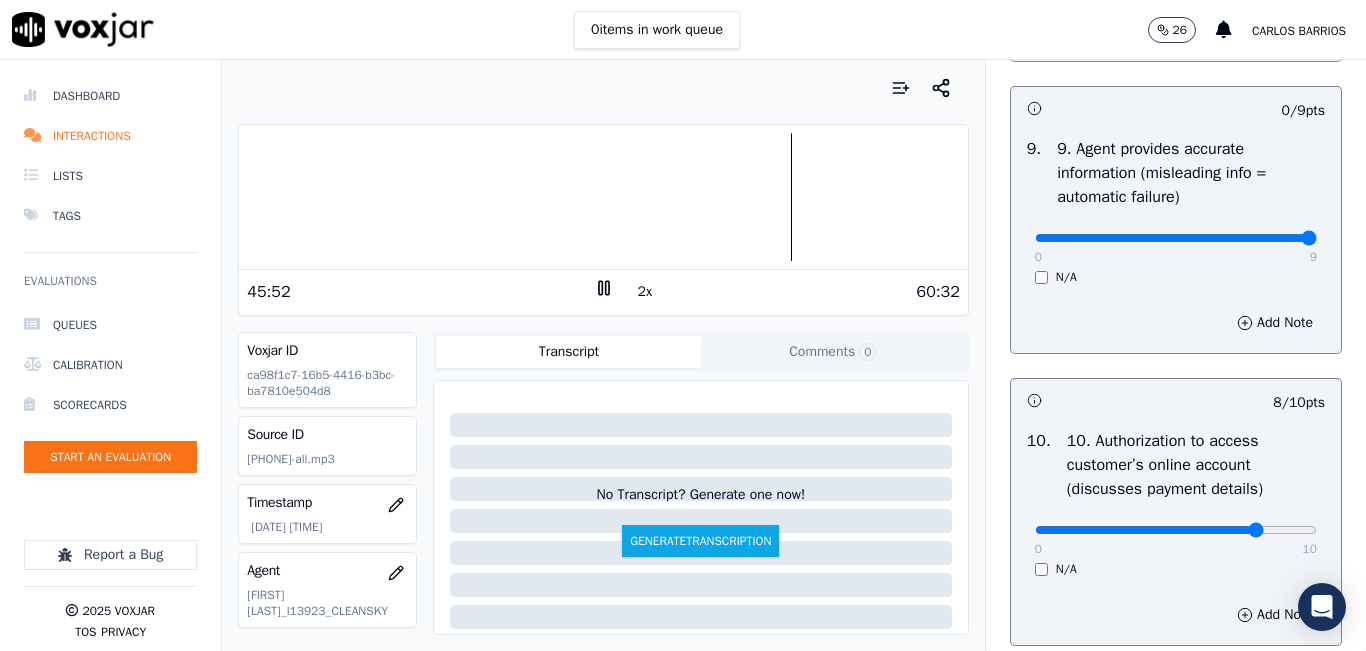 drag, startPoint x: 1260, startPoint y: 311, endPoint x: 1302, endPoint y: 291, distance: 46.518814 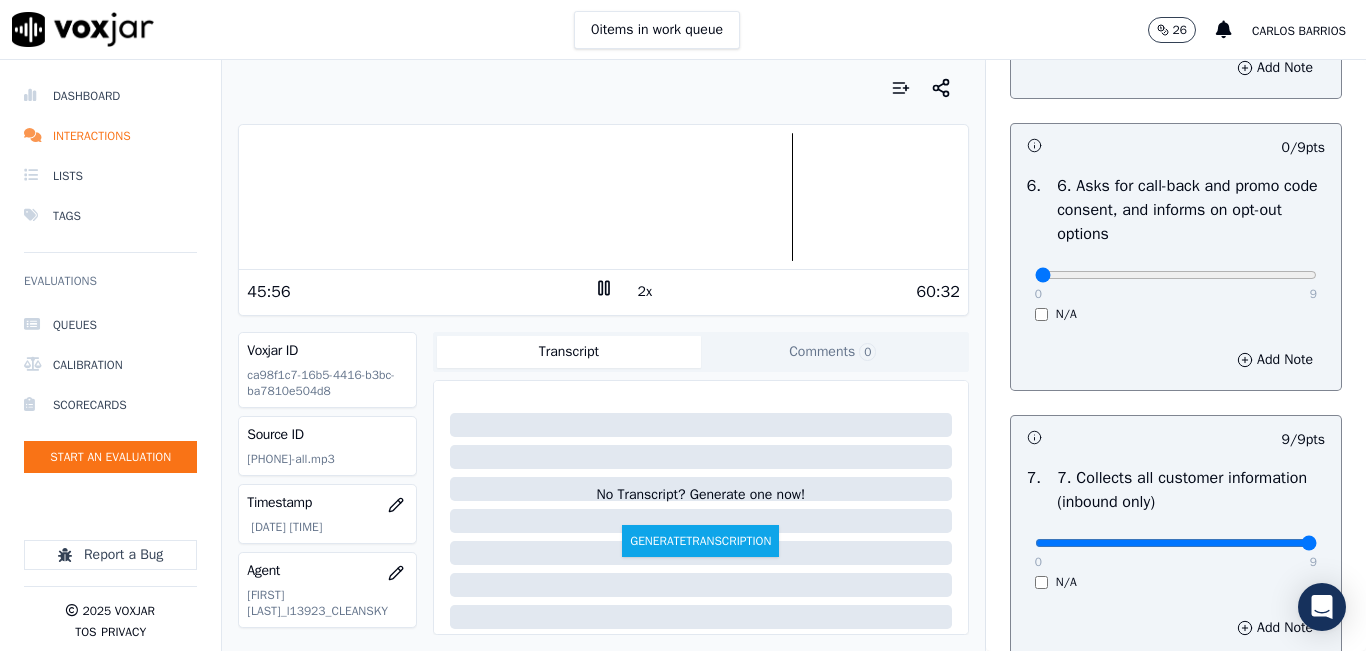 scroll, scrollTop: 1442, scrollLeft: 0, axis: vertical 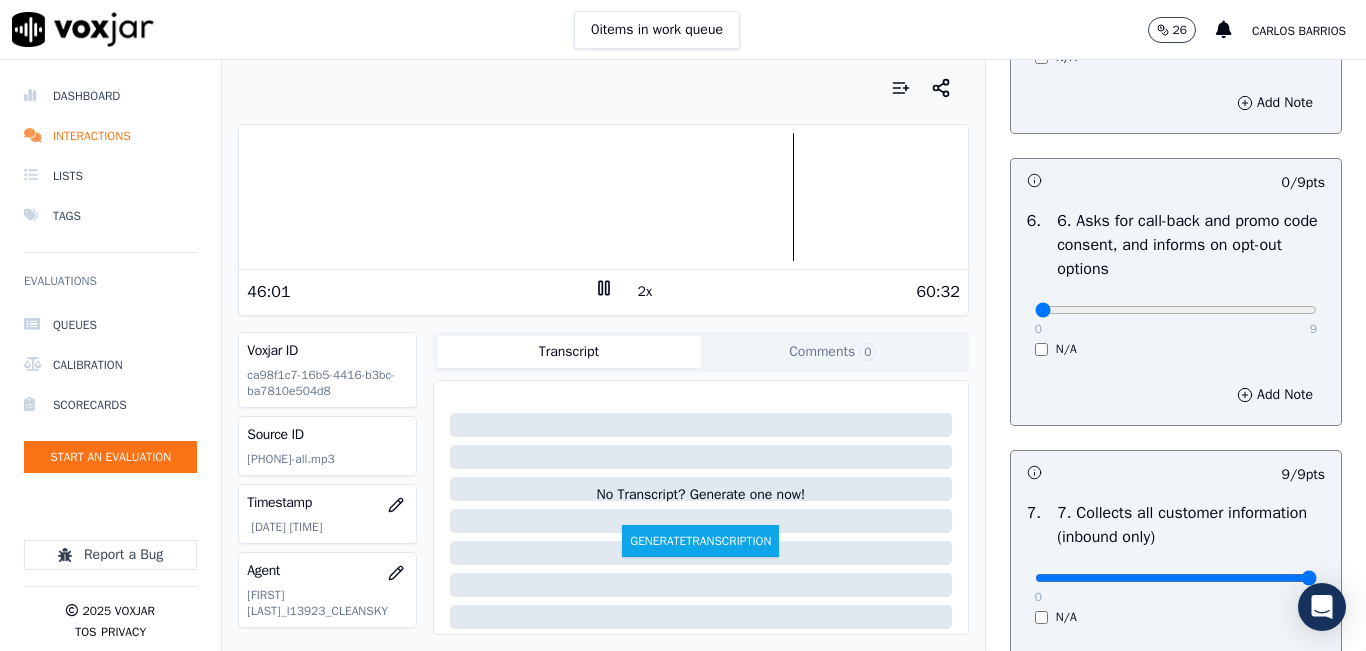 click at bounding box center [603, 197] 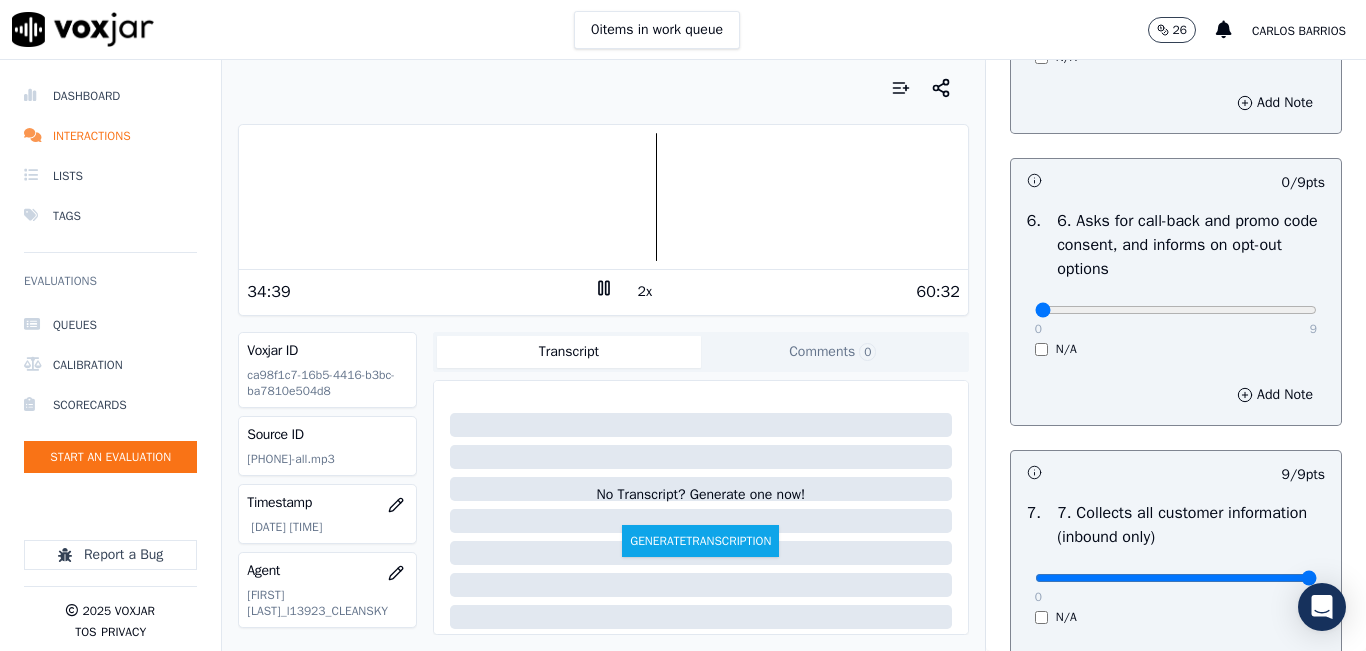 click at bounding box center [603, 197] 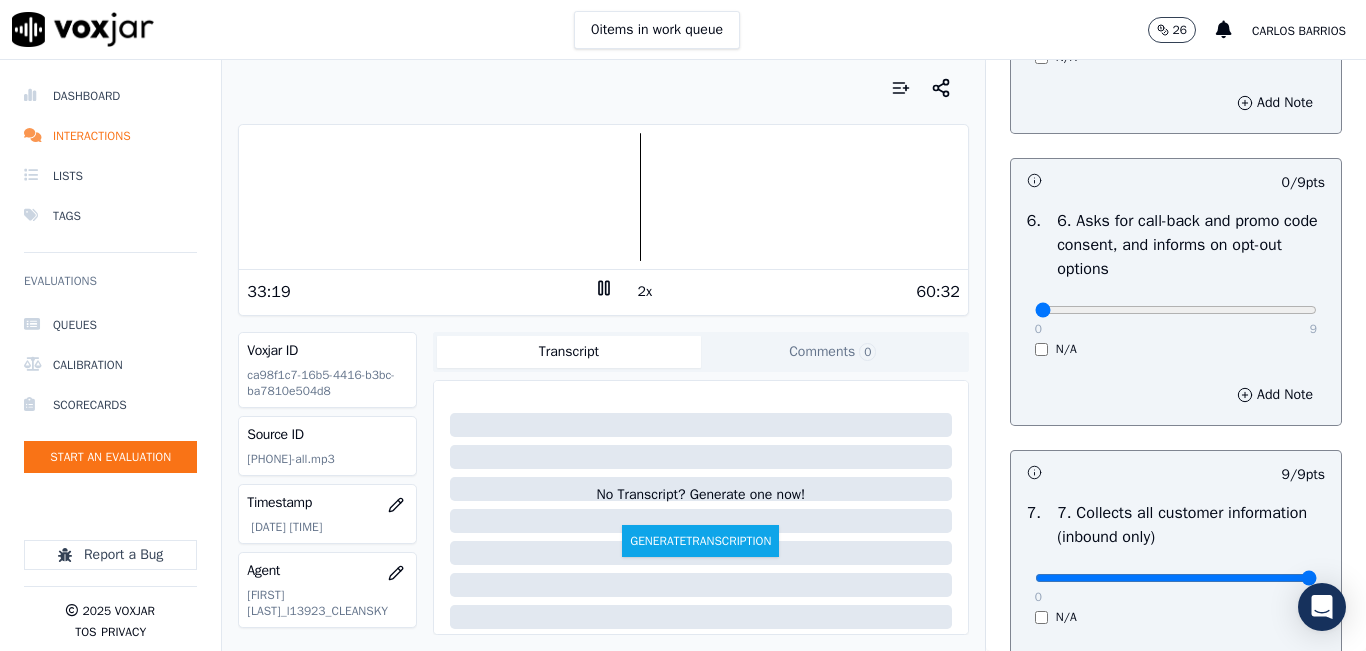 click at bounding box center [603, 197] 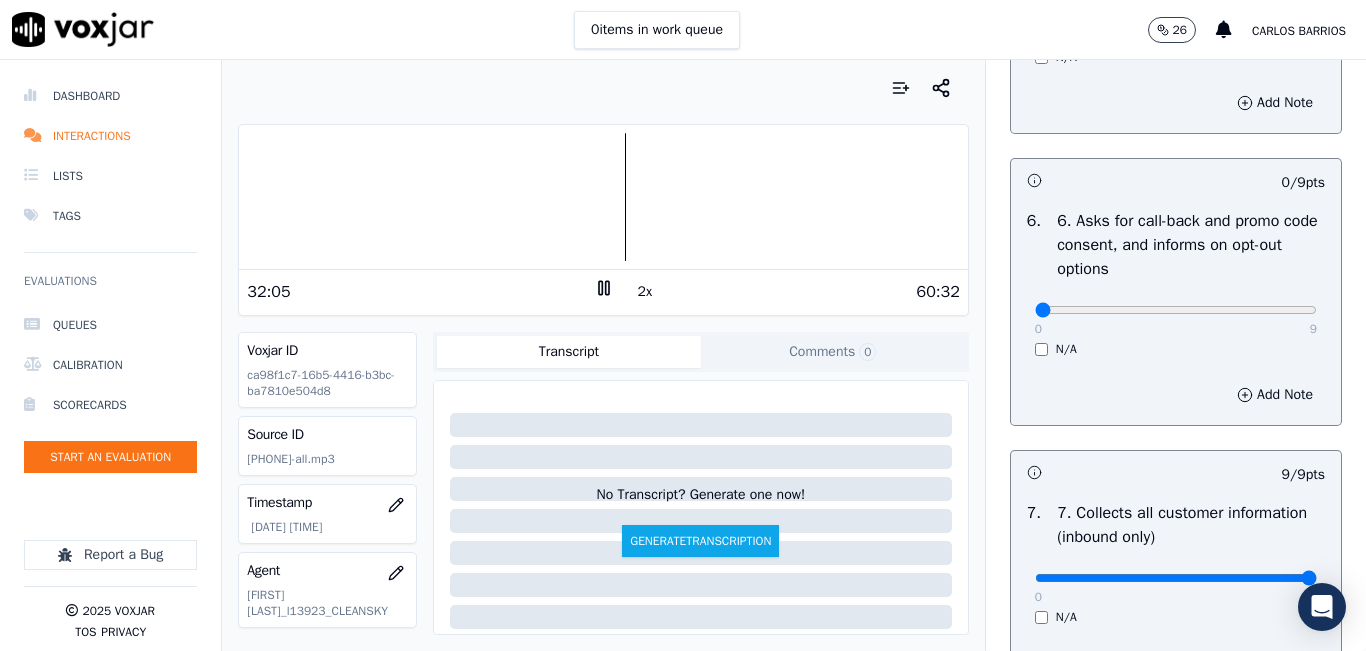 click at bounding box center (603, 197) 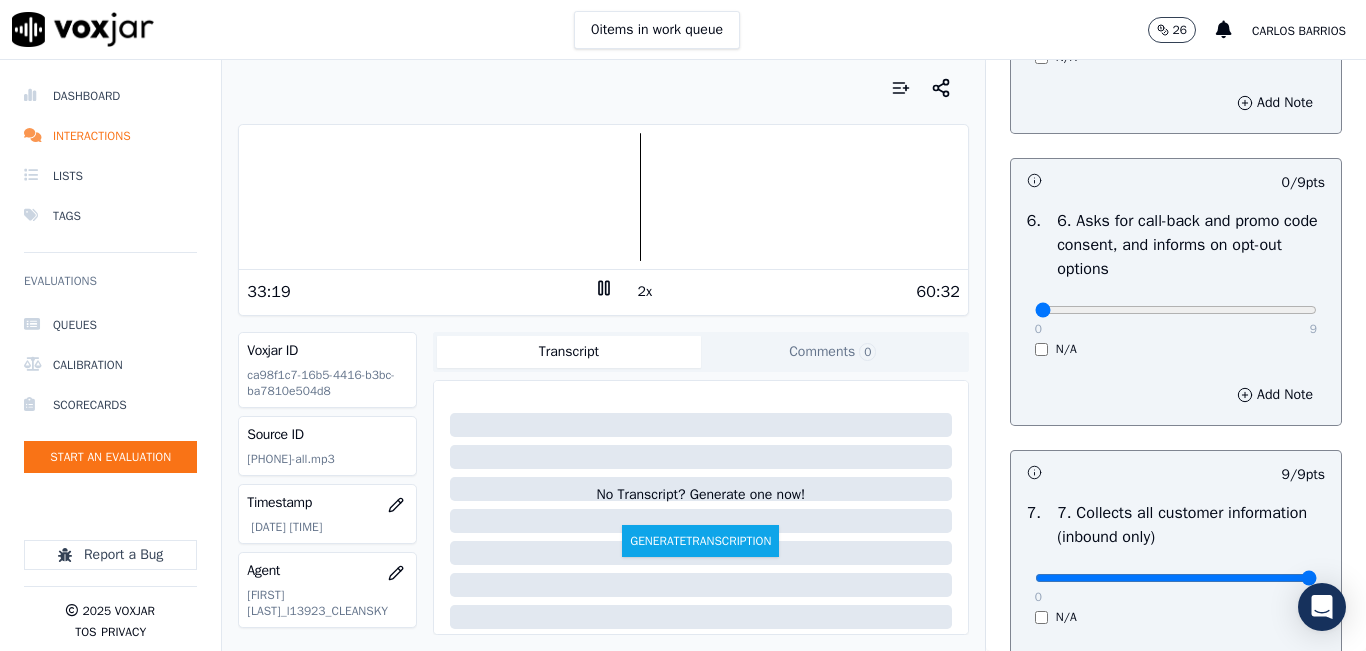 click at bounding box center (603, 197) 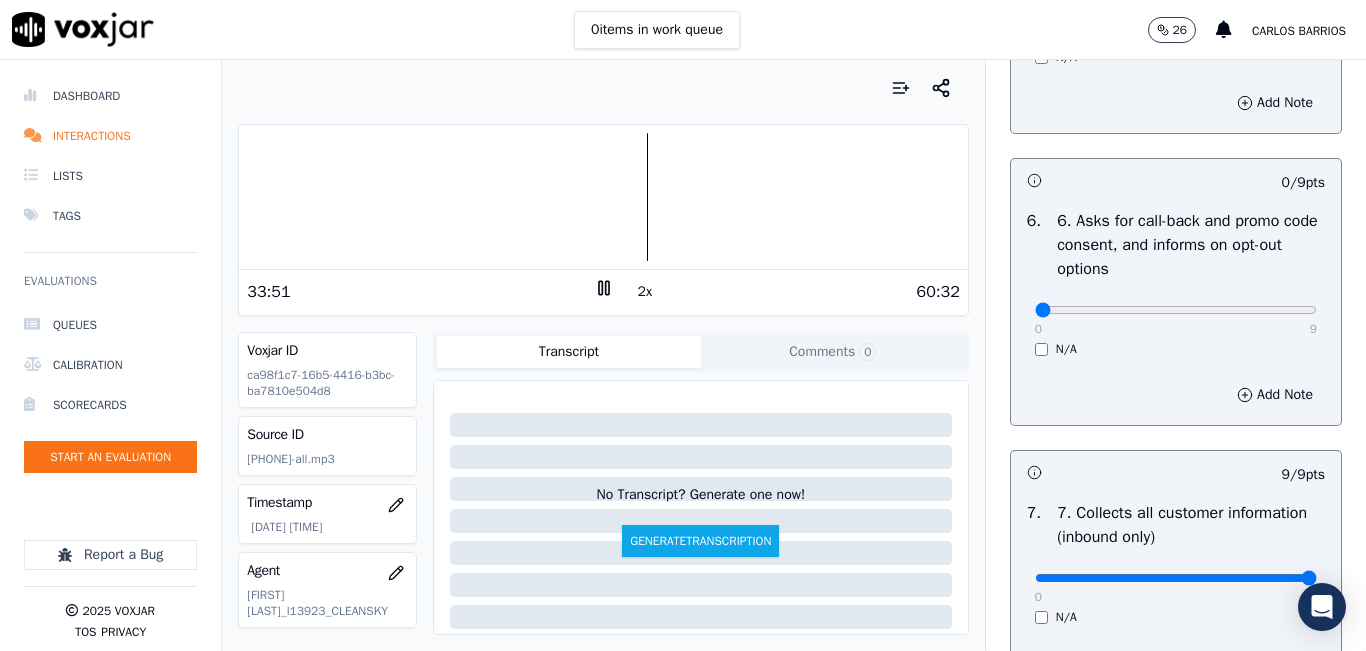click on "2x" at bounding box center [645, 292] 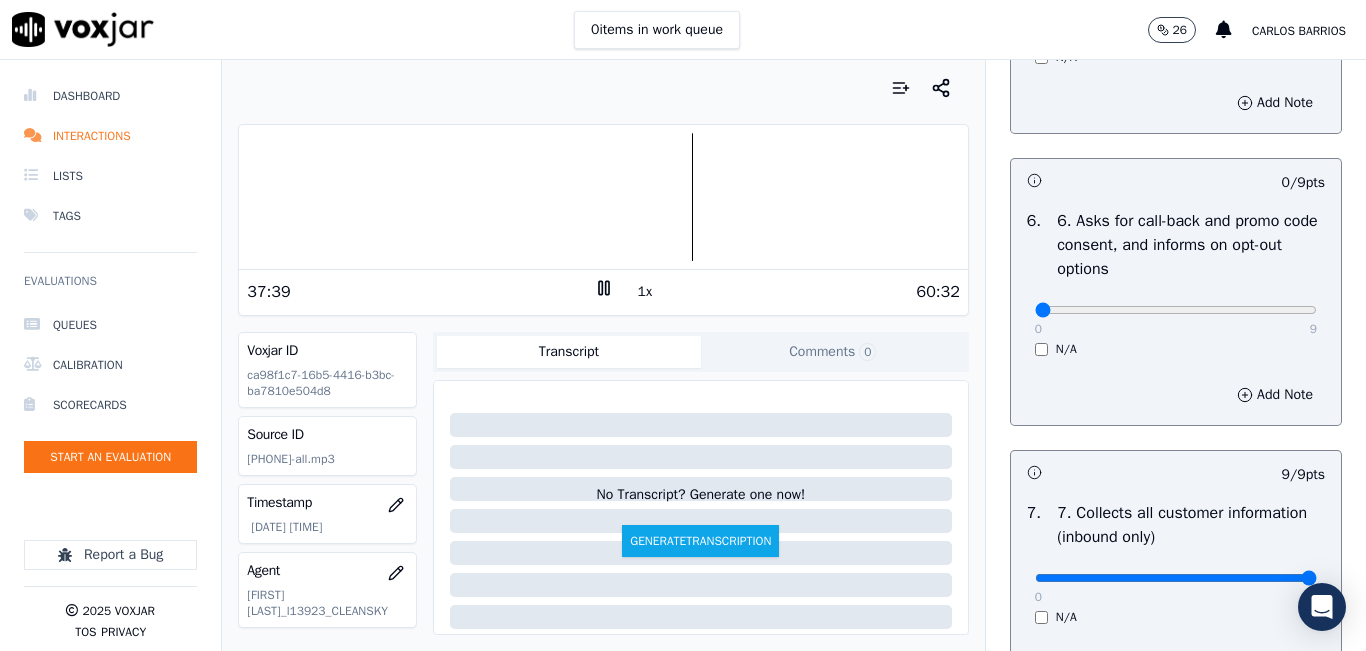 click at bounding box center (603, 197) 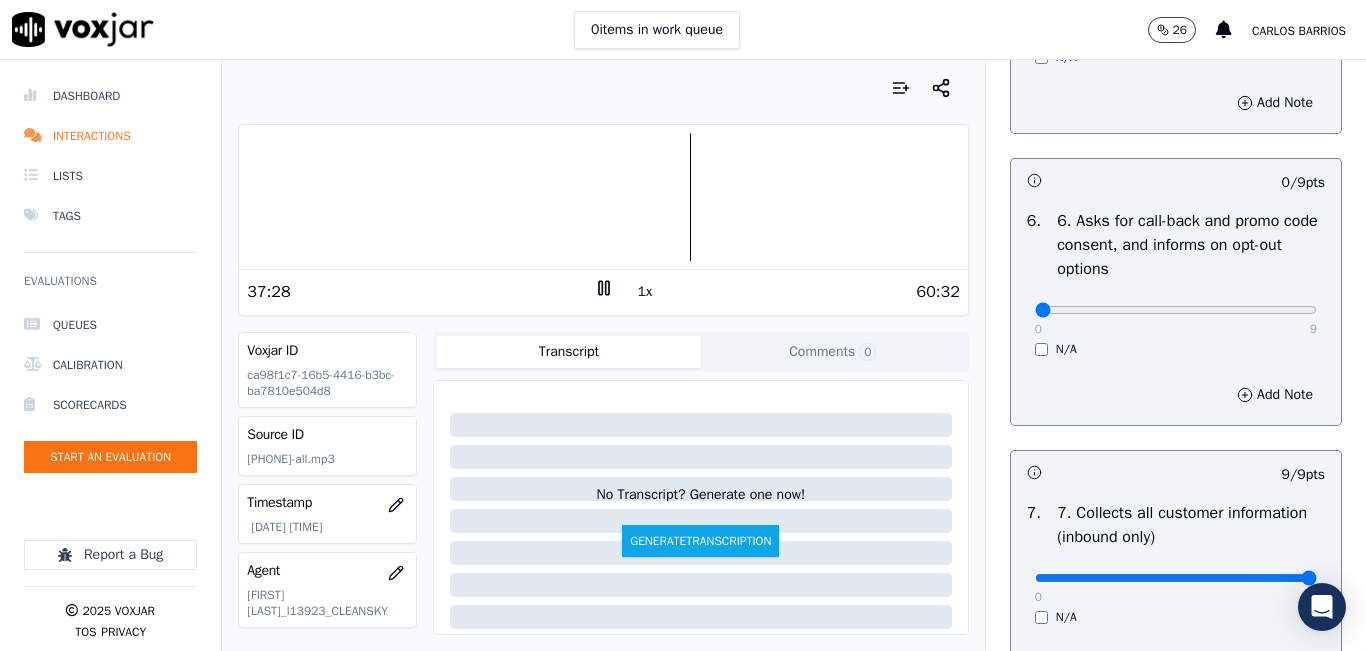 click on "1x" at bounding box center (645, 292) 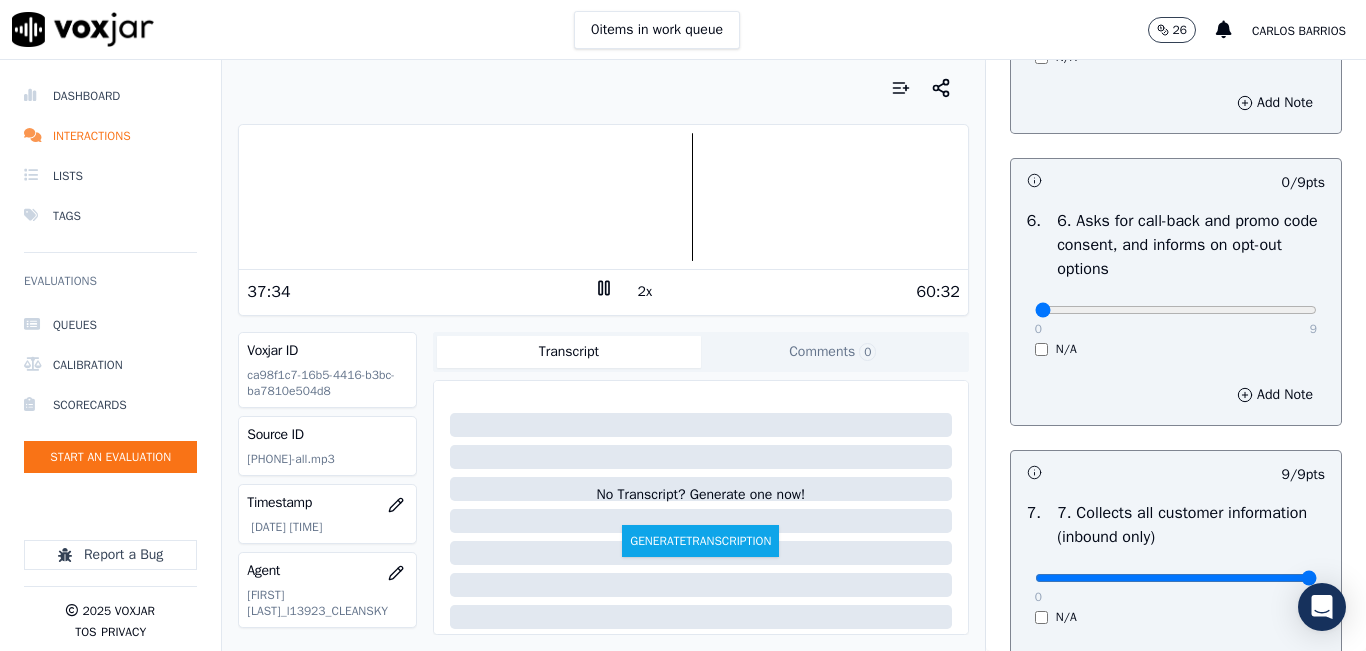 click on "2x" at bounding box center [645, 292] 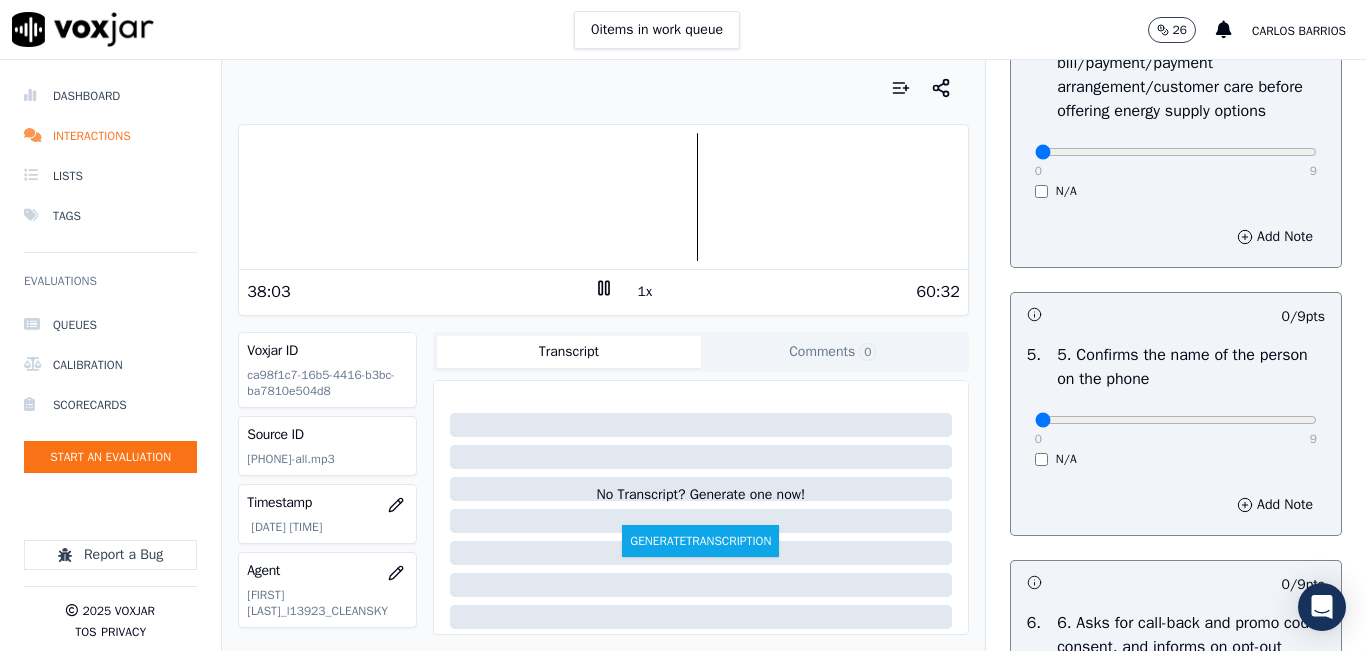 scroll, scrollTop: 1042, scrollLeft: 0, axis: vertical 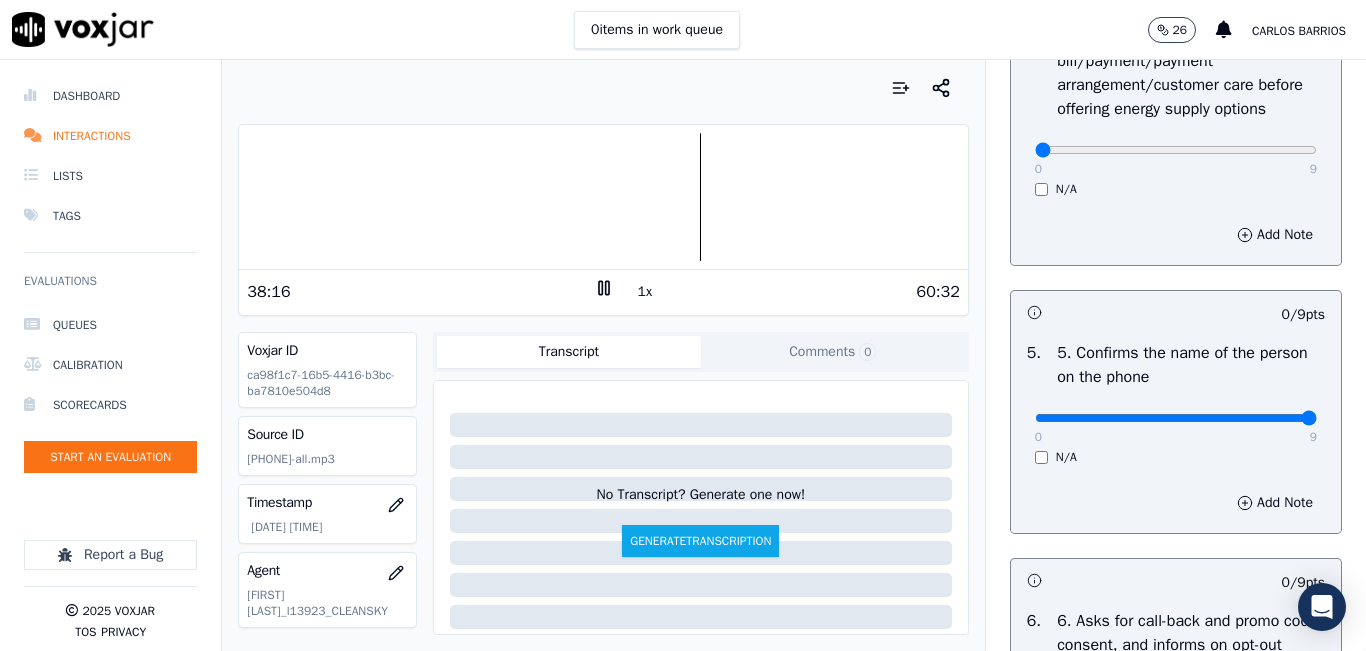 drag, startPoint x: 1248, startPoint y: 479, endPoint x: 1280, endPoint y: 473, distance: 32.55764 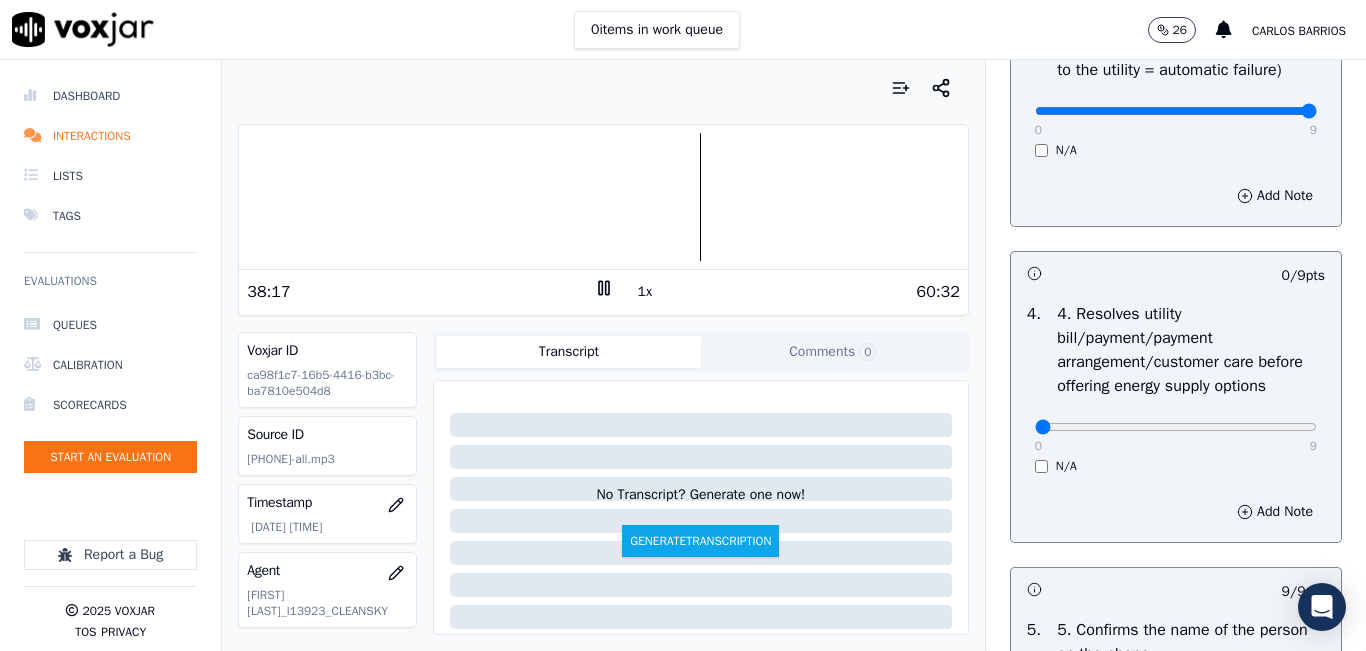 scroll, scrollTop: 742, scrollLeft: 0, axis: vertical 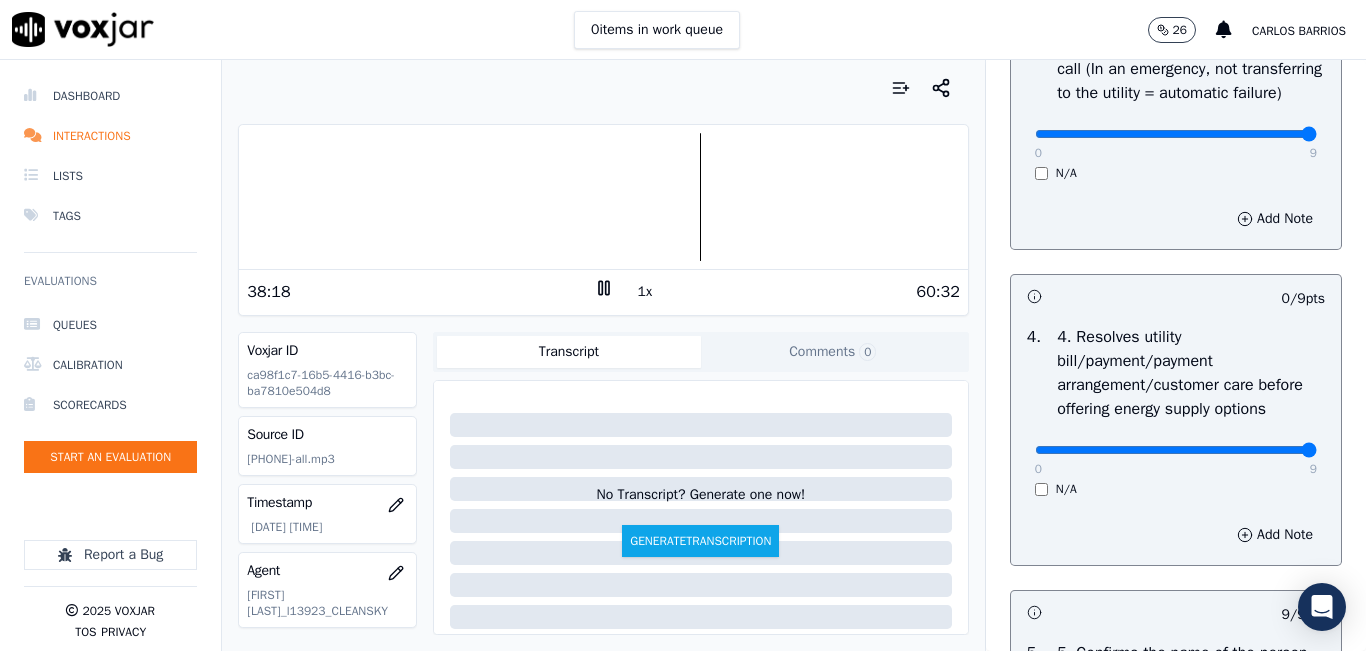 type on "9" 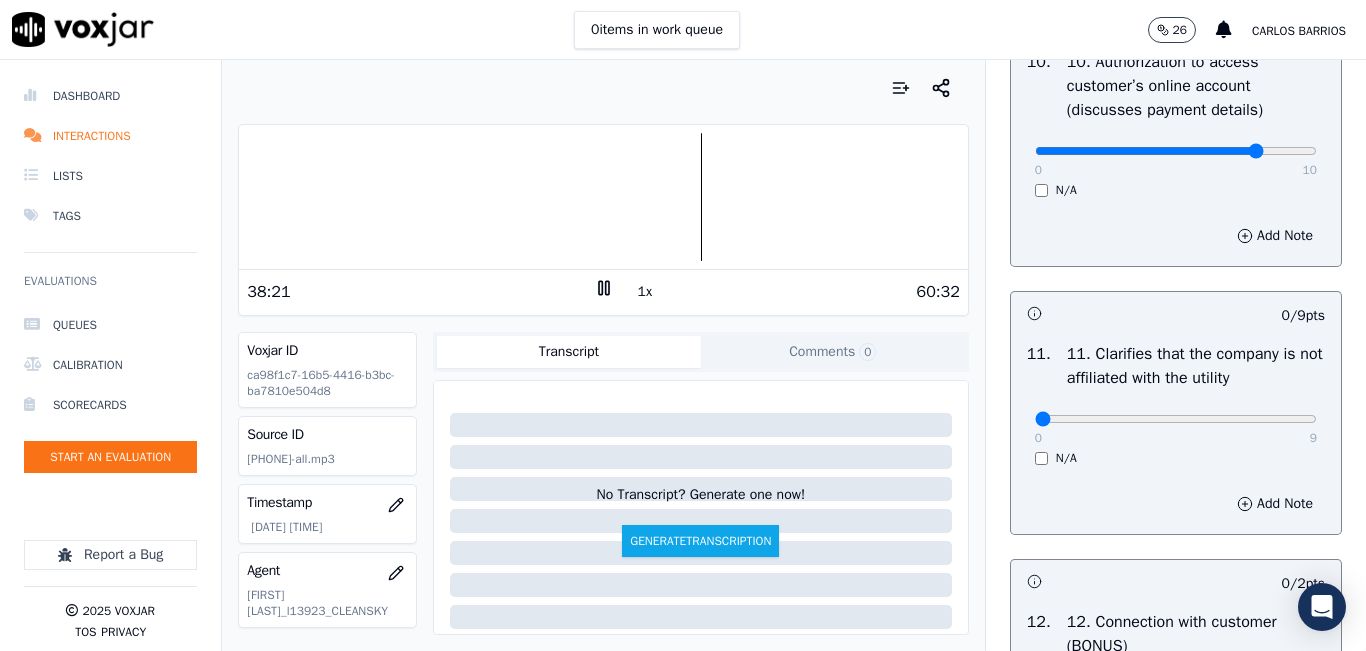 scroll, scrollTop: 2842, scrollLeft: 0, axis: vertical 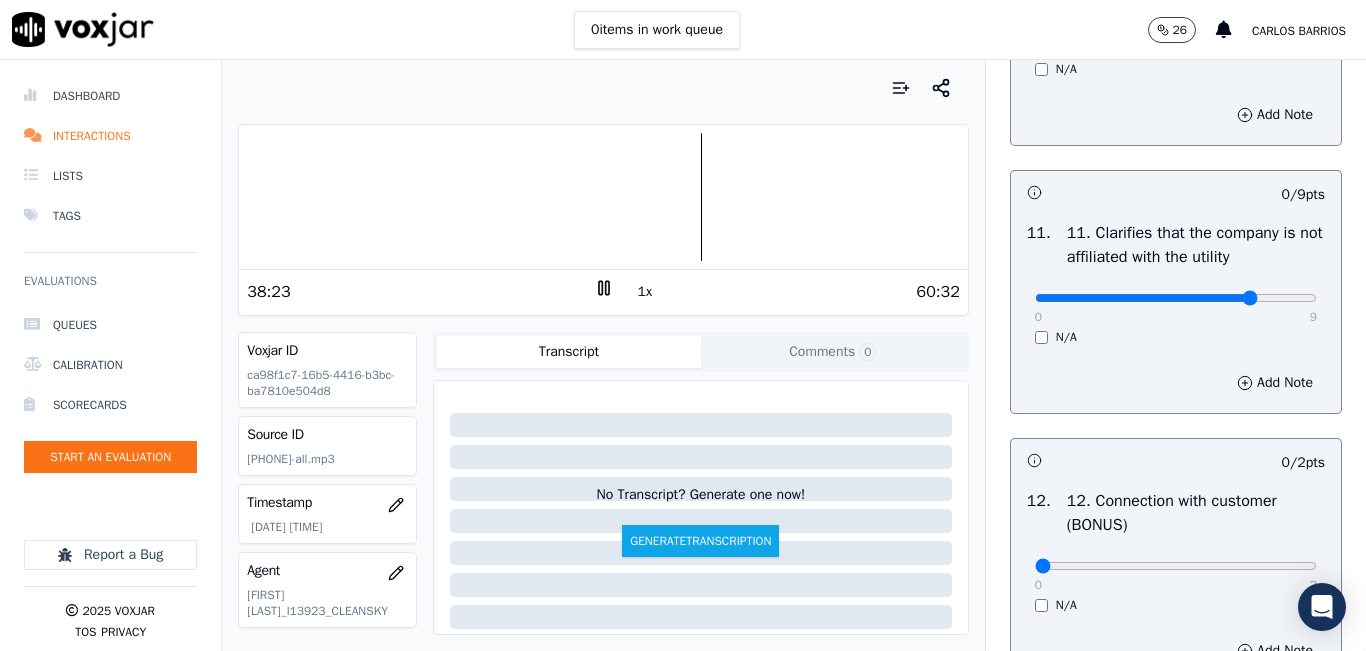 click at bounding box center [1176, -2526] 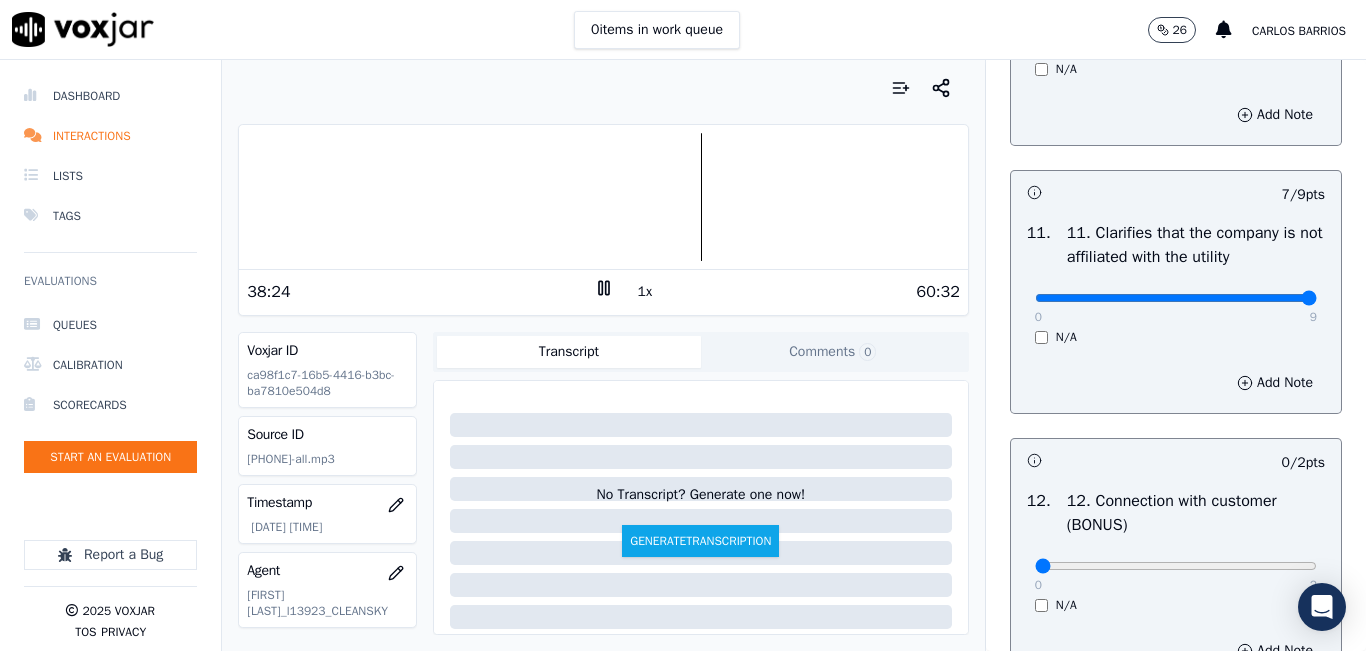 drag, startPoint x: 1234, startPoint y: 367, endPoint x: 1277, endPoint y: 370, distance: 43.104523 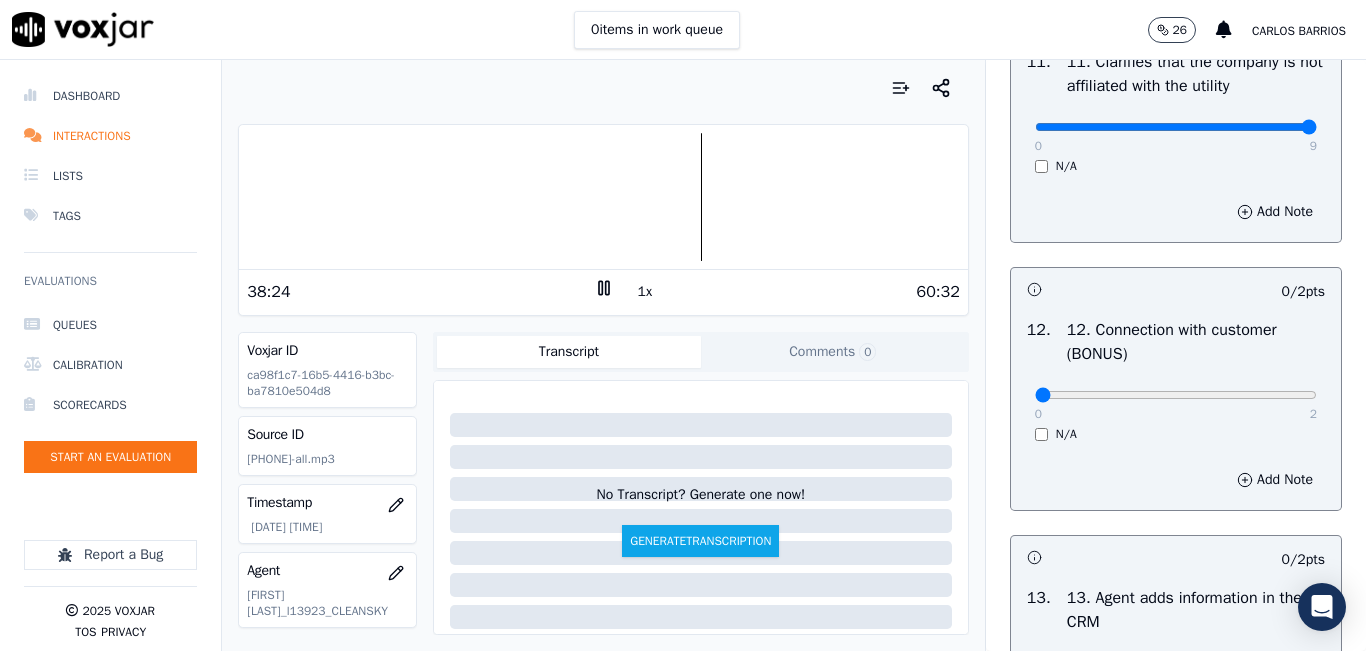 scroll, scrollTop: 3242, scrollLeft: 0, axis: vertical 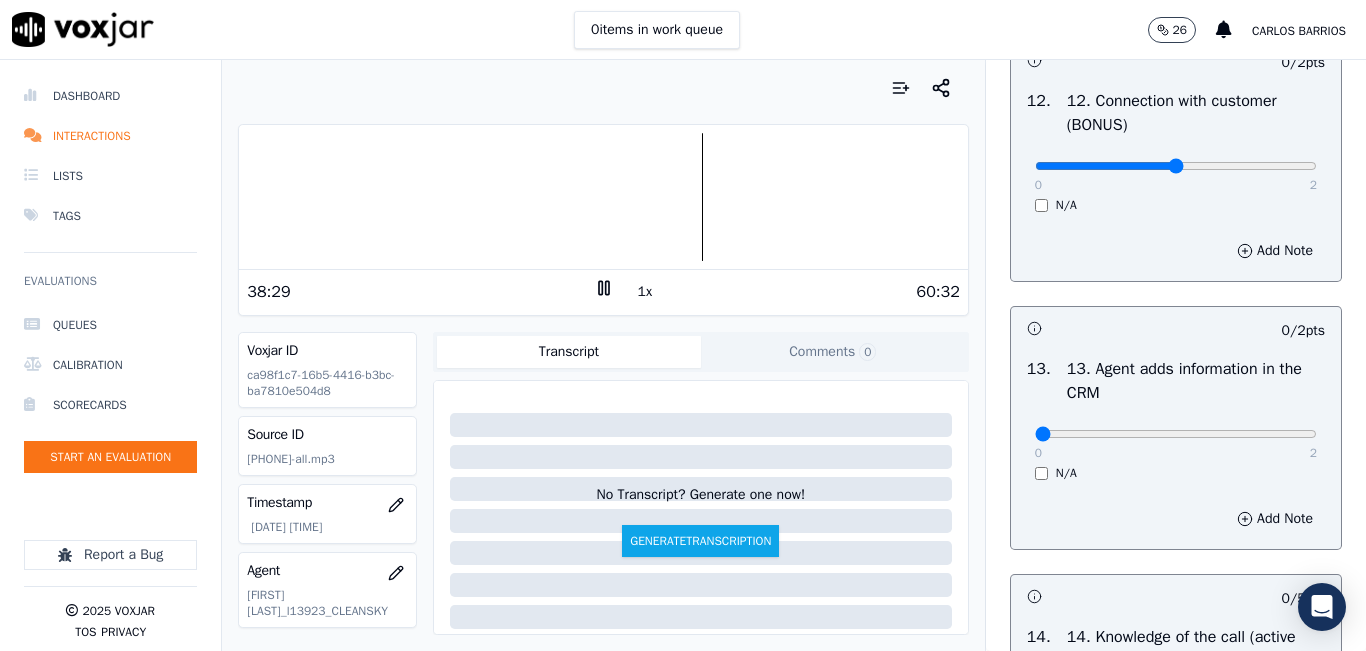 type on "1" 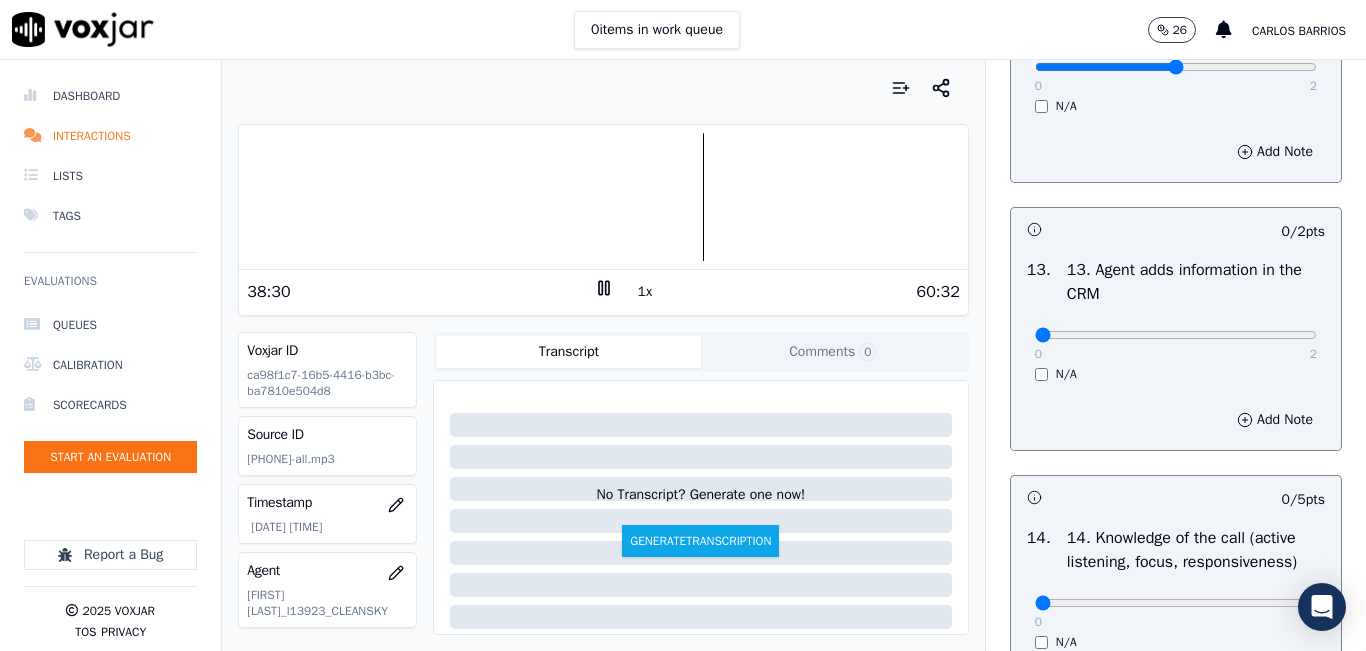 scroll, scrollTop: 3342, scrollLeft: 0, axis: vertical 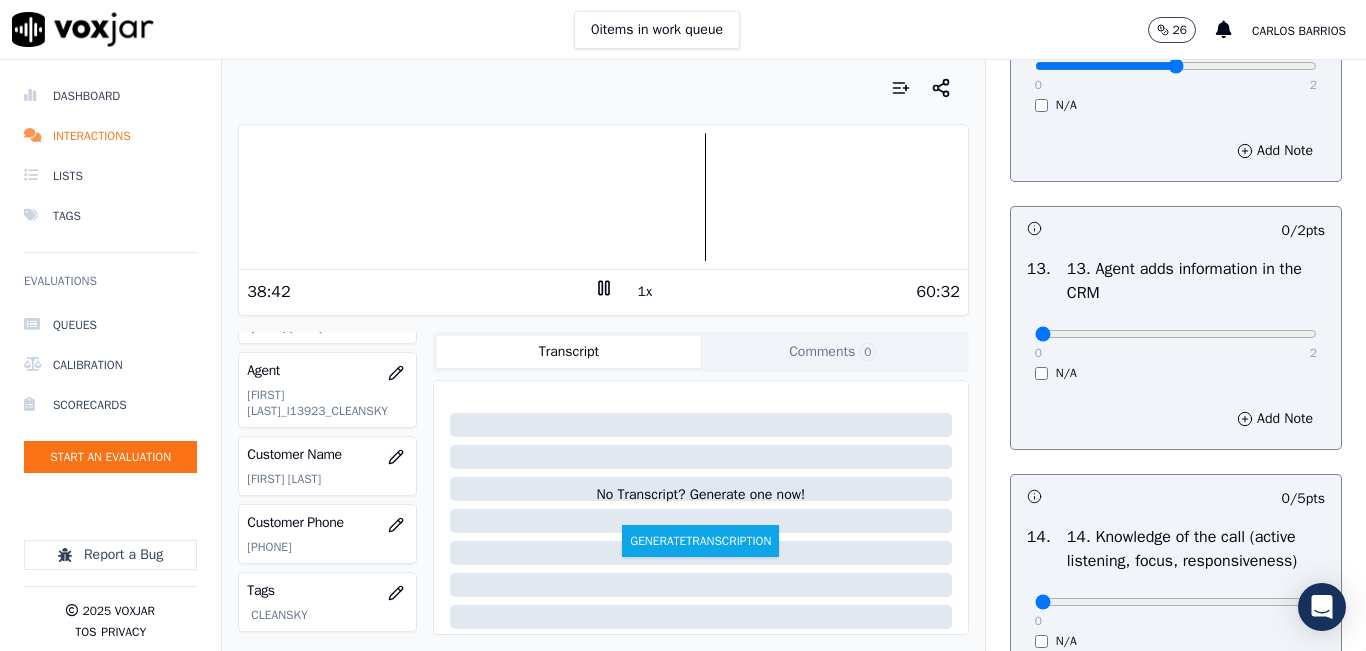 click on "[PHONE]" 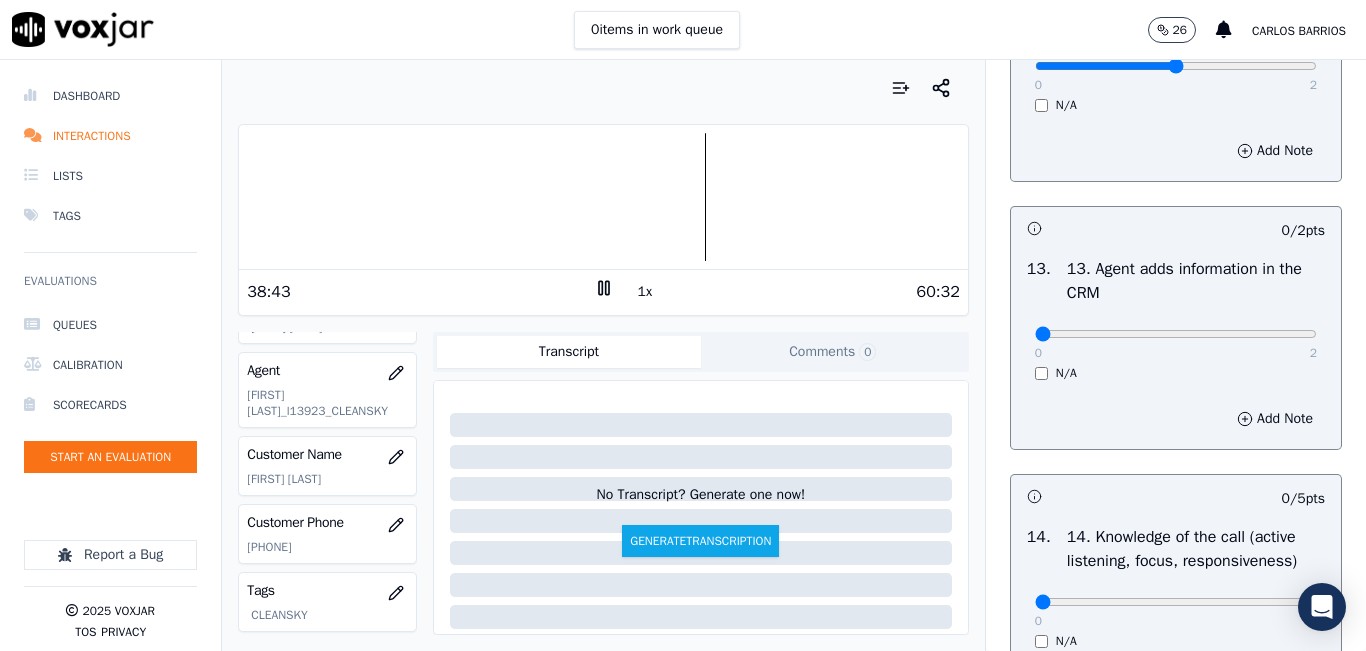 copy on "[PHONE]" 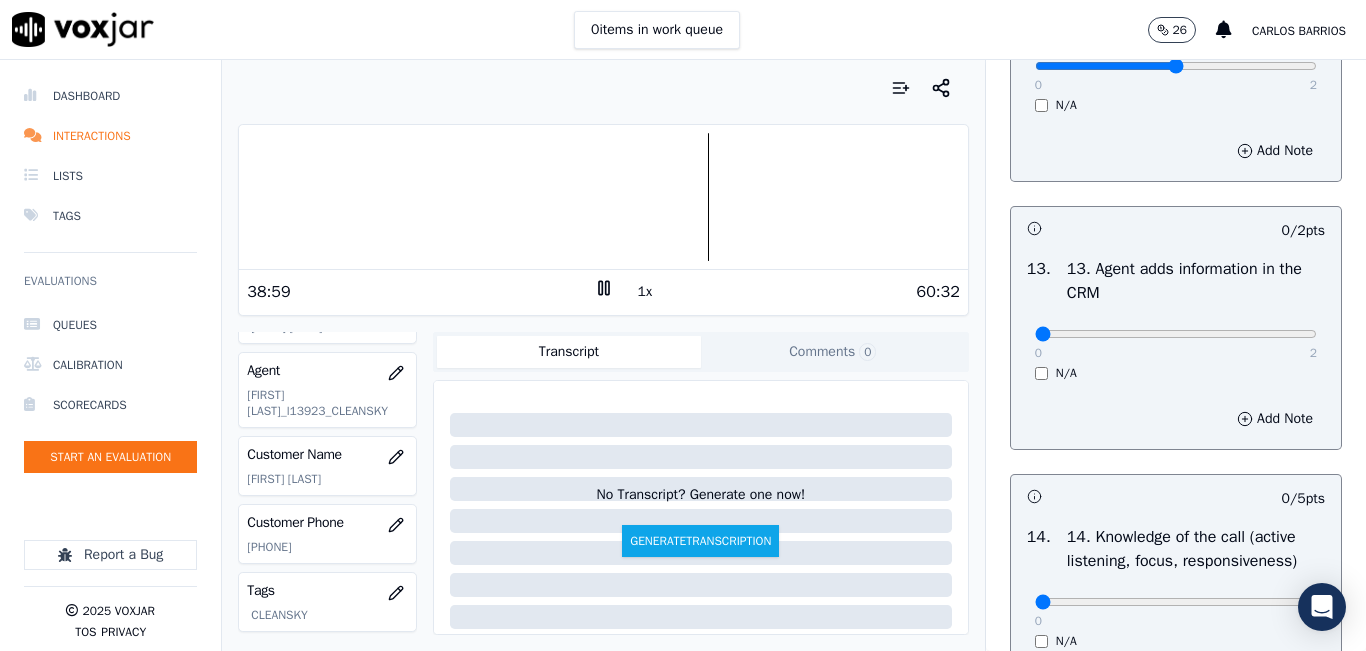 click on "1x" at bounding box center (645, 292) 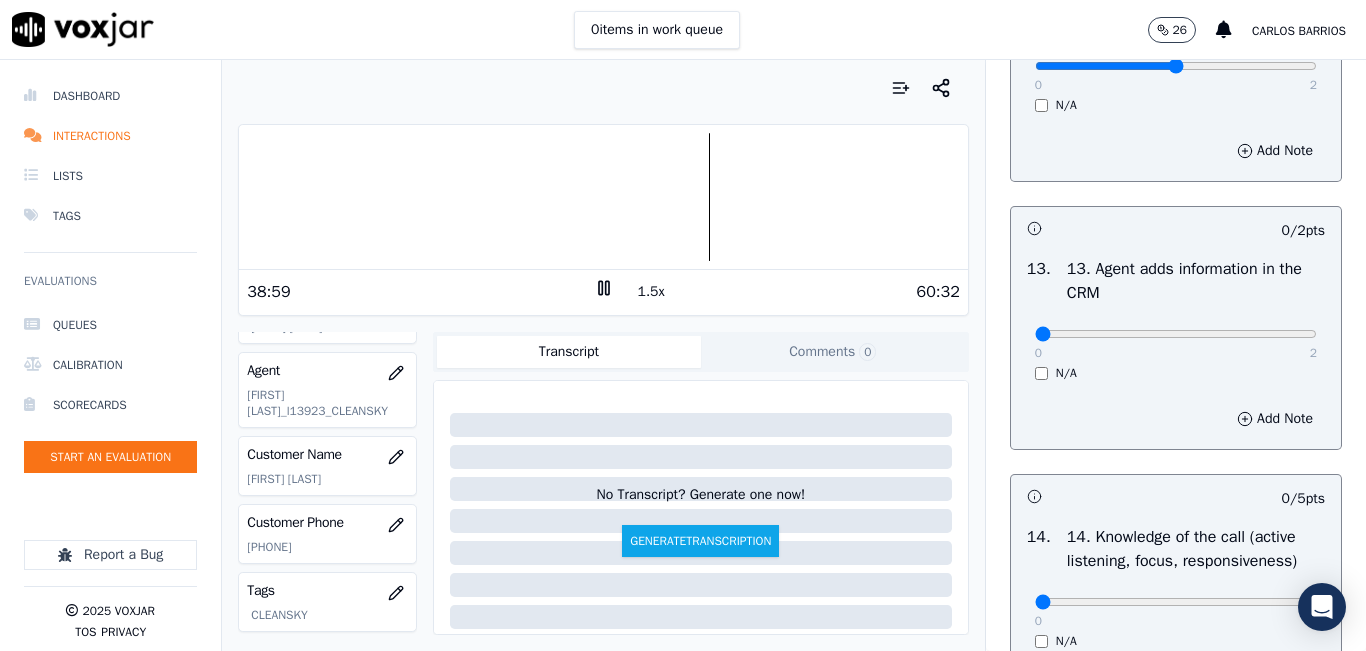 drag, startPoint x: 633, startPoint y: 300, endPoint x: 689, endPoint y: 325, distance: 61.326992 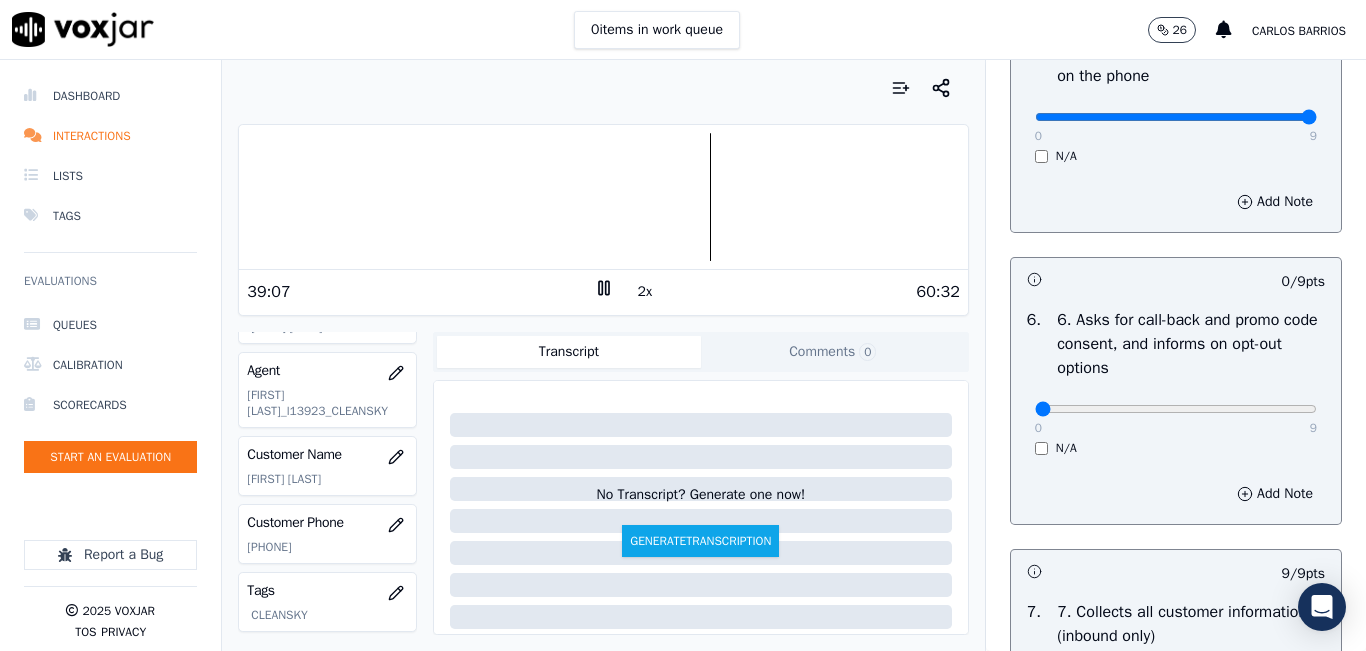 scroll, scrollTop: 1342, scrollLeft: 0, axis: vertical 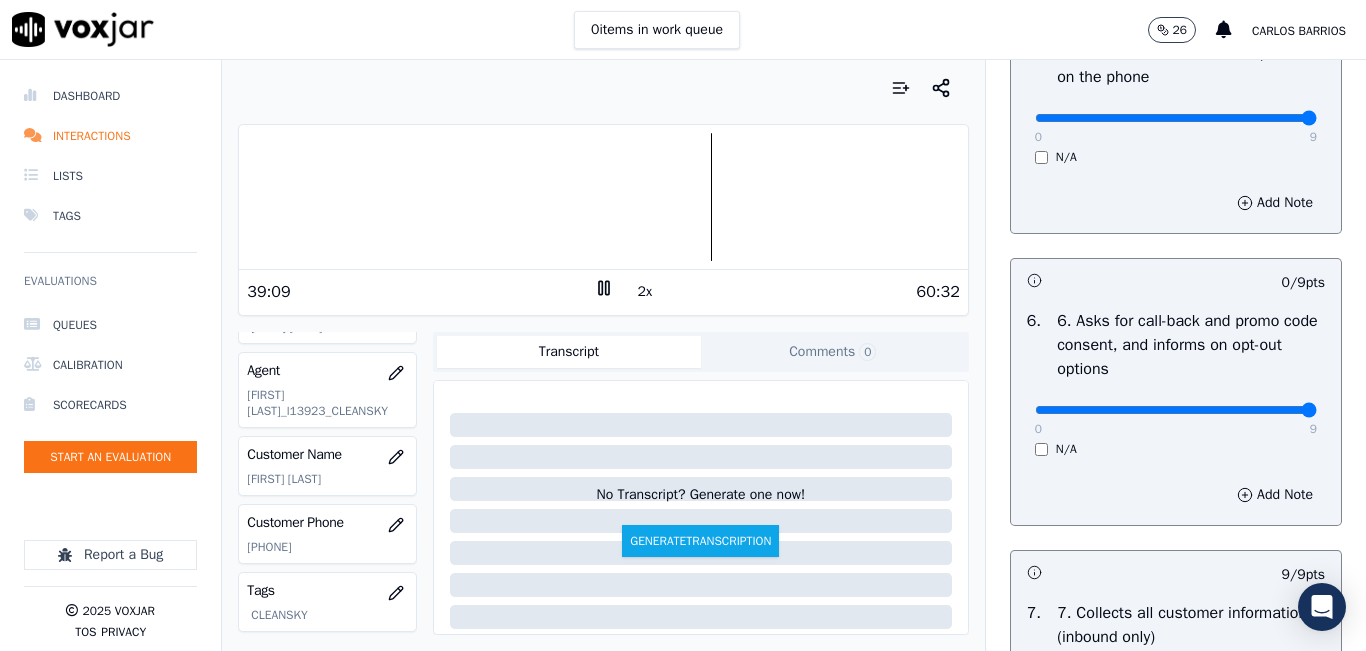 type on "9" 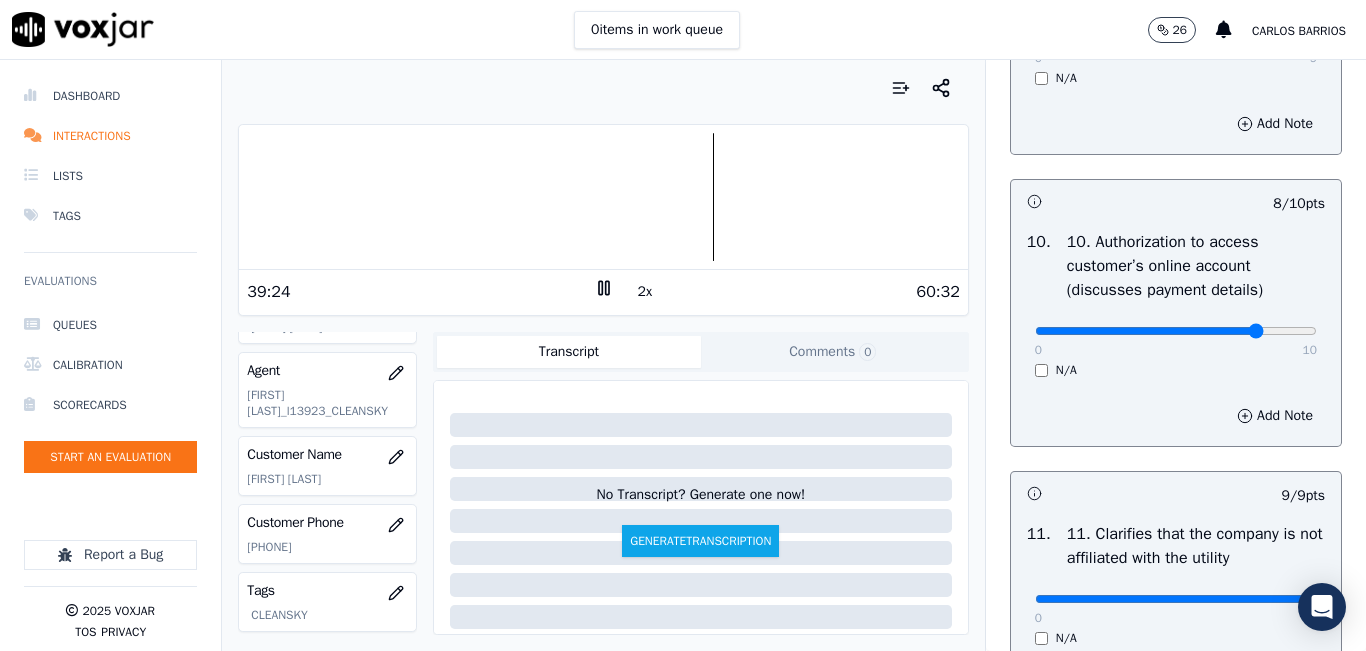 scroll, scrollTop: 2542, scrollLeft: 0, axis: vertical 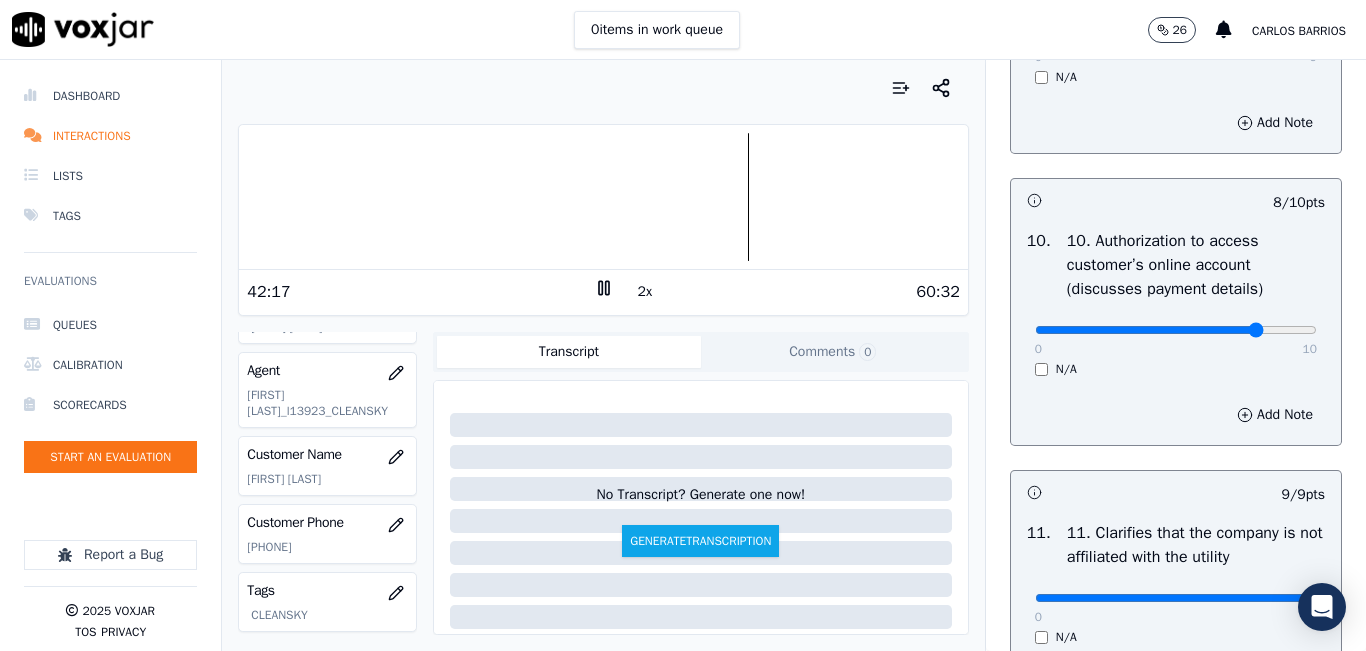 click on "2x" at bounding box center [645, 292] 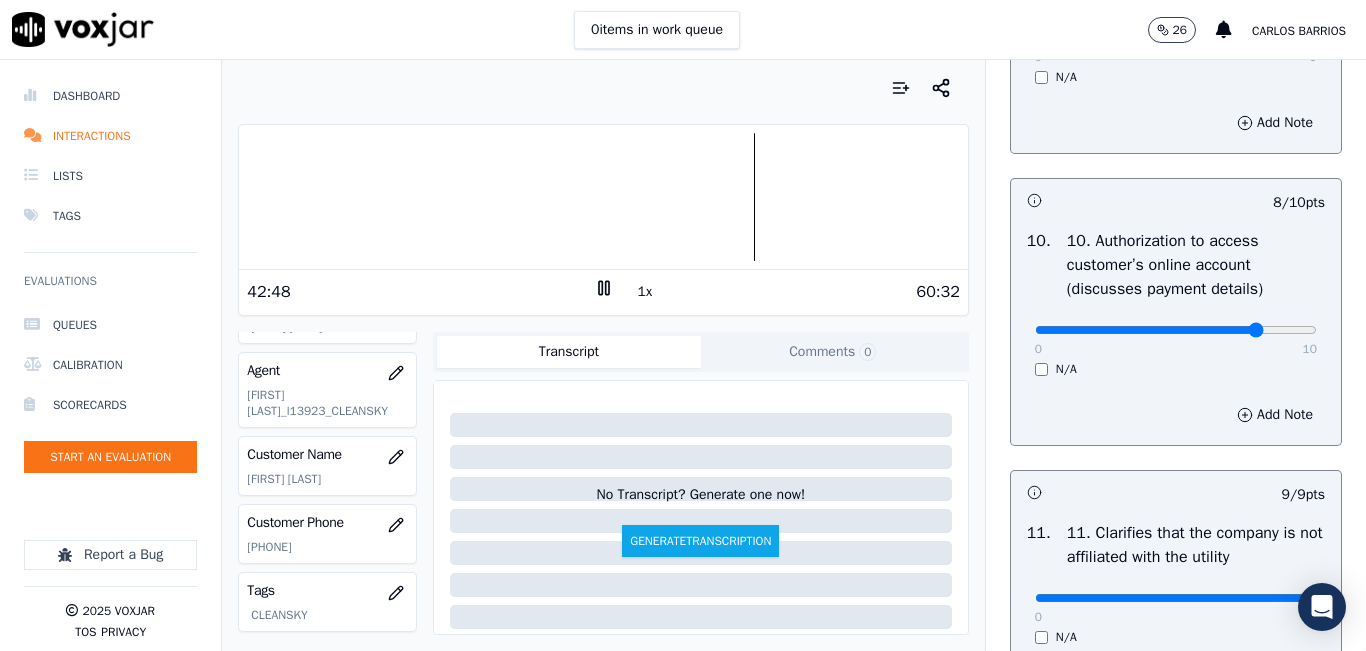 click at bounding box center [603, 197] 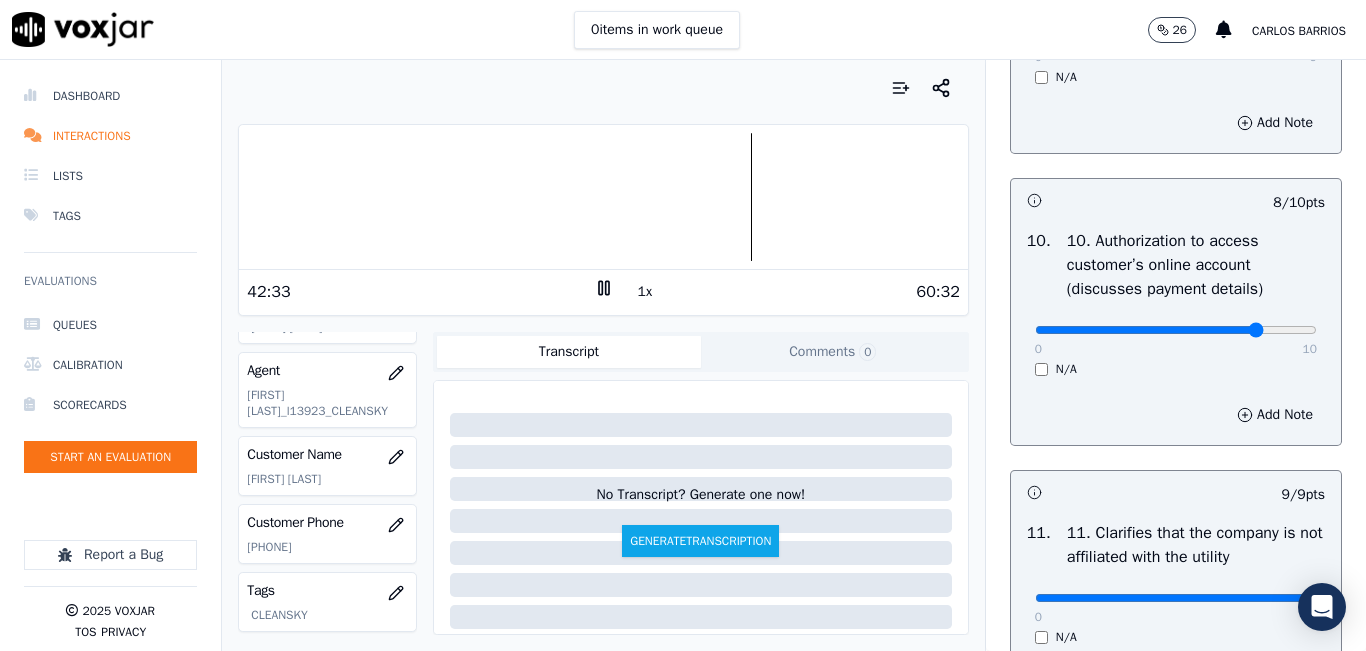 click on "1x" at bounding box center [645, 292] 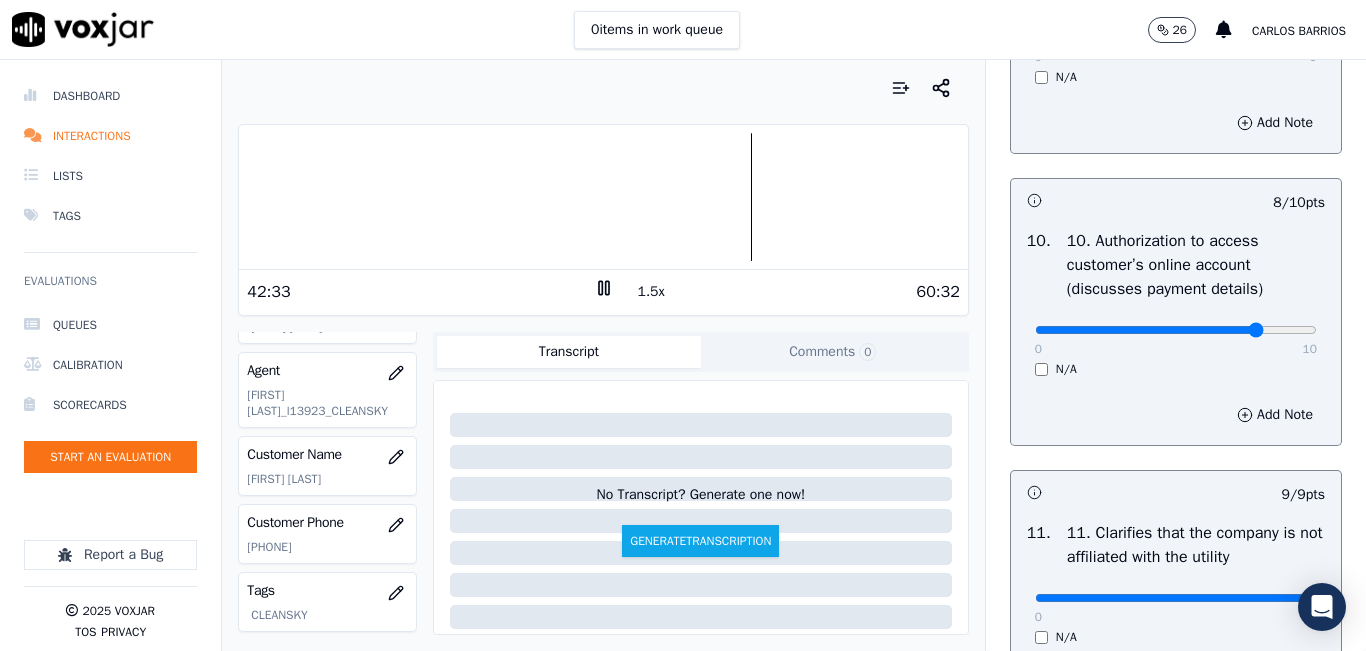 click on "1.5x" at bounding box center (651, 292) 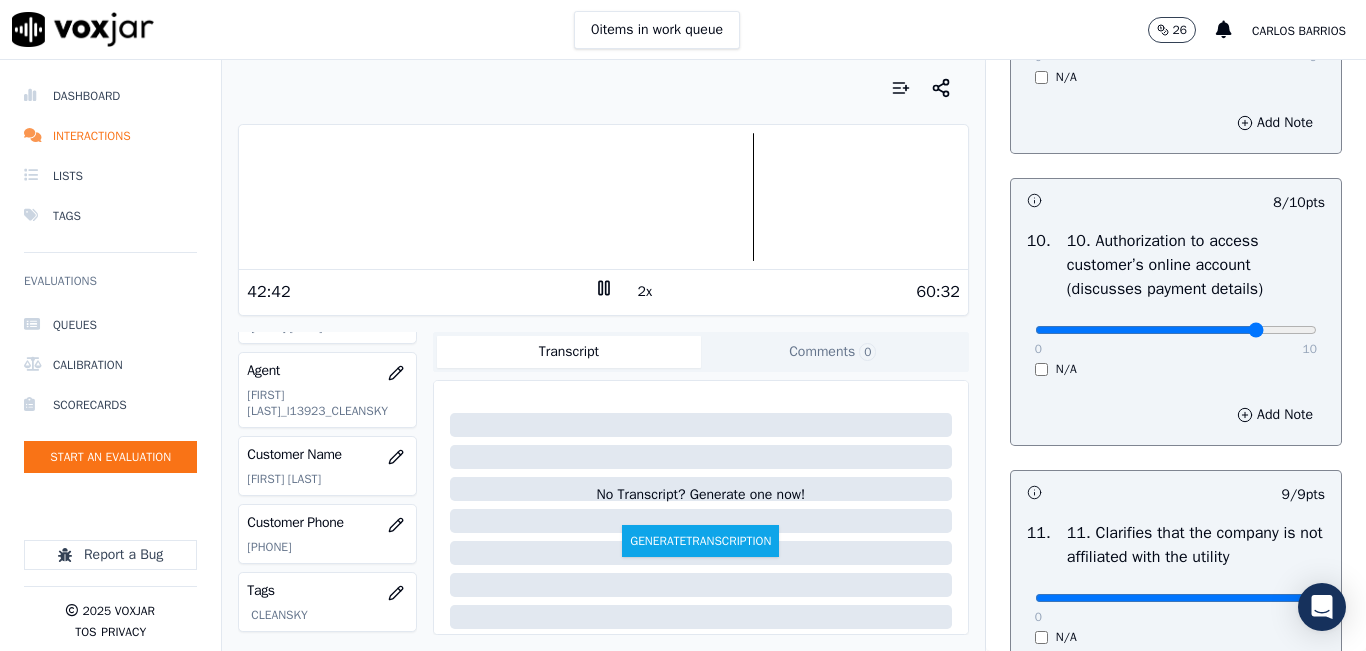 click on "2x" at bounding box center (645, 292) 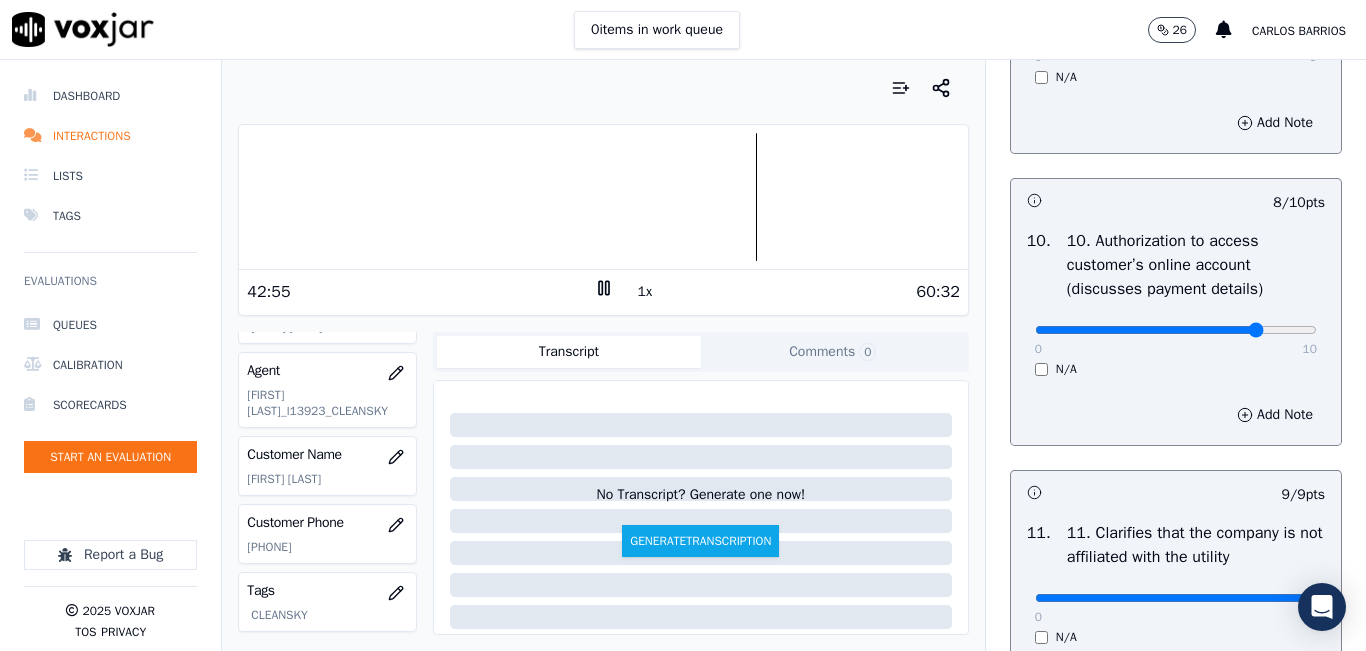 click on "1x" at bounding box center [645, 292] 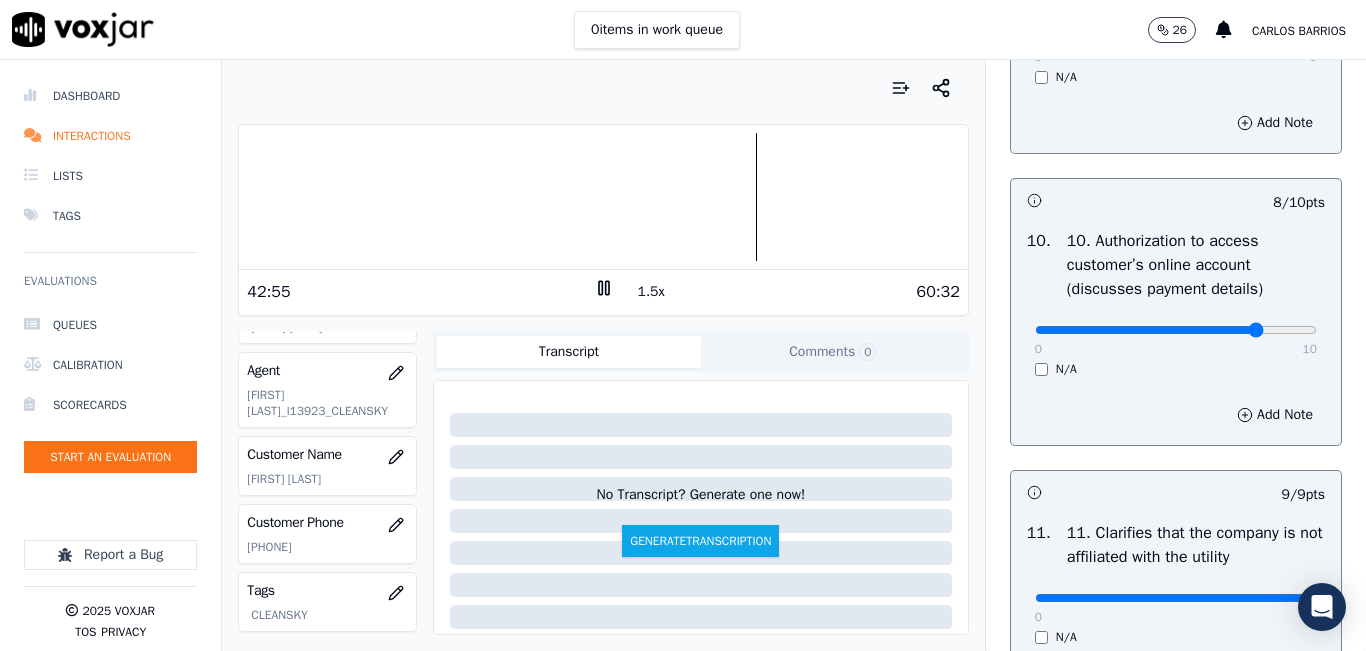 click on "1.5x" at bounding box center [651, 292] 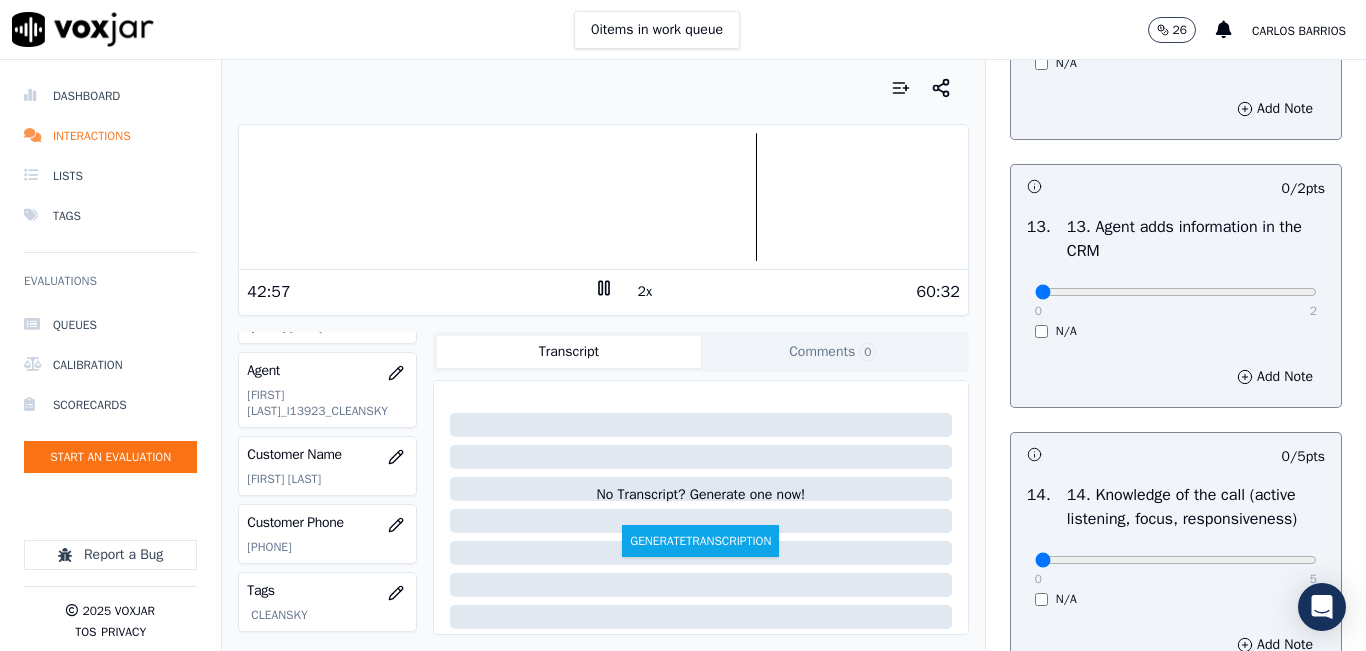 scroll, scrollTop: 3642, scrollLeft: 0, axis: vertical 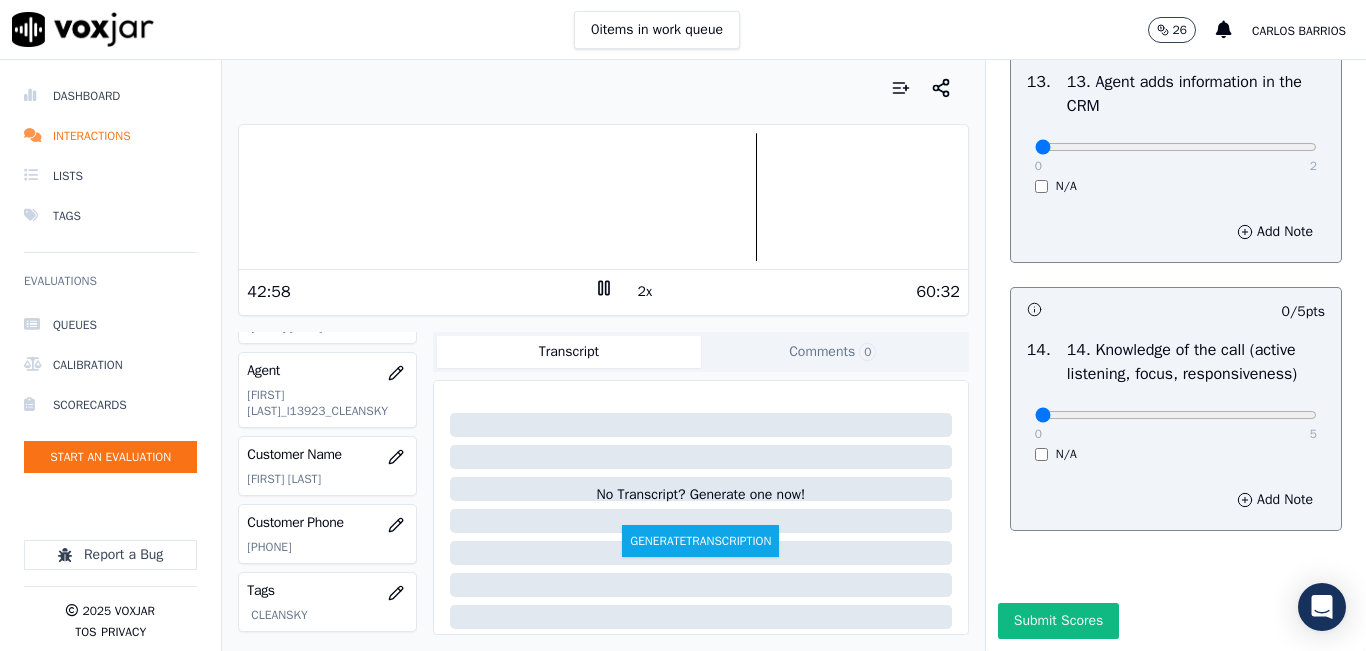 click on "0   5     N/A" at bounding box center (1176, 424) 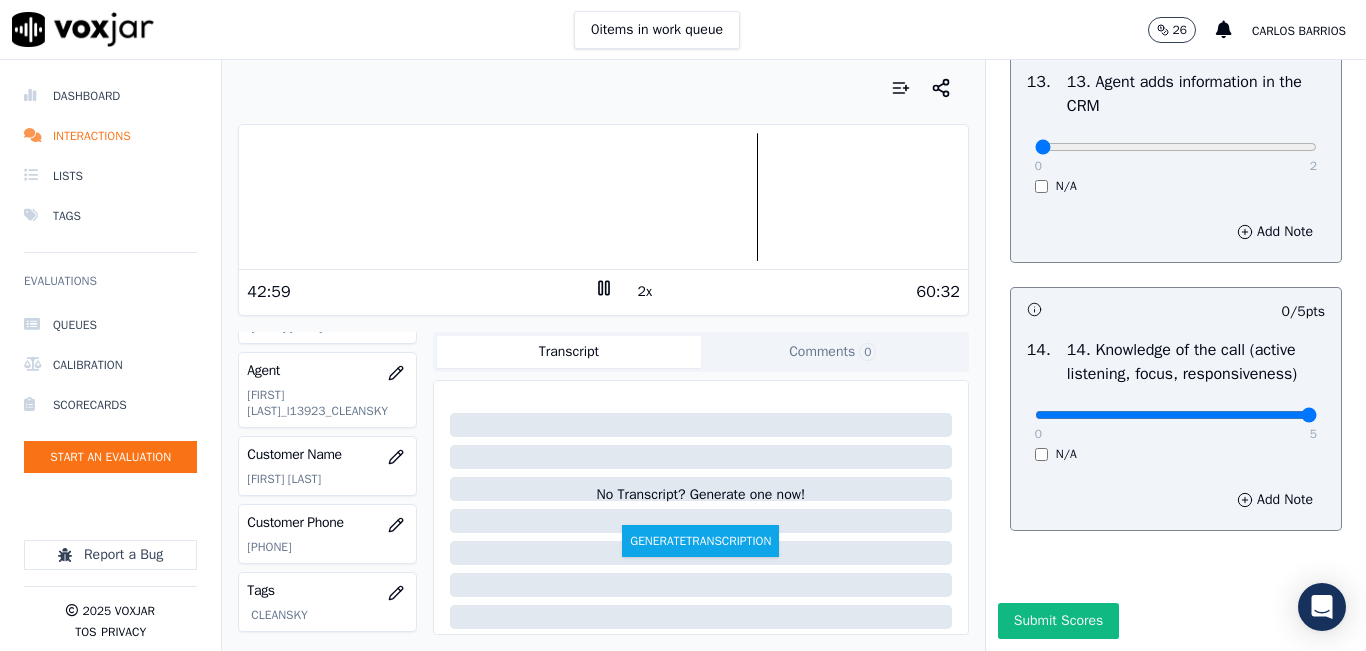 type on "5" 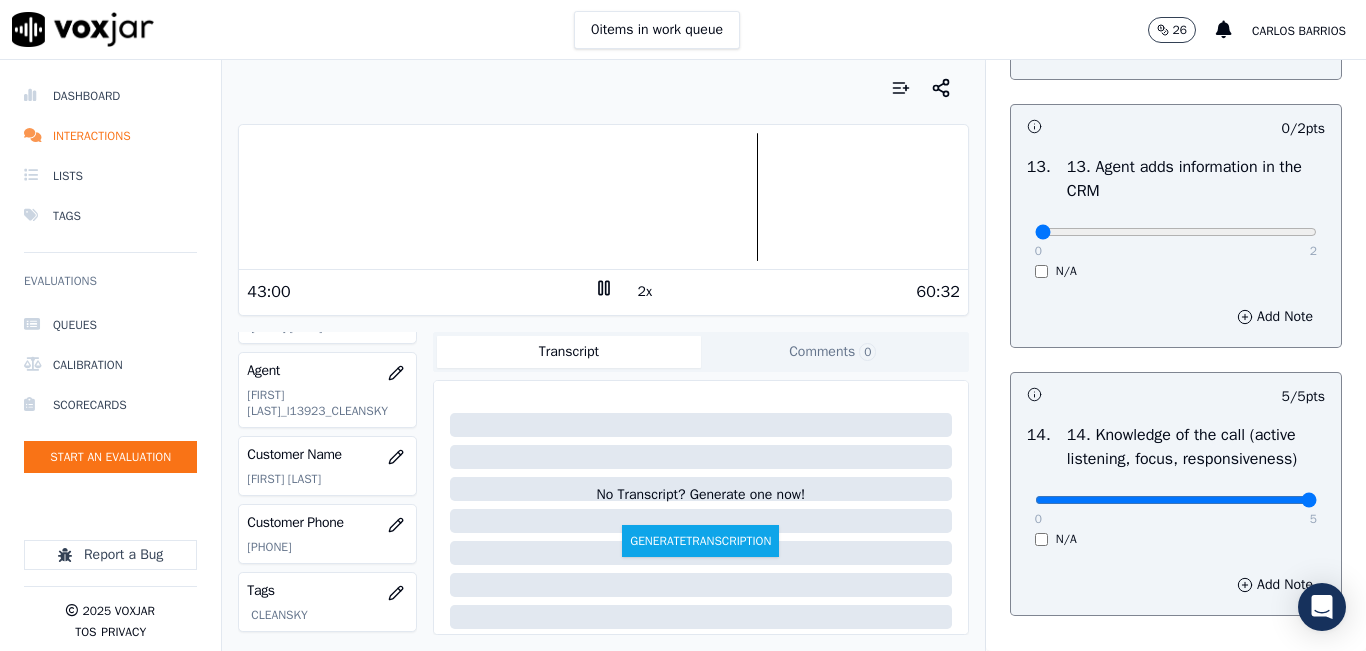 scroll, scrollTop: 3442, scrollLeft: 0, axis: vertical 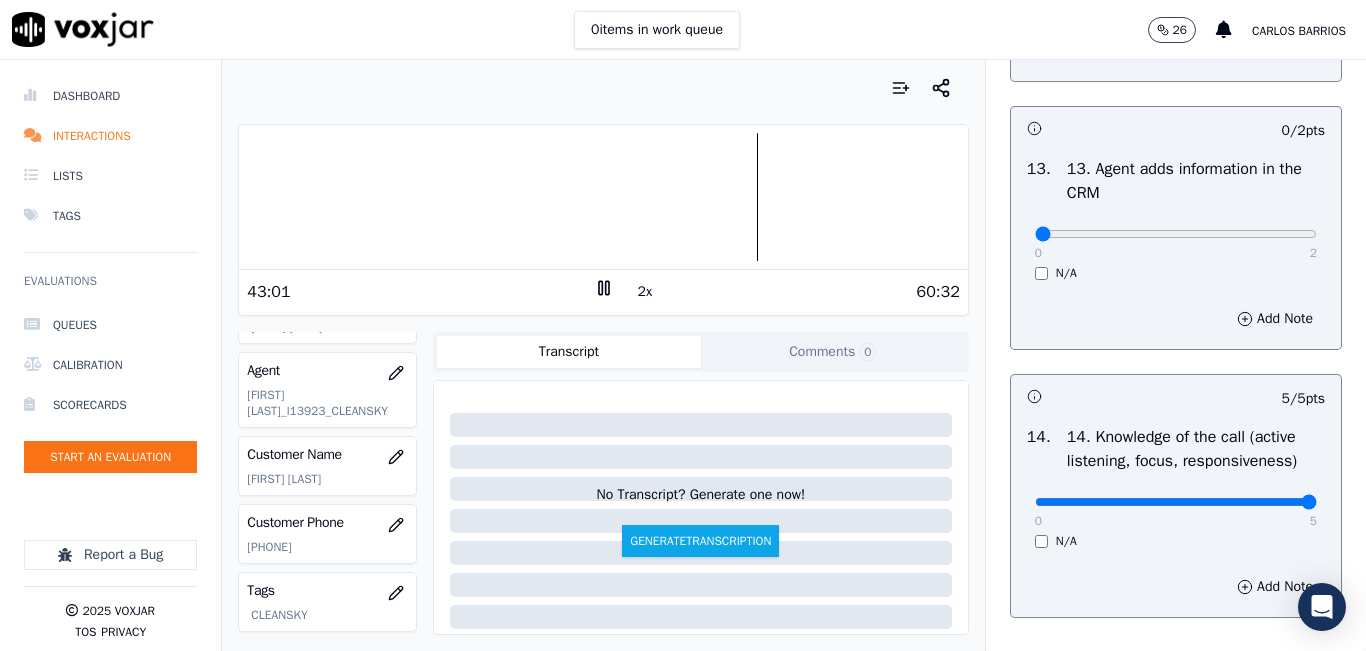 drag, startPoint x: 1266, startPoint y: 290, endPoint x: 1259, endPoint y: 309, distance: 20.248457 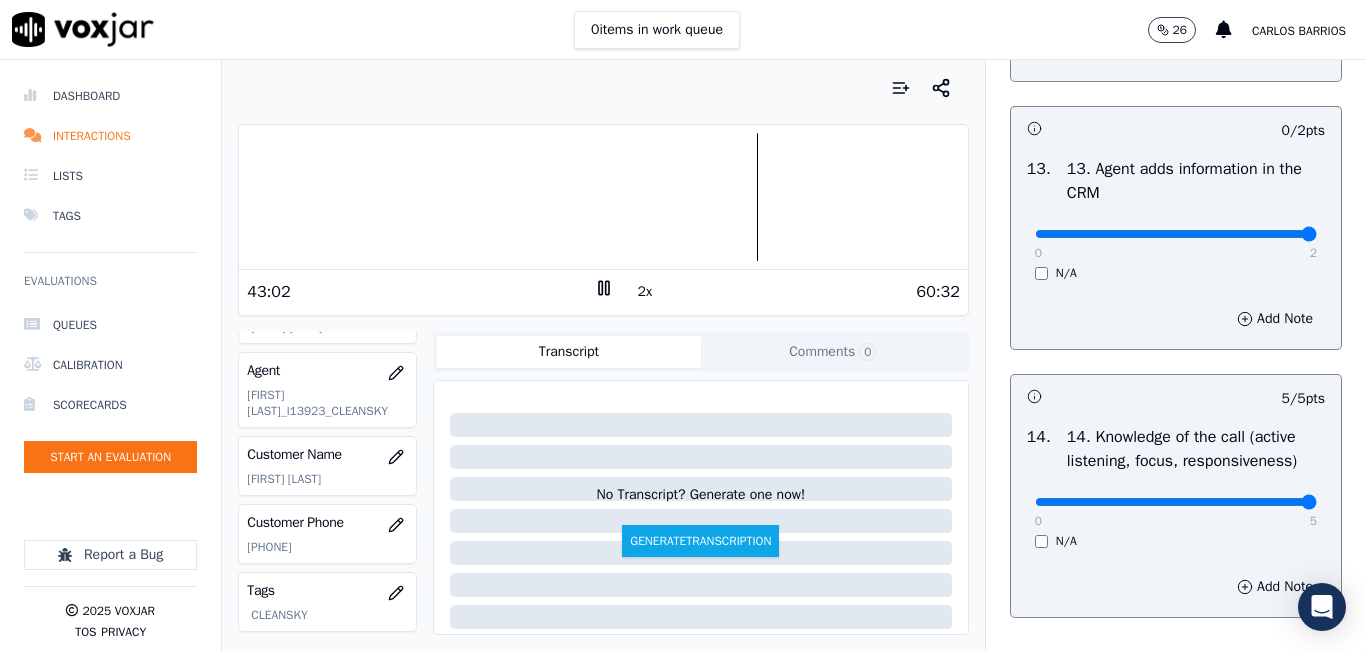 type on "2" 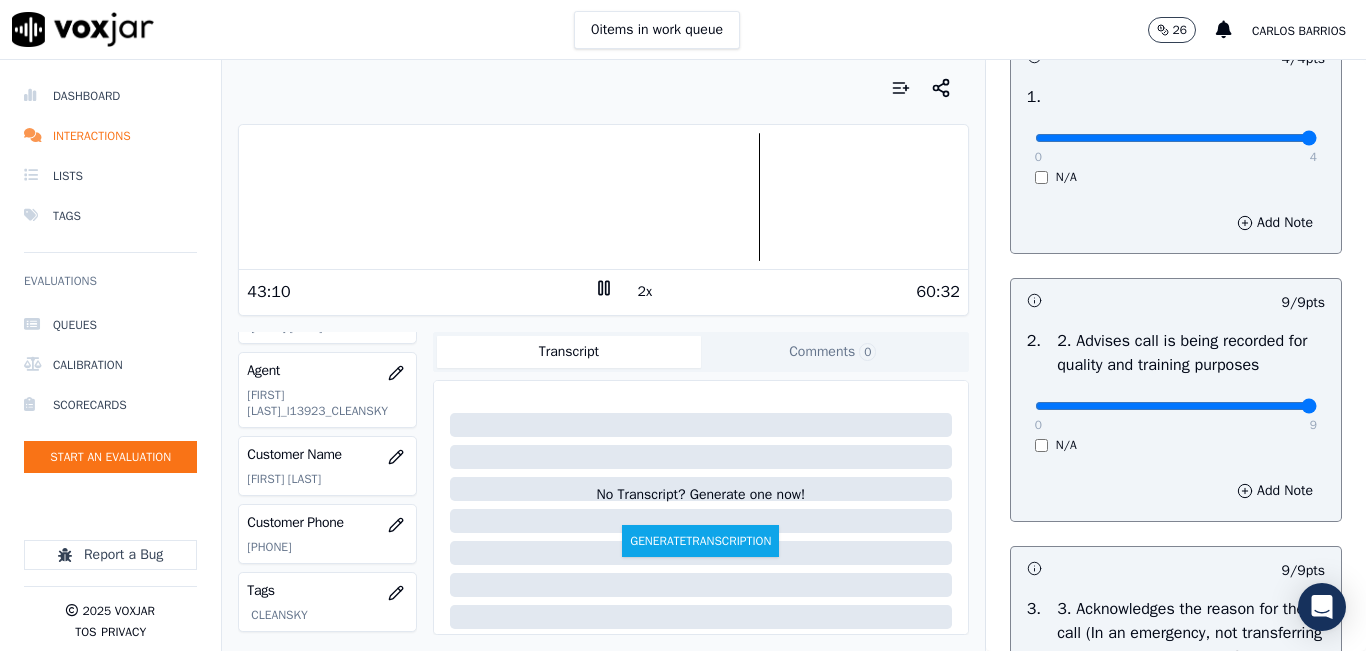 scroll, scrollTop: 42, scrollLeft: 0, axis: vertical 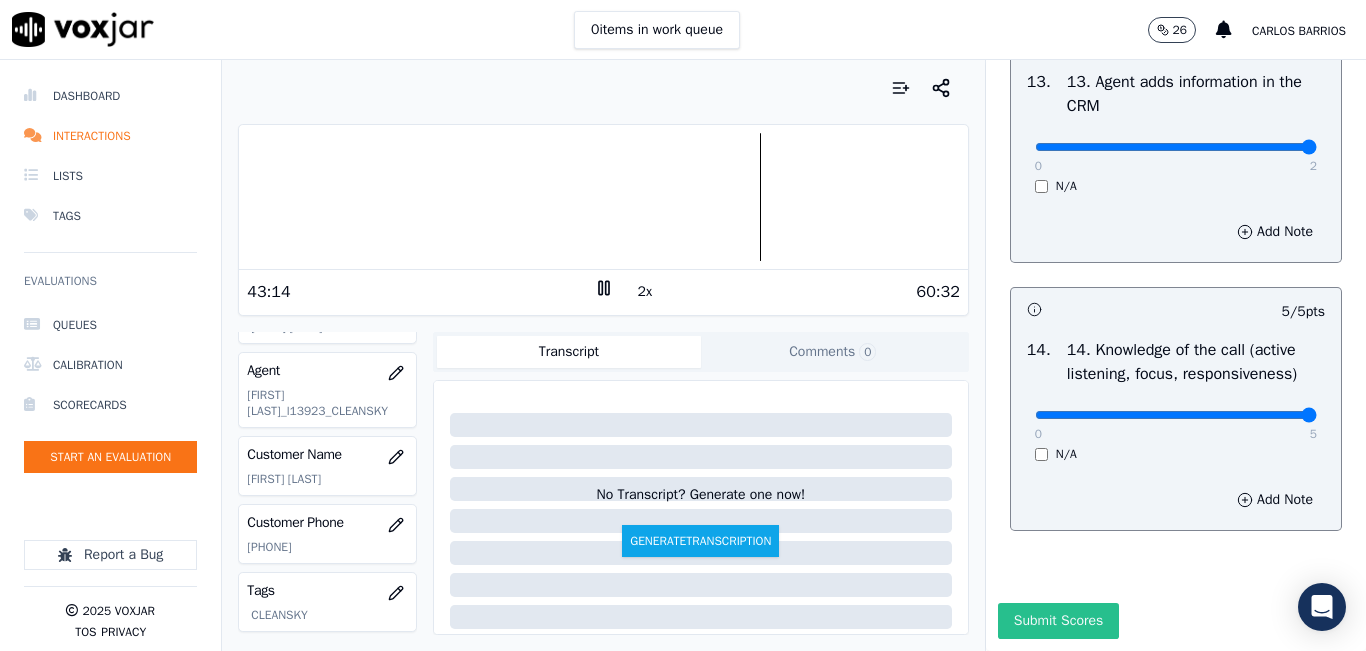 click on "Submit Scores" at bounding box center (1058, 621) 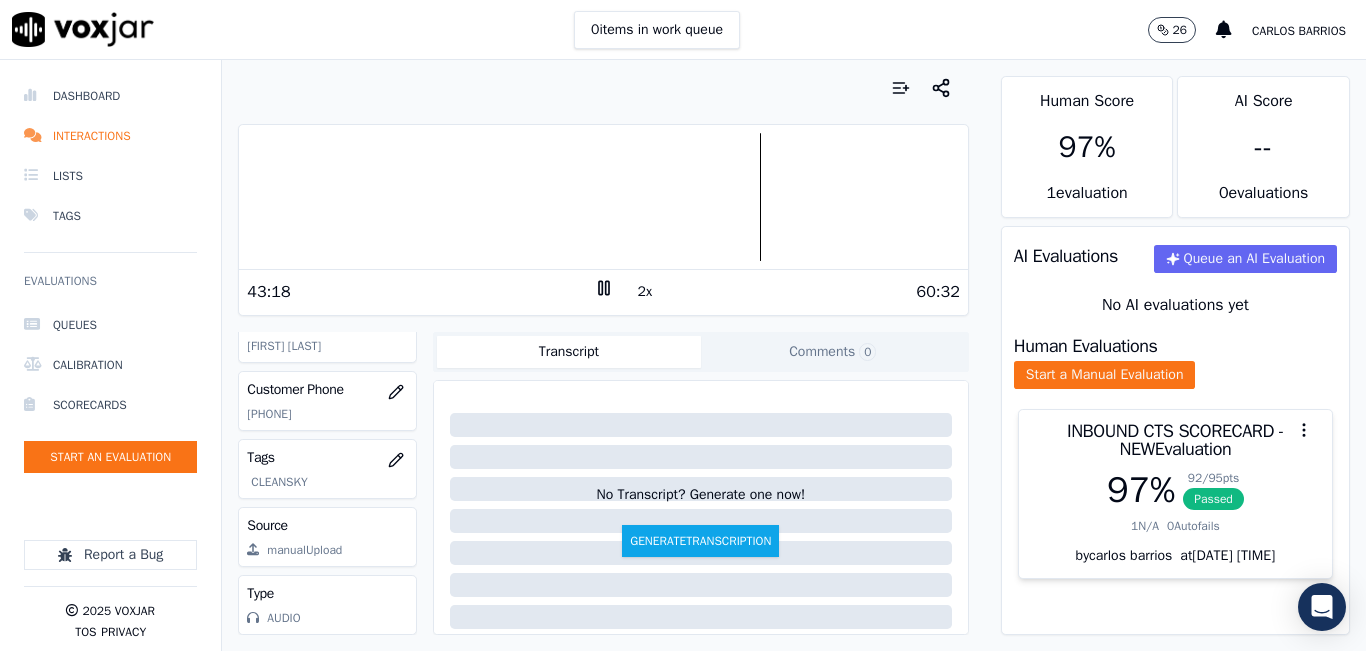 scroll, scrollTop: 378, scrollLeft: 0, axis: vertical 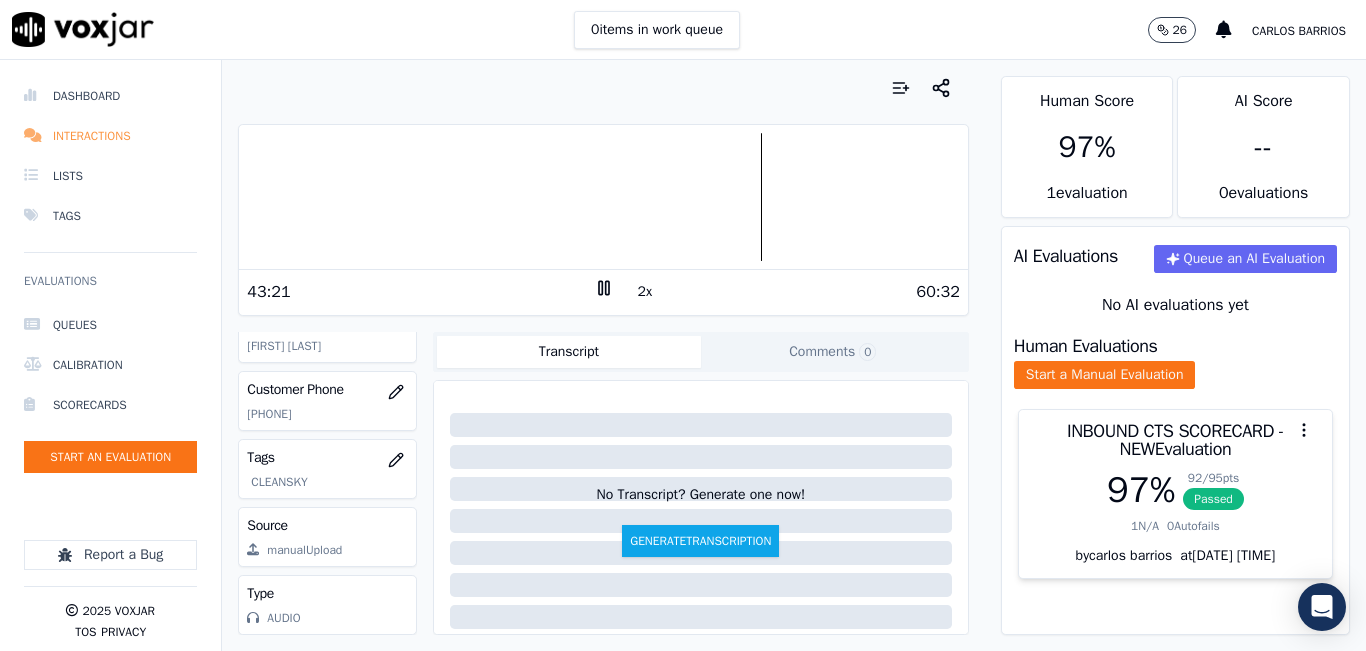 click on "Interactions" at bounding box center [110, 136] 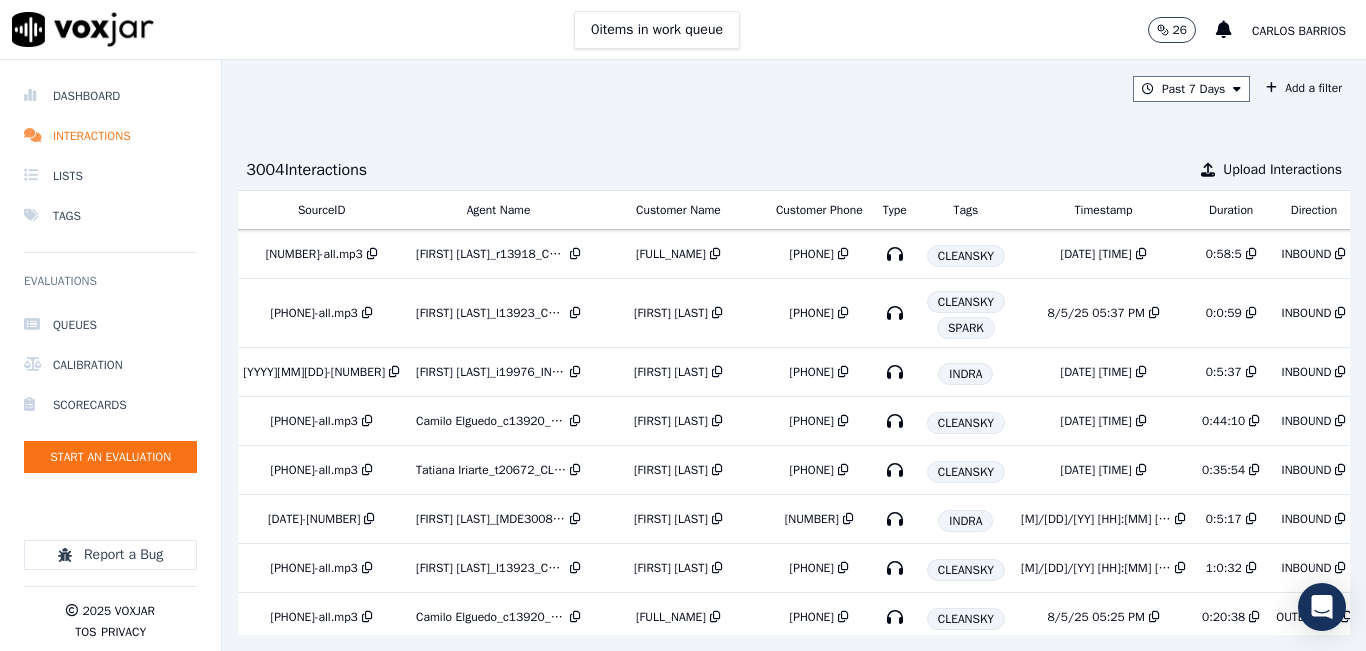 scroll, scrollTop: 0, scrollLeft: 353, axis: horizontal 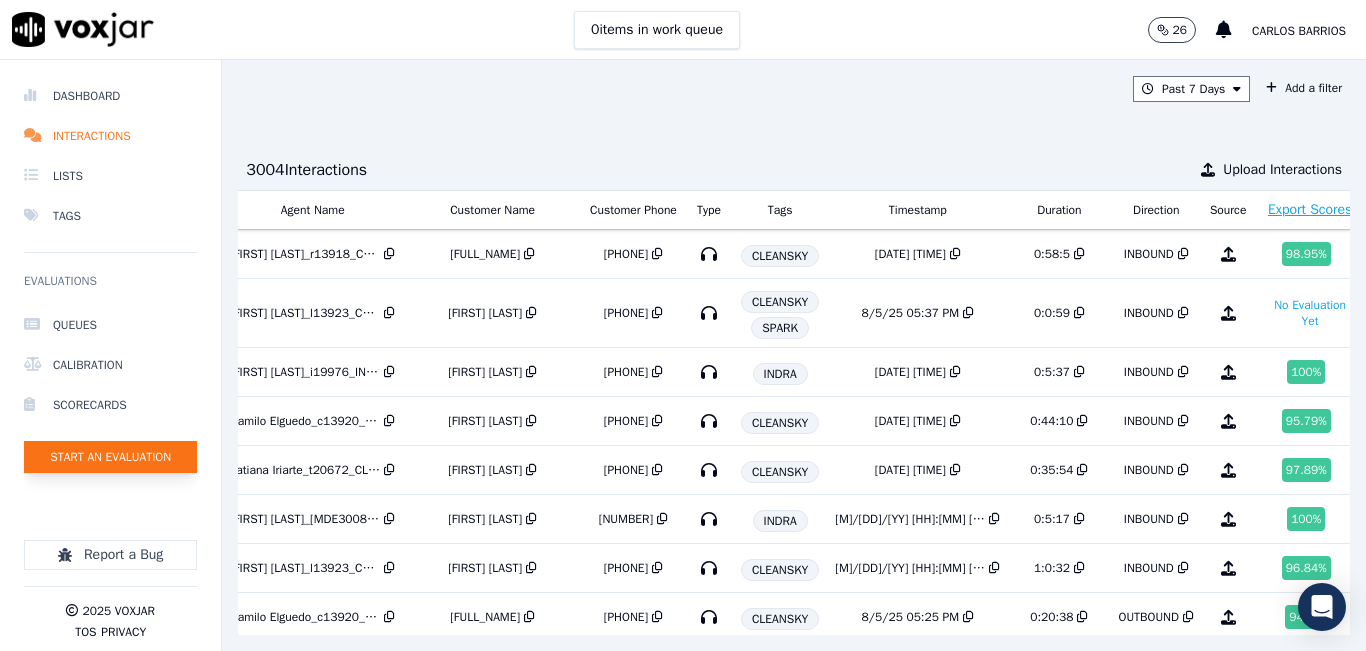 click on "Start an Evaluation" 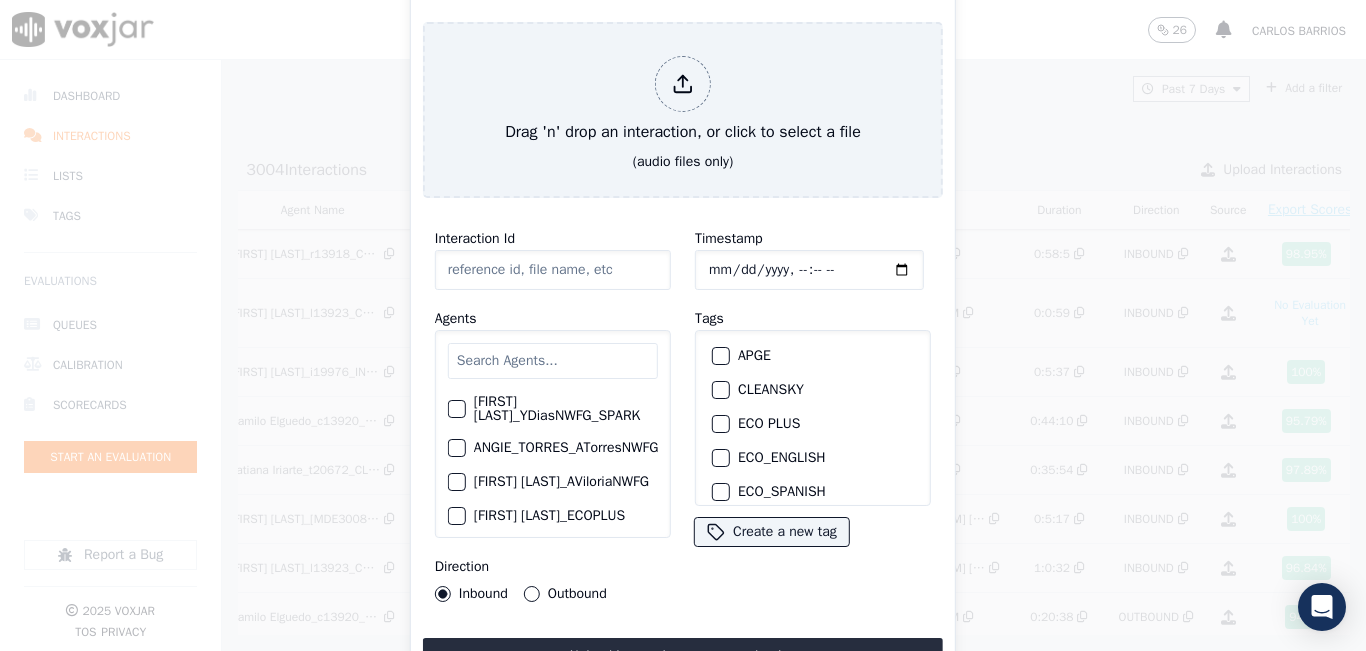click at bounding box center [553, 361] 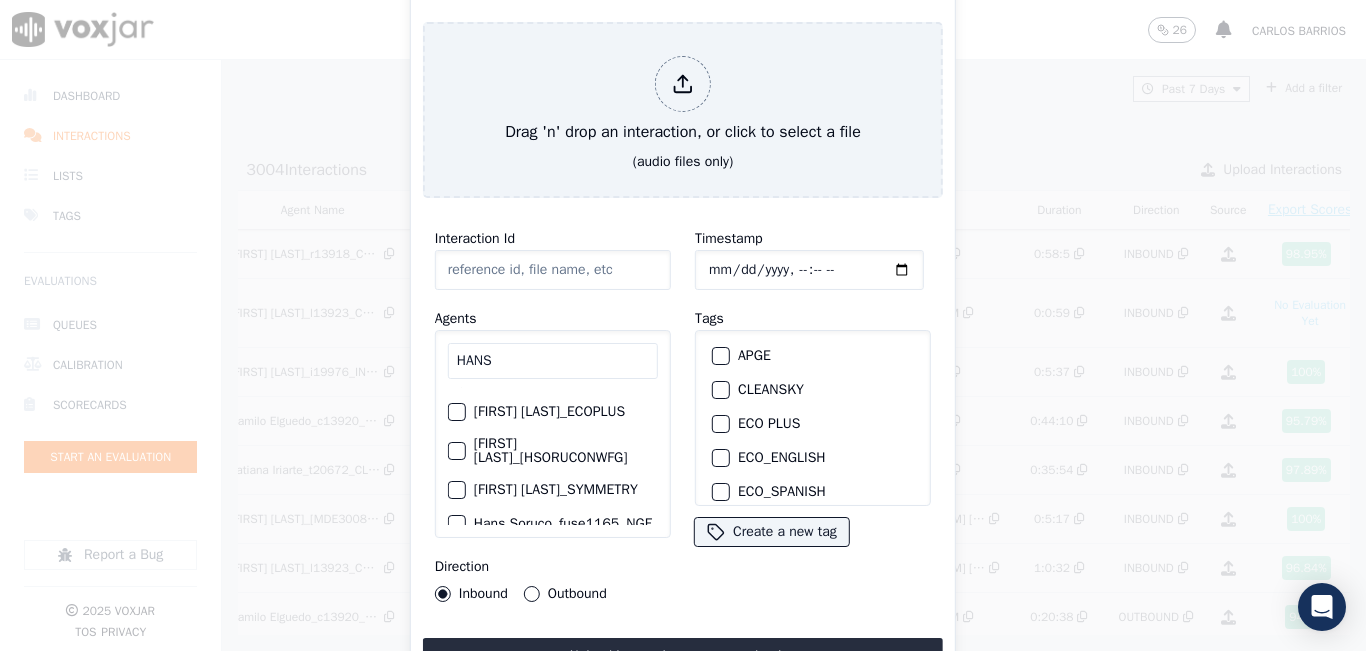 scroll, scrollTop: 0, scrollLeft: 0, axis: both 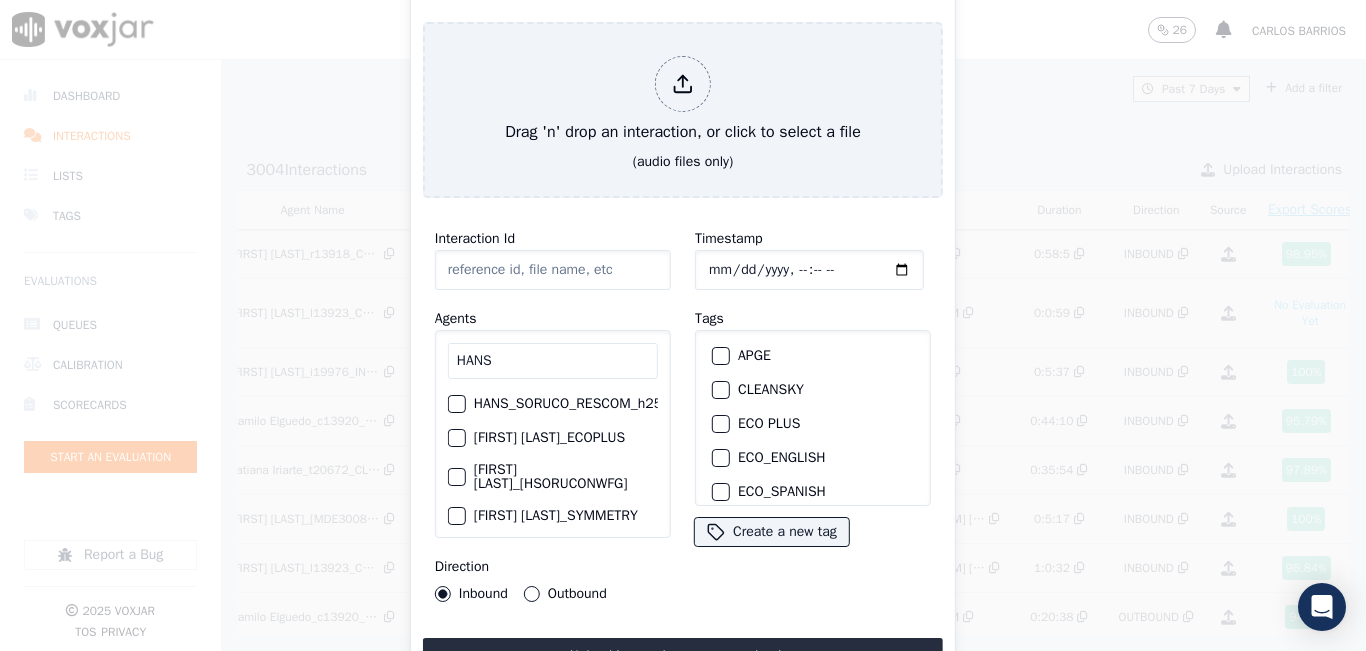 type on "HANS" 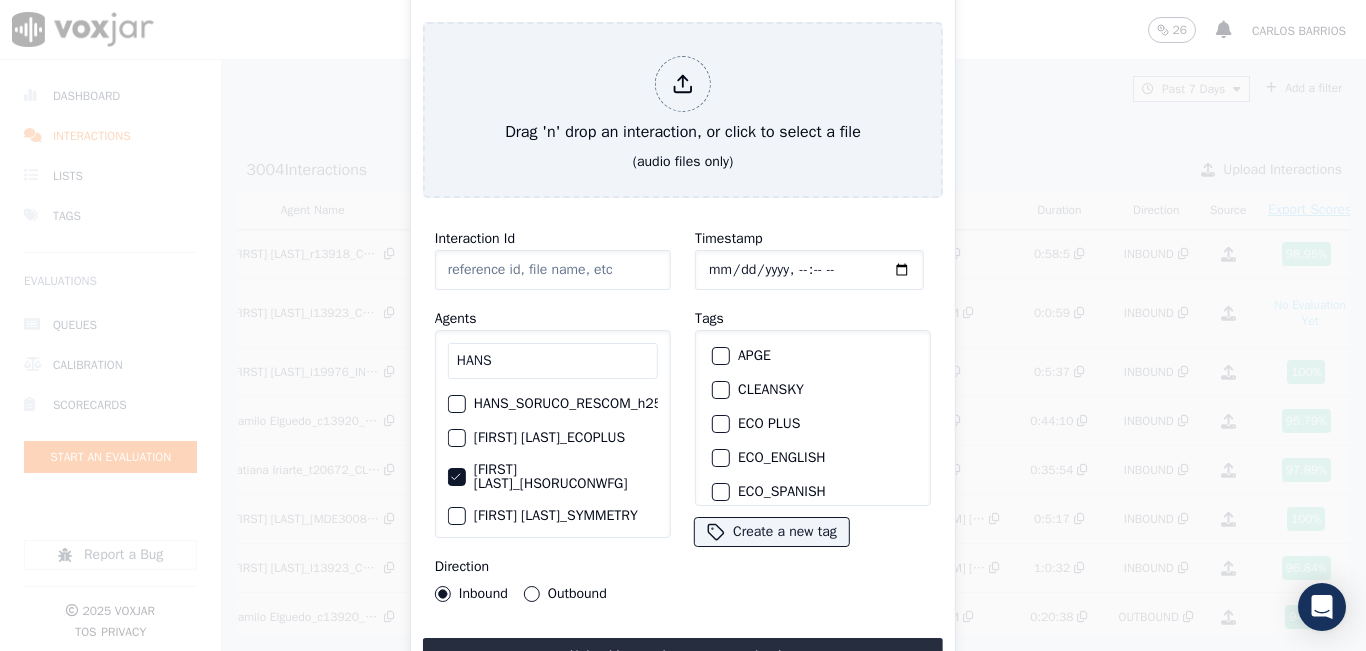 scroll, scrollTop: 0, scrollLeft: 52, axis: horizontal 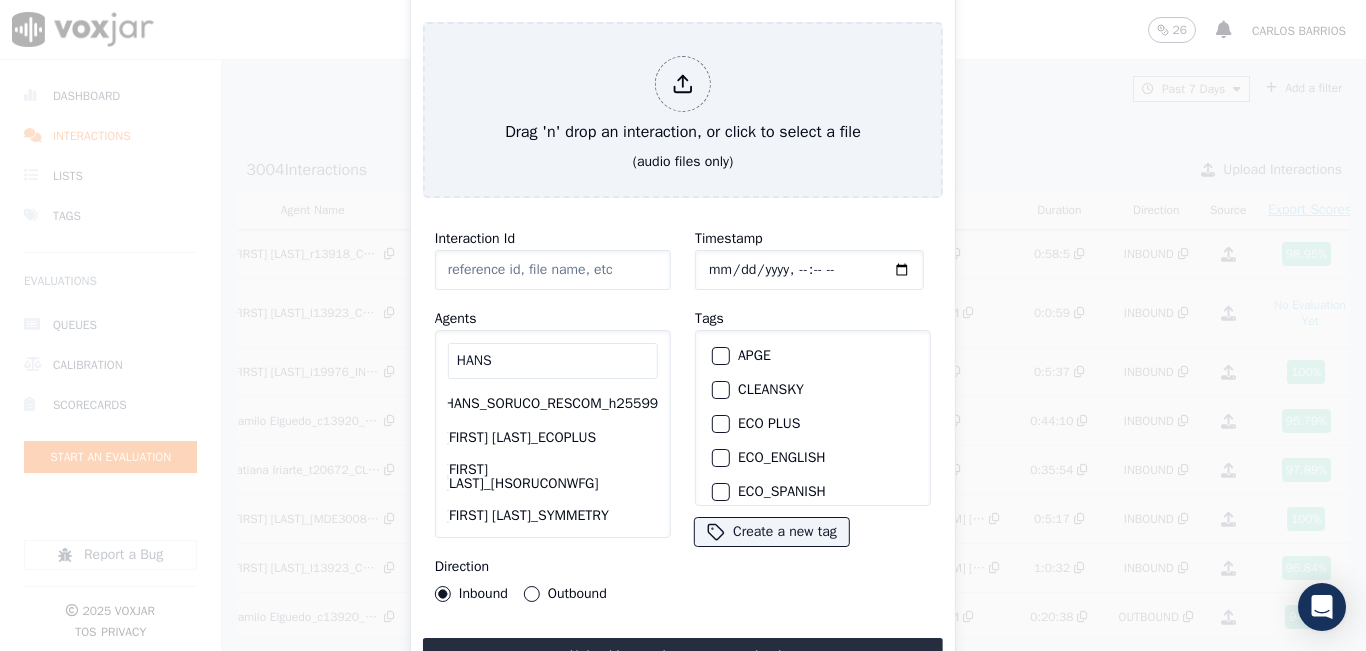 click on "Outbound" at bounding box center (532, 594) 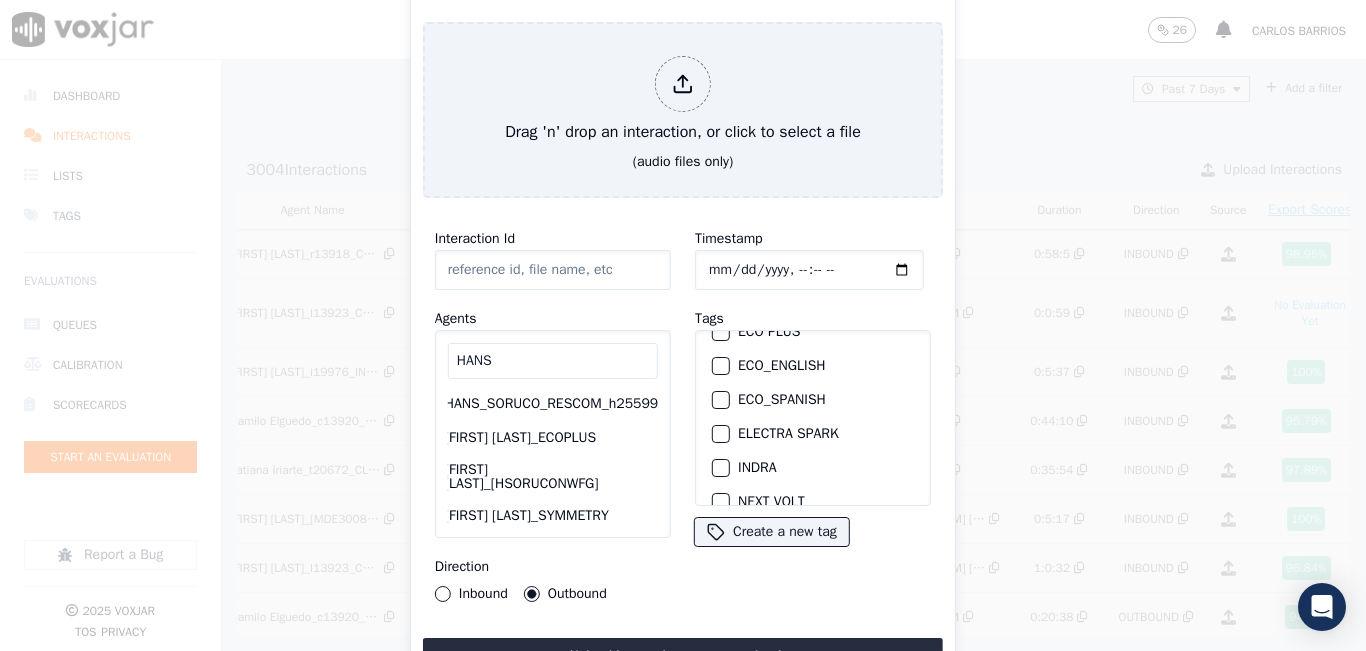 scroll, scrollTop: 445, scrollLeft: 0, axis: vertical 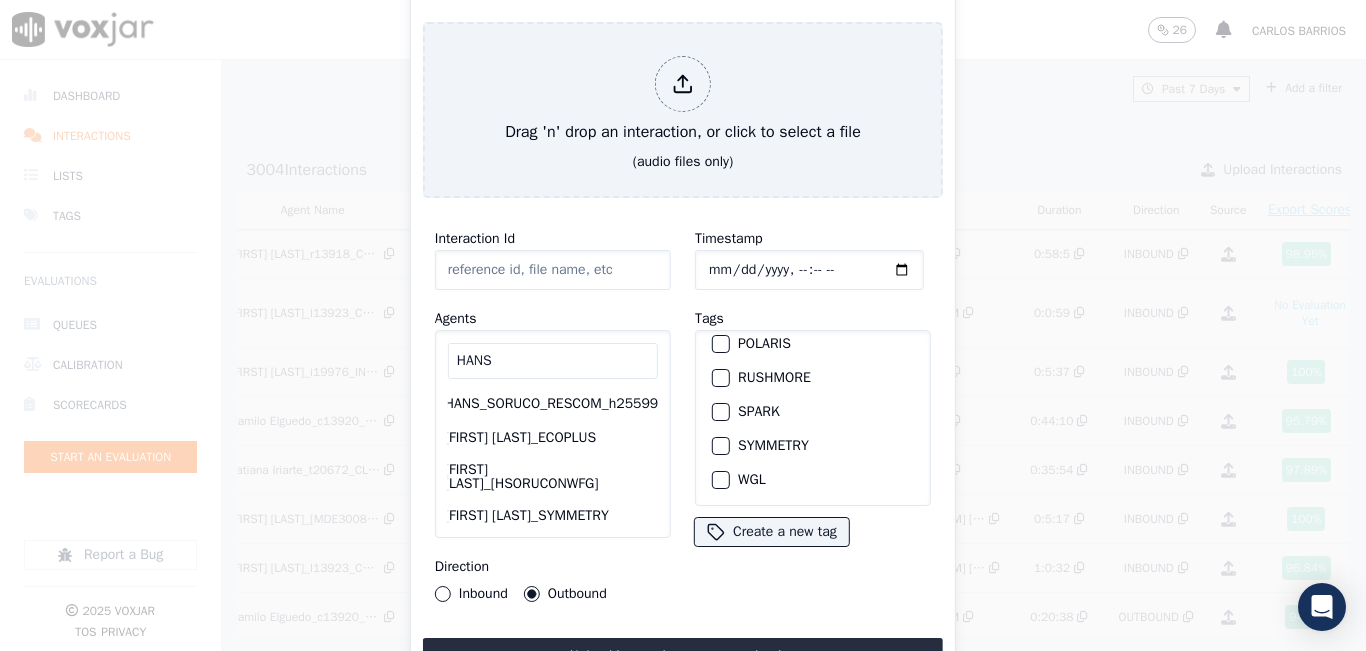 click at bounding box center [720, 412] 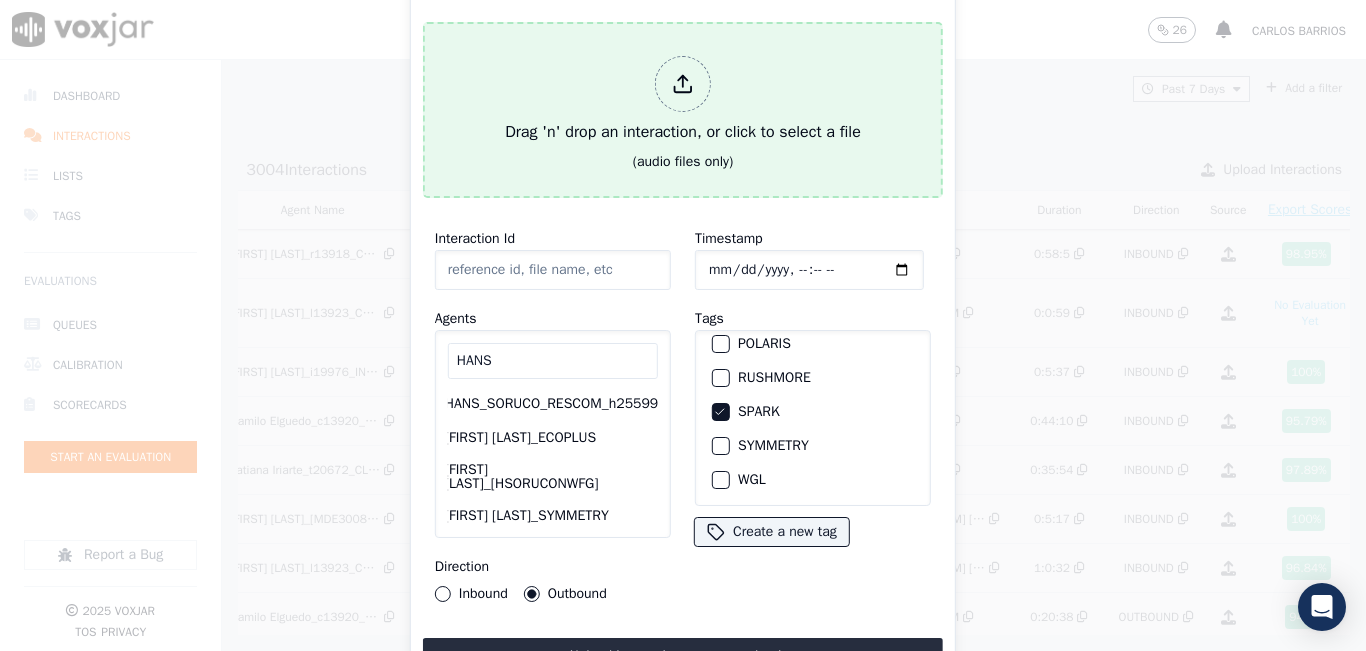 click on "Drag 'n' drop an interaction, or click to select a file" at bounding box center (683, 100) 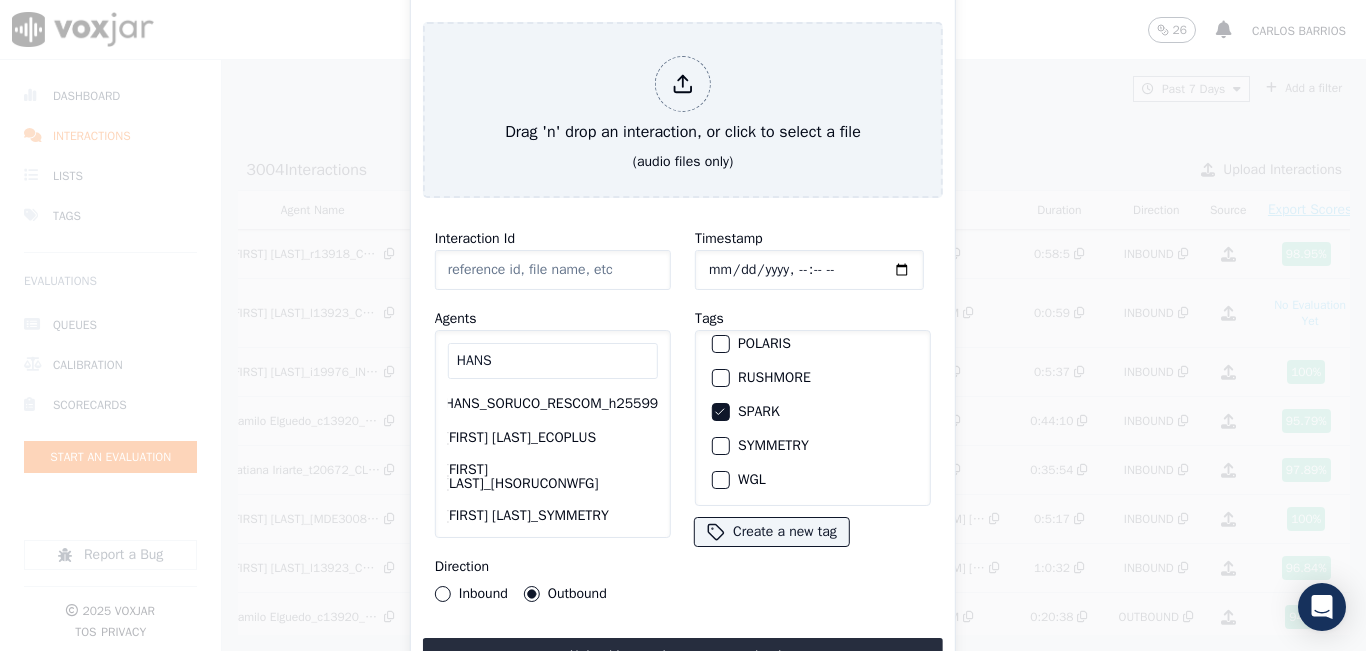 type on "20250804-161945_9145820547-all.mp3" 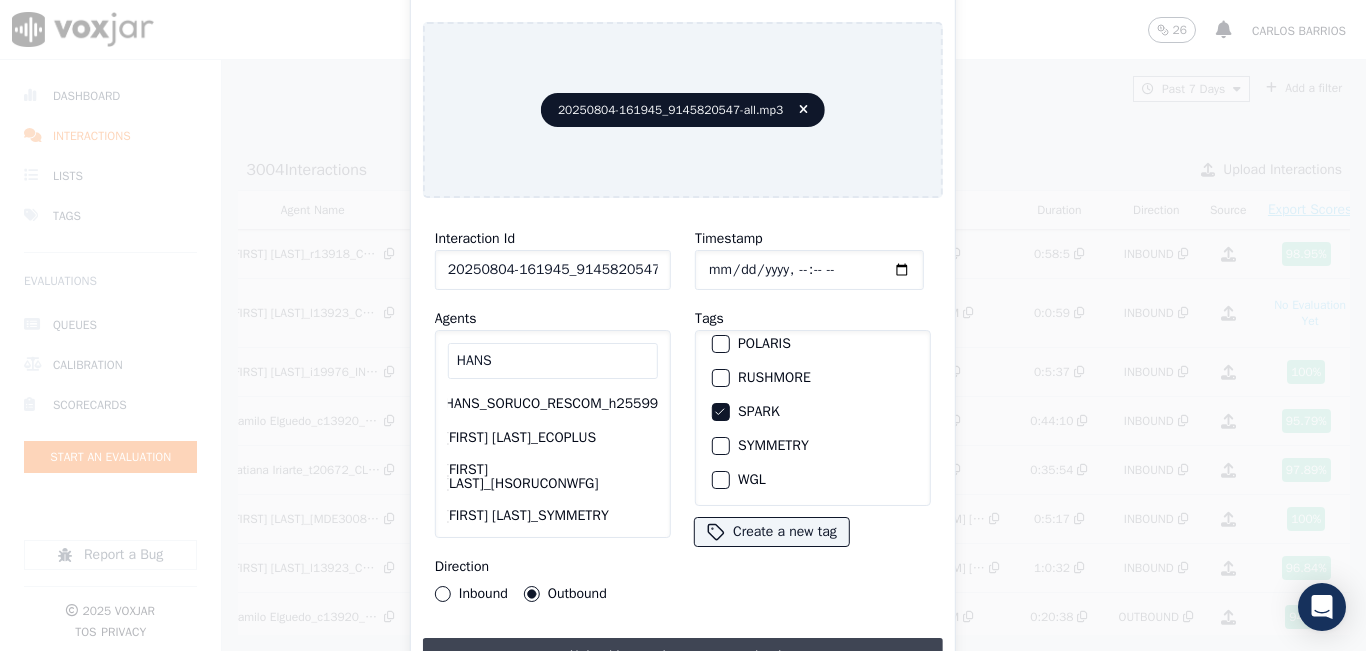 click on "Upload interaction to start evaluation" at bounding box center (683, 656) 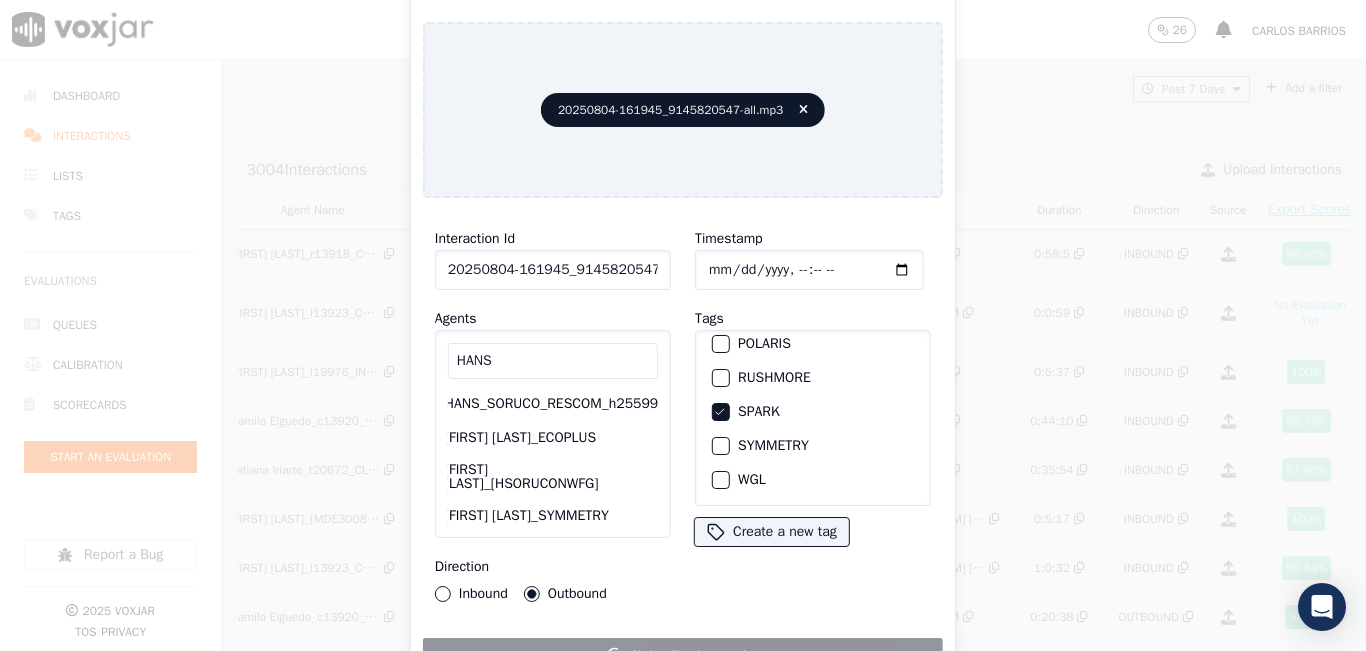 click on "Interaction Id   20250804-161945_9145820547-all.mp3     Agents   HANS     HANS_SORUCO_RESCOM_h25599     Hans Soruco_ECOPLUS     Hans Soruco_HSorucoNWFG     Hans Soruco_SYMMETRY     Hans Soruco_fuse1165_NGE     Hans Soruco_h25529_CLEANSKY     Hans Soruco_h25538_WGL     Hans Soruco_h25667­_INDRA     Direction     Inbound     Outbound" at bounding box center (553, 414) 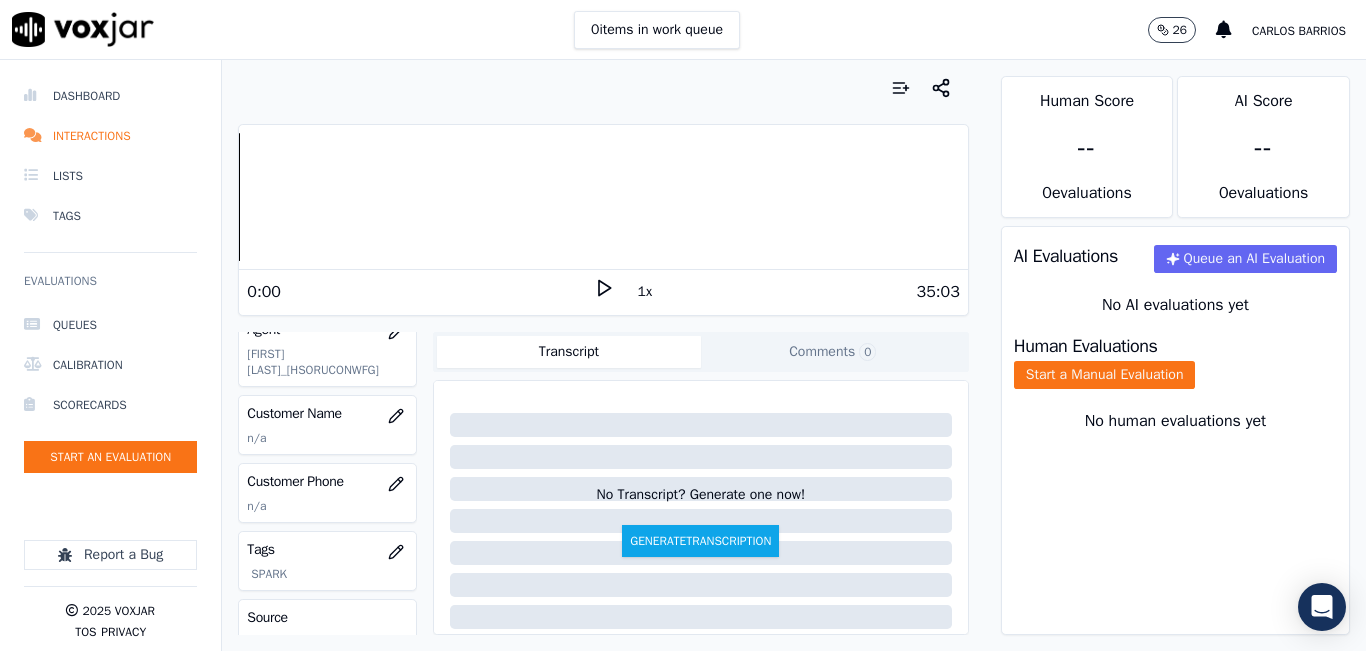 scroll, scrollTop: 200, scrollLeft: 0, axis: vertical 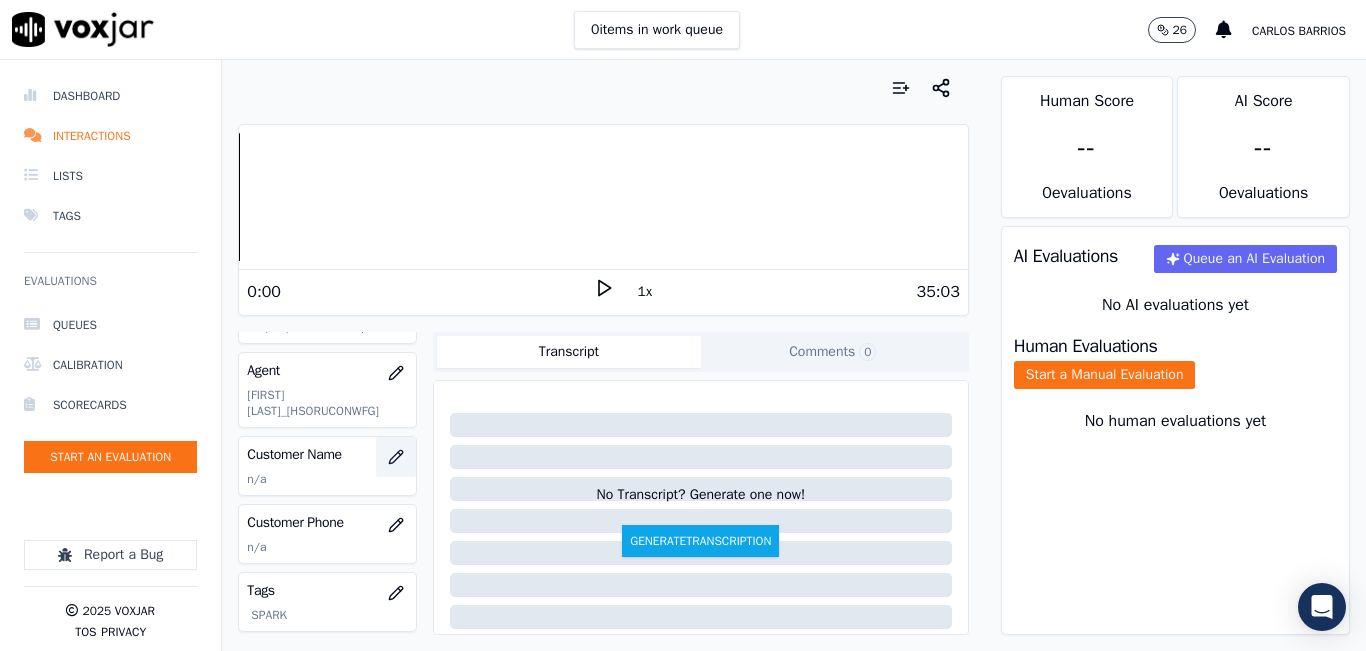click at bounding box center (396, 457) 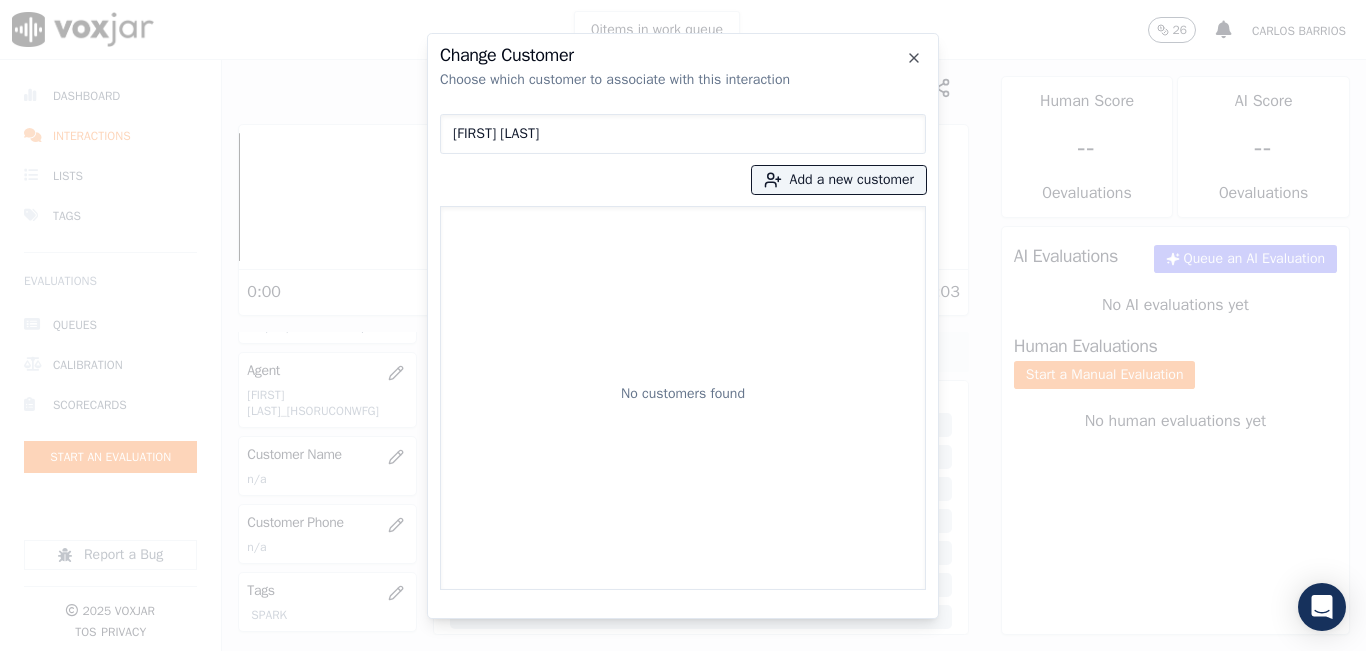 type on "[FIRST] [LAST]" 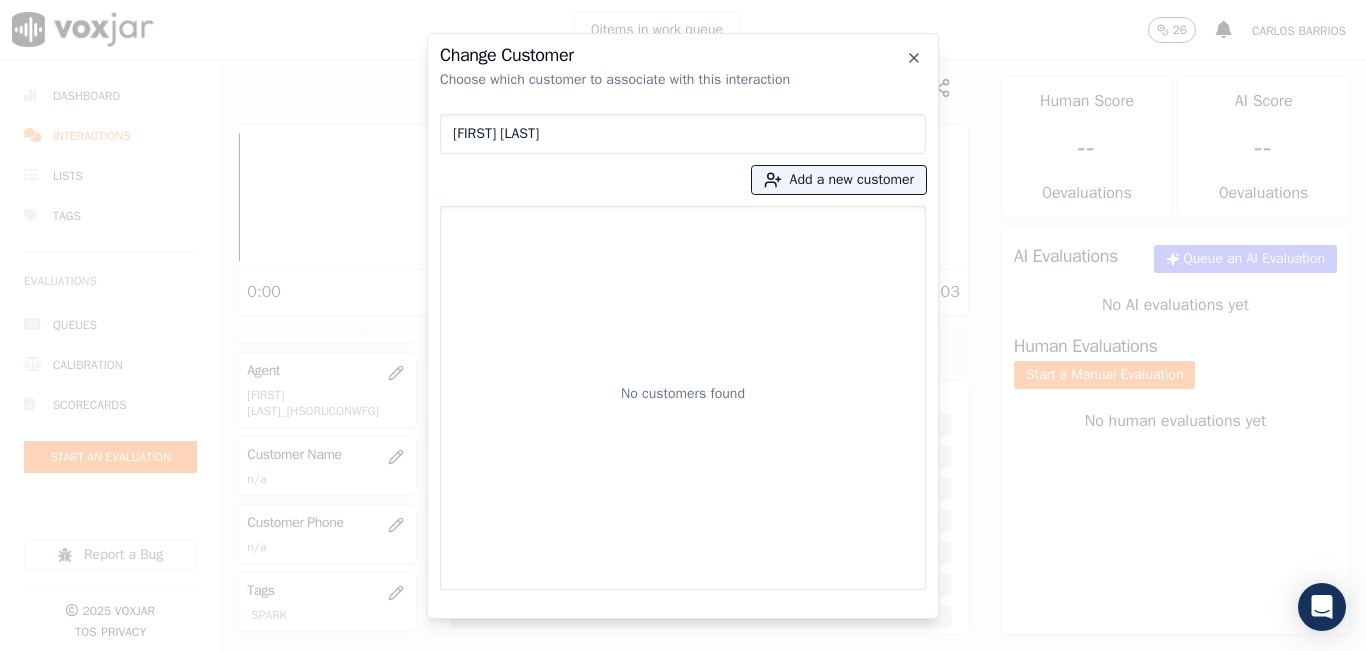 click on "[FIRST] [LAST]" at bounding box center (683, 134) 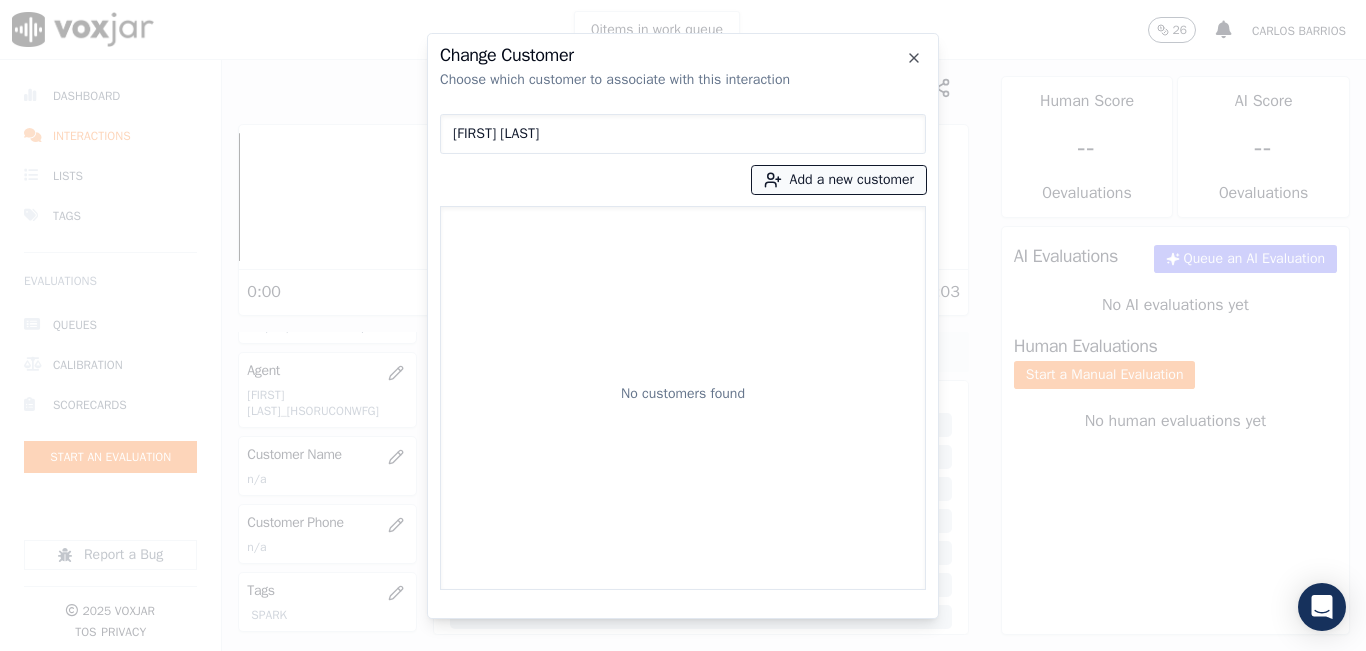 click on "Add a new customer" at bounding box center [839, 180] 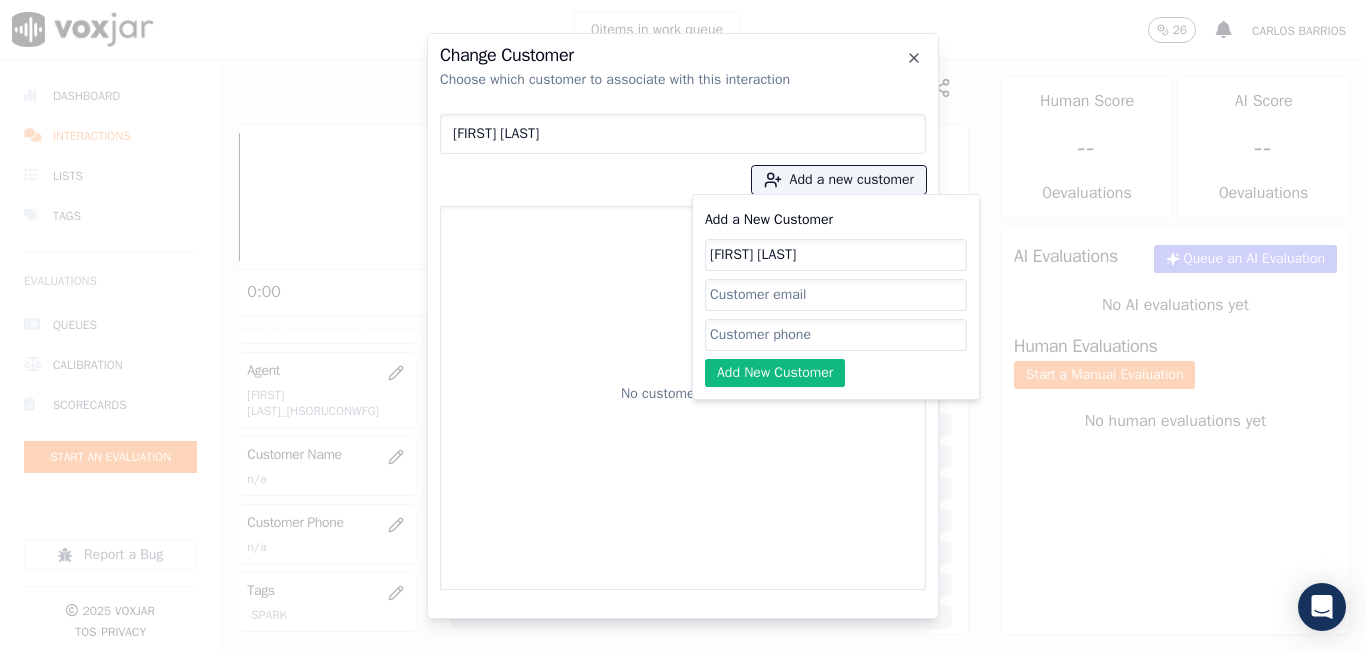 type on "[FIRST] [LAST]" 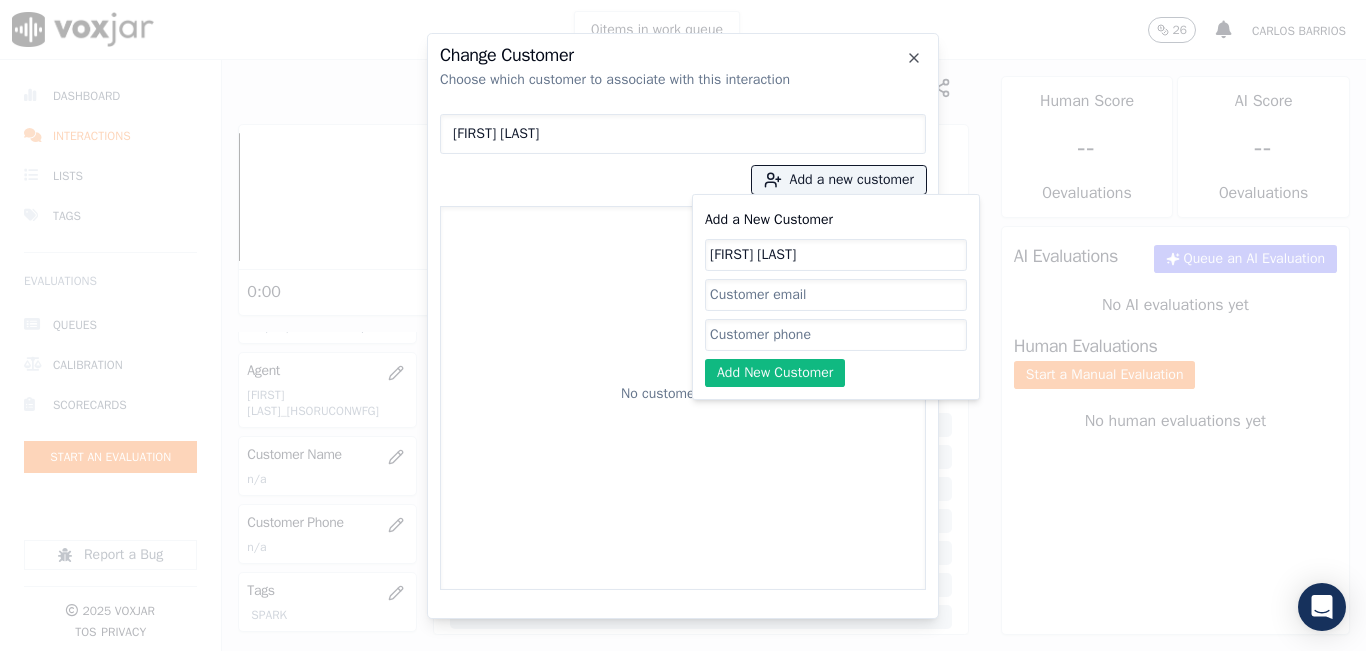 paste on "[PHONE]" 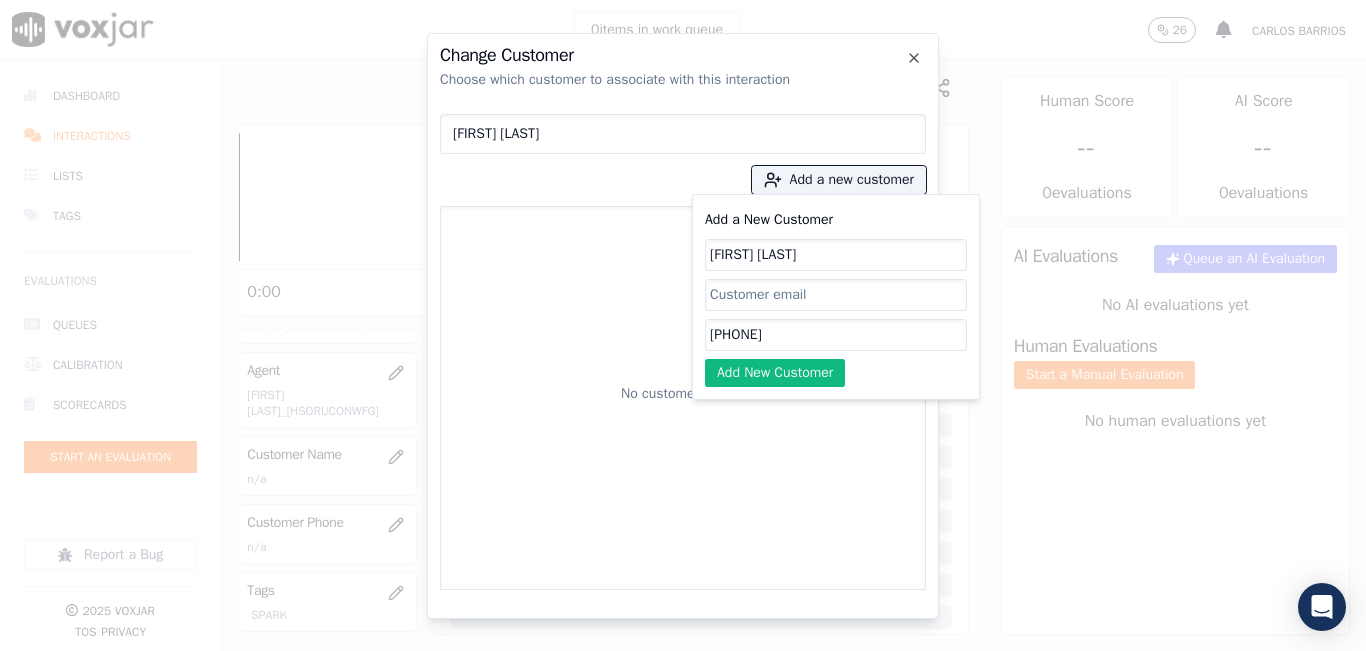 type on "[PHONE]" 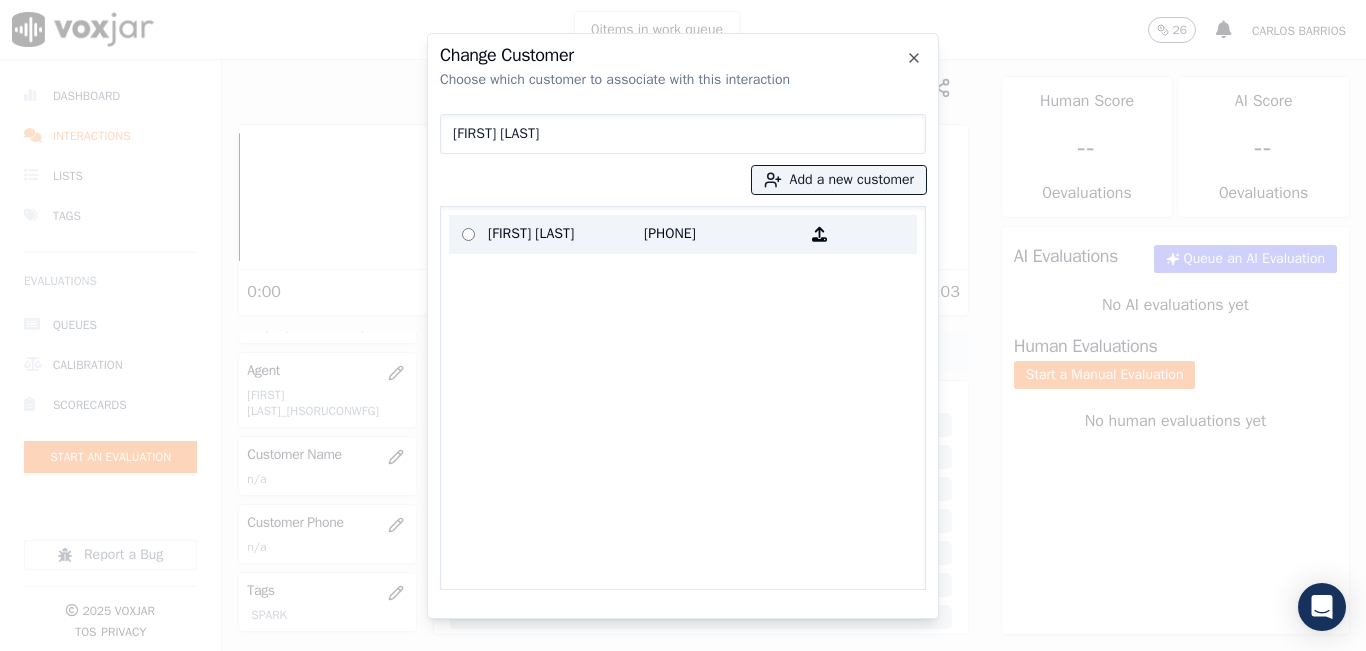 click on "[FIRST] [LAST]" at bounding box center (566, 234) 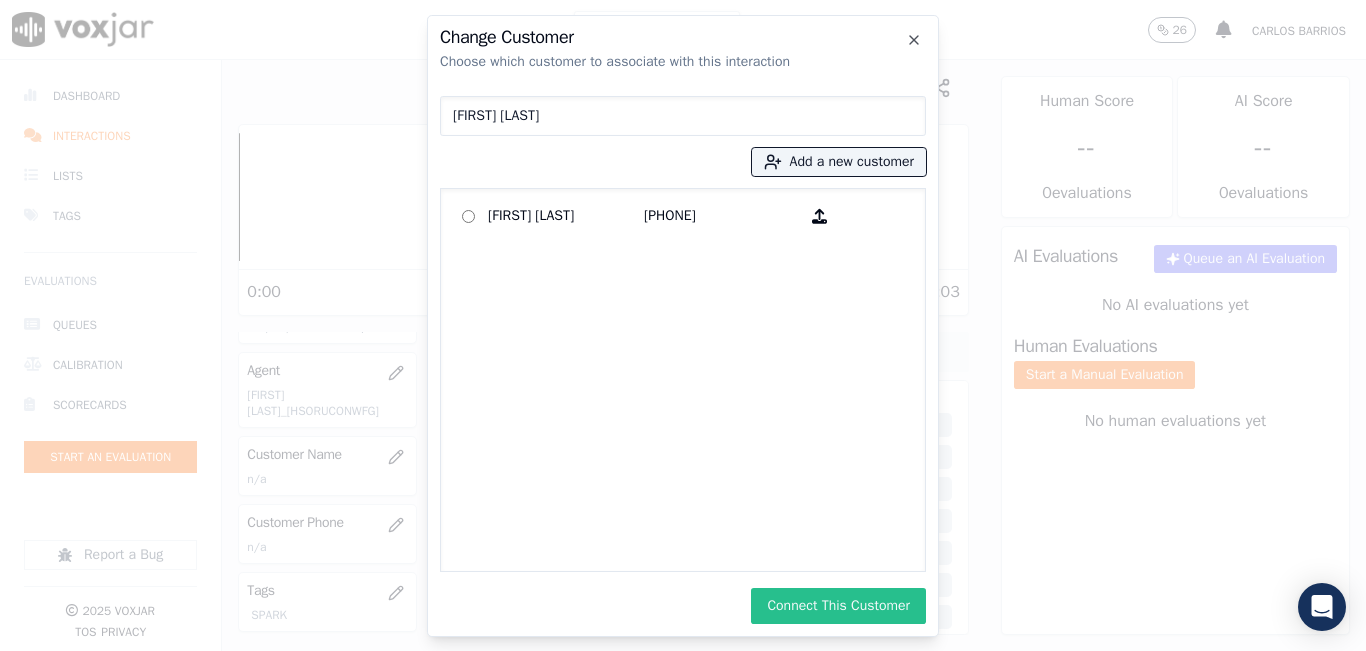 click on "Connect This Customer" at bounding box center [838, 606] 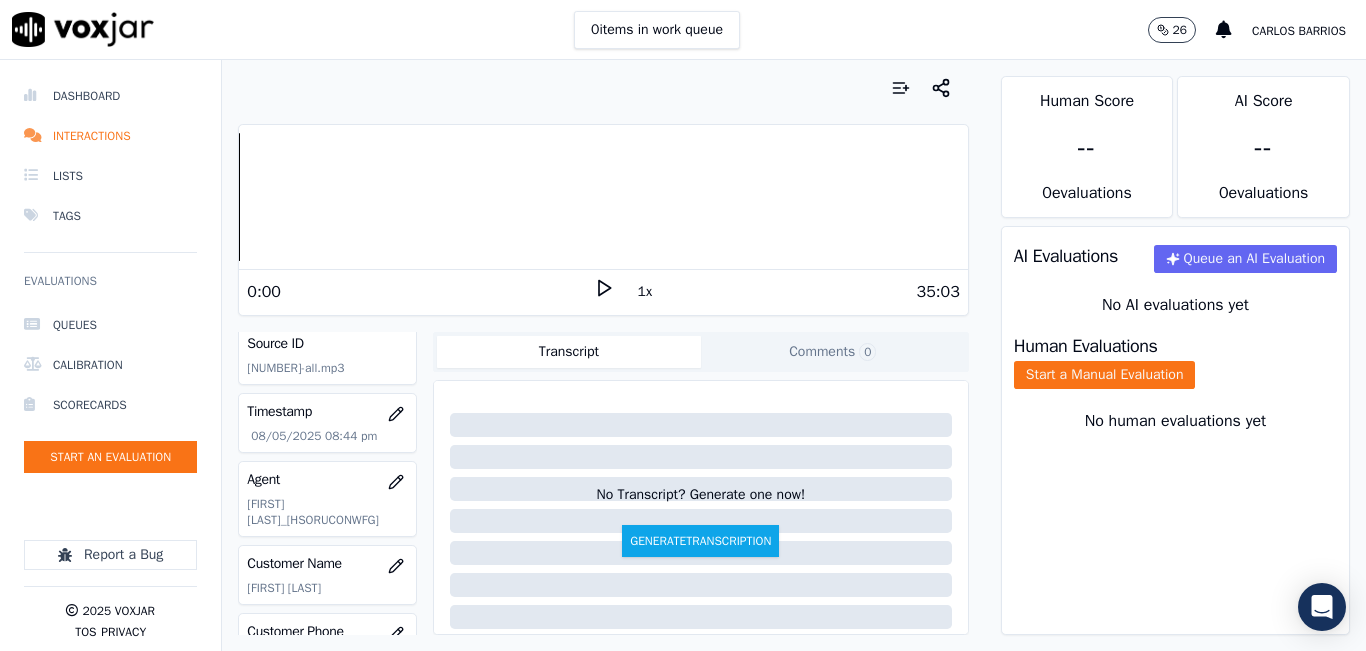 scroll, scrollTop: 78, scrollLeft: 0, axis: vertical 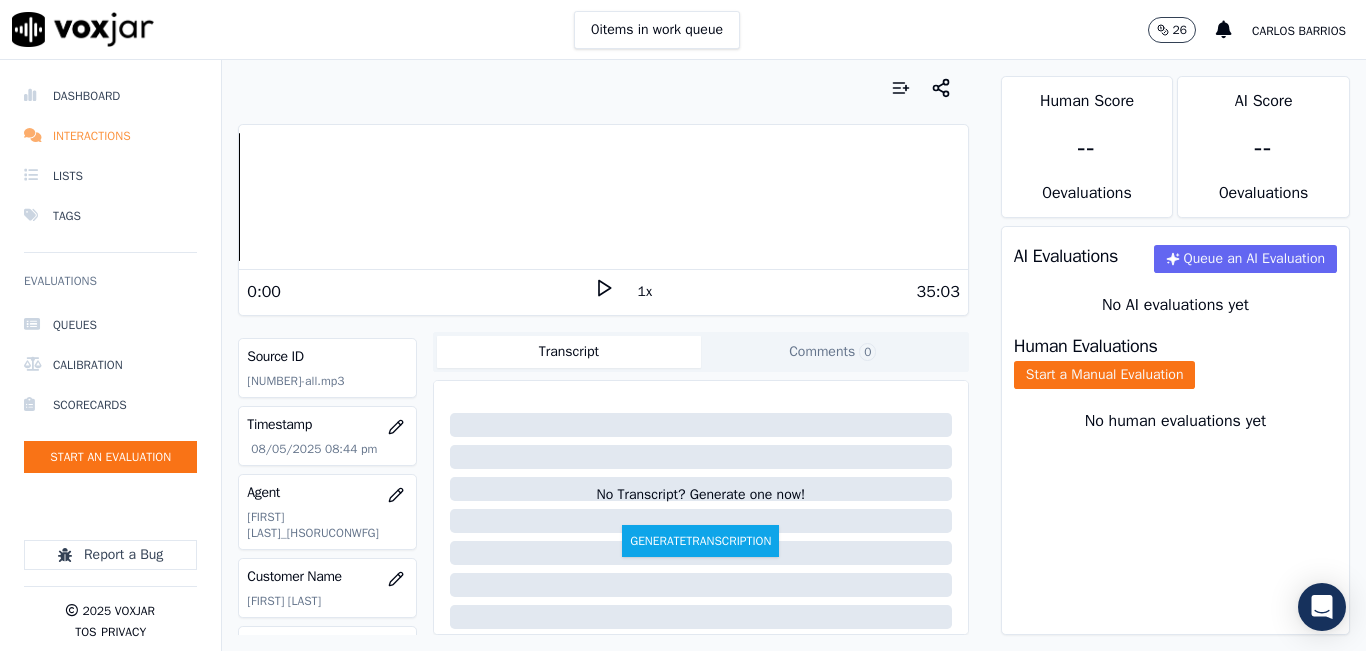 click on "Interactions" at bounding box center [110, 136] 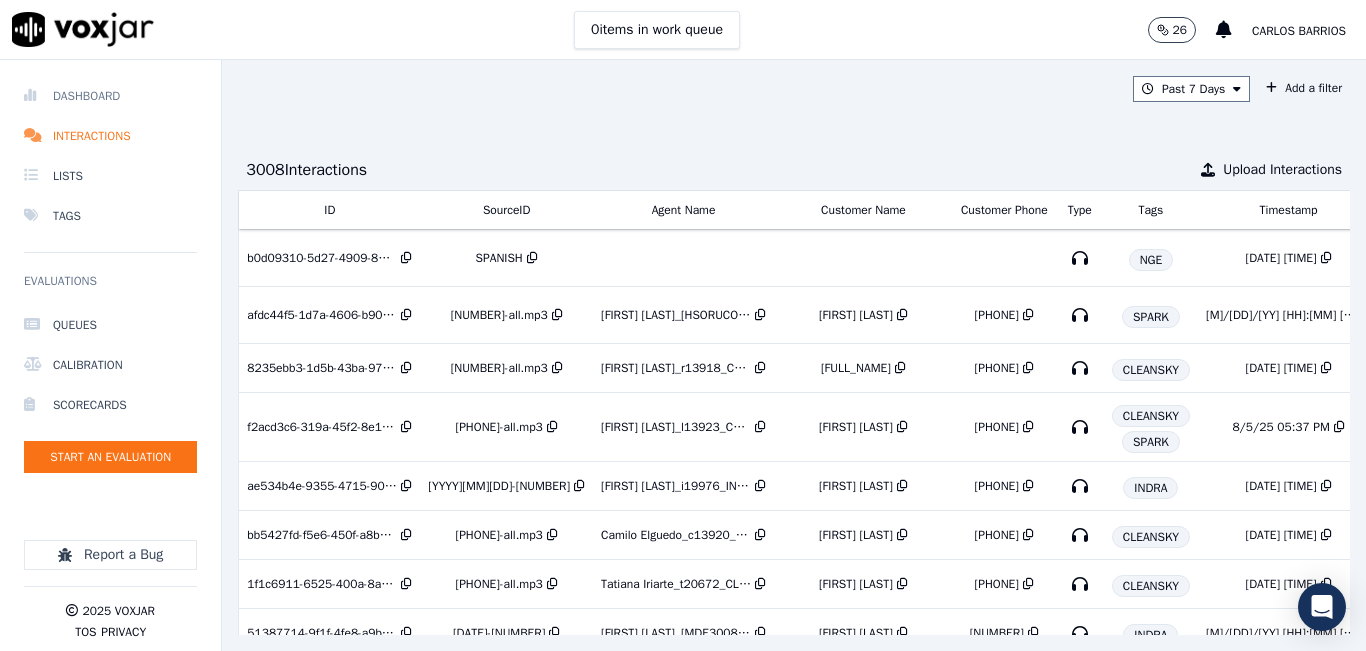 click on "Dashboard" at bounding box center (110, 96) 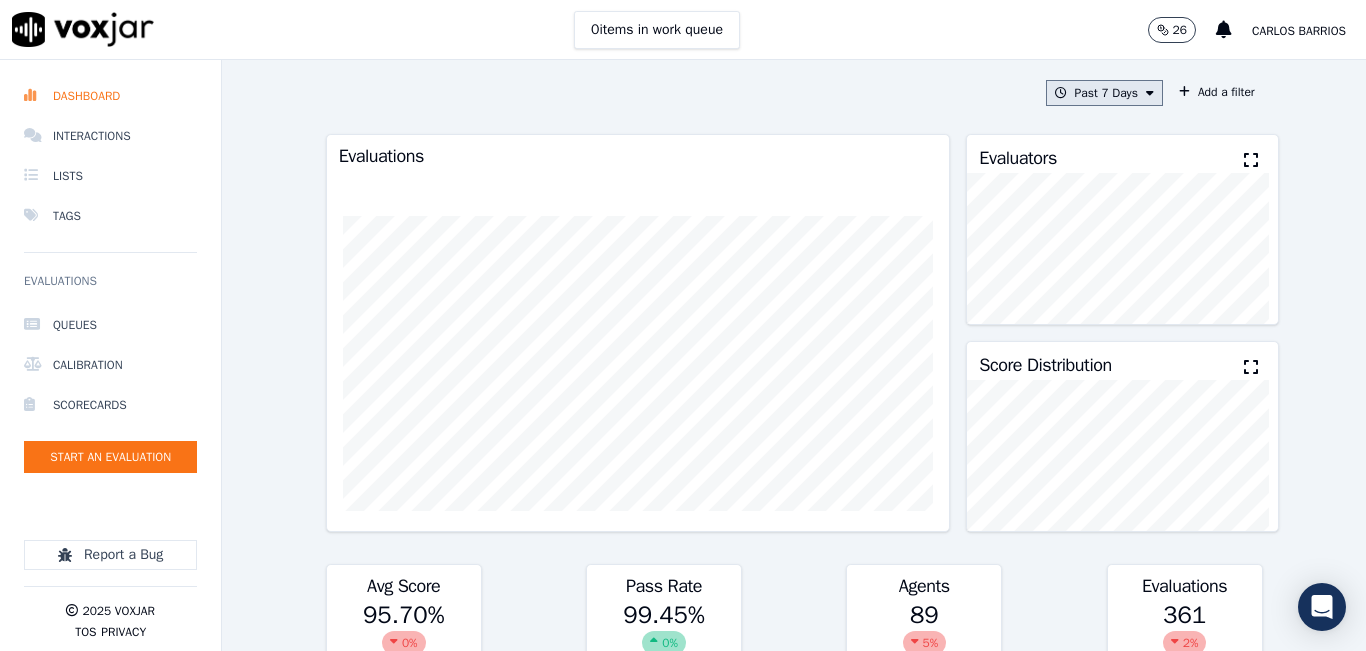 click on "Past 7 Days" at bounding box center [1104, 93] 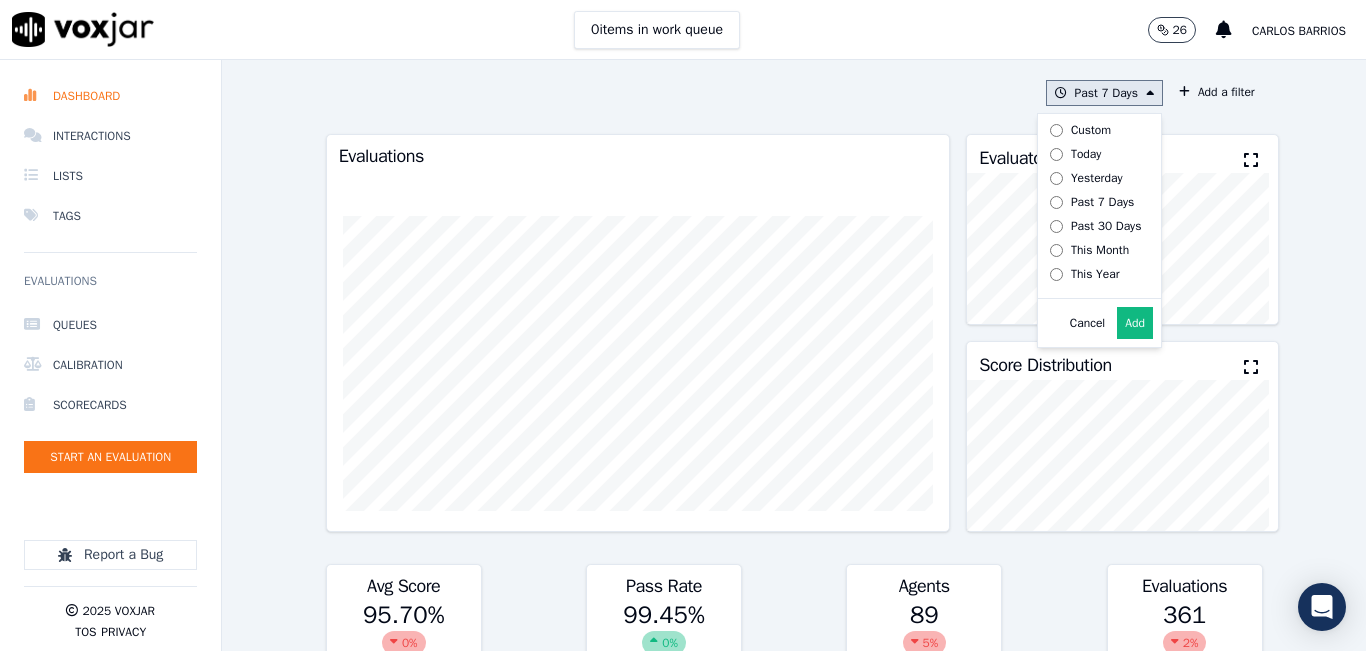 click on "Today" at bounding box center (1086, 154) 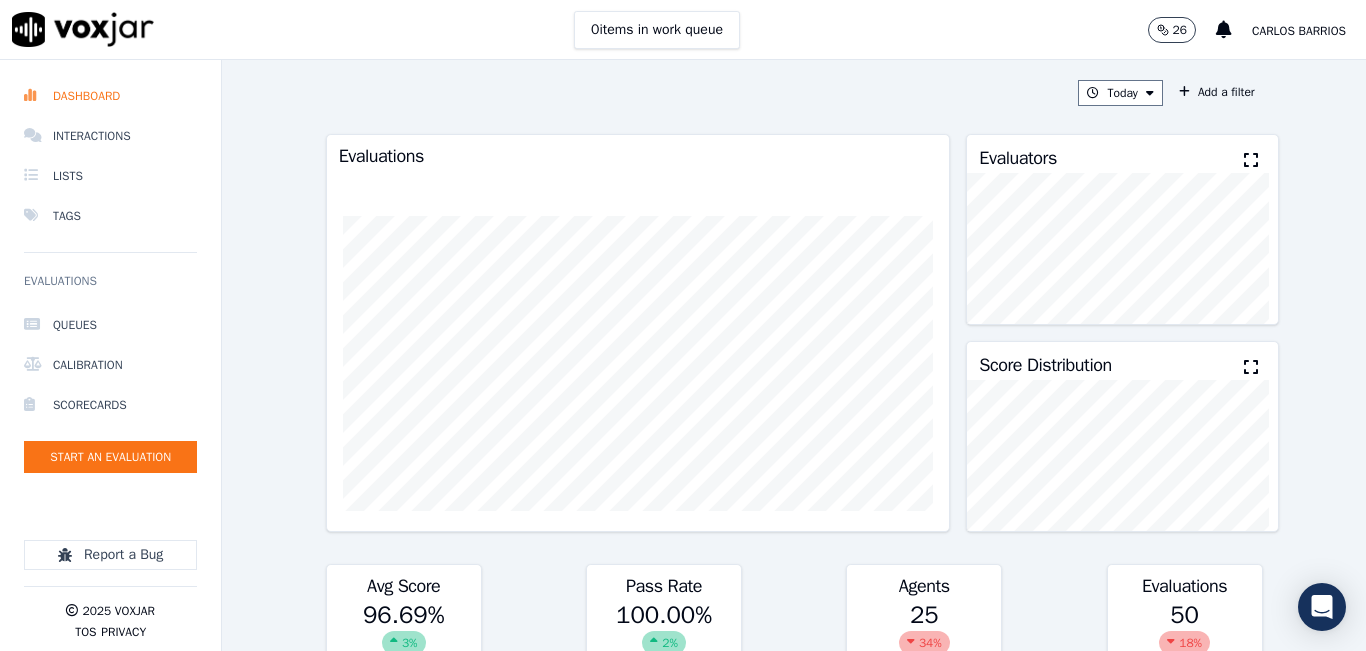 click at bounding box center (1251, 160) 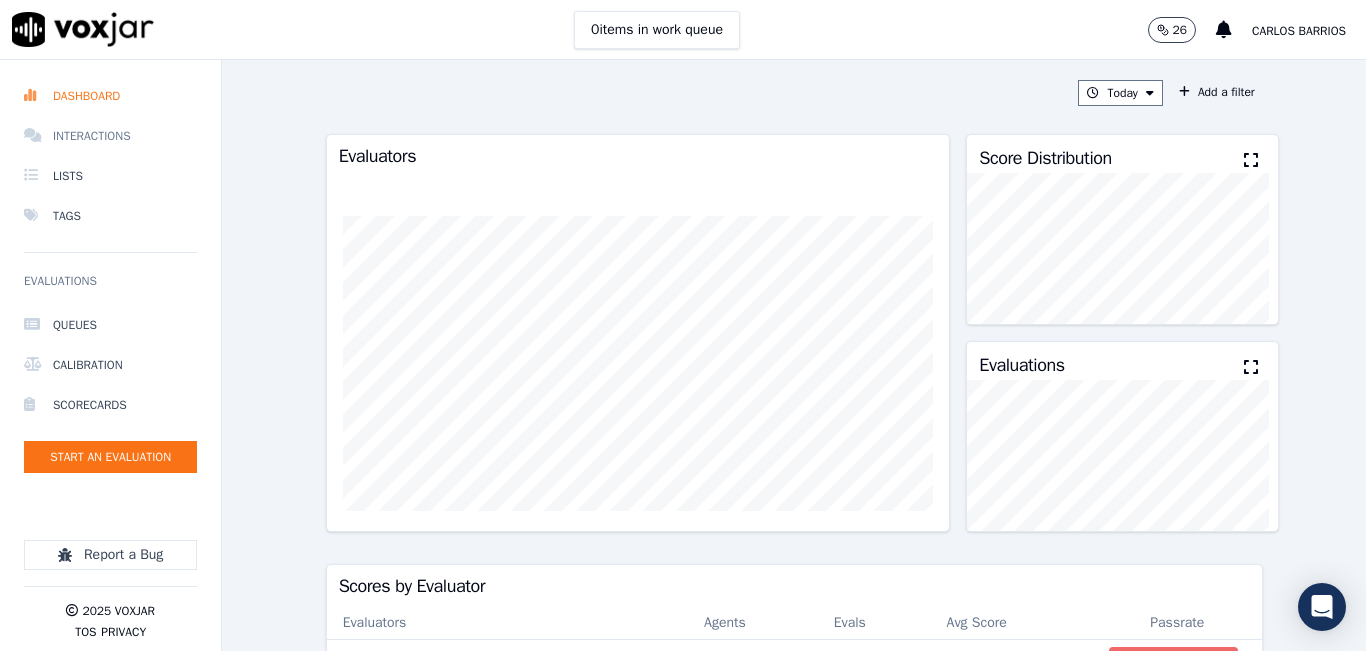 click on "Interactions" at bounding box center (110, 136) 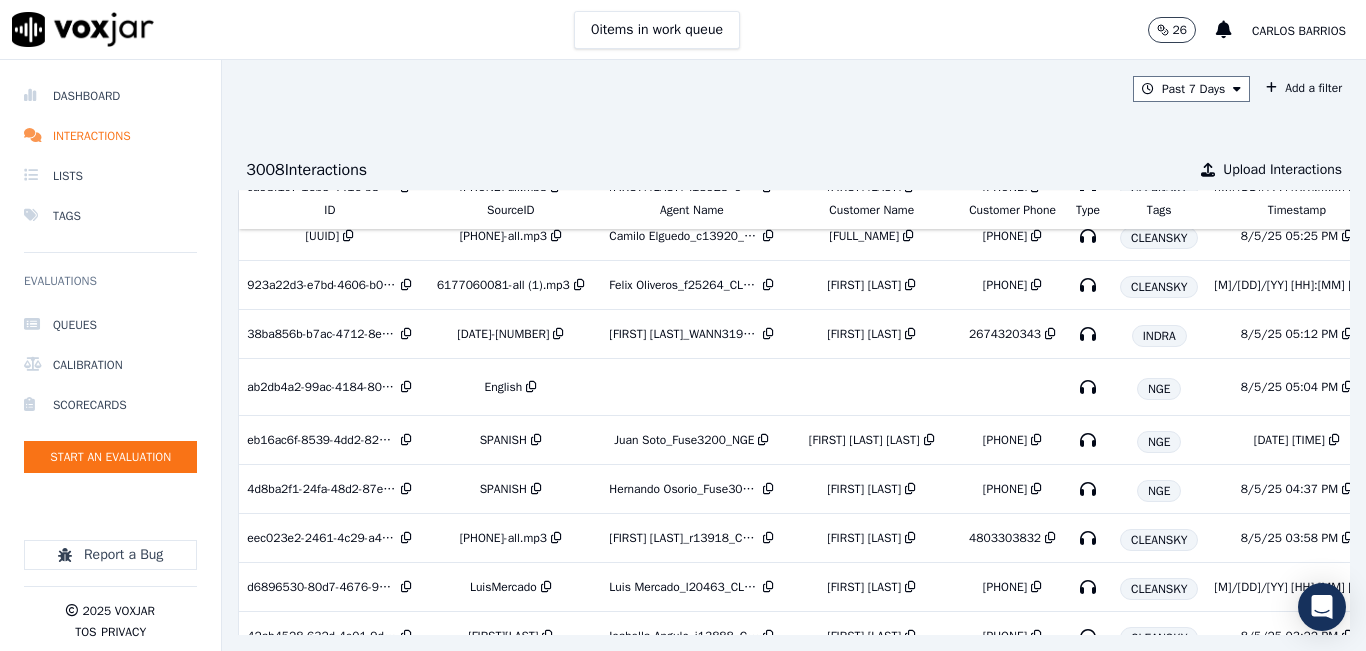 scroll, scrollTop: 0, scrollLeft: 0, axis: both 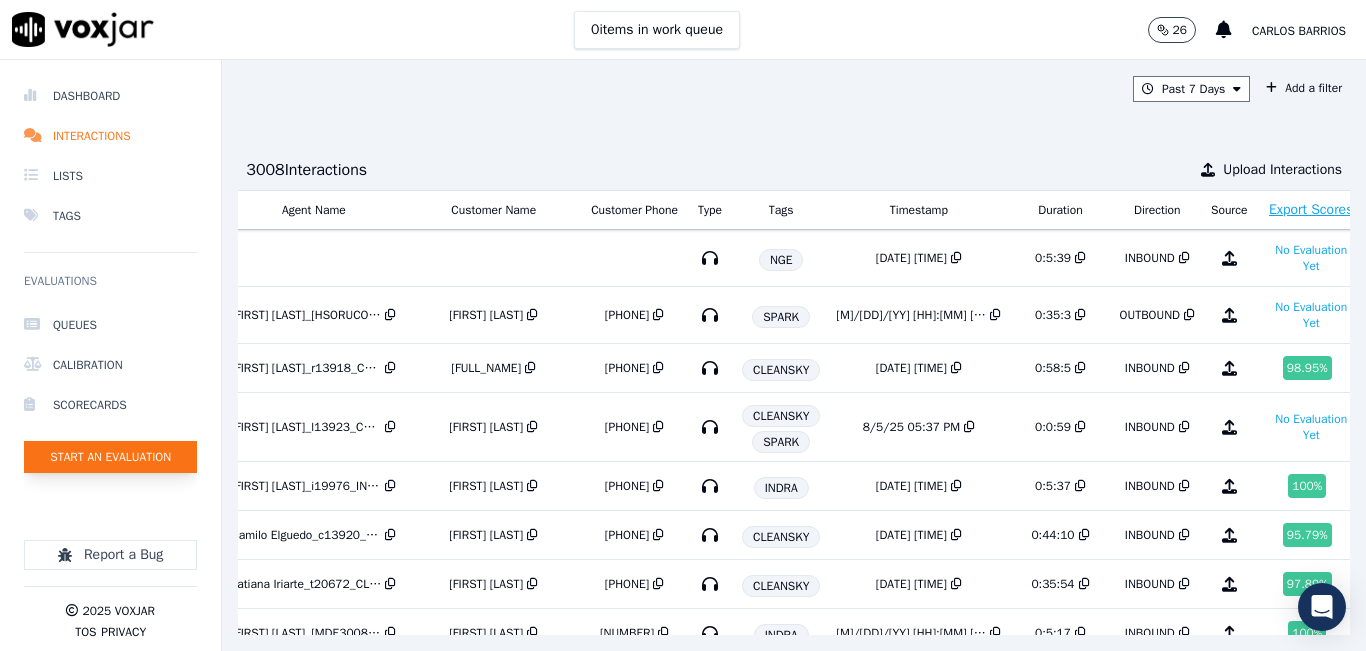 click on "Start an Evaluation" 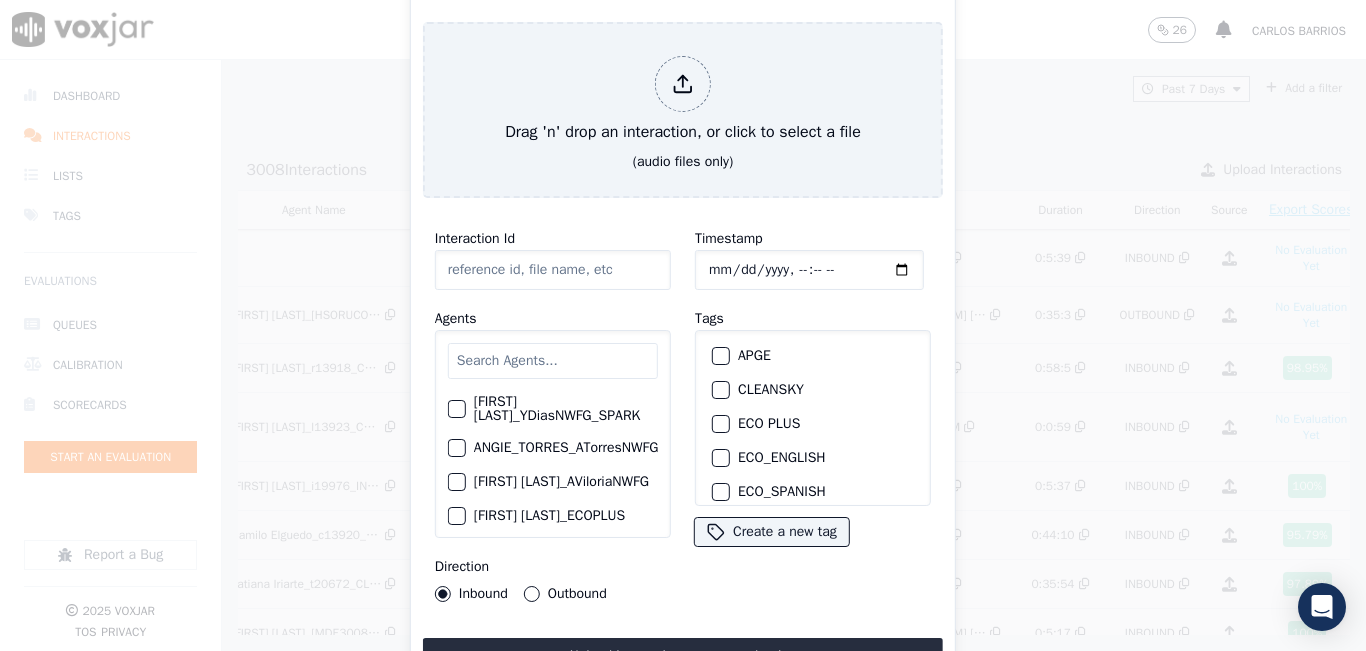 click at bounding box center [553, 361] 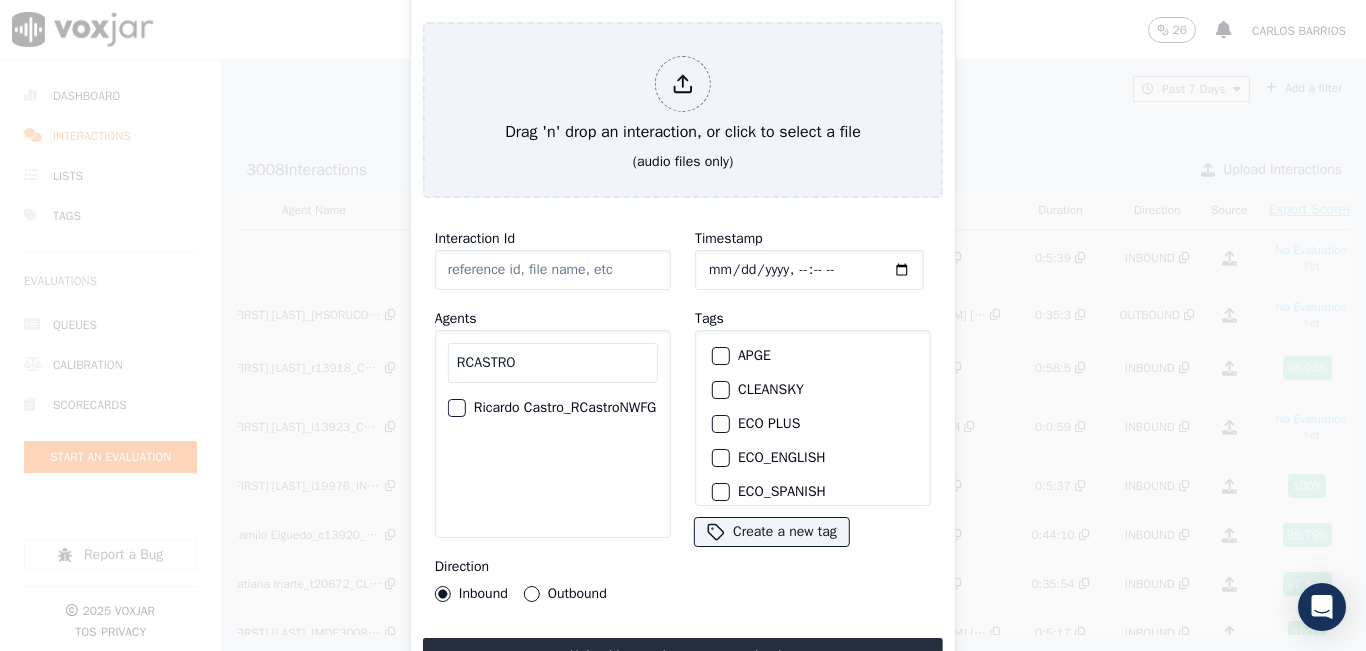 type on "RCASTRO" 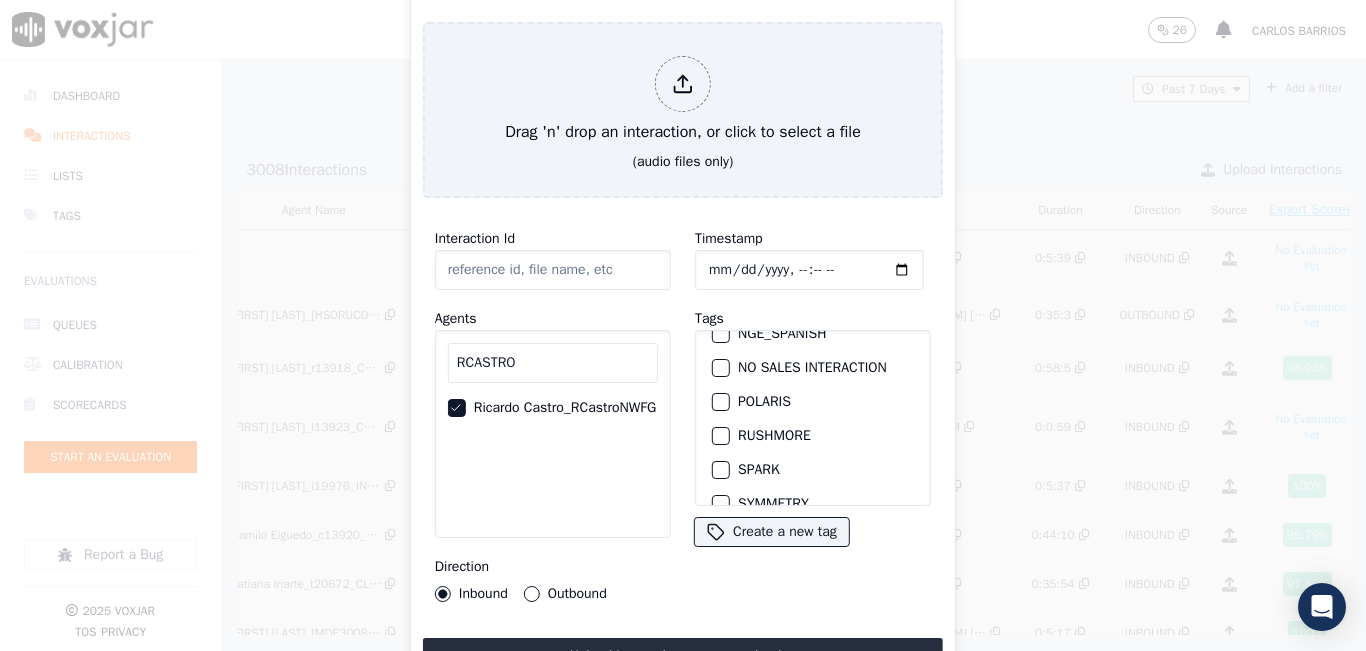 scroll, scrollTop: 400, scrollLeft: 0, axis: vertical 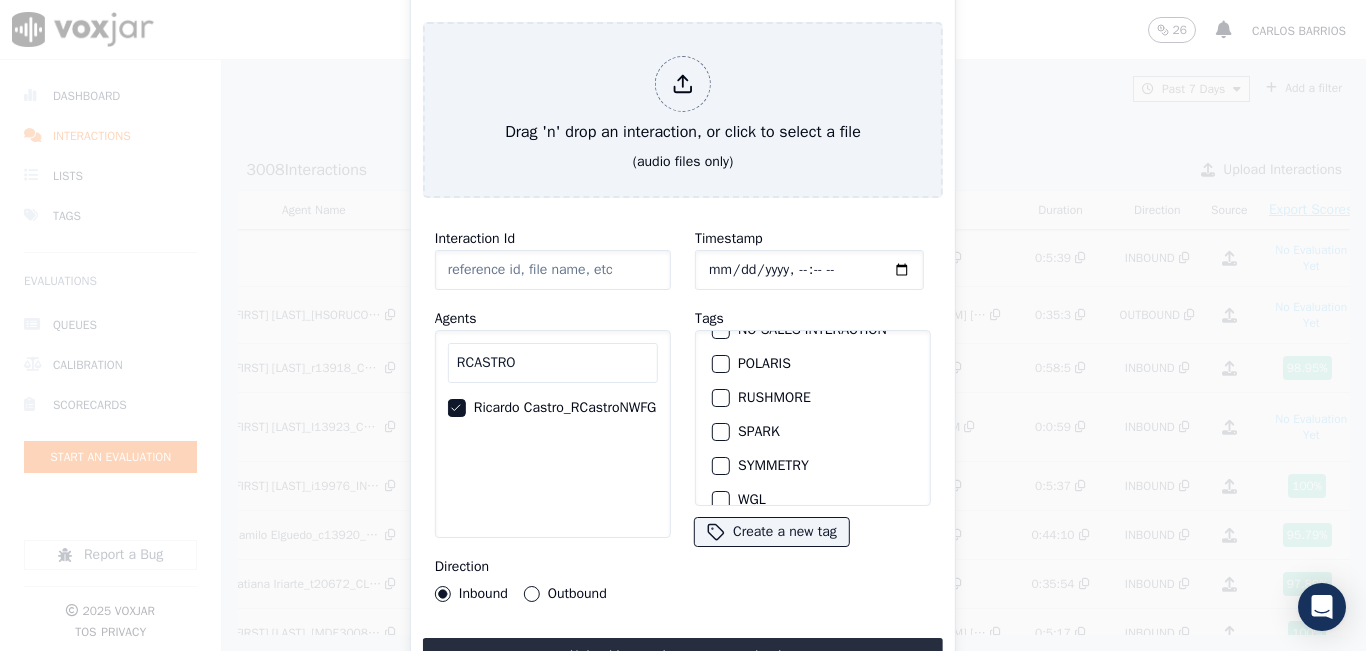 click at bounding box center (720, 432) 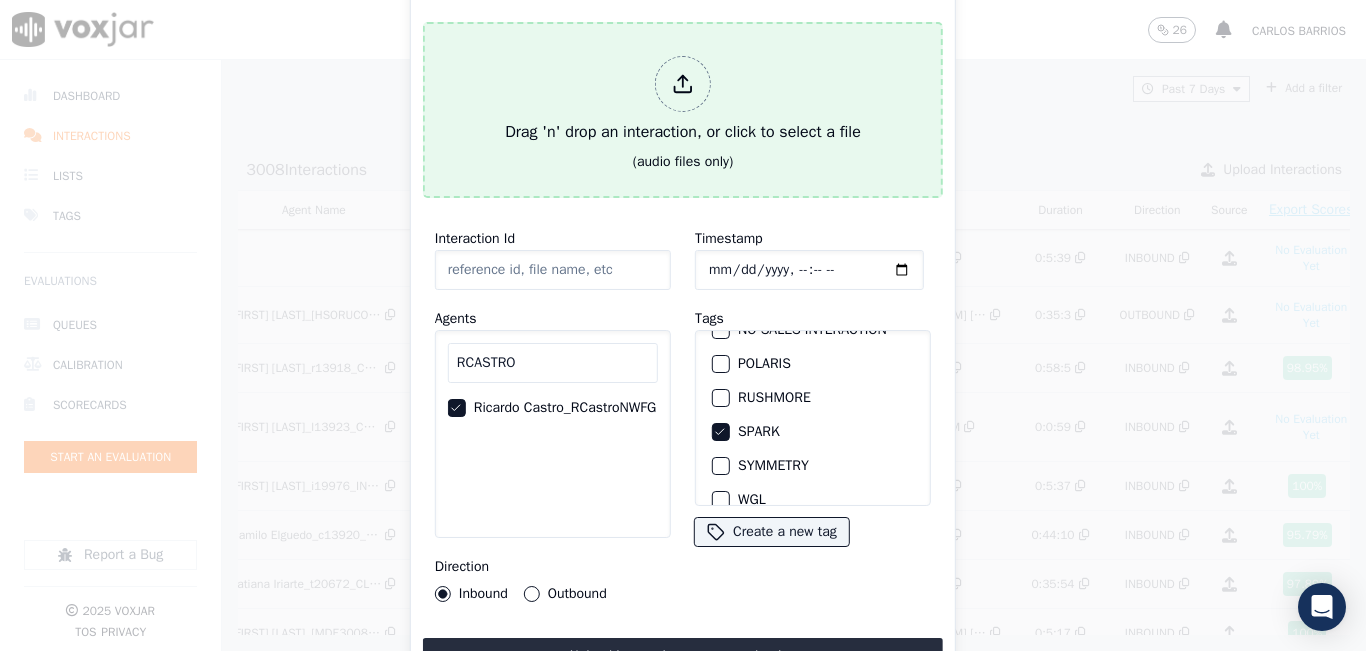 click on "Drag 'n' drop an interaction, or click to select a file" at bounding box center (683, 100) 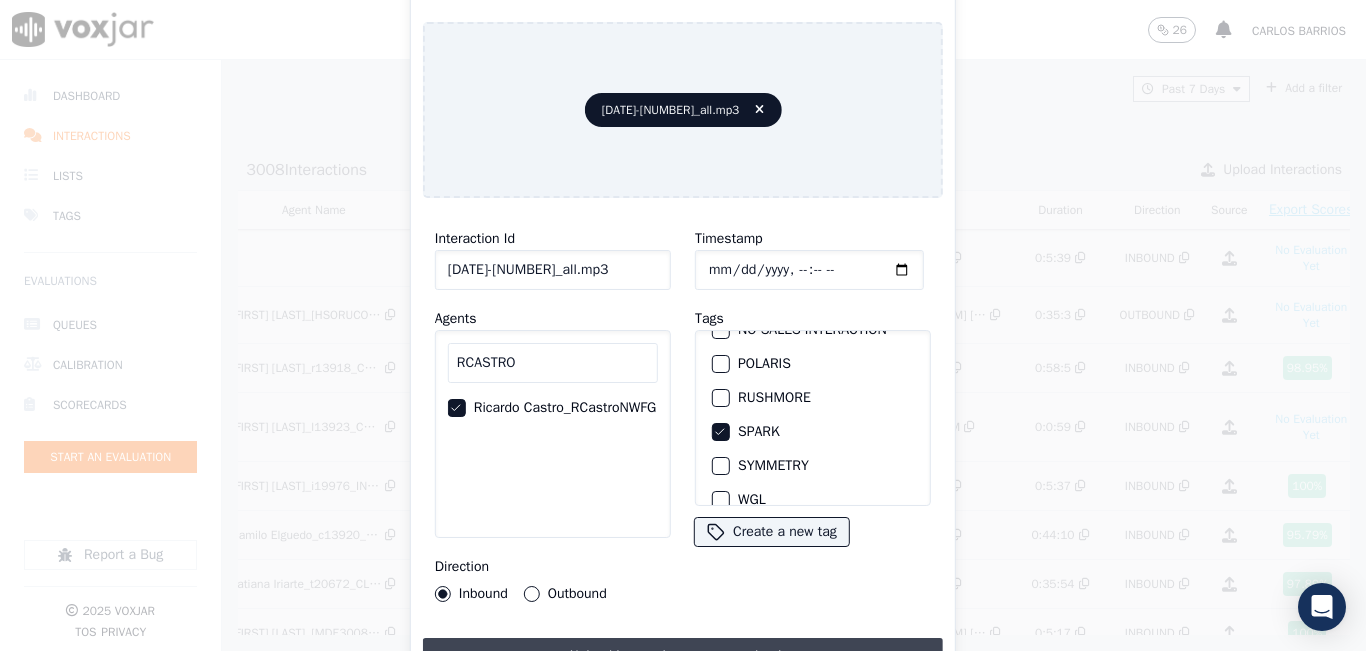 click on "Upload interaction to start evaluation" at bounding box center (683, 656) 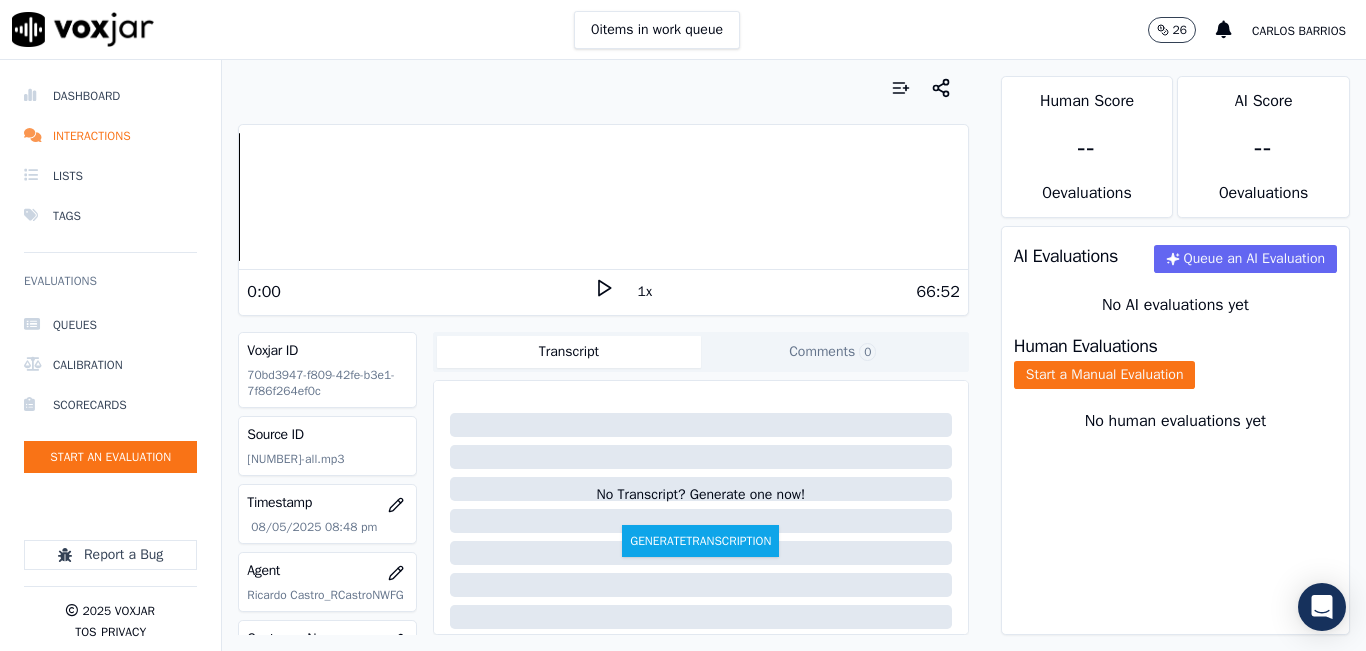 click at bounding box center [603, 88] 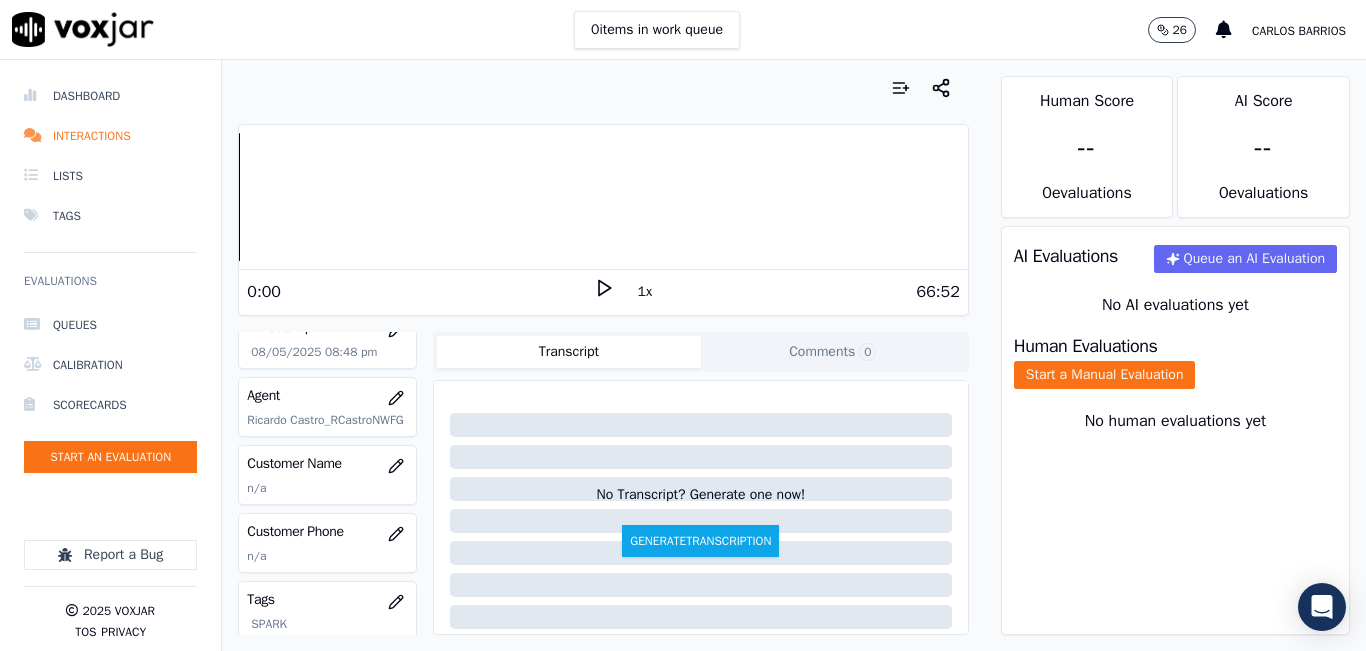scroll, scrollTop: 200, scrollLeft: 0, axis: vertical 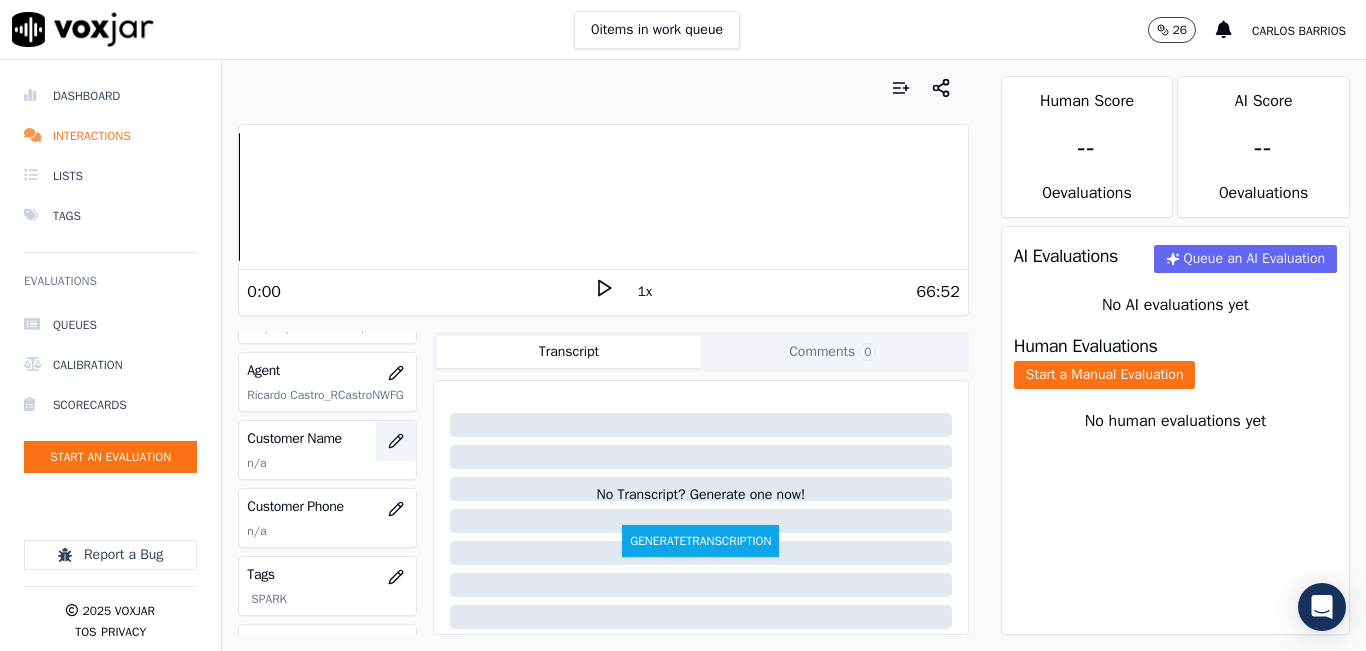 click at bounding box center [396, 441] 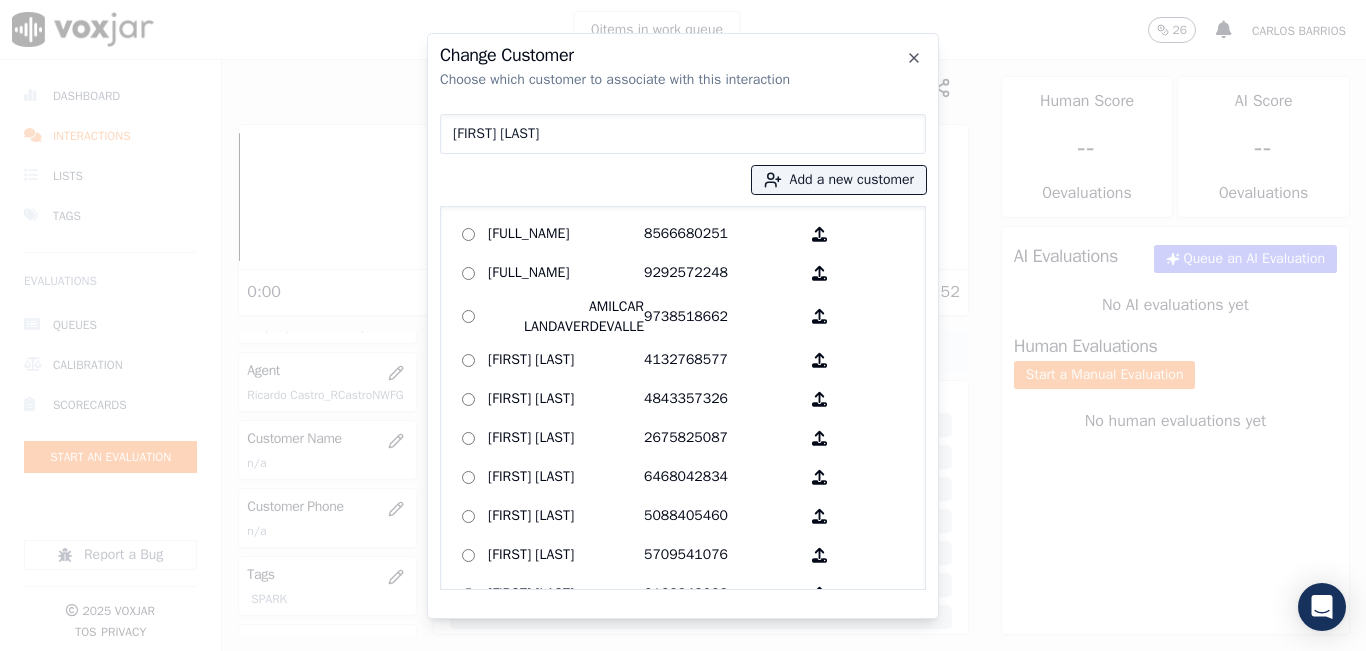 type on "[FIRST] [LAST]" 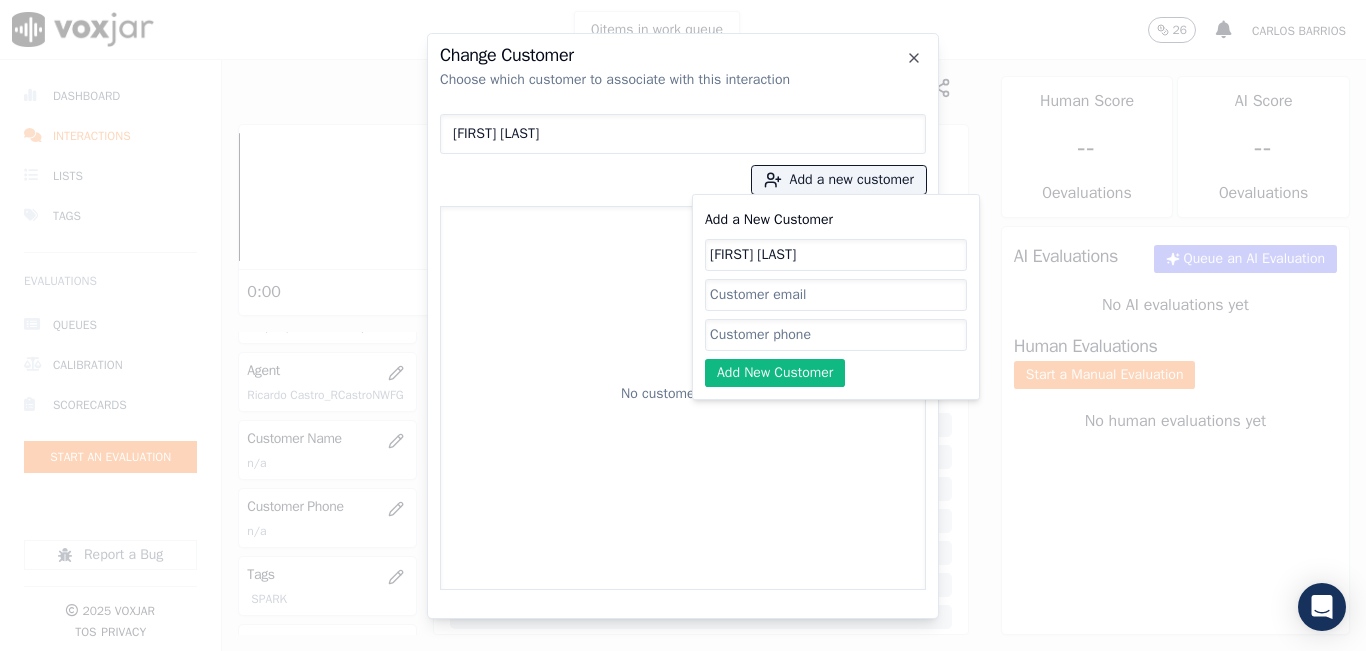 type on "[FIRST] [LAST]" 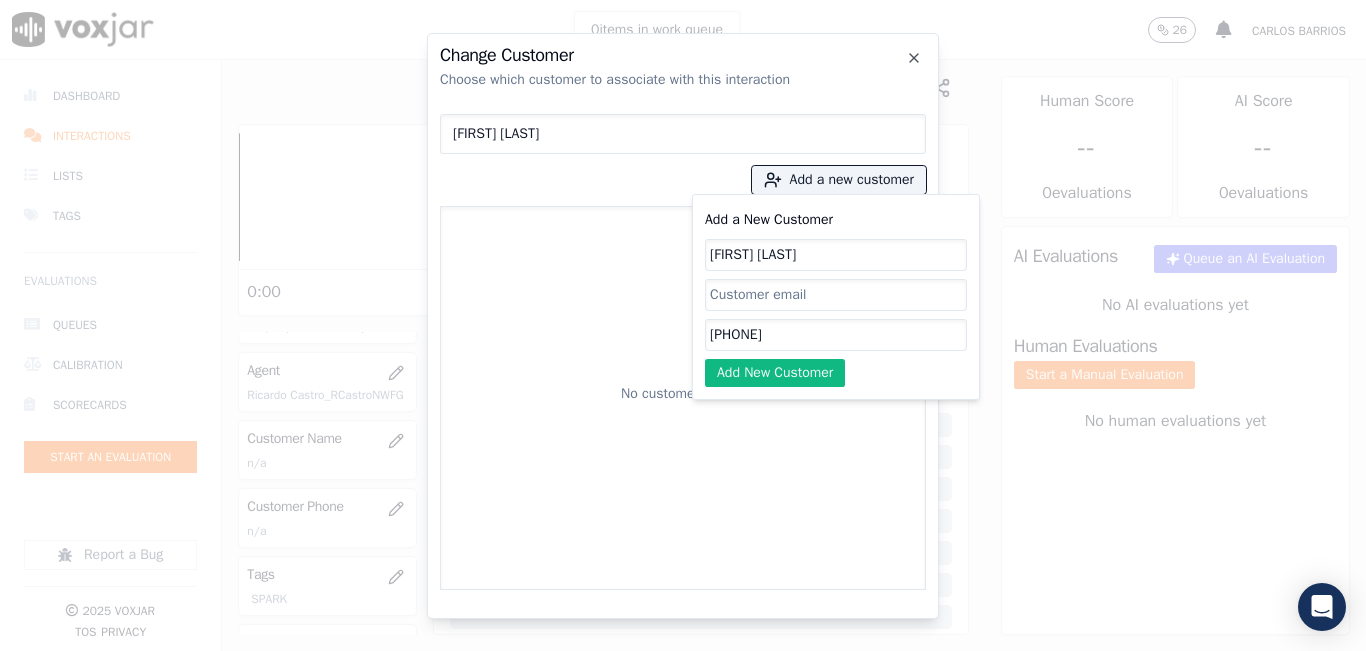type on "[PHONE]" 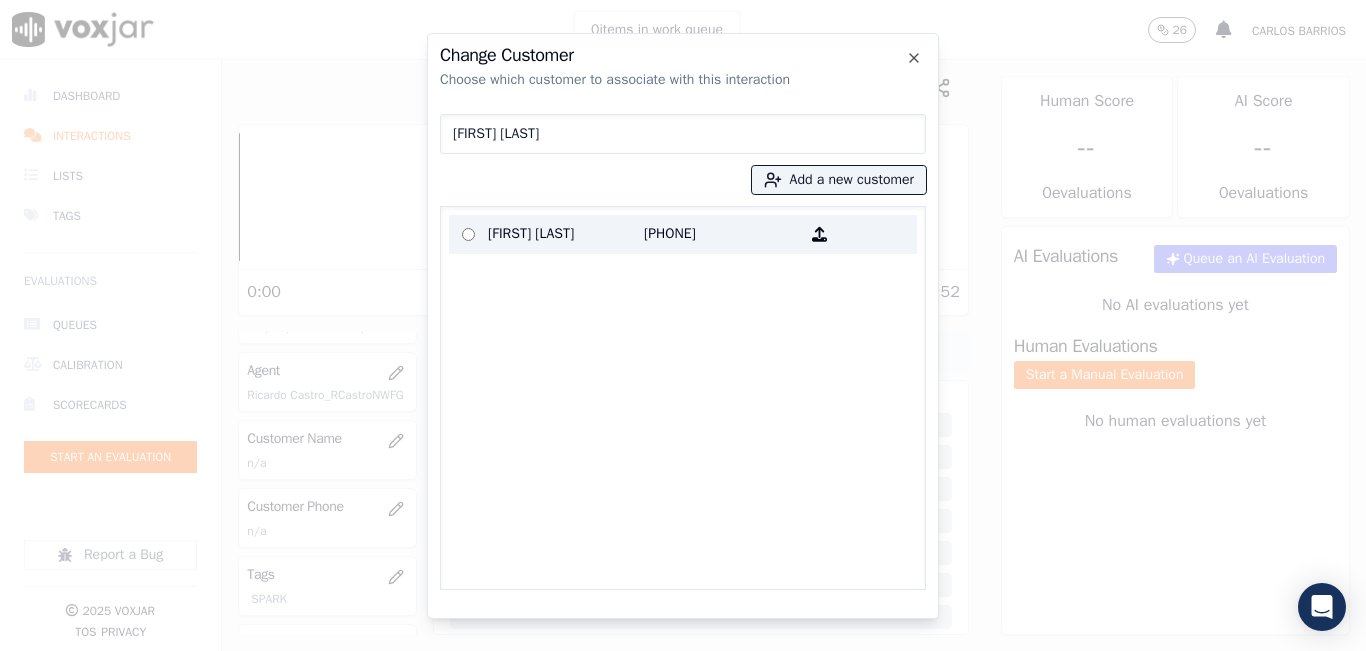 drag, startPoint x: 587, startPoint y: 235, endPoint x: 844, endPoint y: 462, distance: 342.89648 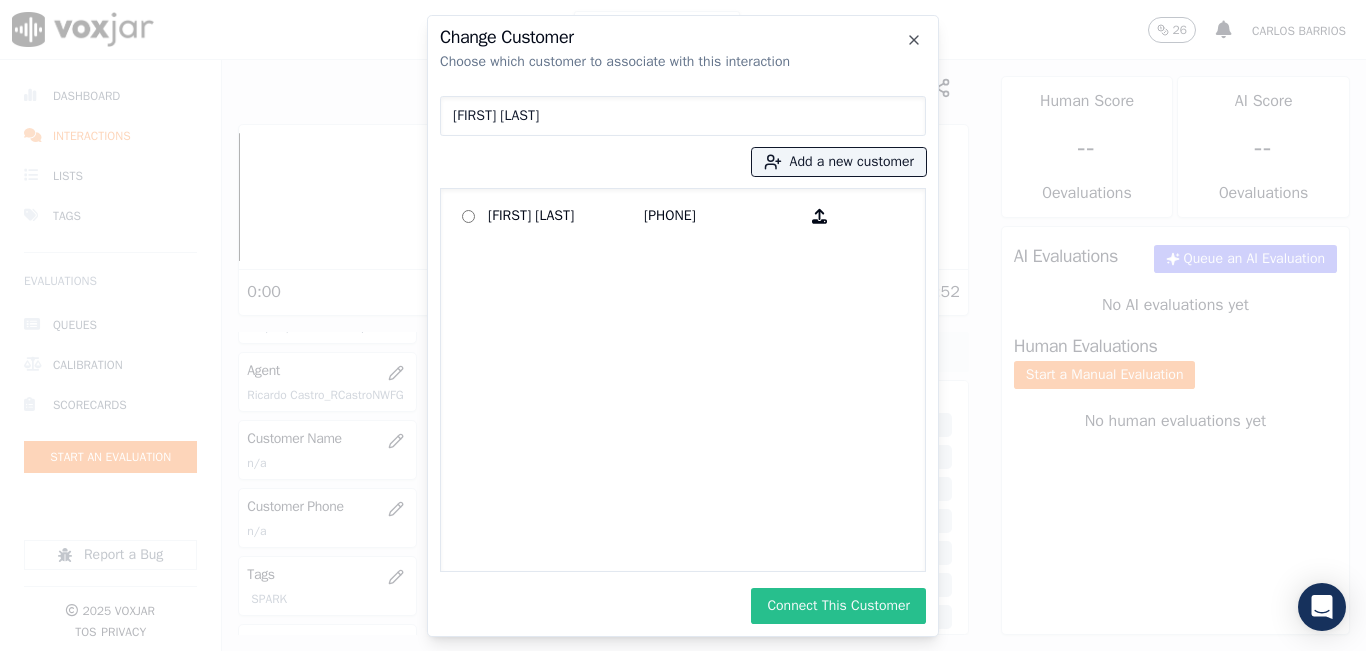 click on "Connect This Customer" at bounding box center (838, 606) 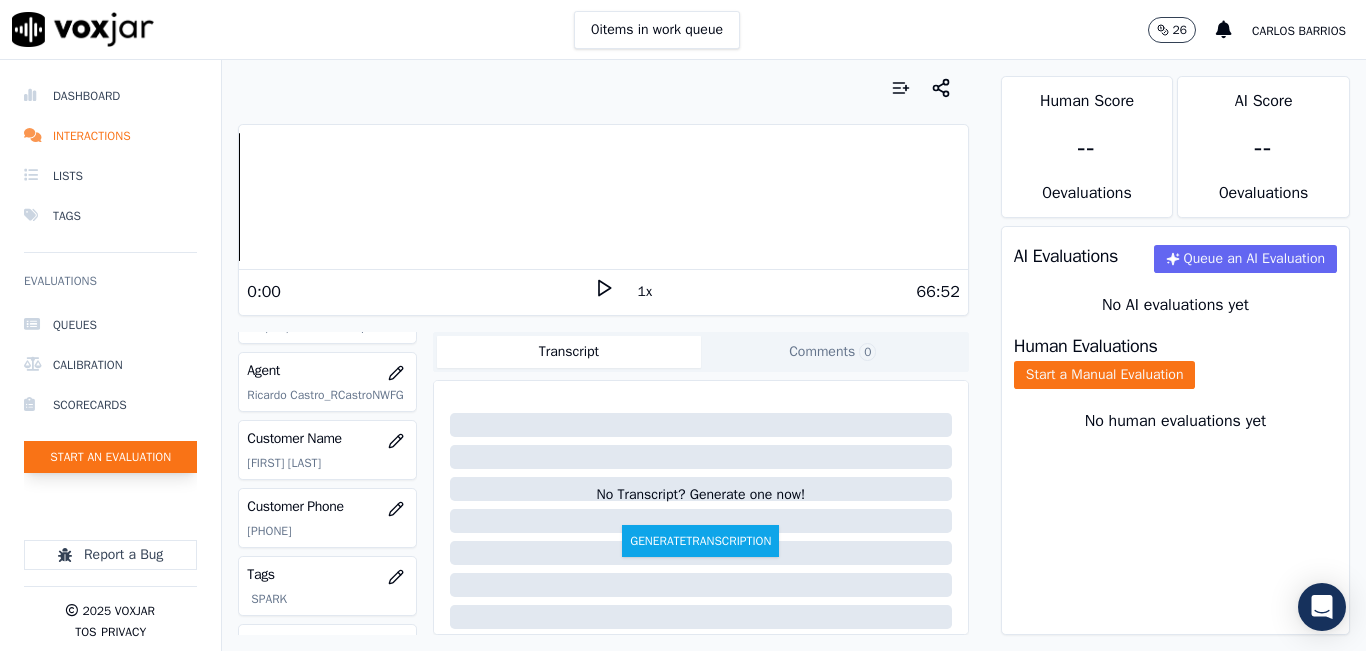 click on "Start an Evaluation" 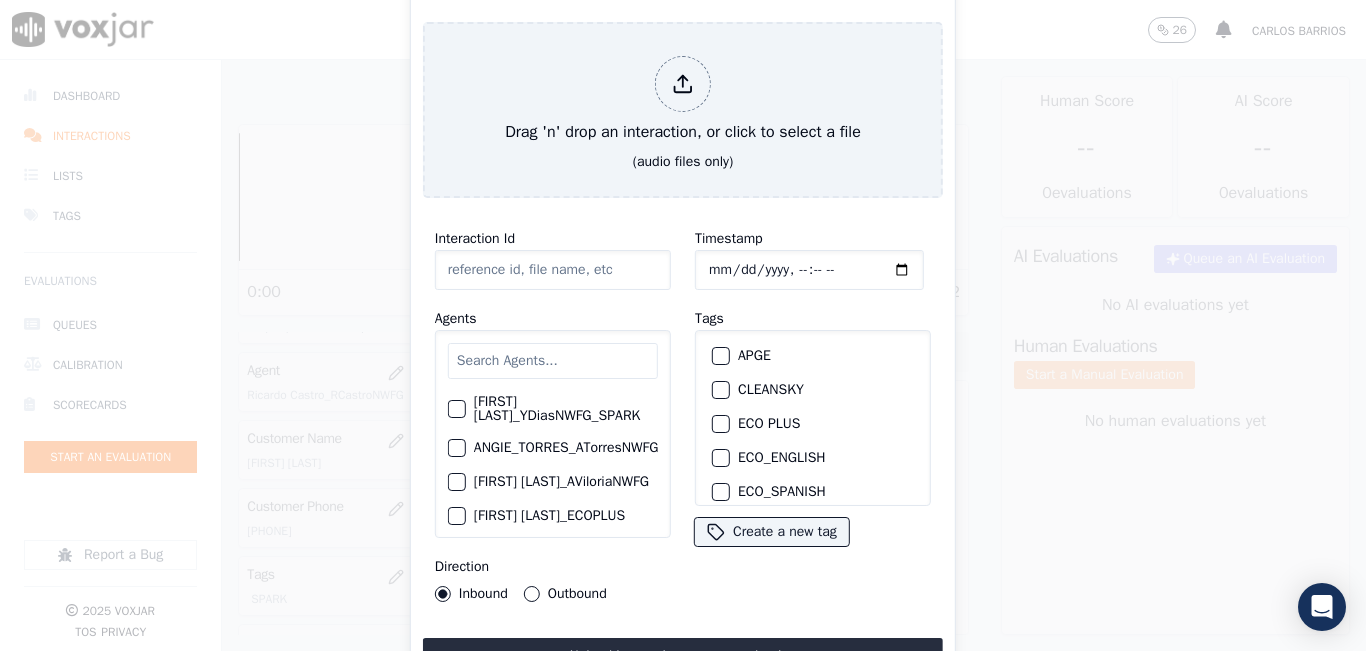 click at bounding box center [553, 361] 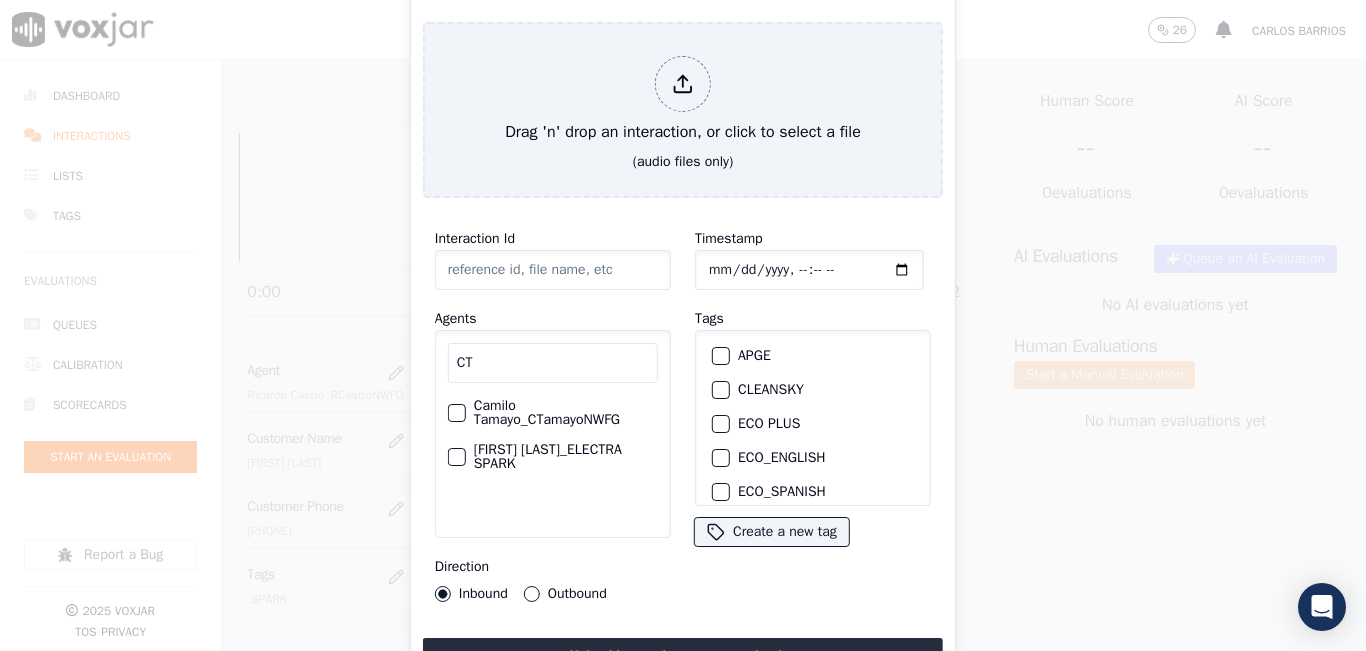 click on "Camilo Tamayo_CTamayoNWFG" 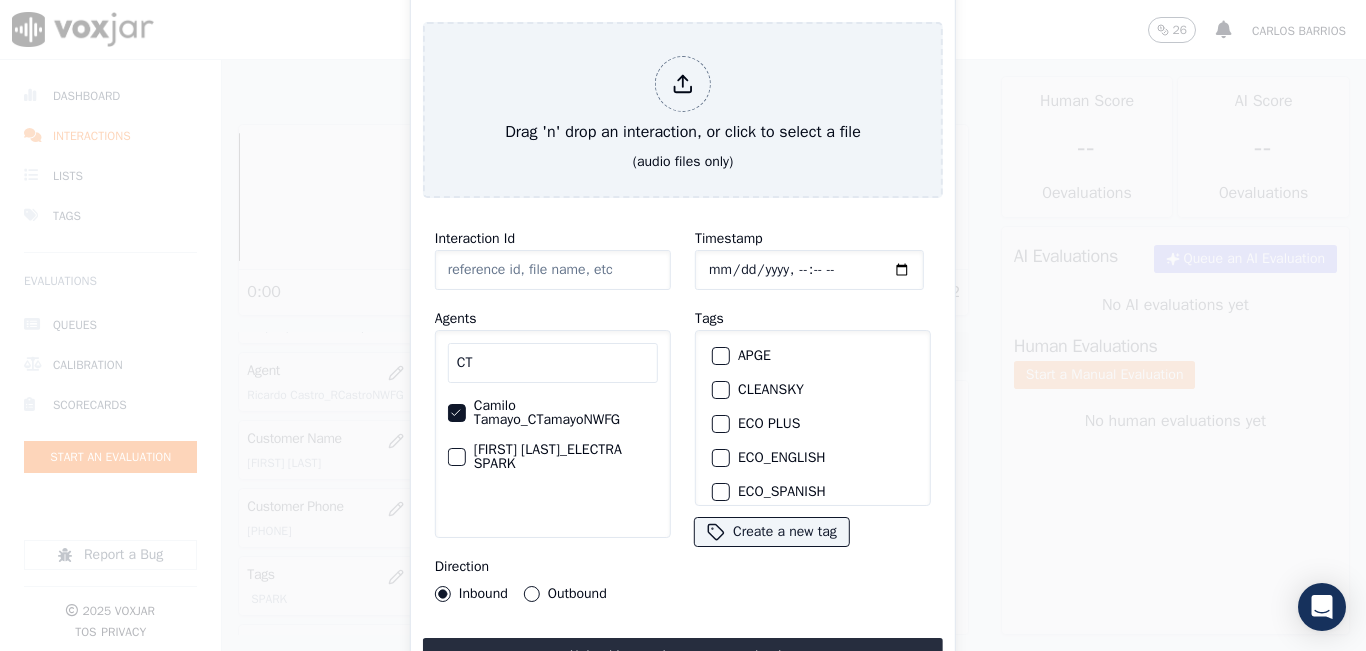 click on "CT" at bounding box center [553, 363] 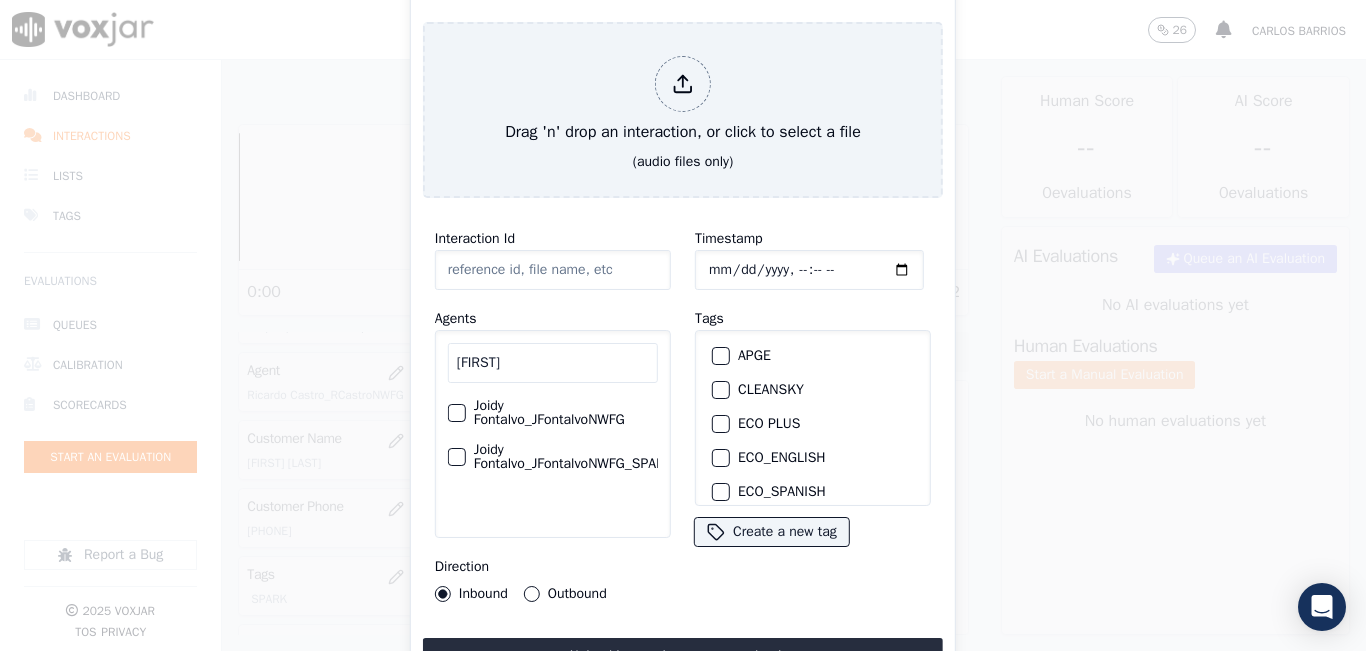 type on "JFO" 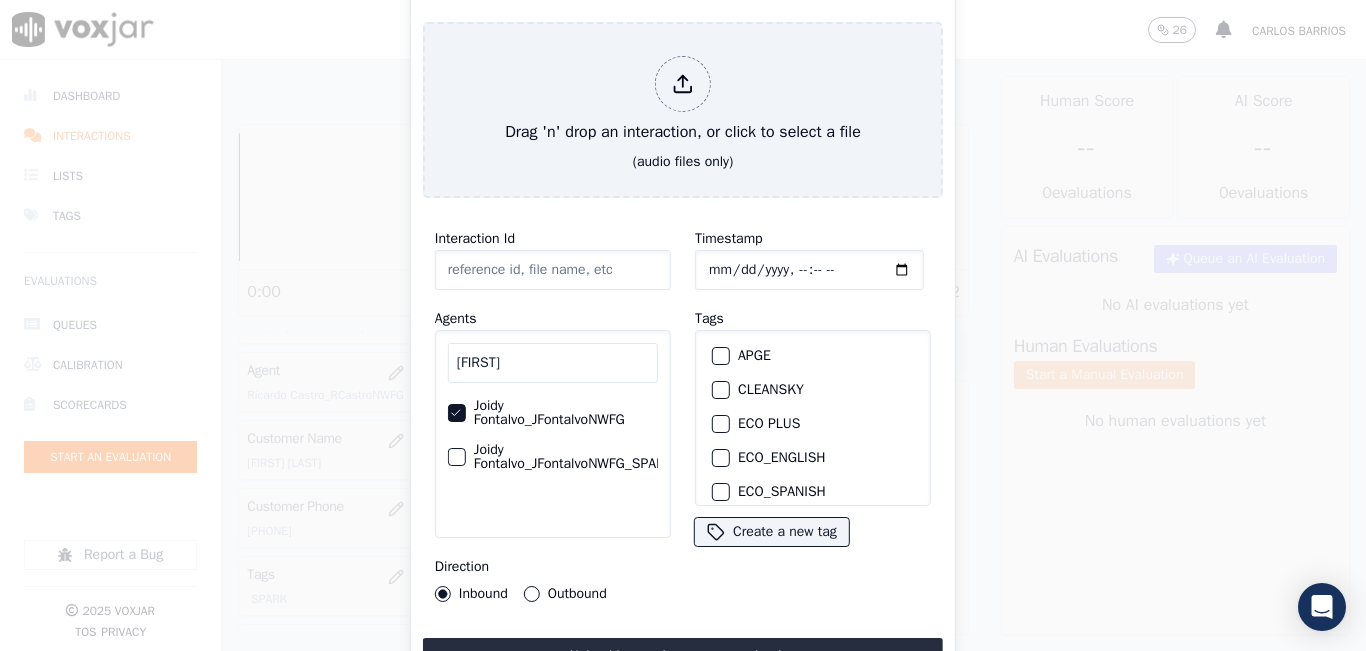scroll, scrollTop: 0, scrollLeft: 48, axis: horizontal 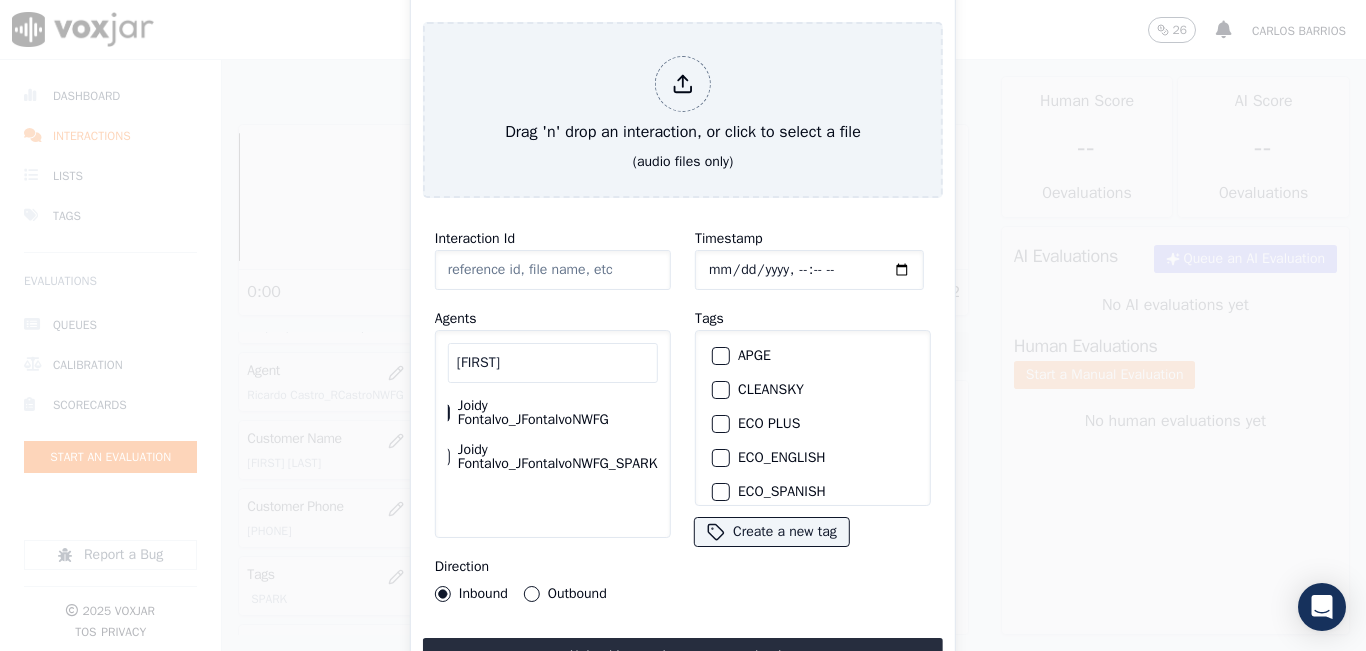 click on "Joidy Fontalvo_JFontalvoNWFG_SPARK" 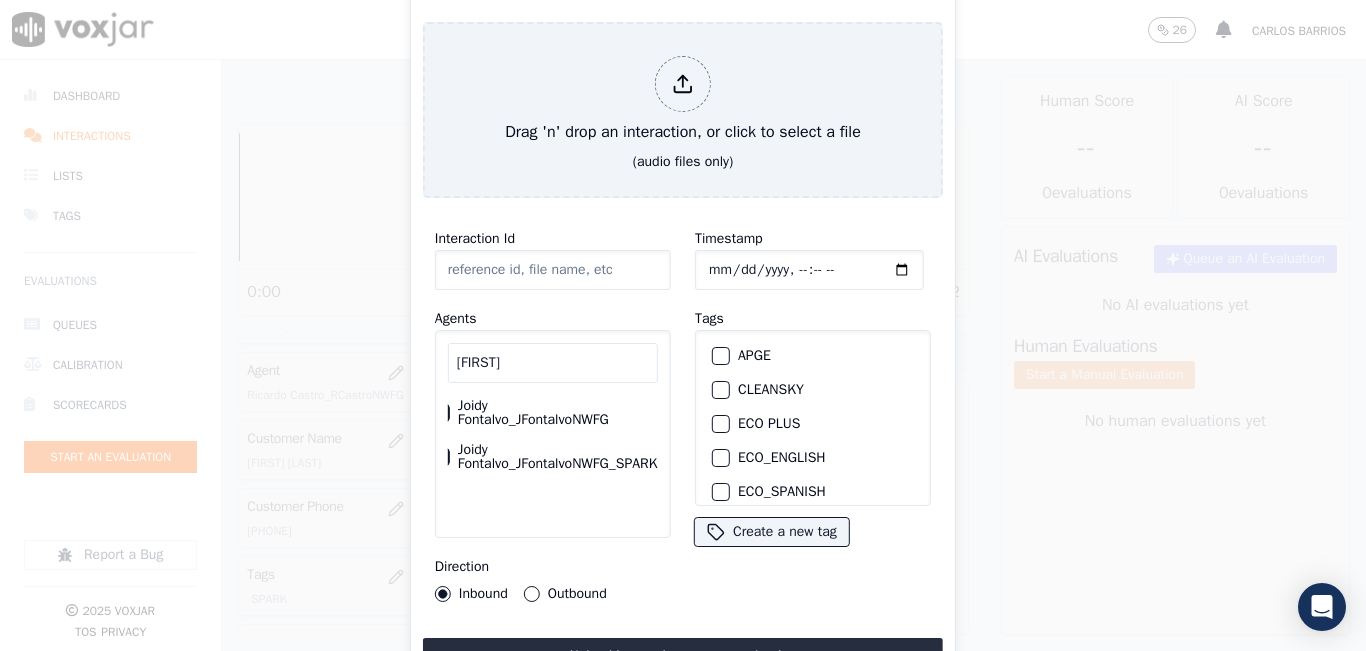 scroll, scrollTop: 0, scrollLeft: 0, axis: both 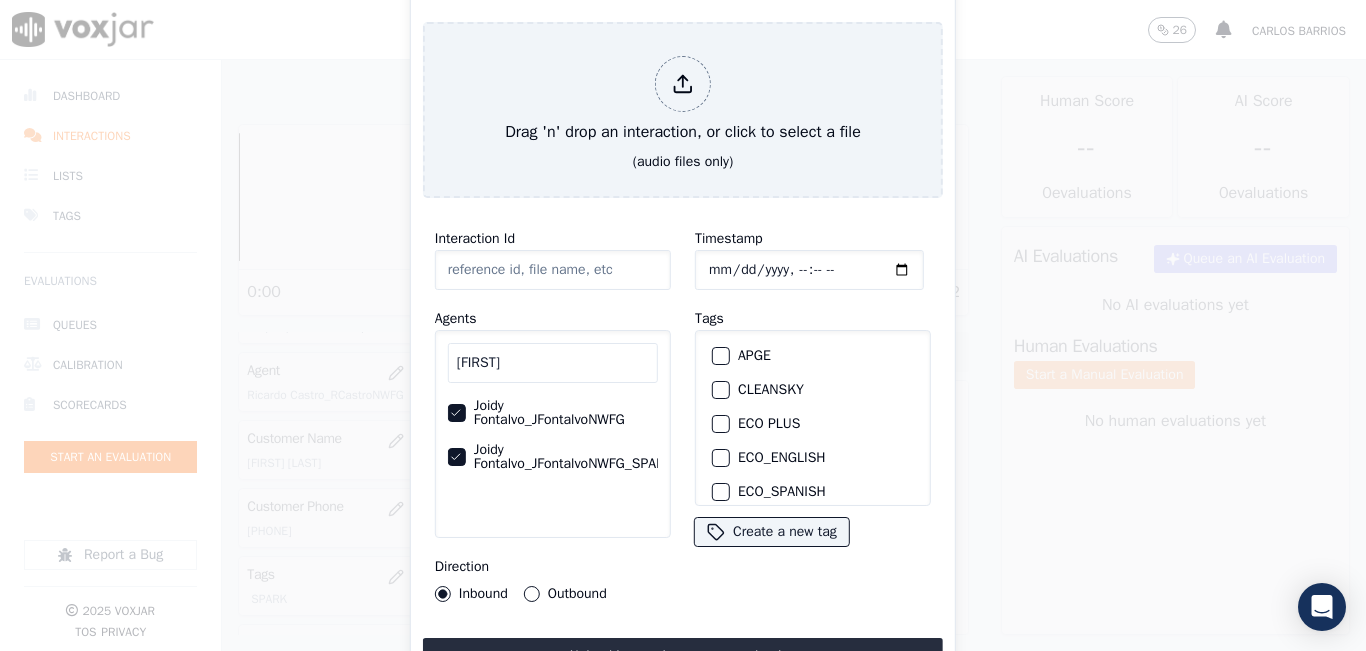 click at bounding box center [720, 390] 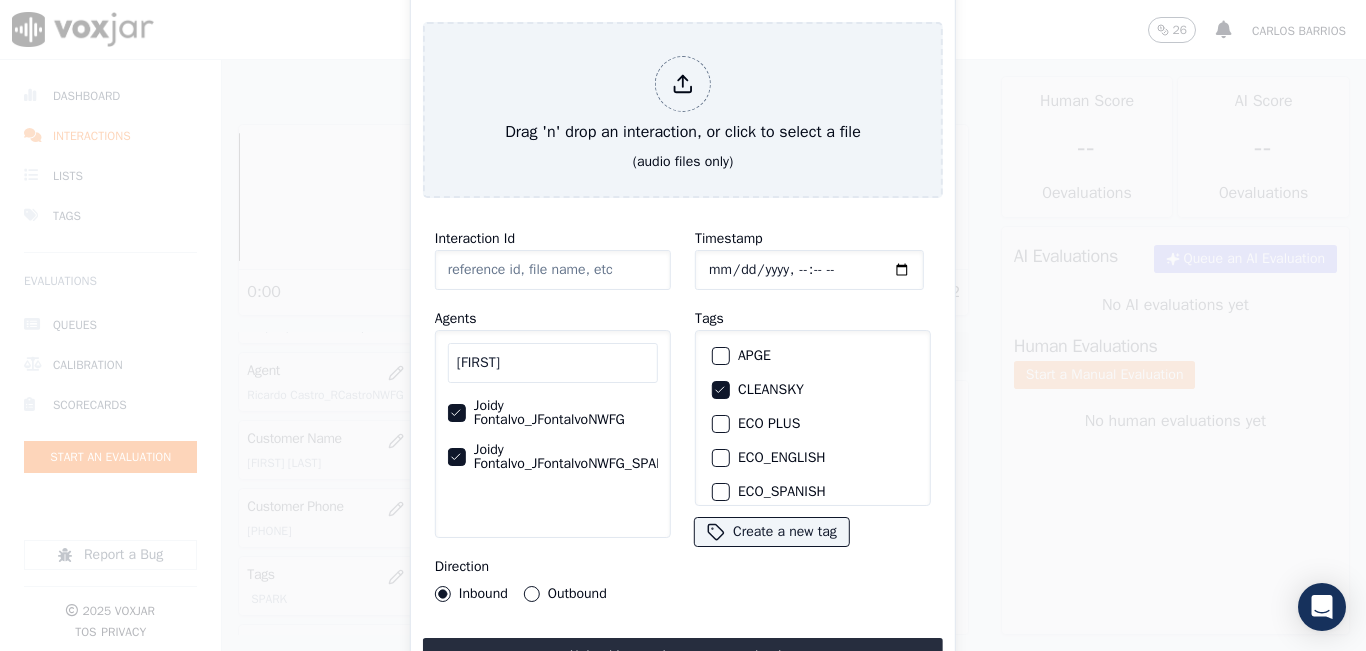 click 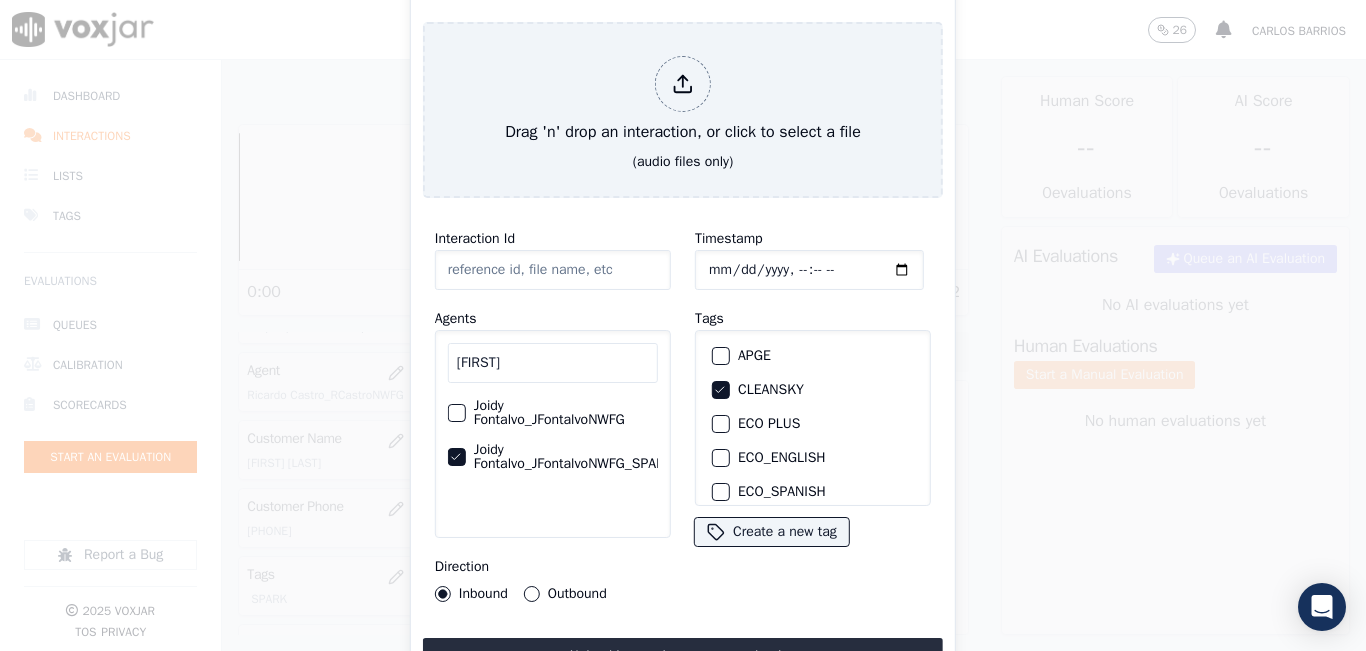 click on "CLEANSKY" at bounding box center (721, 390) 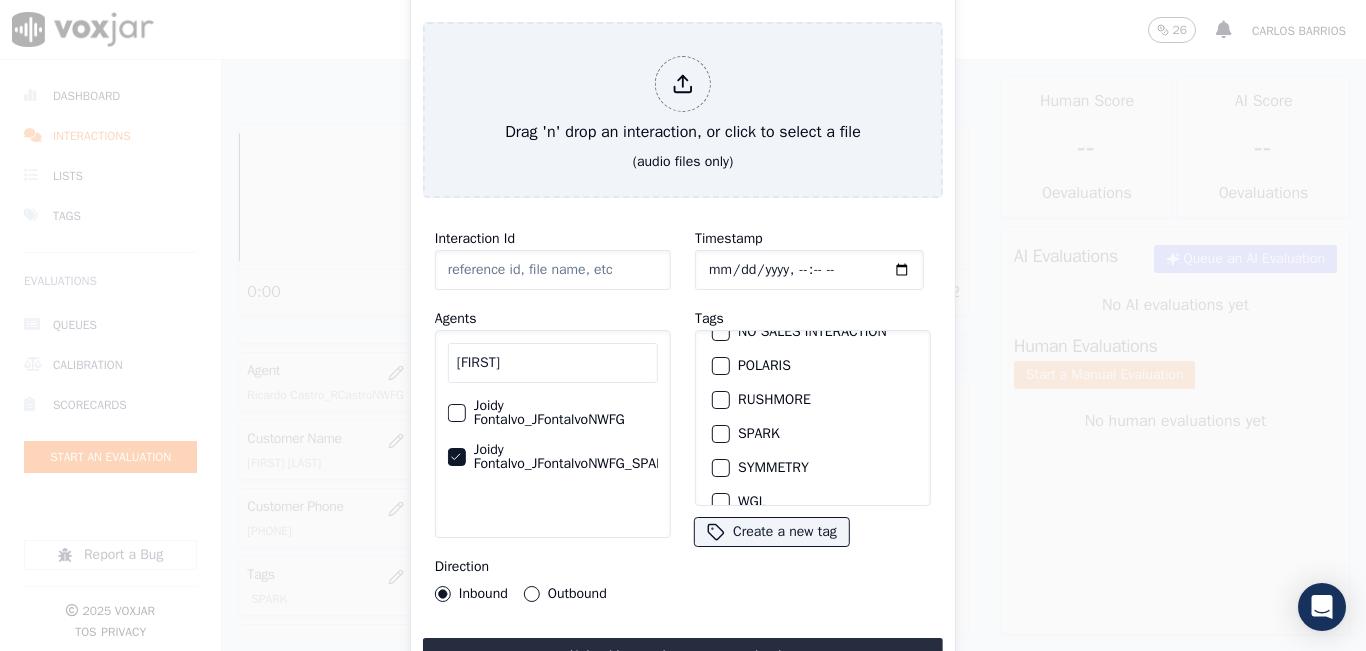 scroll, scrollTop: 400, scrollLeft: 0, axis: vertical 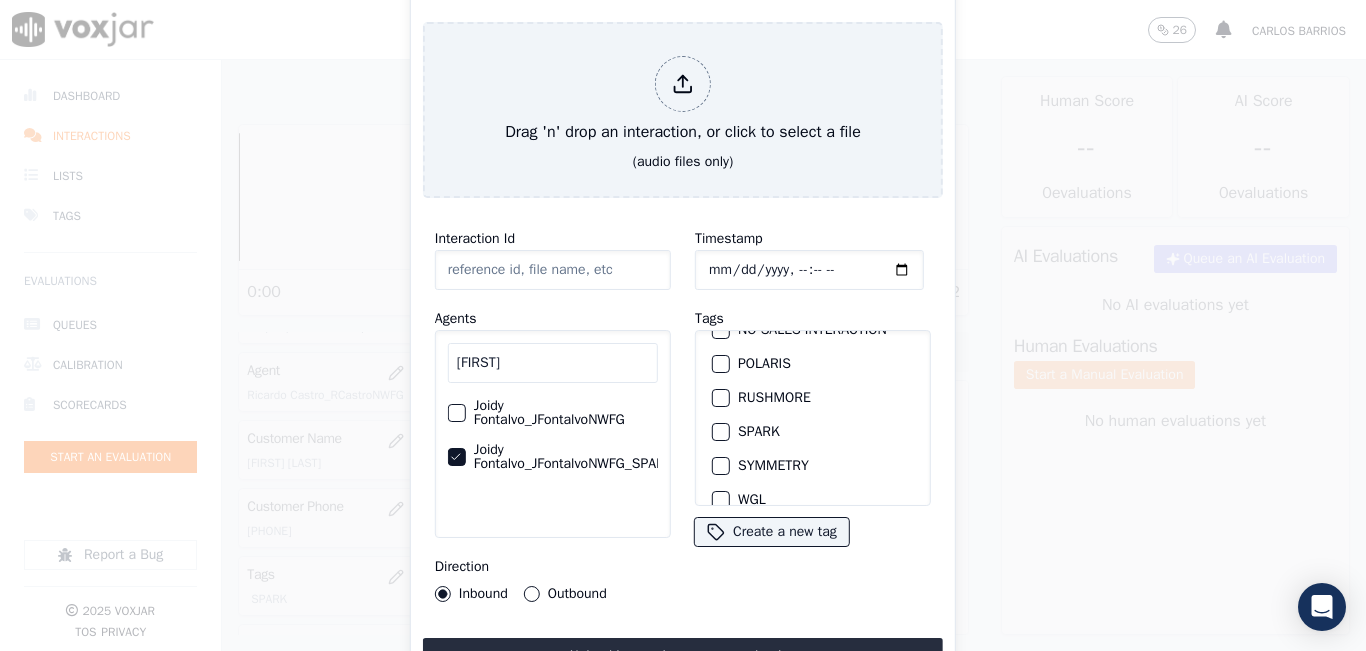 click on "SPARK" at bounding box center [721, 432] 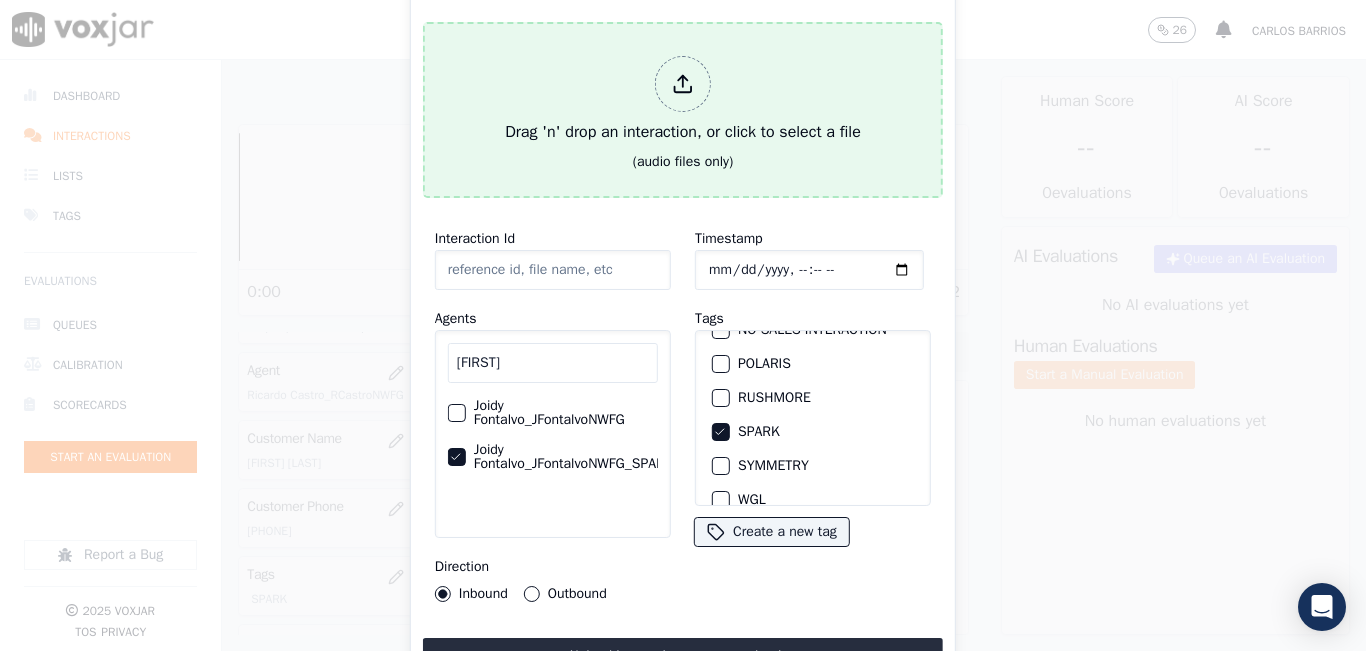 click on "Drag 'n' drop an interaction, or click to select a file" at bounding box center (683, 100) 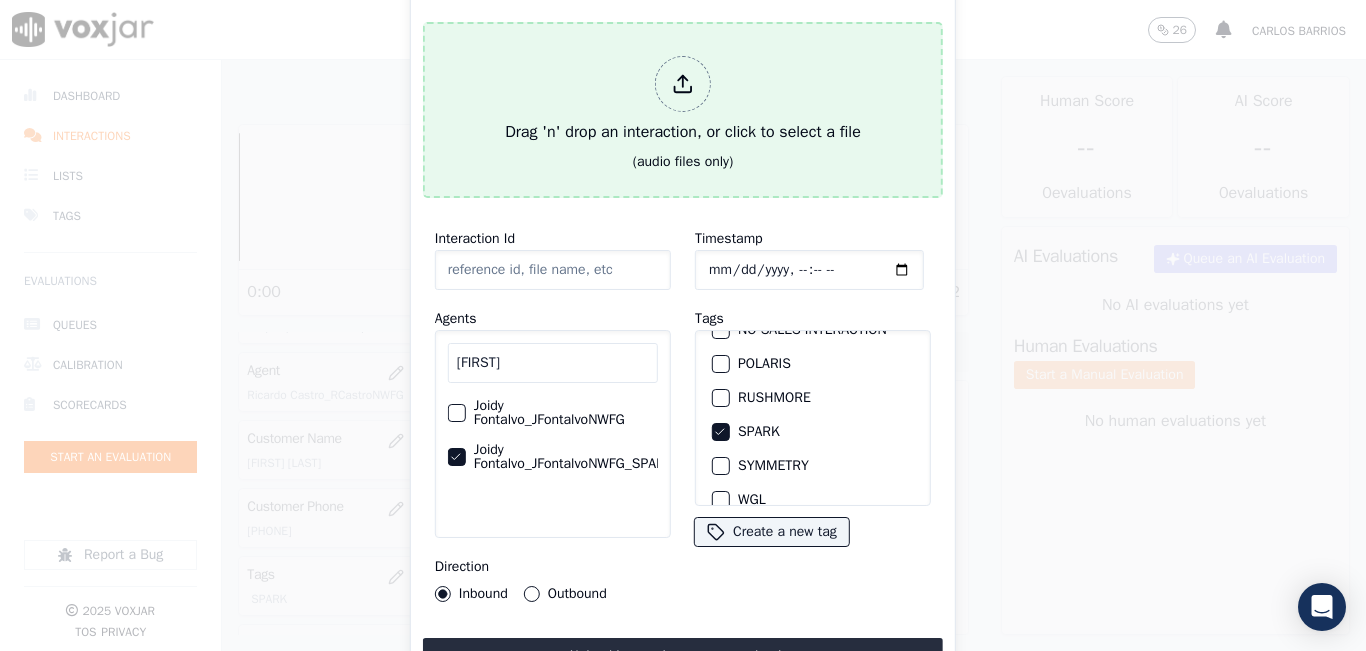type on "20250804-161506_3054791212-all.mp3" 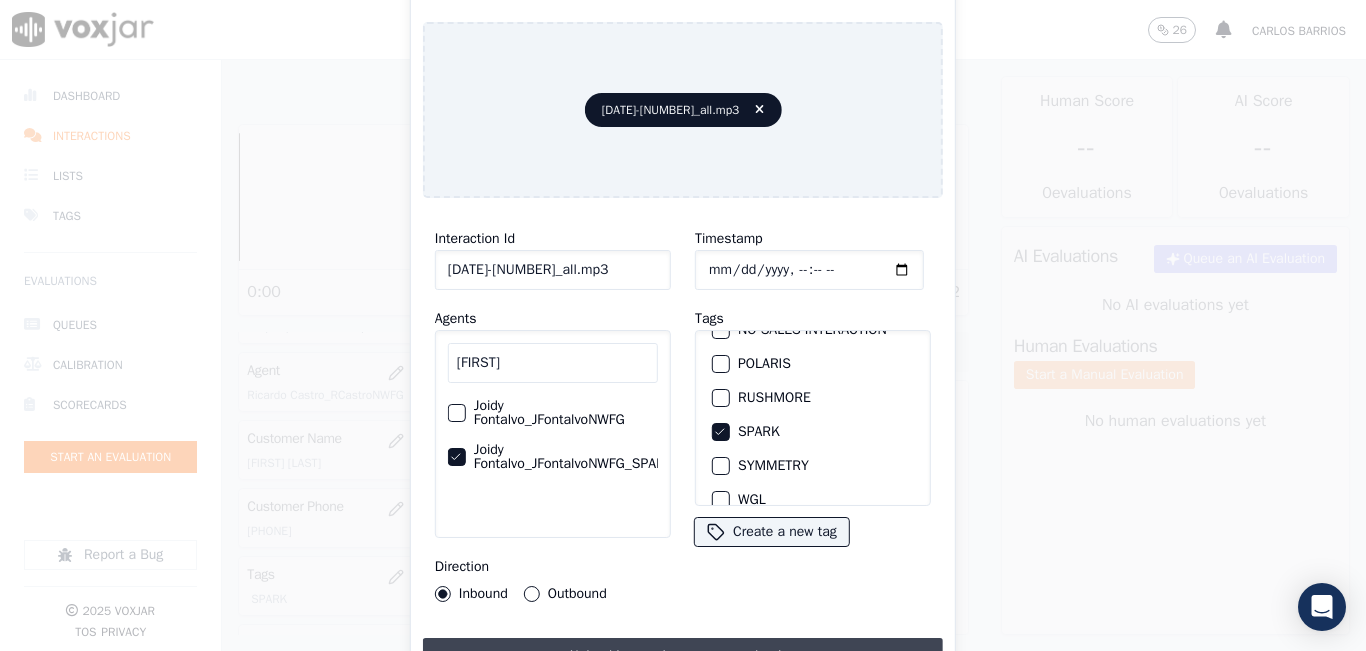 click on "Upload interaction to start evaluation" at bounding box center [683, 656] 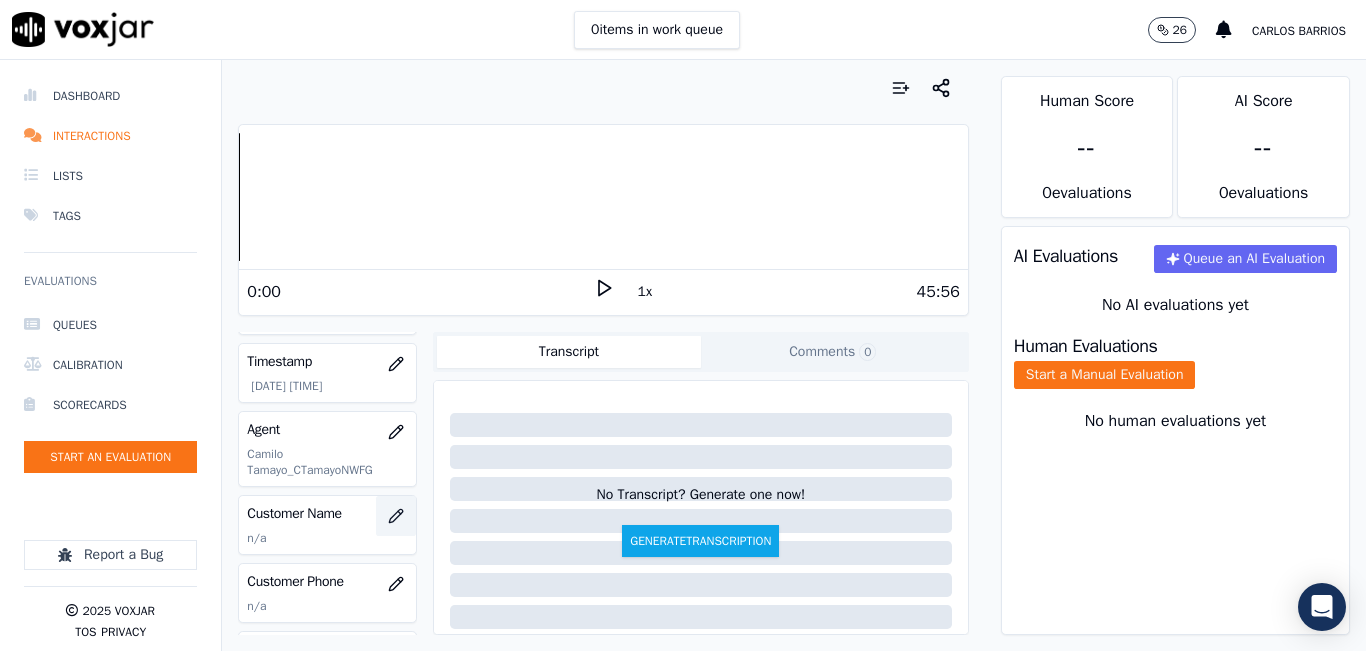 scroll, scrollTop: 100, scrollLeft: 0, axis: vertical 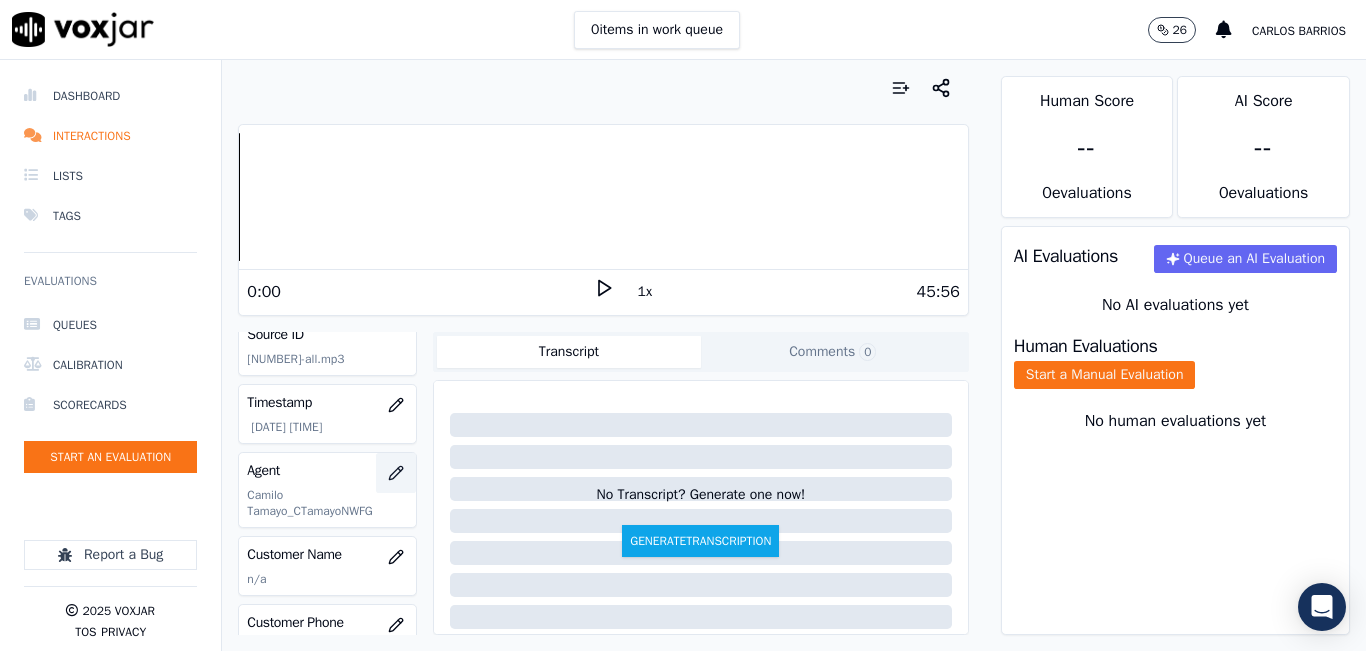 click 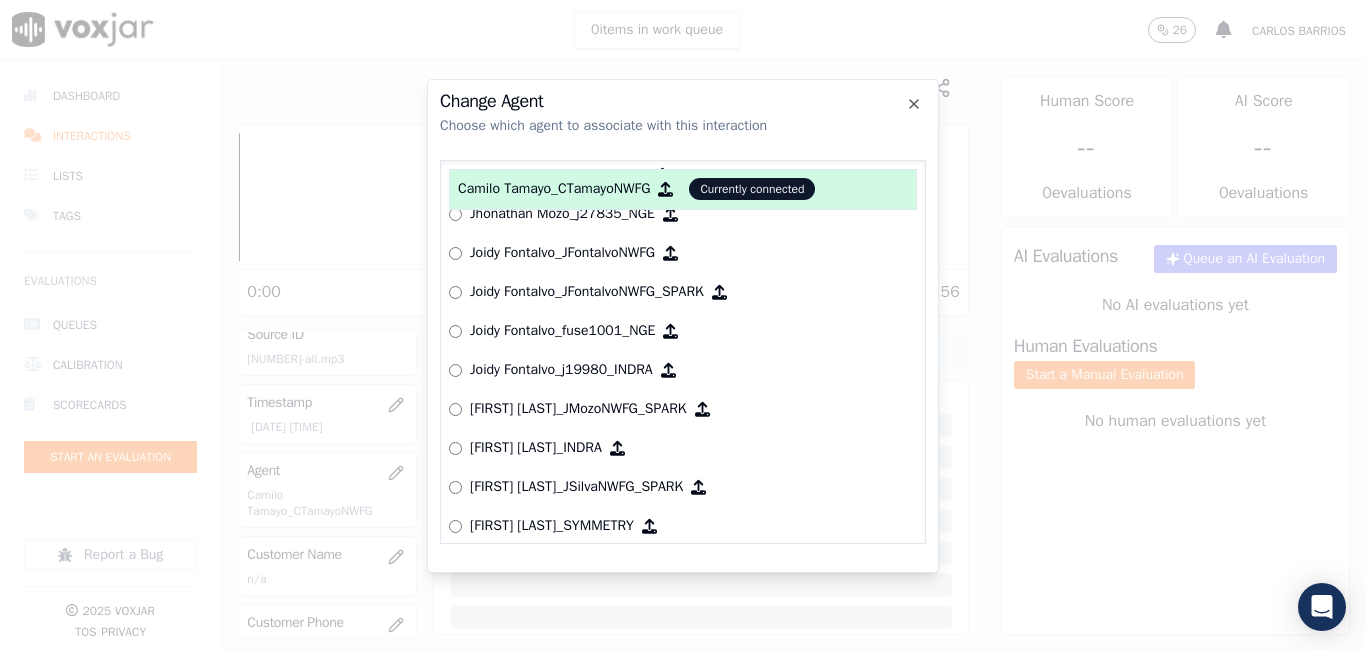 scroll, scrollTop: 4974, scrollLeft: 0, axis: vertical 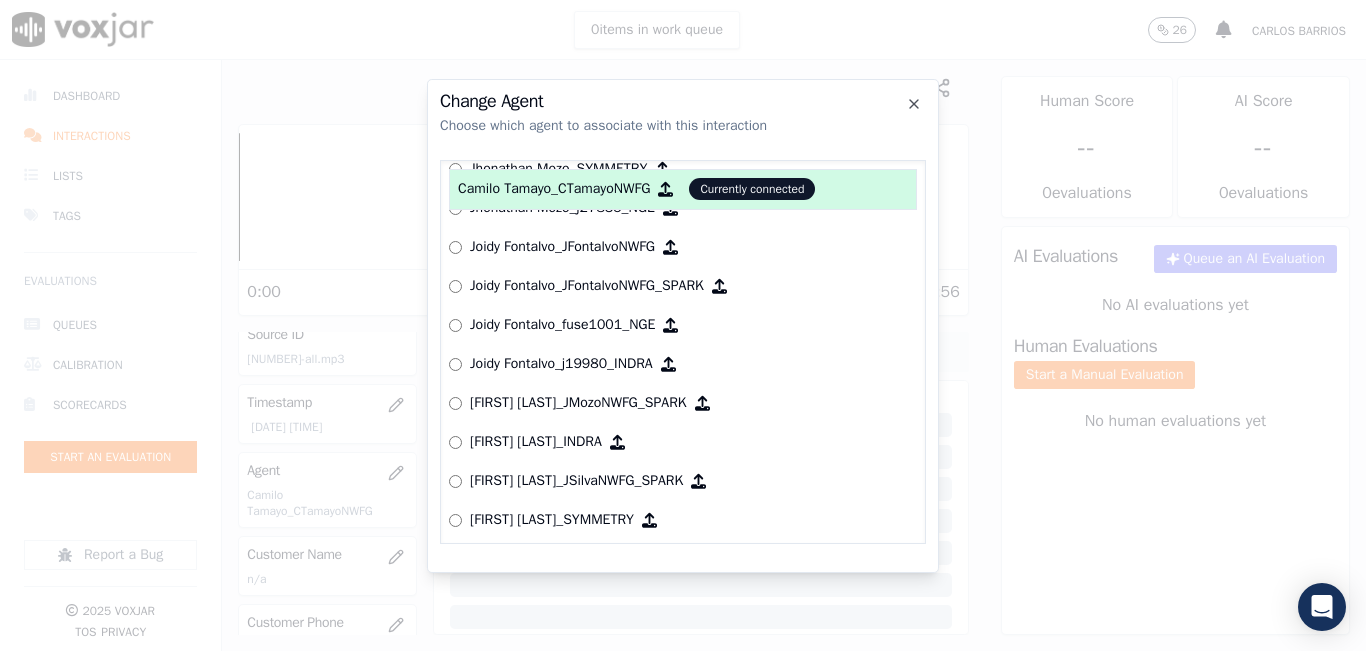 click on "Joidy Fontalvo_JFontalvoNWFG_SPARK" at bounding box center [587, 286] 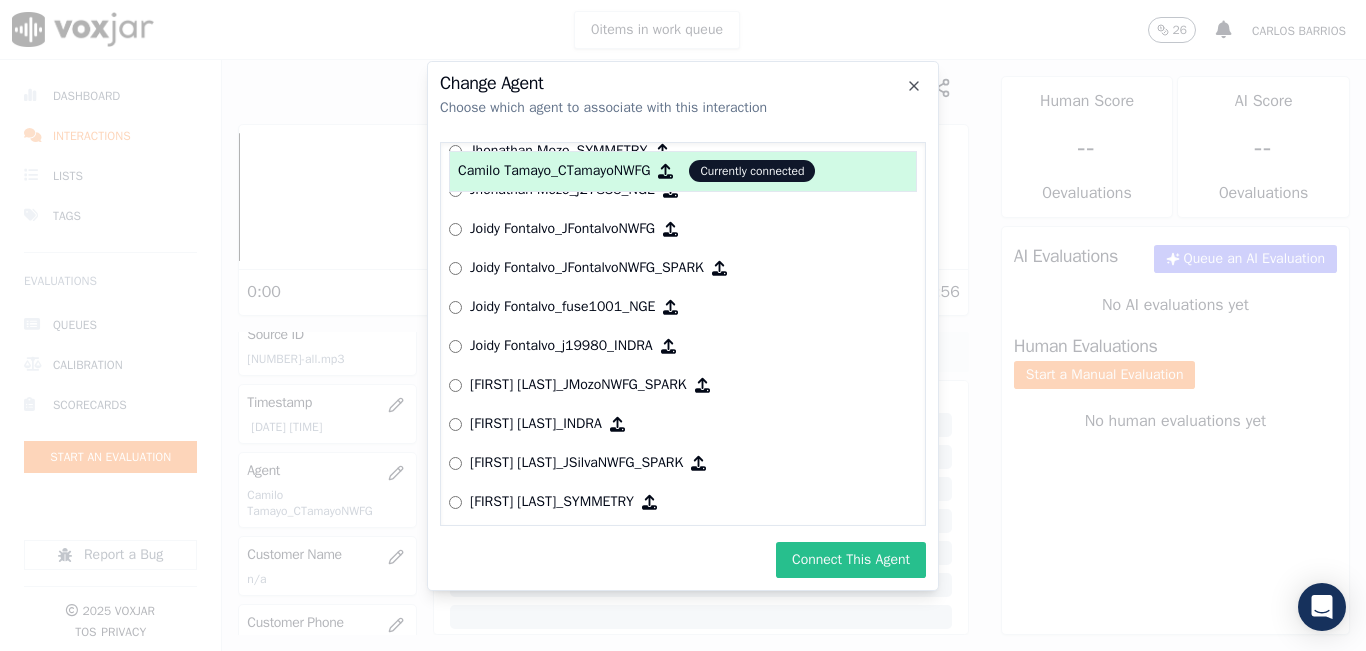 click on "Connect This Agent" at bounding box center (851, 560) 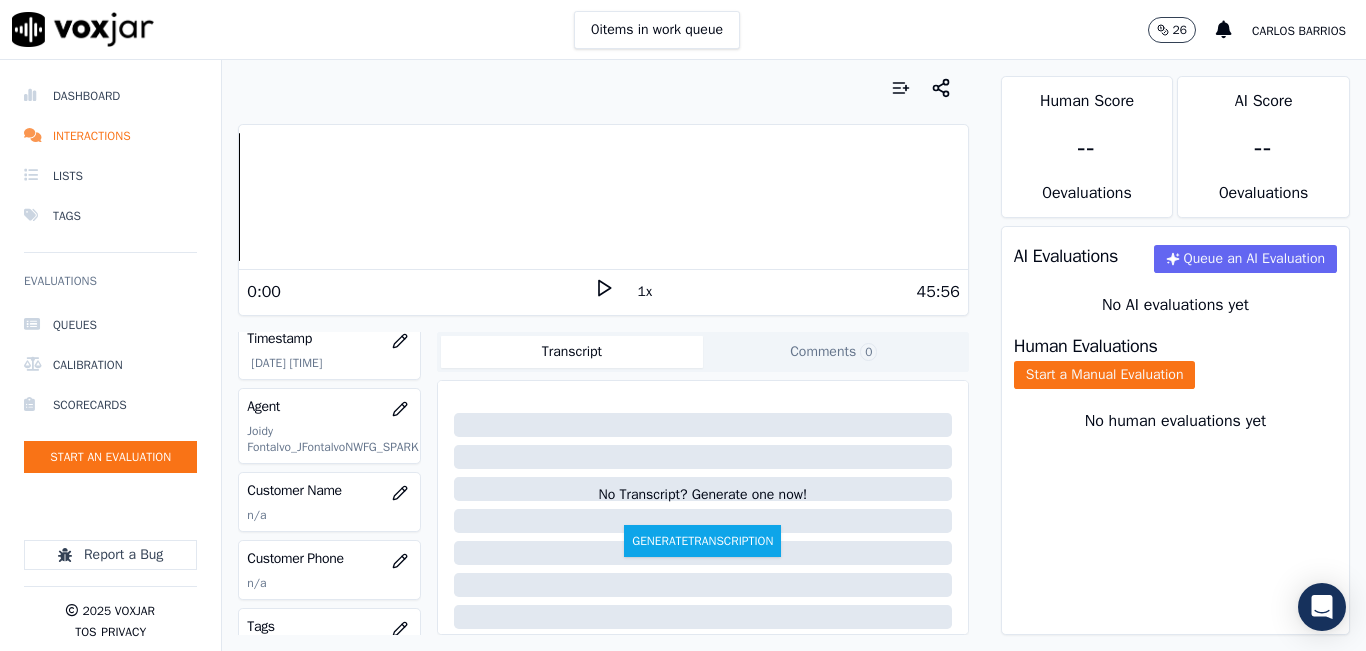 scroll, scrollTop: 200, scrollLeft: 0, axis: vertical 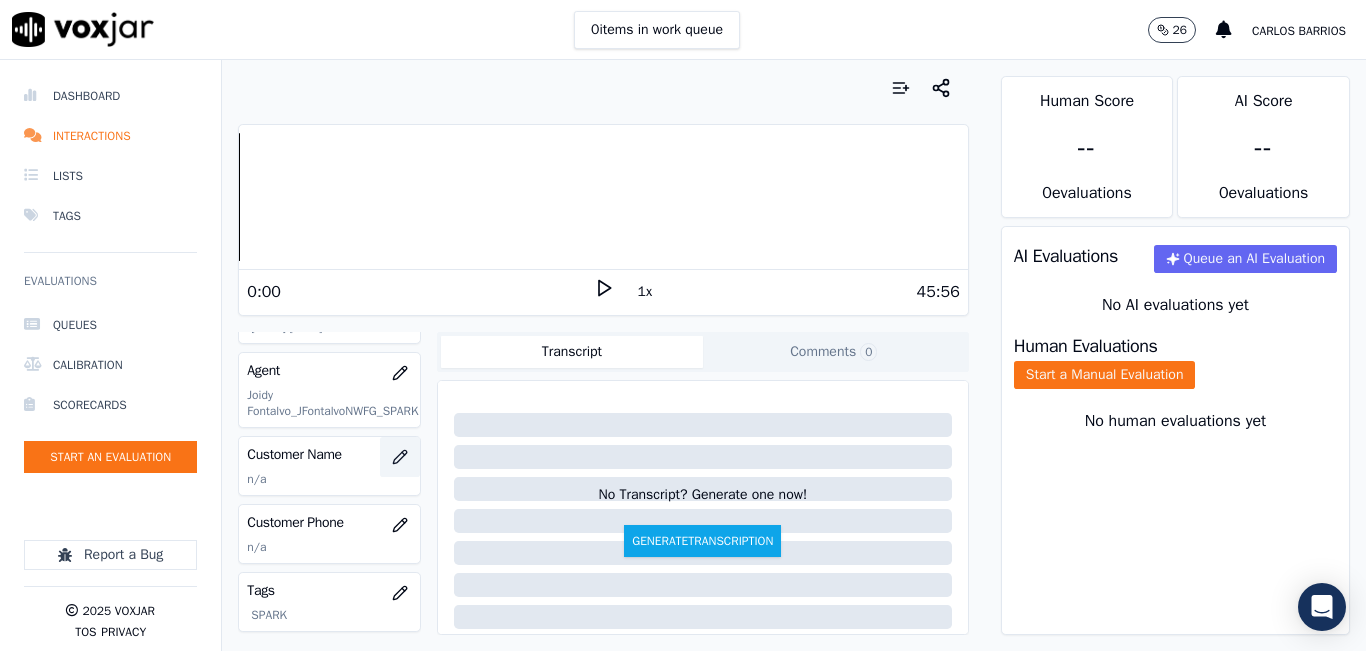 click at bounding box center (400, 457) 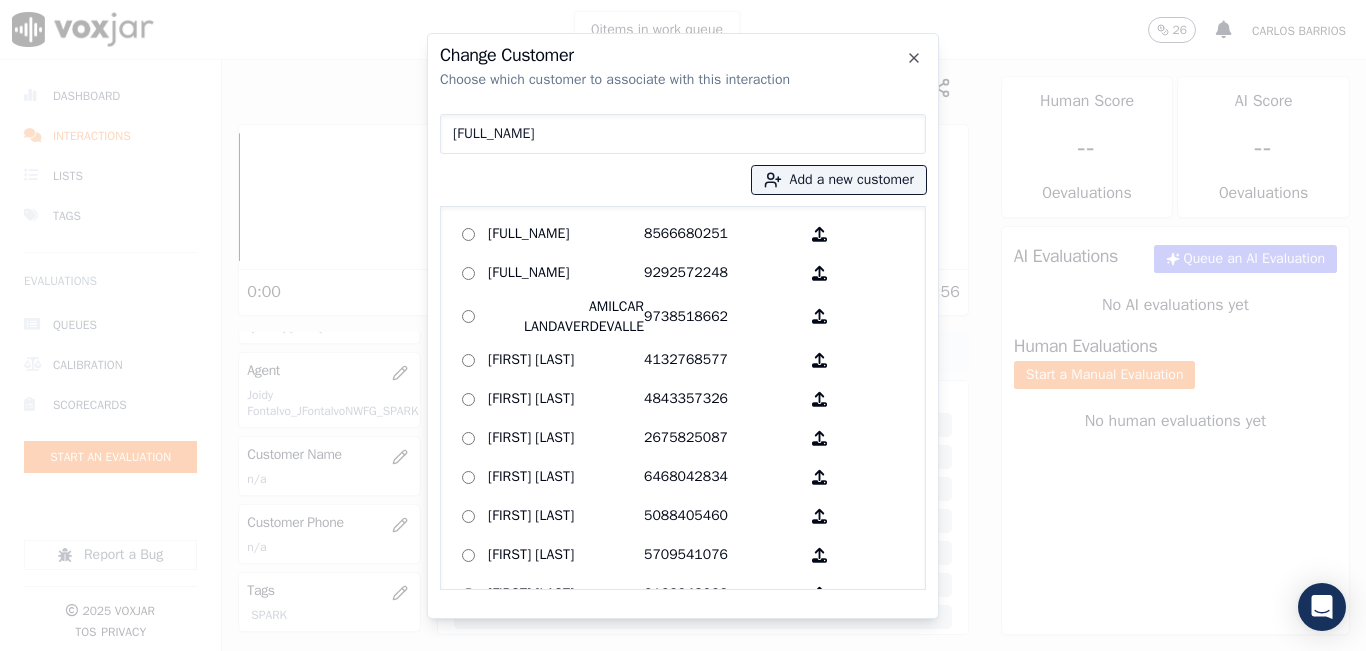 type on "[FIRST] [LAST]" 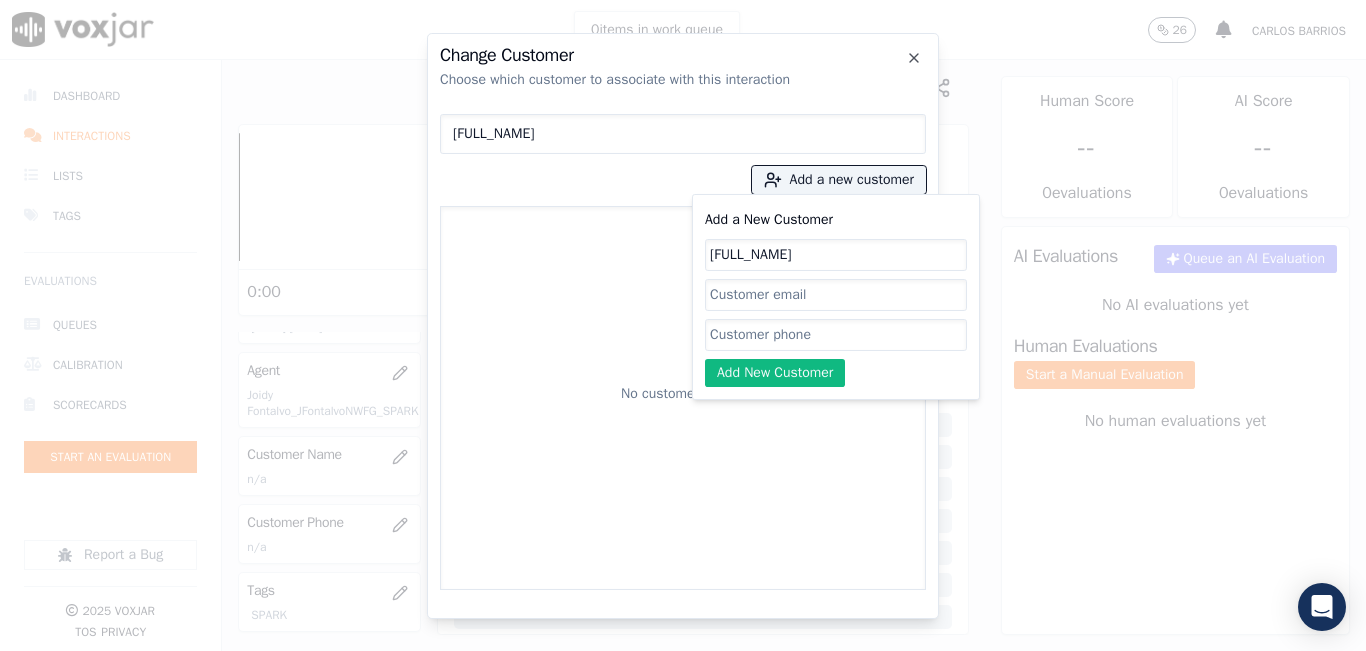 type on "[FIRST] [LAST]" 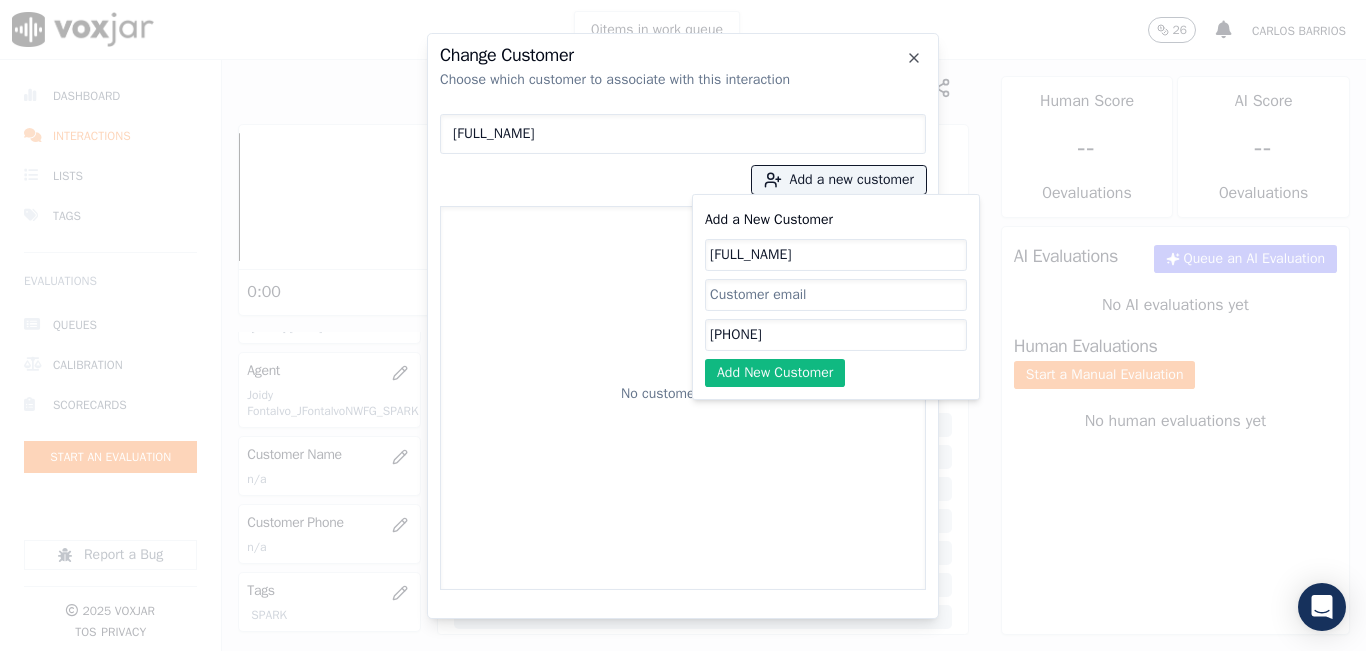 type on "[PHONE]" 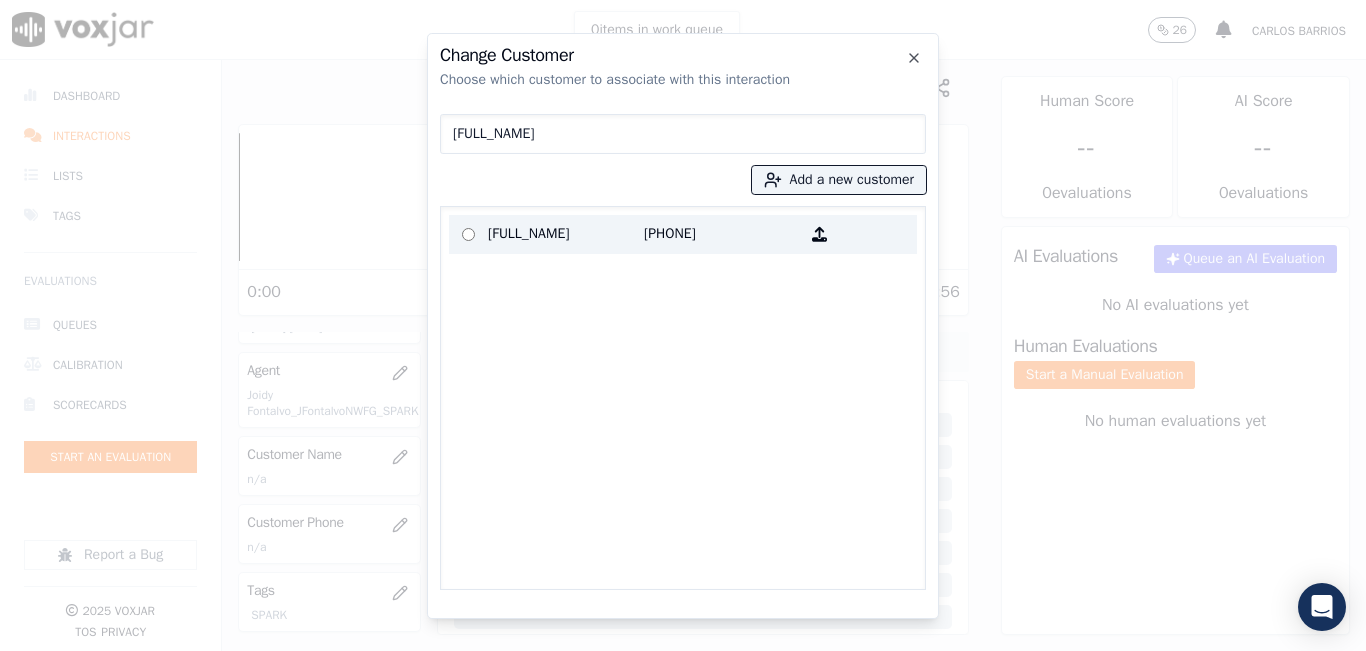 click on "[FIRST] [LAST]" at bounding box center [566, 234] 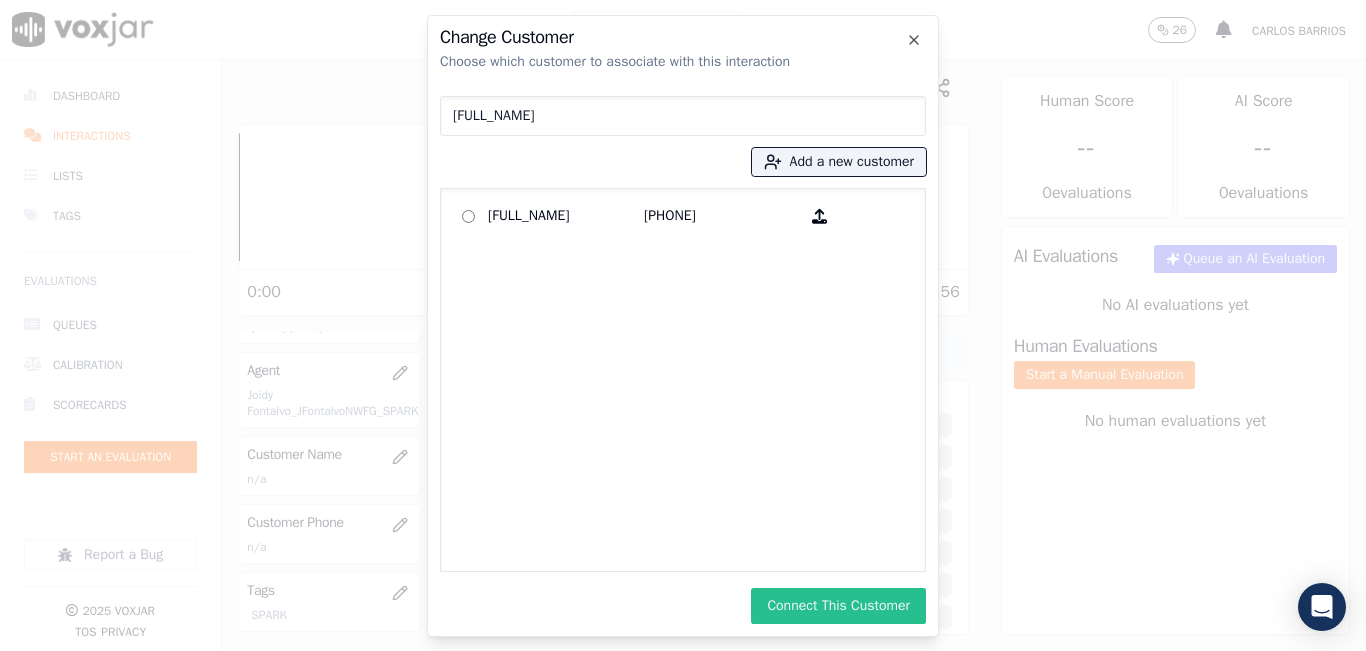 click on "Connect This Customer" at bounding box center [838, 606] 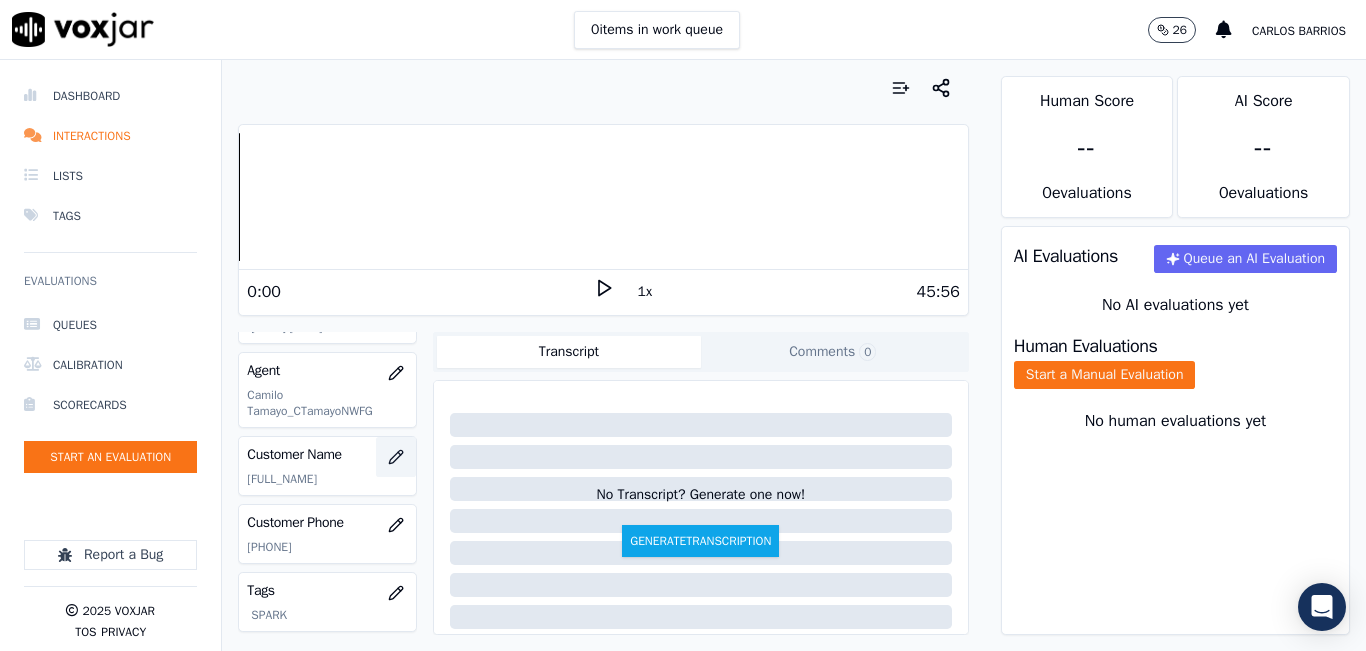 scroll, scrollTop: 300, scrollLeft: 0, axis: vertical 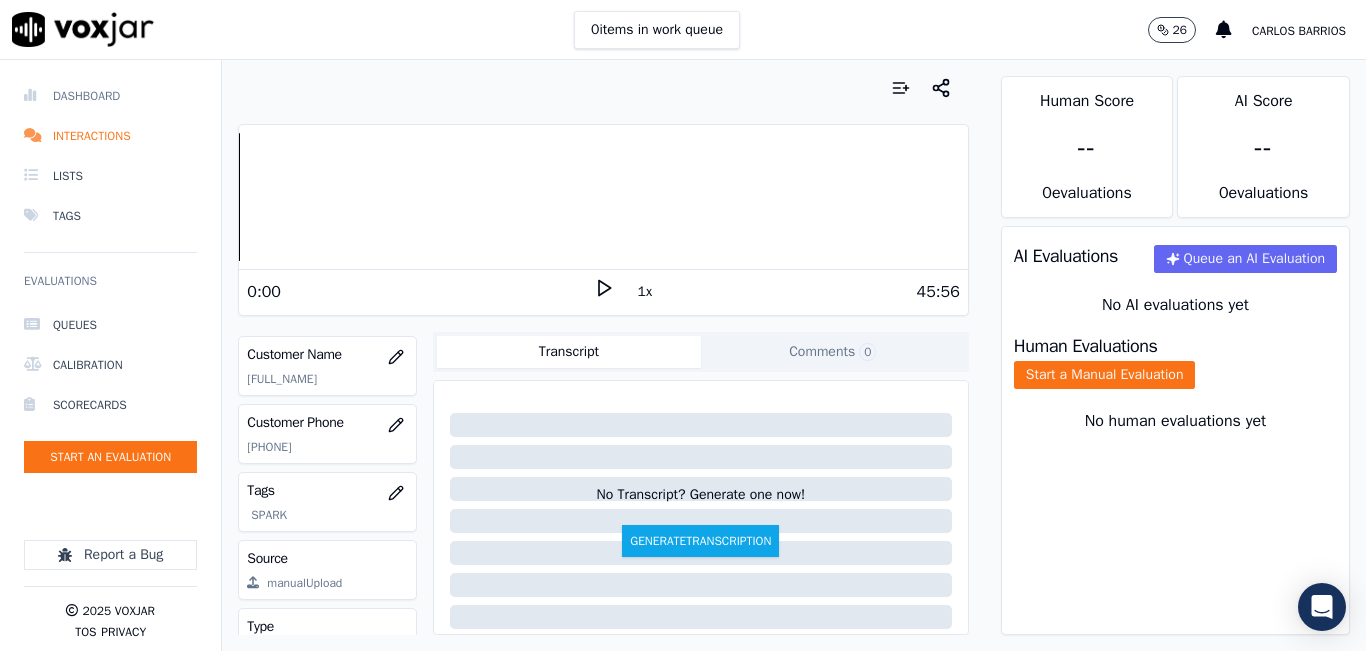 click on "Dashboard" at bounding box center (110, 96) 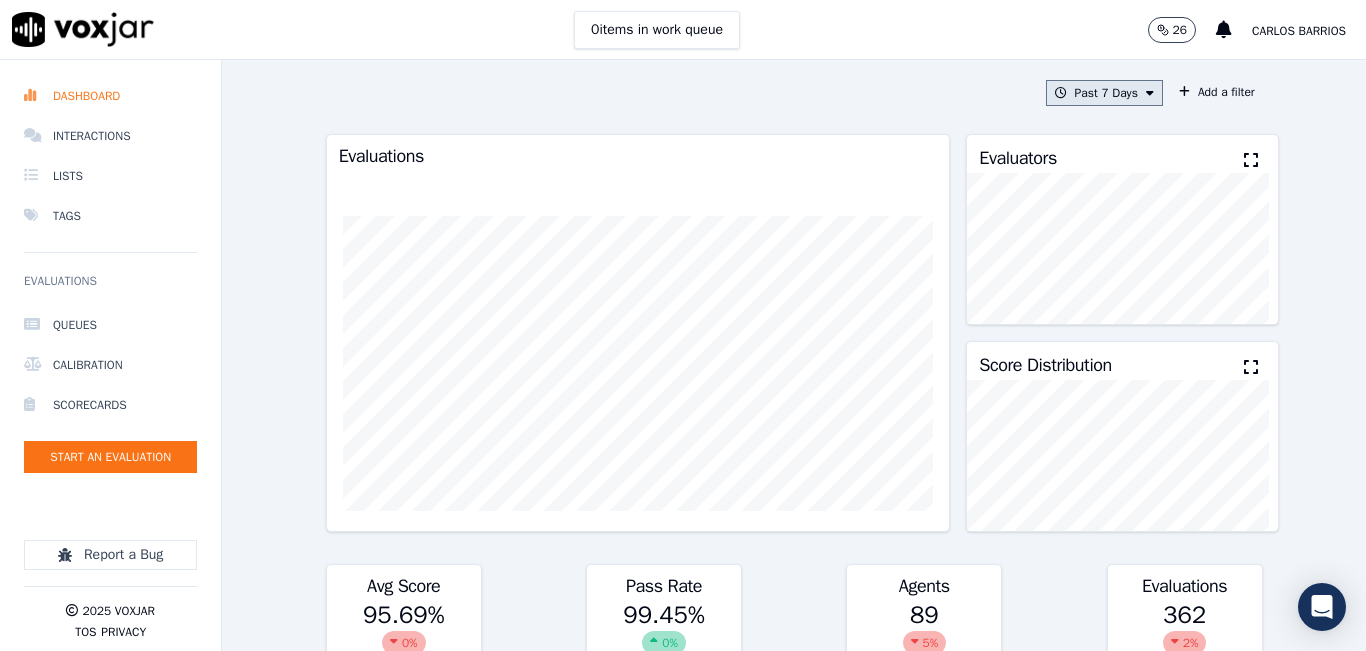 click on "Past 7 Days" at bounding box center [1104, 93] 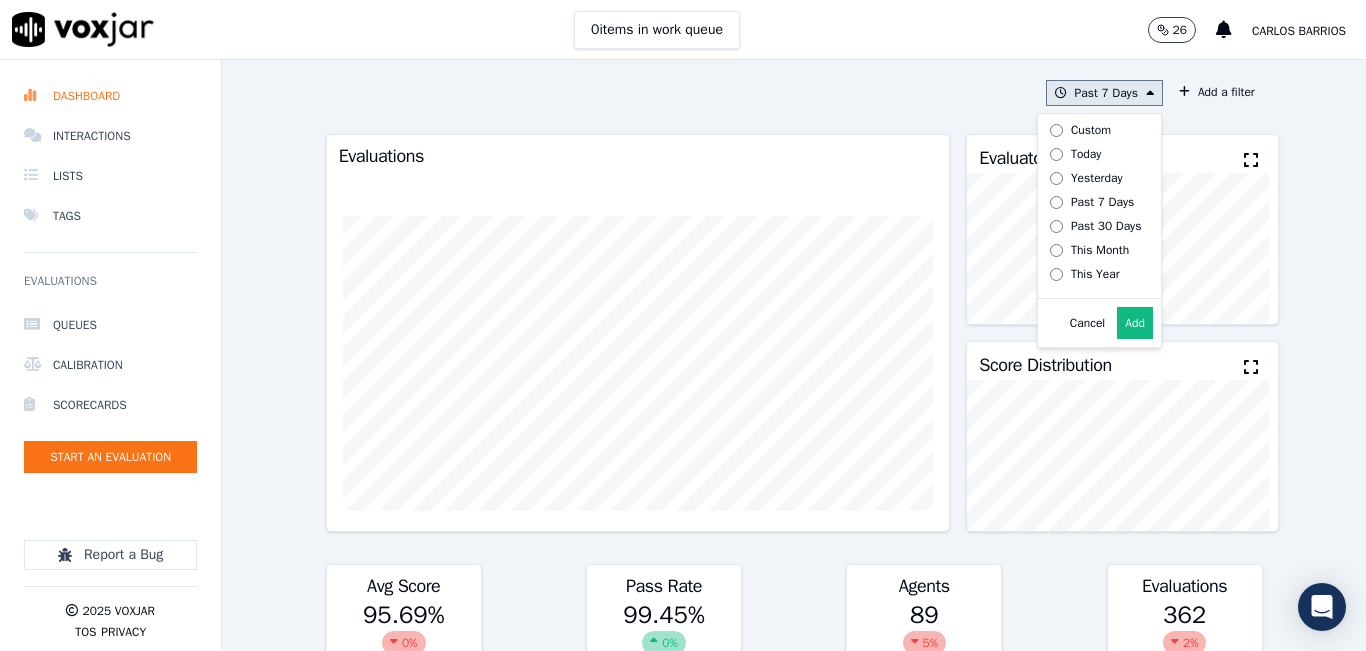click on "Today" at bounding box center [1086, 154] 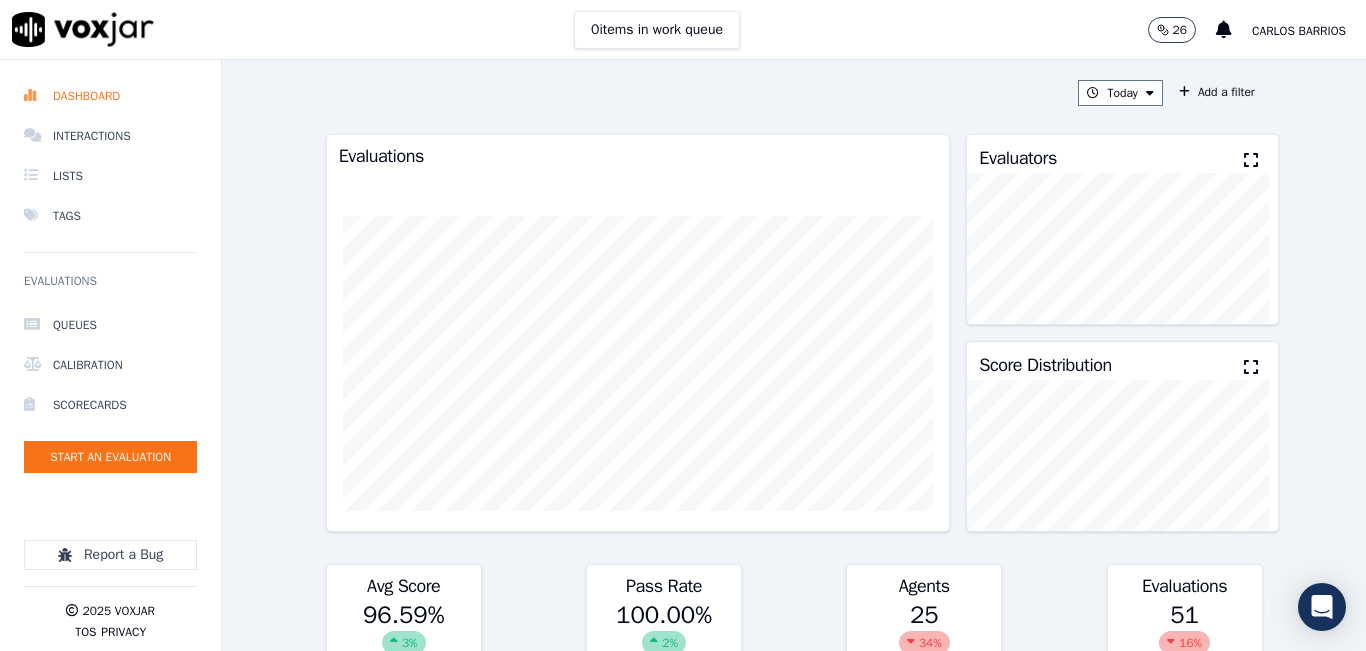 click at bounding box center [1251, 160] 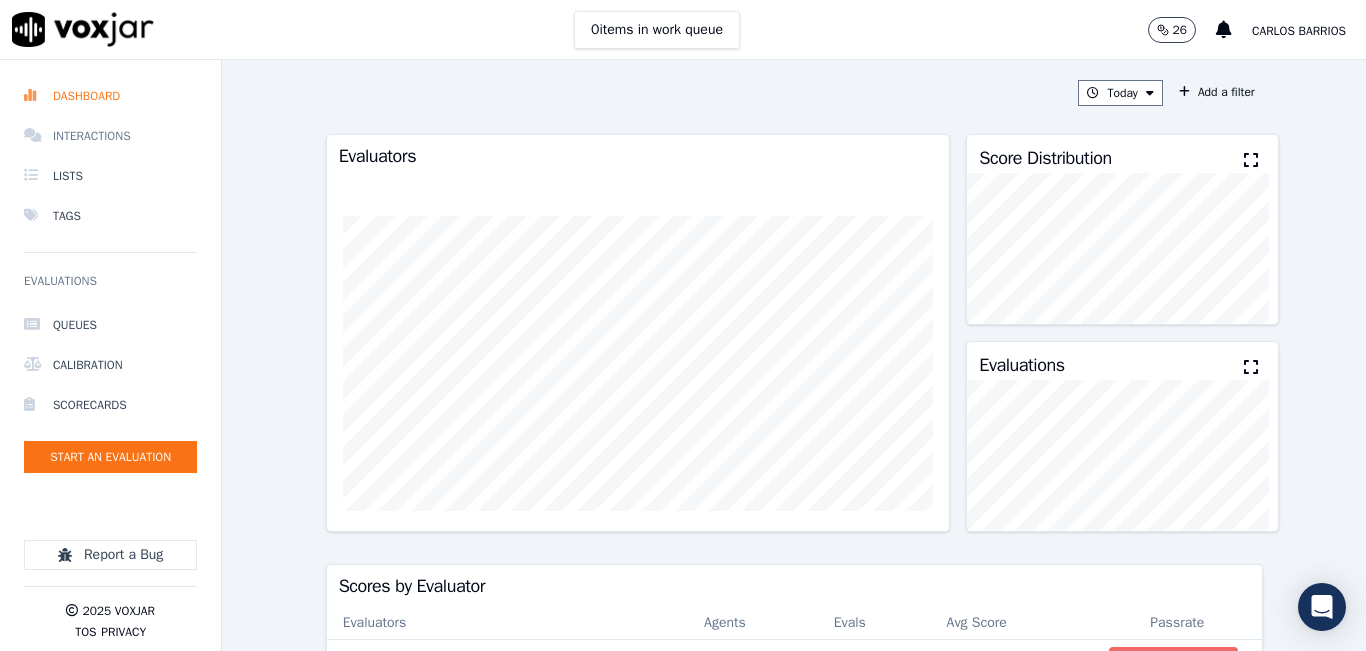 click on "Interactions" at bounding box center [110, 136] 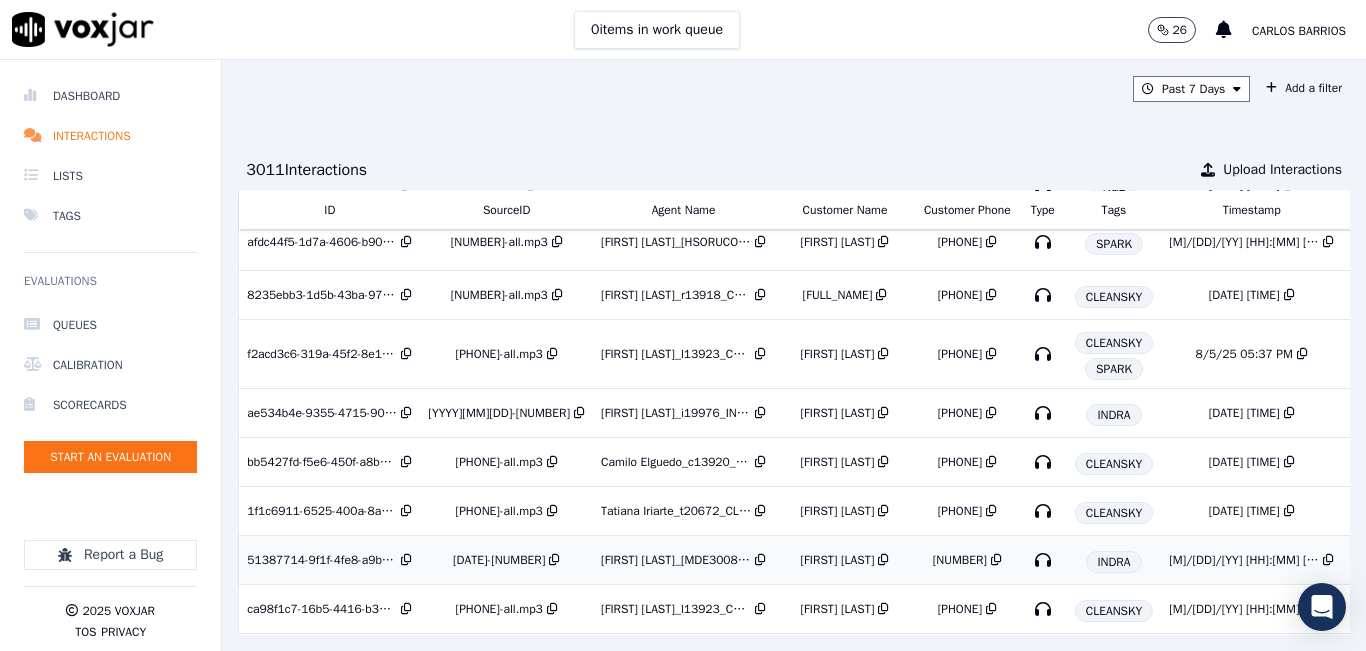 scroll, scrollTop: 200, scrollLeft: 0, axis: vertical 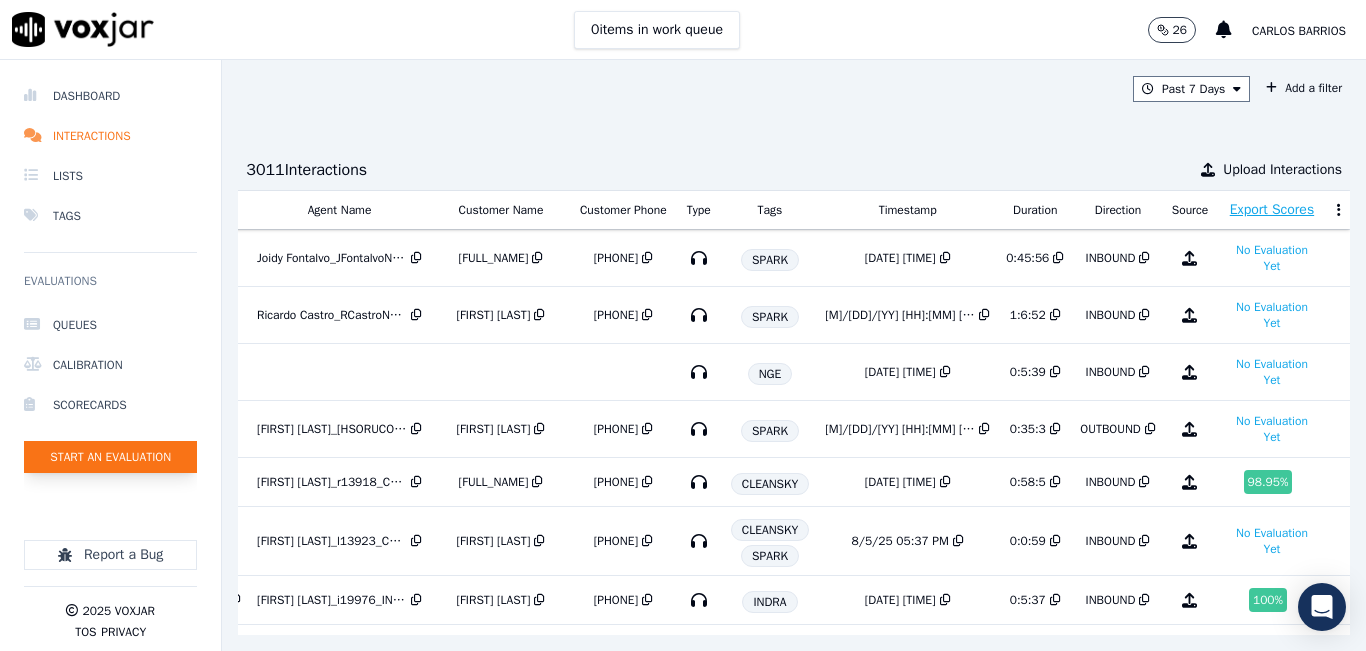 click on "Start an Evaluation" 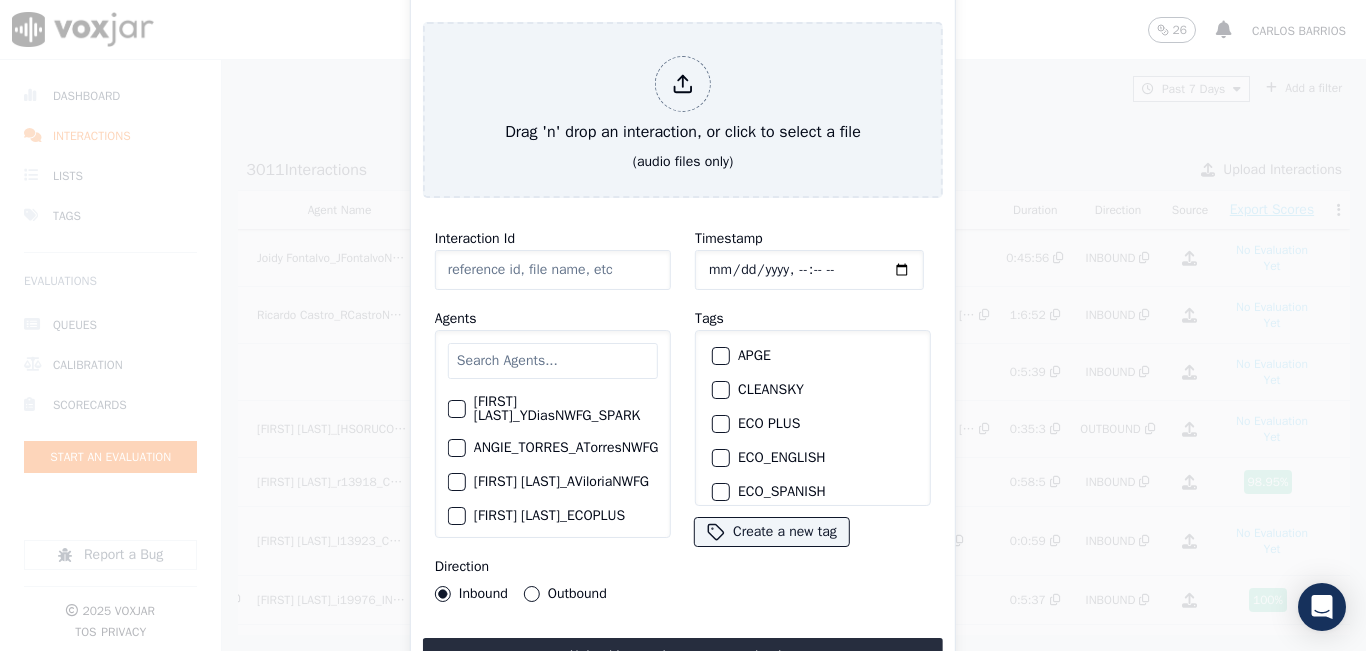 click at bounding box center [553, 361] 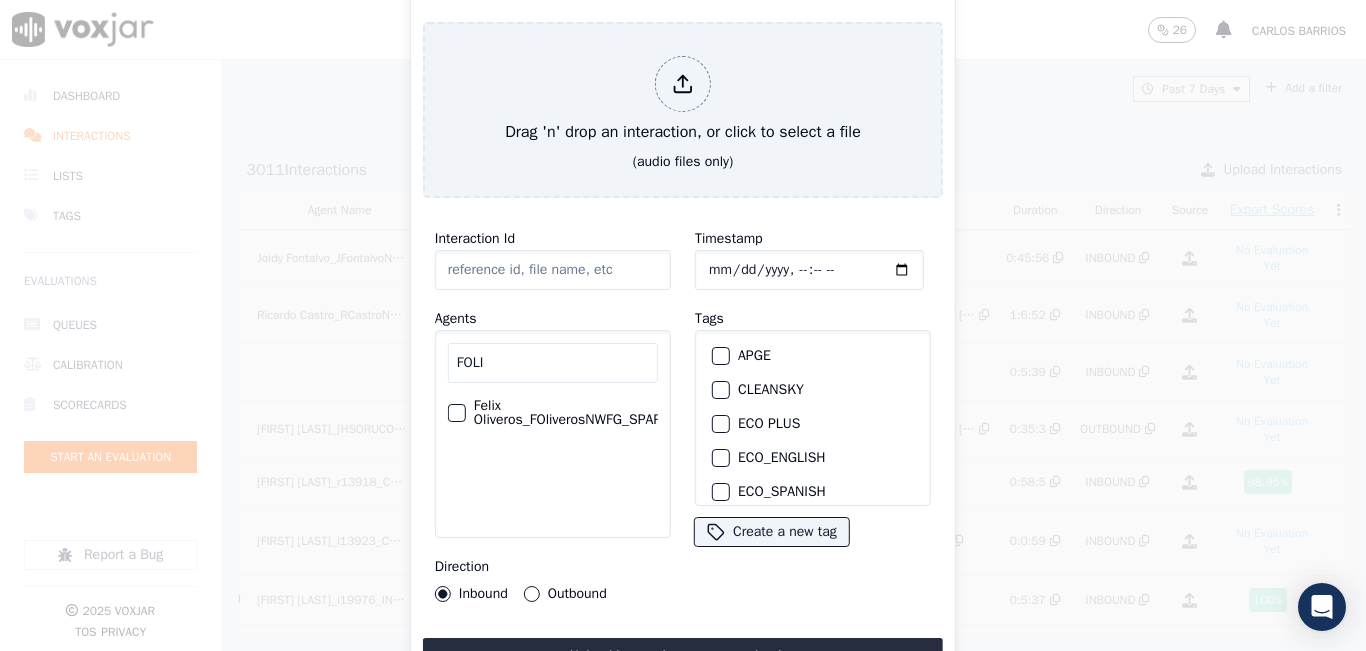 type on "FOLI" 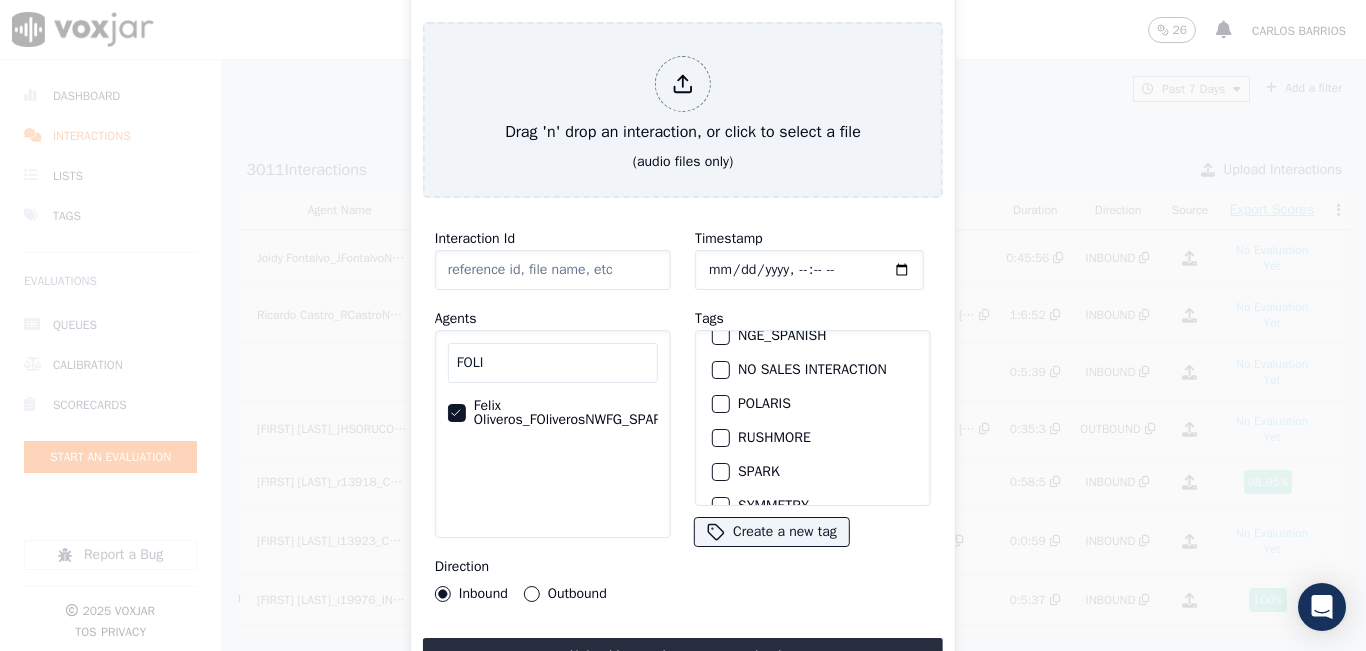 scroll, scrollTop: 400, scrollLeft: 0, axis: vertical 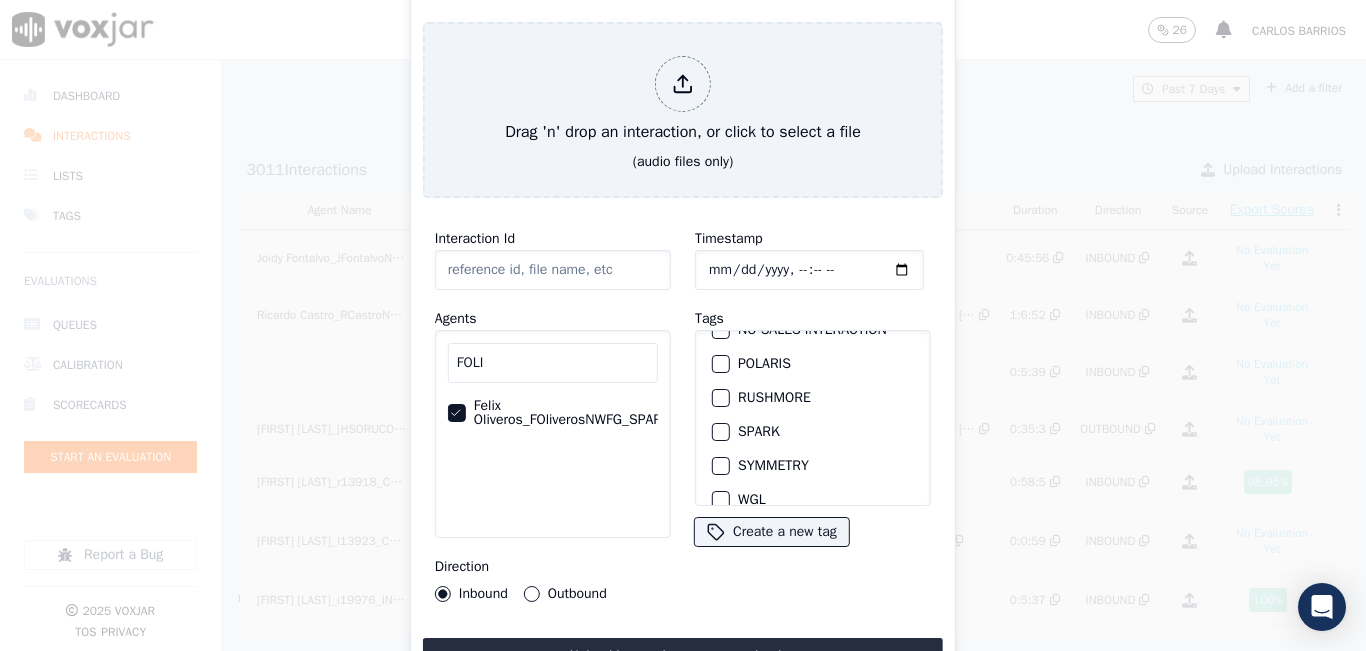 click at bounding box center [720, 432] 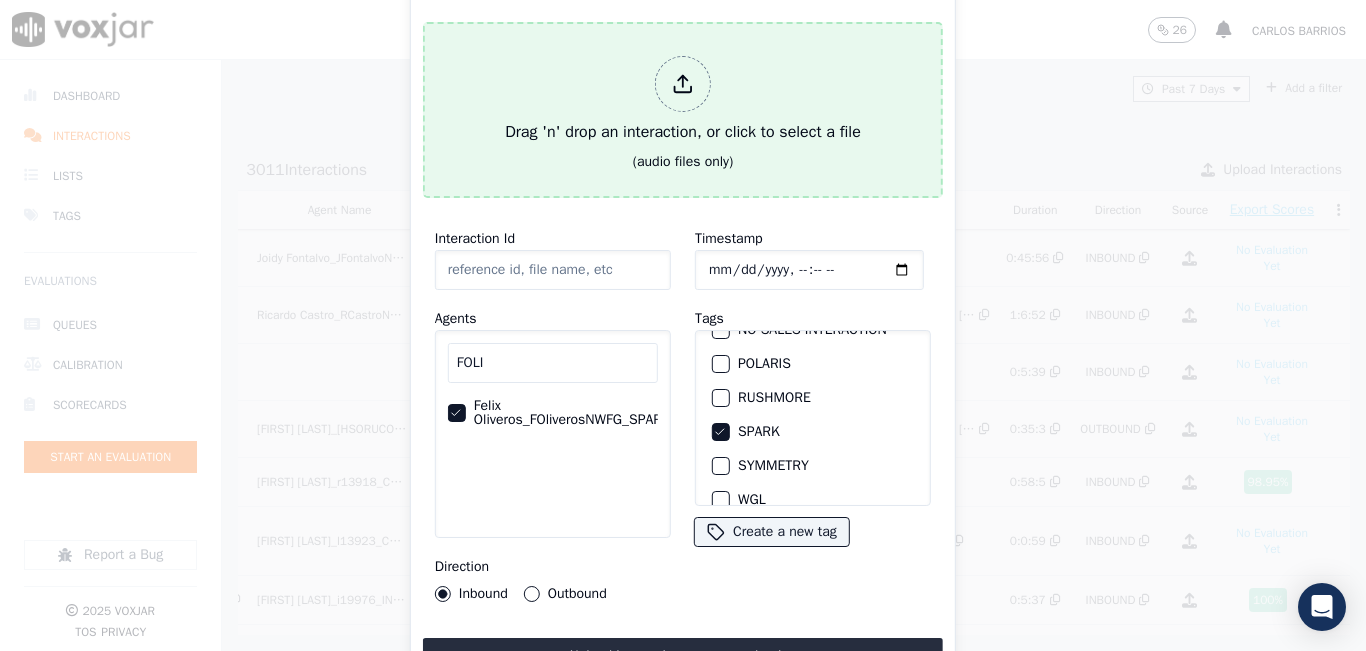 click on "Drag 'n' drop an interaction, or click to select a file" at bounding box center (683, 100) 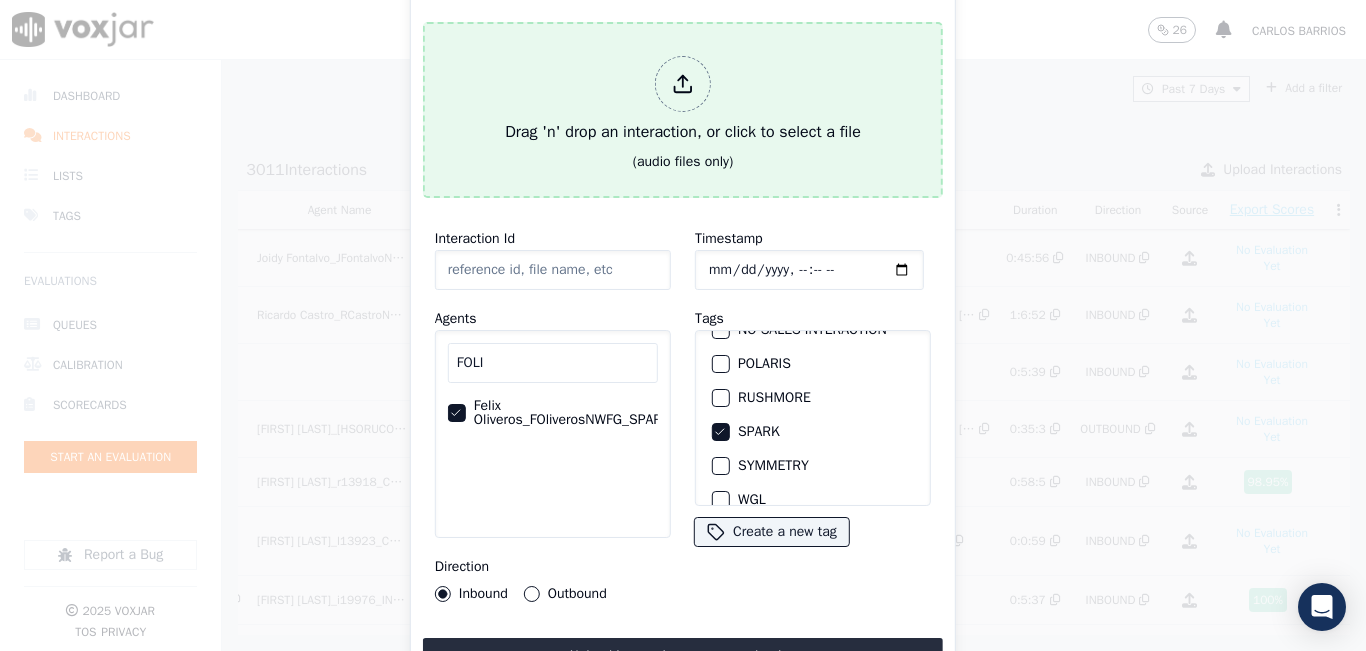 type on "20250804-144110_6179810493-all.mp3" 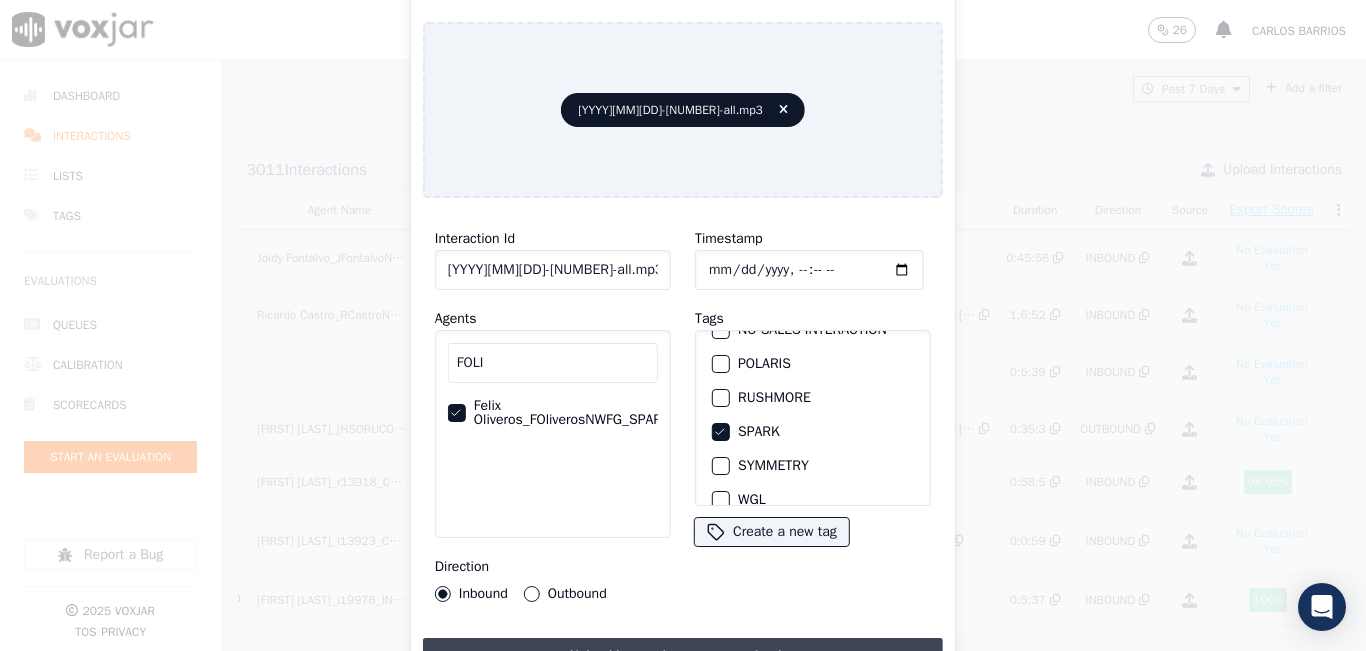 click on "Upload interaction to start evaluation" at bounding box center [683, 656] 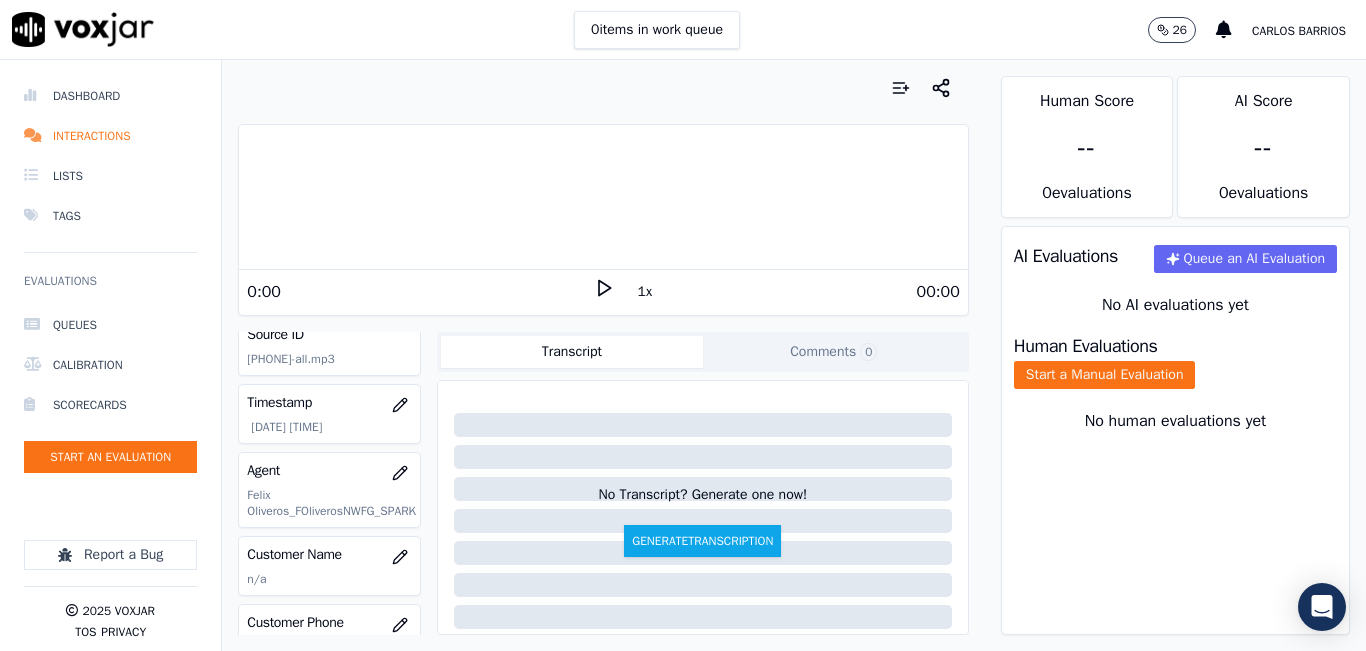 scroll, scrollTop: 200, scrollLeft: 0, axis: vertical 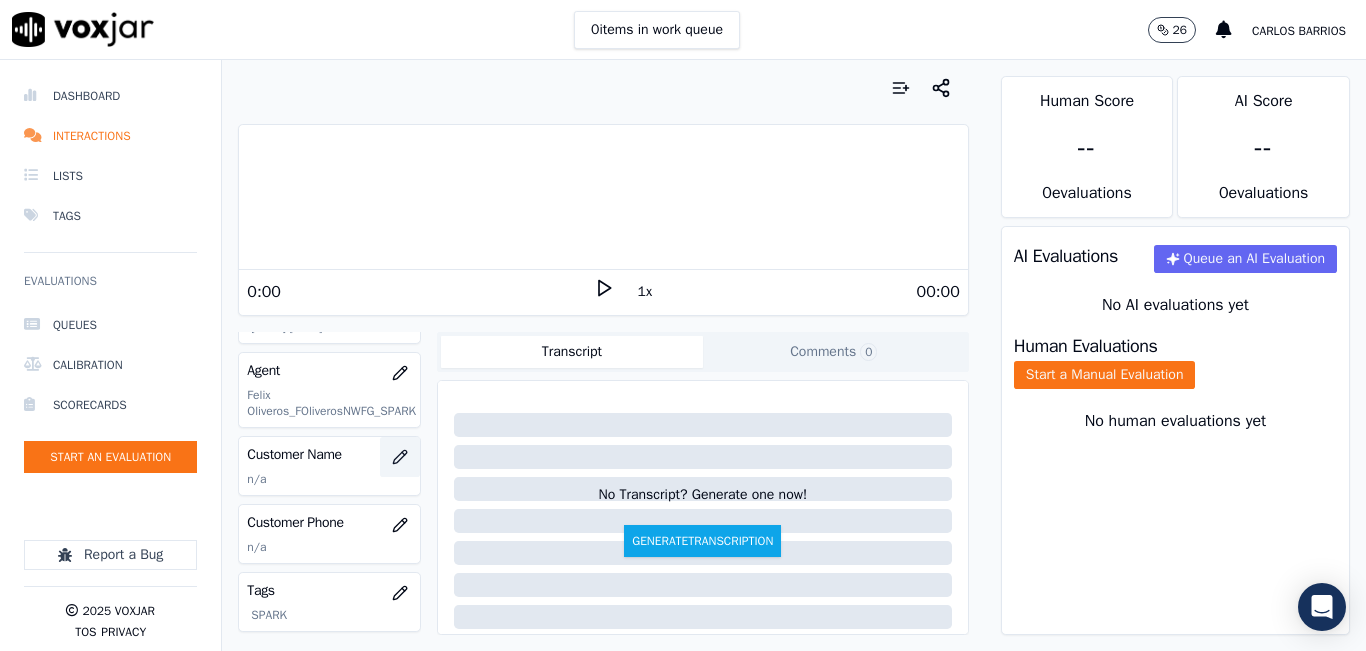 click at bounding box center [400, 457] 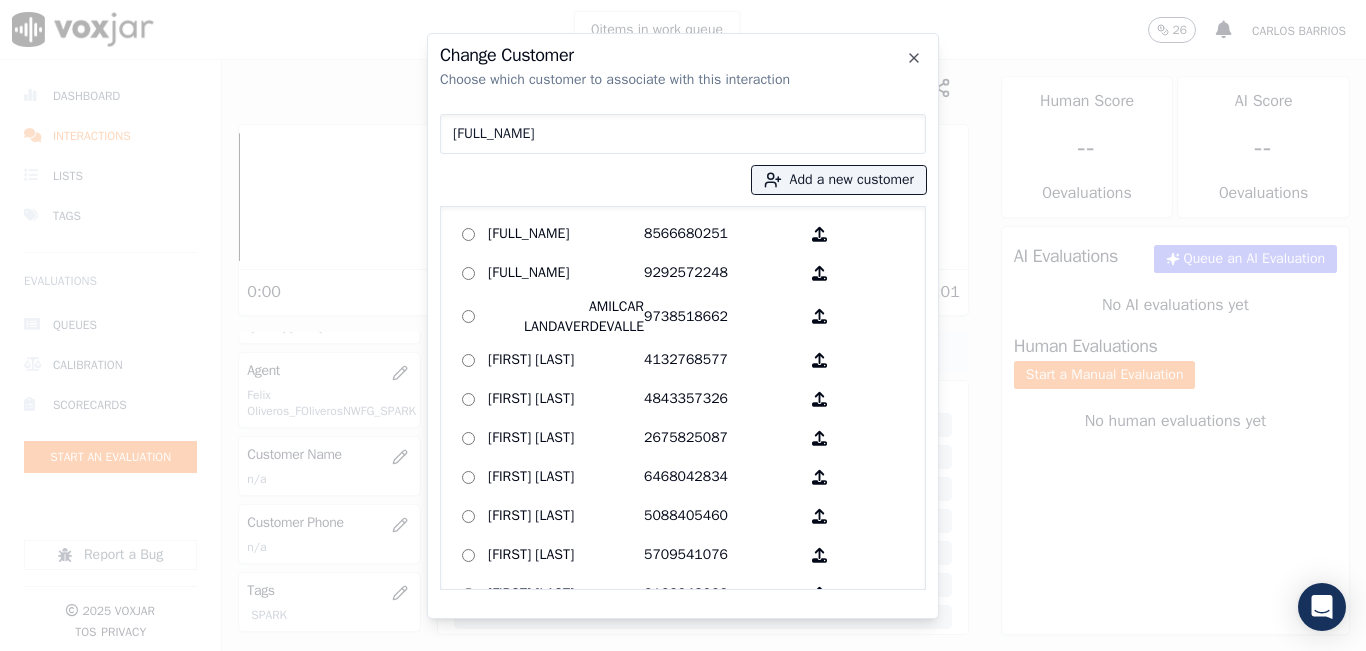 type on "[FIRST] [LAST]" 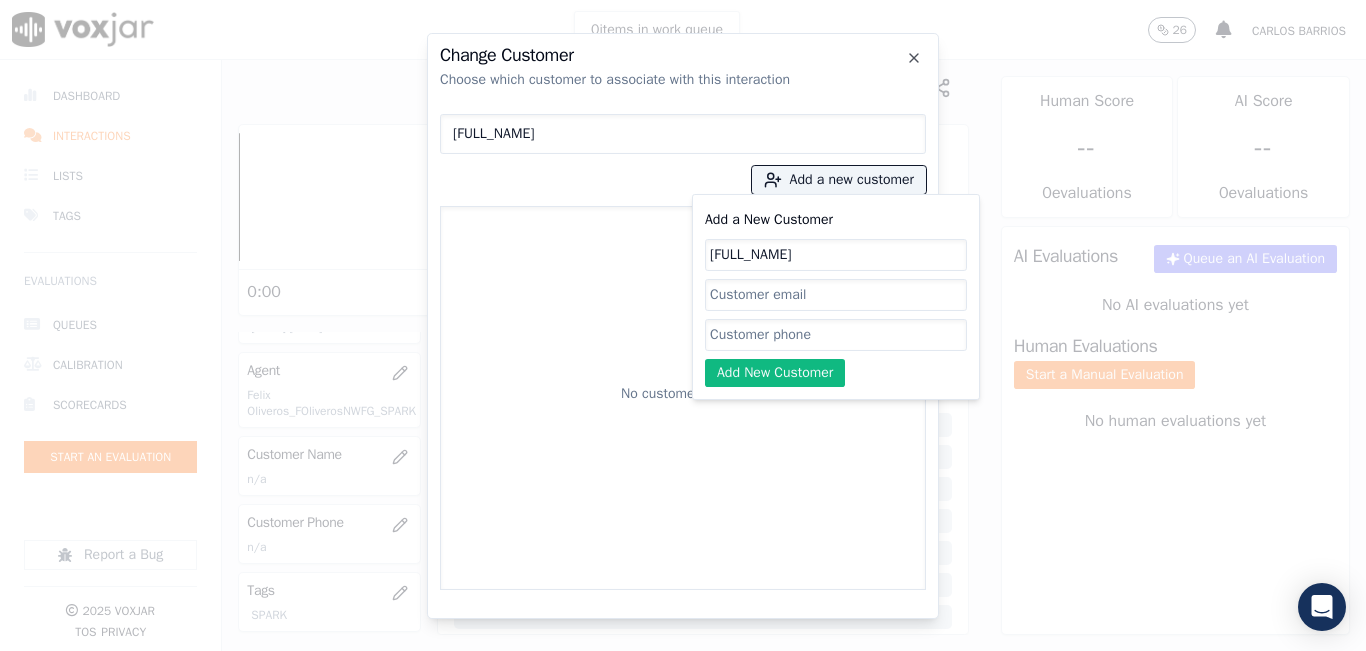 type on "[FIRST] [LAST]" 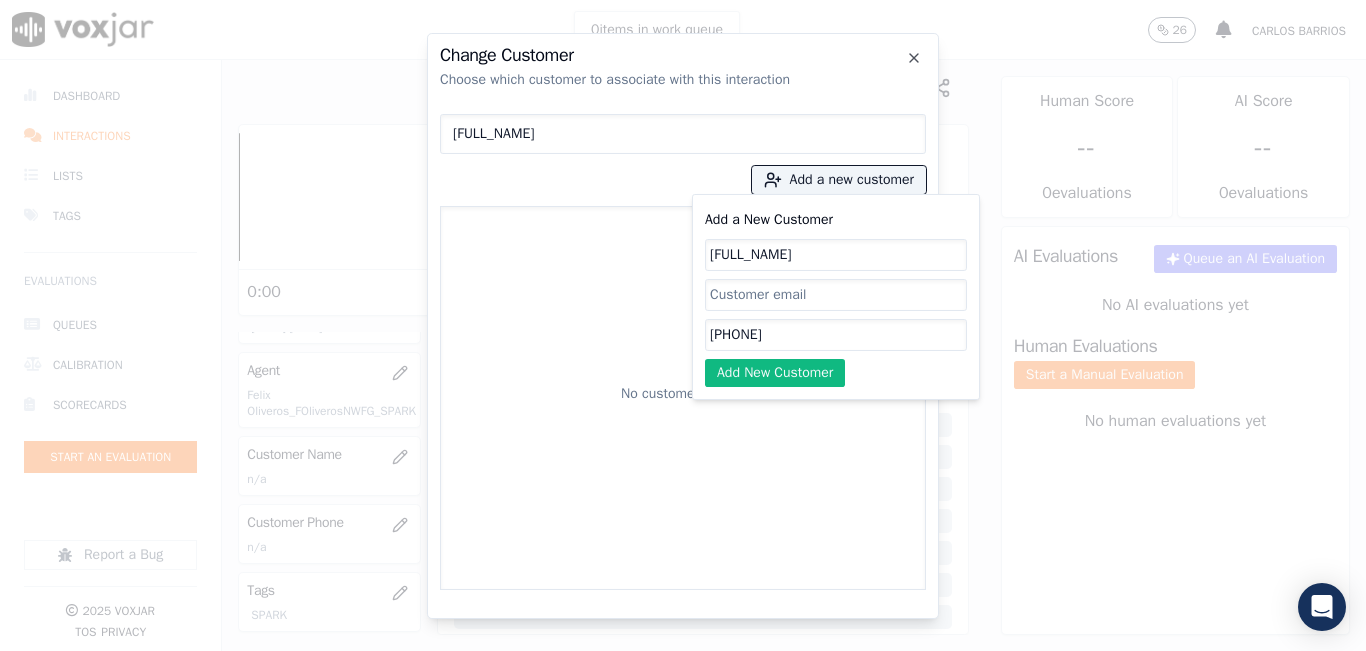 type on "[PHONE]" 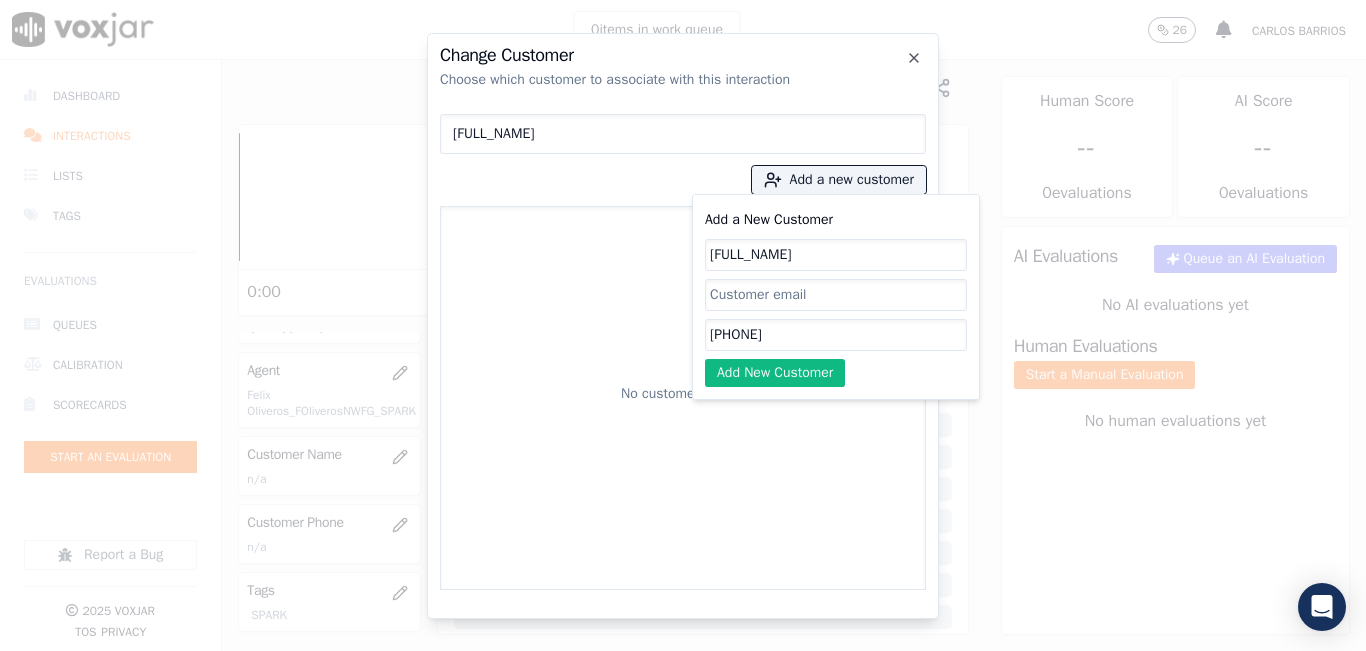 click on "Add a New Customer   JENNY MEMBRENO       6179810493   Add New Customer" 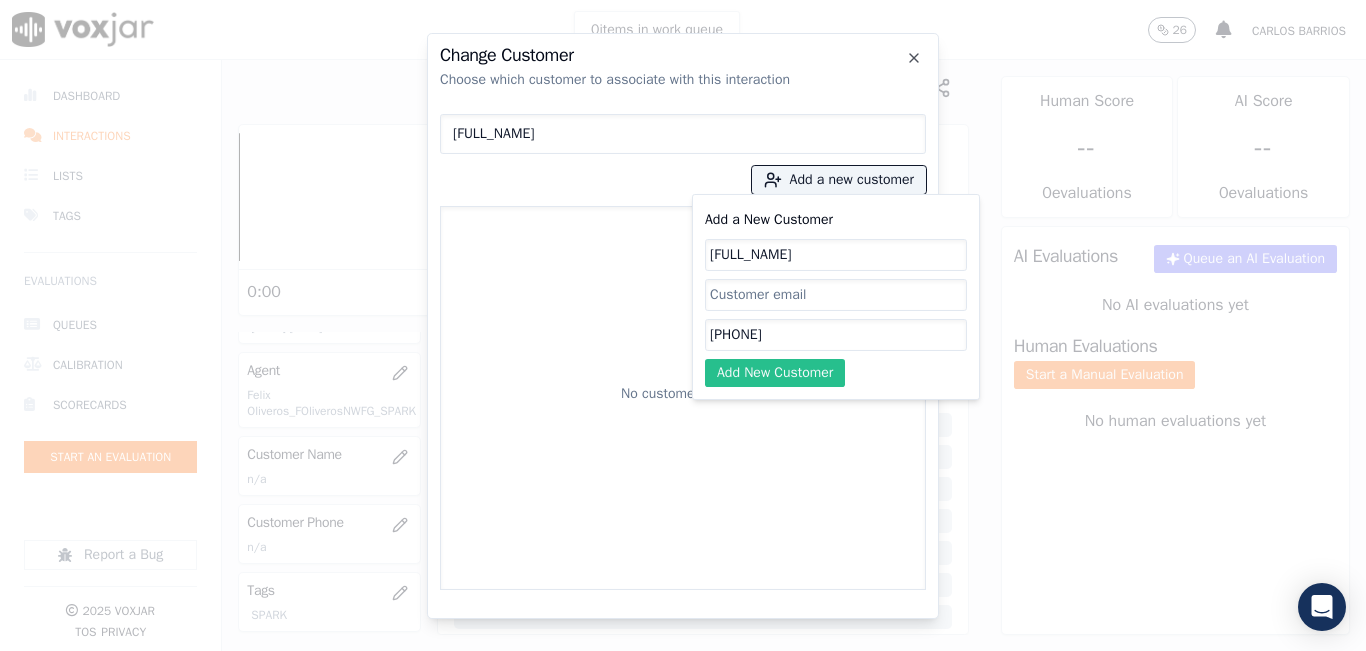 click on "Add New Customer" 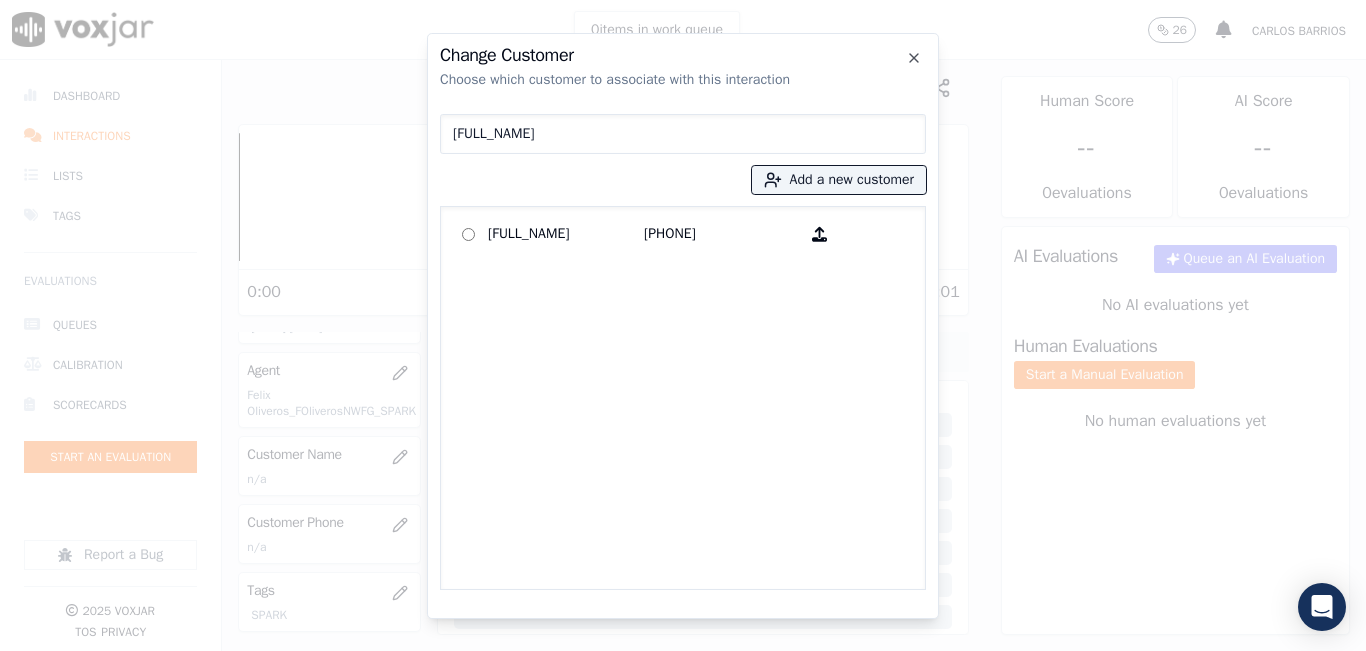 drag, startPoint x: 610, startPoint y: 222, endPoint x: 638, endPoint y: 254, distance: 42.520584 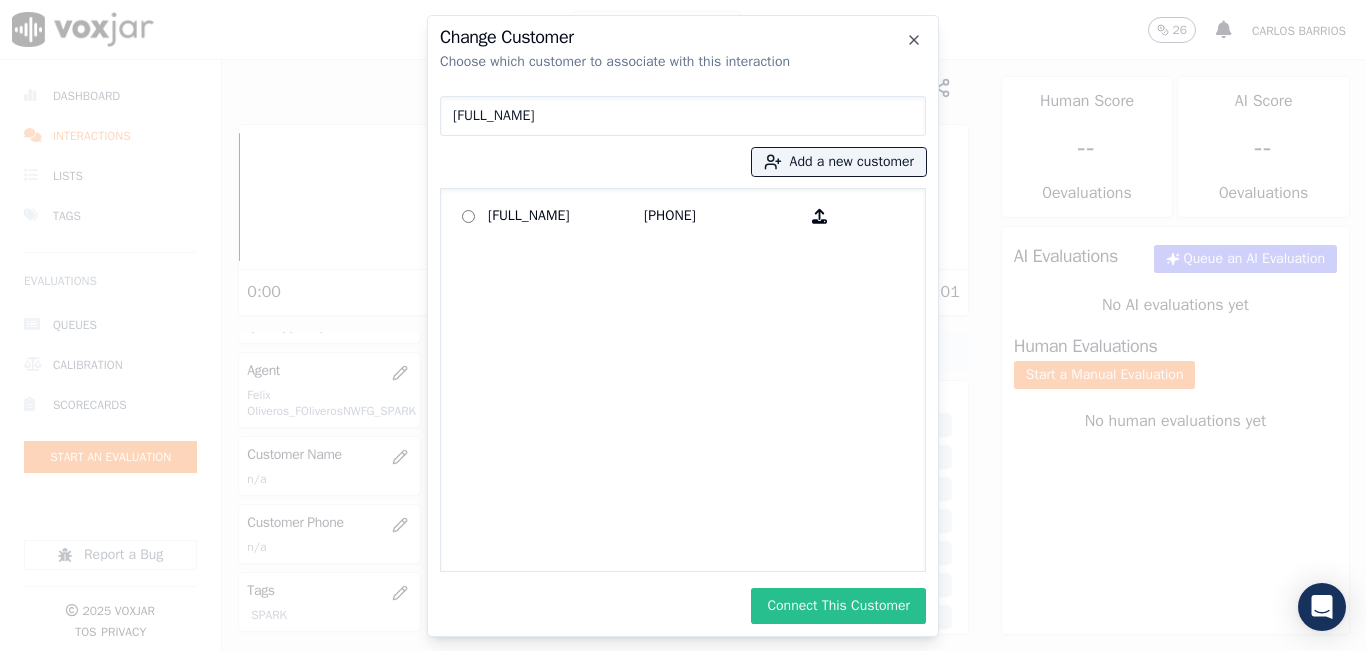click on "Connect This Customer" at bounding box center [838, 606] 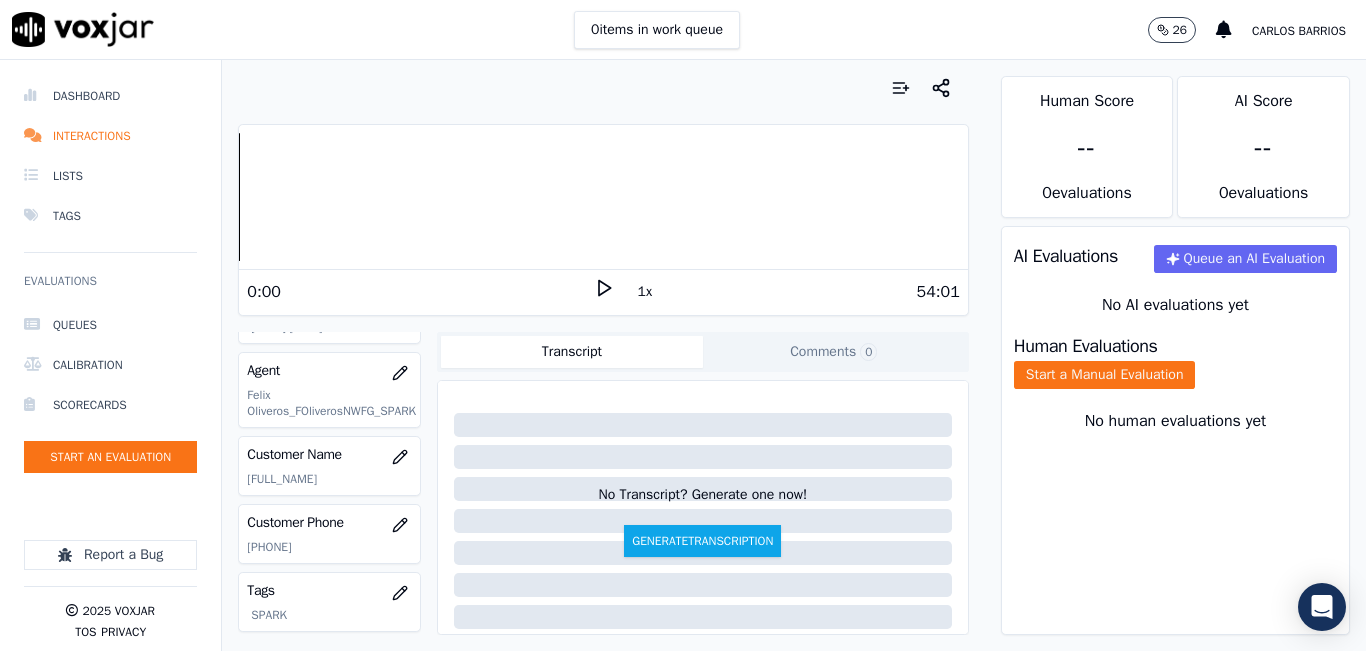 click 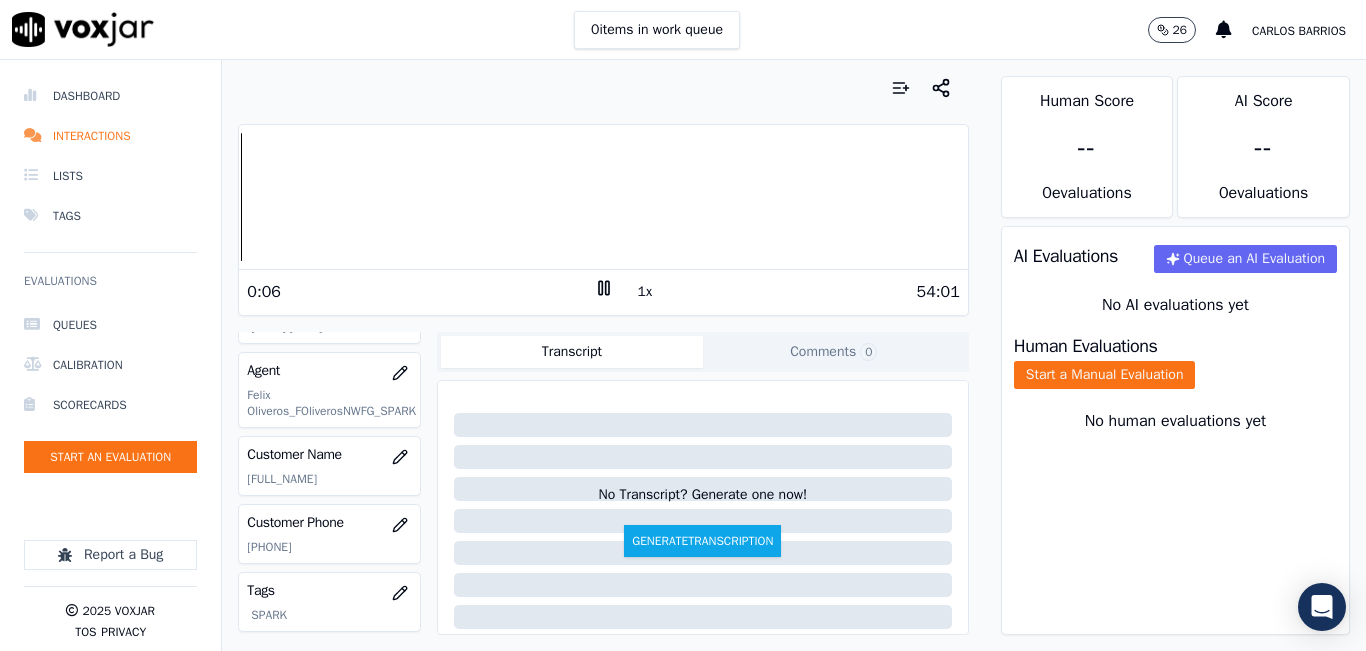 click at bounding box center (603, 88) 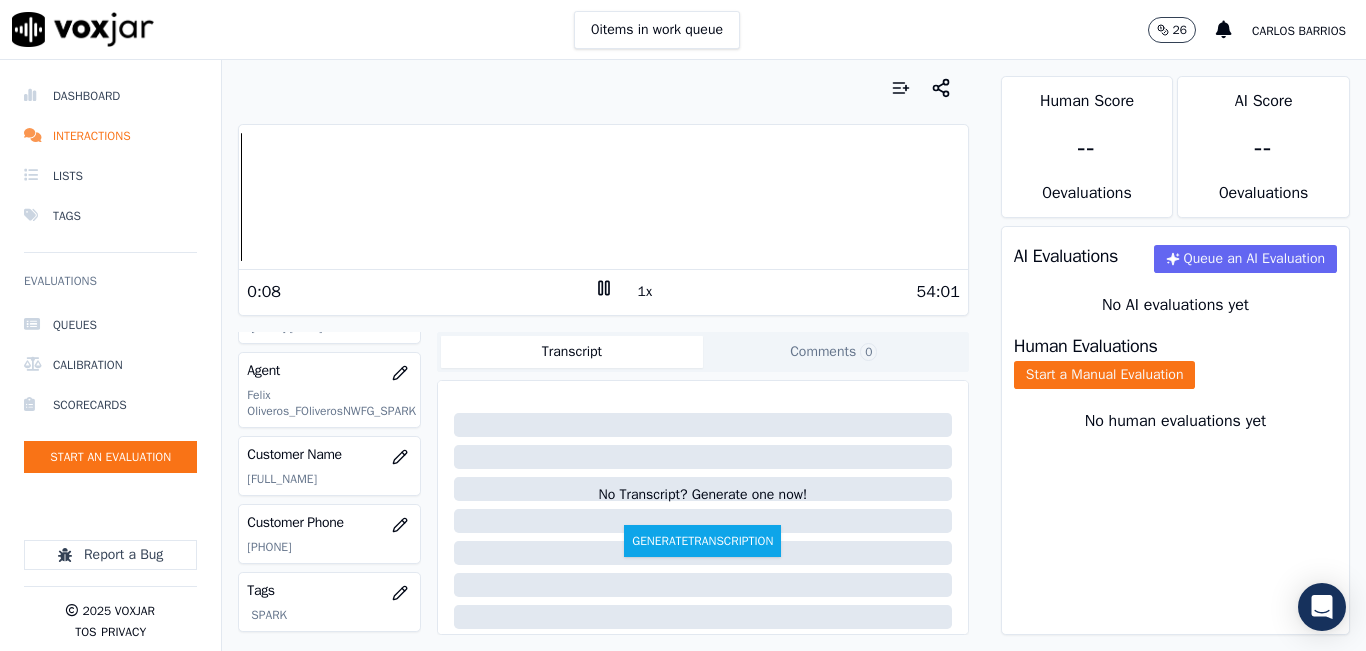 click 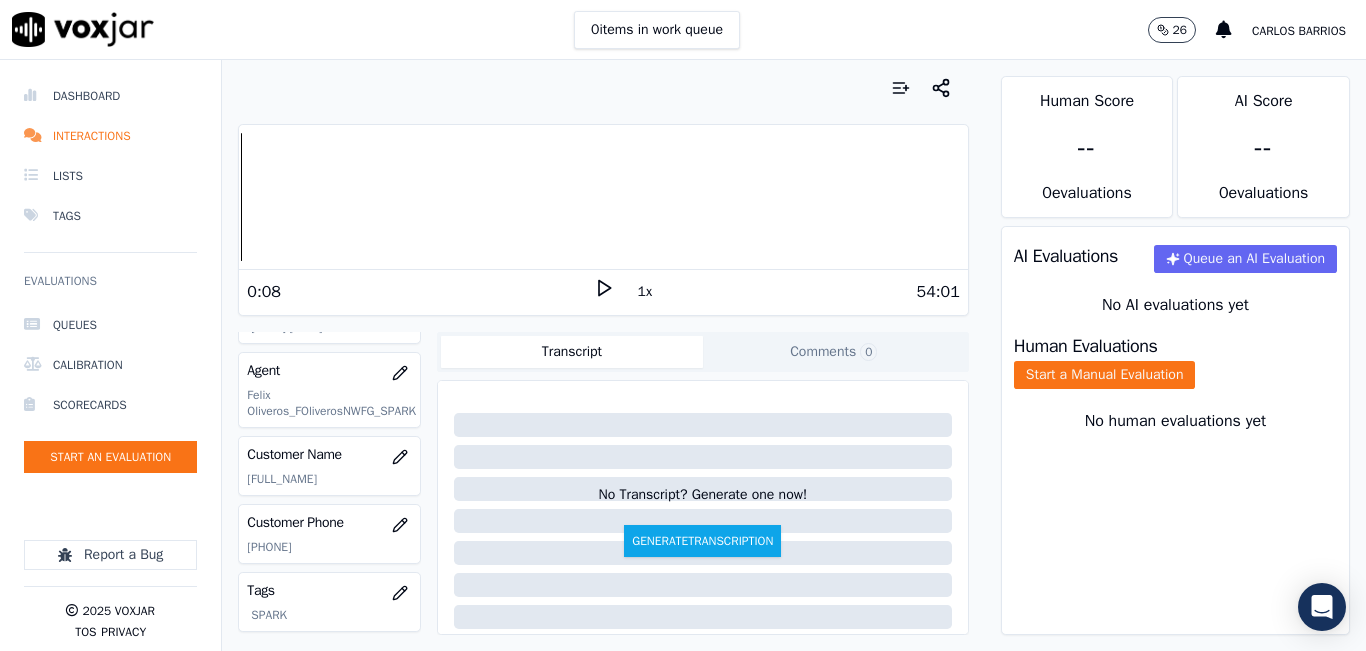 click 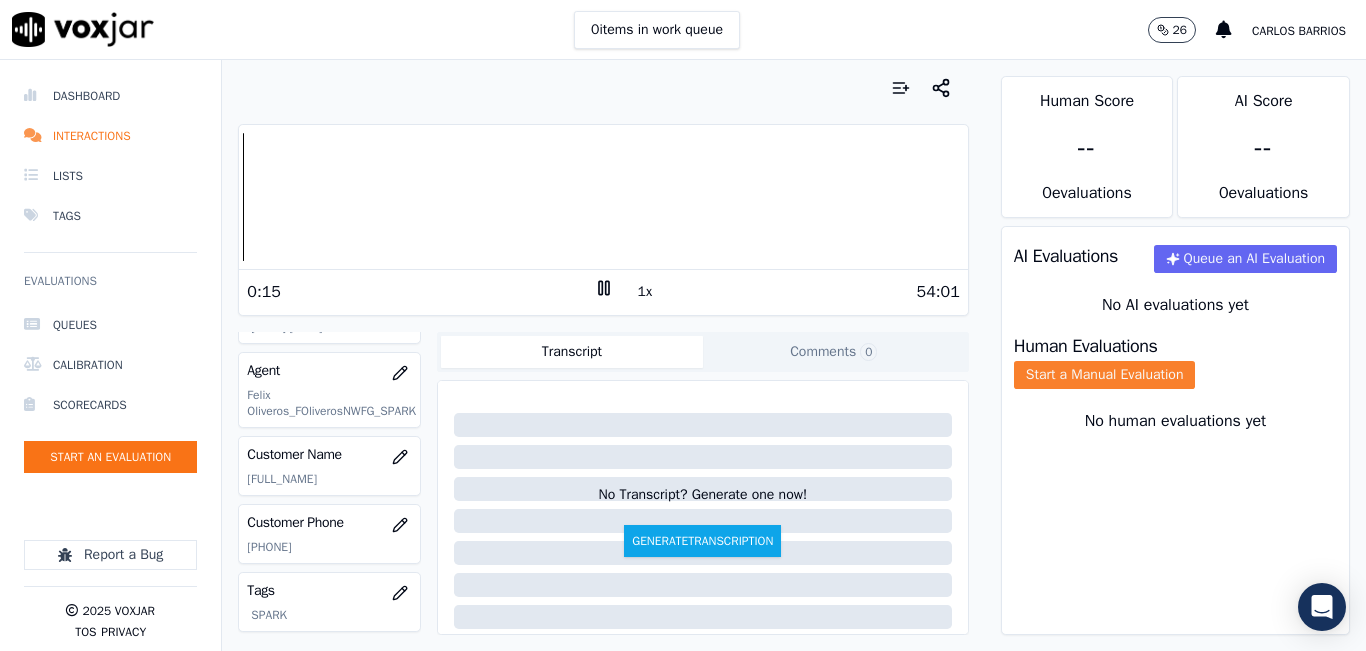 click on "Start a Manual Evaluation" 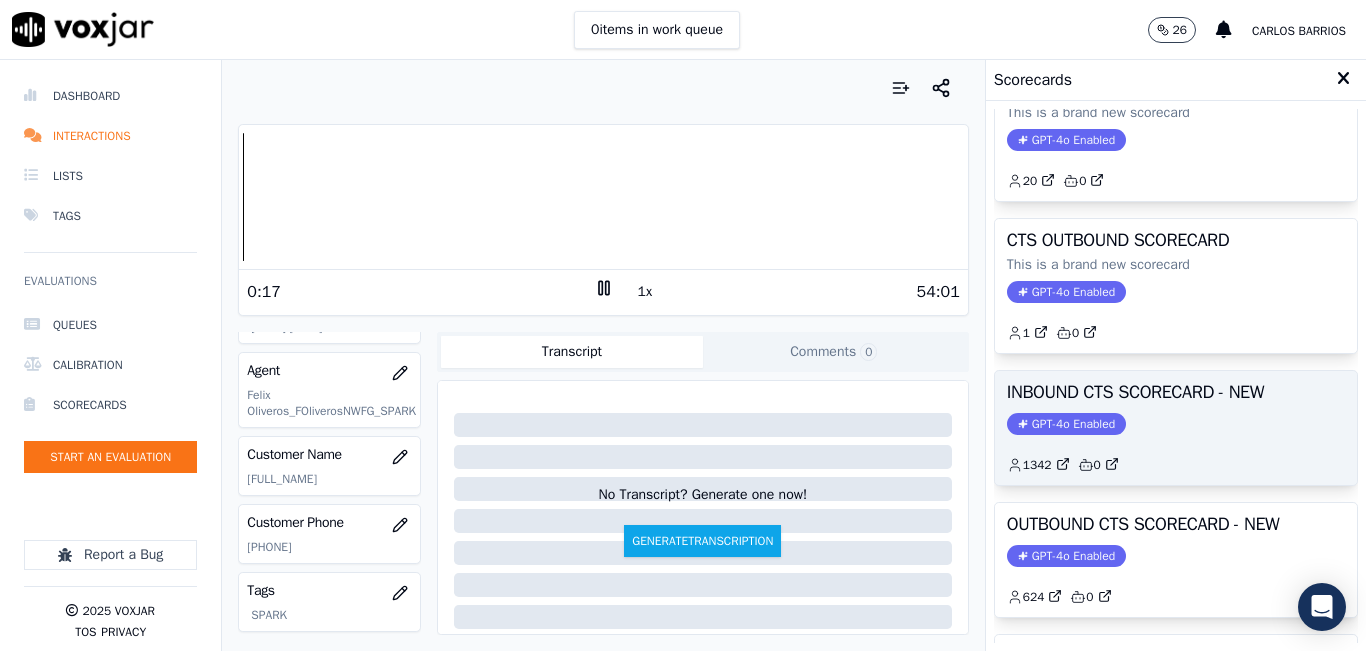 scroll, scrollTop: 100, scrollLeft: 0, axis: vertical 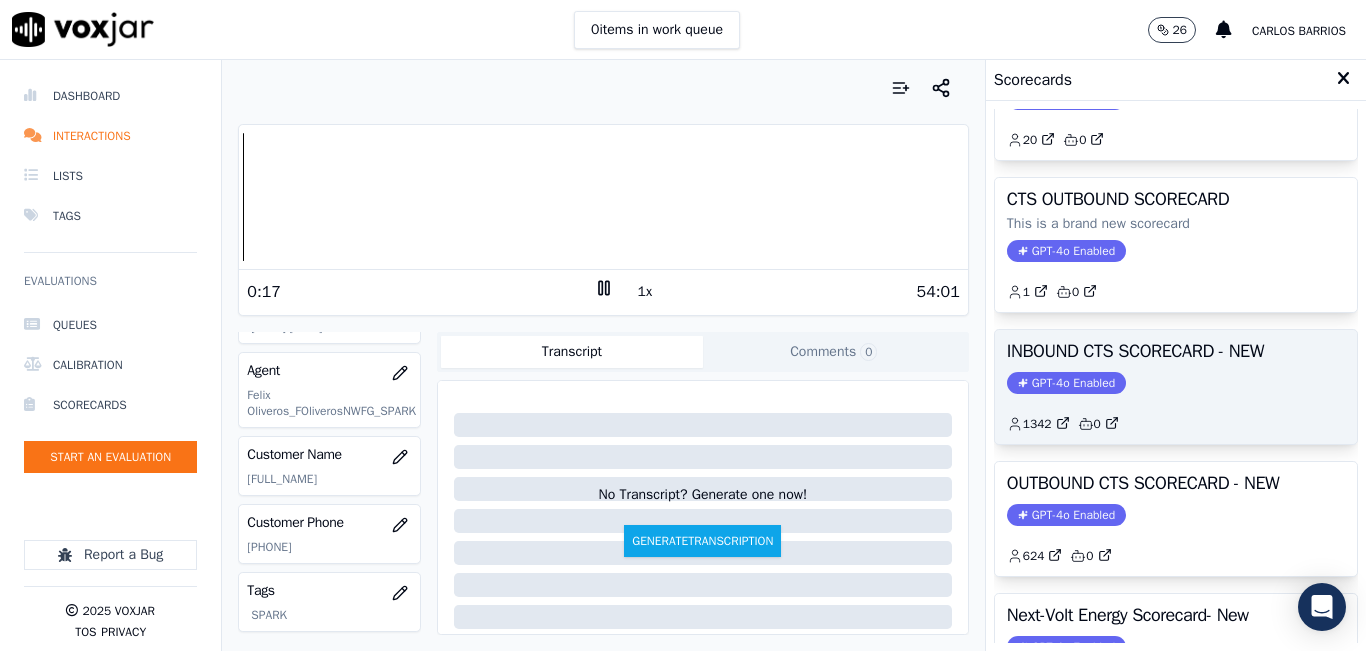 click on "1342         0" 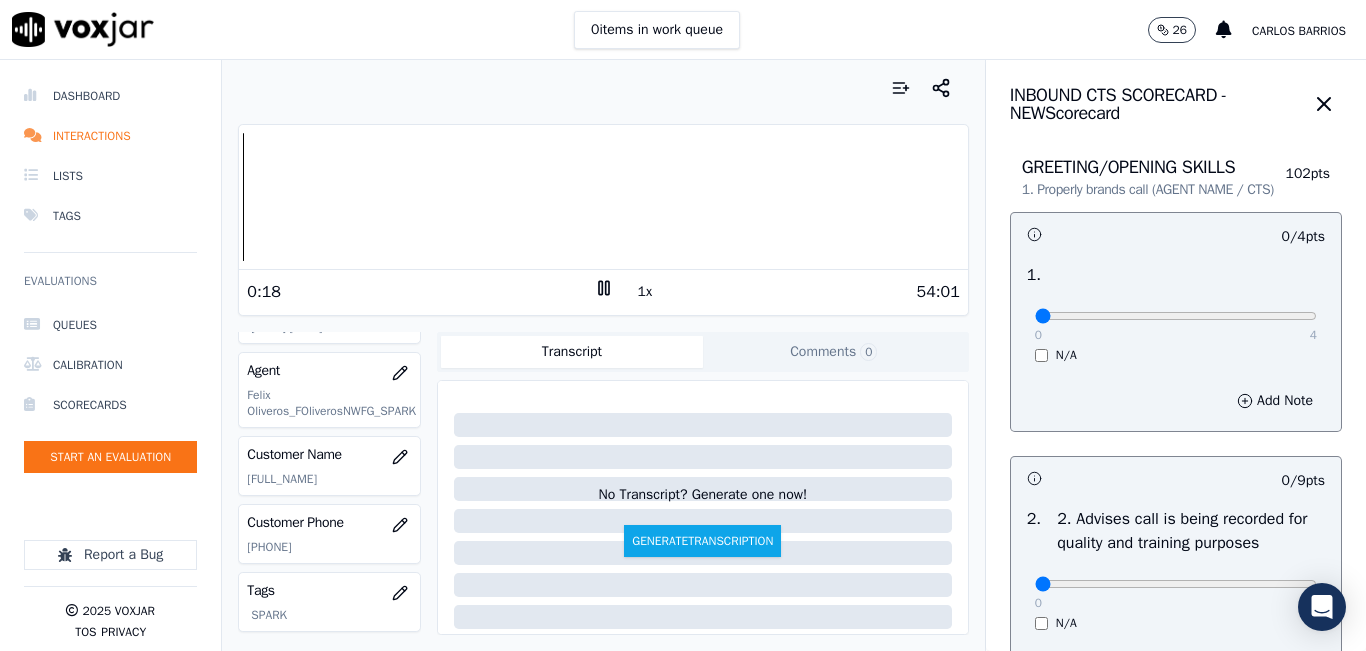 click on "1x" at bounding box center [645, 292] 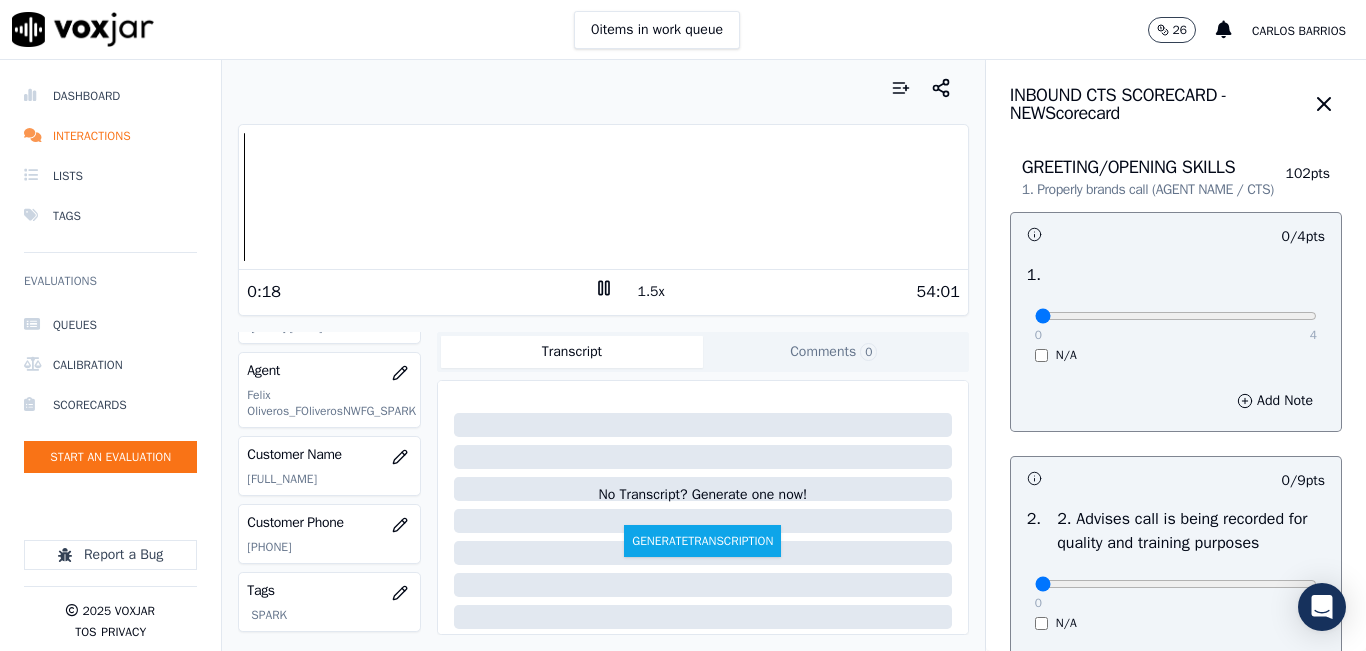 click on "1.5x" at bounding box center [651, 292] 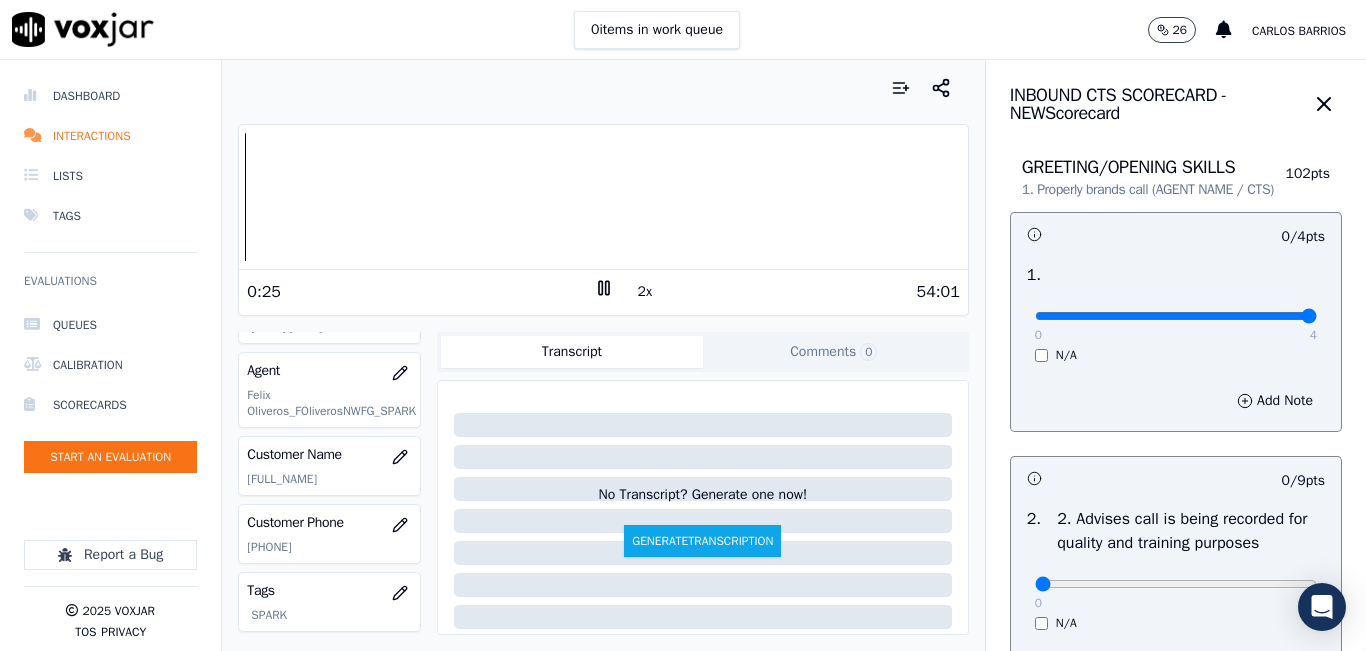 drag, startPoint x: 1216, startPoint y: 341, endPoint x: 1285, endPoint y: 337, distance: 69.115845 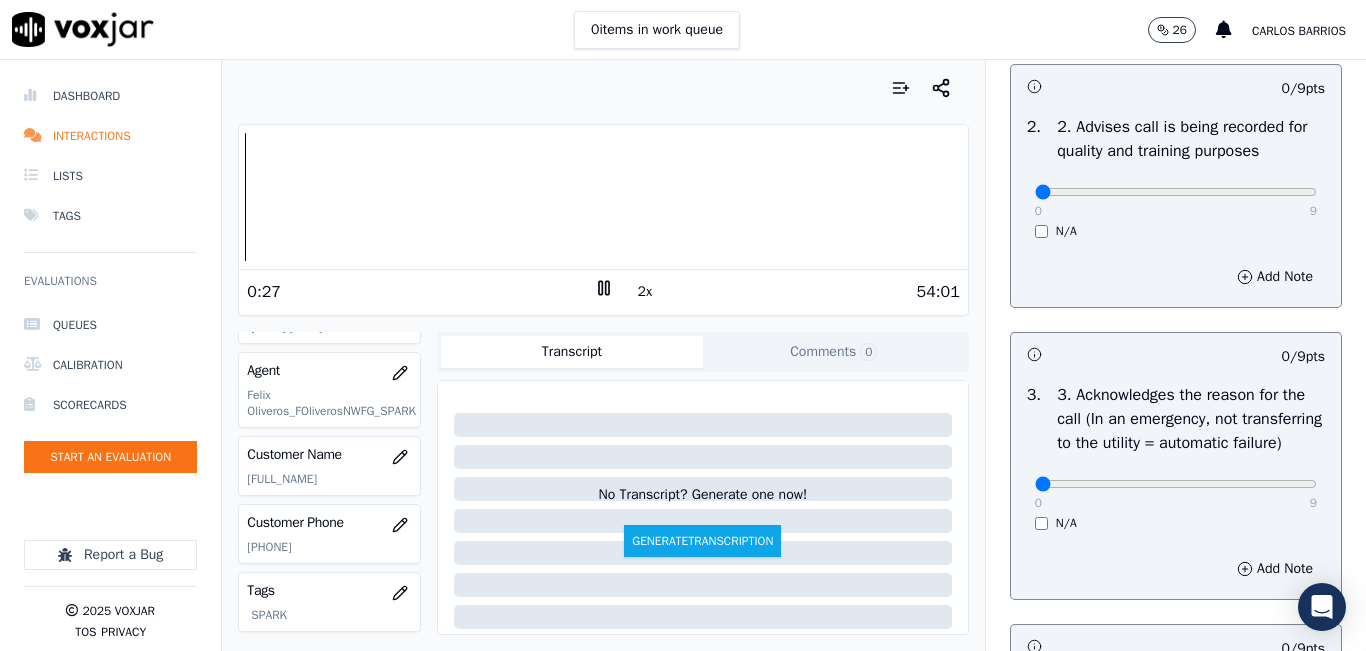 scroll, scrollTop: 400, scrollLeft: 0, axis: vertical 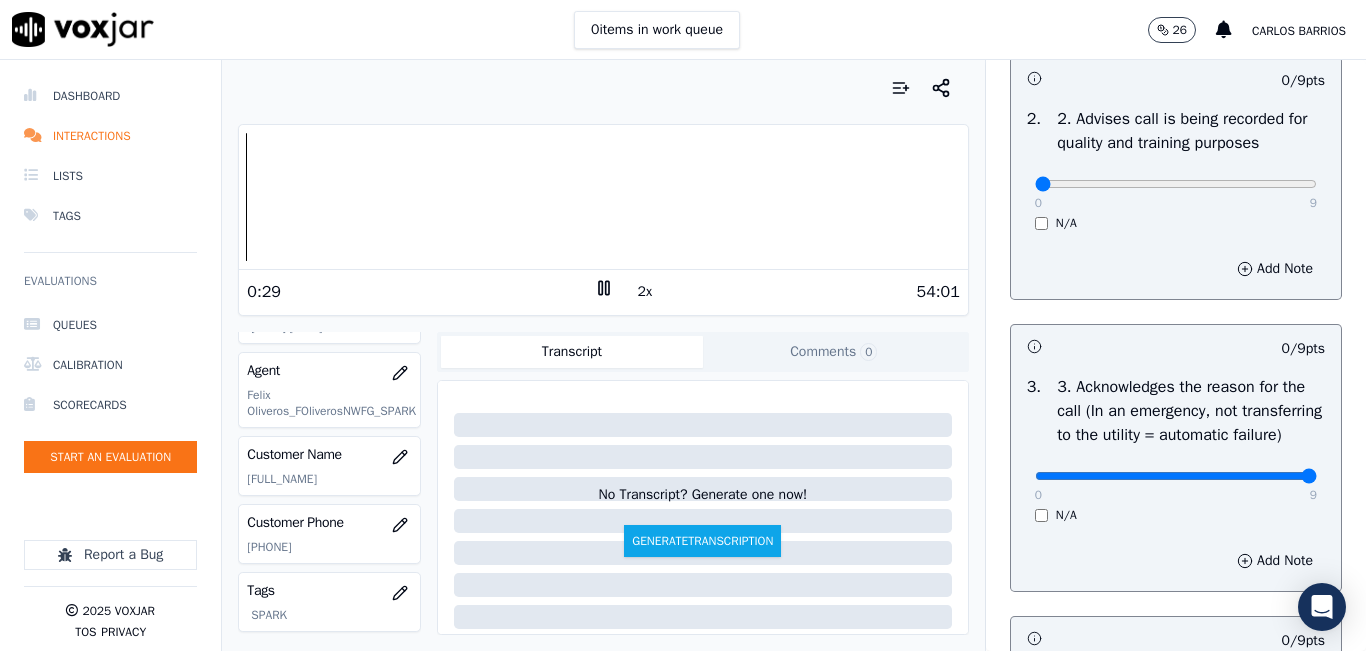drag, startPoint x: 1238, startPoint y: 515, endPoint x: 1252, endPoint y: 503, distance: 18.439089 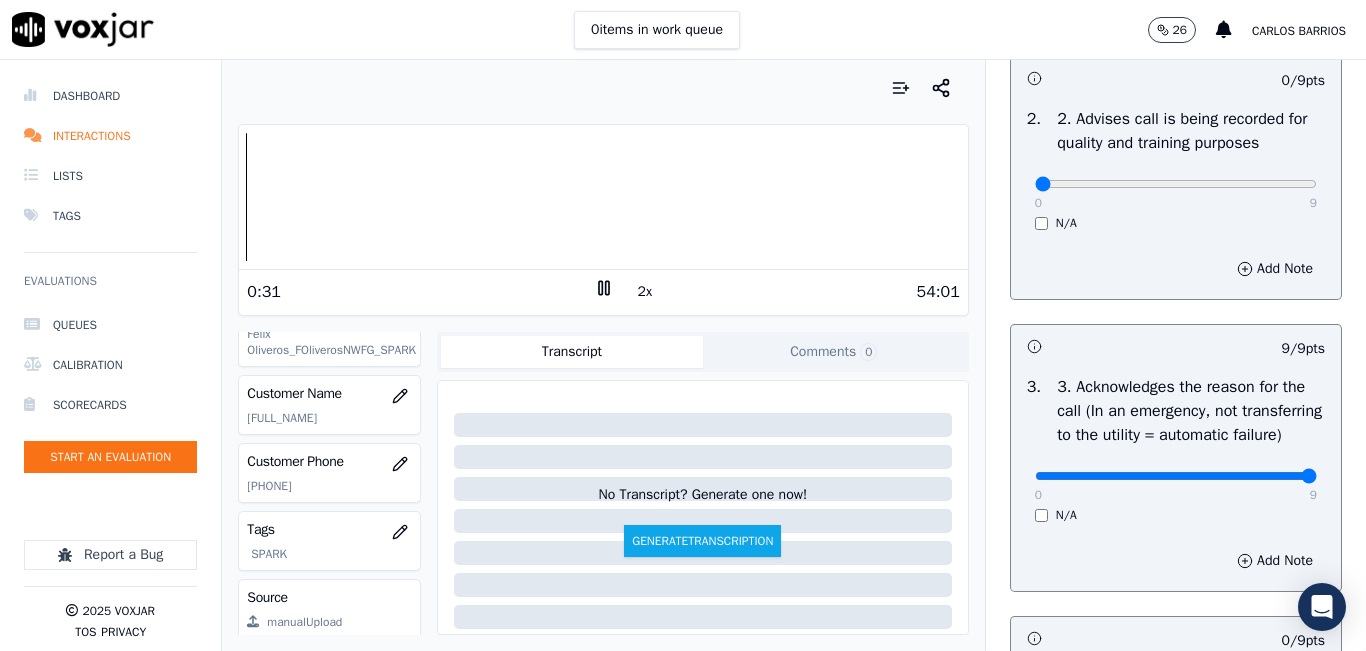 scroll, scrollTop: 378, scrollLeft: 0, axis: vertical 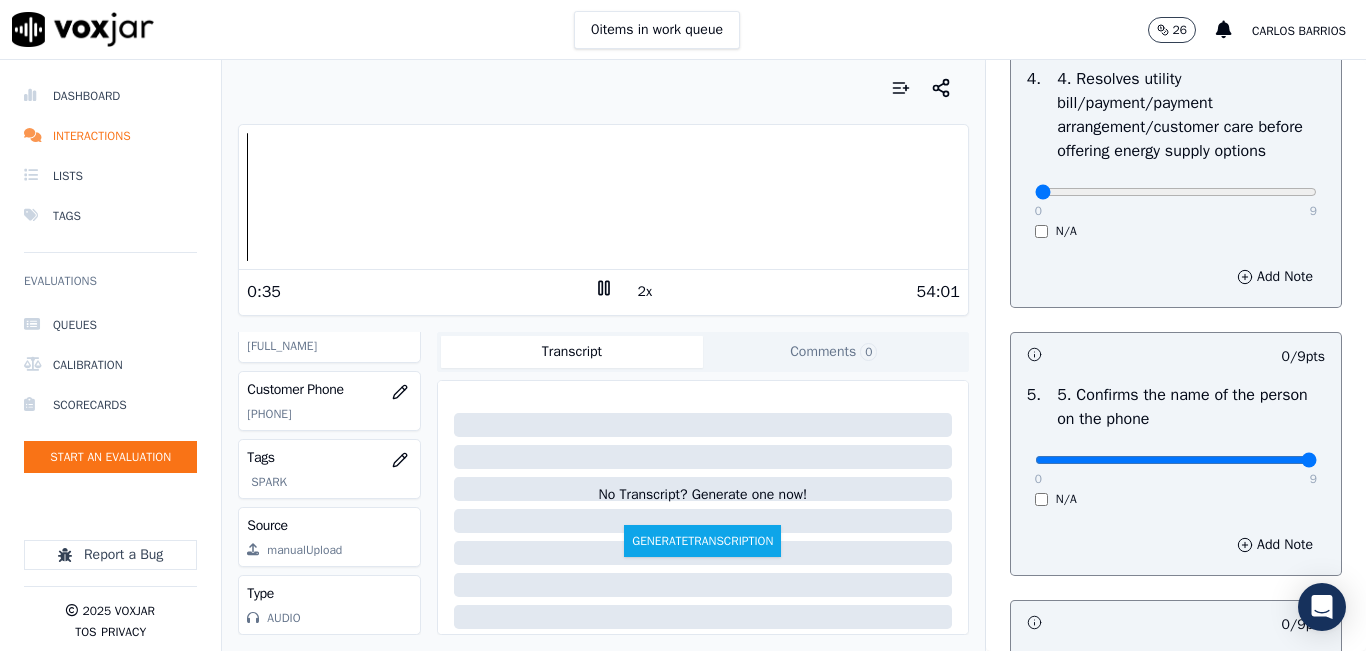 type on "9" 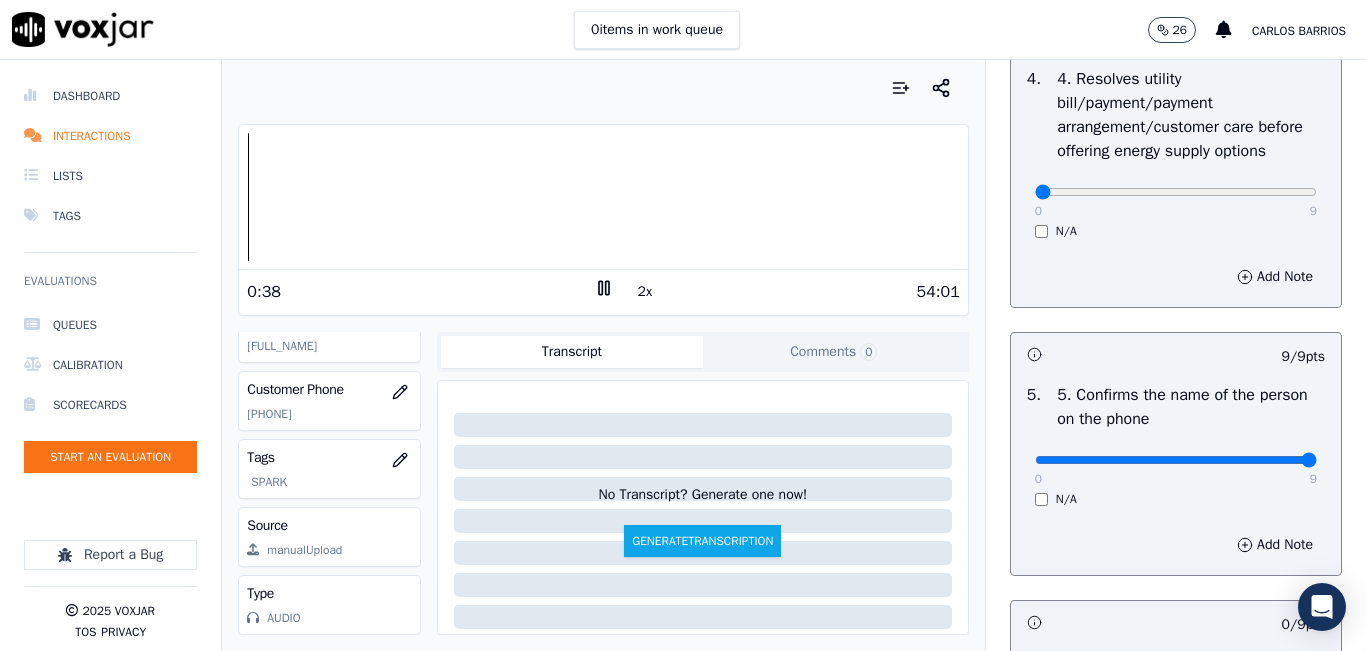 click on "Customer Phone     6179810493" at bounding box center (329, 401) 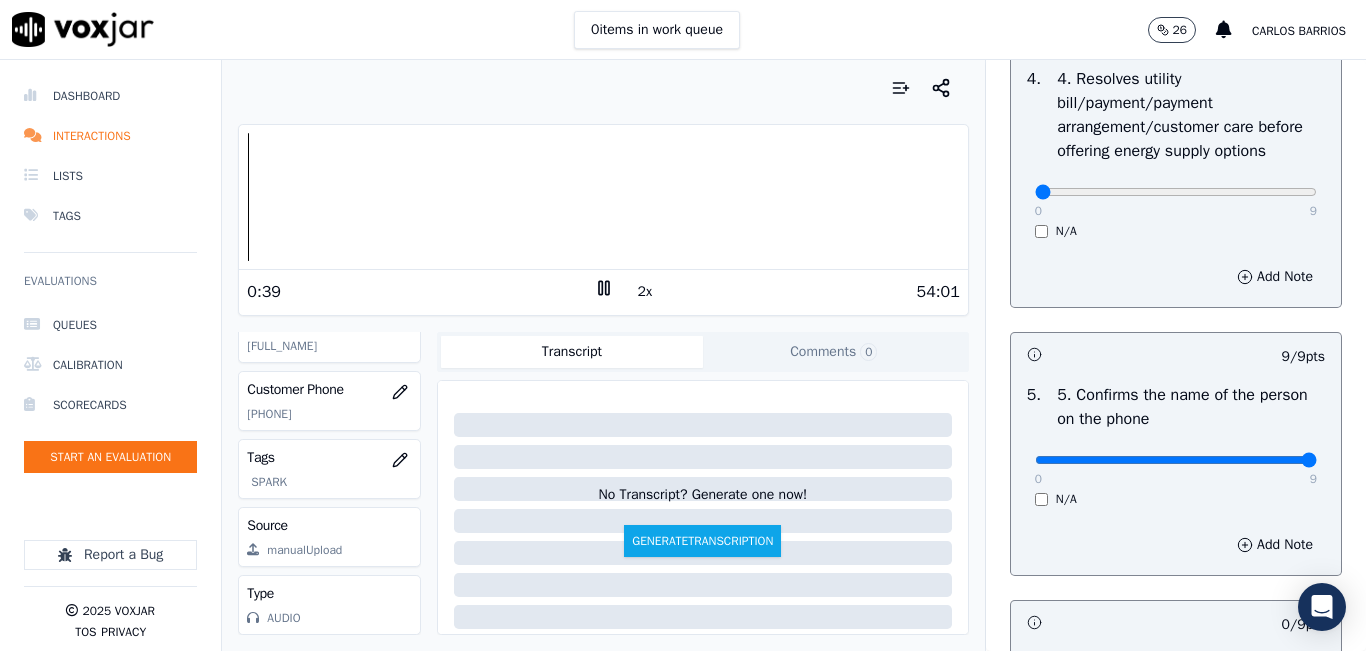 click on "[PHONE]" 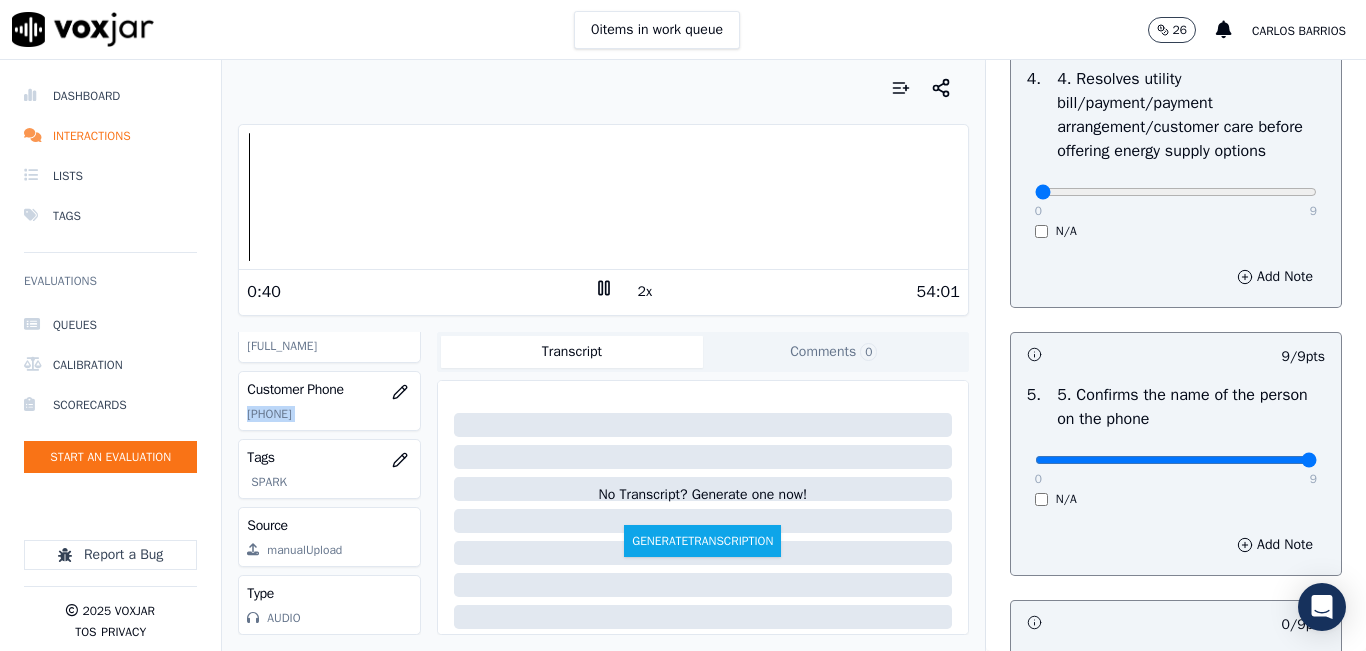 click on "[PHONE]" 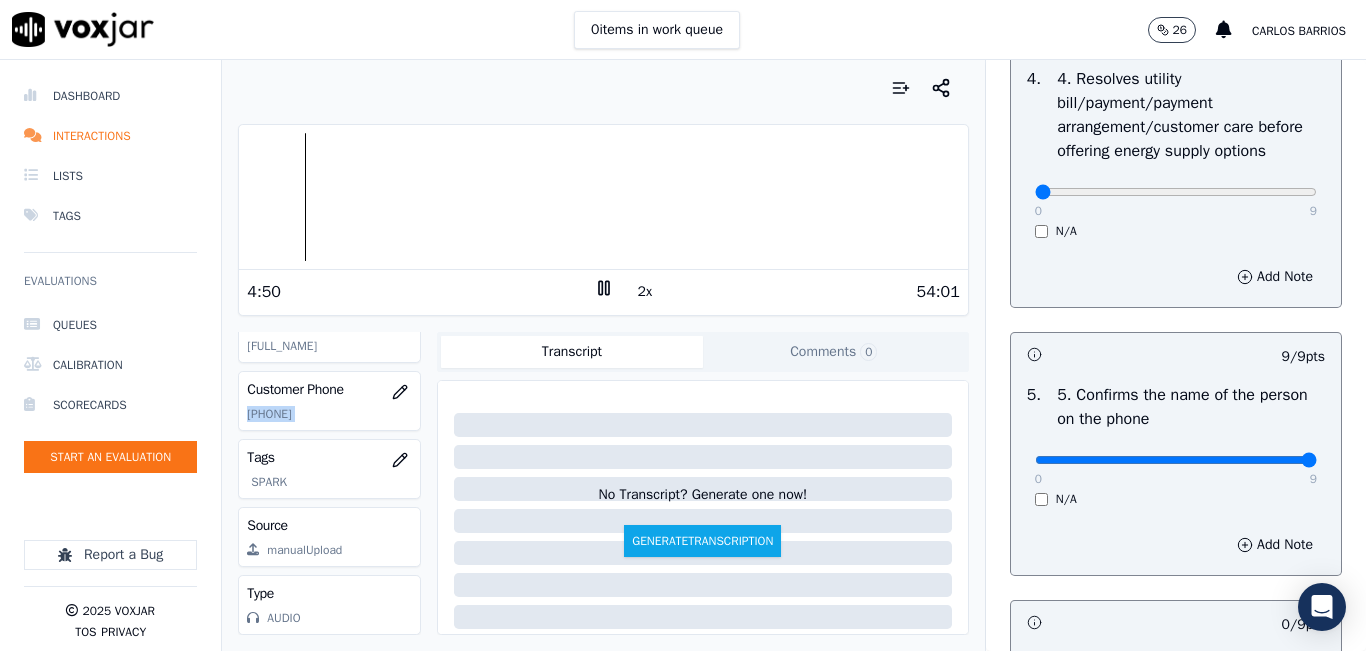 click on "[PHONE]" 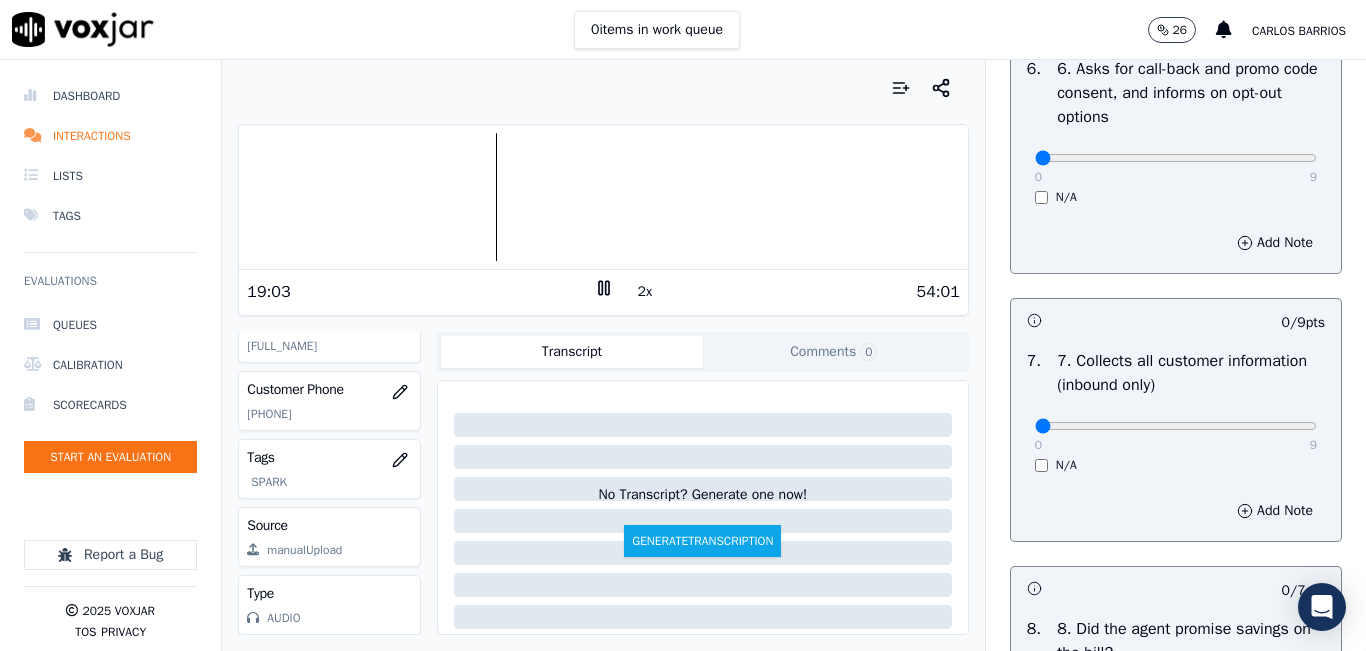 scroll, scrollTop: 1800, scrollLeft: 0, axis: vertical 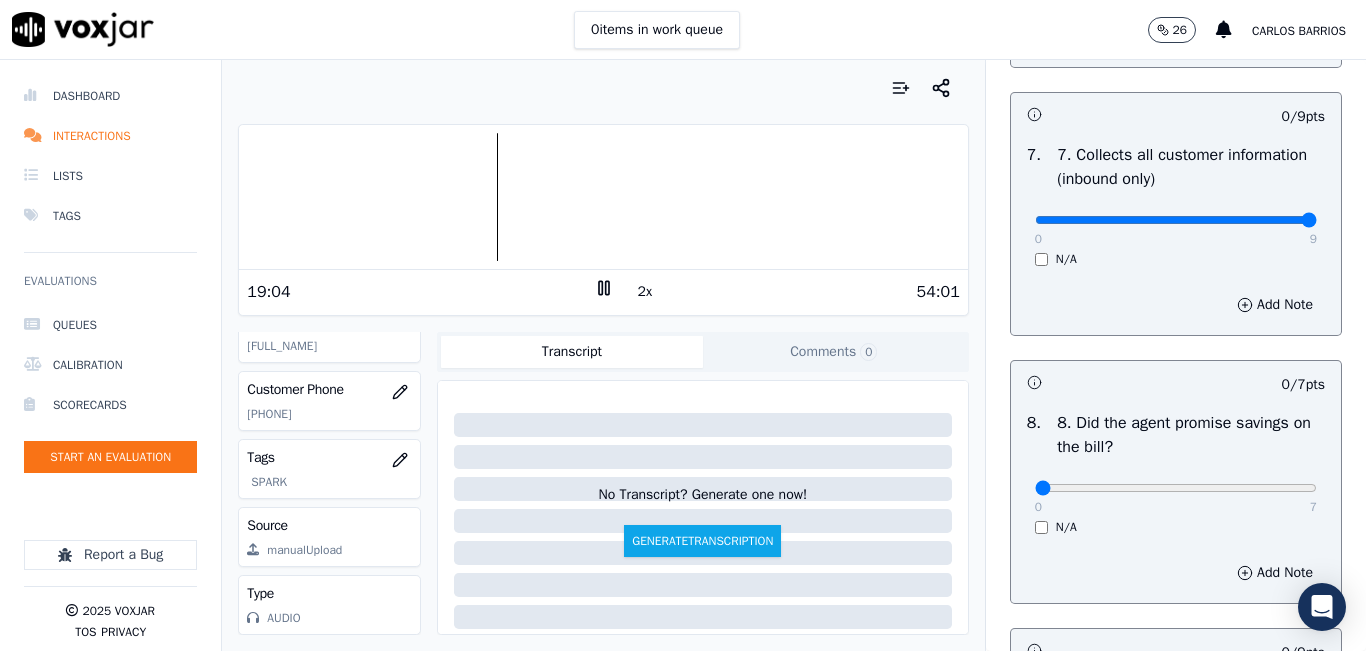drag, startPoint x: 1253, startPoint y: 289, endPoint x: 1295, endPoint y: 282, distance: 42.579338 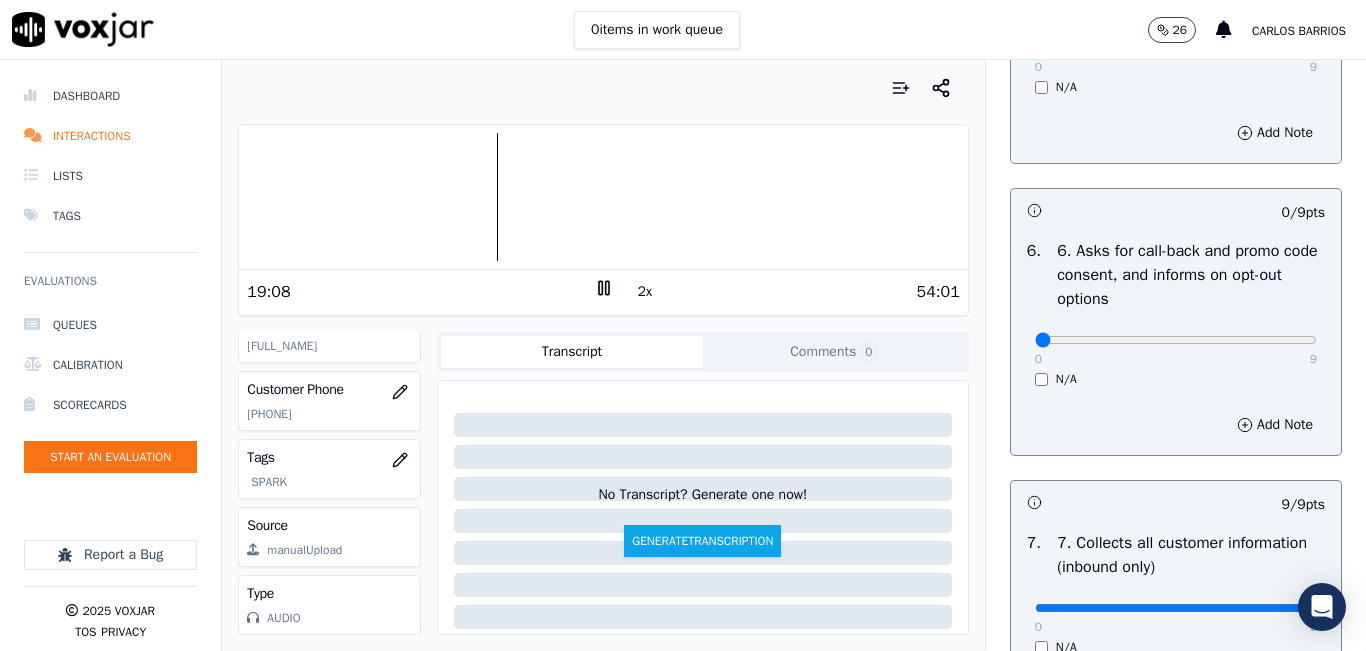 scroll, scrollTop: 1400, scrollLeft: 0, axis: vertical 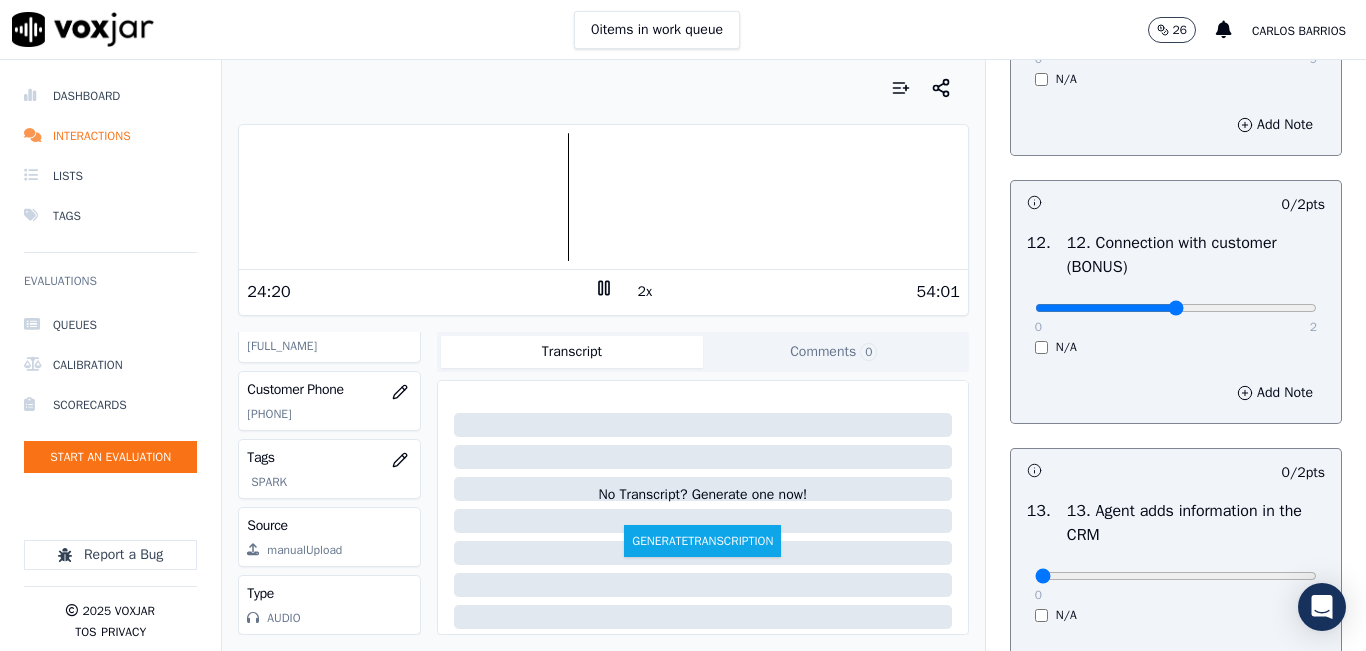 type on "1" 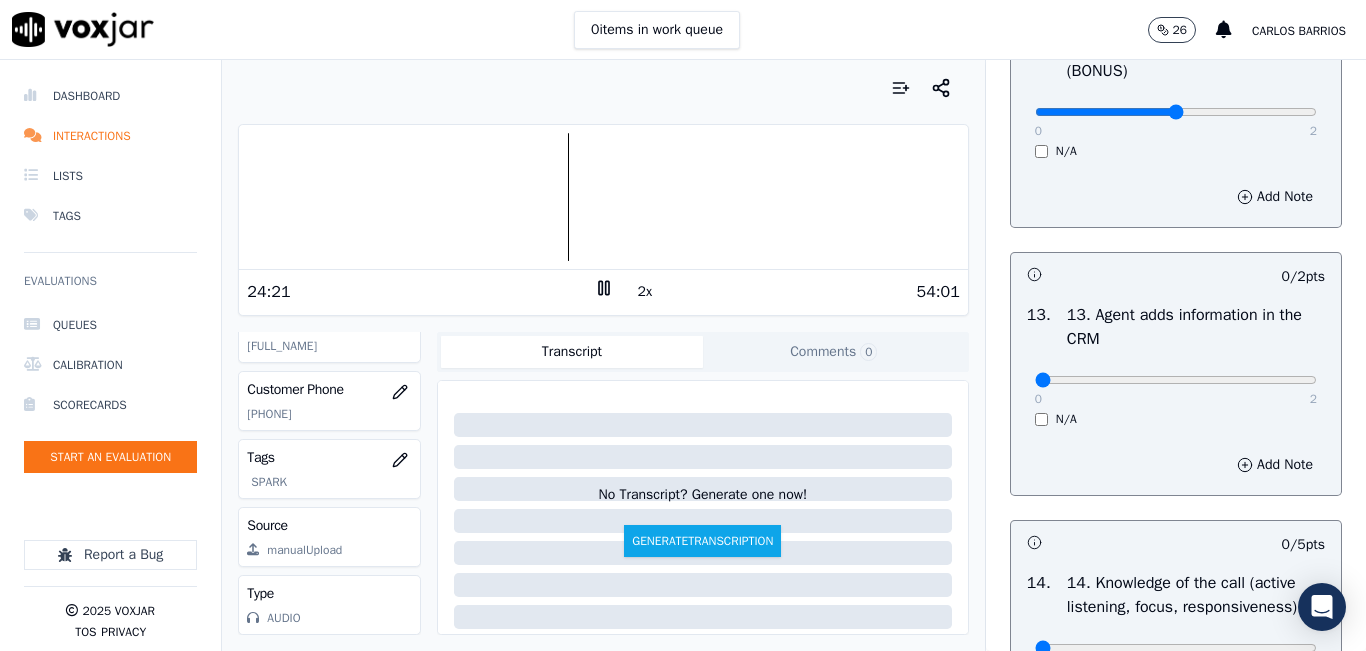 scroll, scrollTop: 3300, scrollLeft: 0, axis: vertical 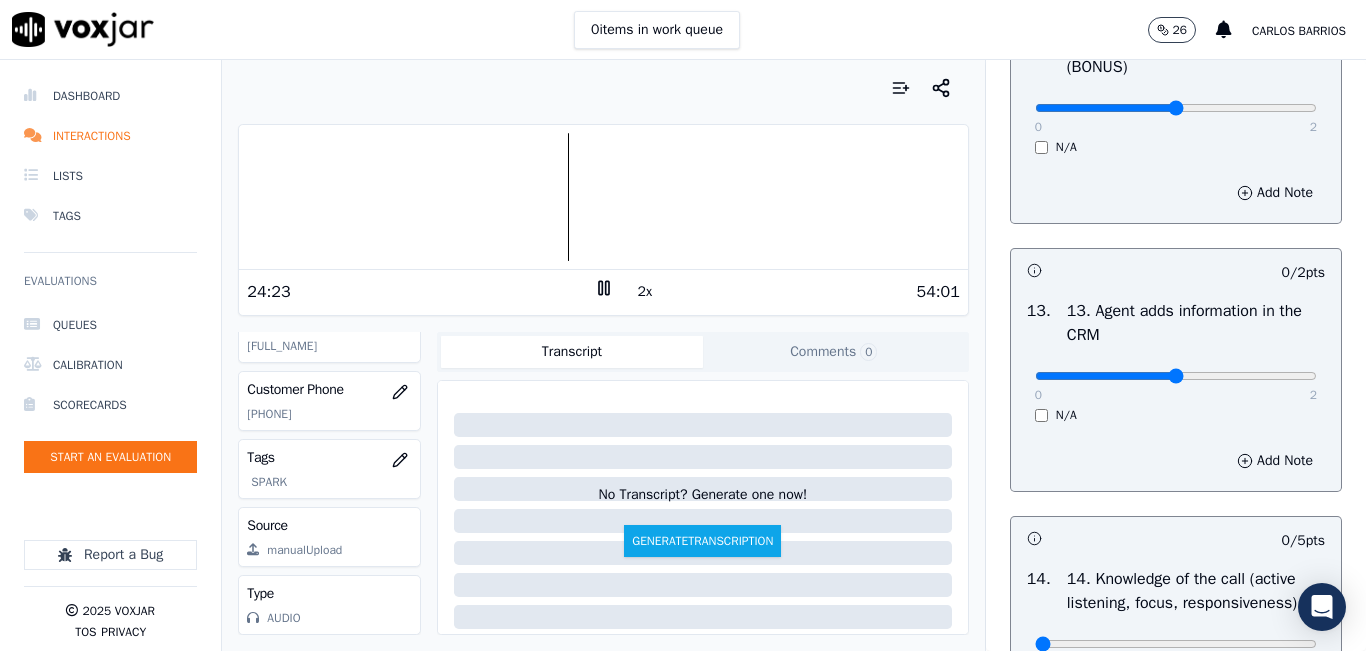 type on "1" 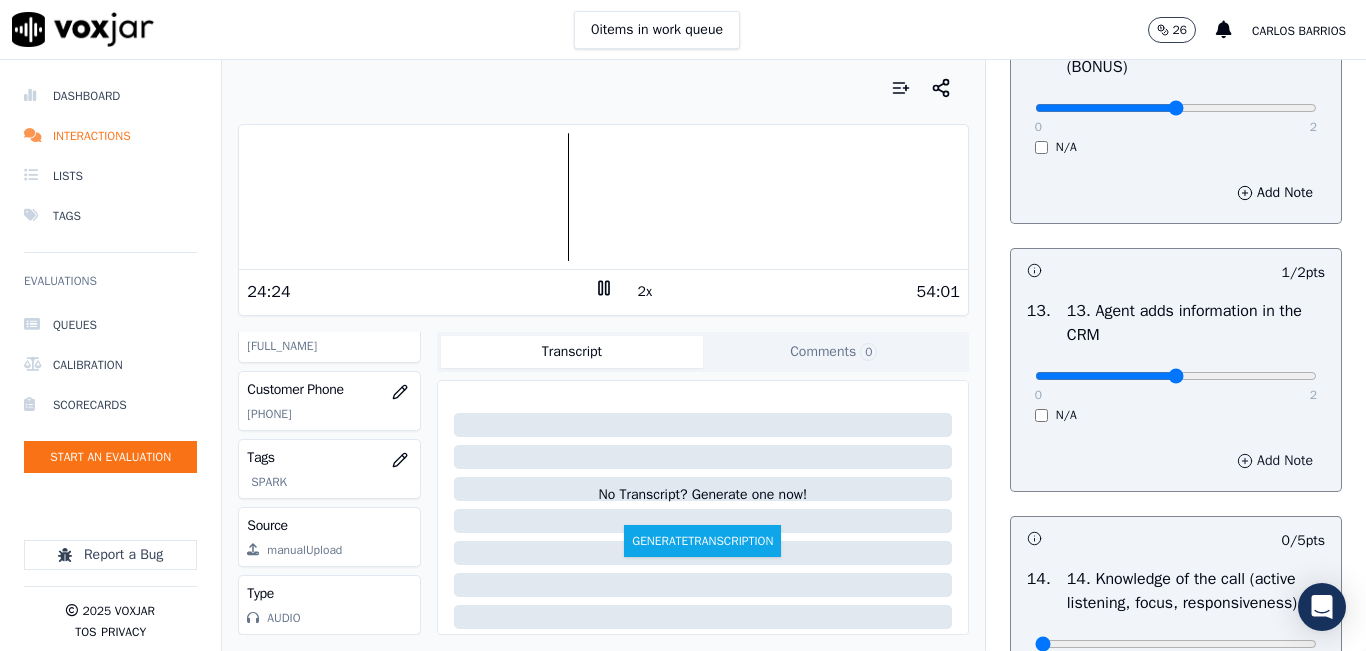 click on "Add Note" at bounding box center (1275, 461) 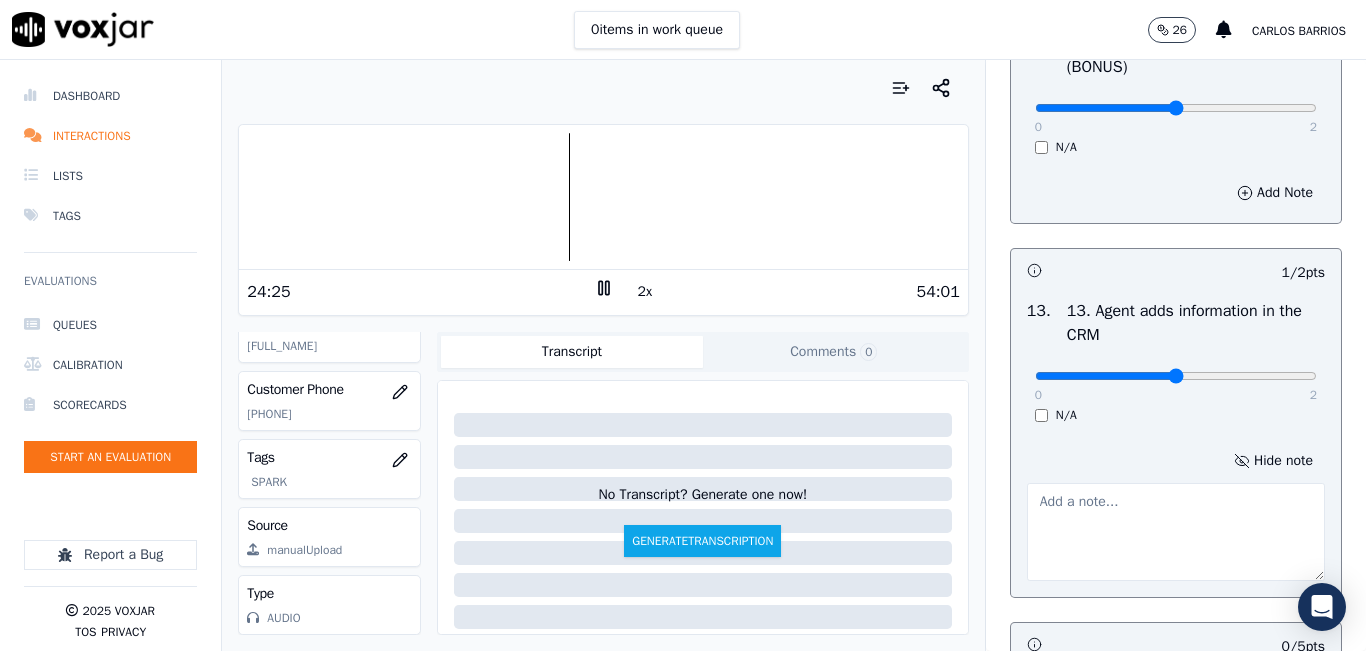 click at bounding box center (1176, 532) 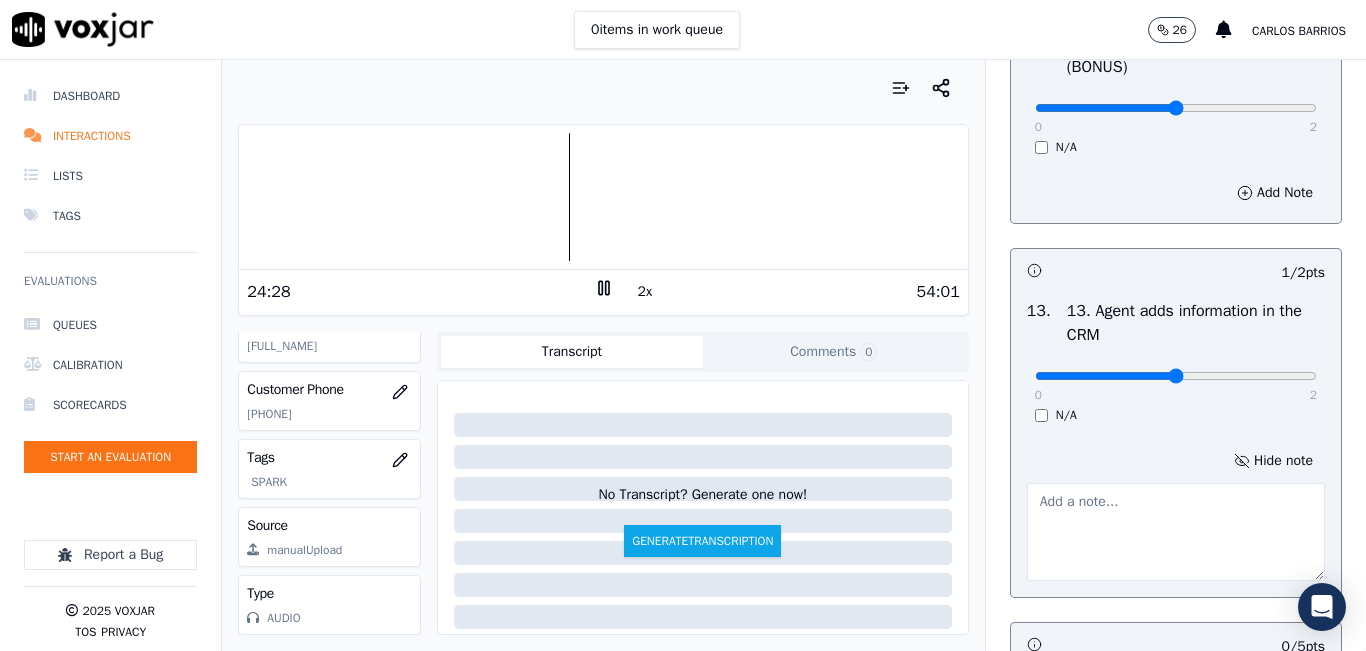 type on "Q" 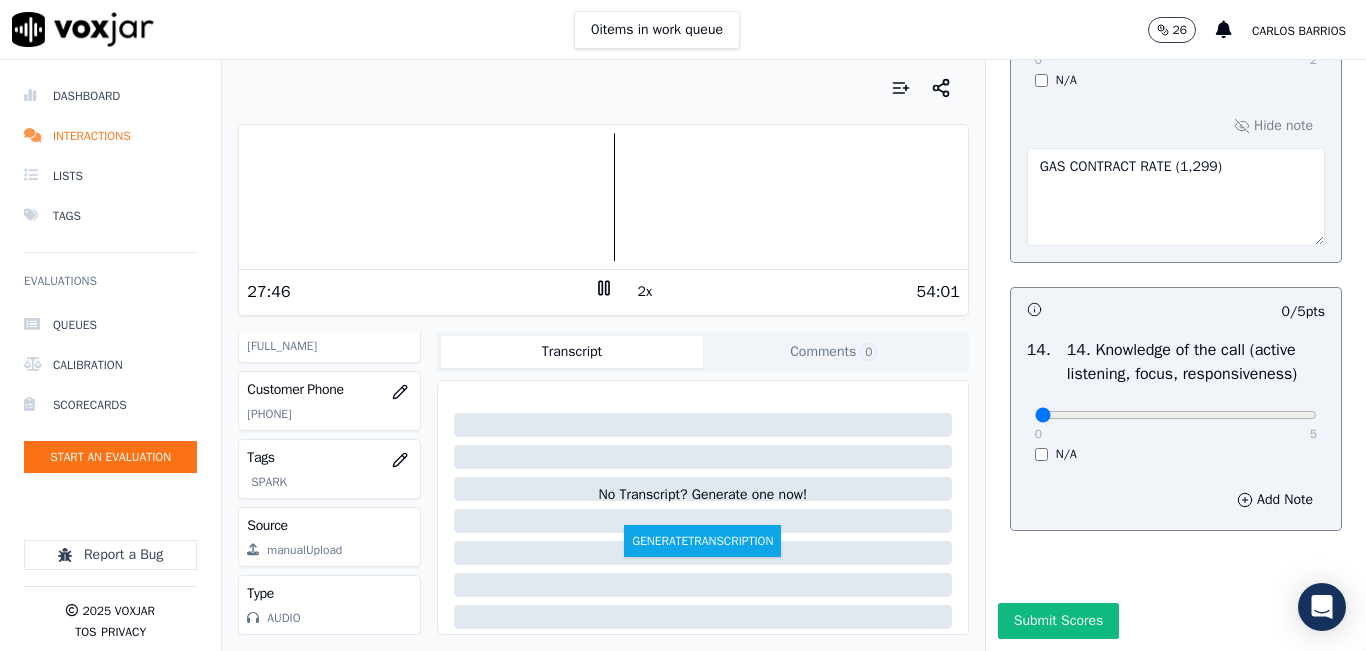 scroll, scrollTop: 3748, scrollLeft: 0, axis: vertical 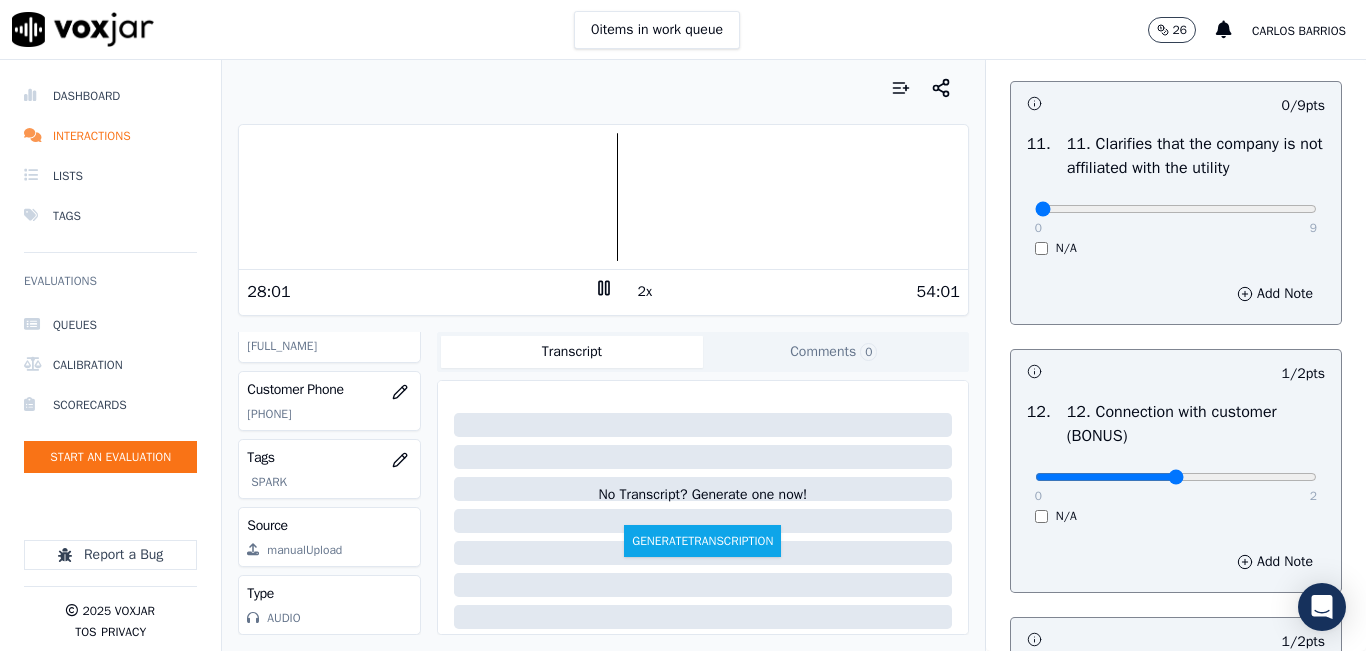type on "GAS CONTRACT RATE (1,299)" 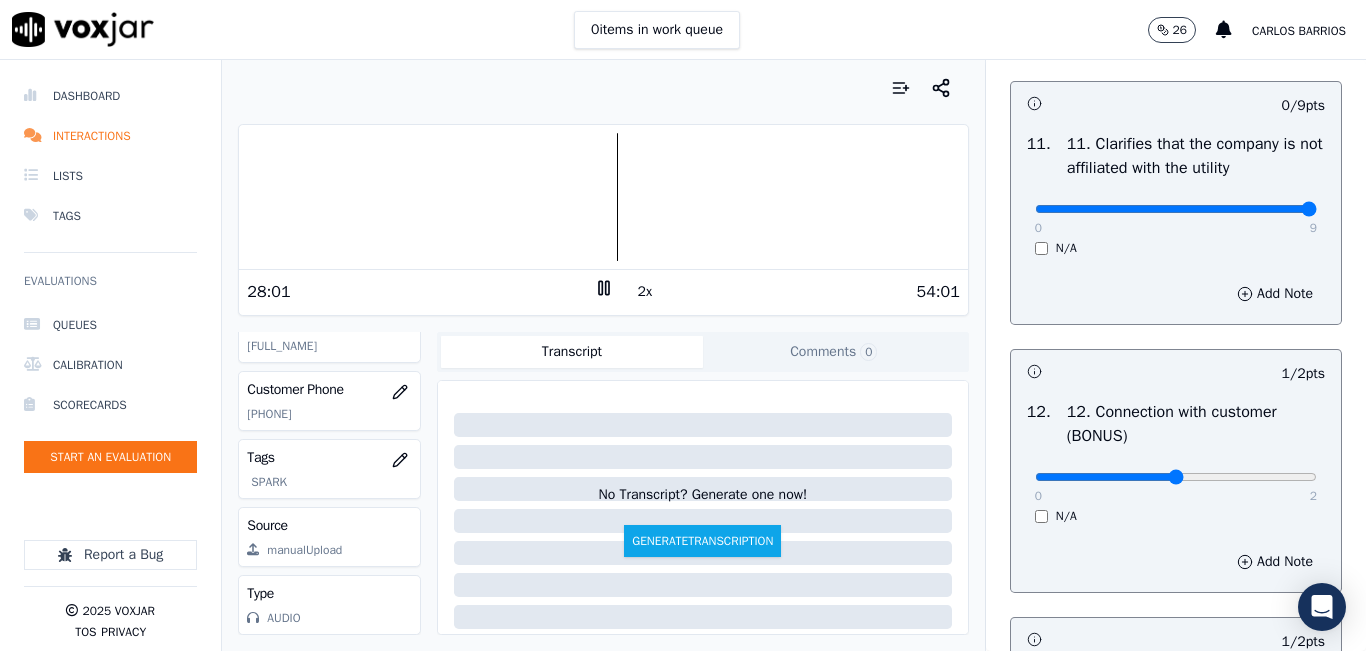 type on "9" 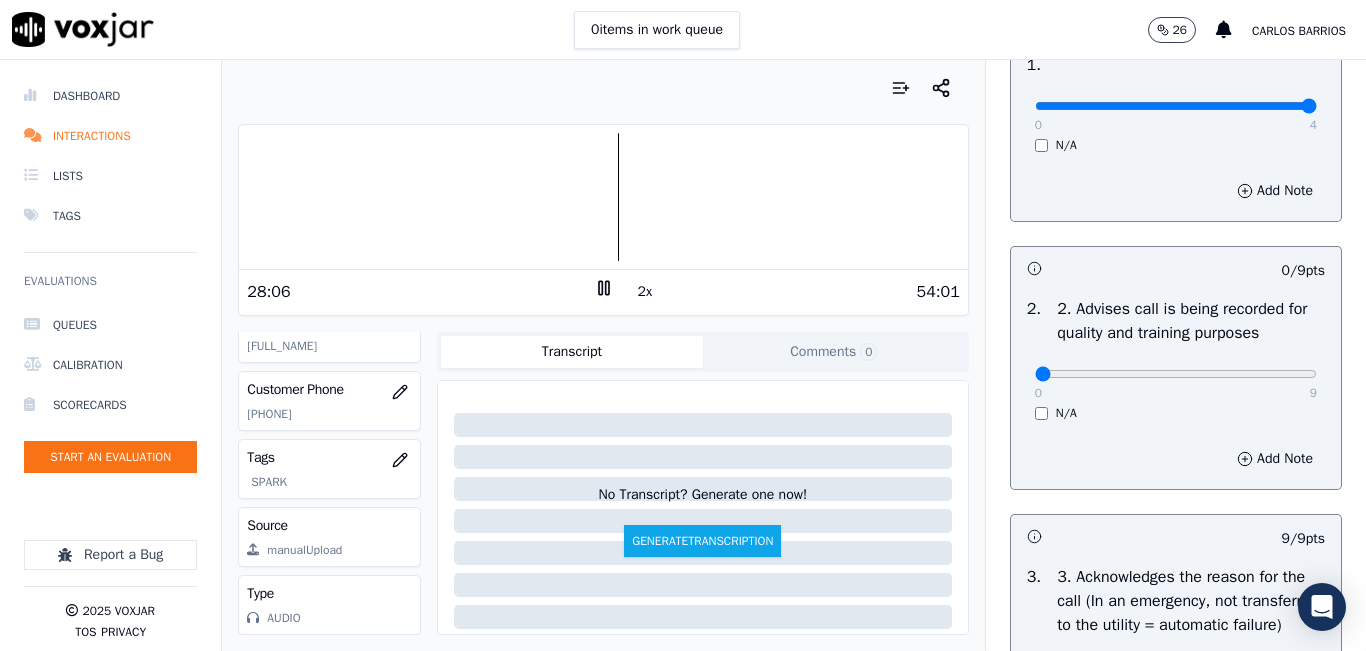 scroll, scrollTop: 143, scrollLeft: 0, axis: vertical 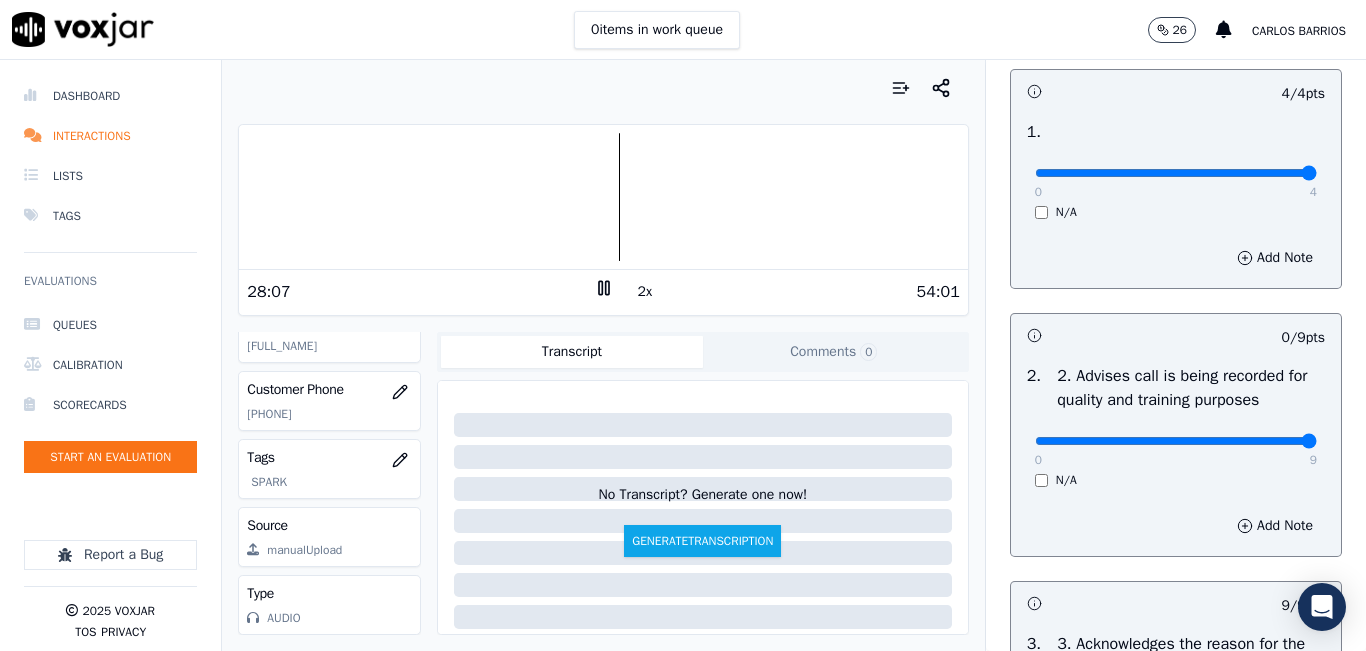 type on "9" 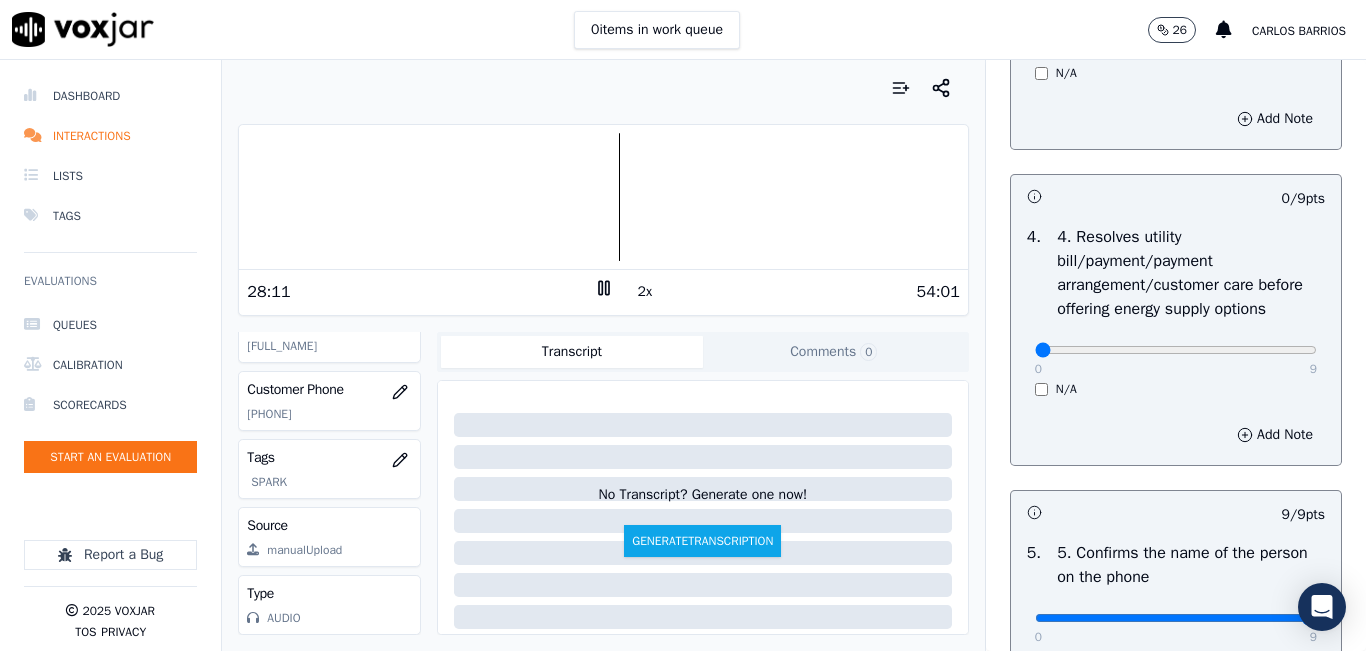 scroll, scrollTop: 843, scrollLeft: 0, axis: vertical 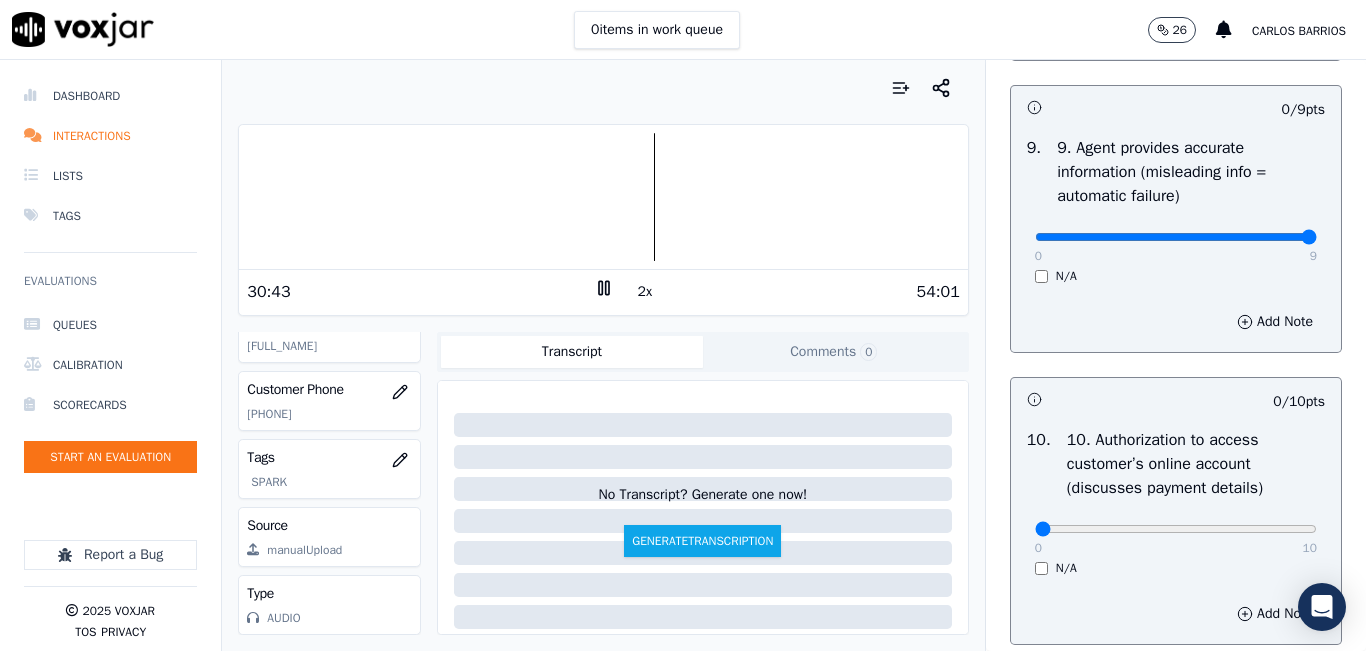 drag, startPoint x: 1243, startPoint y: 306, endPoint x: 1279, endPoint y: 305, distance: 36.013885 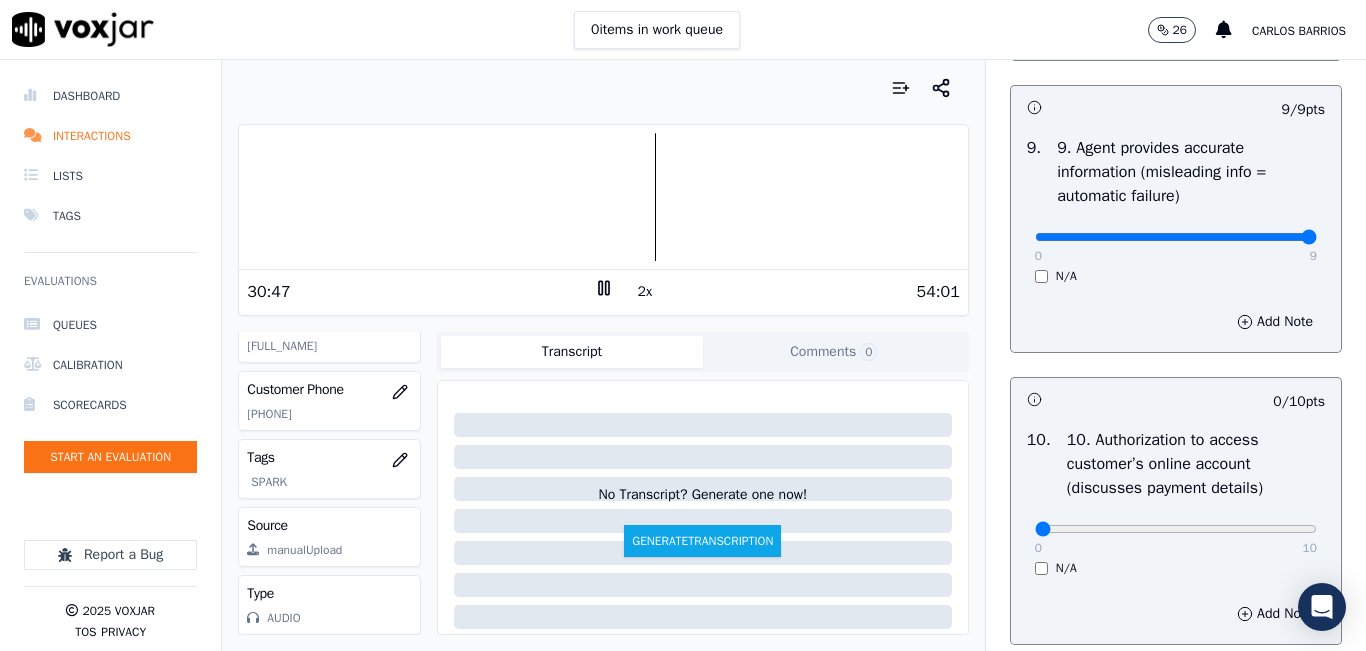 click on "0   9     N/A" at bounding box center (1176, 246) 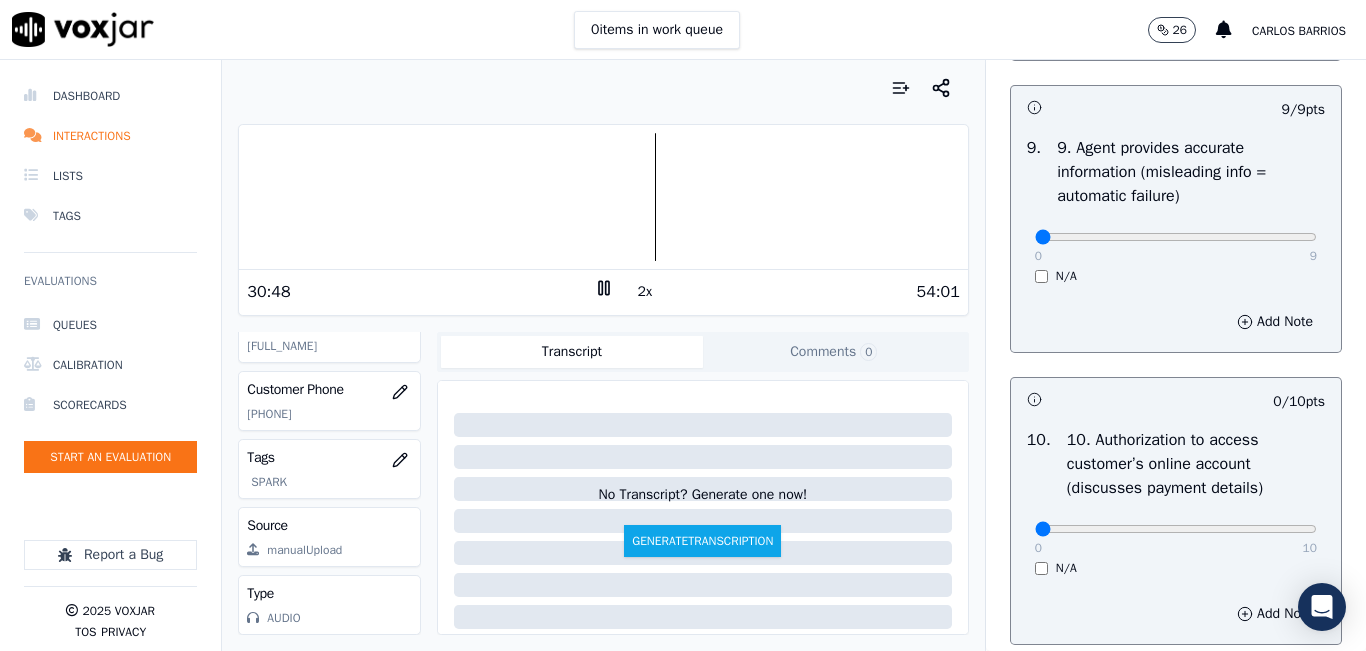 type on "0" 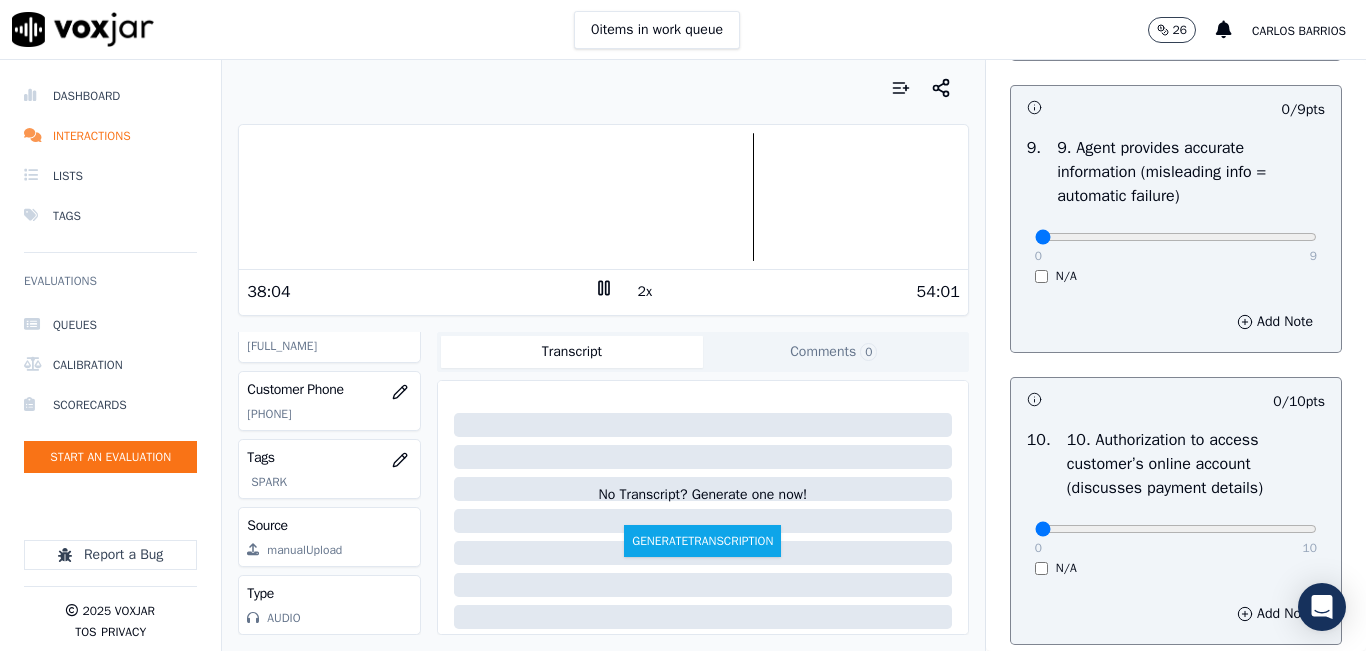 click at bounding box center (603, 197) 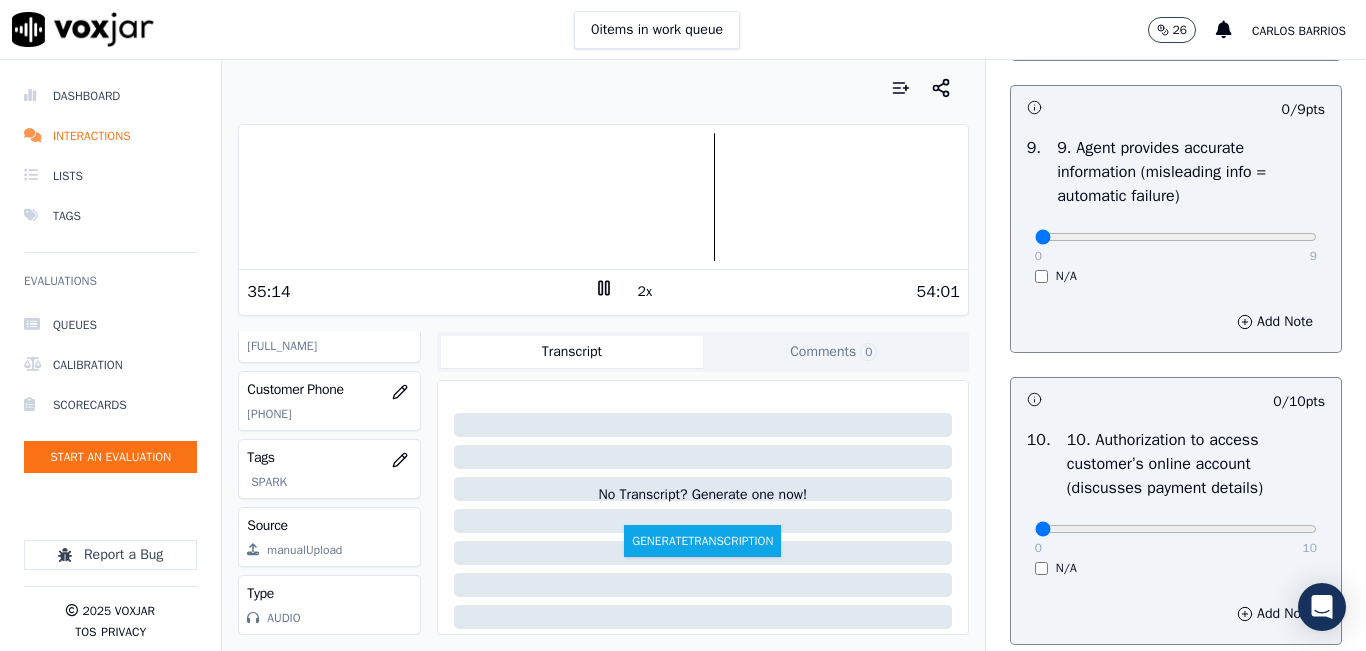 click at bounding box center [603, 197] 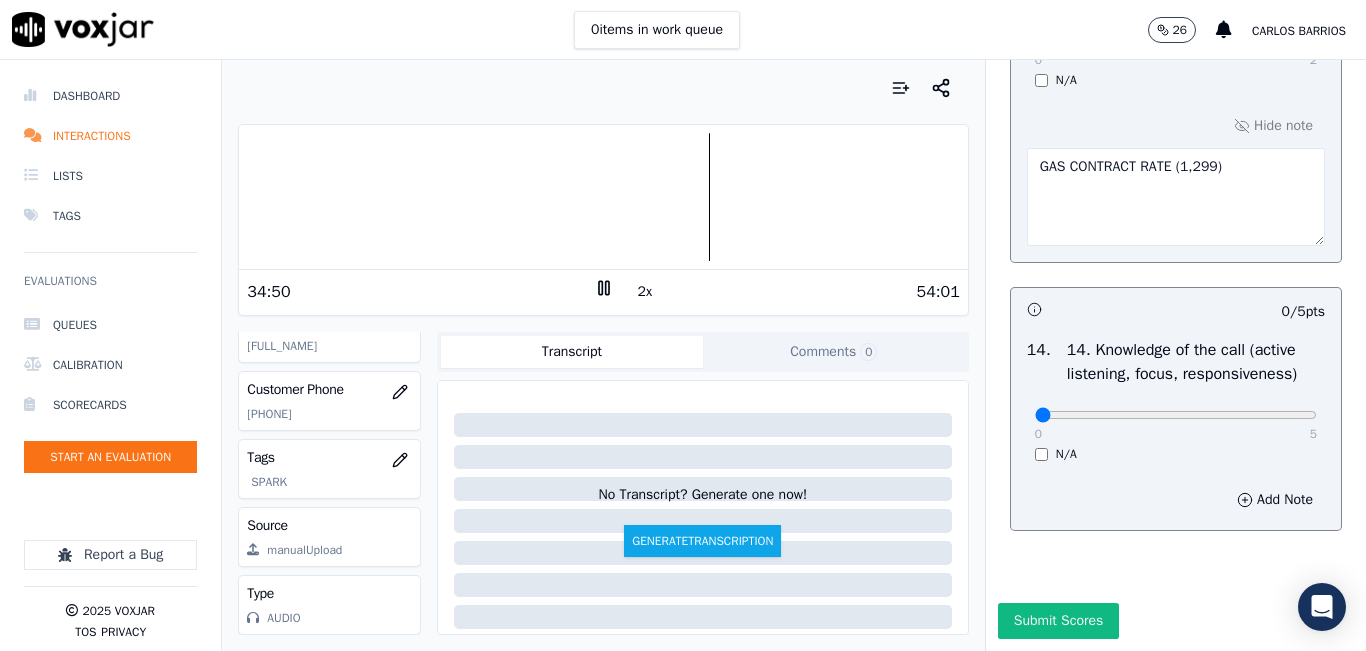 scroll, scrollTop: 3748, scrollLeft: 0, axis: vertical 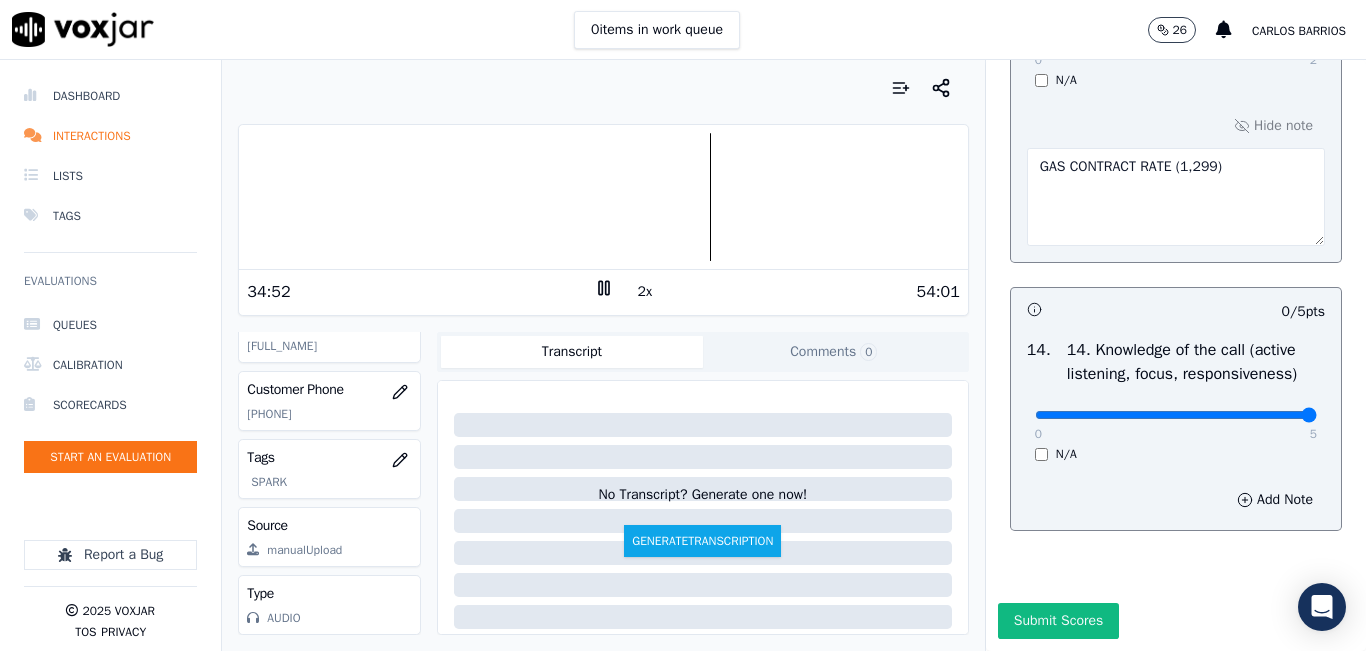 type on "5" 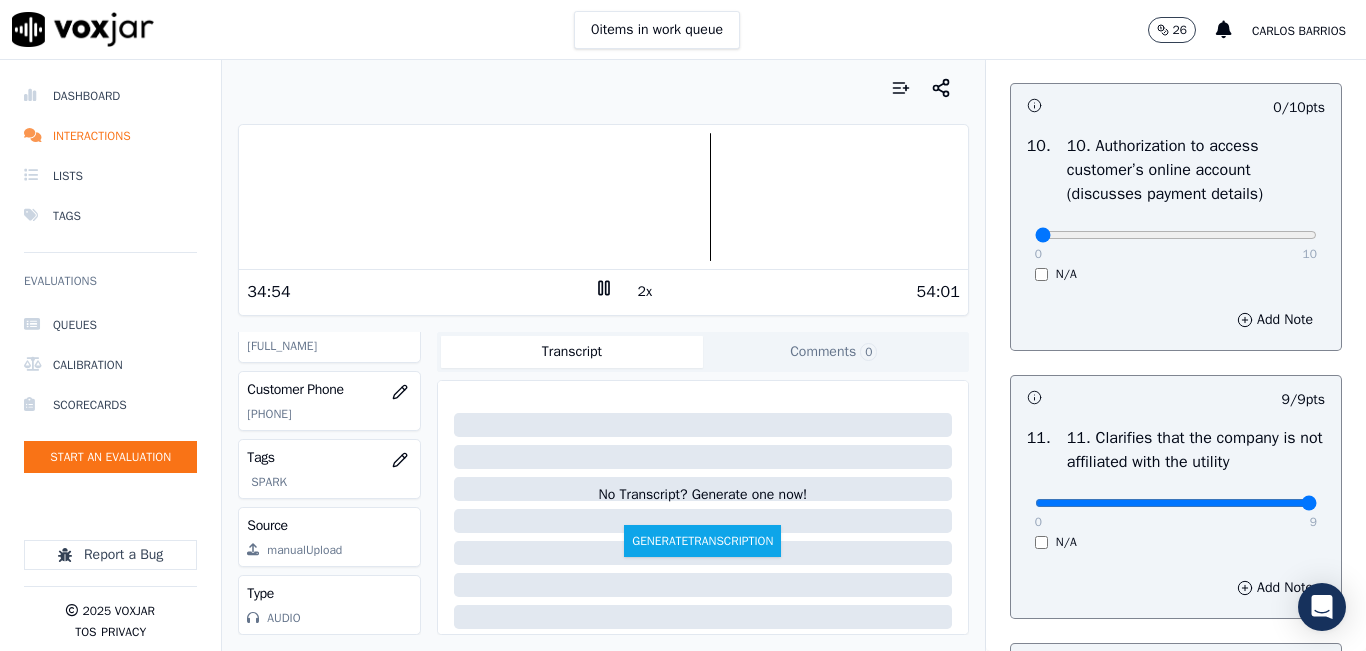 scroll, scrollTop: 2448, scrollLeft: 0, axis: vertical 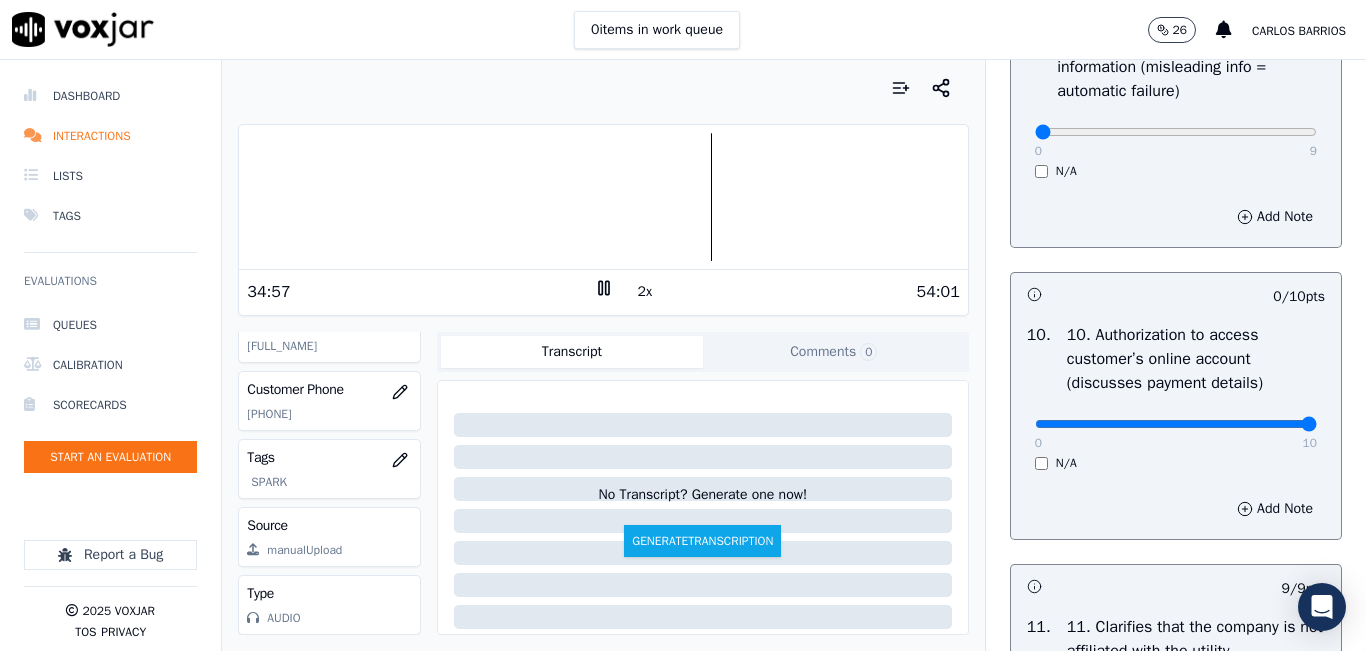 type on "10" 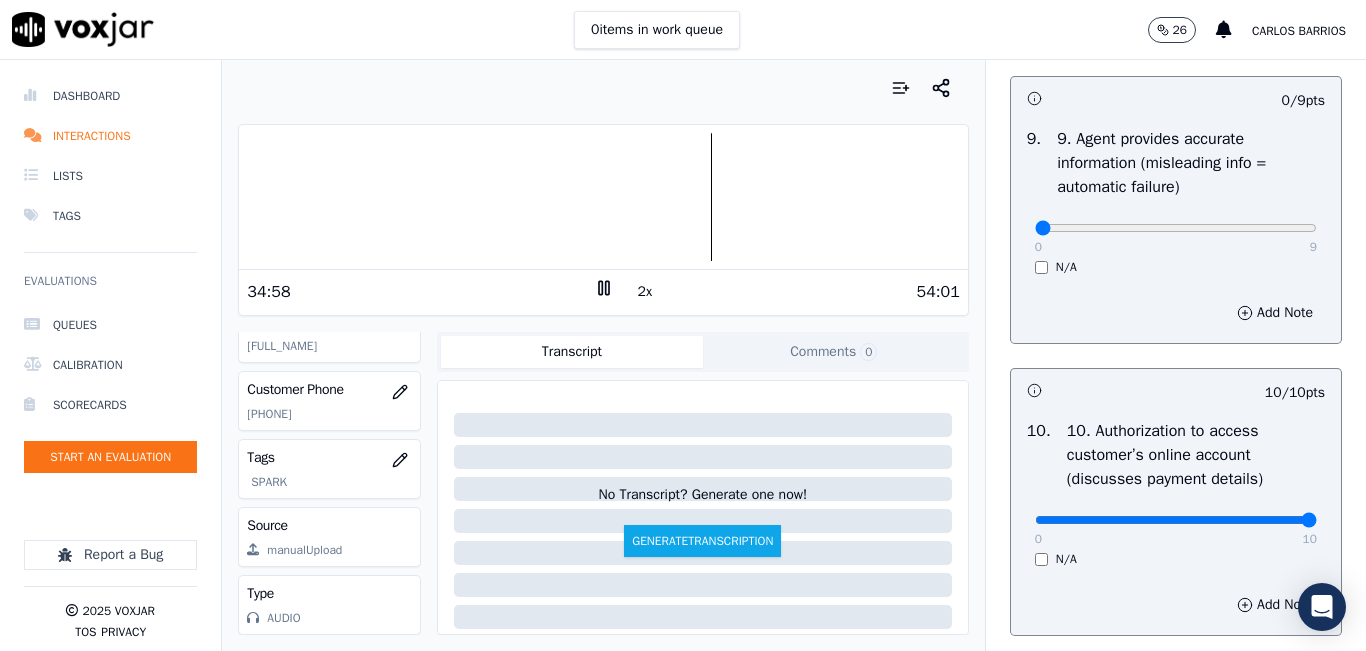 scroll, scrollTop: 2248, scrollLeft: 0, axis: vertical 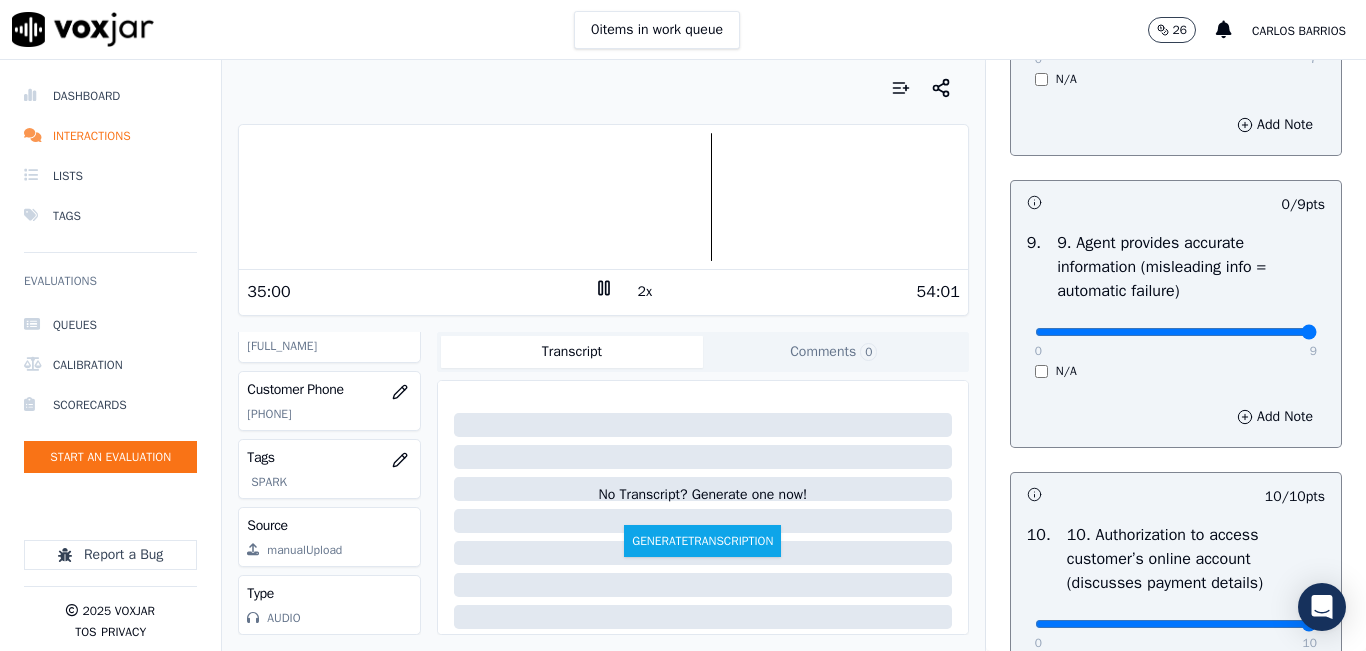 type on "9" 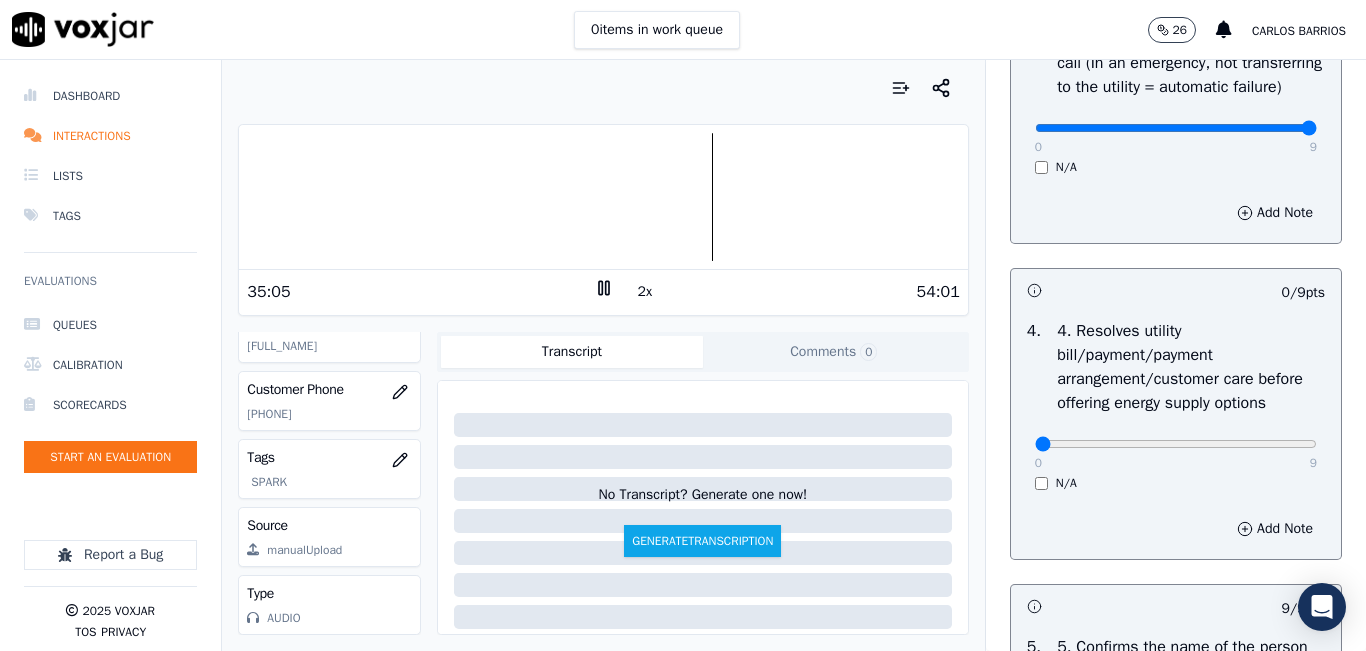 scroll, scrollTop: 848, scrollLeft: 0, axis: vertical 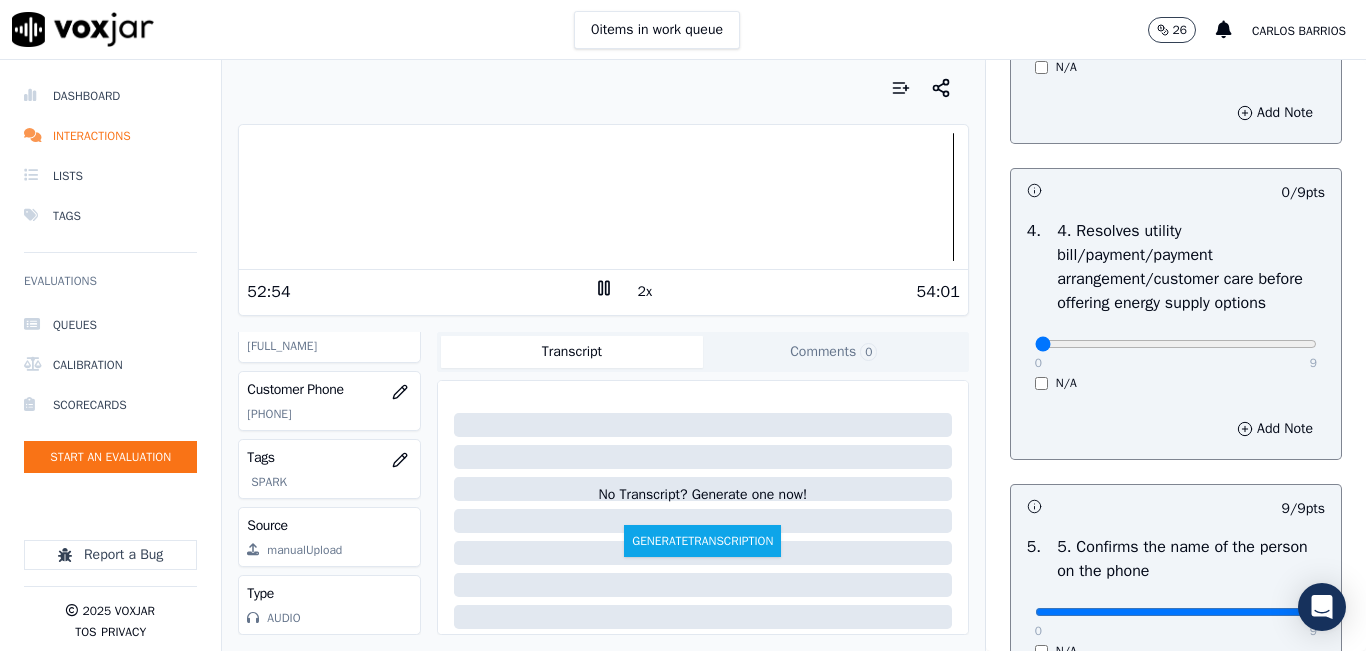 click at bounding box center [603, 197] 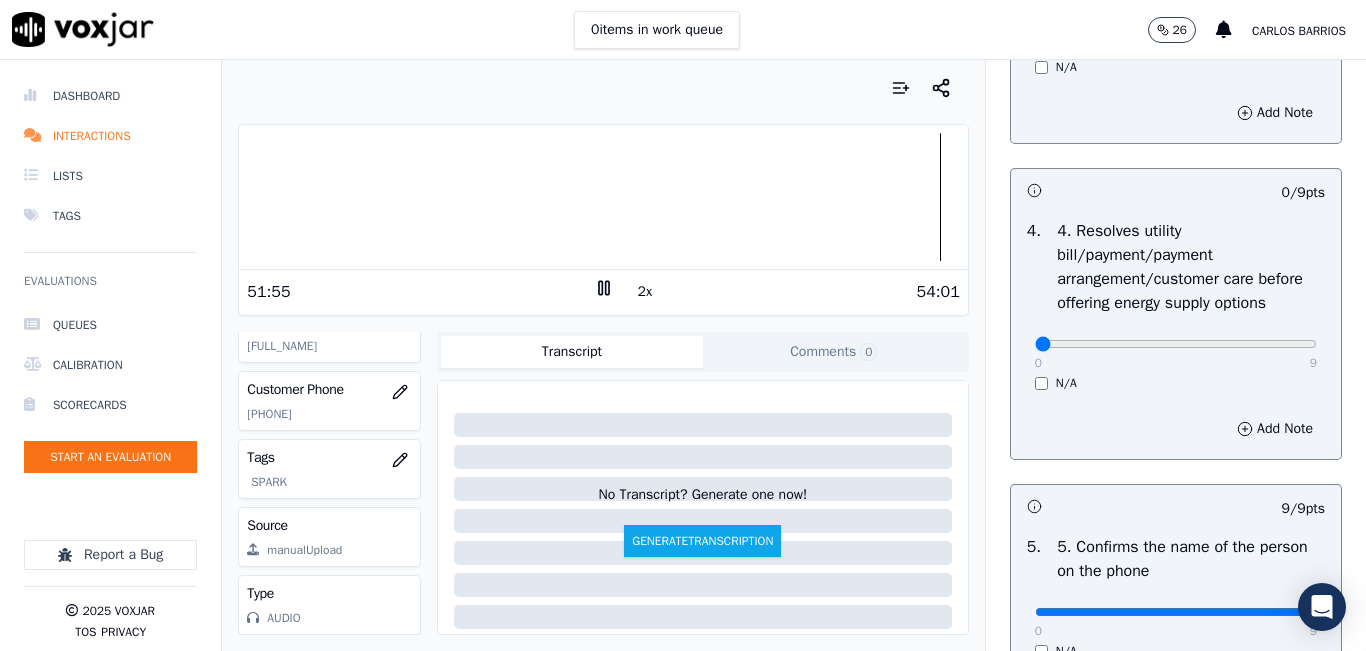 click at bounding box center [603, 197] 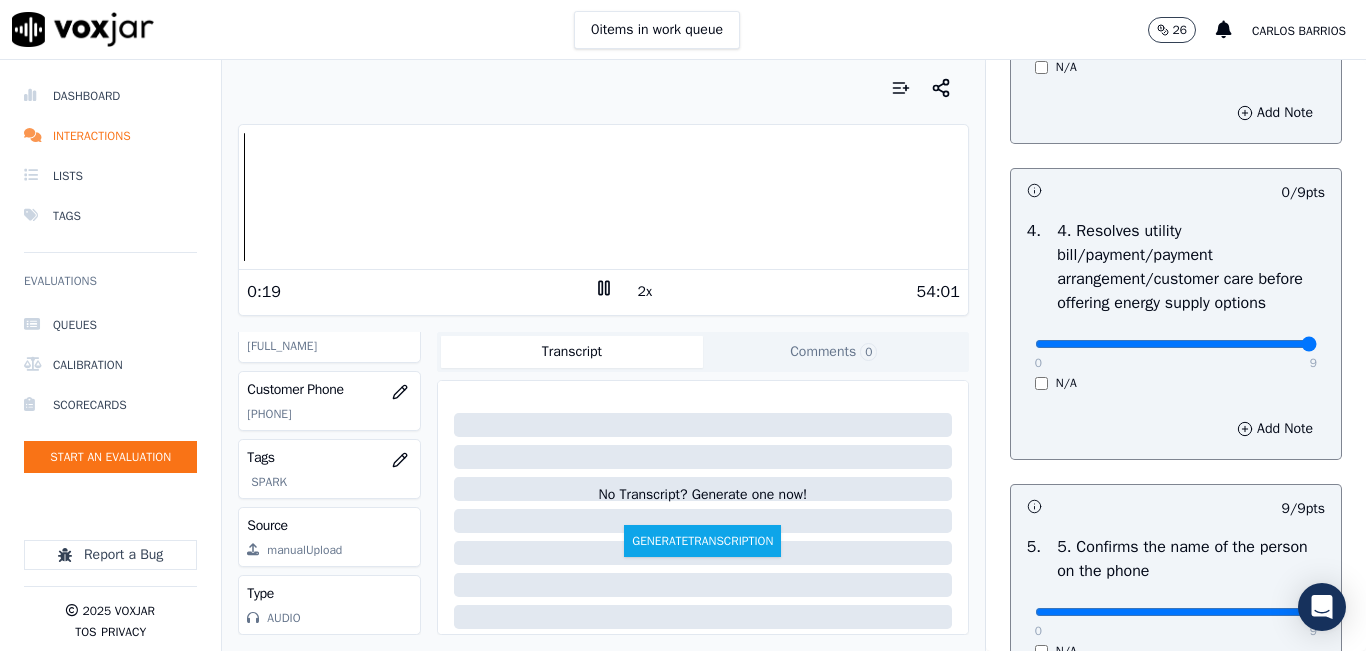 drag, startPoint x: 1241, startPoint y: 409, endPoint x: 1265, endPoint y: 405, distance: 24.33105 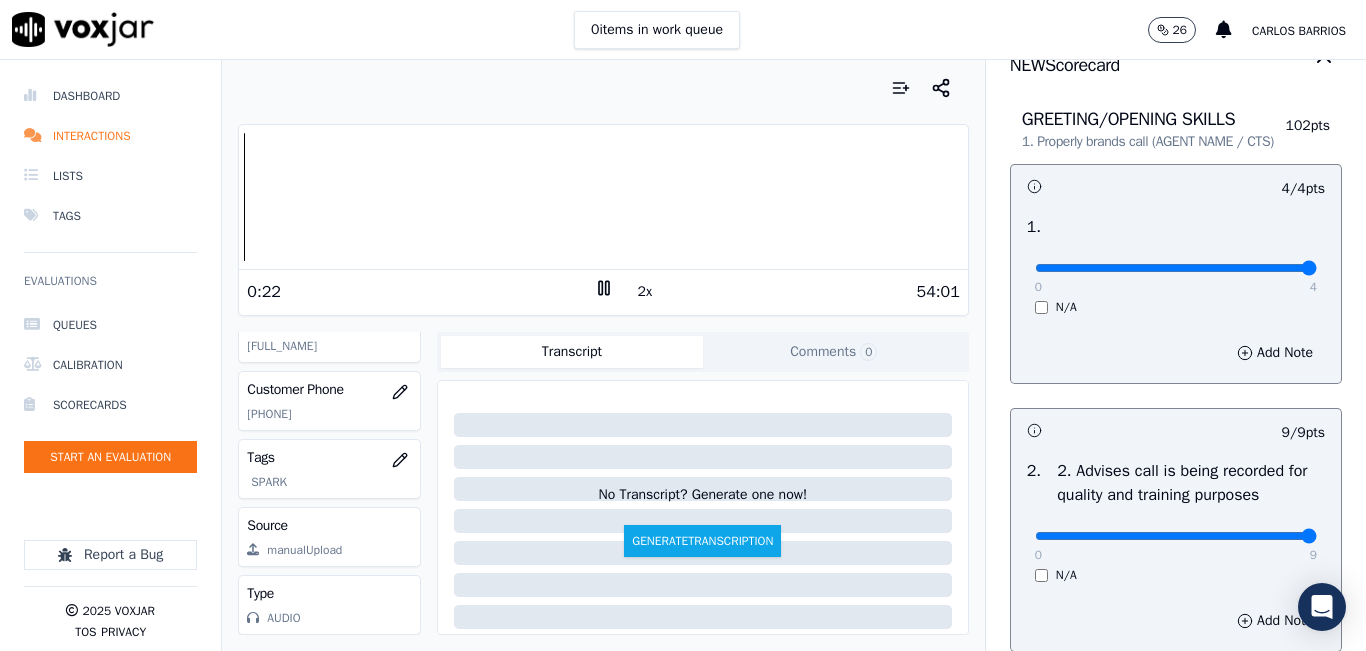 scroll, scrollTop: 0, scrollLeft: 0, axis: both 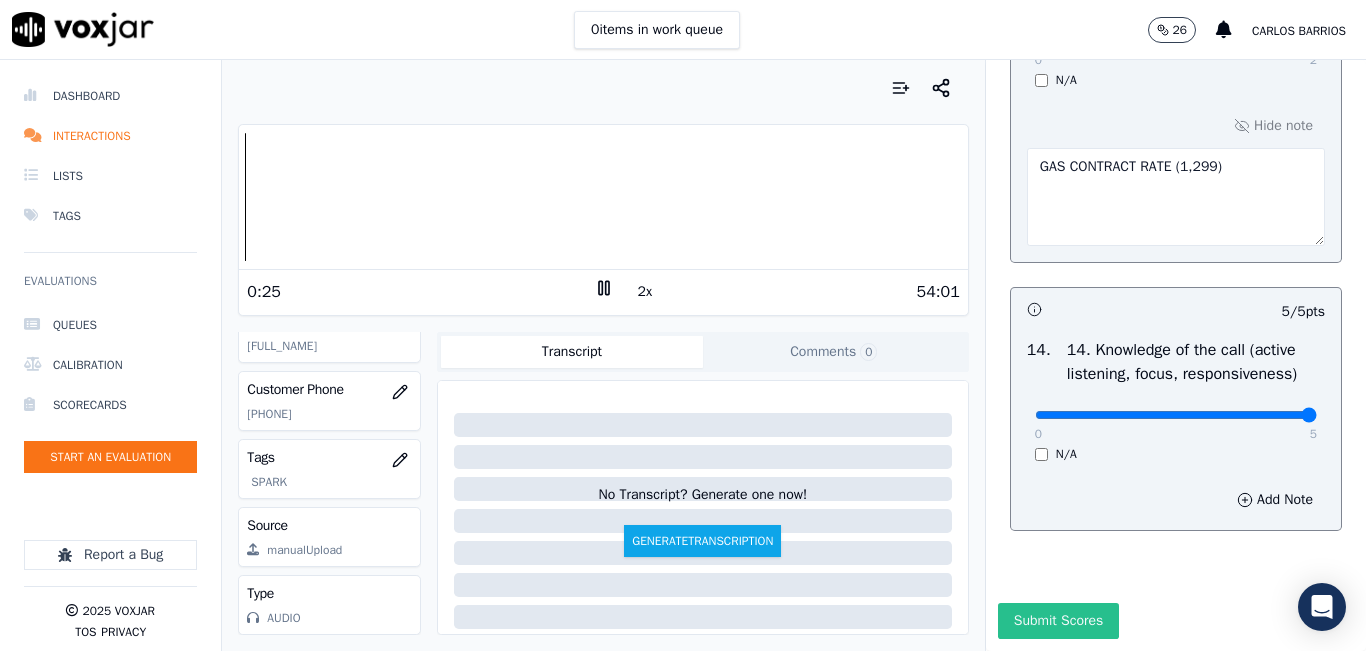 click on "Submit Scores" at bounding box center (1058, 621) 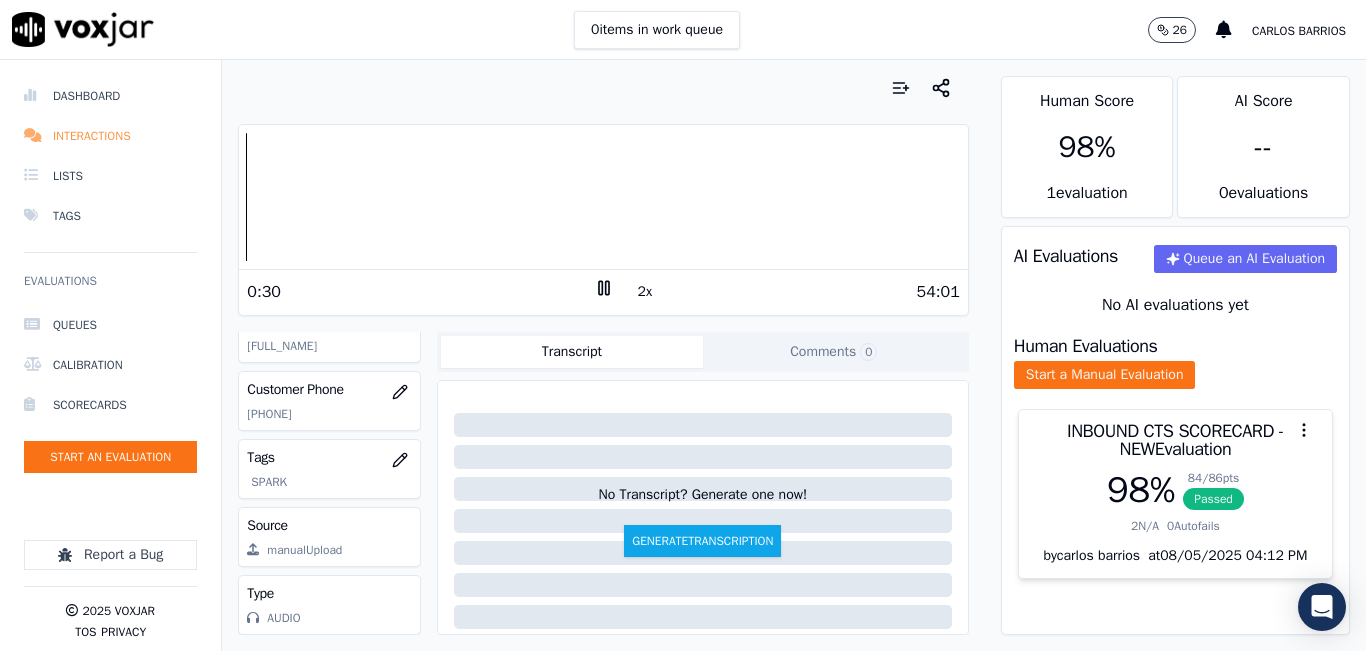 click on "Interactions" at bounding box center (110, 136) 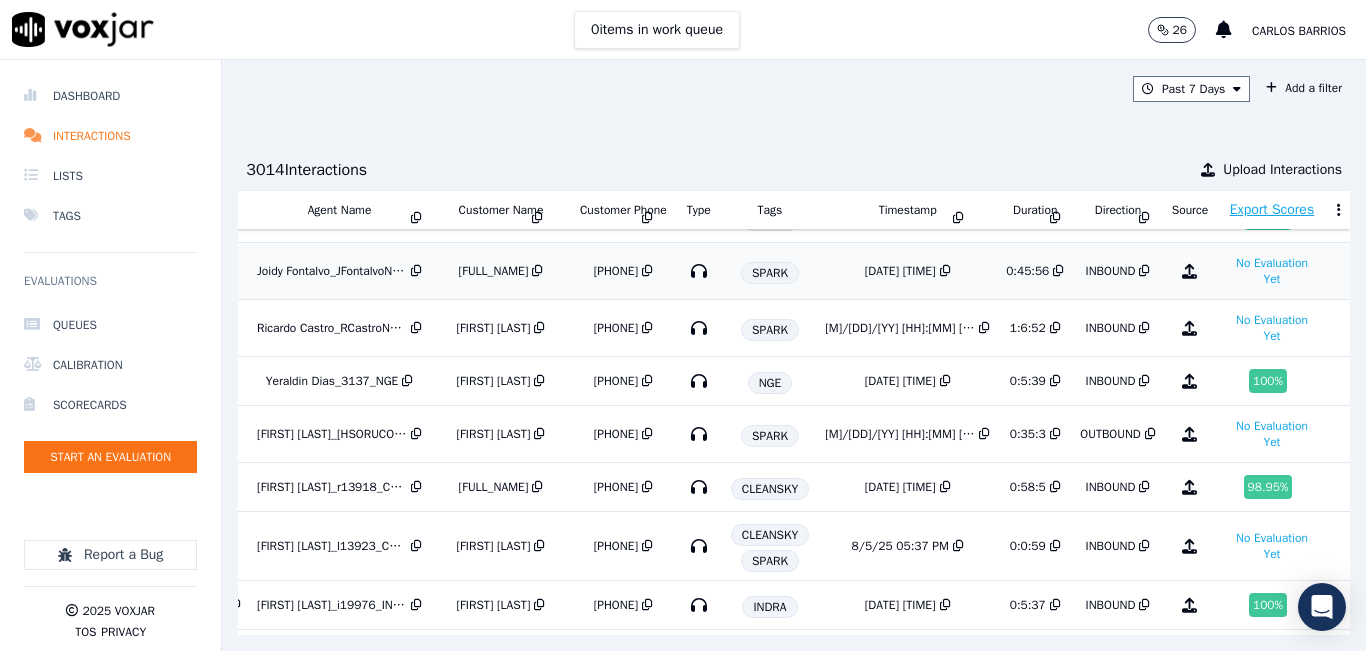 scroll, scrollTop: 0, scrollLeft: 353, axis: horizontal 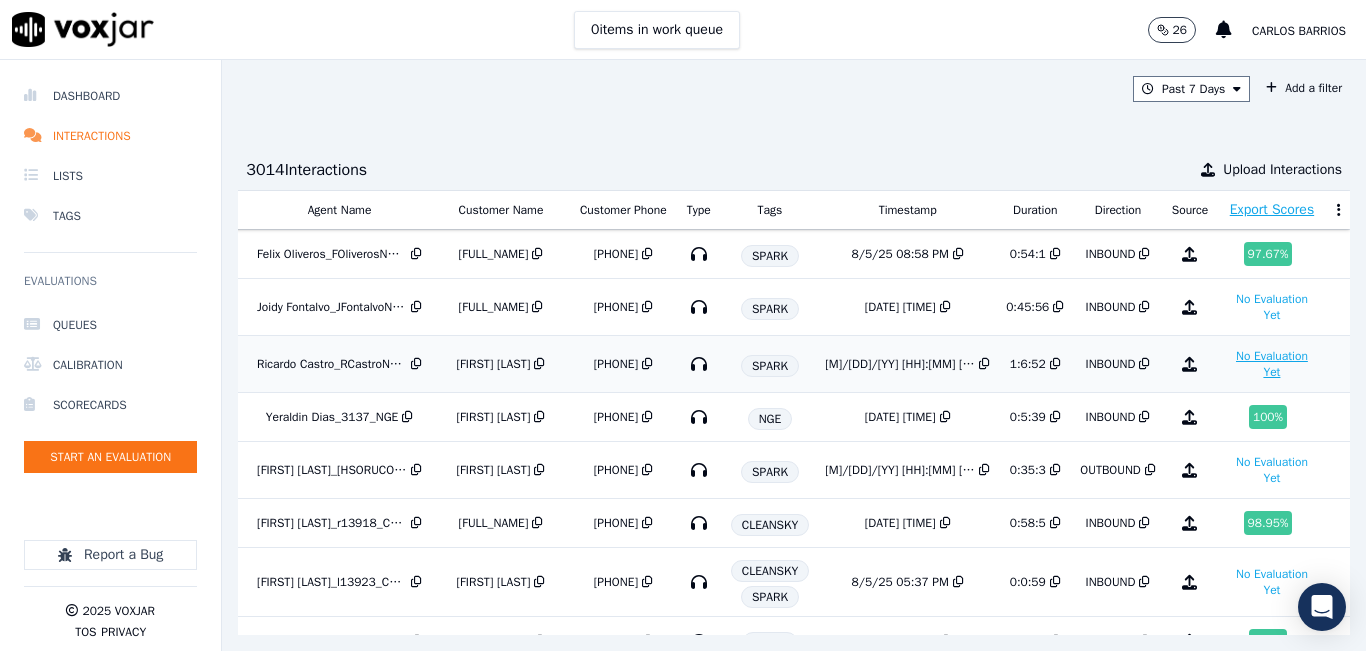 click on "No Evaluation Yet" at bounding box center [1272, 364] 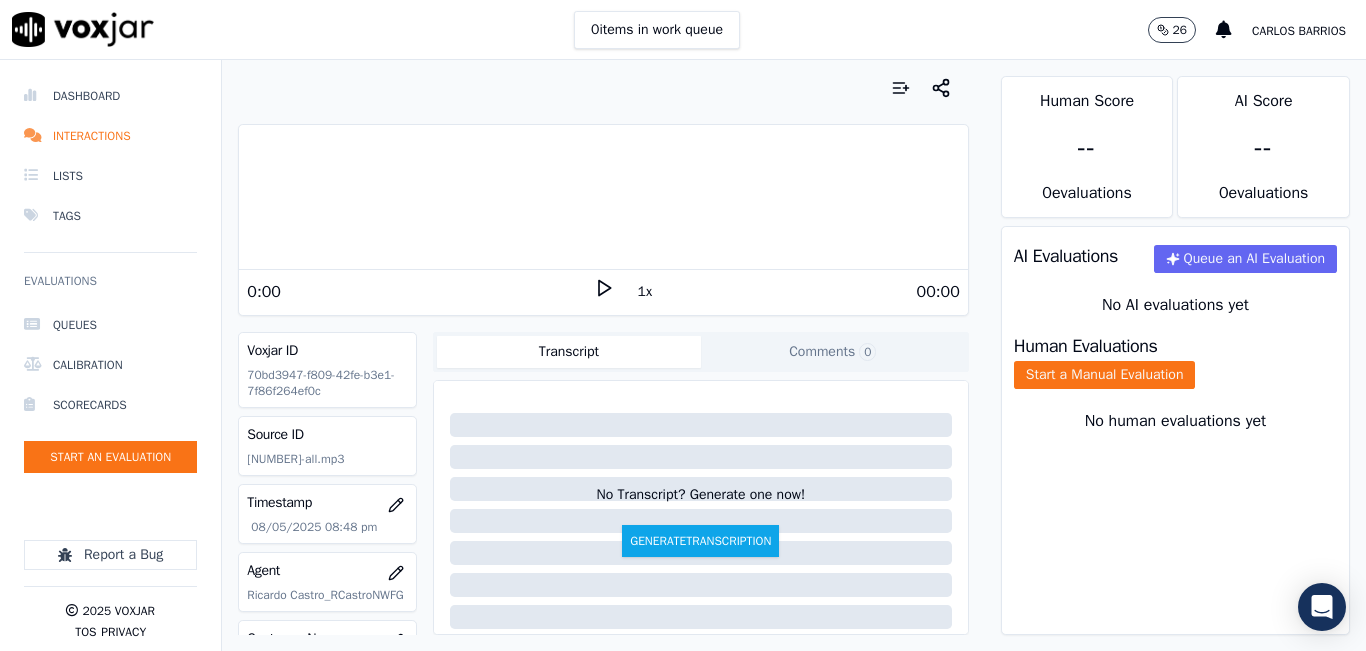 click 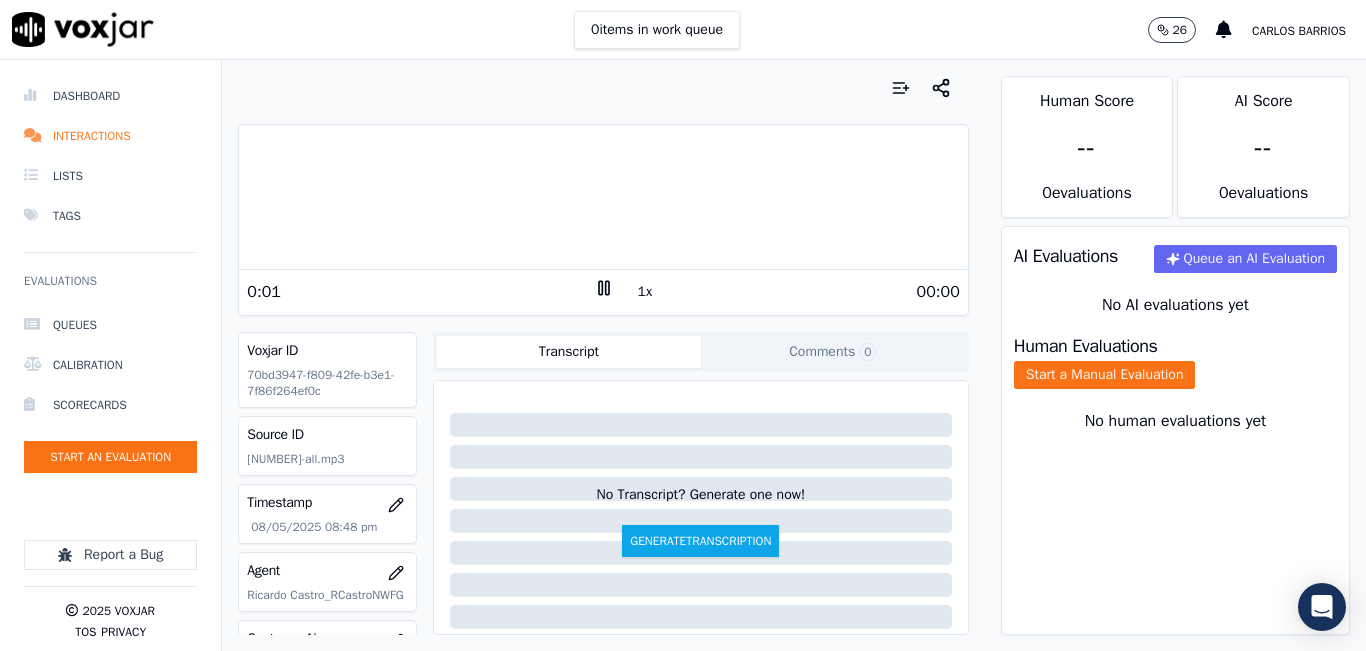 click on "1x" at bounding box center (645, 292) 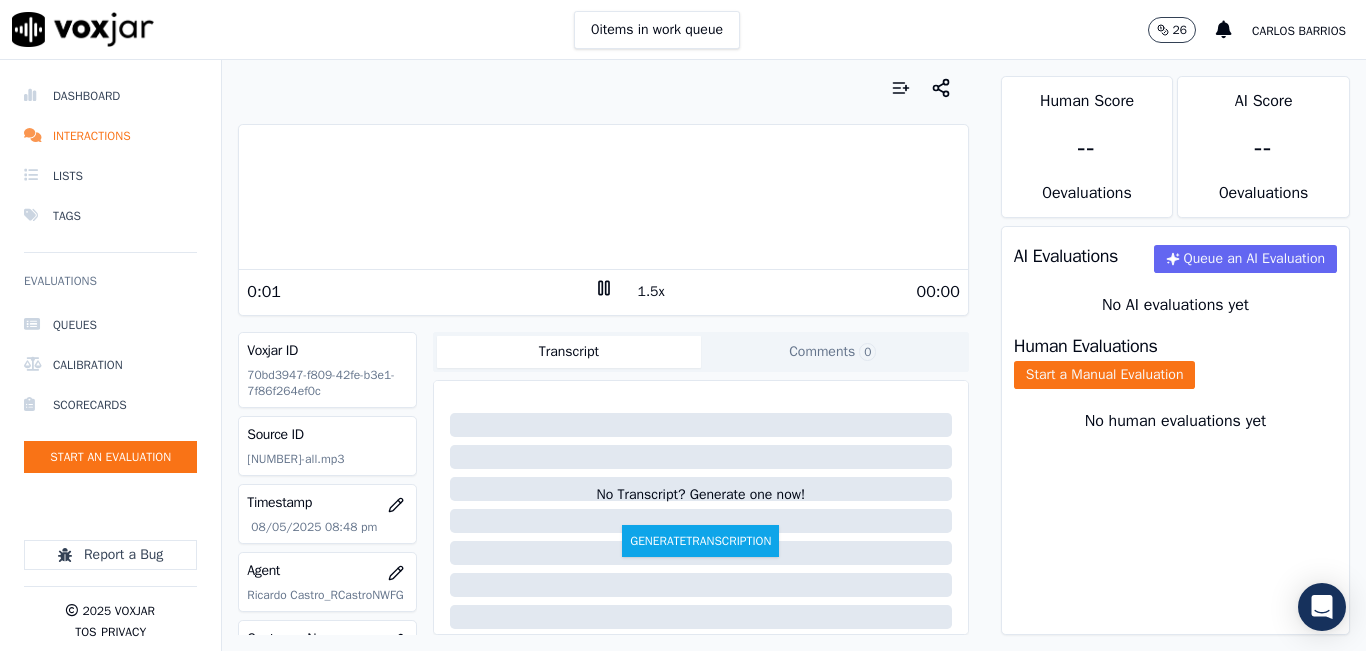 click on "1.5x" at bounding box center [651, 292] 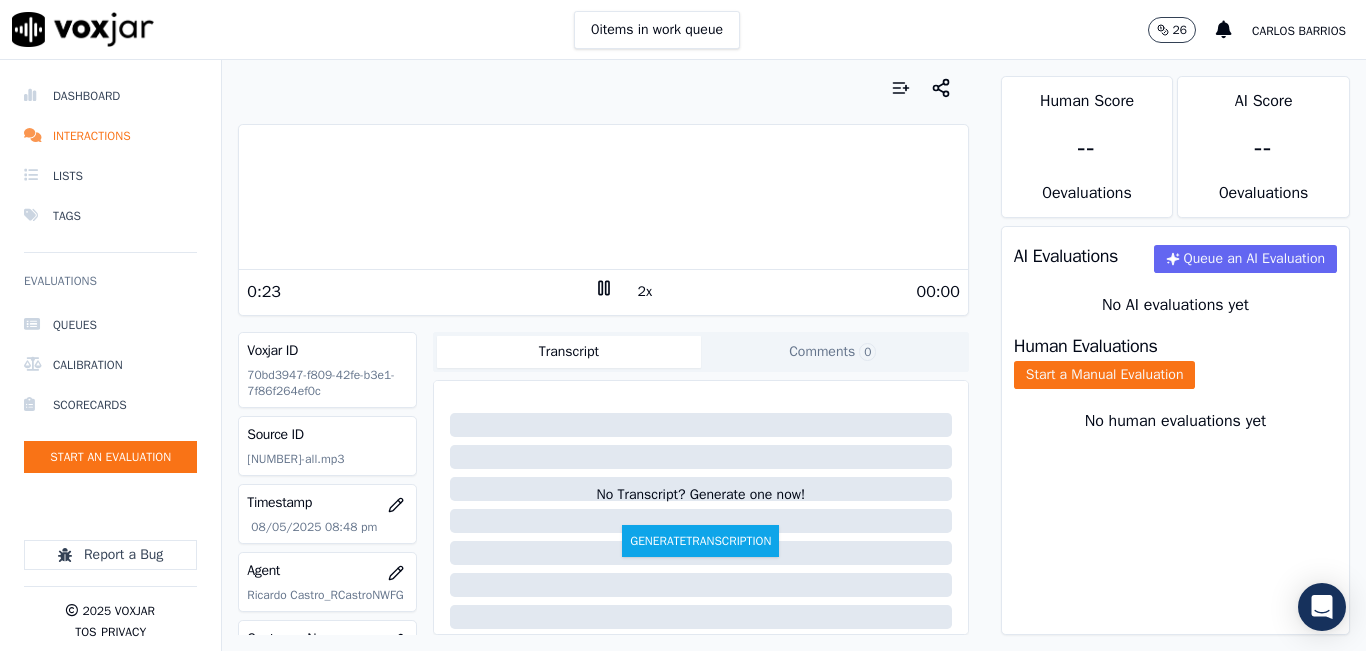 click at bounding box center (603, 88) 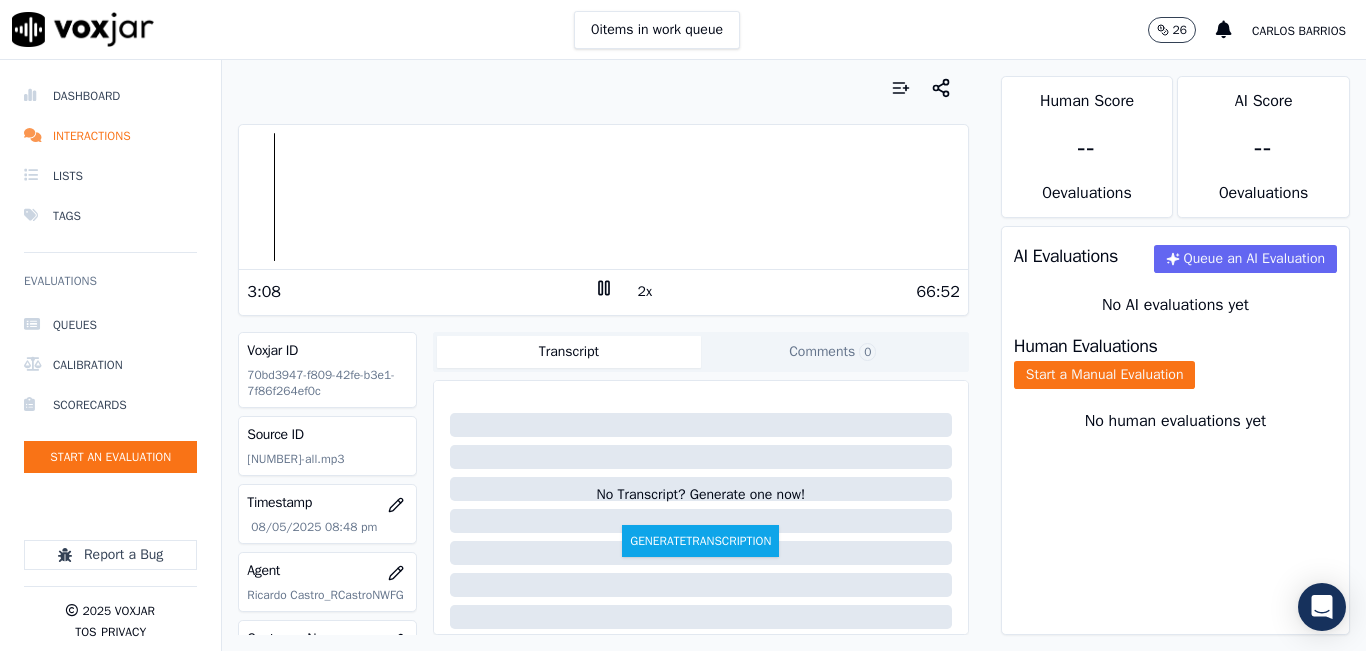 click at bounding box center (603, 197) 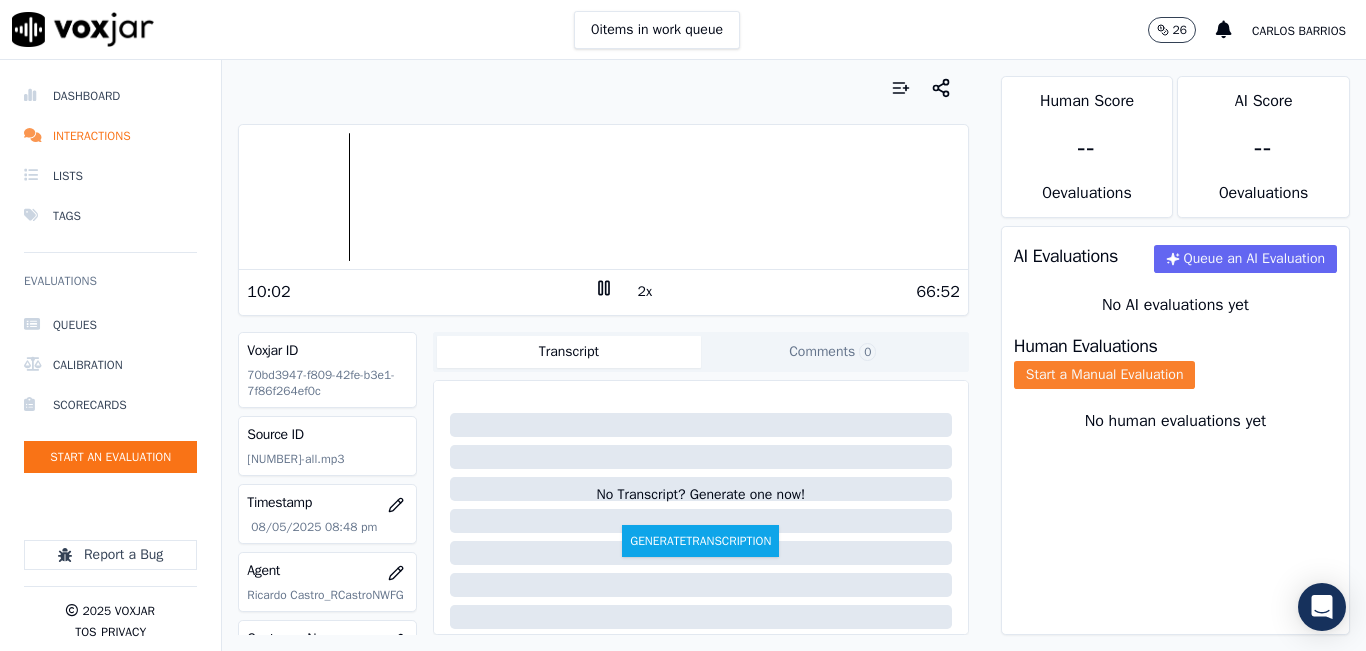 click on "Start a Manual Evaluation" 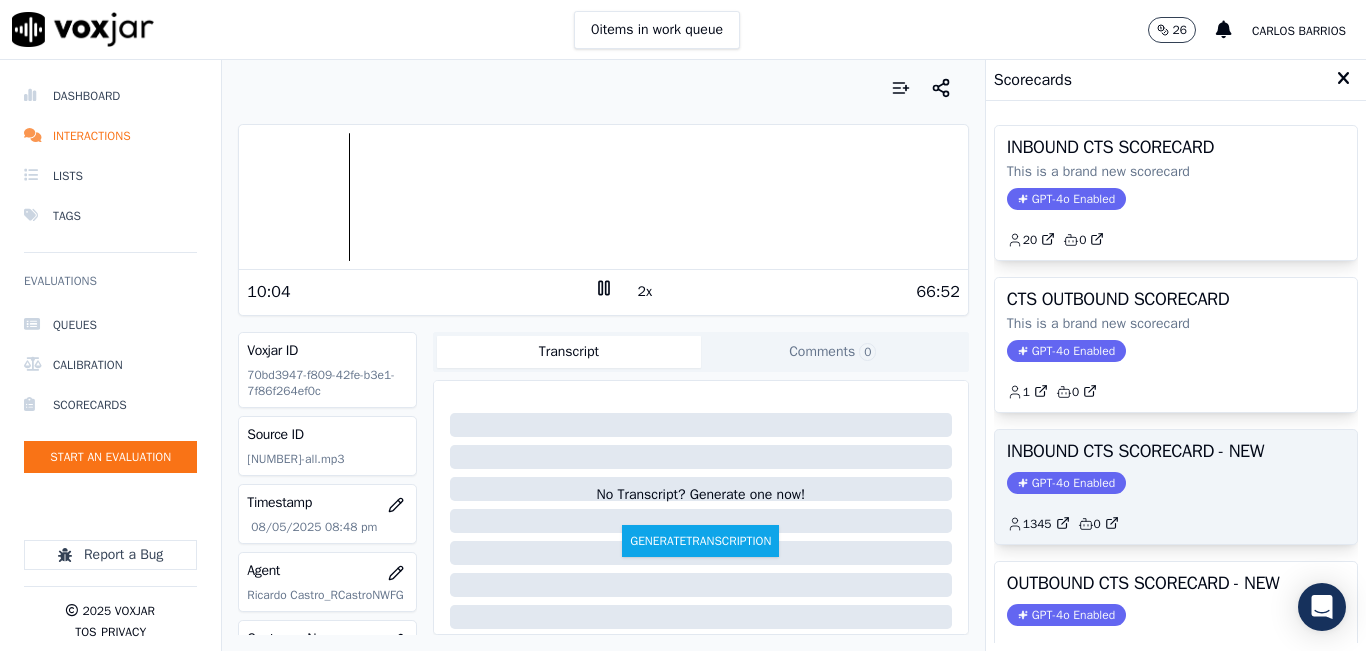click on "1345         0" 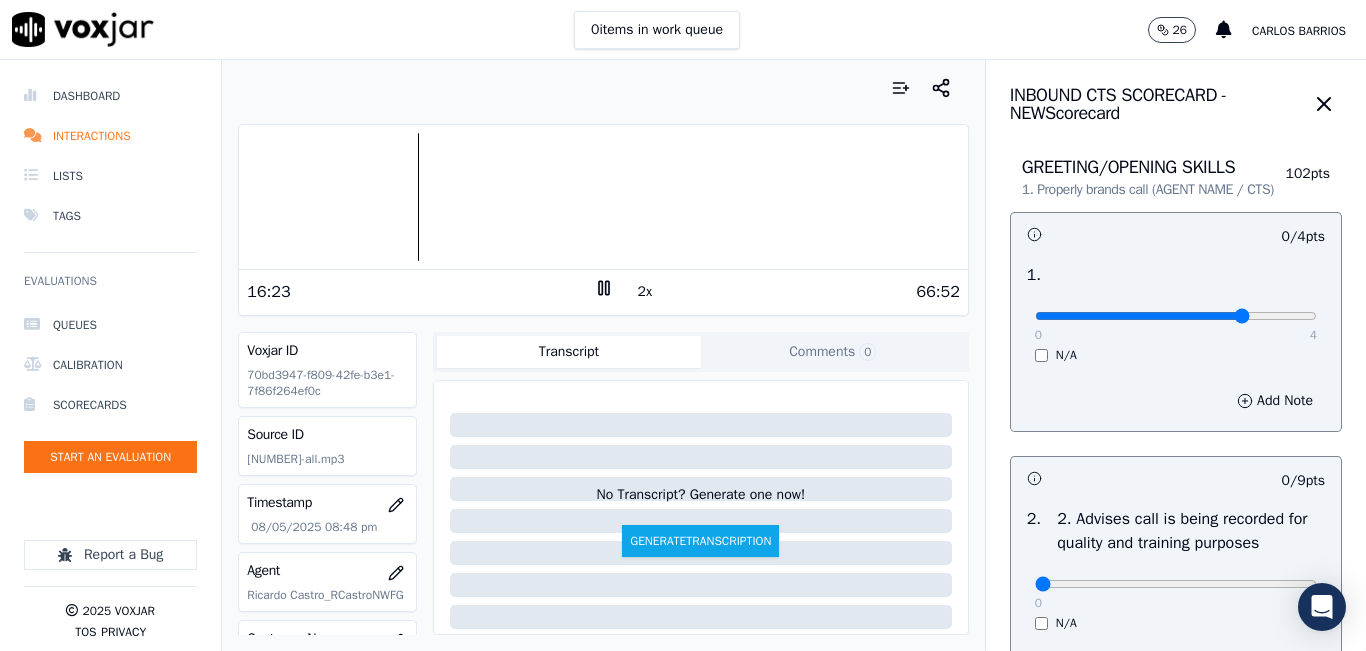 type on "3" 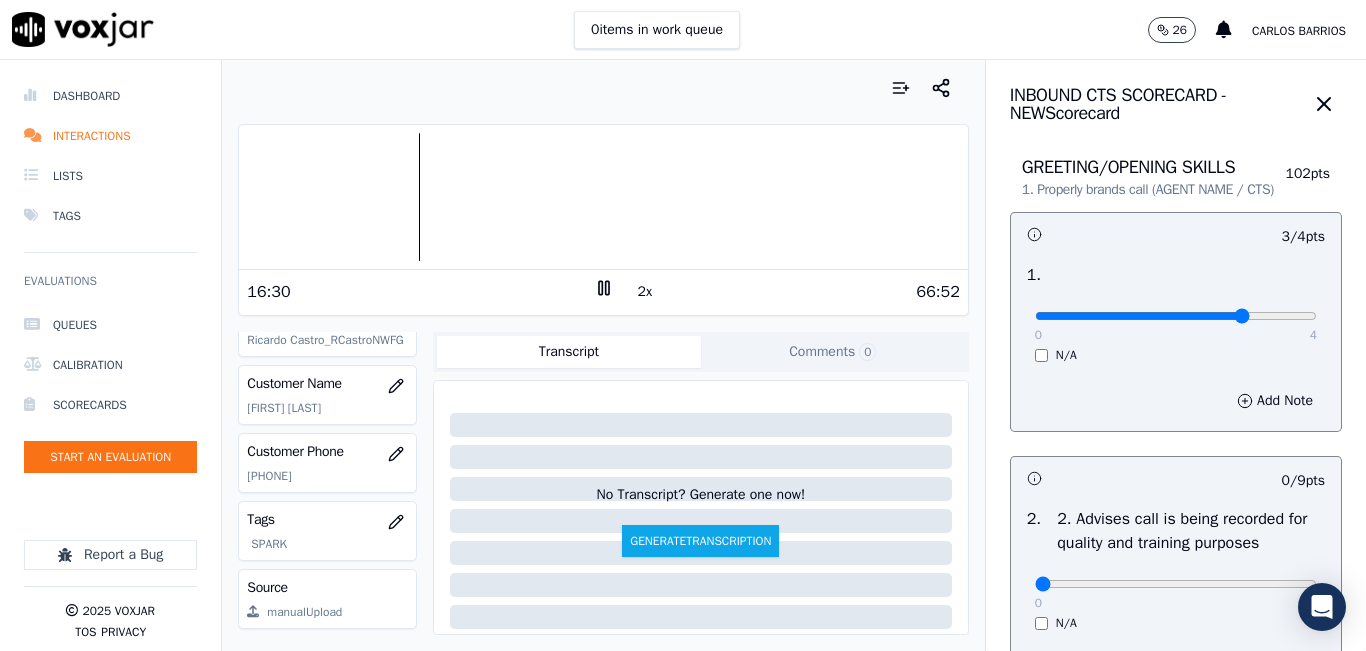 scroll, scrollTop: 300, scrollLeft: 0, axis: vertical 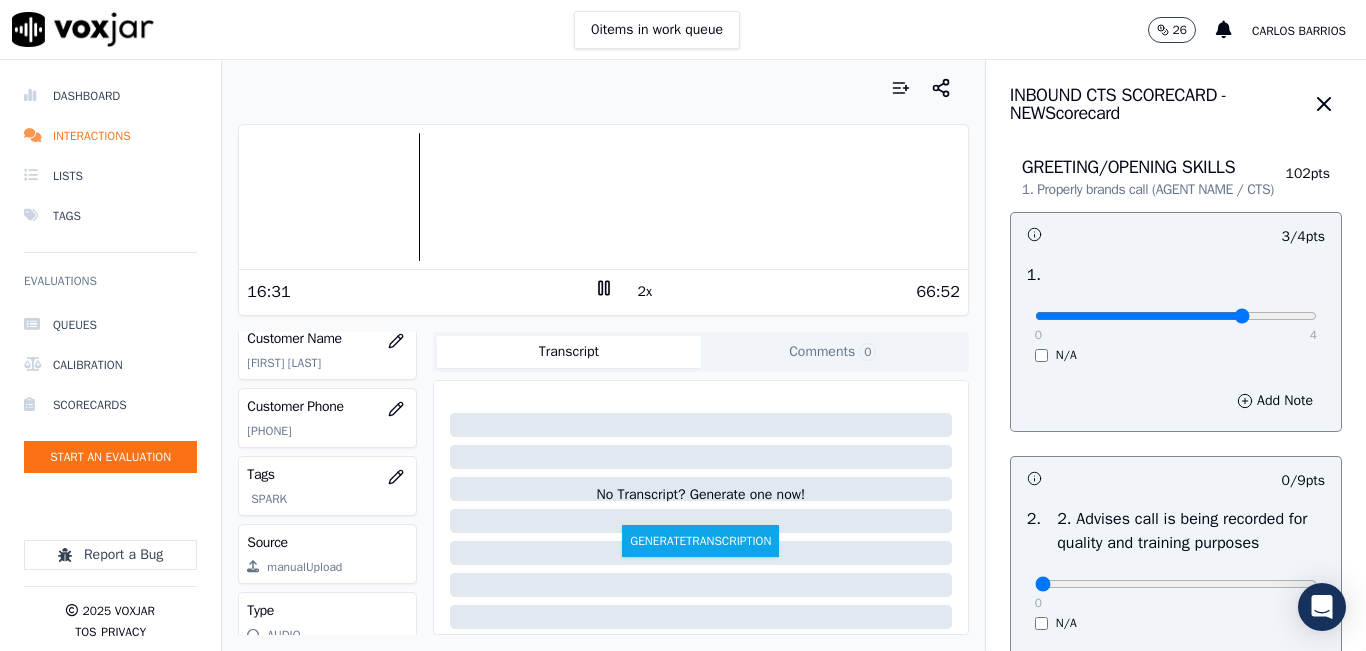 click on "[PHONE]" 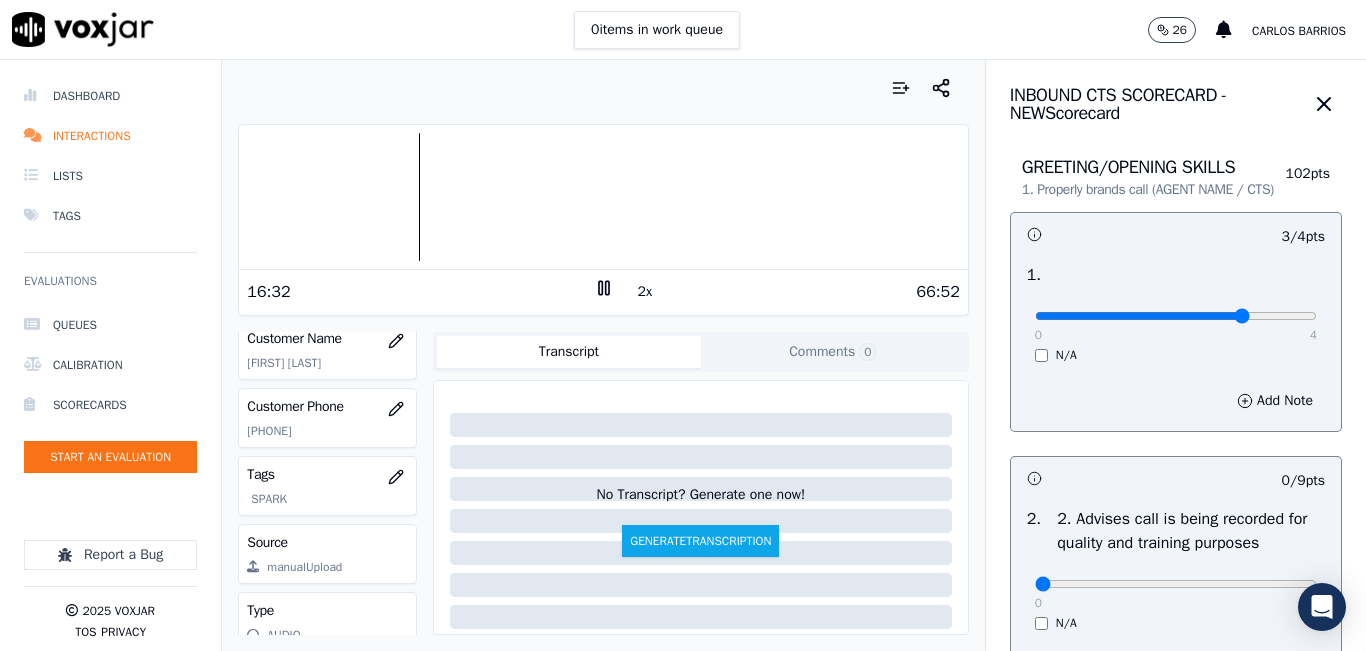 click on "[PHONE]" 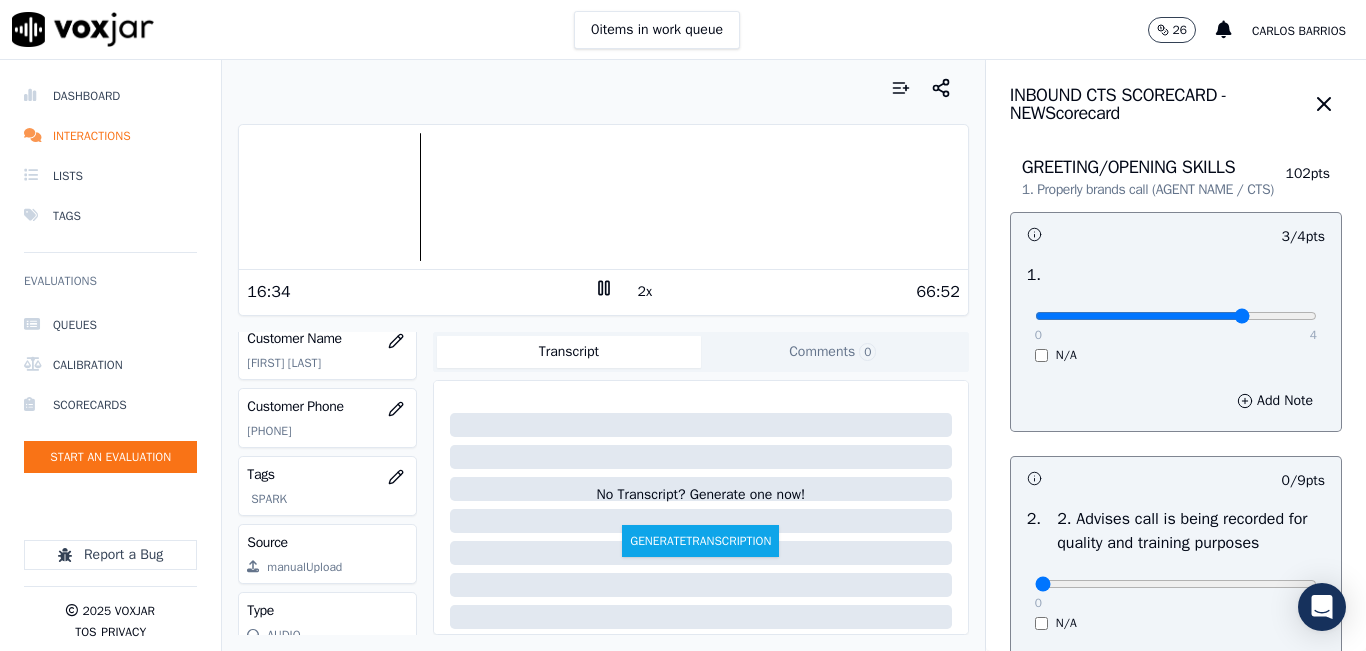 copy on "[PHONE]" 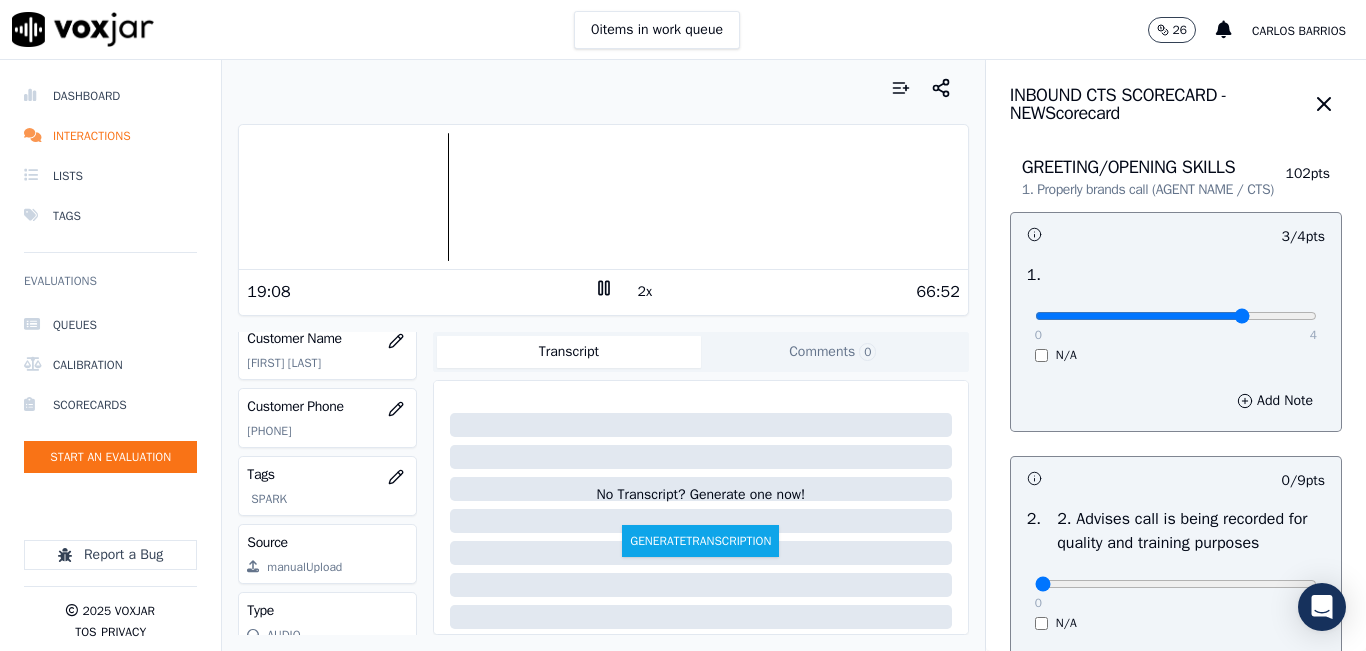 click 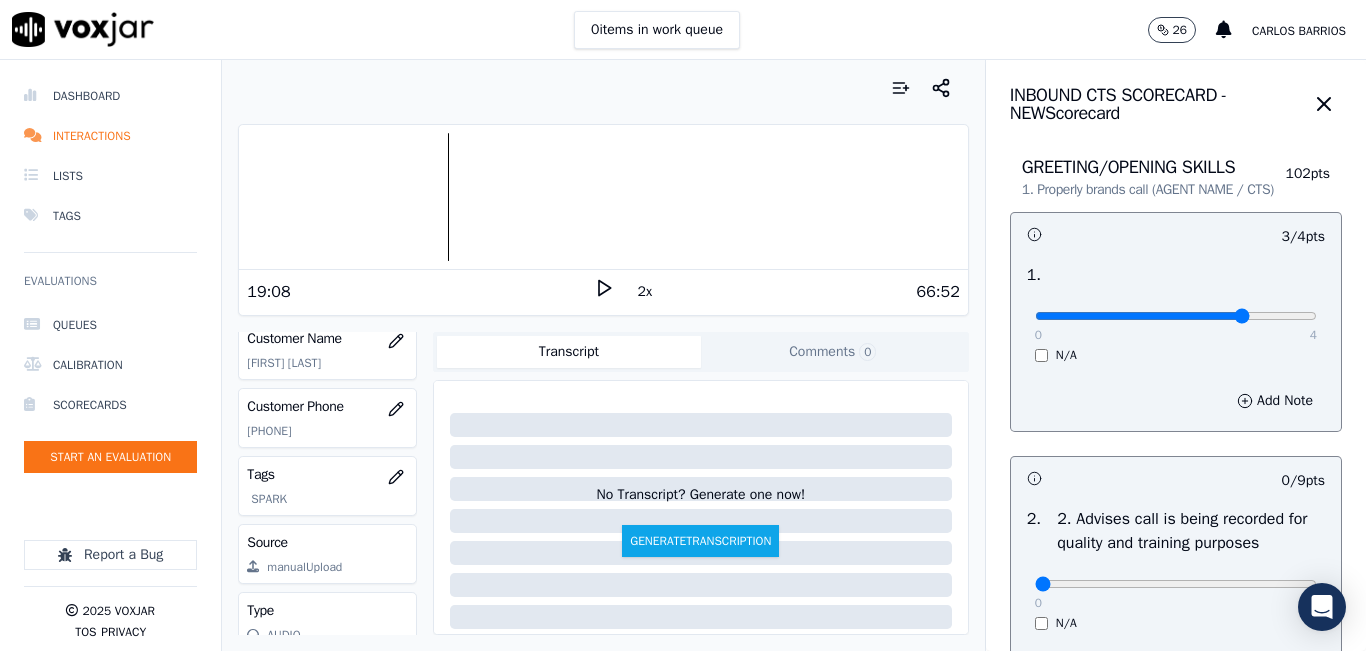 click at bounding box center [603, 88] 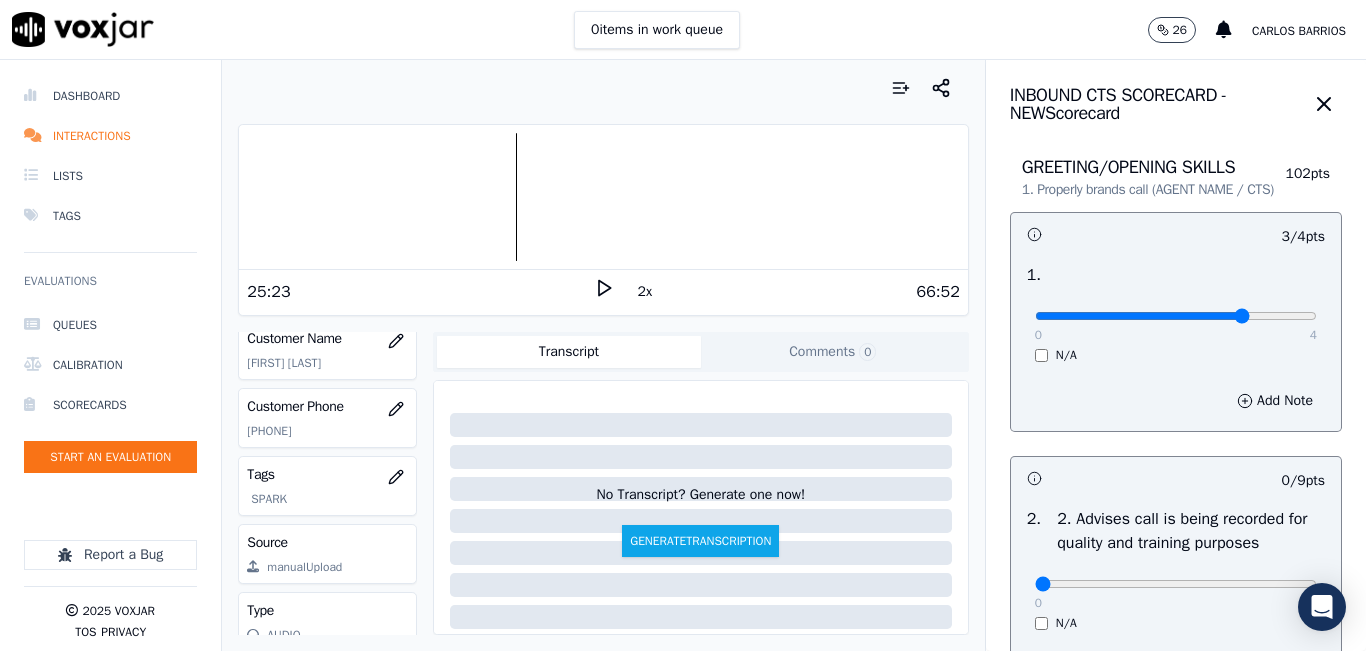 click 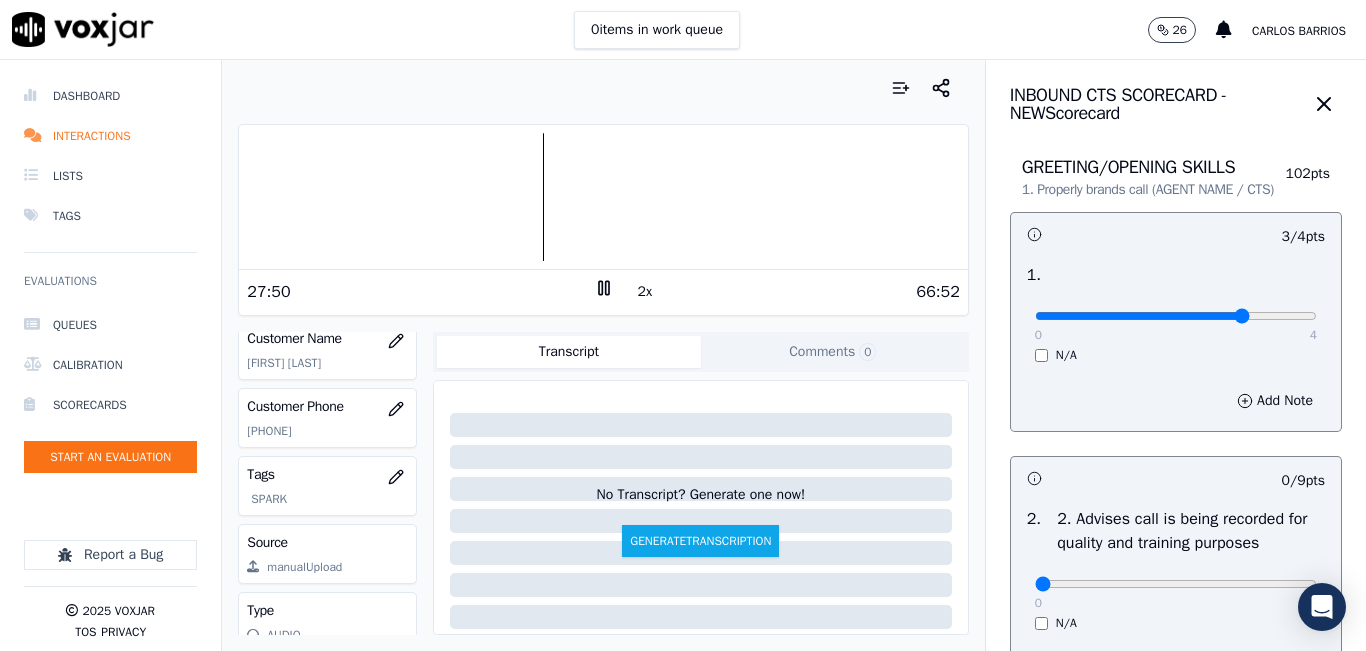 click at bounding box center [603, 88] 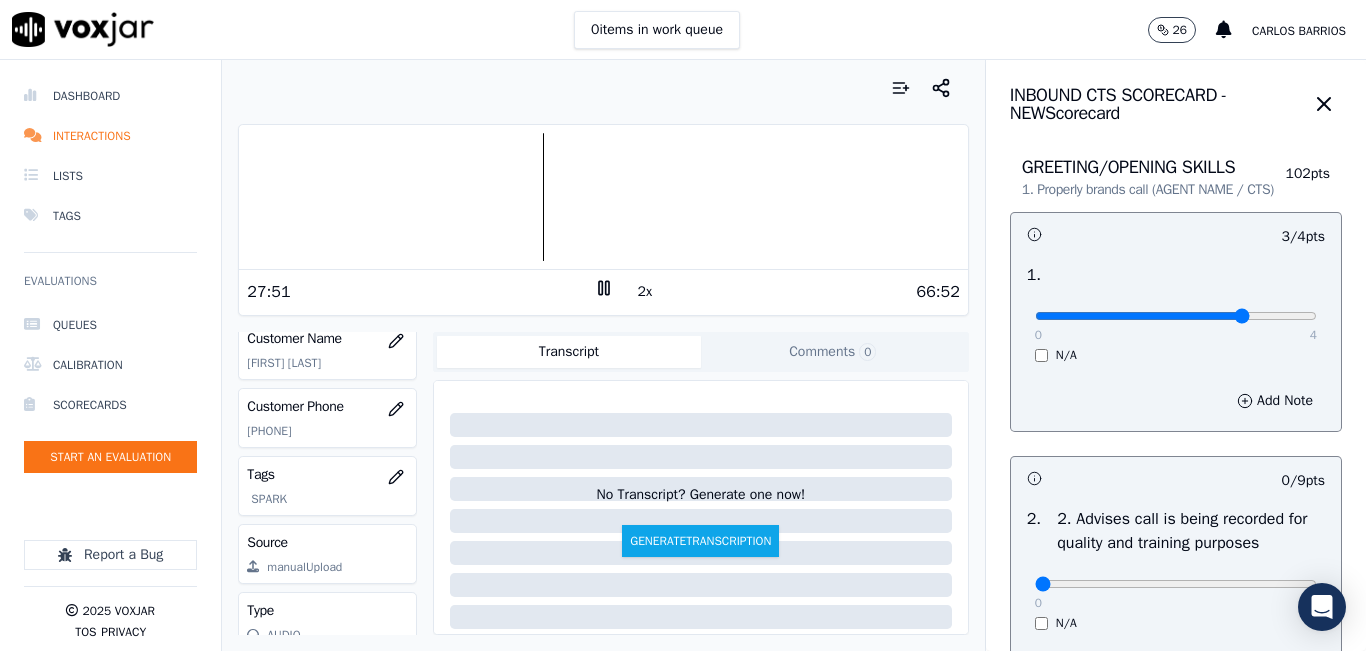 click 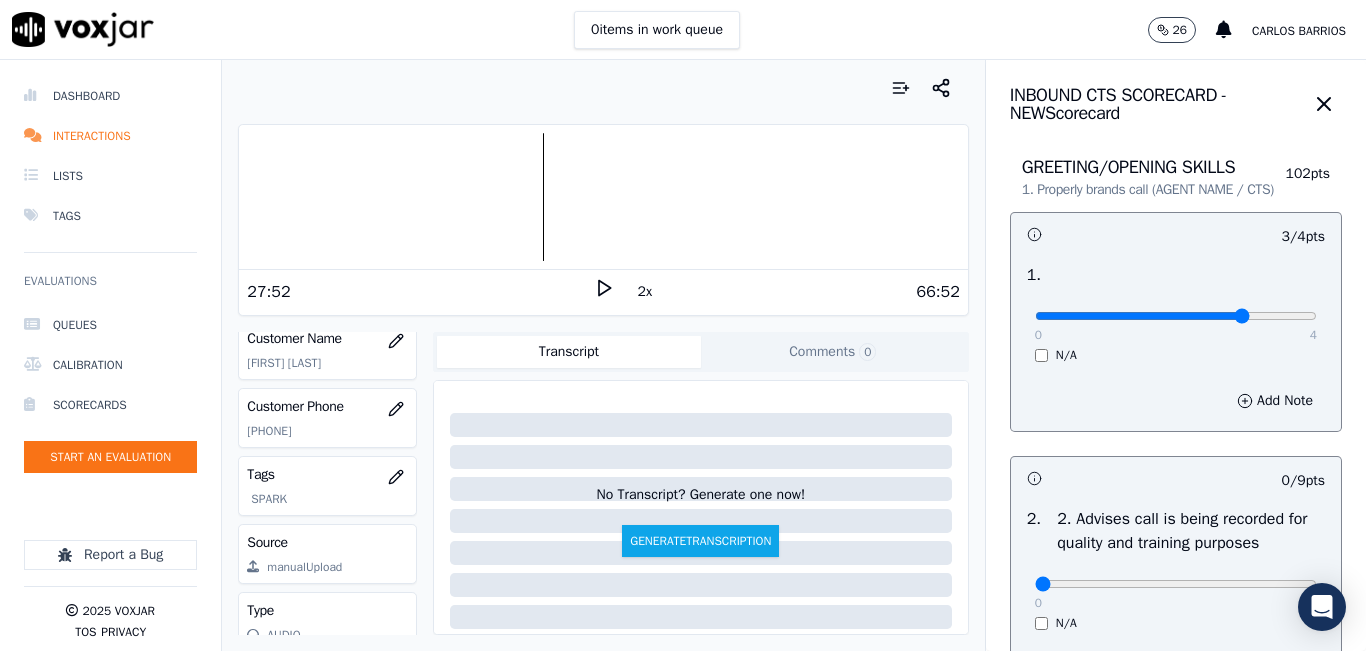 click 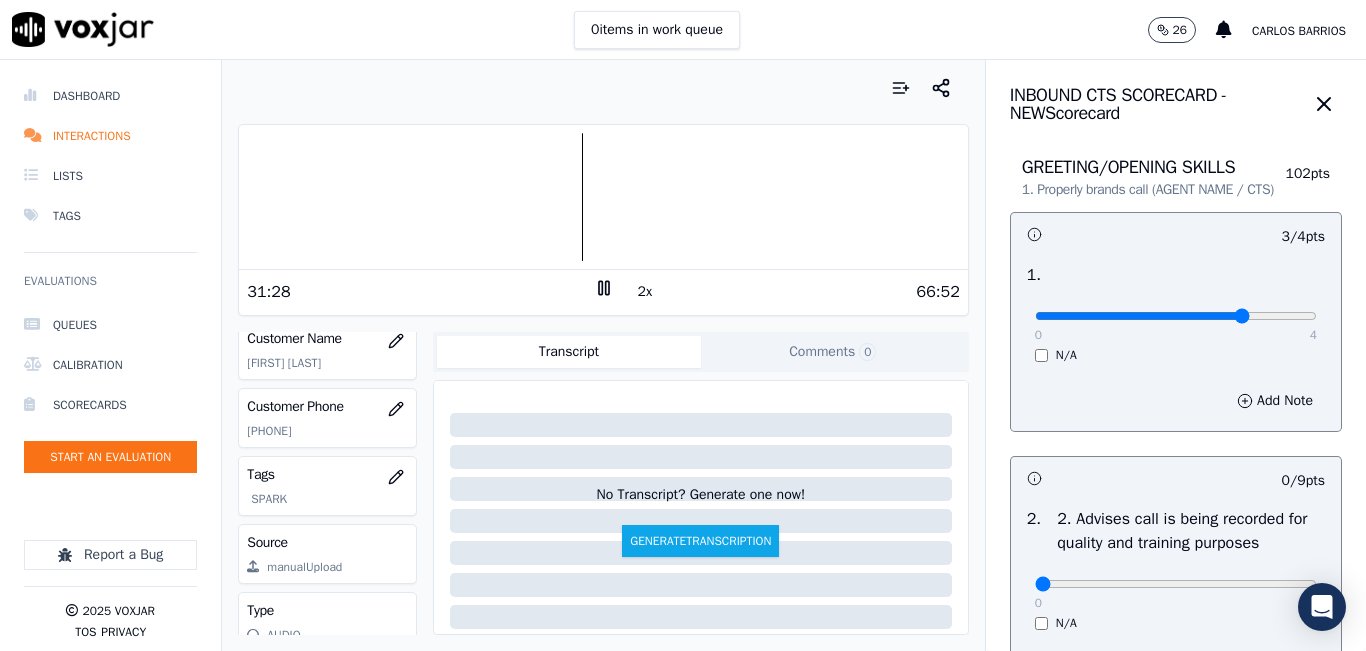click at bounding box center (603, 88) 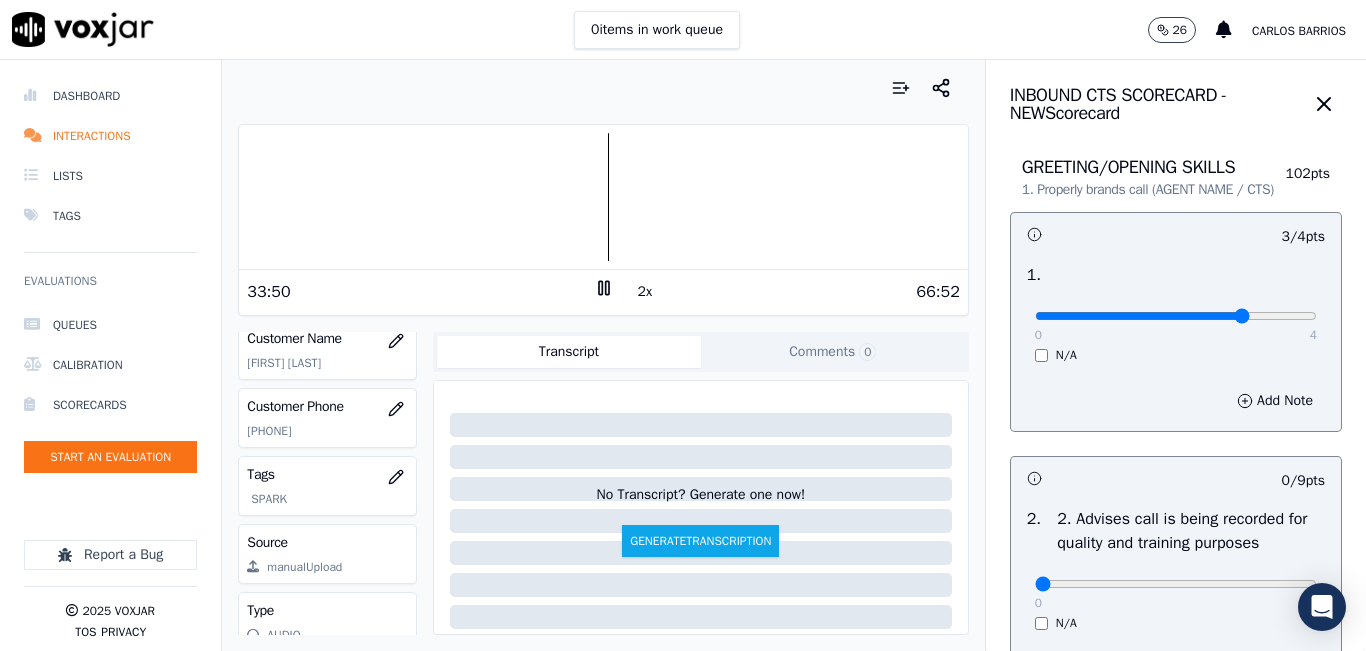 click at bounding box center [603, 88] 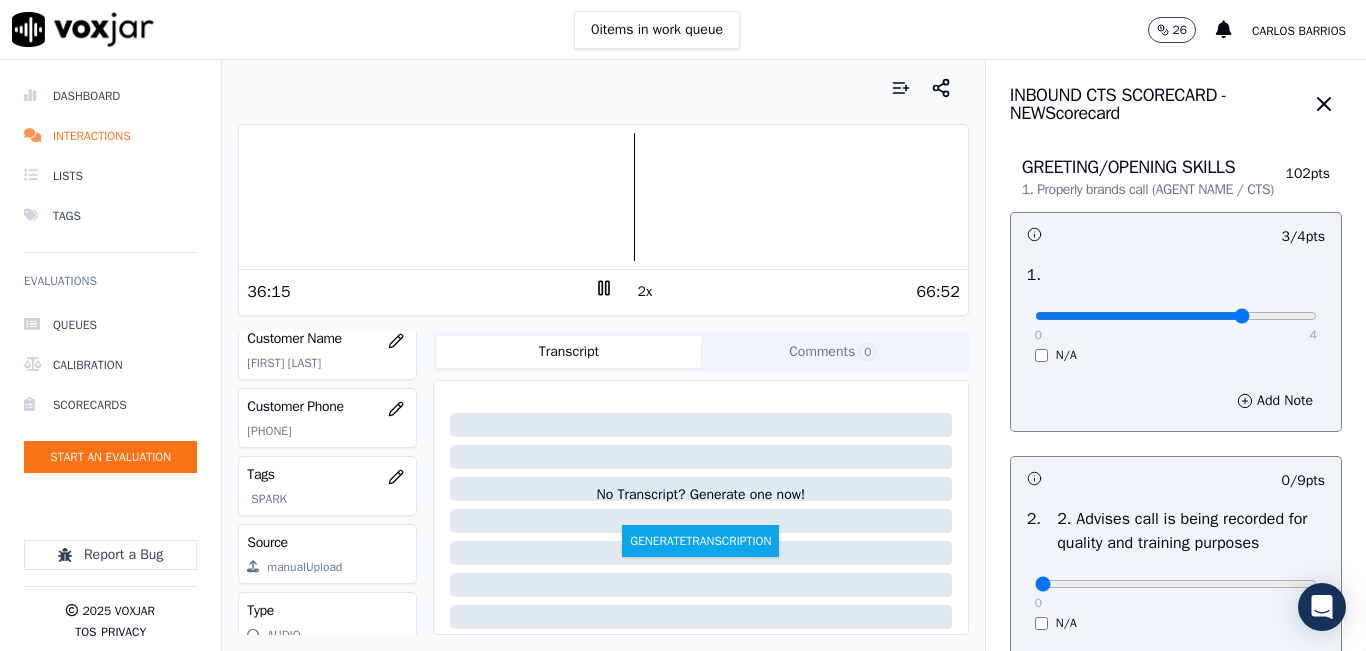 click on "2x" at bounding box center [645, 292] 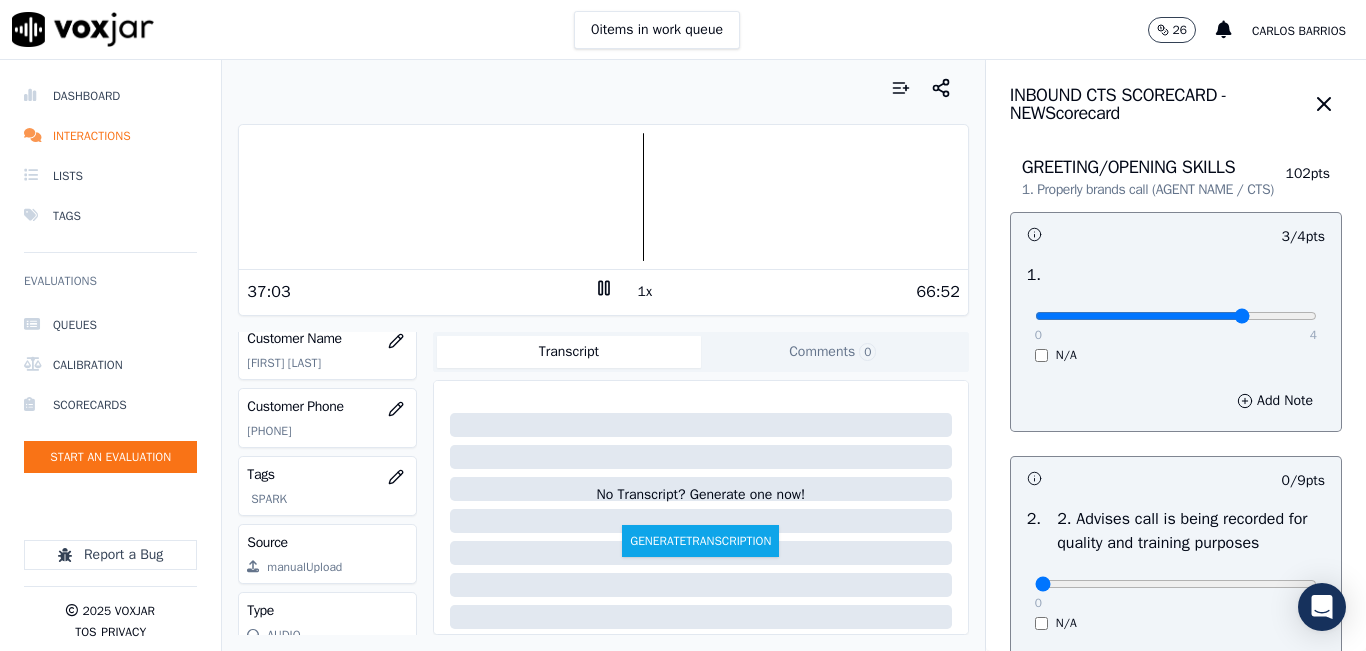 click 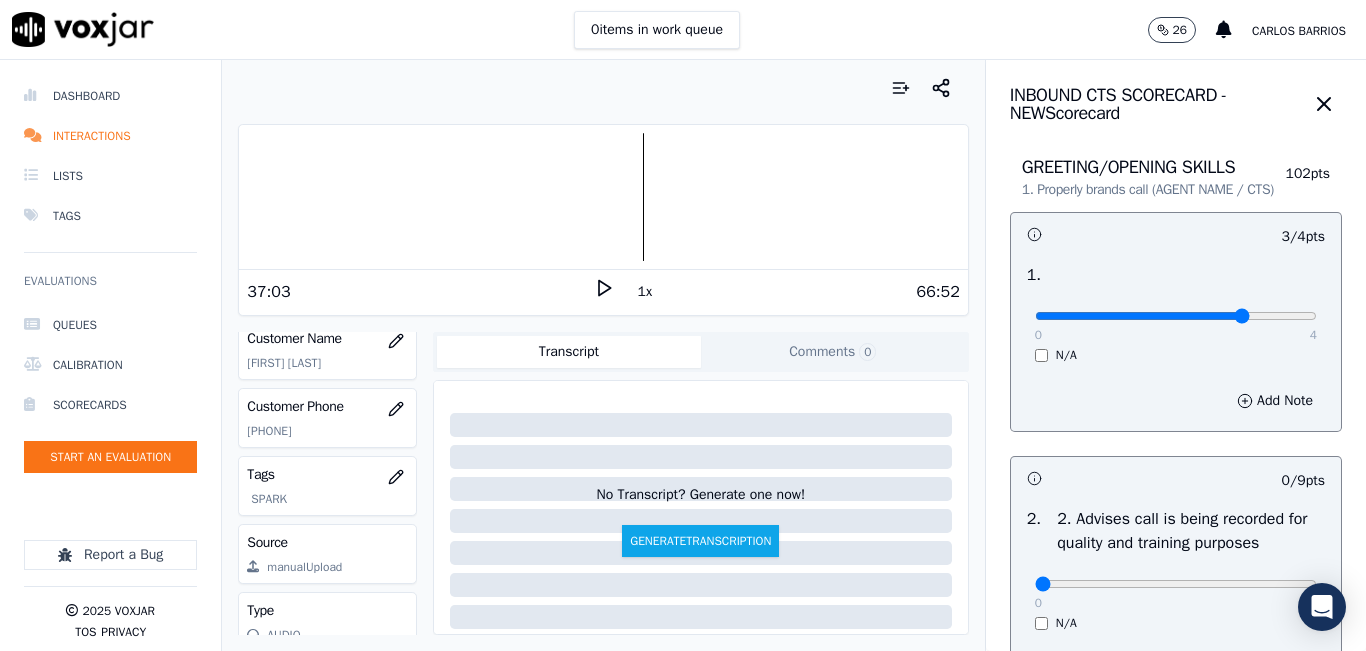click 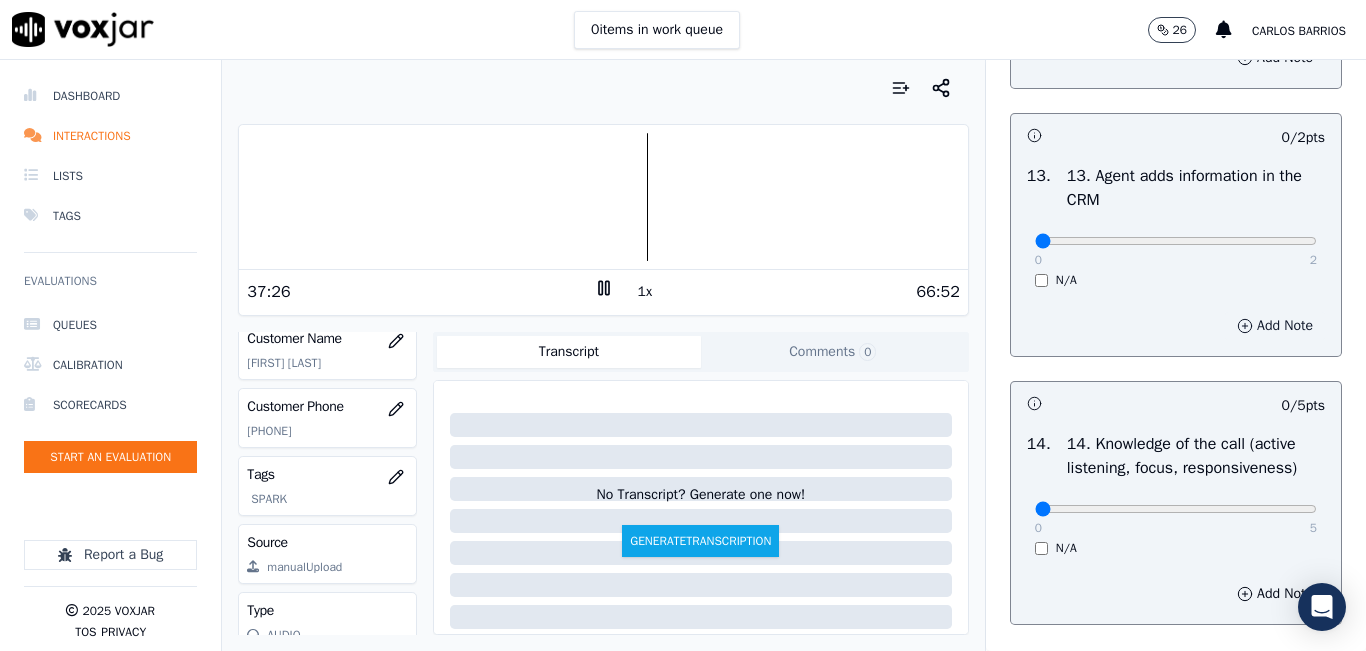 scroll, scrollTop: 3400, scrollLeft: 0, axis: vertical 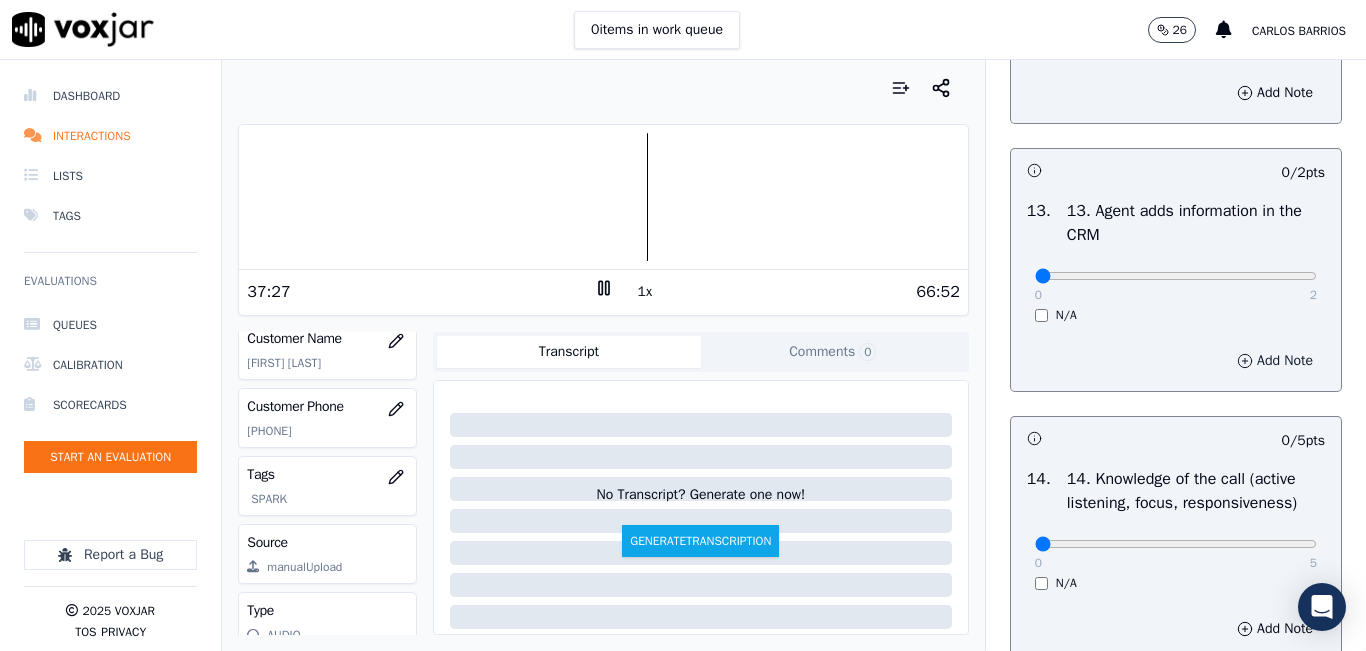 click on "Add Note" at bounding box center (1275, 361) 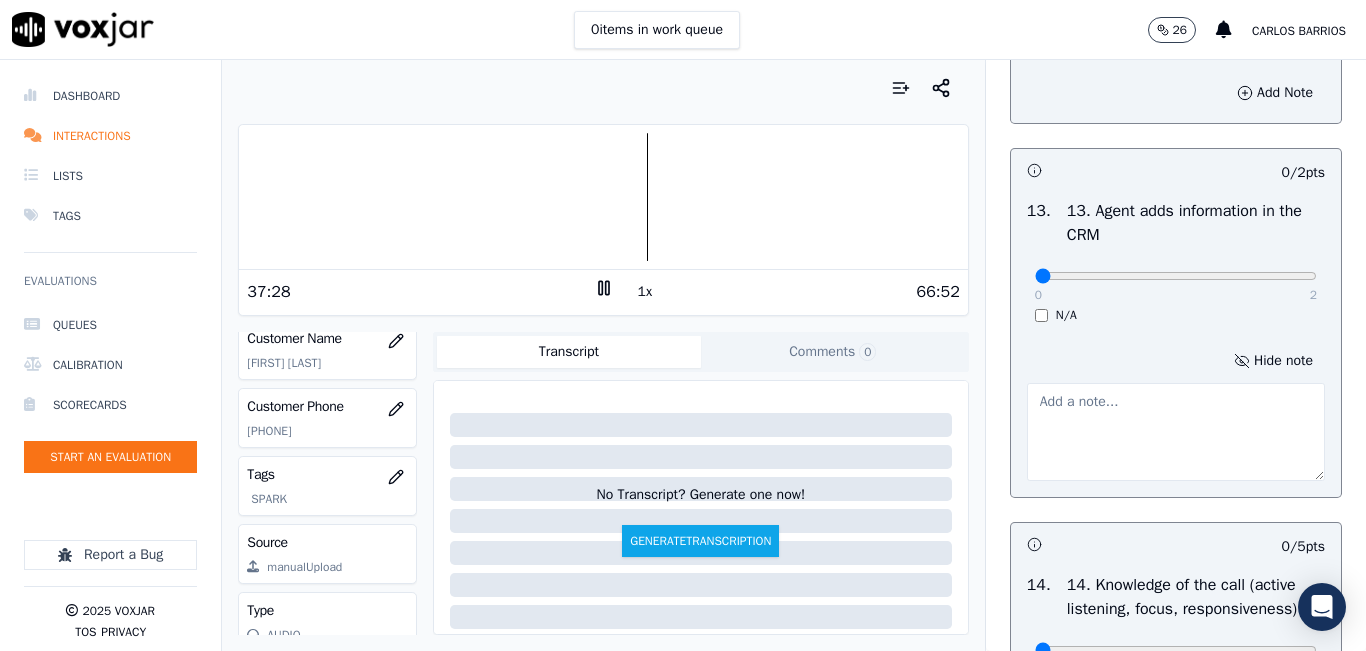 click at bounding box center [1176, 432] 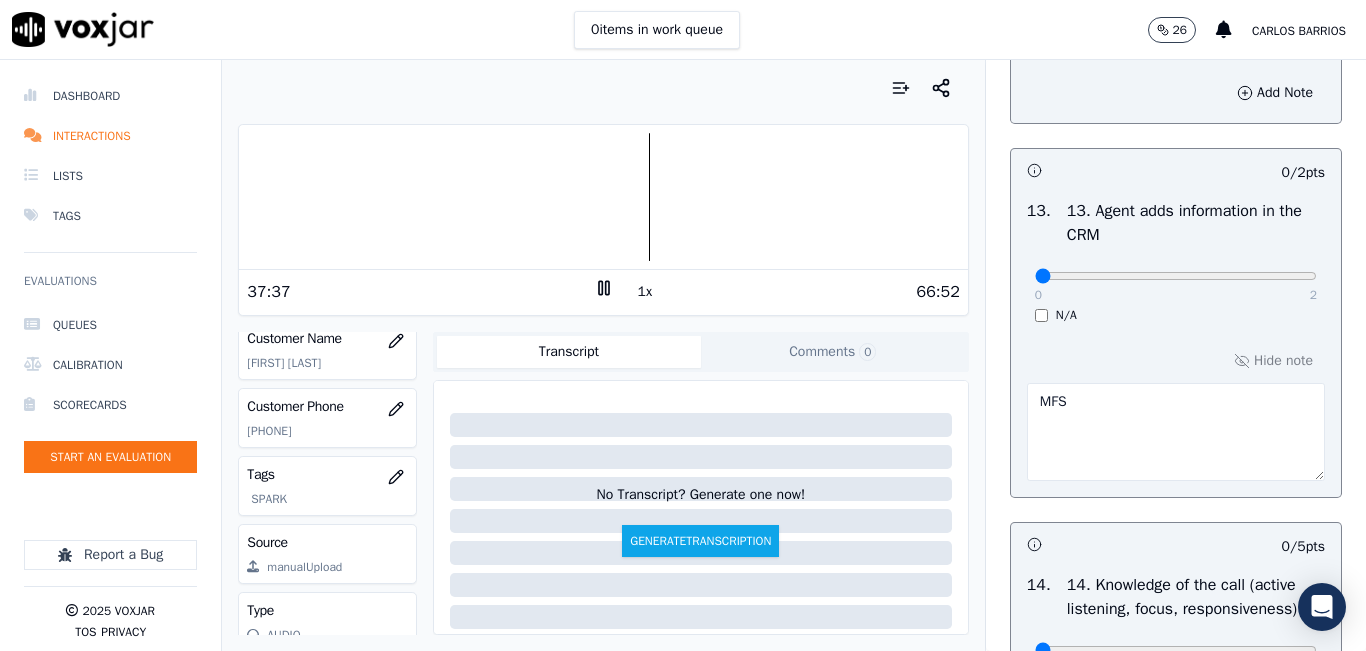 click on "MFS" at bounding box center (1176, 432) 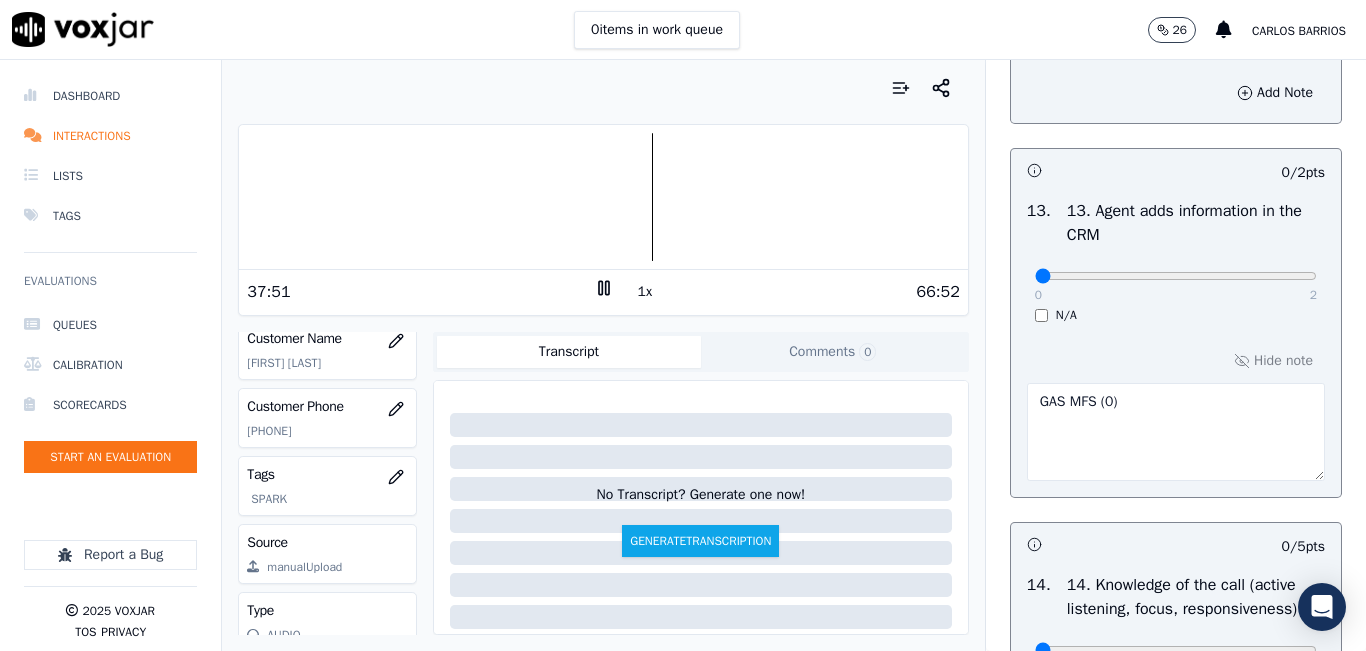 click at bounding box center [603, 197] 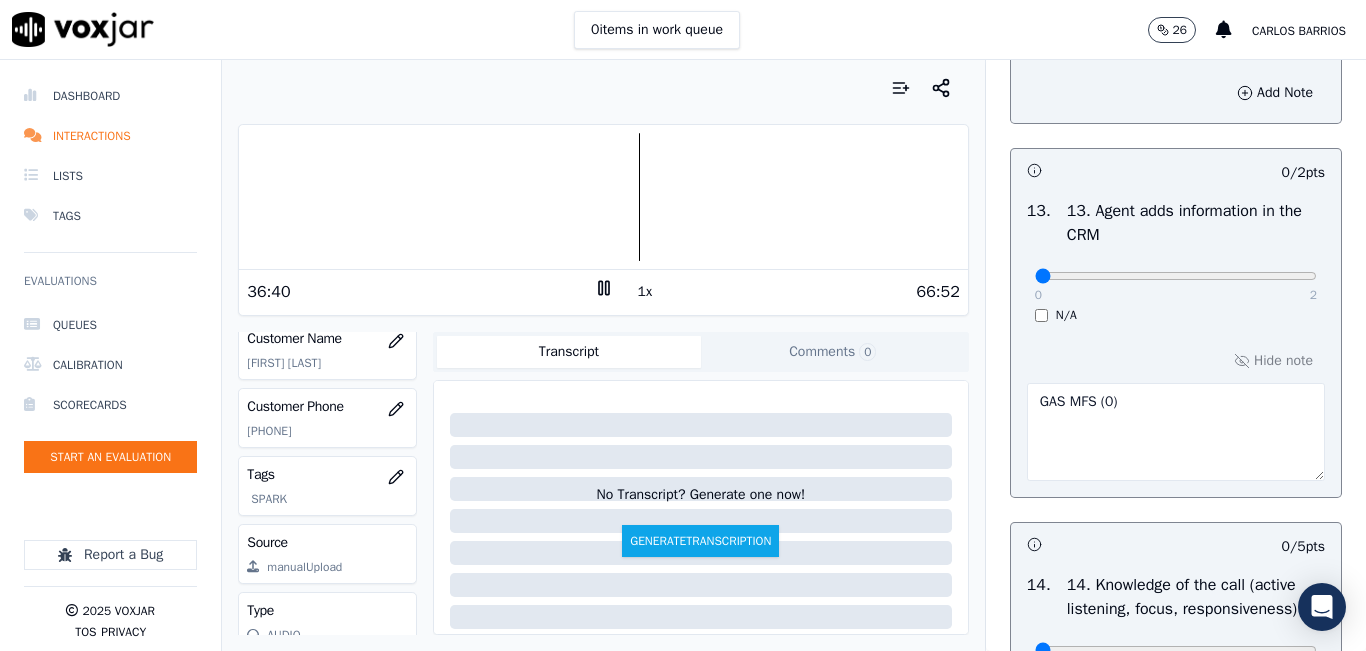 click at bounding box center (603, 197) 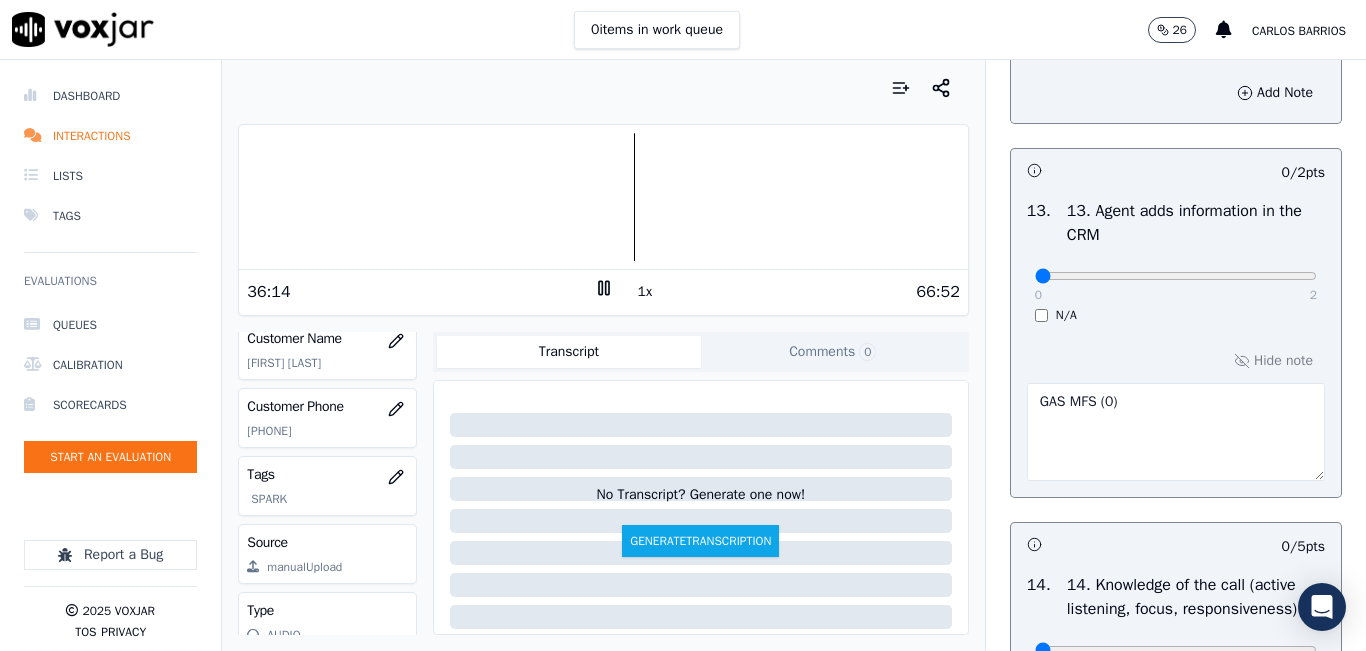 click at bounding box center [603, 197] 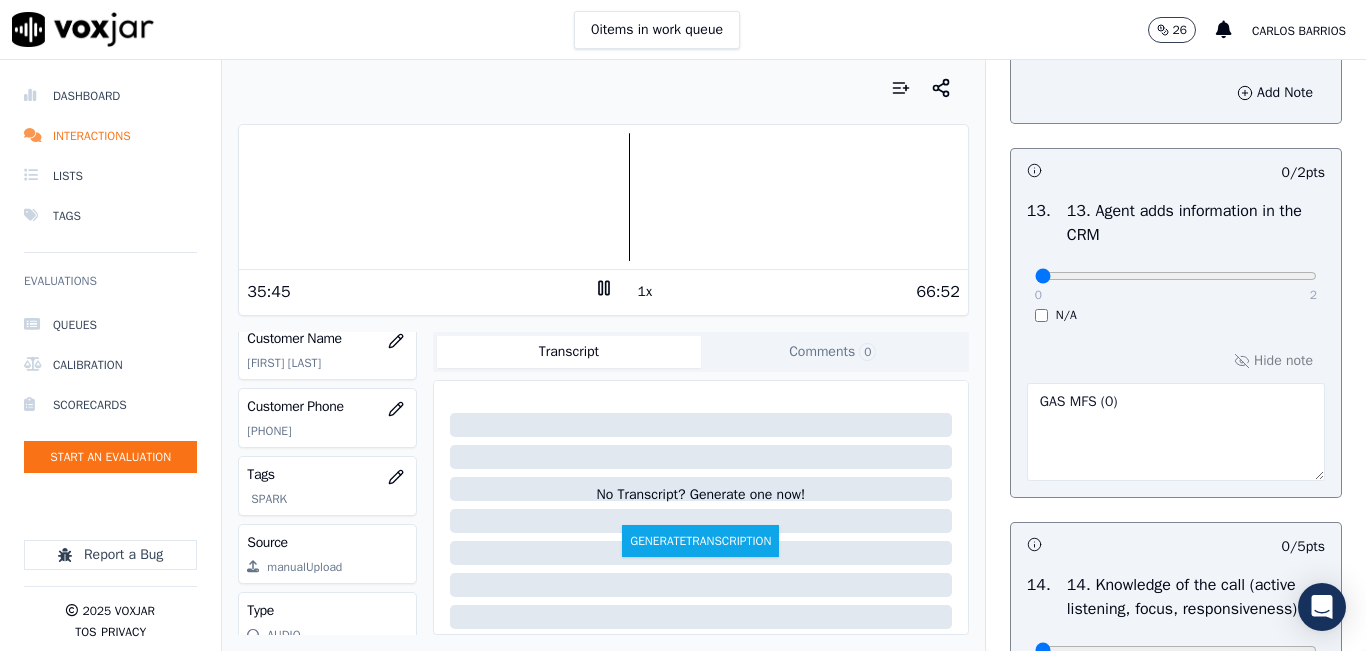 click at bounding box center (603, 197) 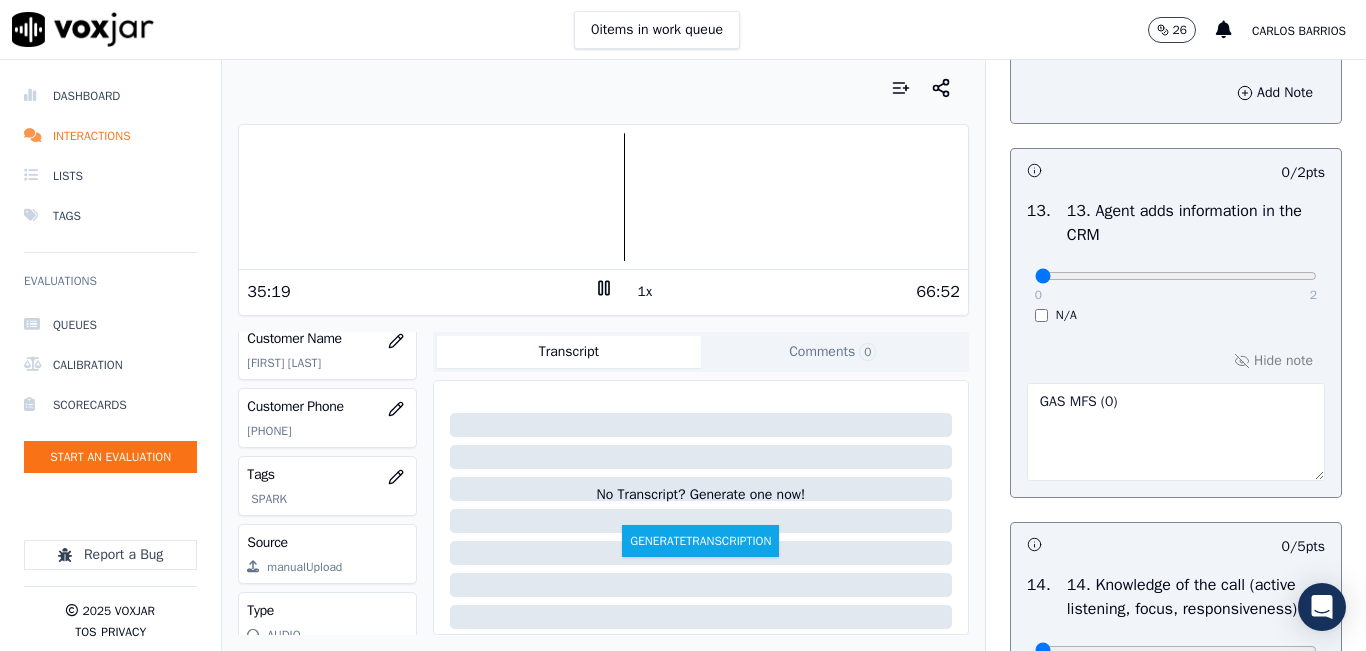 type on "GAS MFS ([PHONE])" 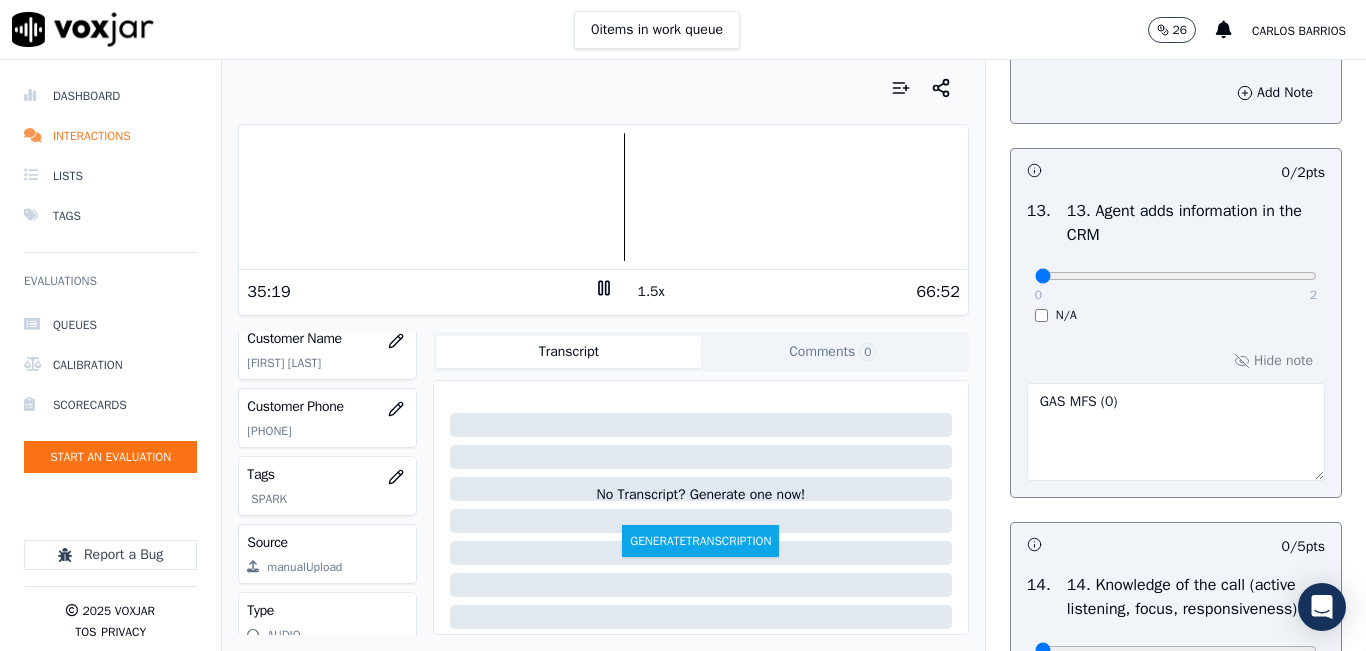 click on "1.5x" at bounding box center [651, 292] 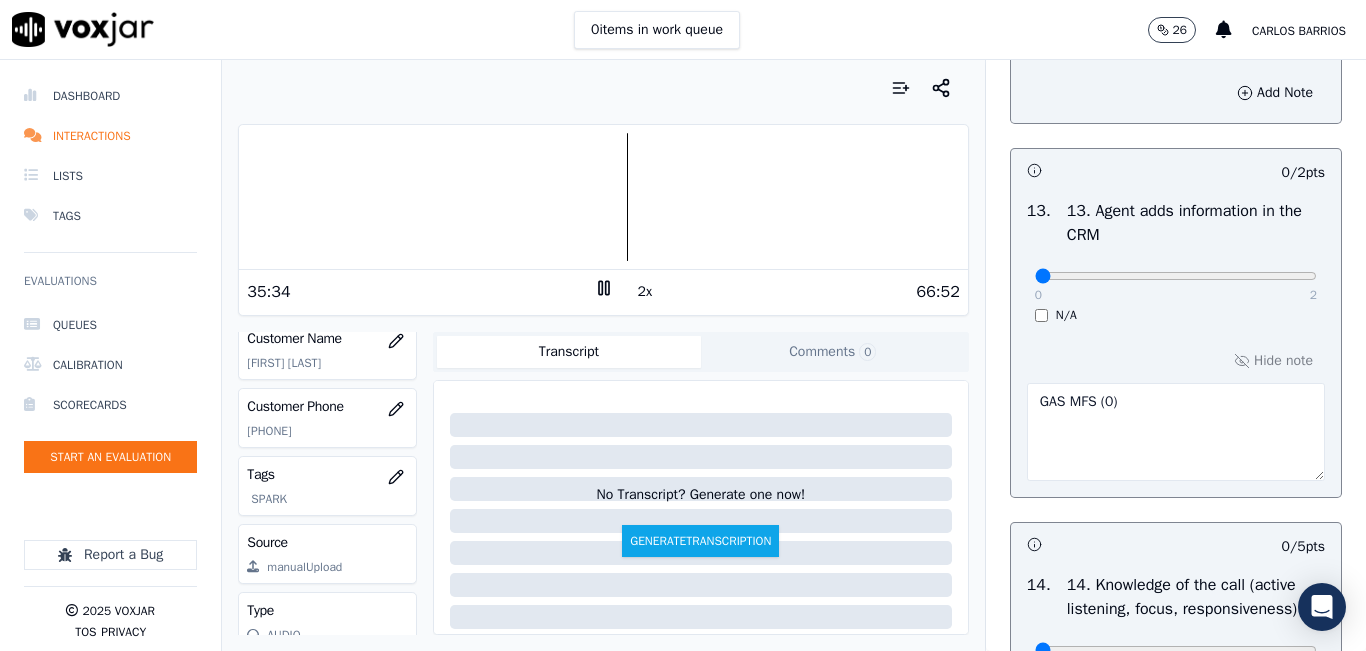 click on "2x" at bounding box center (645, 292) 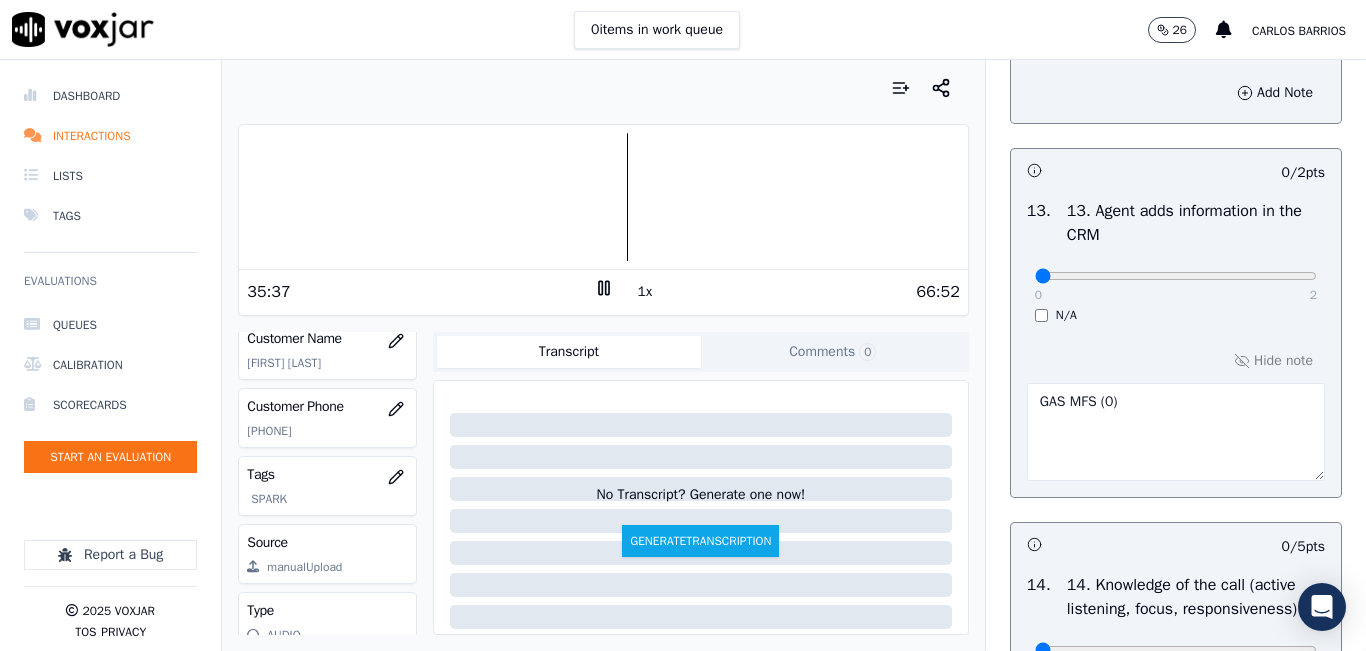 click at bounding box center (603, 197) 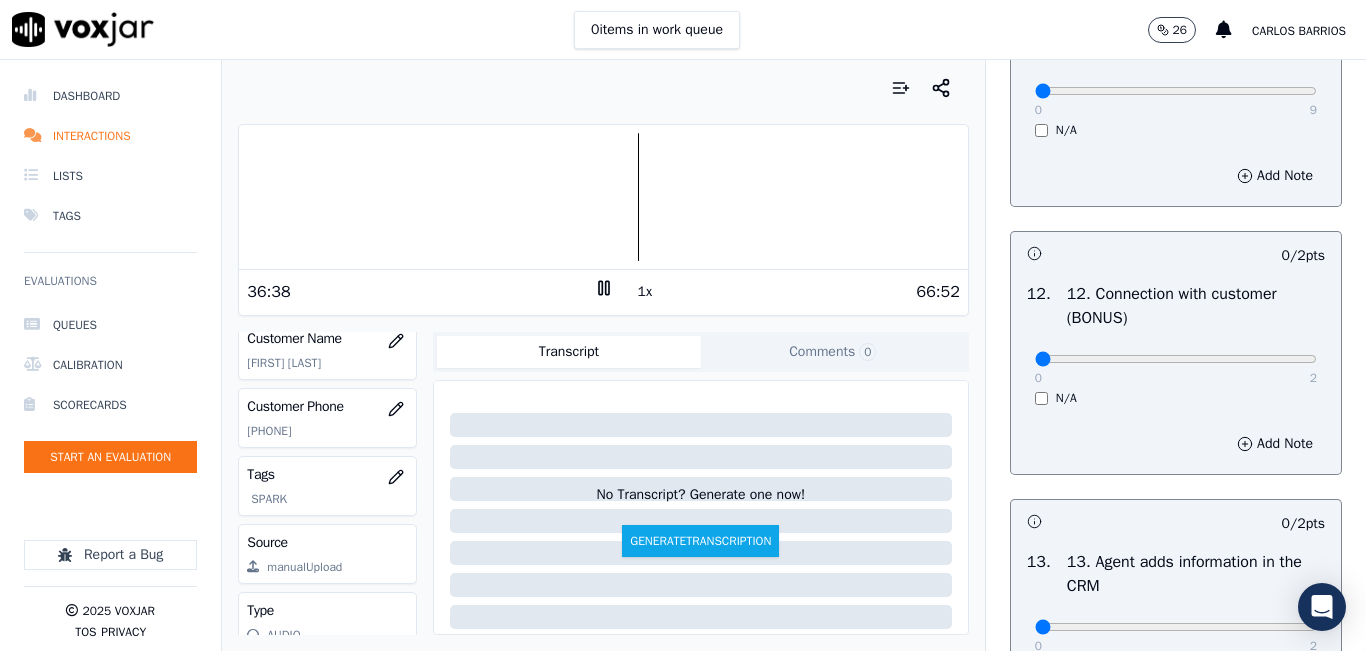scroll, scrollTop: 3048, scrollLeft: 0, axis: vertical 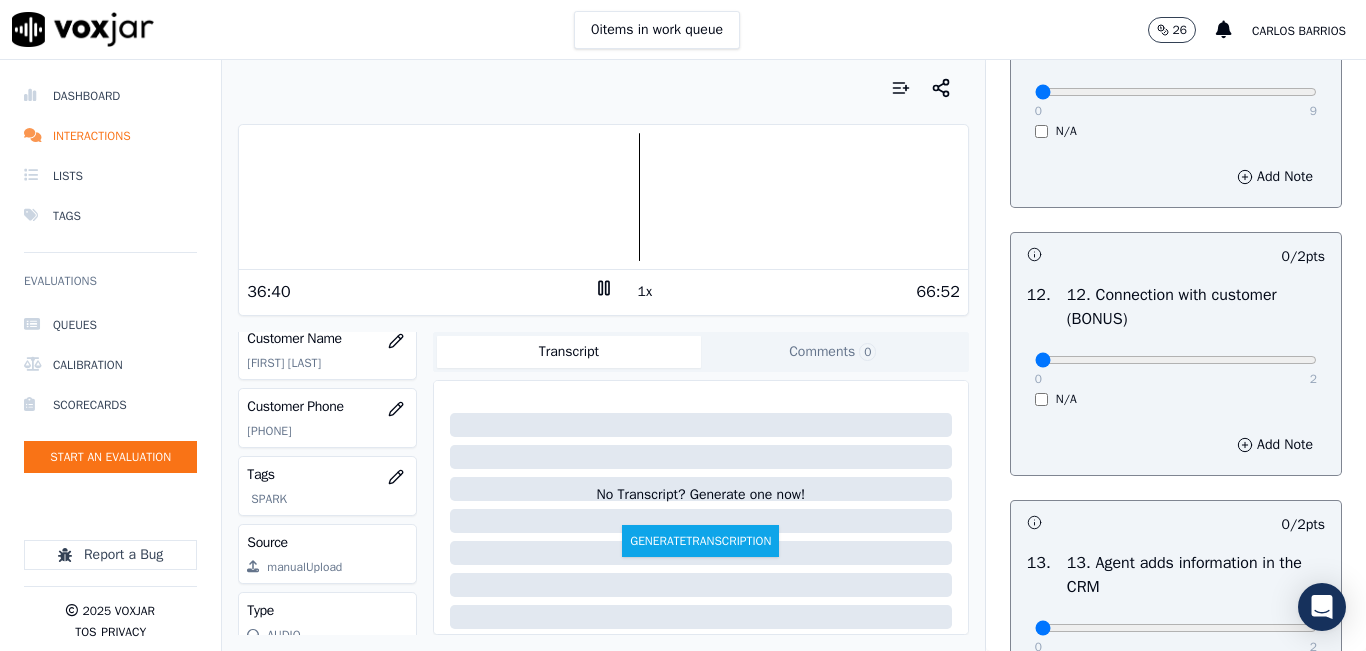 click at bounding box center [603, 197] 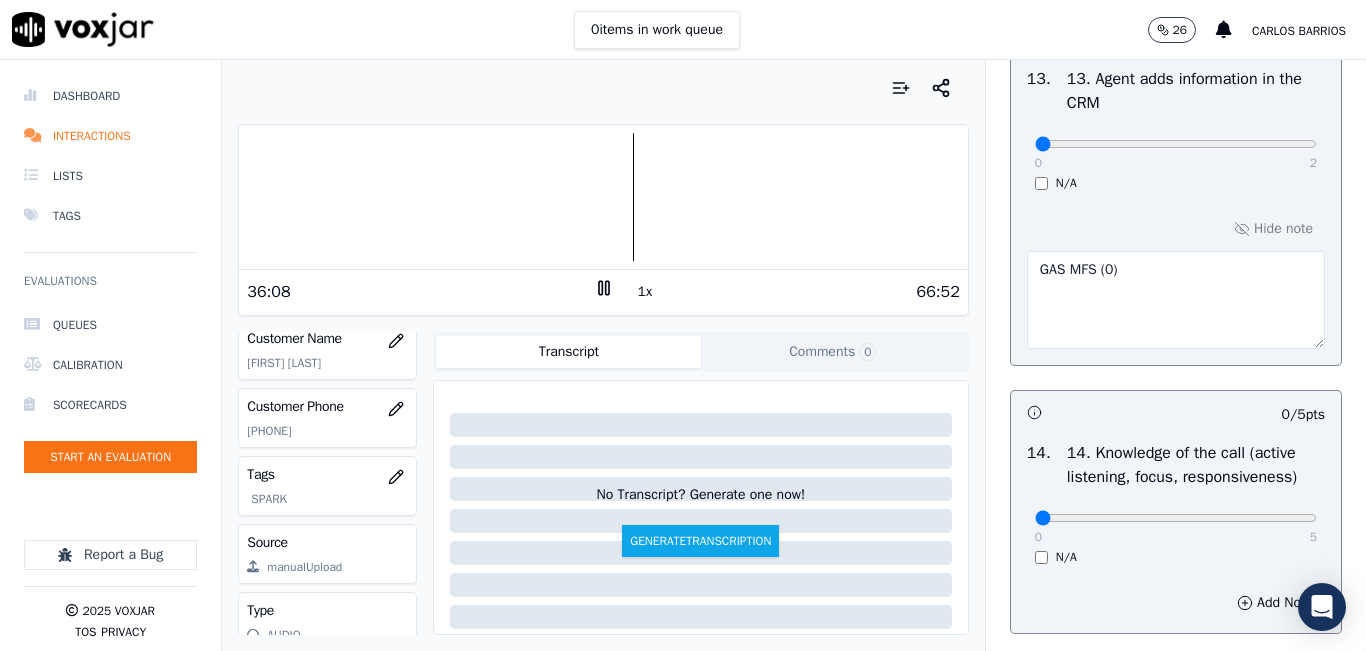 scroll, scrollTop: 3548, scrollLeft: 0, axis: vertical 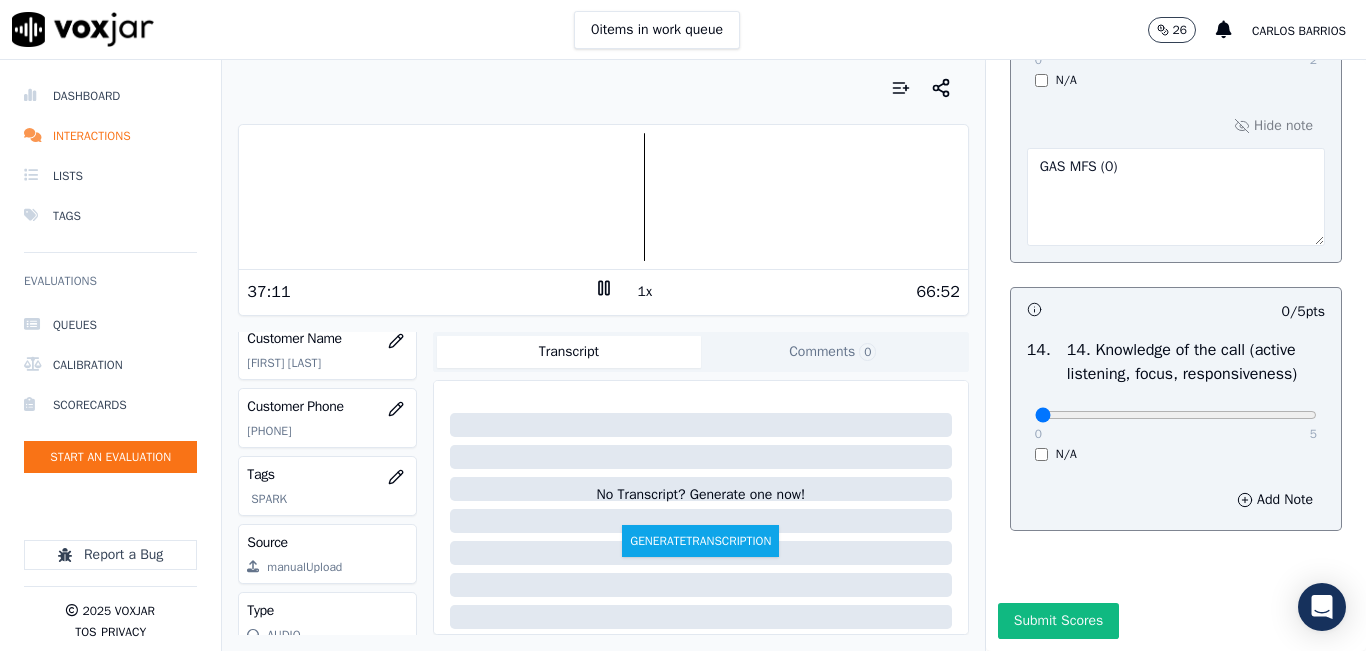 click on "1x" at bounding box center (645, 292) 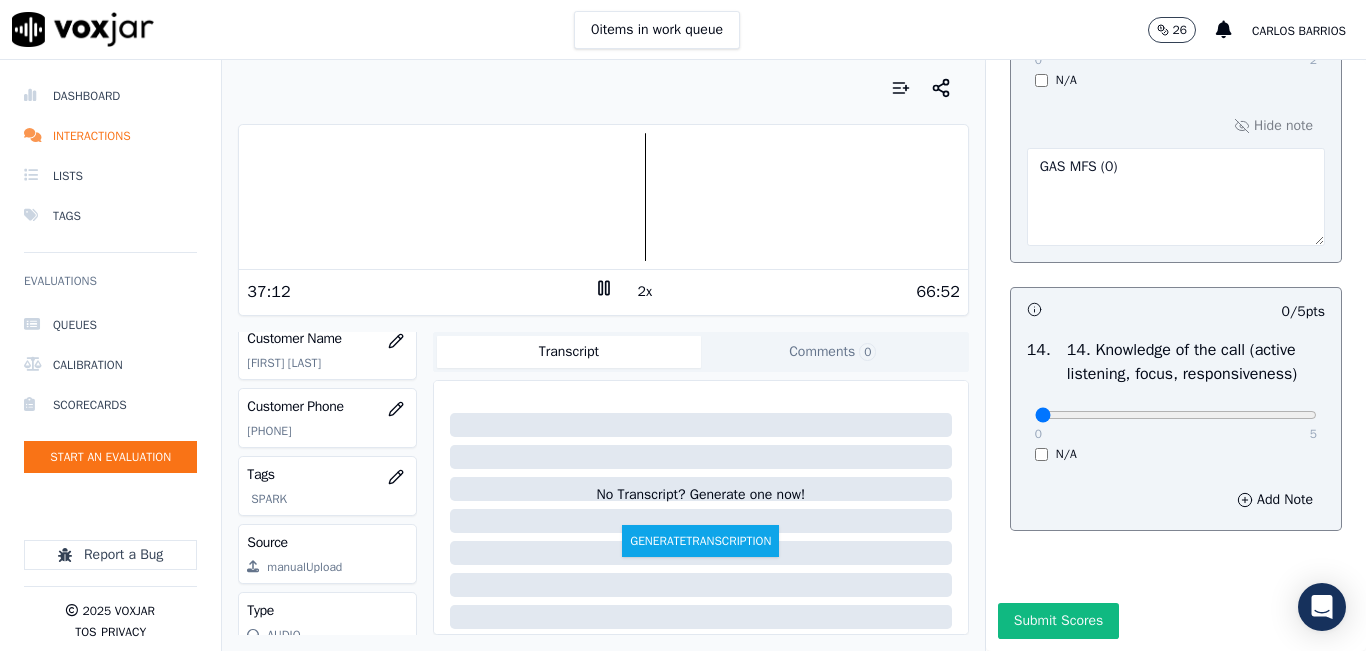 click on "GAS MFS ([PHONE])" at bounding box center [1176, 197] 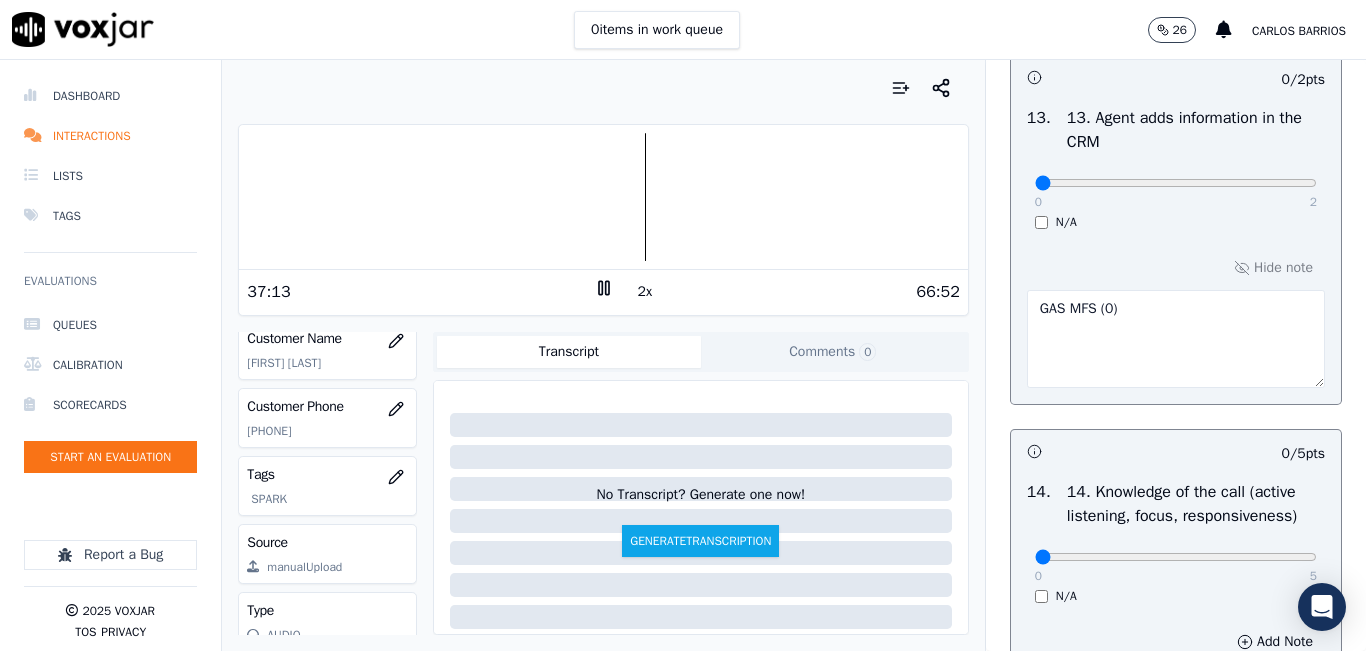 scroll, scrollTop: 3448, scrollLeft: 0, axis: vertical 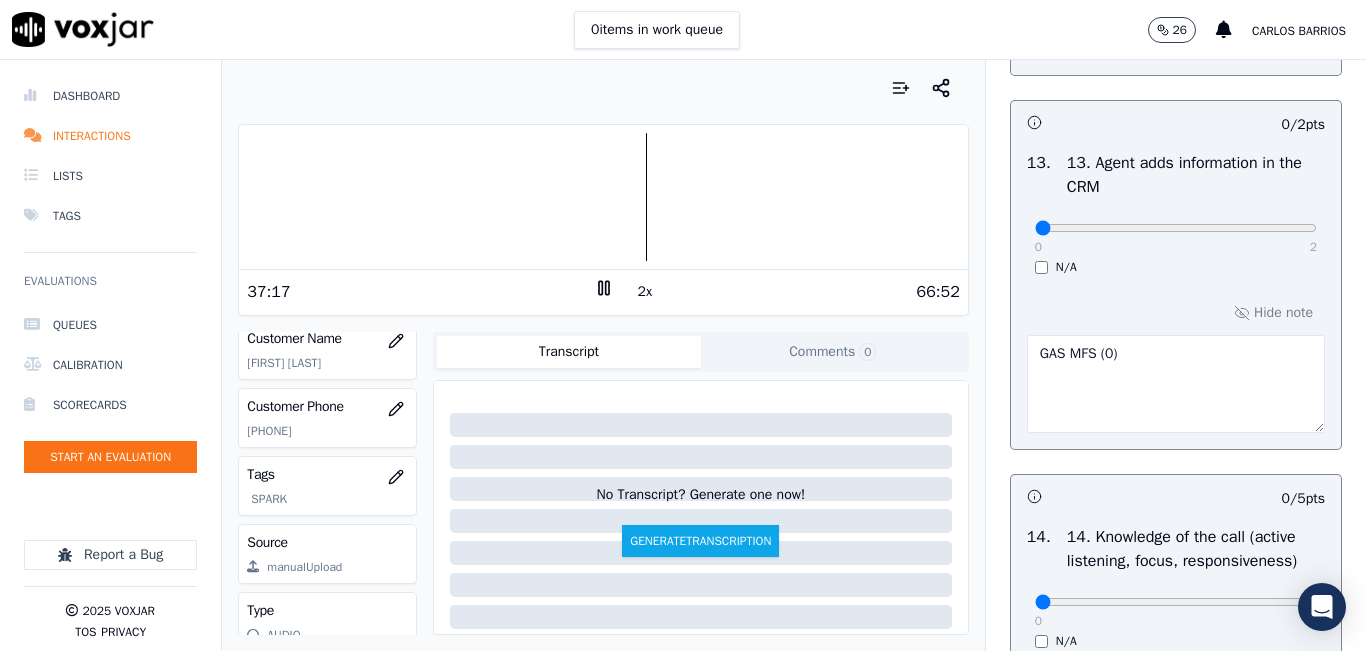 click on "0   2     N/A" at bounding box center [1176, 237] 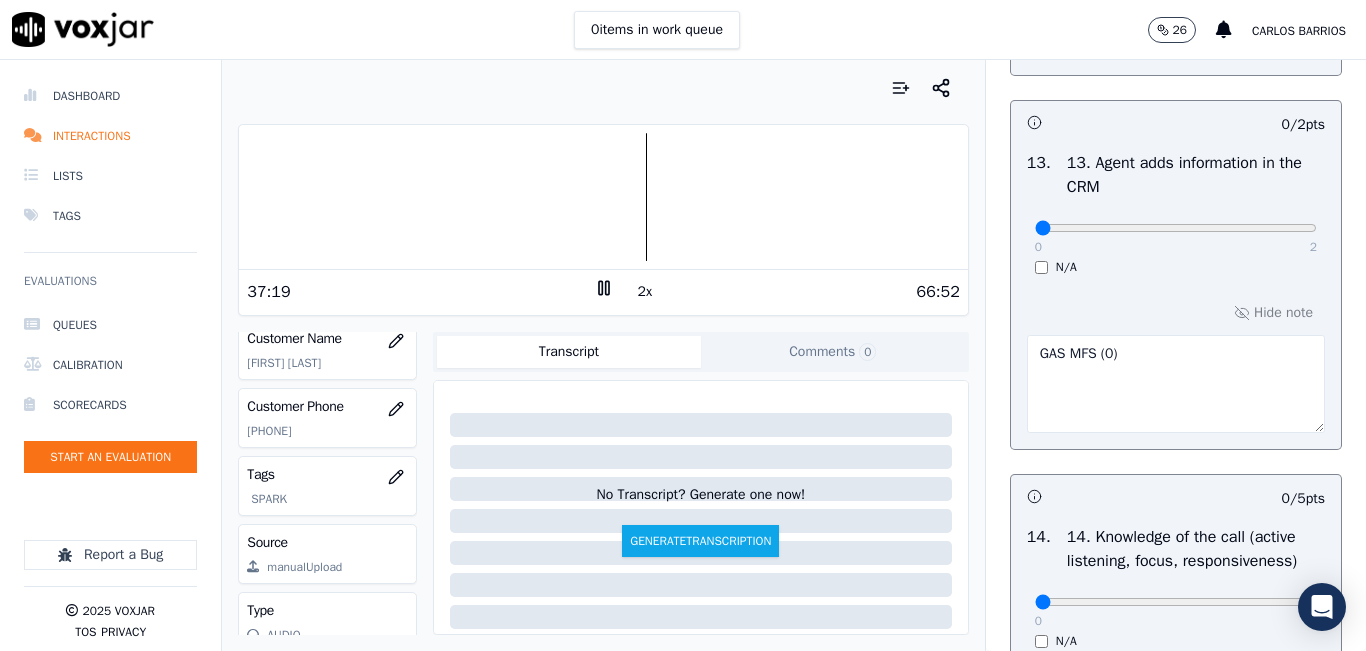 click on "0   2" at bounding box center (1176, 227) 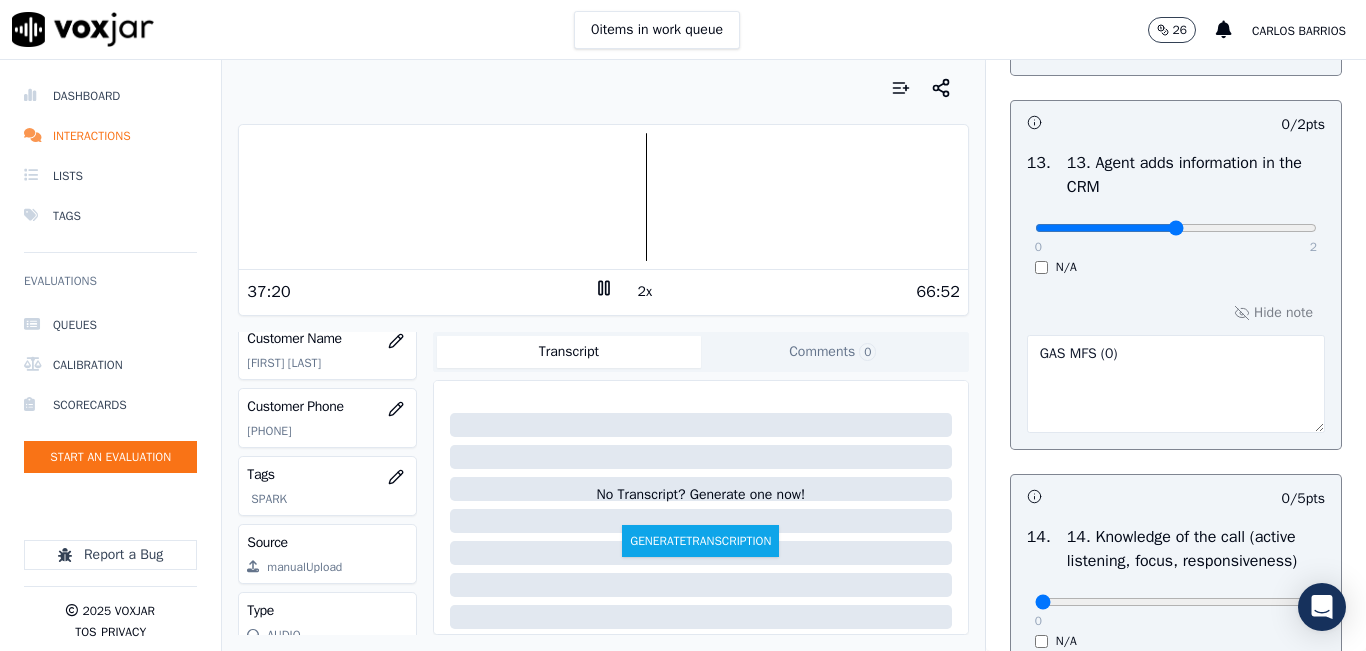 type on "1" 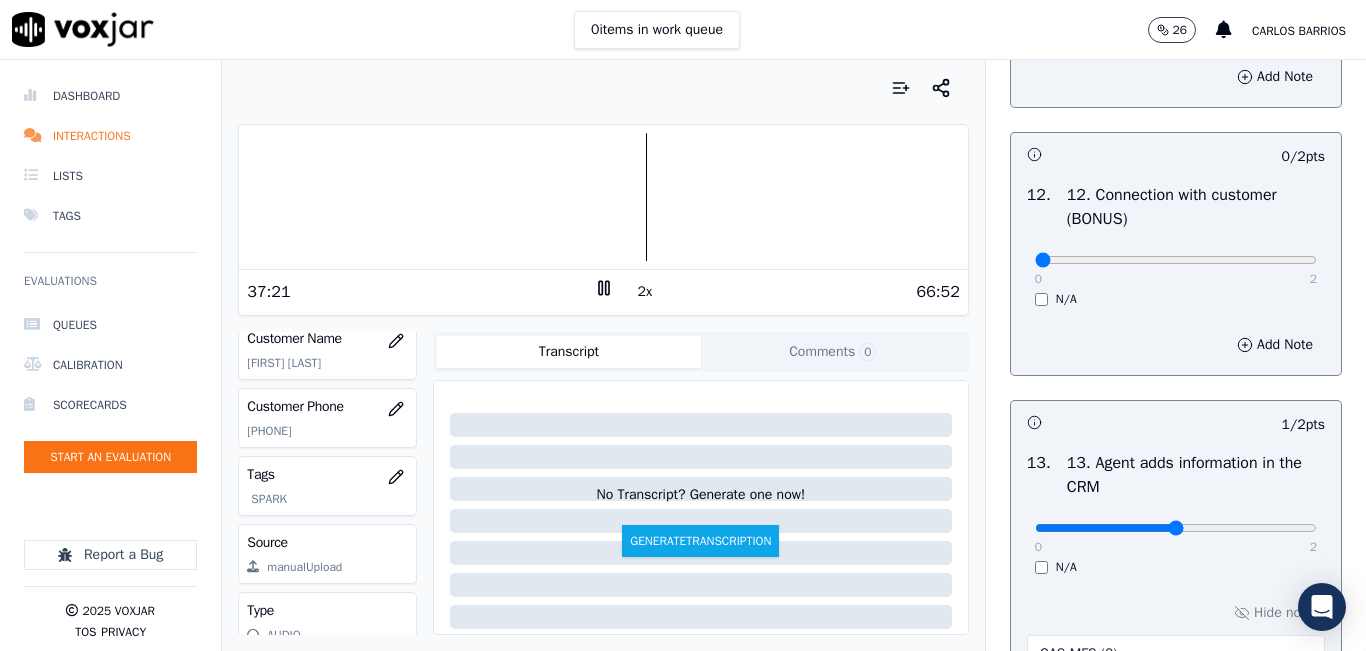 scroll, scrollTop: 3048, scrollLeft: 0, axis: vertical 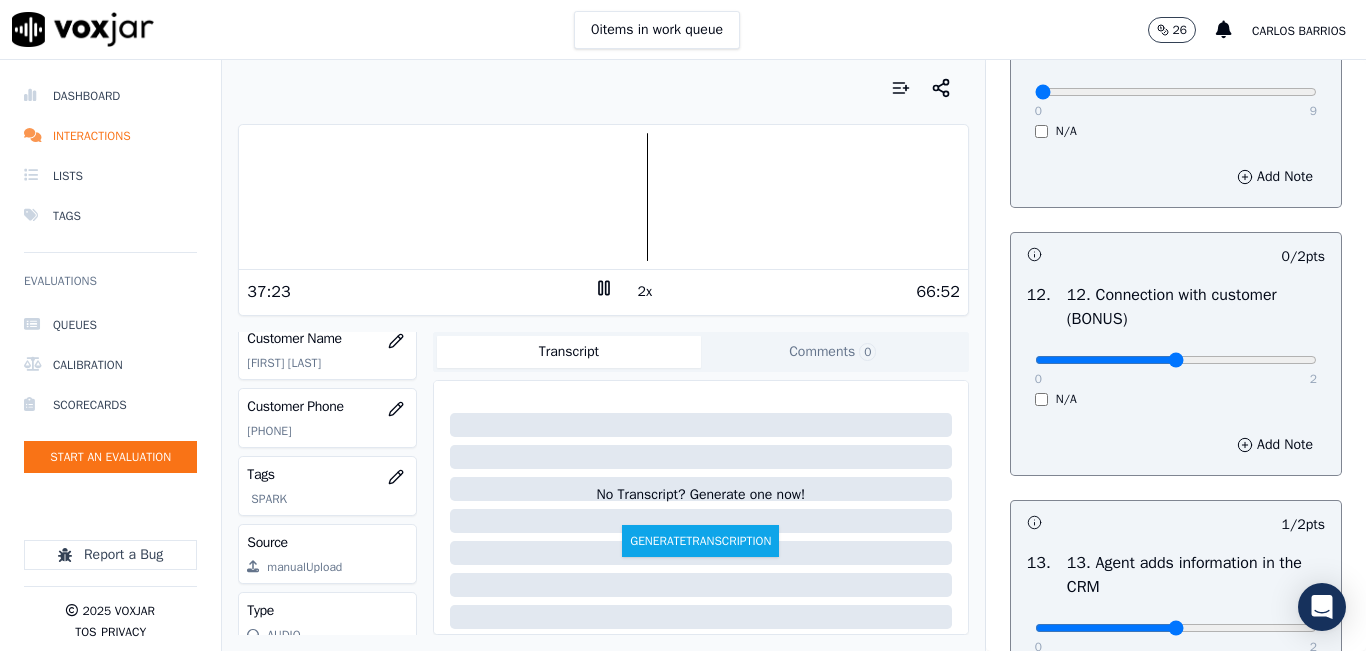 type on "1" 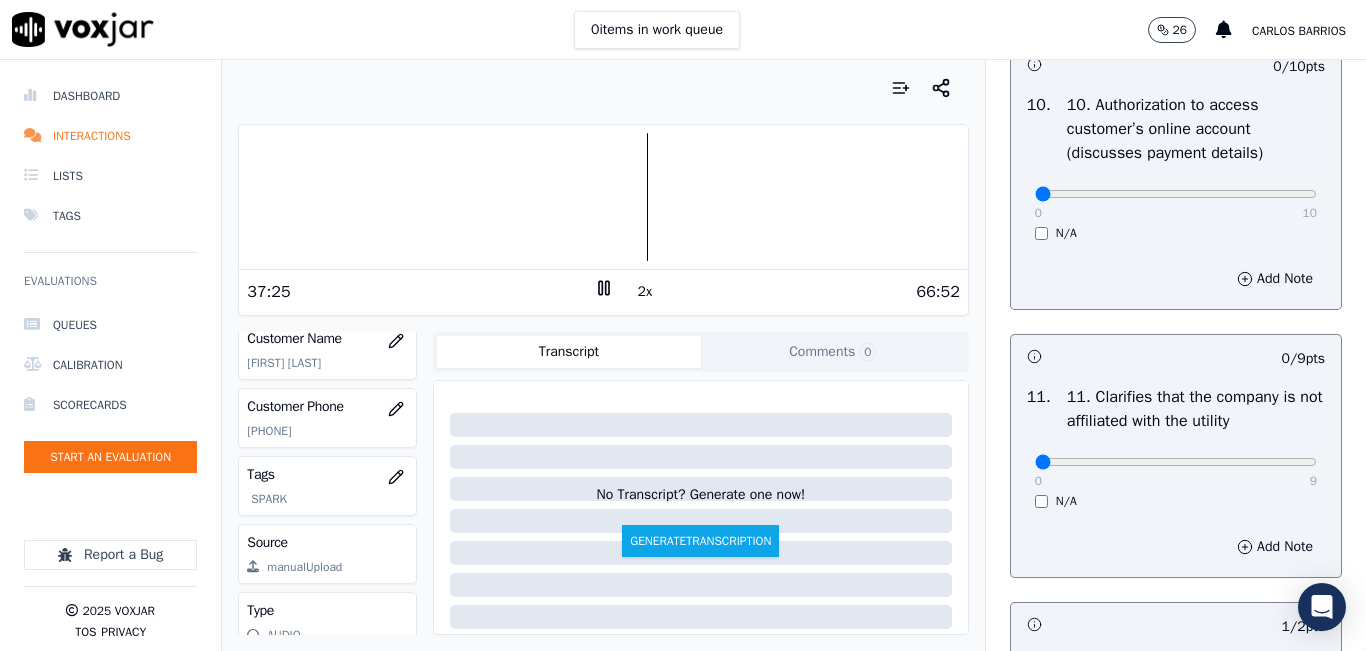 scroll, scrollTop: 2648, scrollLeft: 0, axis: vertical 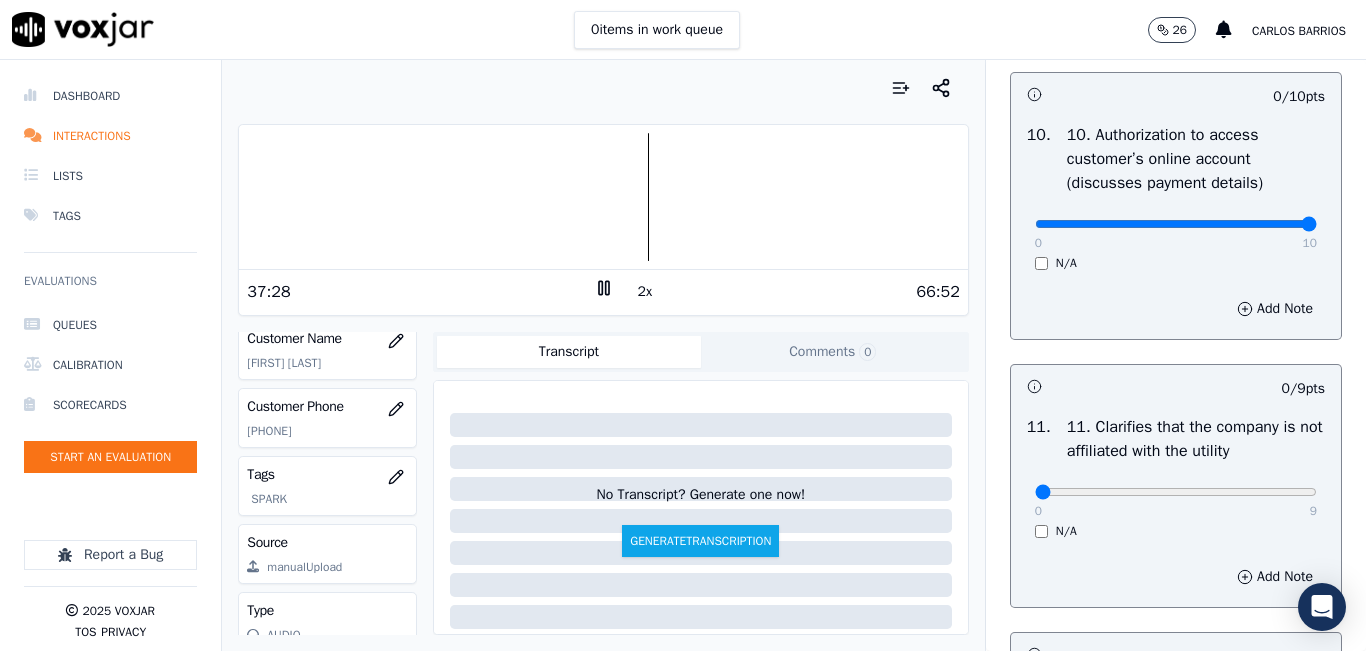 drag, startPoint x: 1240, startPoint y: 295, endPoint x: 1276, endPoint y: 301, distance: 36.496574 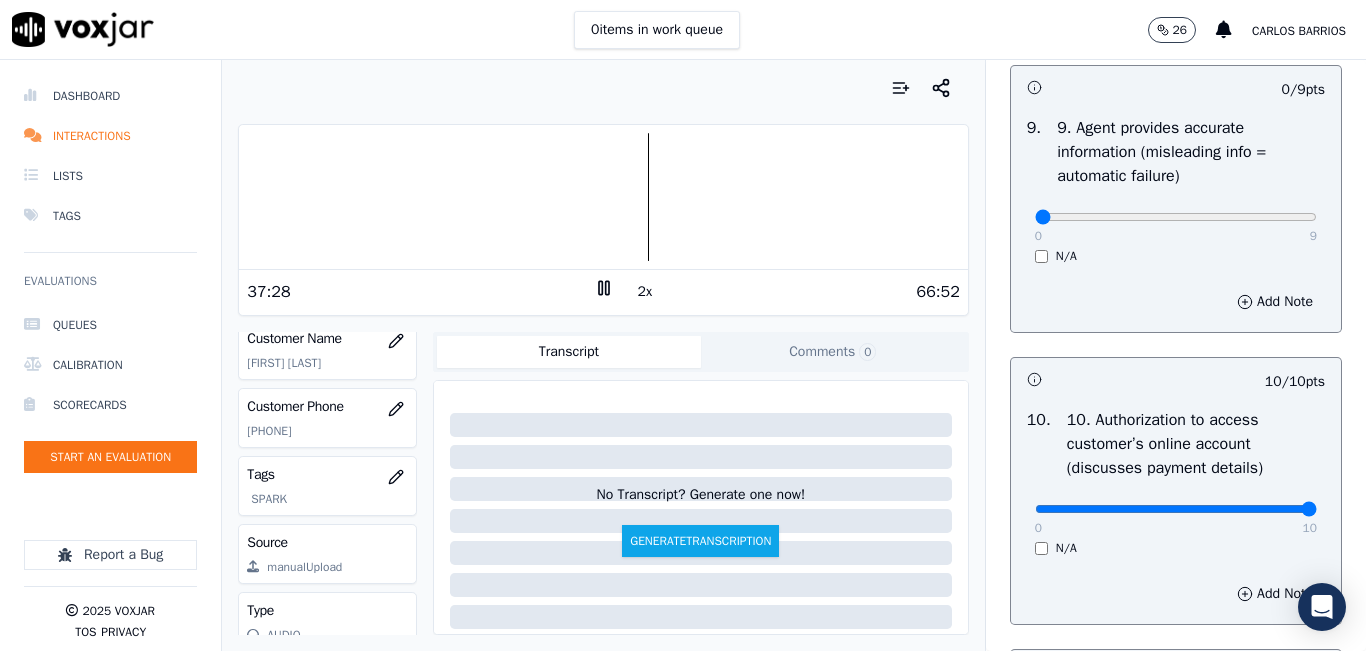 scroll, scrollTop: 2348, scrollLeft: 0, axis: vertical 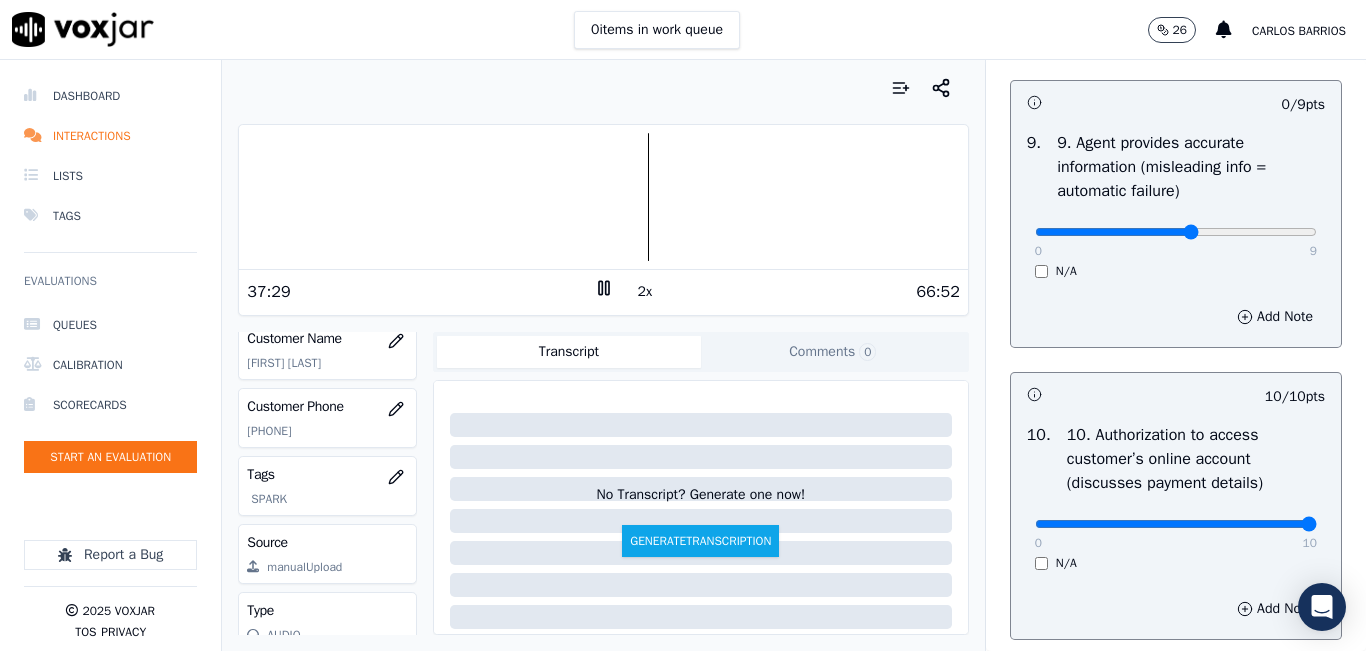 type on "5" 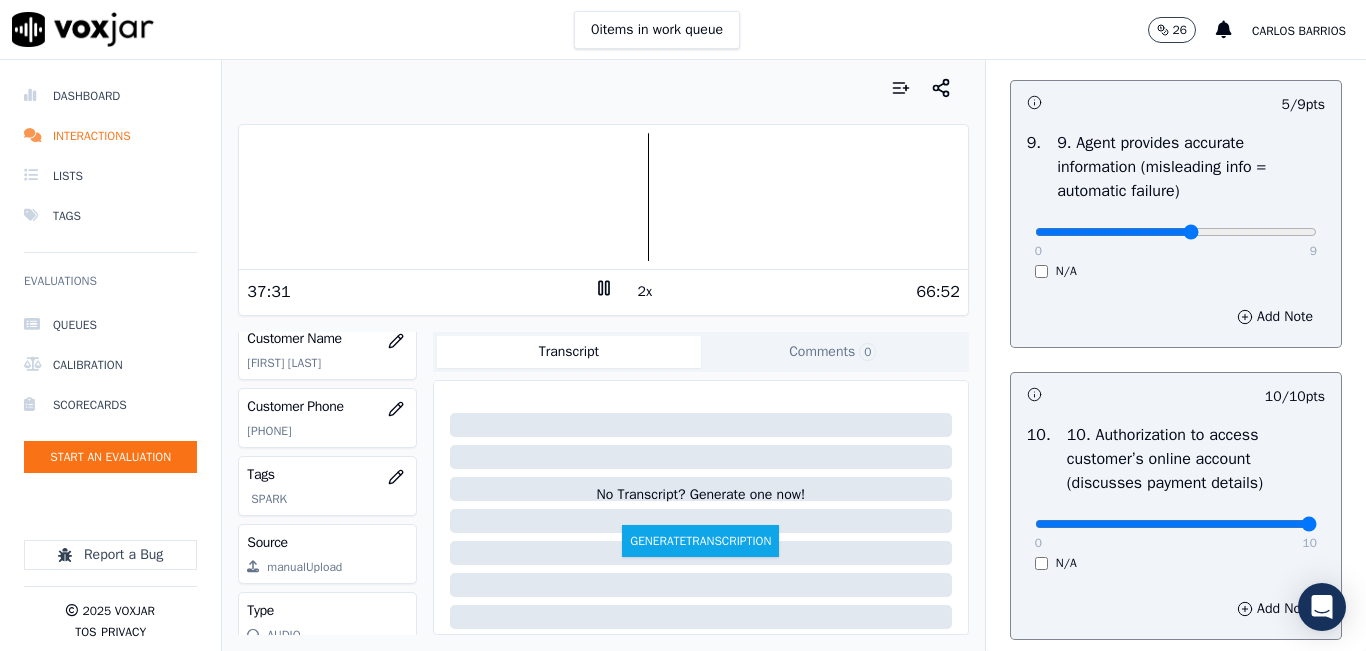 click at bounding box center (1176, -2032) 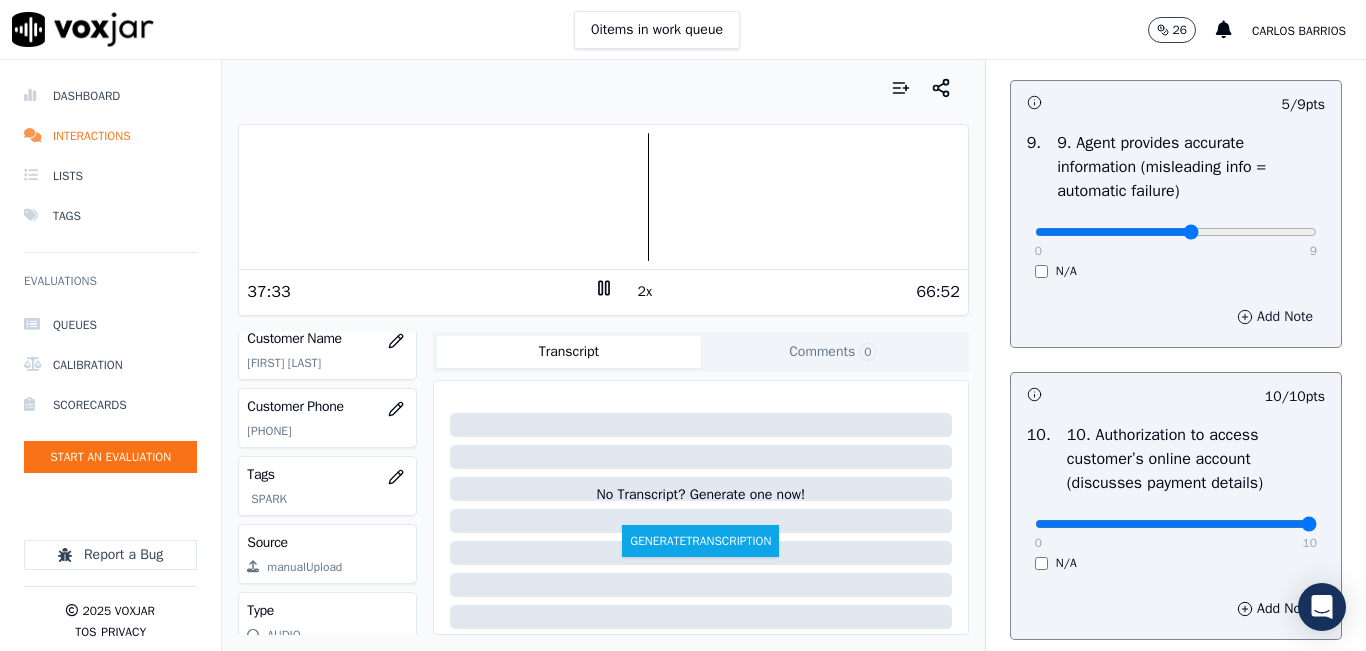 click on "Add Note" at bounding box center [1275, 317] 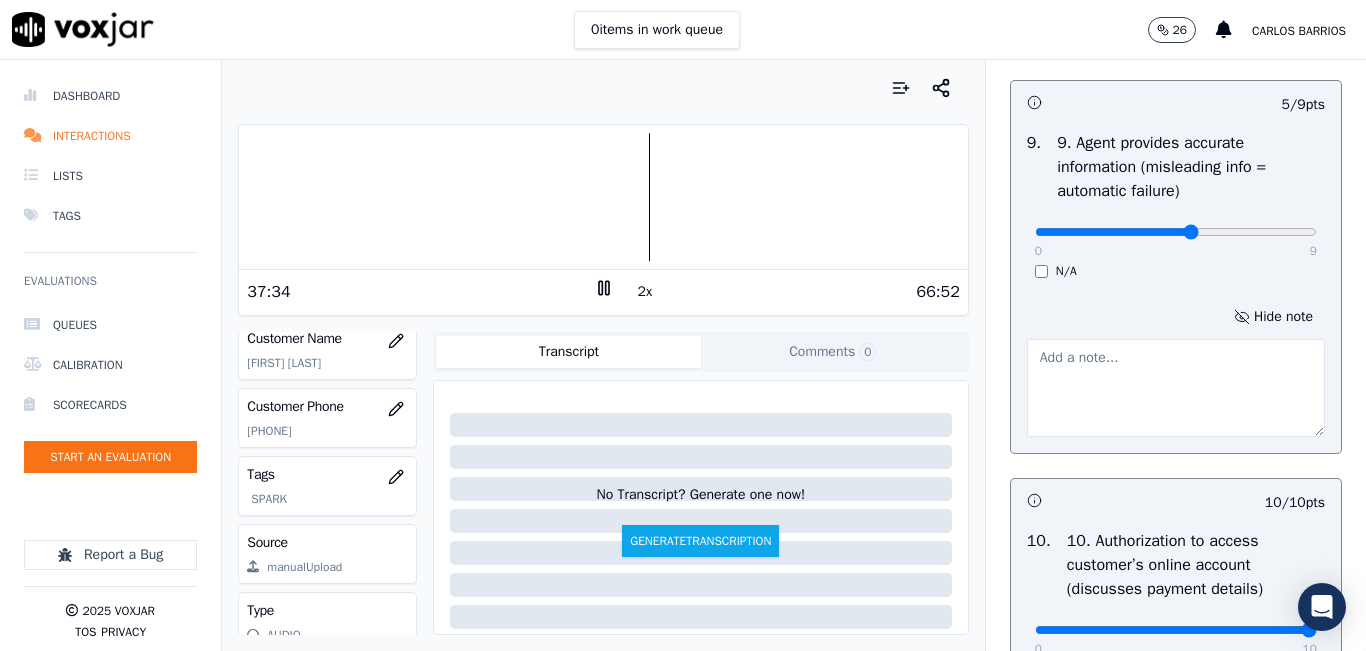 click 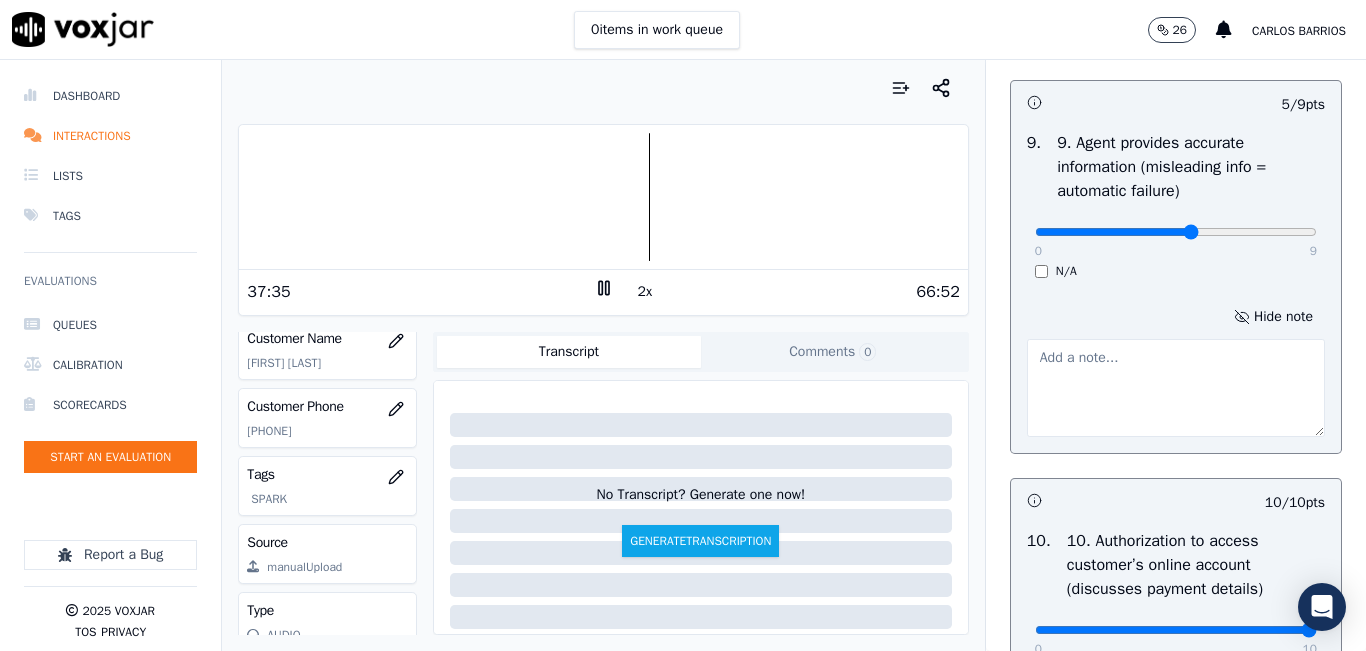 click at bounding box center (1176, 388) 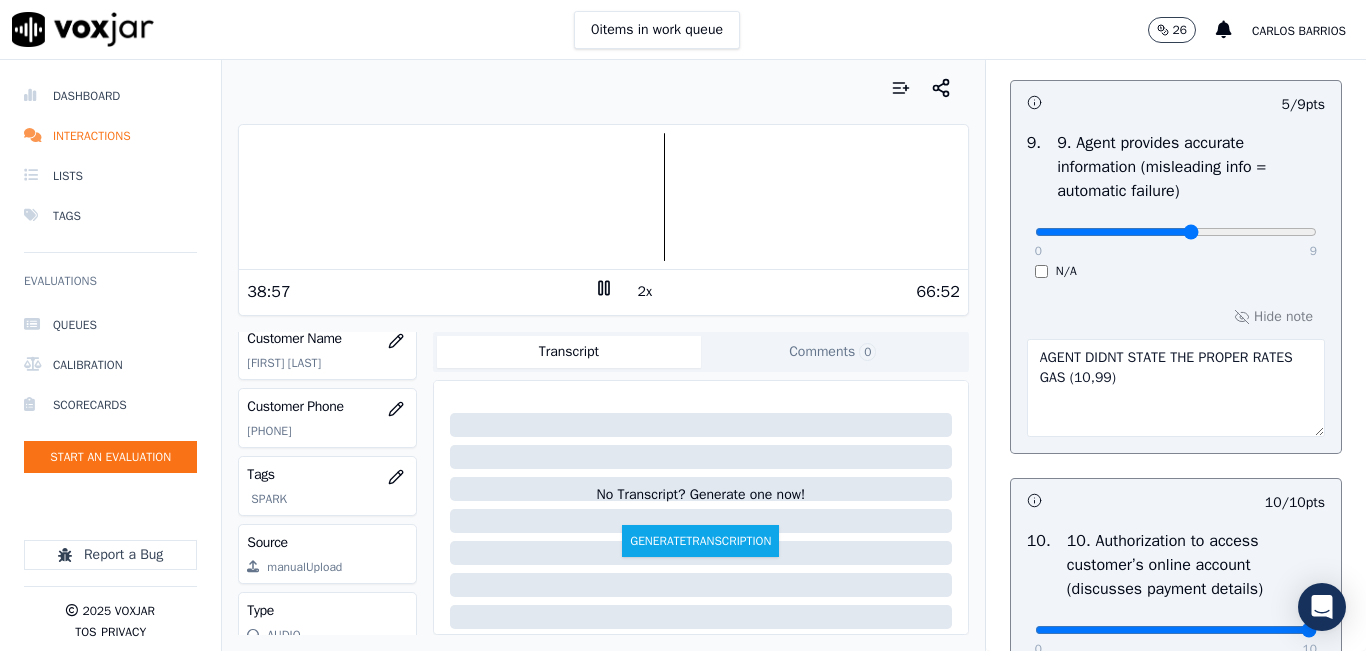 click on "AGENT DIDNT STATE THE PROPER RATES
GAS (10,99)" at bounding box center (1176, 388) 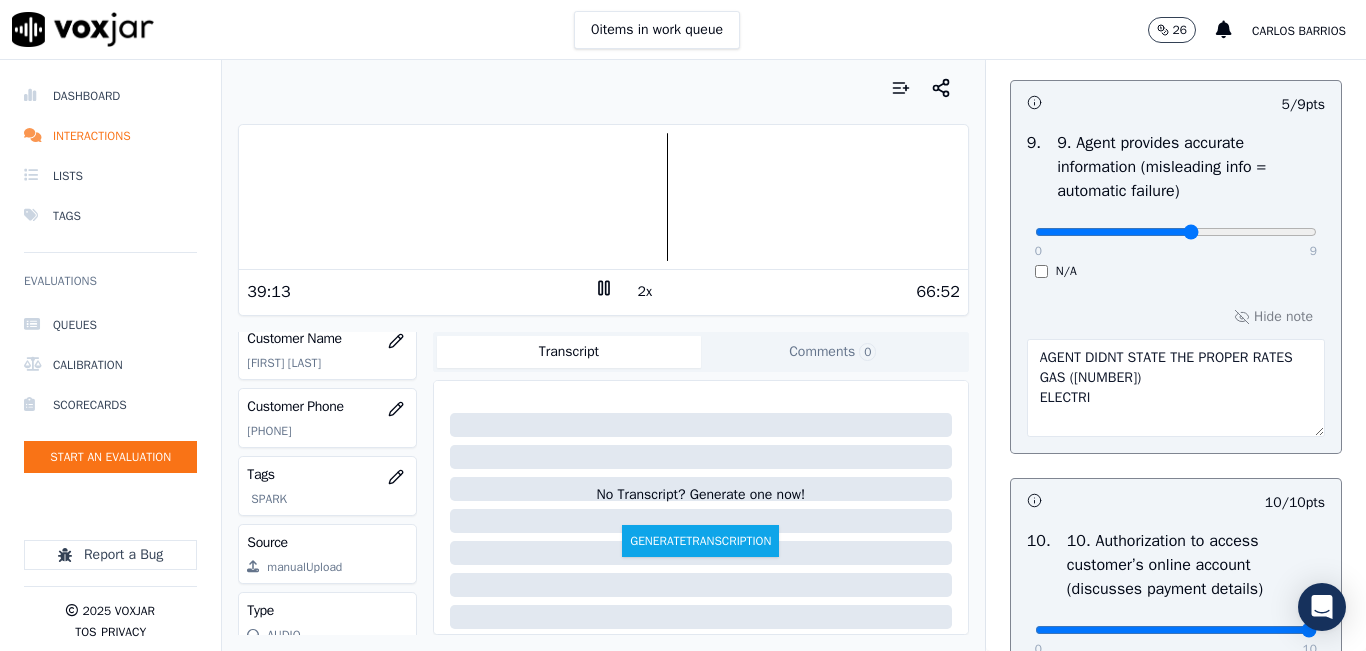 type on "AGENT DIDNT STATE THE PROPER RATES
GAS (1,099)
ELECTRIC" 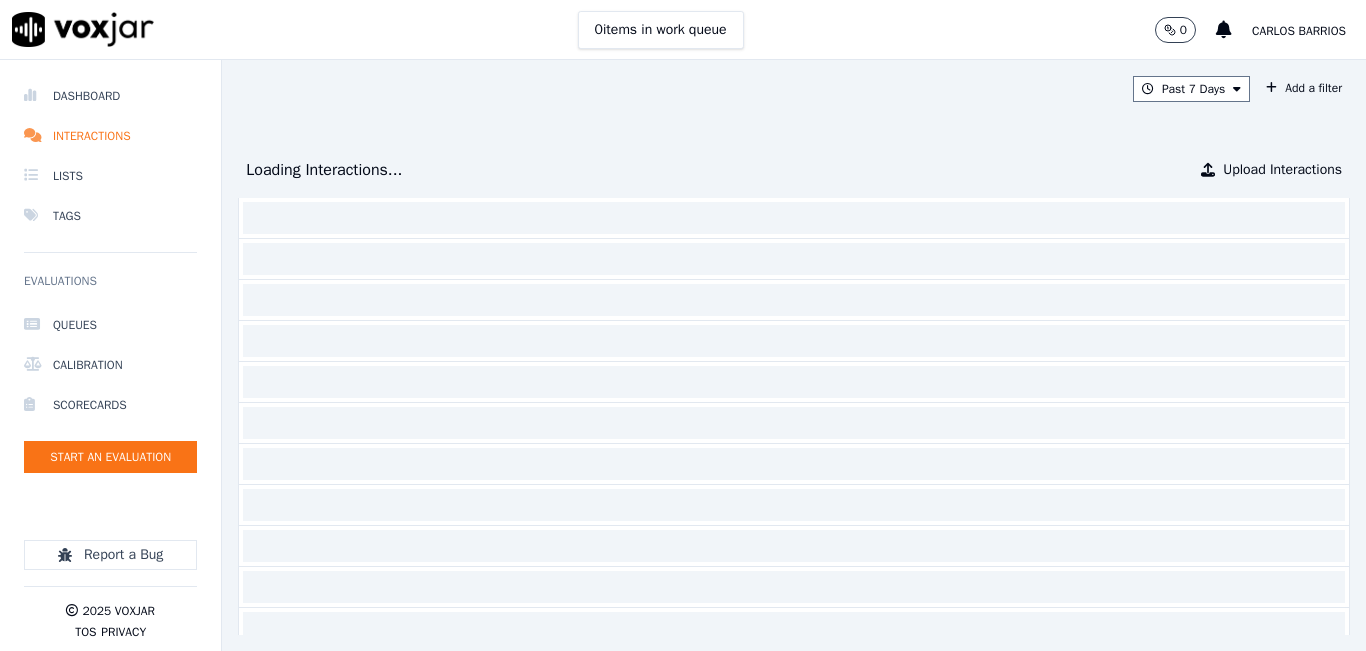 scroll, scrollTop: 0, scrollLeft: 0, axis: both 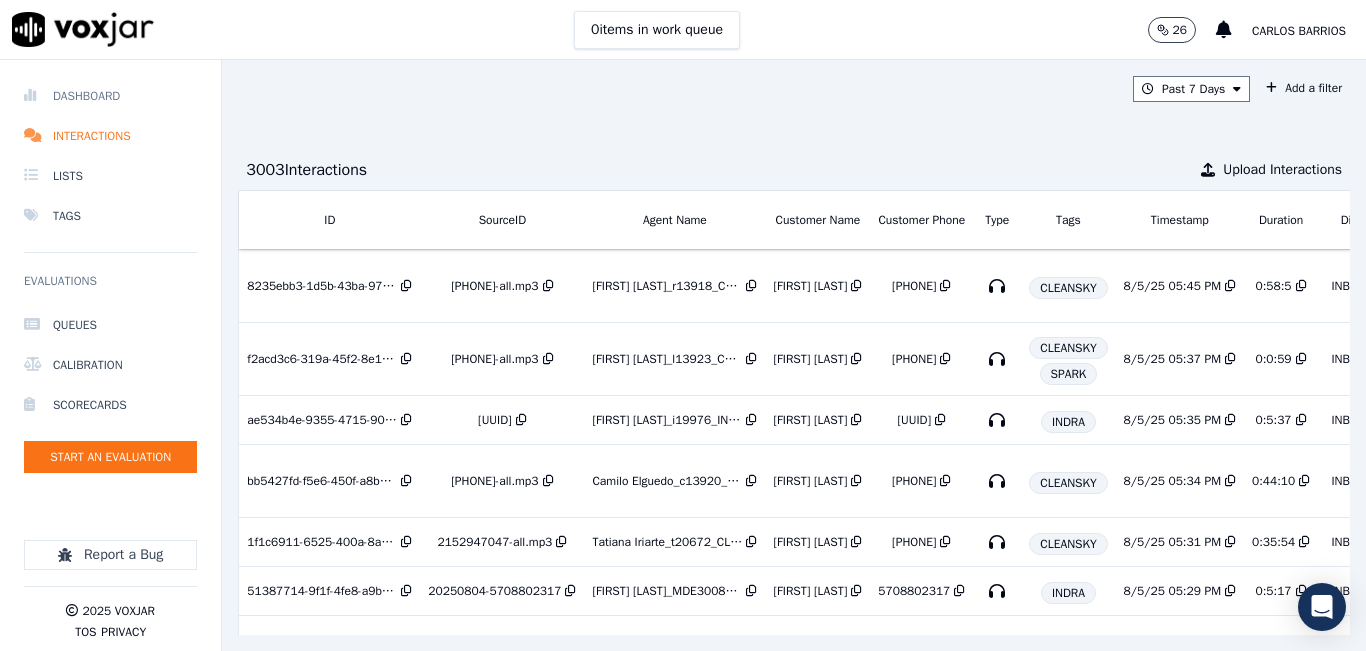 click on "Dashboard" at bounding box center [110, 96] 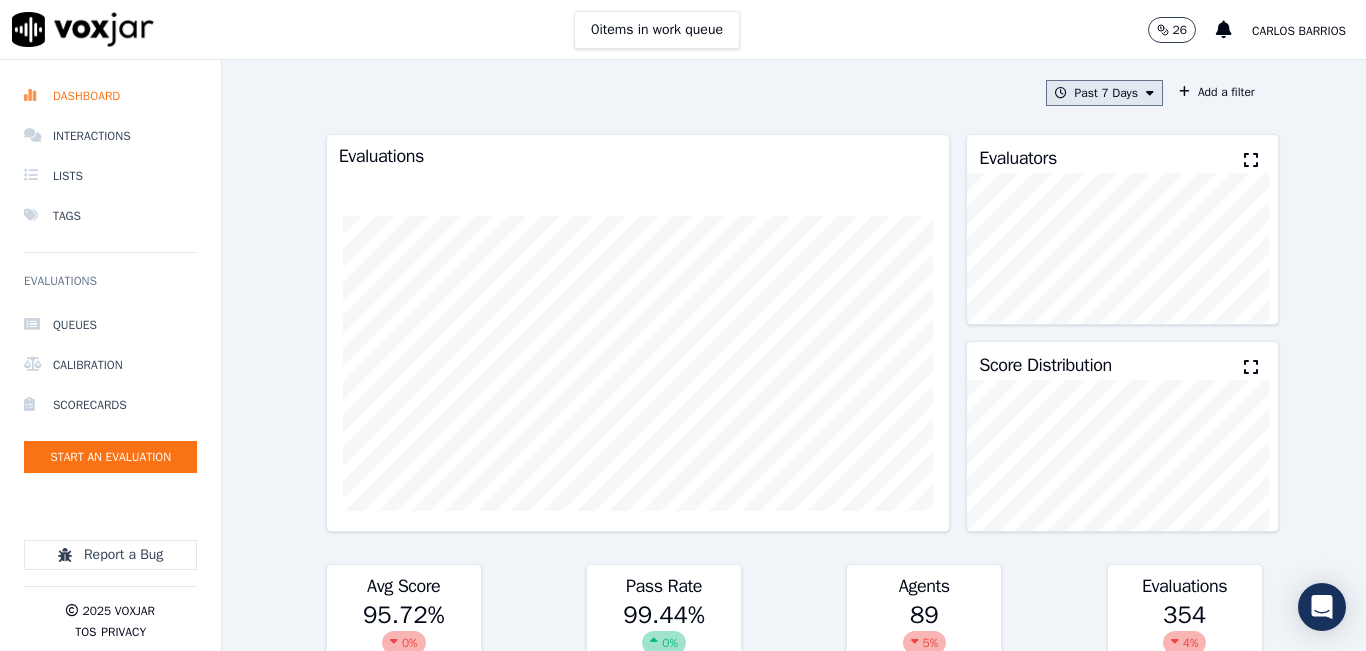 click on "Past 7 Days" at bounding box center [1104, 93] 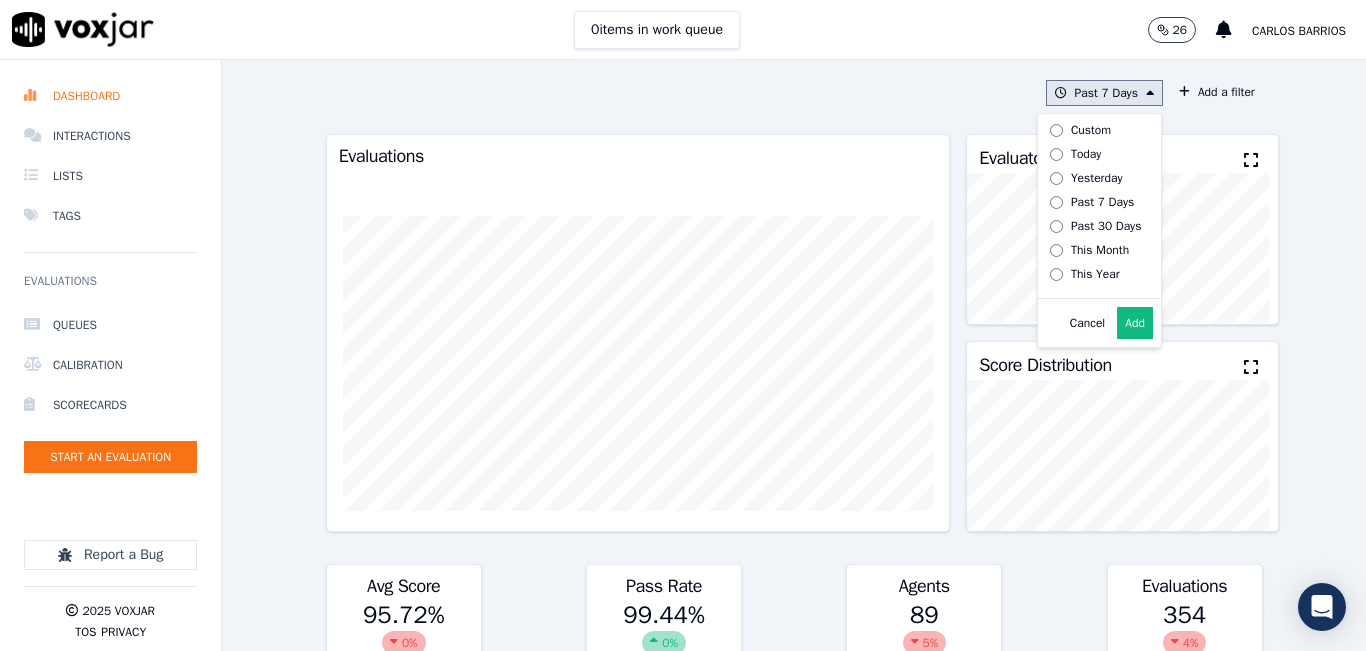 click on "Today" at bounding box center [1086, 154] 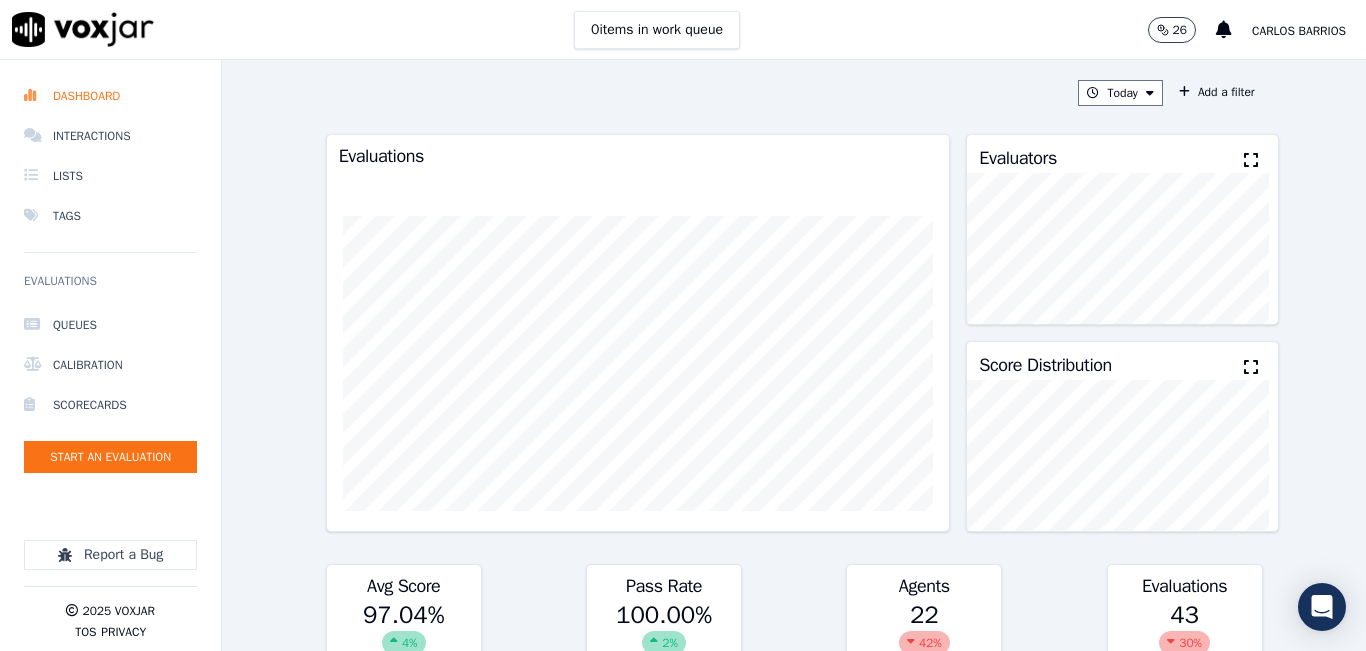 click 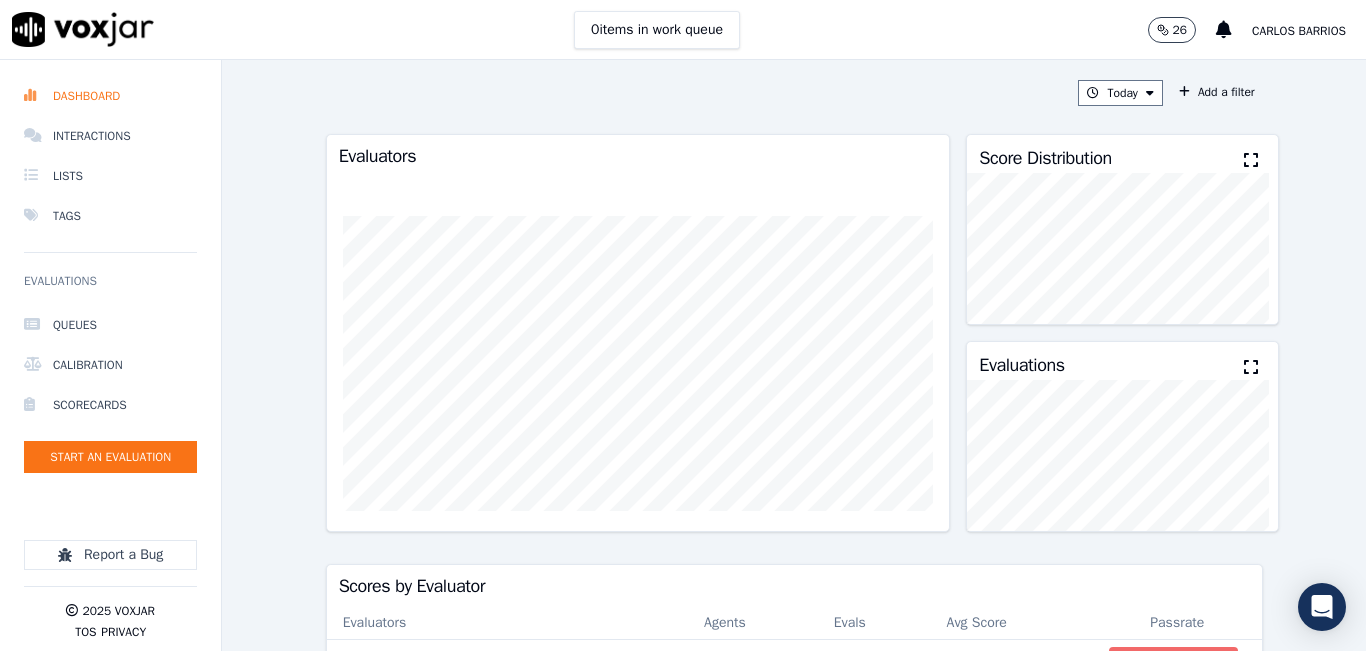 click on "Today
Add a filter
Evaluators         Score Distribution           Evaluations               Scores by Evaluator   Evaluators   Agents   Evals   Avg Score   Passrate   Evaluator Name   0   0   0.00 %   0 %   maleman@newavepower.net   3   3   88.80 %   100.00 %   Maria Ortiz   0   0   0.00 %   0 %   carlos barrios   9   10   95.87 %   100.00 %   Shadia De Castro   1   12   97.14 %   100.00 %   gcampos   0   0   0.00 %   0 %   Scott   0   0   0.00 %   0 %   Juliana Zapata    7   10   98.20 %   100.00 %   Rahul Sharma   0   0   0.00 %   0 %   Alejandro Ayala   0   0   0.00 %   0 %   Sheila De Castro   6   8   100.00 %   100.00 %" 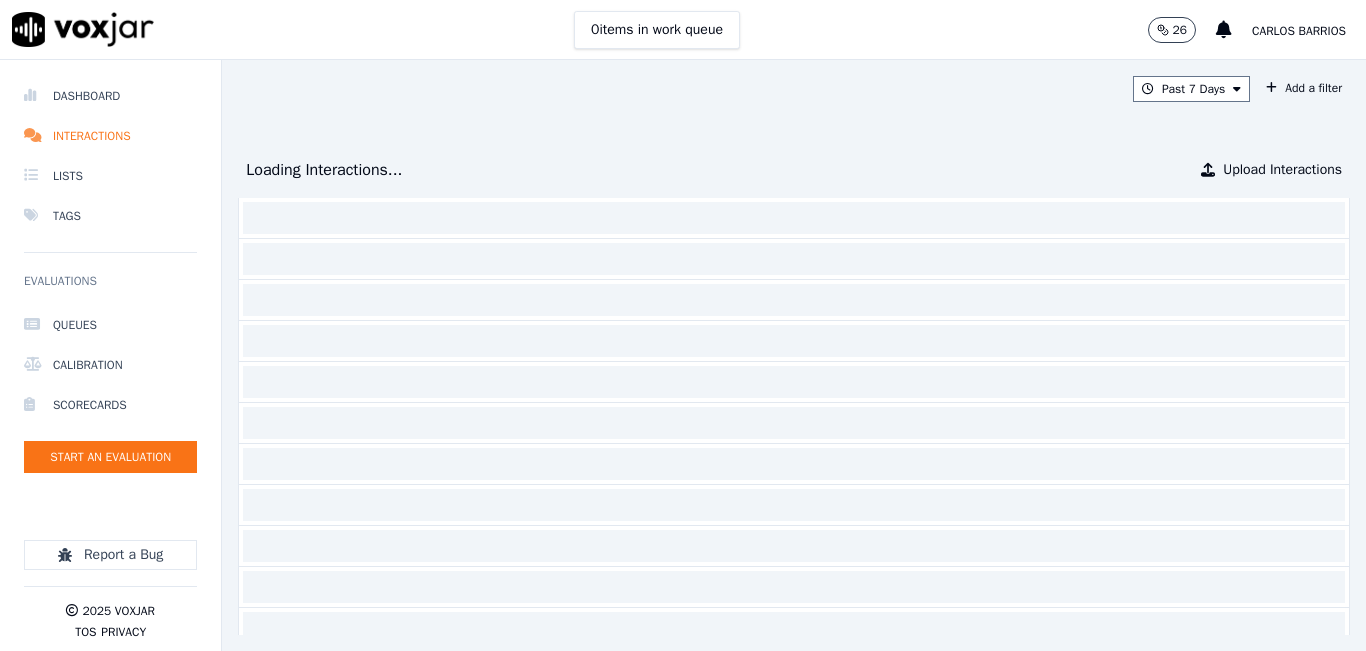 scroll, scrollTop: 0, scrollLeft: 0, axis: both 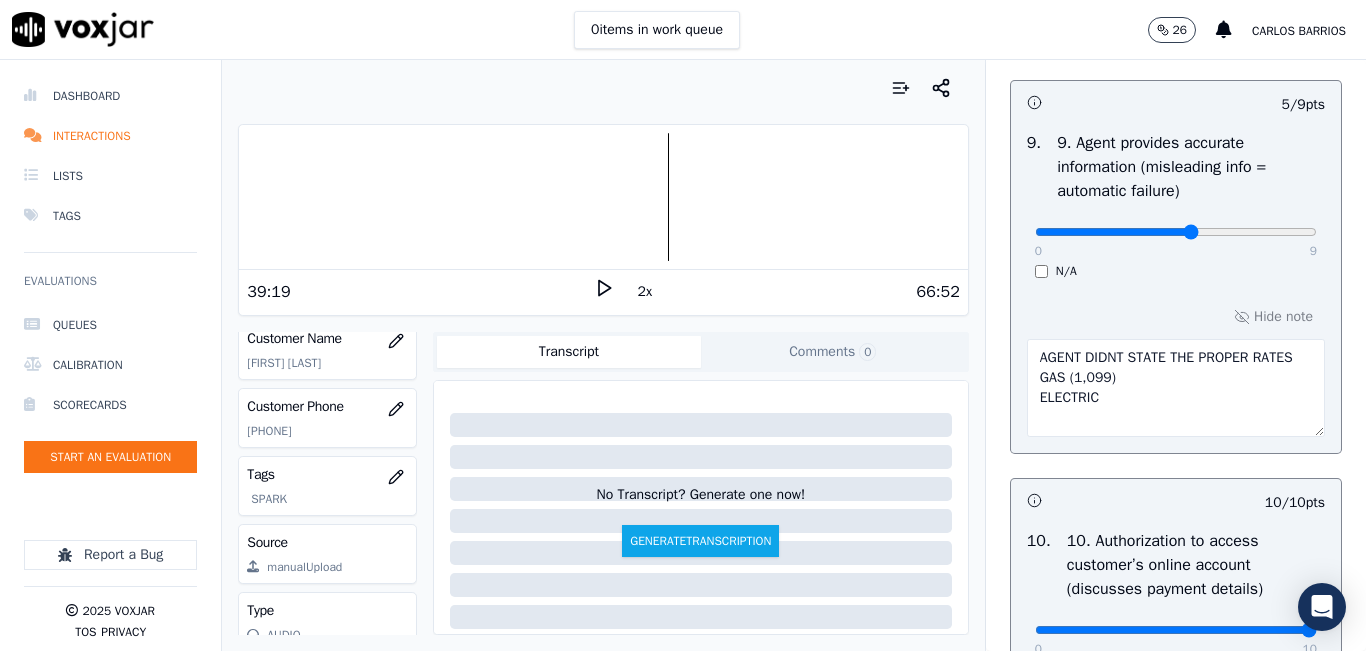 click 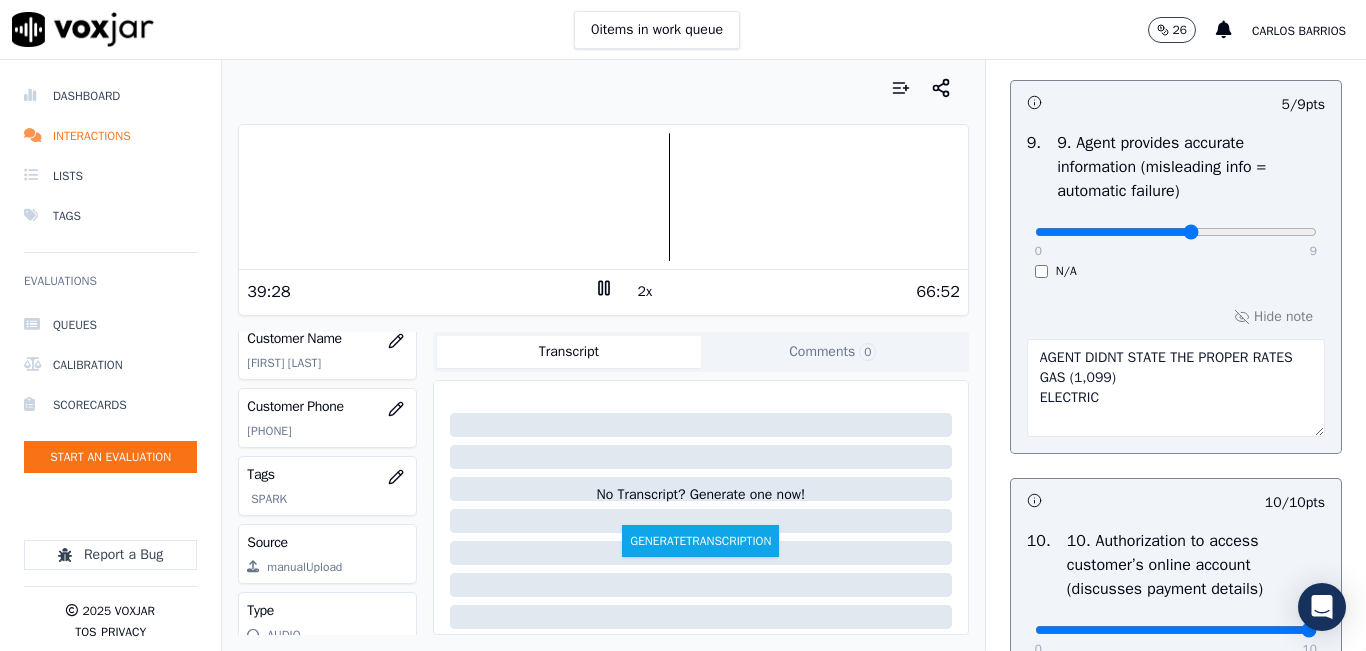 click on "Your browser does not support the audio element.   39:28     2x   66:52   Voxjar ID   70bd3947-f809-42fe-b3e1-7f86f264ef0c   Source ID   4138968512-all.mp3   Timestamp
08/05/2025 08:48 pm     Agent
[FIRST] [LAST]_RCastroNWFG     Customer Name     [FIRST] [LAST]     Customer Phone     [PHONE]     Tags
SPARK     Source     manualUpload   Type     AUDIO       Transcript   Comments  0   No Transcript? Generate one now!   Generate  Transcription         Add Comment" at bounding box center [603, 355] 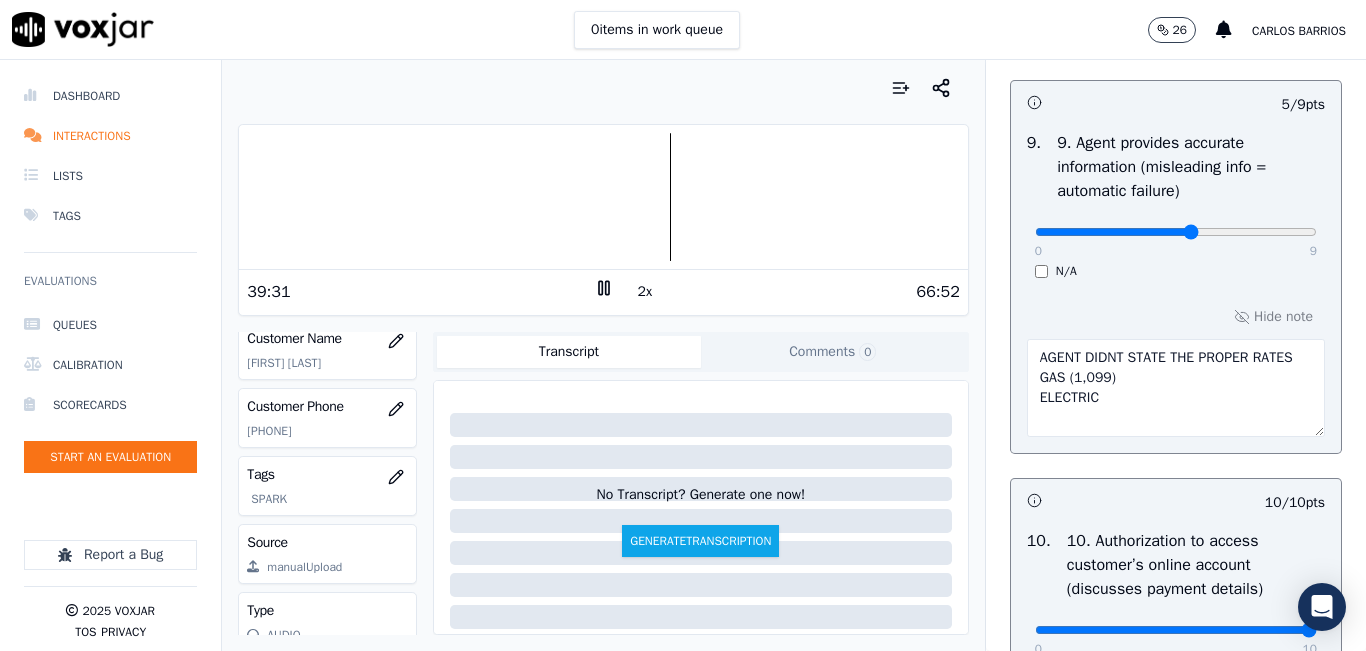 click on "AGENT DIDNT STATE THE PROPER RATES
GAS (1,099)
ELECTRIC" at bounding box center [1176, 388] 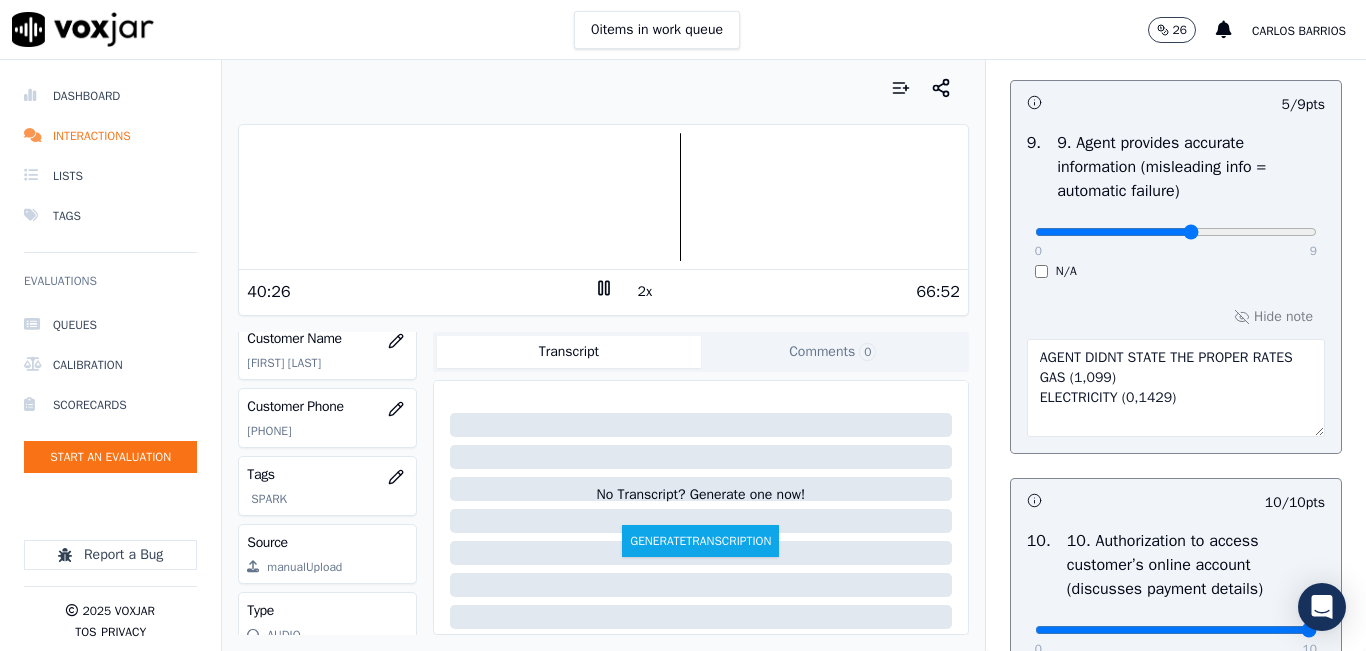 type on "AGENT DIDNT STATE THE PROPER RATES
GAS (1,099)
ELECTRICITY (0,1429)" 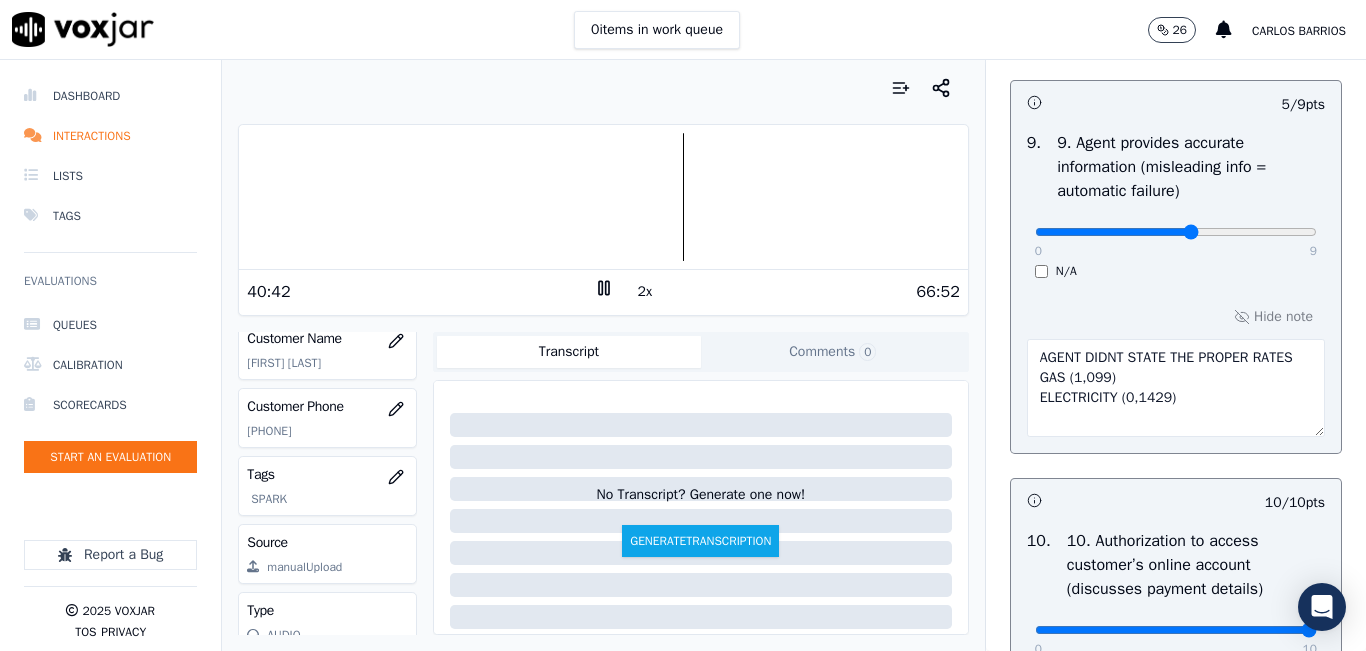 scroll, scrollTop: 2048, scrollLeft: 0, axis: vertical 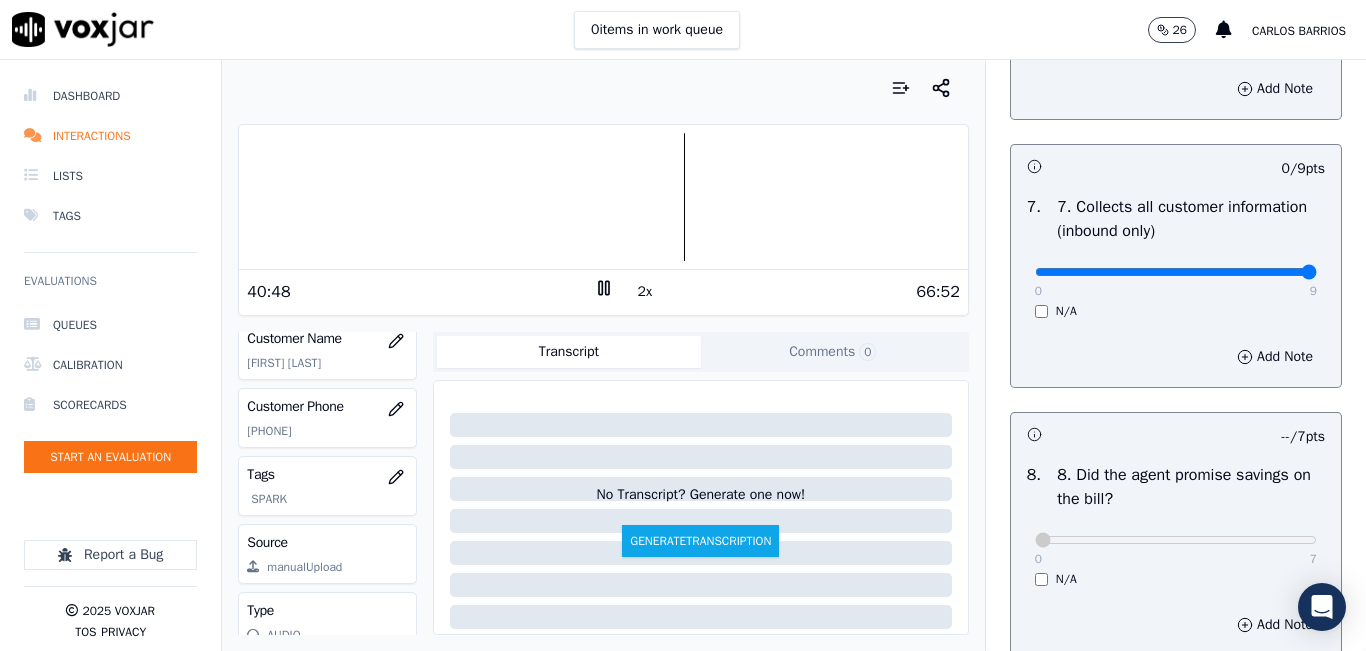 drag, startPoint x: 1272, startPoint y: 333, endPoint x: 1282, endPoint y: 330, distance: 10.440307 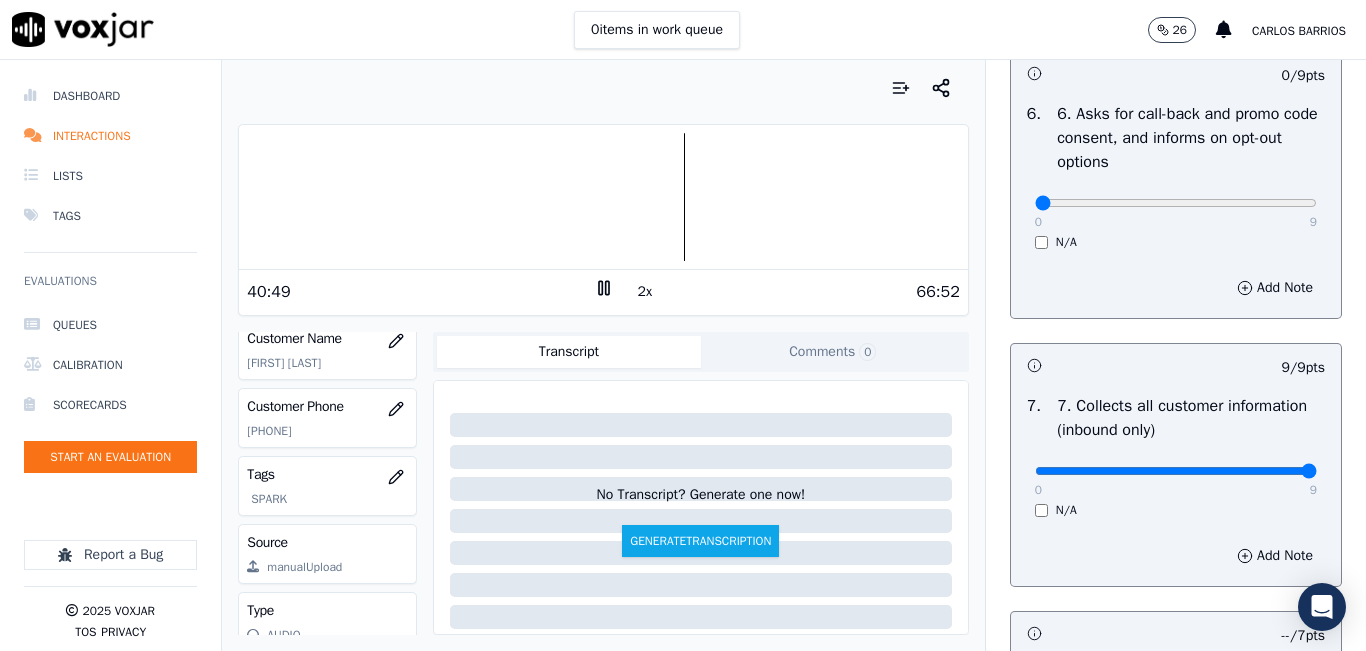 scroll, scrollTop: 1548, scrollLeft: 0, axis: vertical 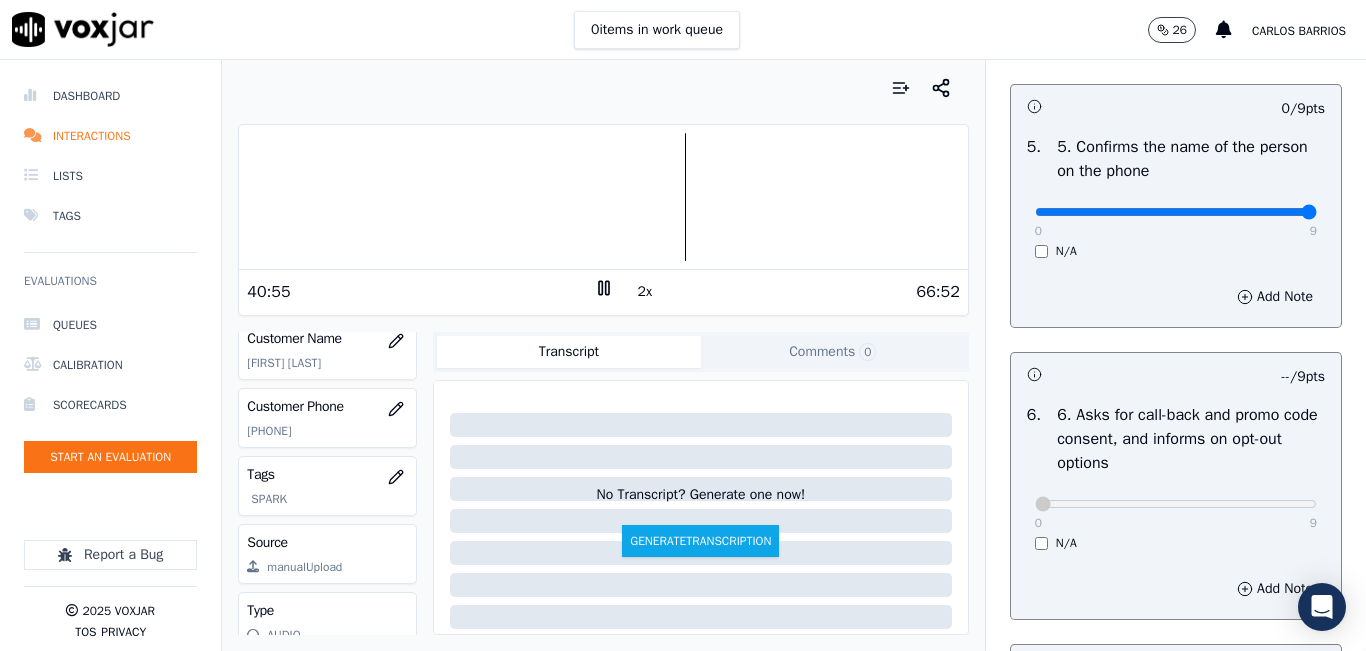 type on "9" 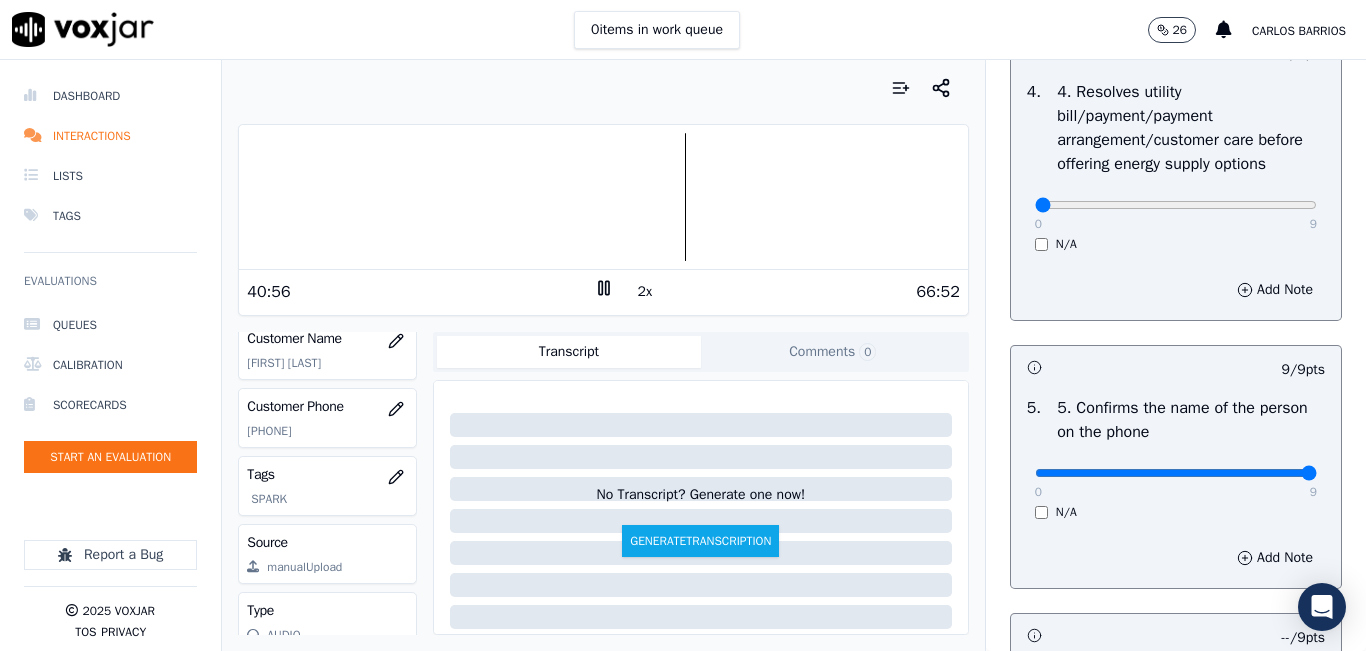 scroll, scrollTop: 948, scrollLeft: 0, axis: vertical 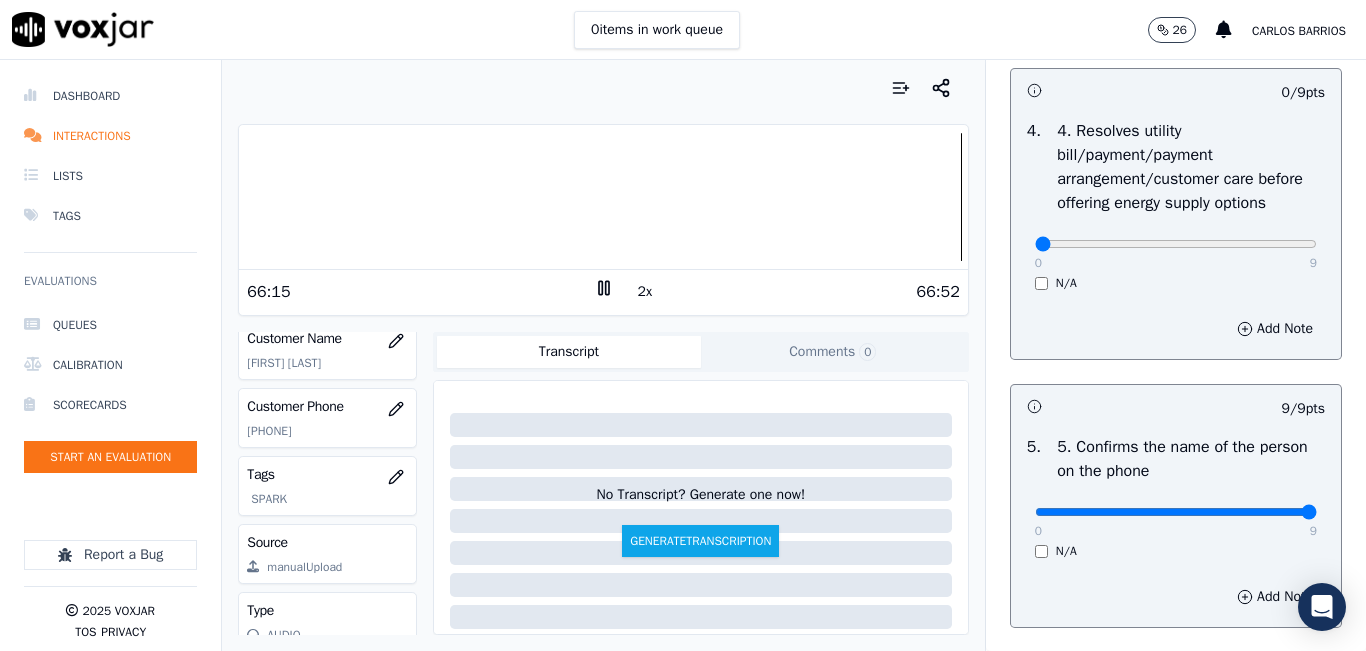 click at bounding box center (603, 197) 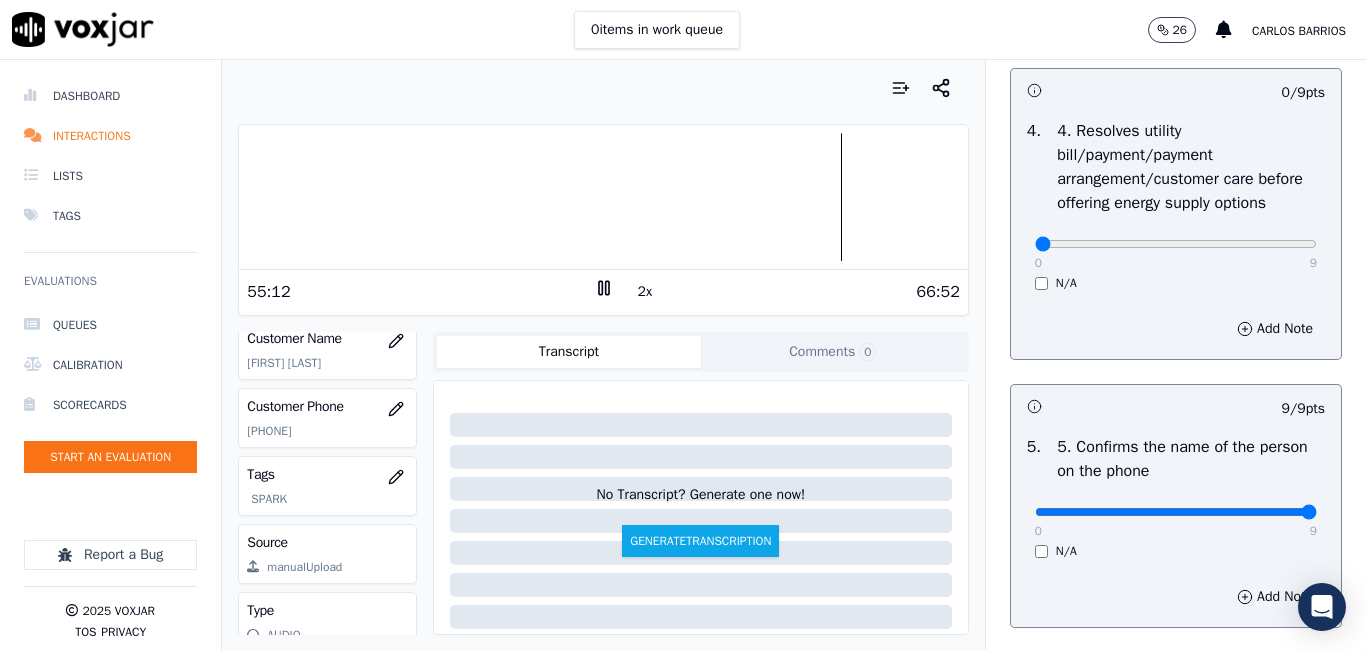 click at bounding box center (603, 197) 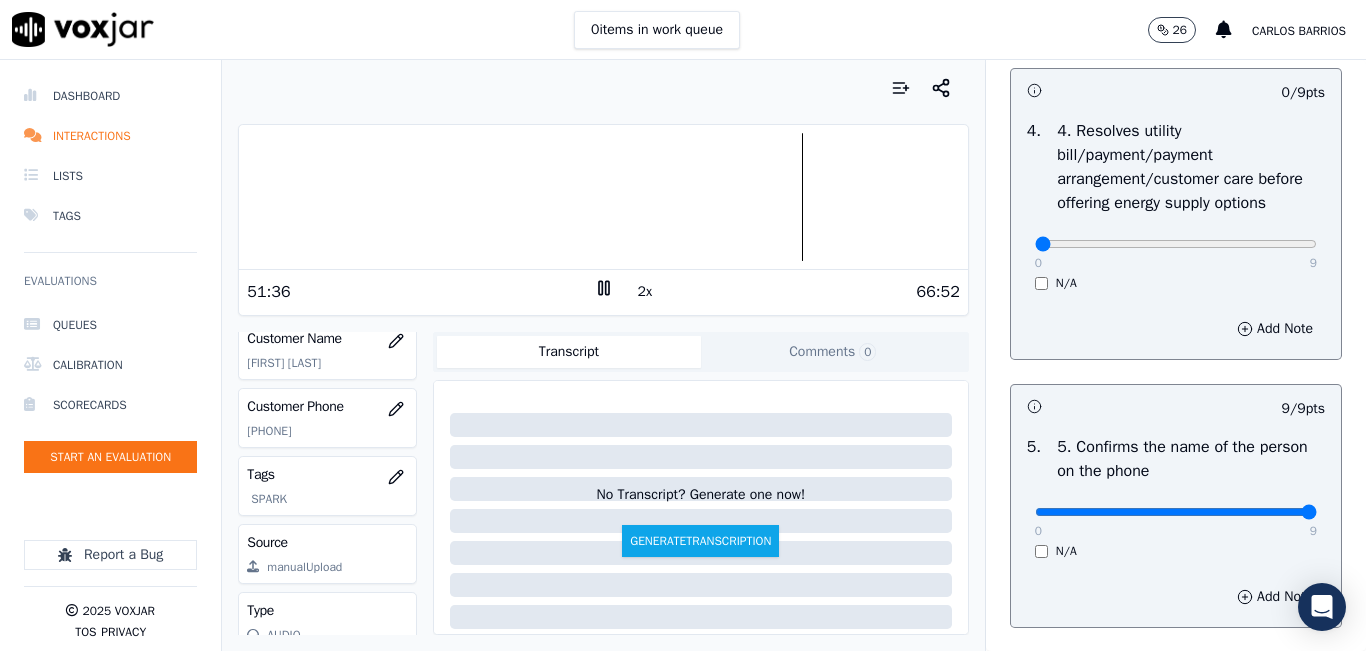 click at bounding box center [603, 197] 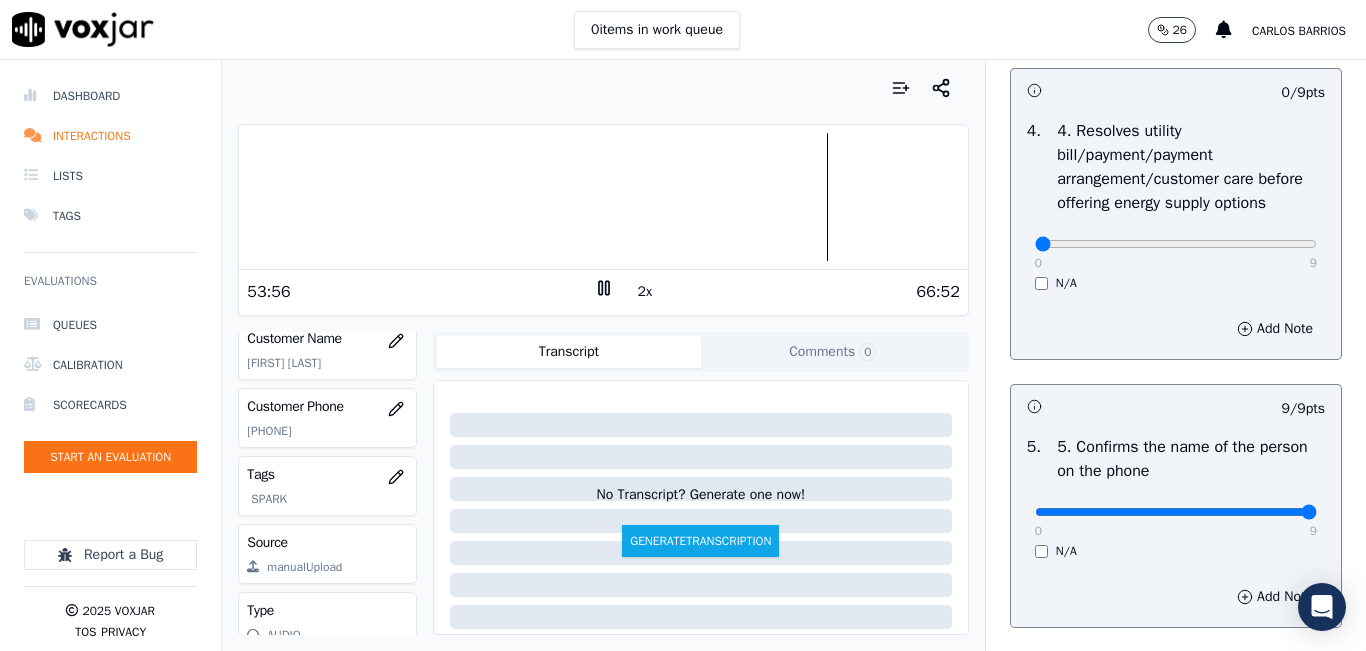 click at bounding box center (603, 197) 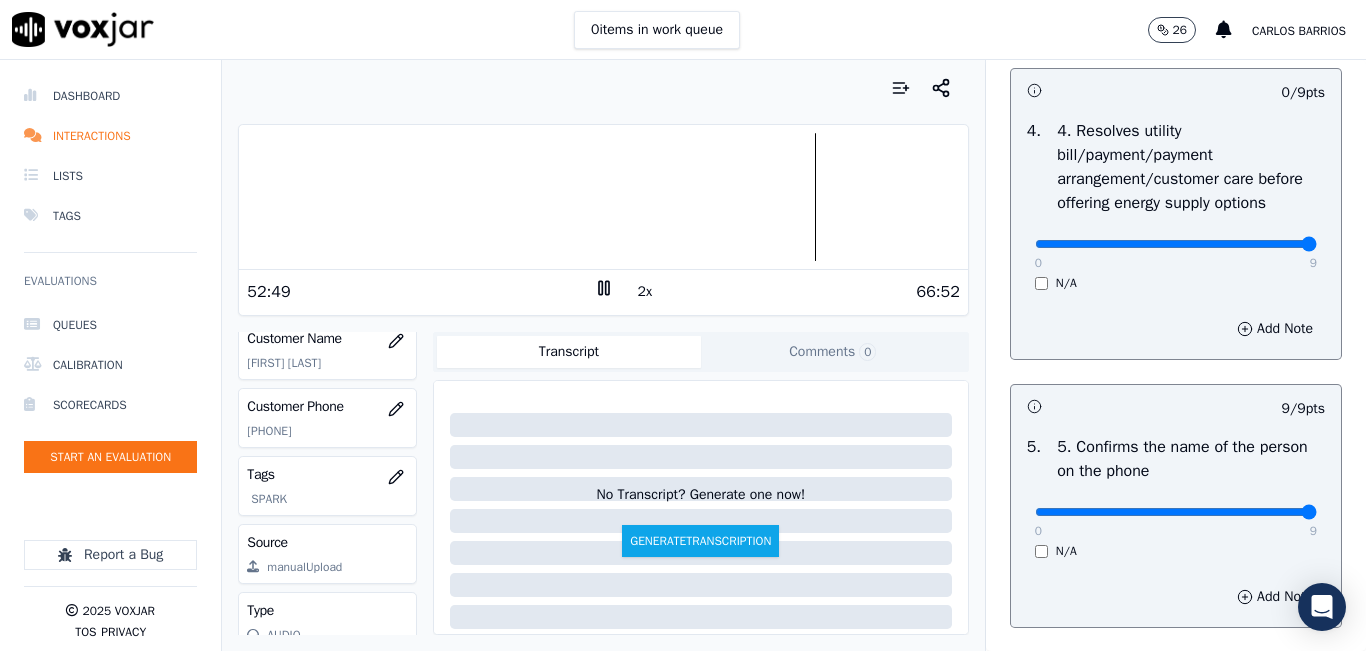 drag, startPoint x: 1230, startPoint y: 305, endPoint x: 1317, endPoint y: 291, distance: 88.11924 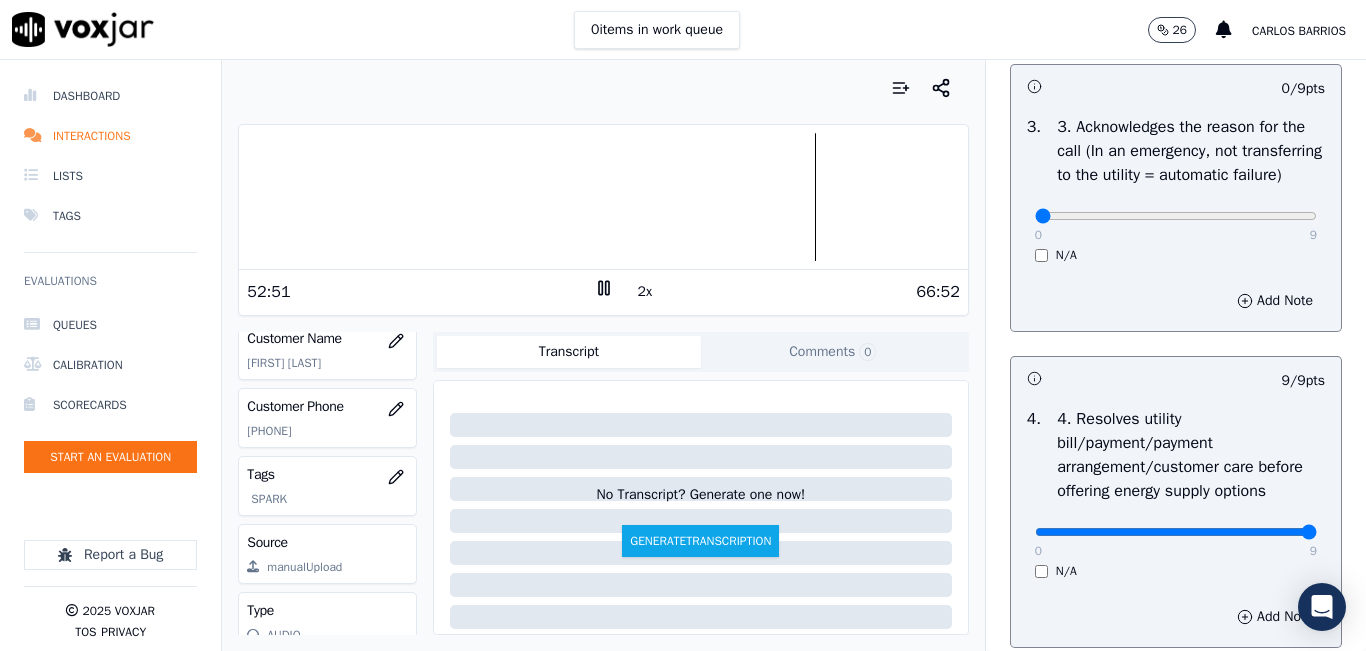 scroll, scrollTop: 648, scrollLeft: 0, axis: vertical 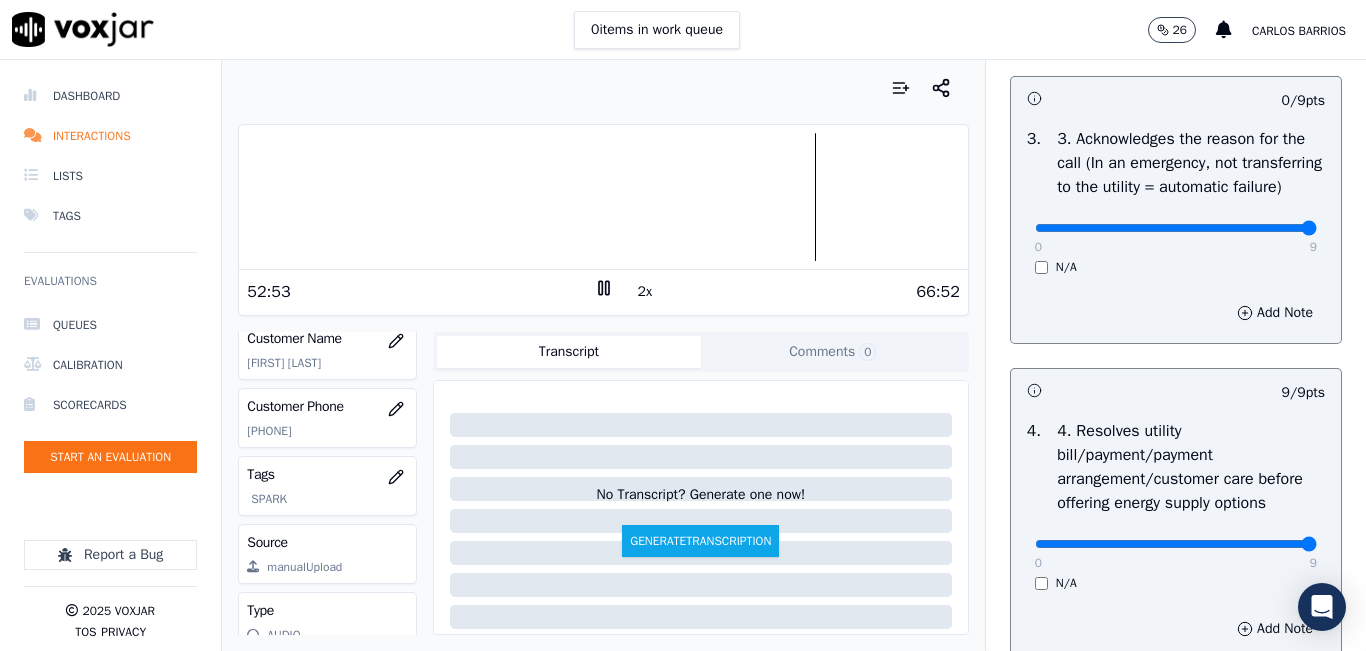 drag, startPoint x: 1243, startPoint y: 271, endPoint x: 1267, endPoint y: 267, distance: 24.33105 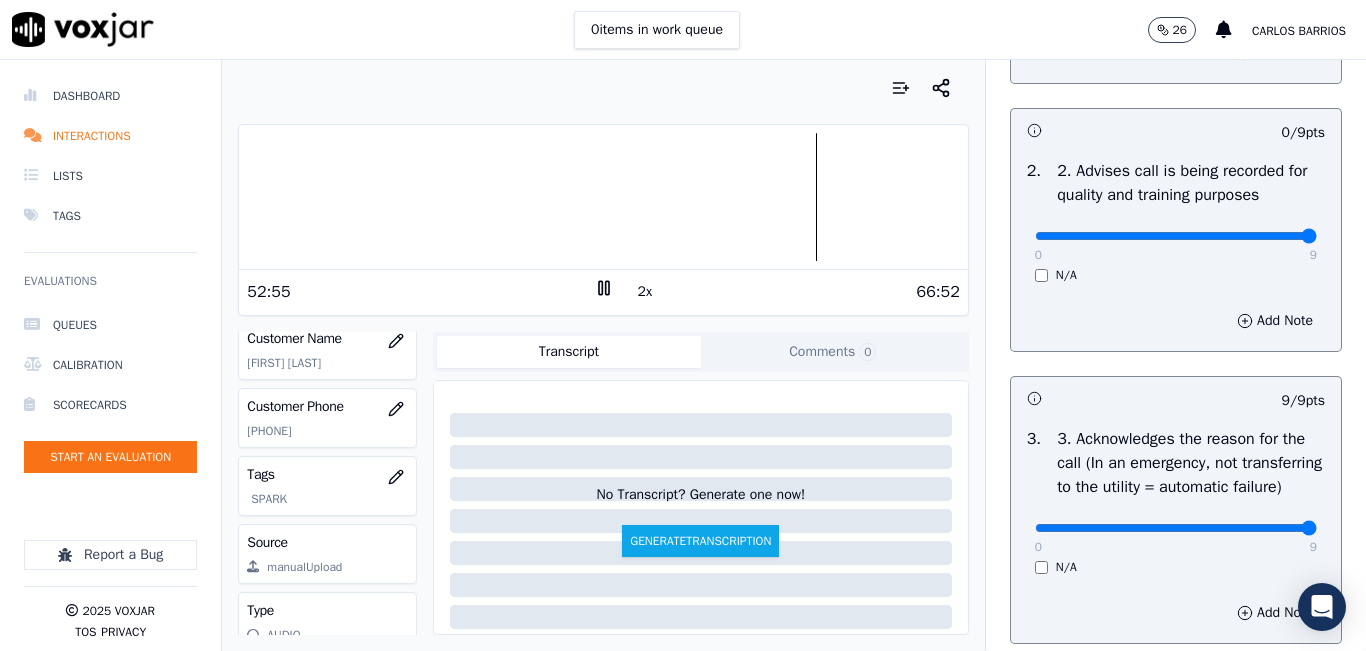 type on "9" 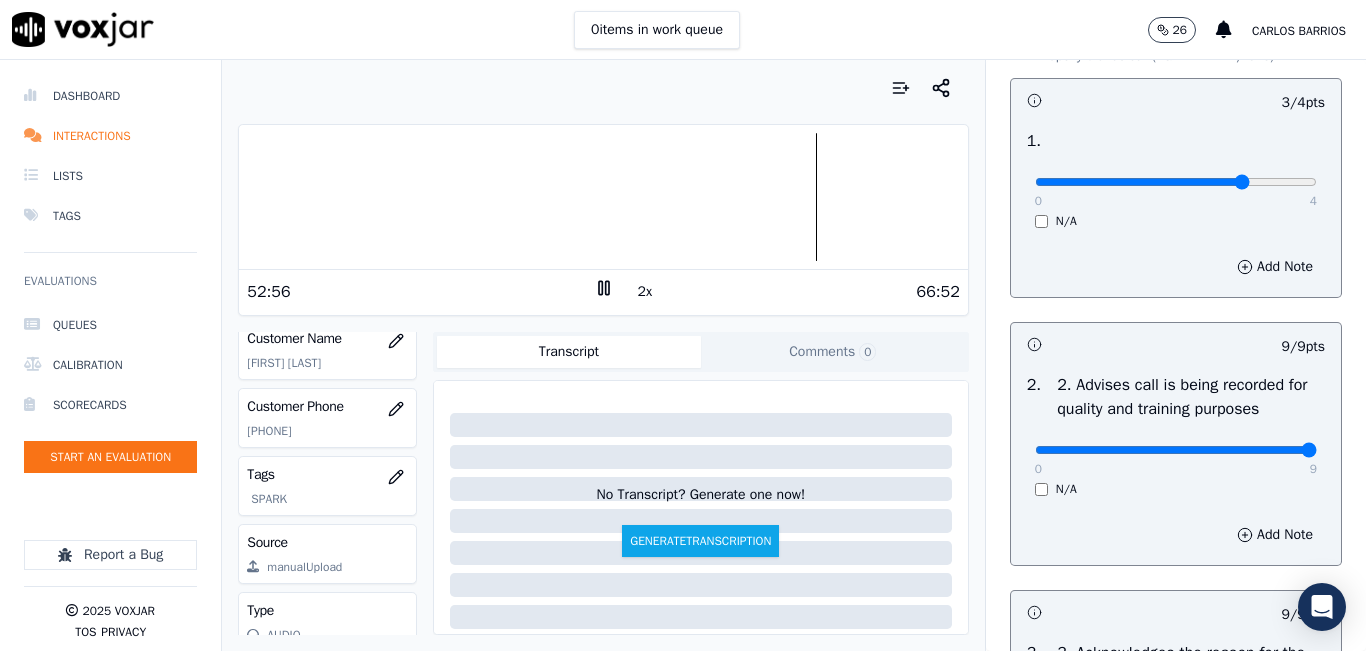 scroll, scrollTop: 48, scrollLeft: 0, axis: vertical 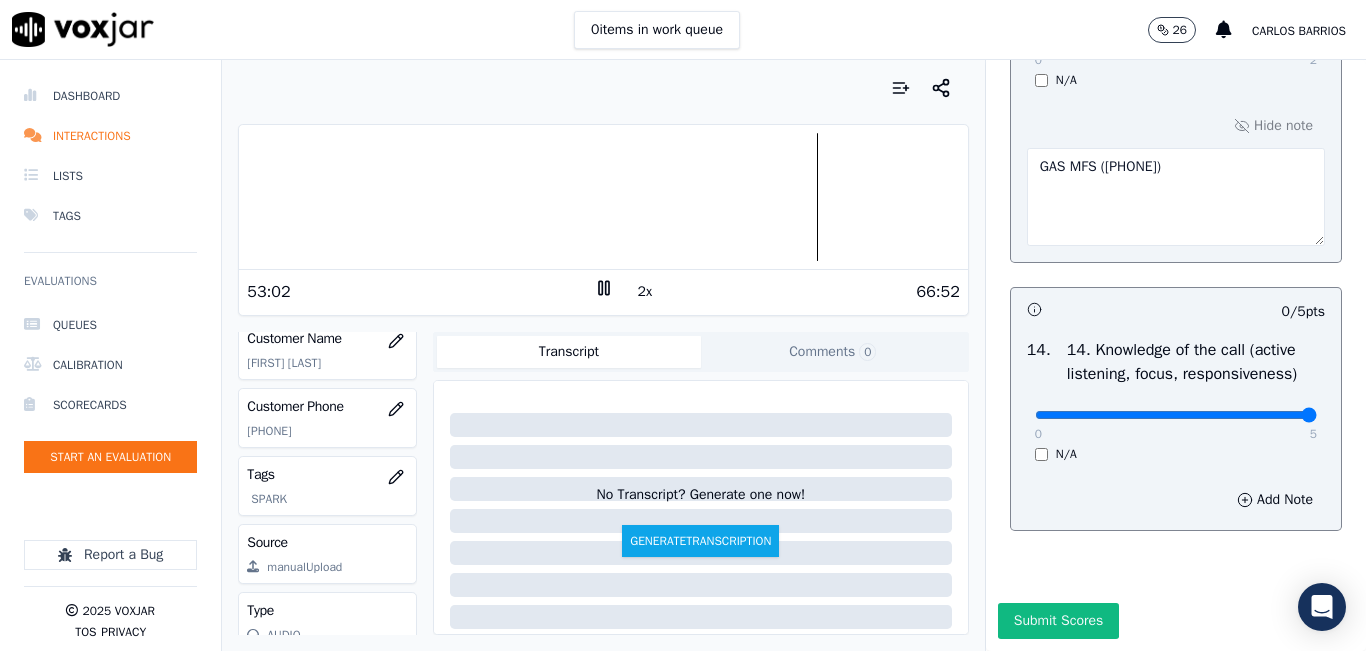 drag, startPoint x: 1249, startPoint y: 363, endPoint x: 1293, endPoint y: 358, distance: 44.28318 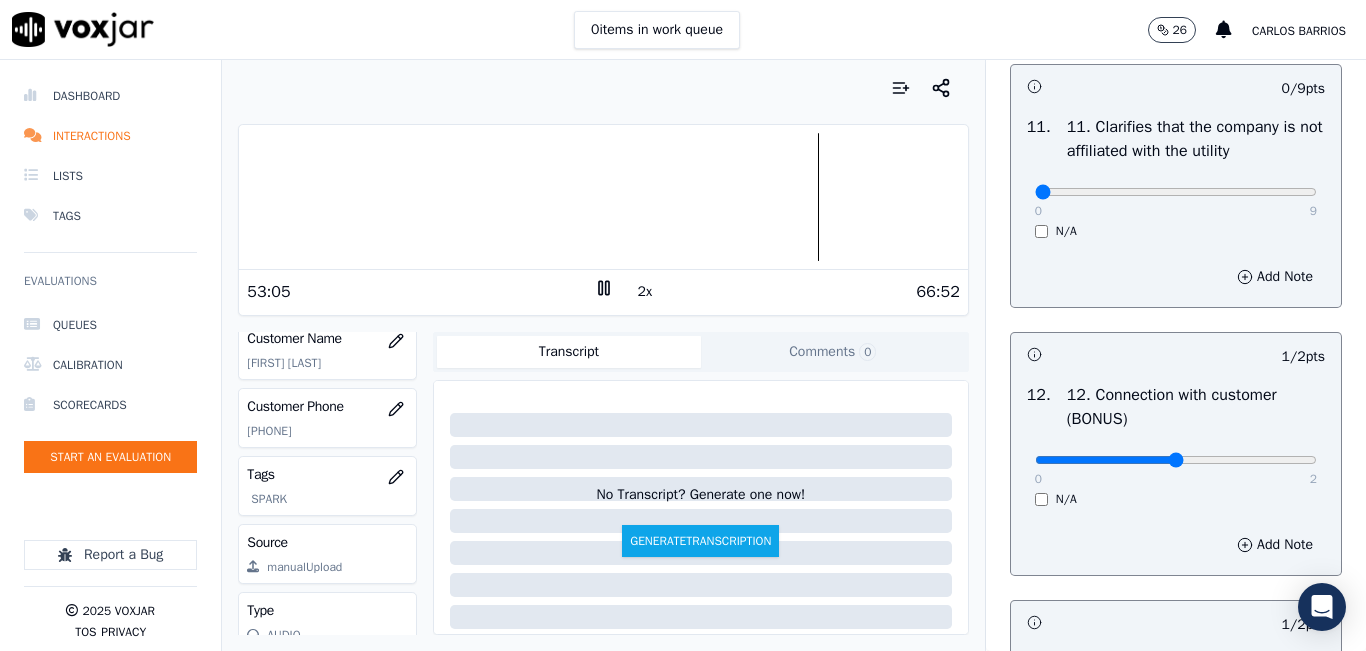 scroll, scrollTop: 2954, scrollLeft: 0, axis: vertical 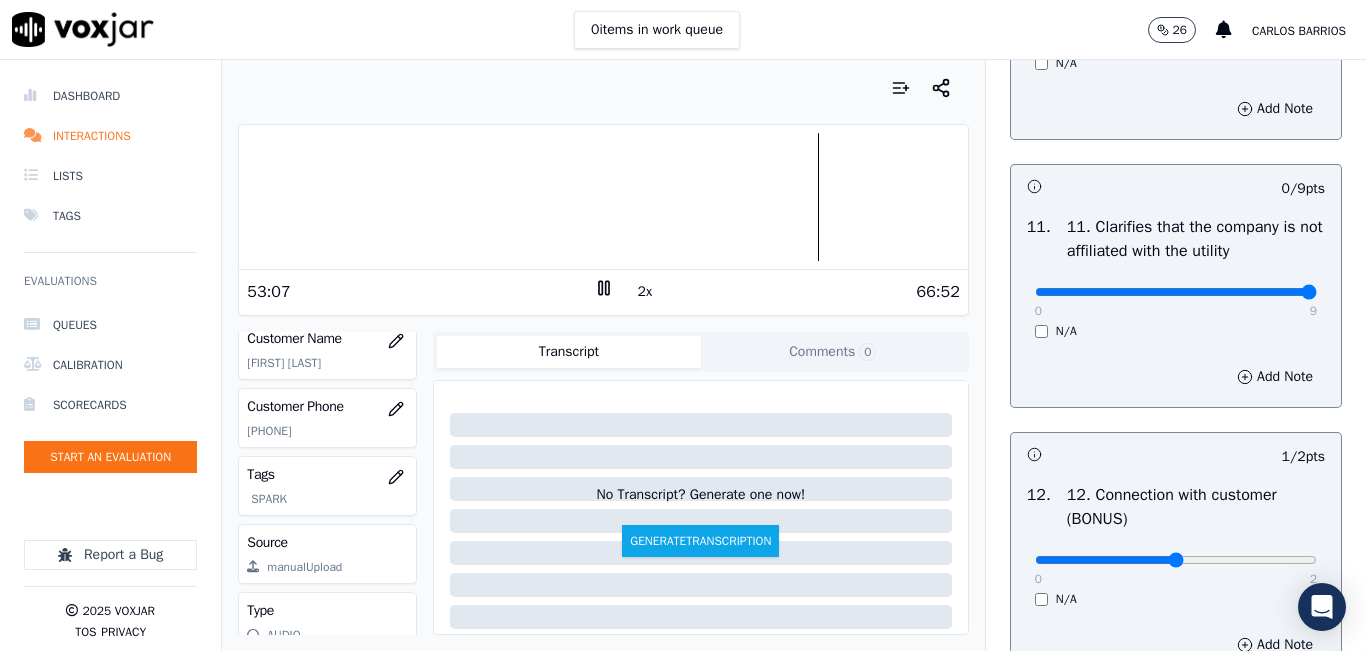drag, startPoint x: 1261, startPoint y: 362, endPoint x: 1277, endPoint y: 351, distance: 19.416489 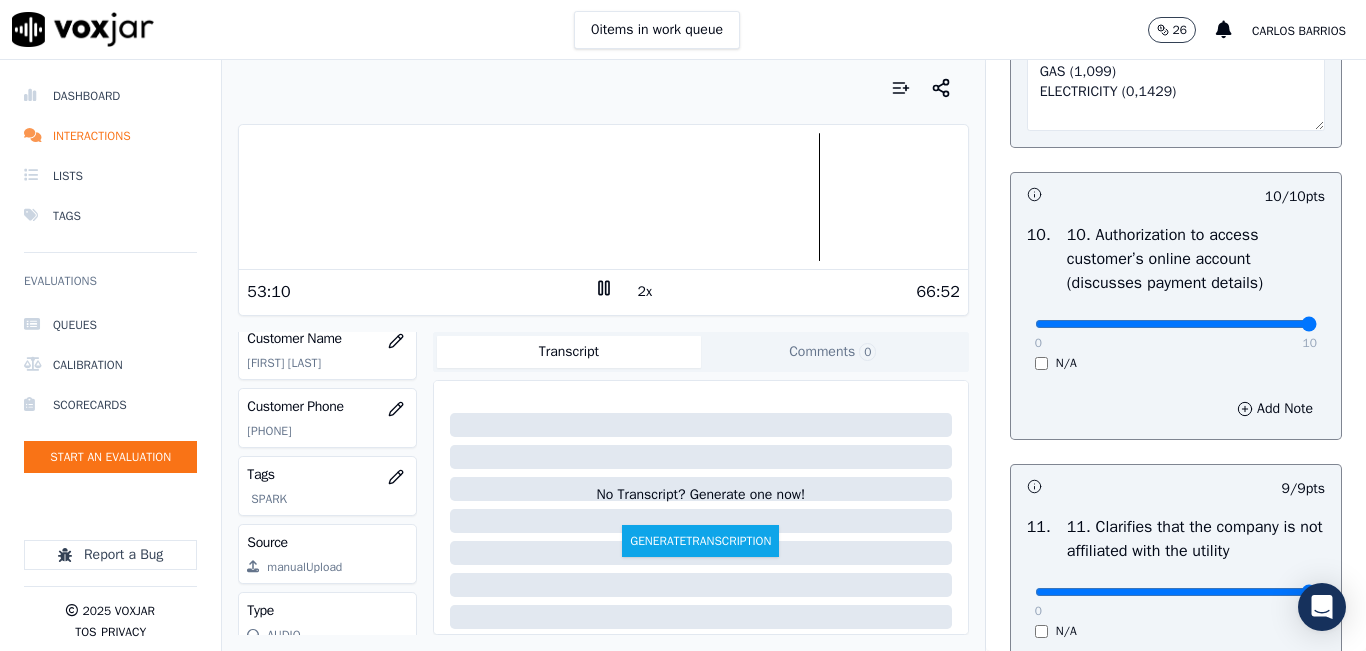 scroll, scrollTop: 3854, scrollLeft: 0, axis: vertical 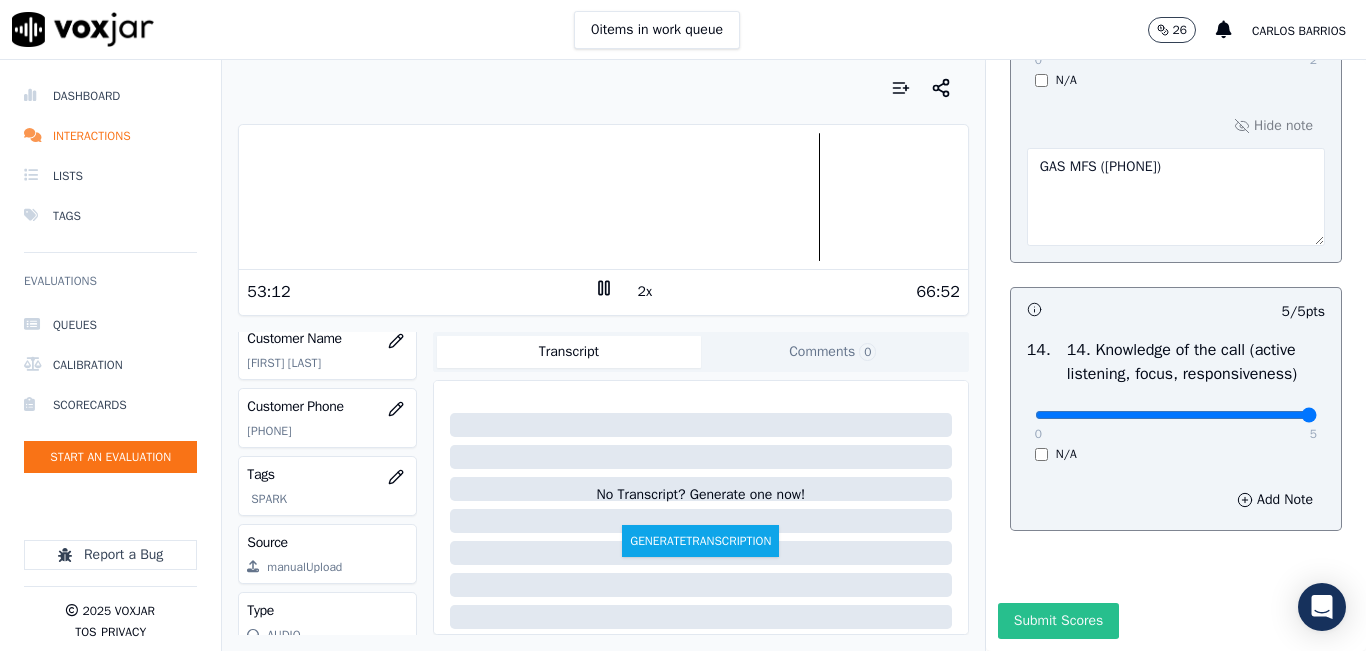 click on "Submit Scores" at bounding box center (1058, 621) 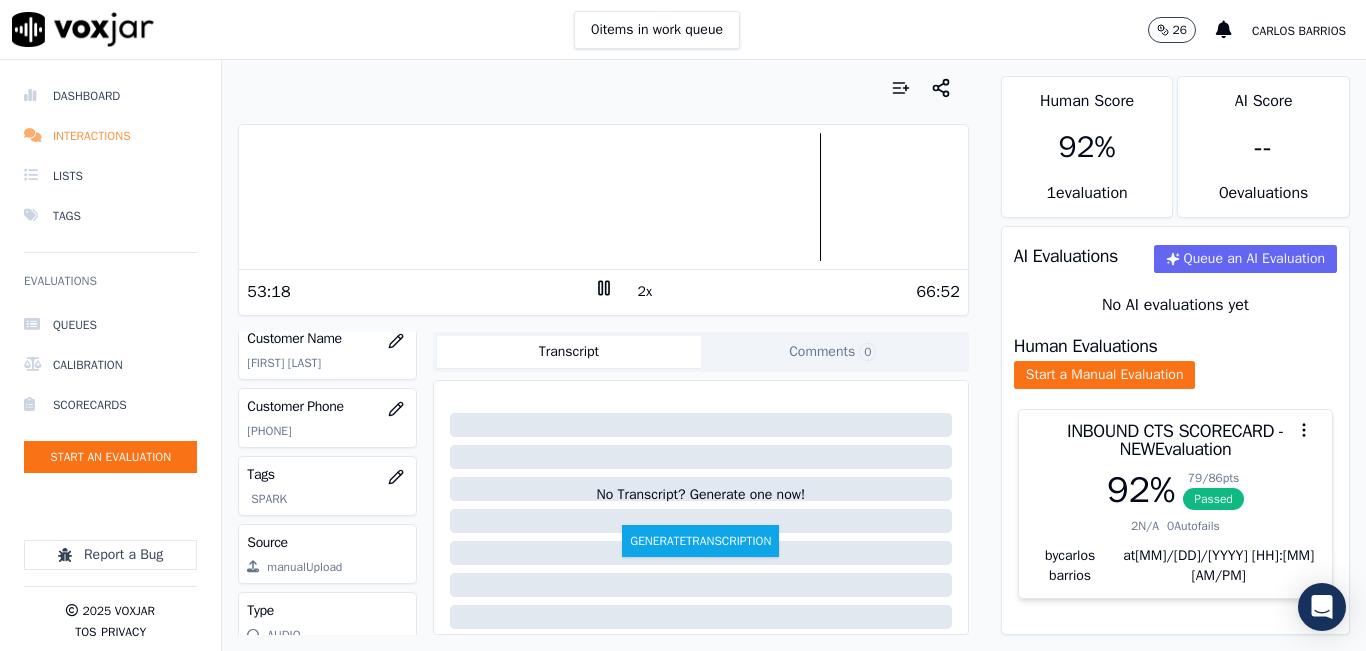 click on "Interactions" at bounding box center [110, 136] 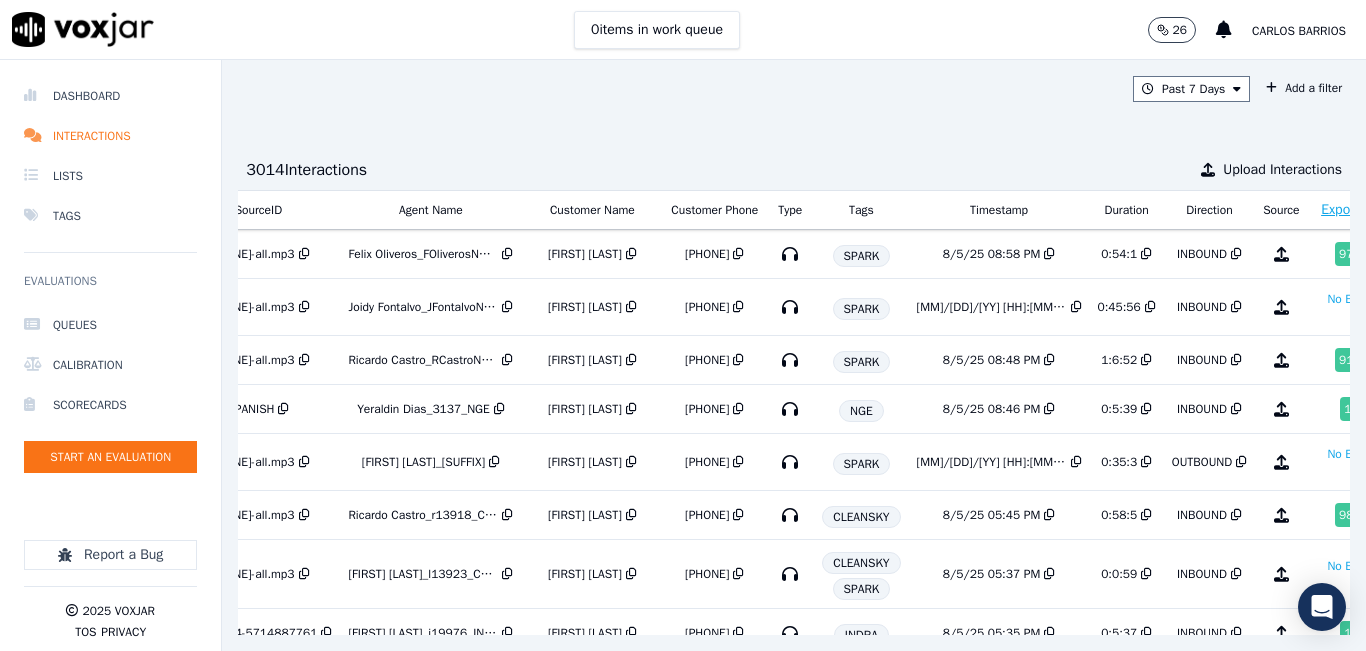 scroll, scrollTop: 0, scrollLeft: 353, axis: horizontal 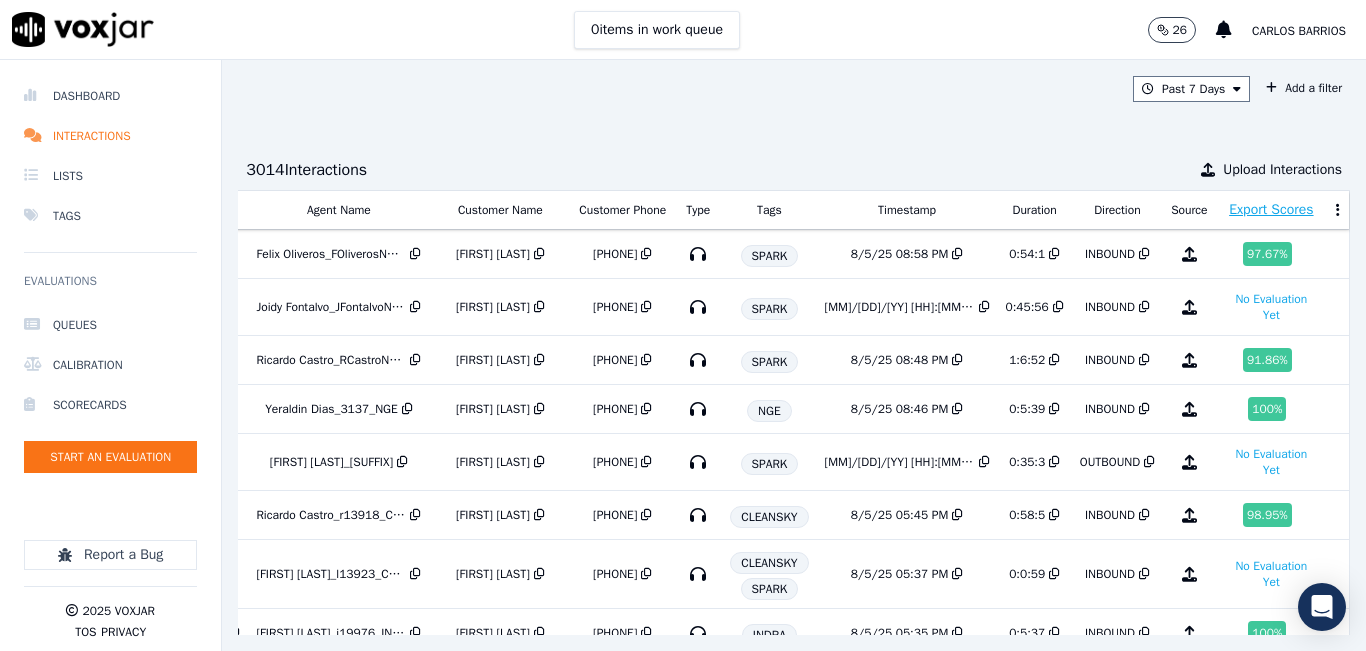 click on "Past 7 Days
Add a filter
3014  Interaction s       Upload Interactions     ID   SourceID   Agent Name   Customer Name   Customer Phone   Type   Tags   Timestamp   Duration   Direction   Source     Export Scores         ce6f77e1-c6b2-49a3-ba5d-b8c8d4396c97     6179810493-all.mp3     [FIRST] [LAST]_FOliverosNWFG_SPARK     [FIRST] [LAST]     [PHONE]       SPARK 8/5/25 08:58 PM     0:54:1     INBOUND           97.67 %
52a51336-9883-4f6c-b66d-7a2cf47d1029     3054791212-all.mp3     [FIRST] [LAST]_JFontalvoNWFG_SPARK     [FIRST] [LAST]     [PHONE]       SPARK 8/5/25 08:52 PM     0:45:56     INBOUND         No Evaluation Yet     70bd3947-f809-42fe-b3e1-7f86f264ef0c     4138968512-all.mp3     [FIRST] [LAST]_RCastroNWFG     [FIRST] [LAST]     [PHONE]       SPARK 8/5/25 08:48 PM     1:6:52     INBOUND           91.86 %
b0d09310-5d27-4909-8727-7e7e4c48c88b     SPANISH     [FIRST] [LAST]_3137_NGE      [FIRST] [LAST]     [PHONE]       NGE 8/5/25 08:46 PM" at bounding box center [794, 355] 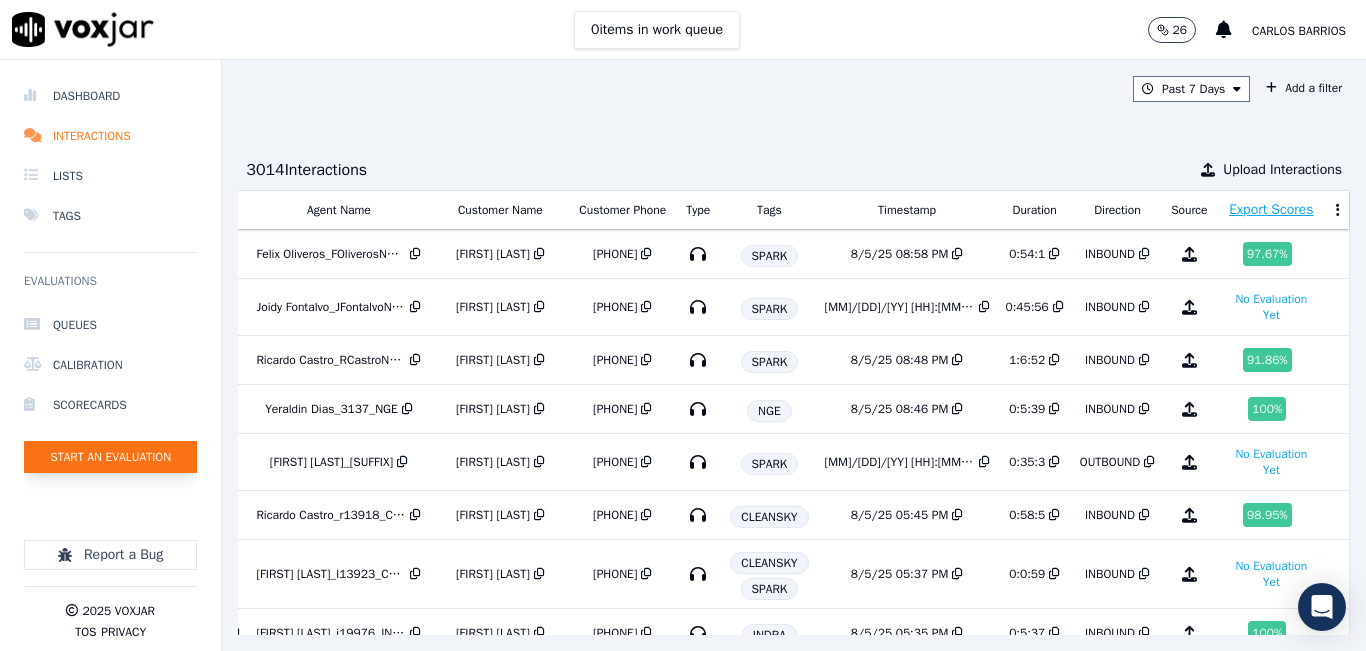 click on "Start an Evaluation" 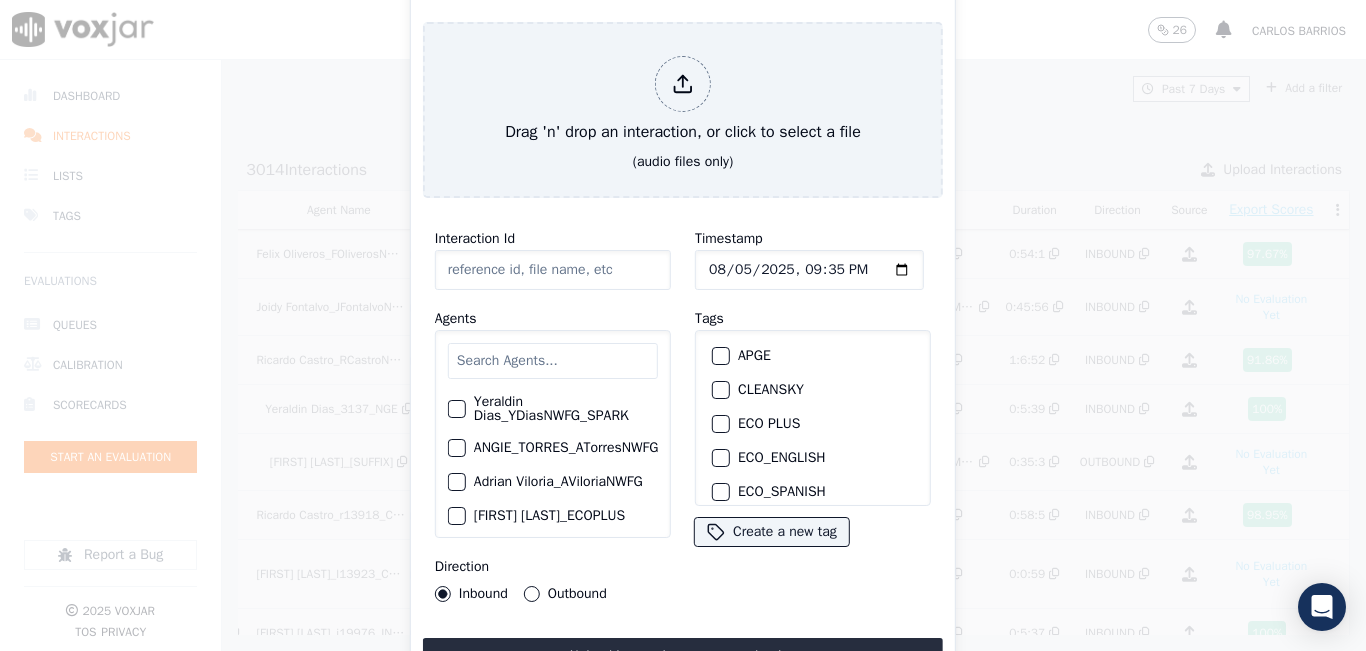click at bounding box center [553, 361] 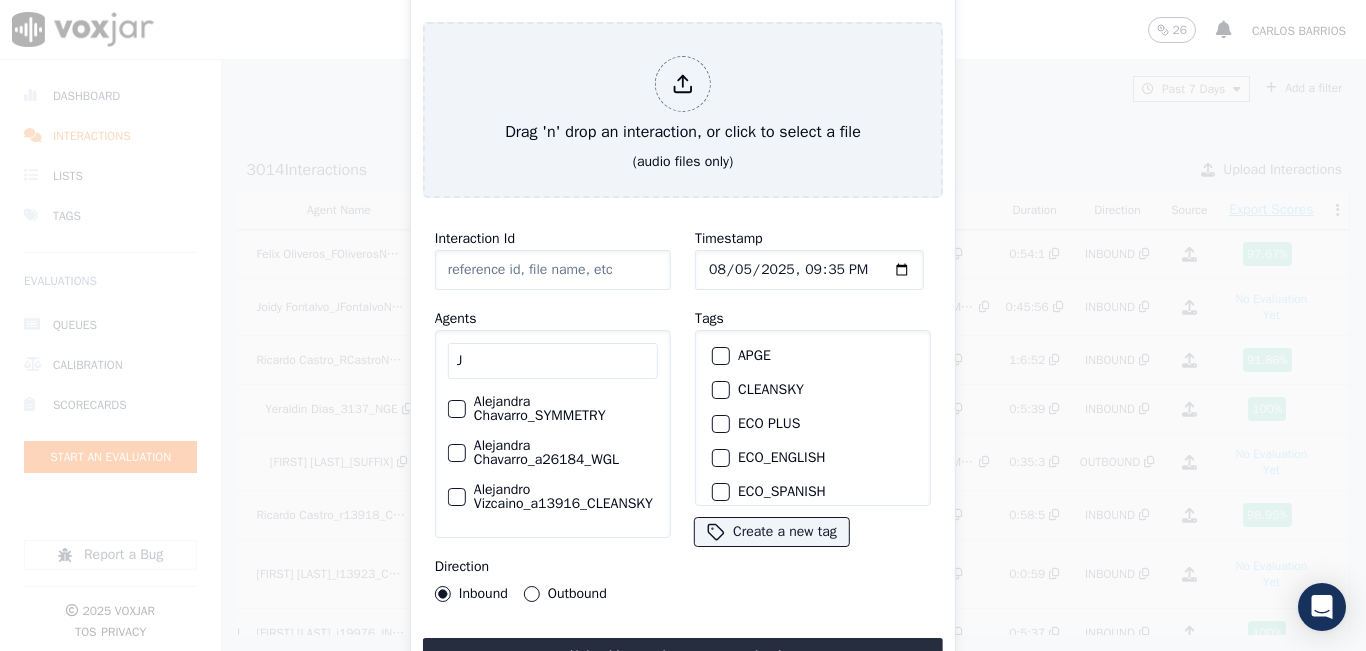 click on "Interaction Id       Agents   J     [FIRST] [LAST]_SYMMETRY     [FIRST] [LAST]_a26184_WGL     [FIRST] [LAST]_a13916_CLEANSKY     [FIRST] [LAST]­_NW2906_CLEANSKY     [FIRST] [LAST]_c28177_CLEANSKY     [FIRST]_[LAST]_j28675_CLEANSKY     [FIRST] [LAST]_NWFG7136_RUSHMORE     [FIRST] [LAST]_ECOPLUS     [FIRST] [LAST]_j27835_CLEANSKY     [FIRST] [LAST]_j27858_INDRA     [FIRST] [LAST]_SYMMETRY     [FIRST] [LAST]_j27835_NGE     [FIRST] [LAST]_JFontalvoNWFG     [FIRST] [LAST]_JFontalvoNWFG_SPARK     [FIRST] [LAST]_fuse1001_NGE     [FIRST] [LAST]_j19980_INDRA     [FIRST] [LAST]_JMozoNWFG_SPARK     [FIRST] [LAST]_INDRA     [FIRST] [LAST]_JSilvaNWFG_SPARK     [FIRST] [LAST]_SYMMETRY     [FIRST] [LAST]_WANN1194_NGE     [FIRST] [LAST]_j28093_CLEANSKY     [FIRST] [LAST]_JHenaoNWFG_SPARK     [FIRST] [LAST]_JMolinaNWFG_SPARK     [FIRST] [LAST]_j28484_CLEANSKY     [FIRST] [LAST]_Fuse3200_NGE         [FIRST] [LAST]_POLARIS     [FIRST] [LAST]_SYMMETRY     [FIRST] [LAST]_j25800_CLEANSKY     [FIRST] [LAST]_j25962_INDRA" at bounding box center (553, 414) 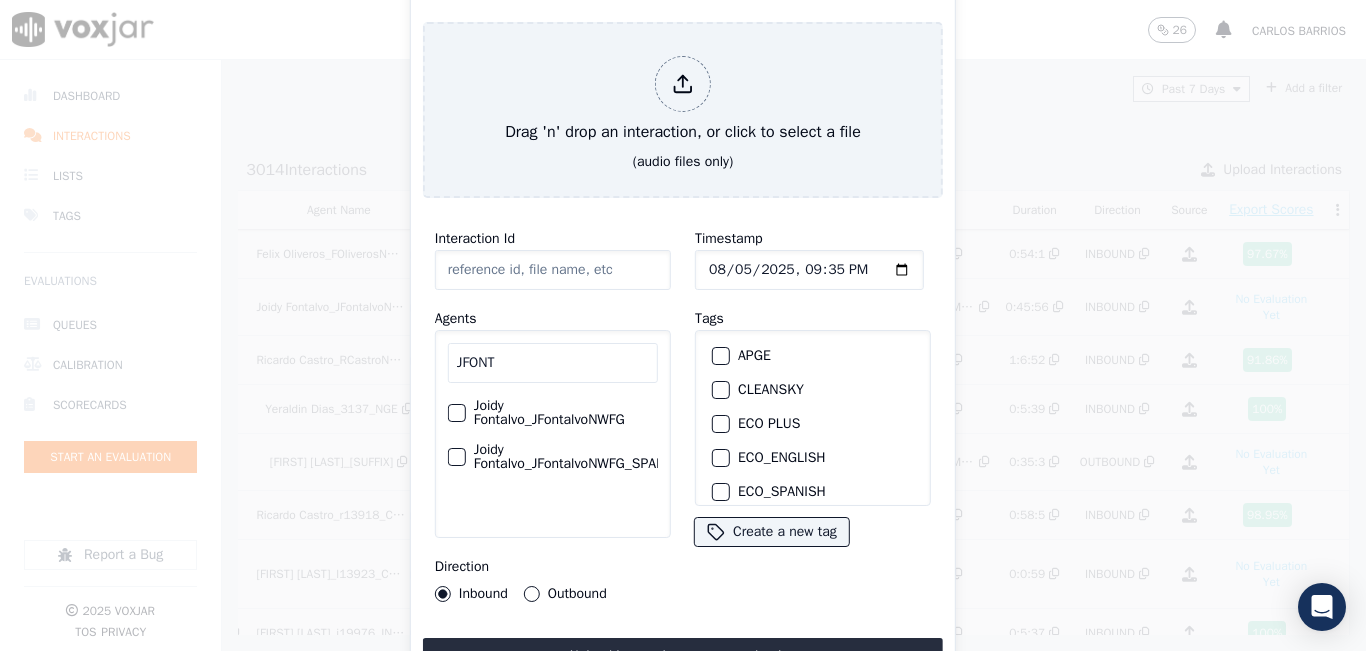 type on "JFONT" 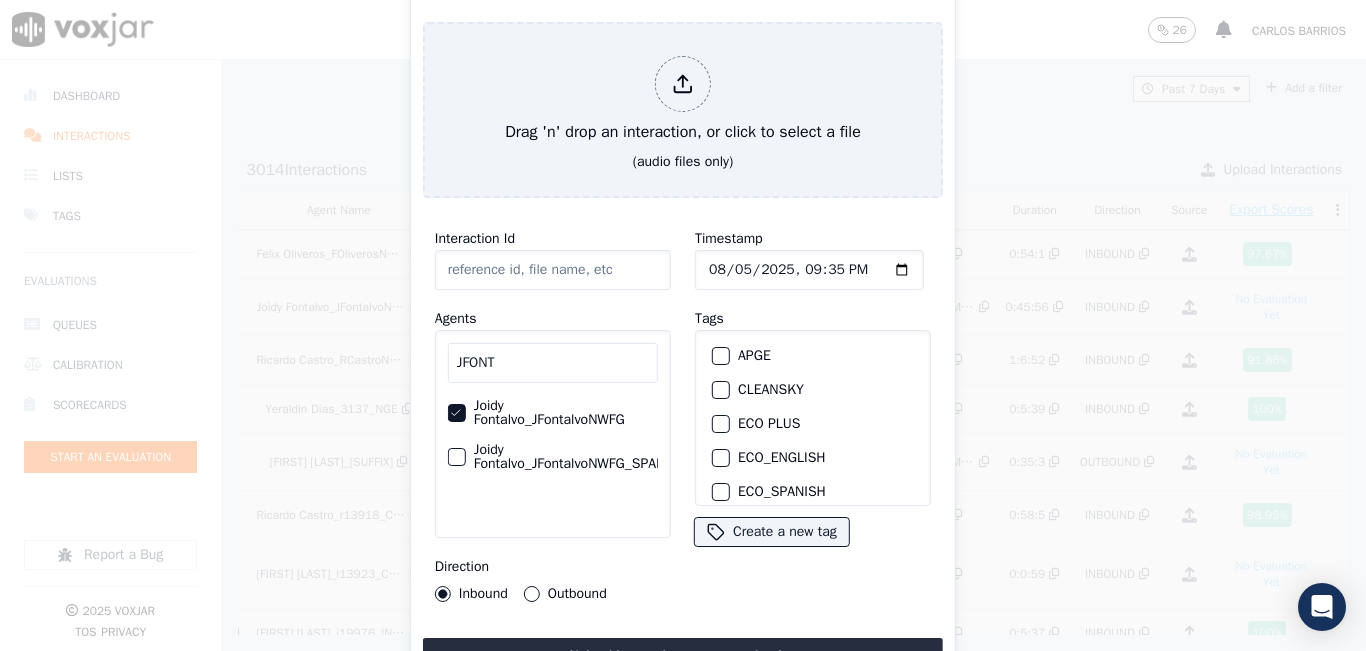 click on "Outbound" at bounding box center (532, 594) 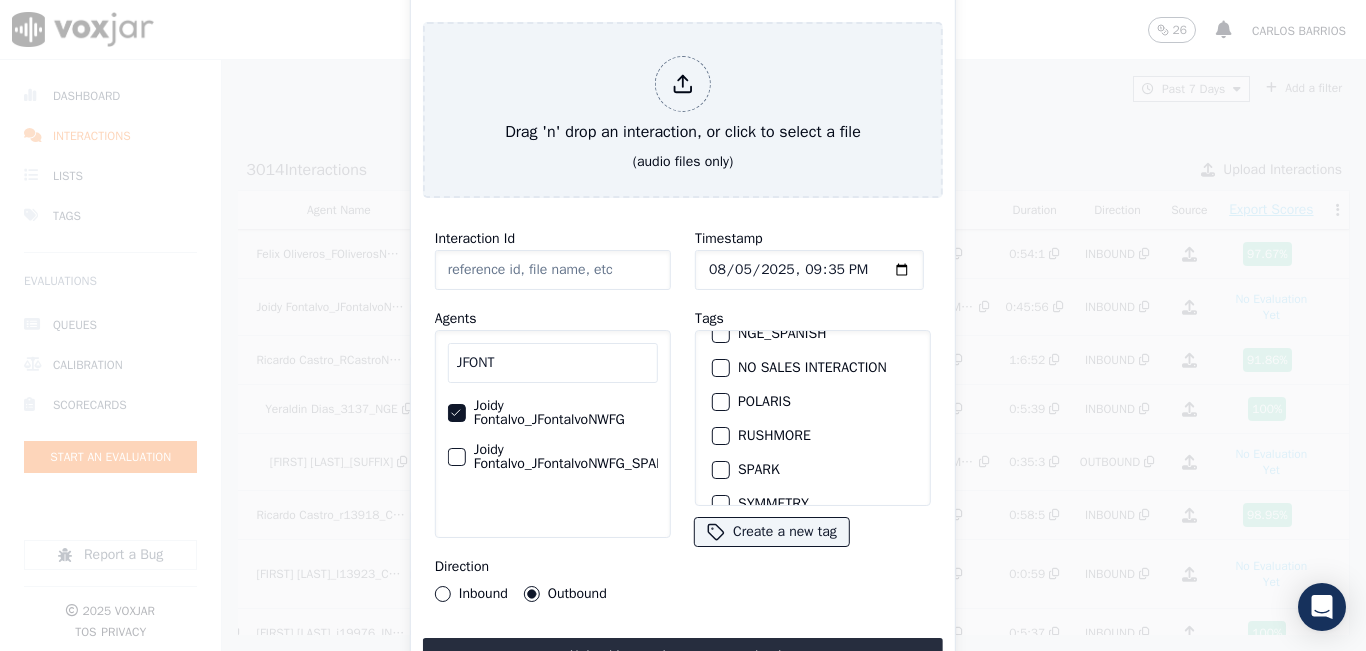 scroll, scrollTop: 400, scrollLeft: 0, axis: vertical 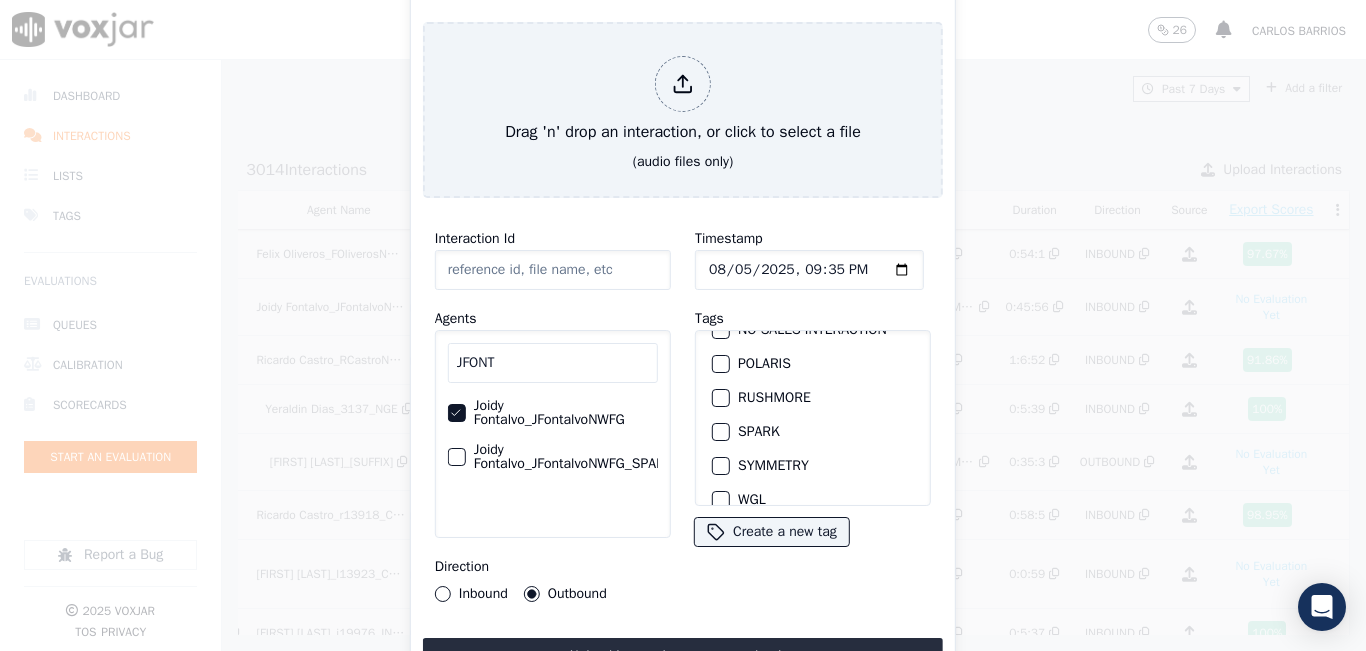 click at bounding box center (720, 432) 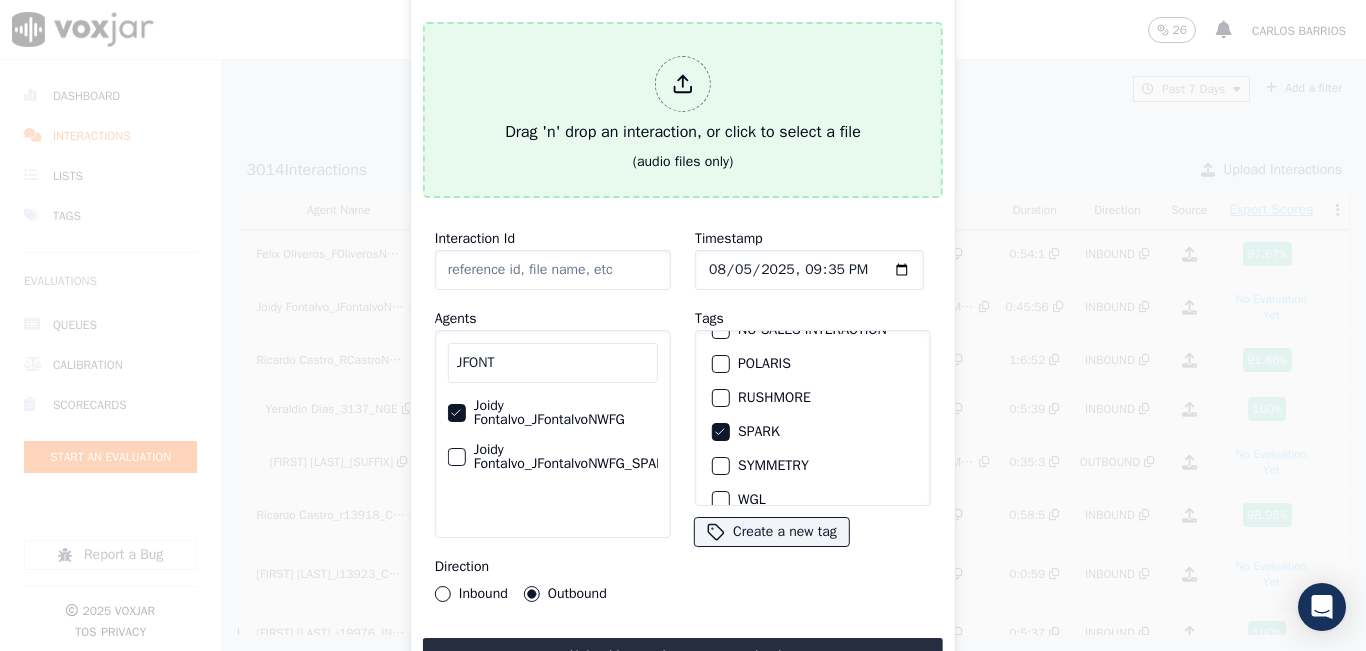 click on "Drag 'n' drop an interaction, or click to select a file   (audio files only)" at bounding box center (683, 110) 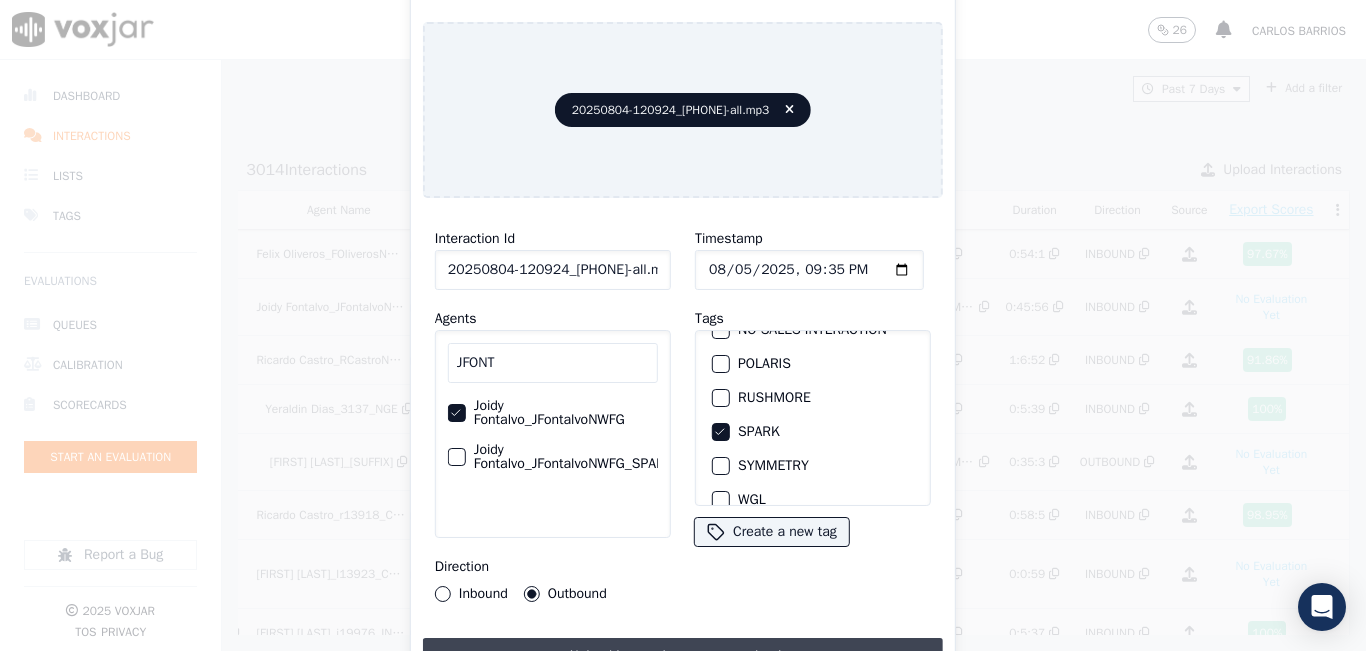 click on "Upload interaction to start evaluation" at bounding box center [683, 656] 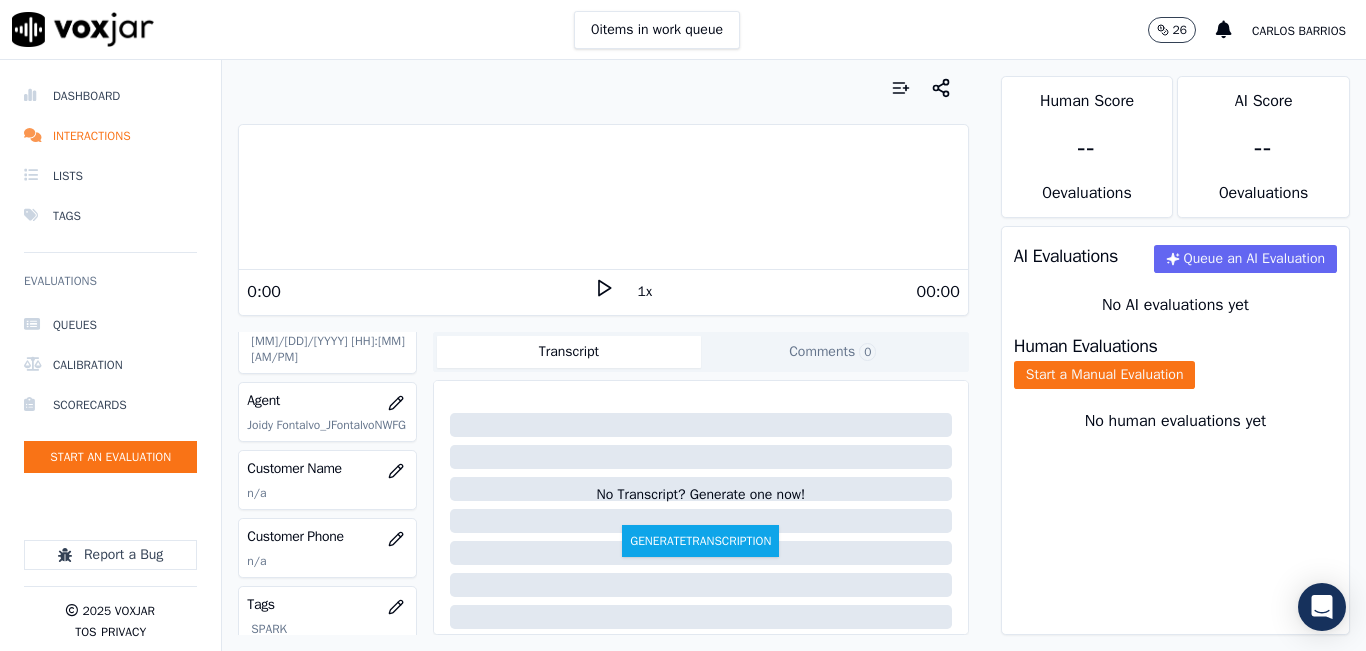 scroll, scrollTop: 200, scrollLeft: 0, axis: vertical 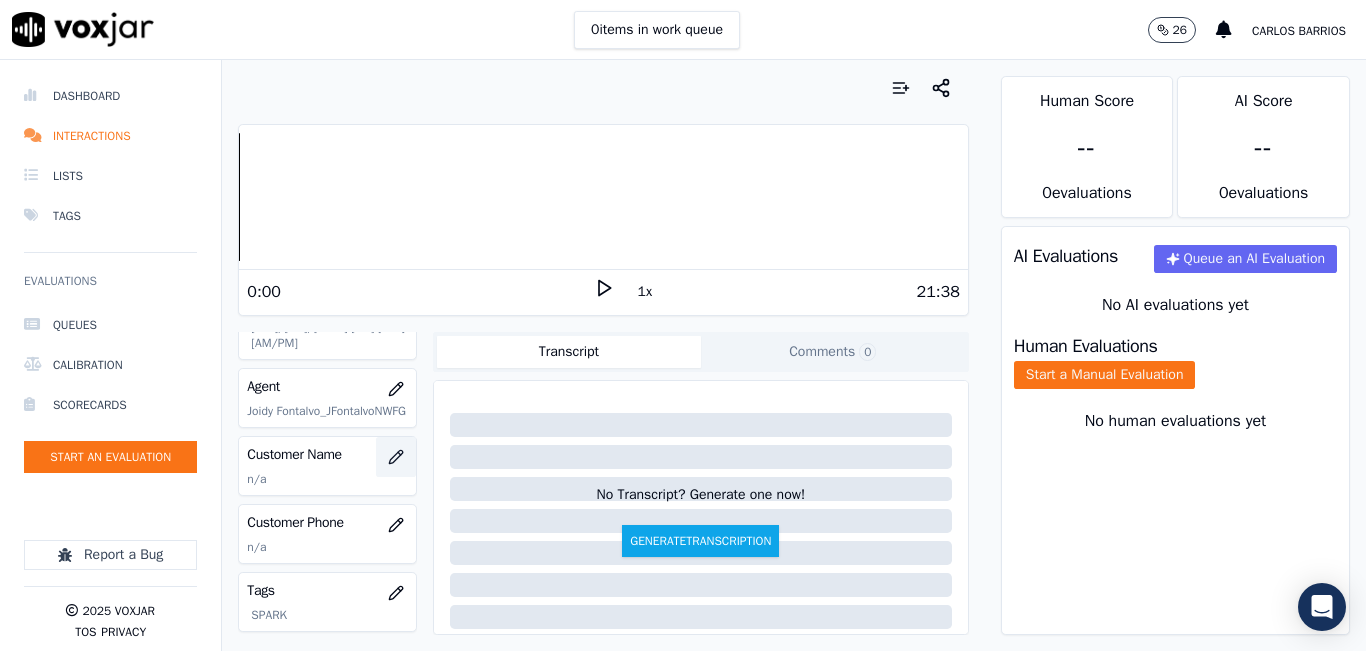 click 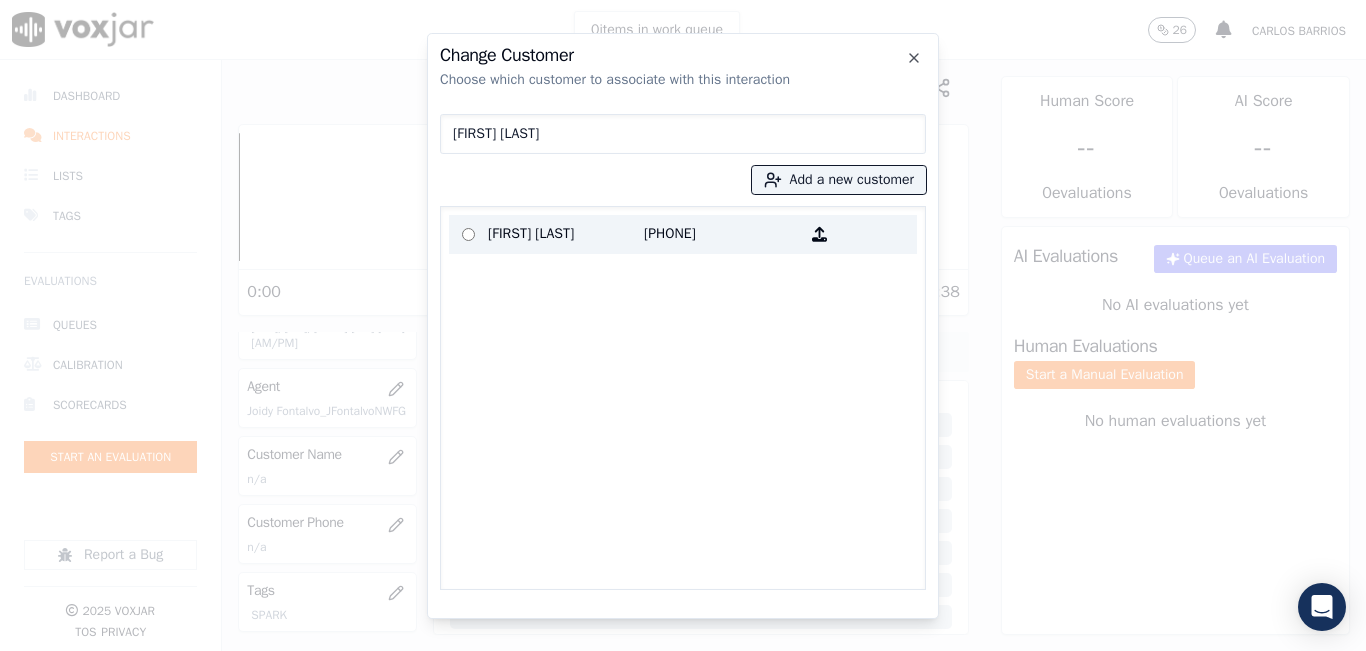 type on "[FIRST] [LAST]" 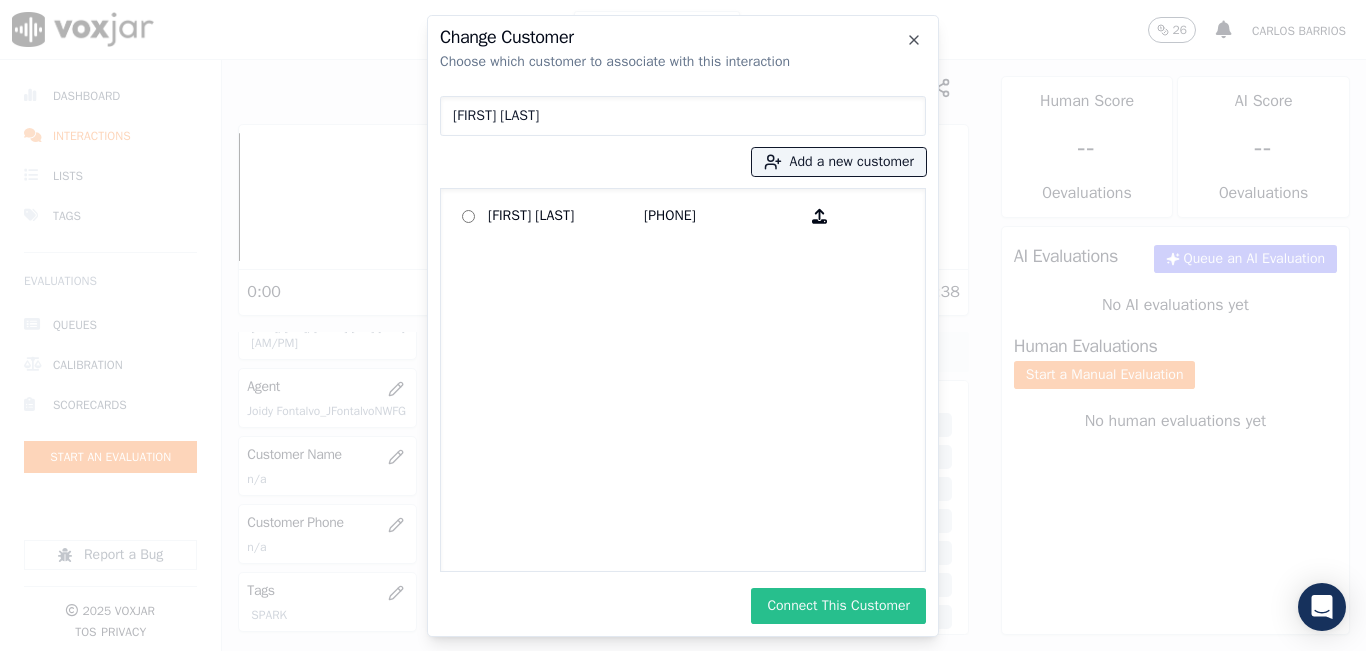 click on "Connect This Customer" at bounding box center (838, 606) 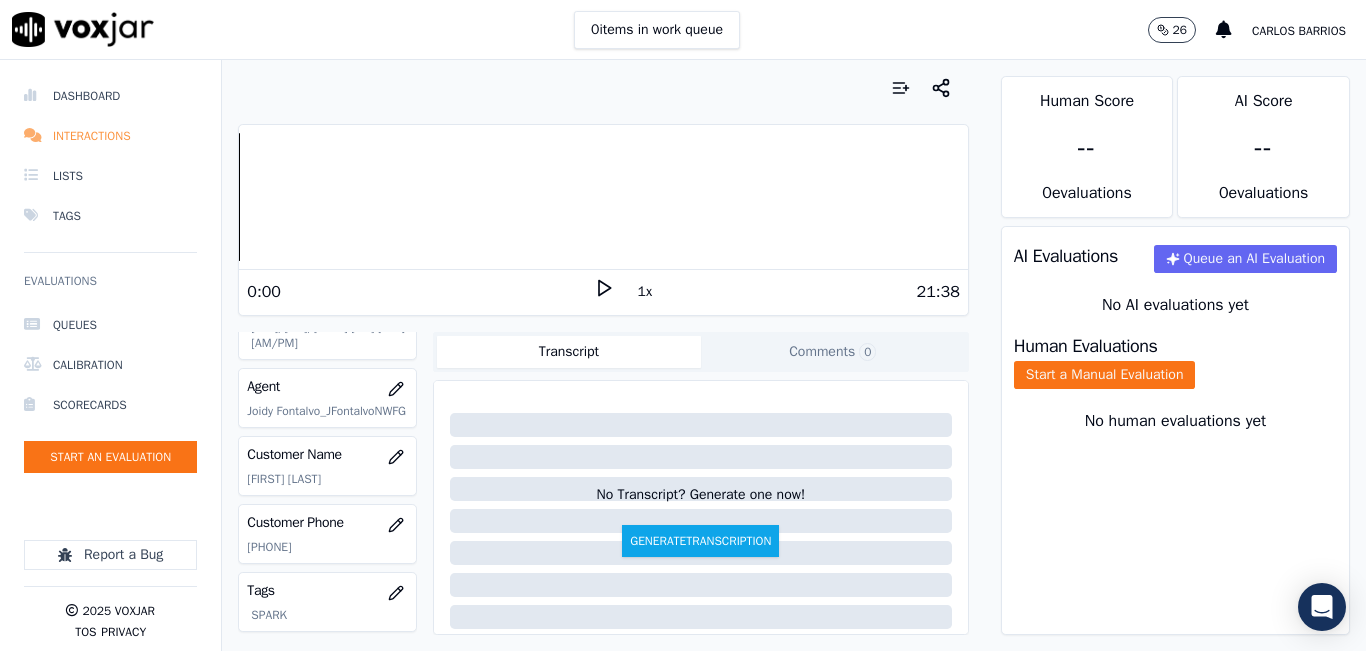 click on "Interactions" at bounding box center [110, 136] 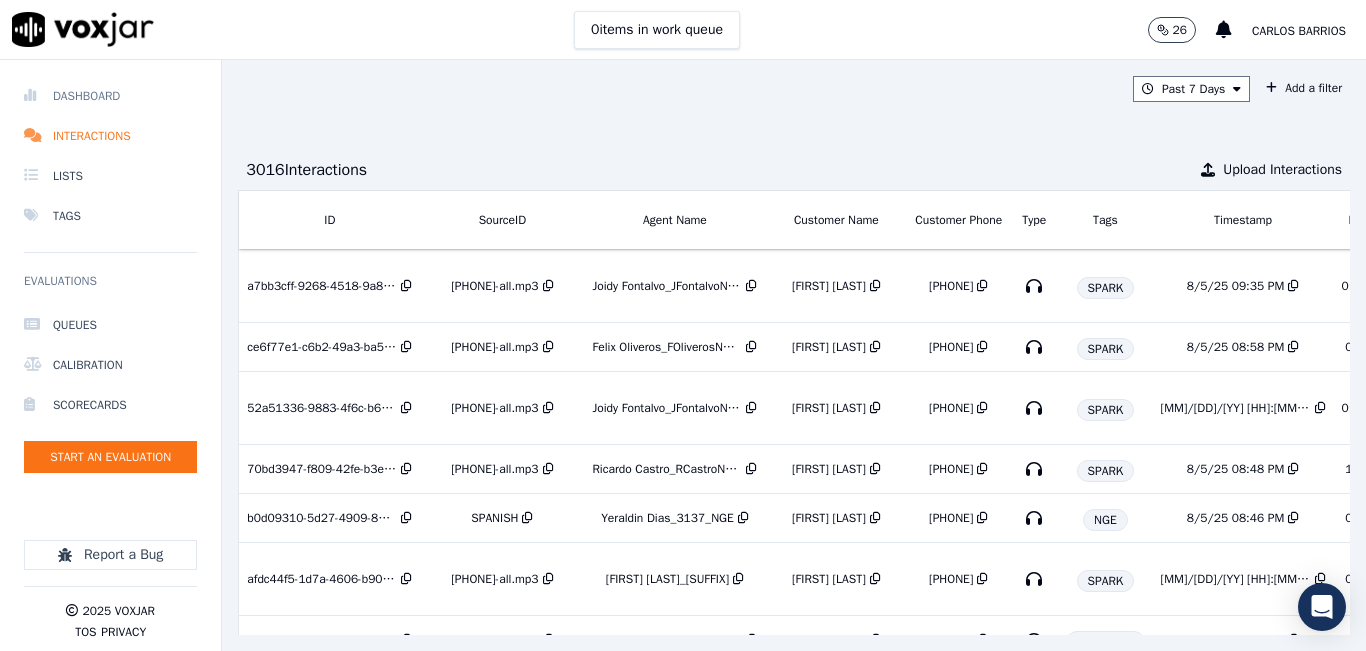 click on "Dashboard" at bounding box center (110, 96) 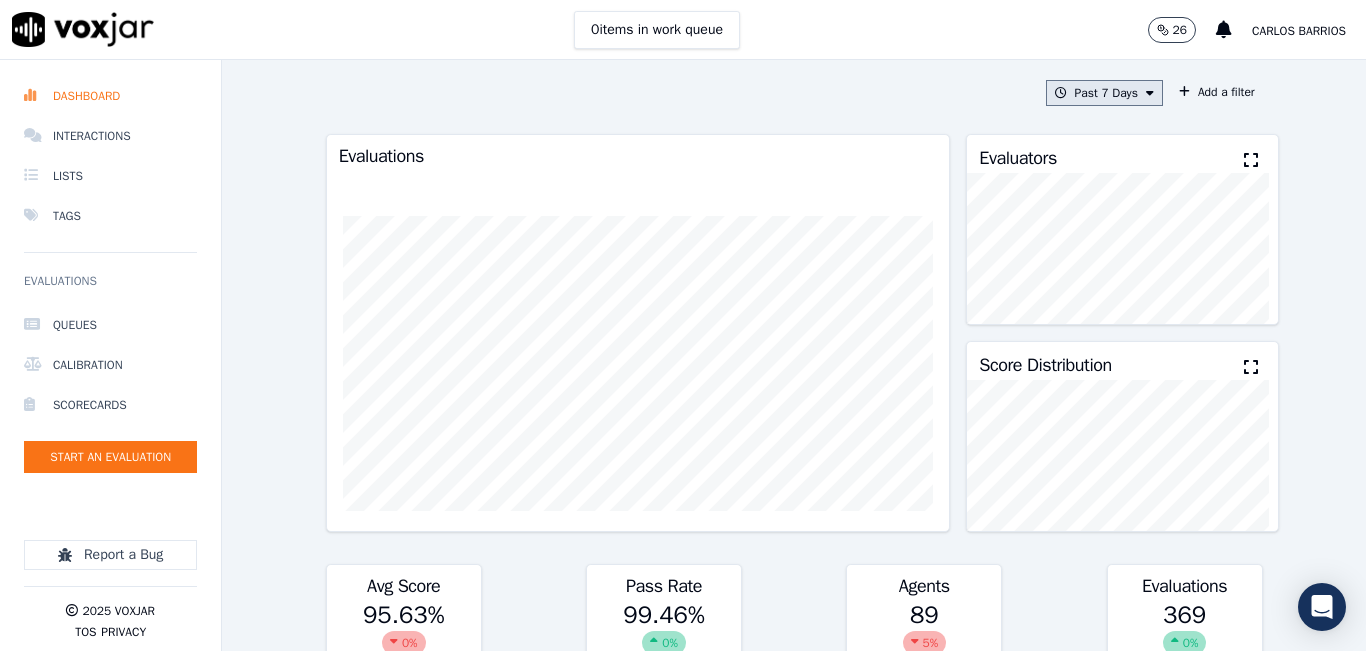 drag, startPoint x: 1078, startPoint y: 106, endPoint x: 1069, endPoint y: 95, distance: 14.21267 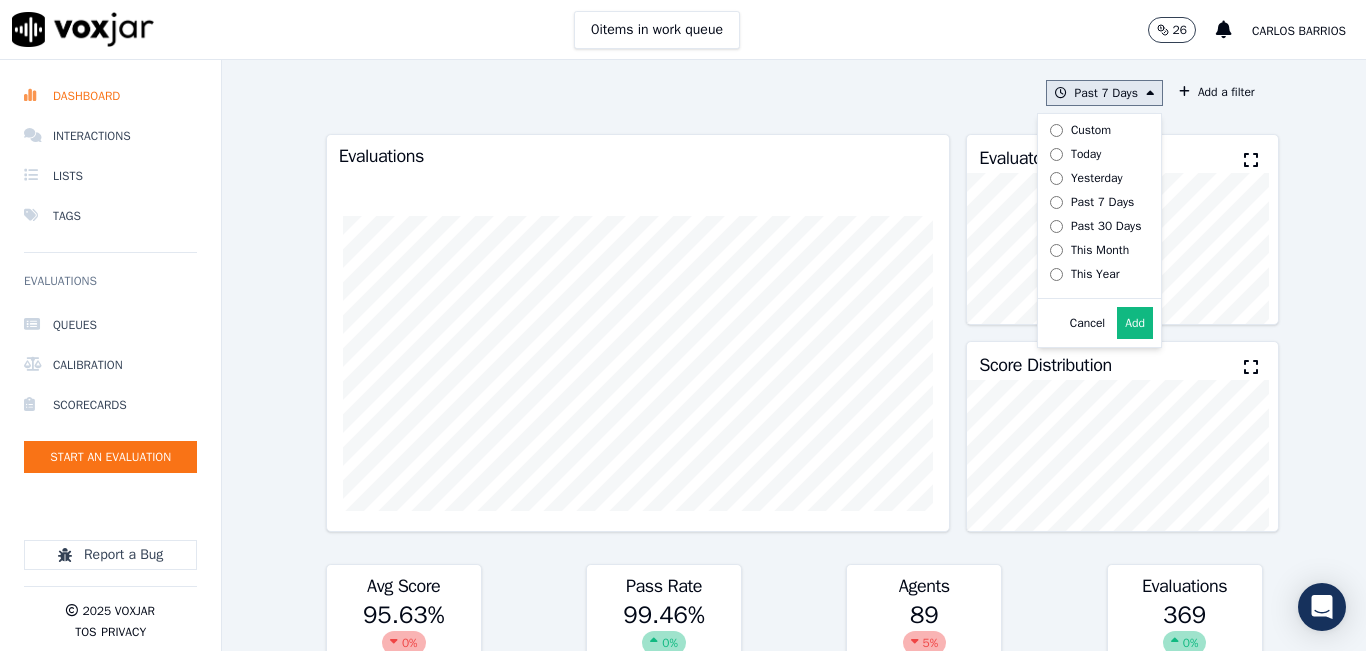 click on "Today" at bounding box center (1086, 154) 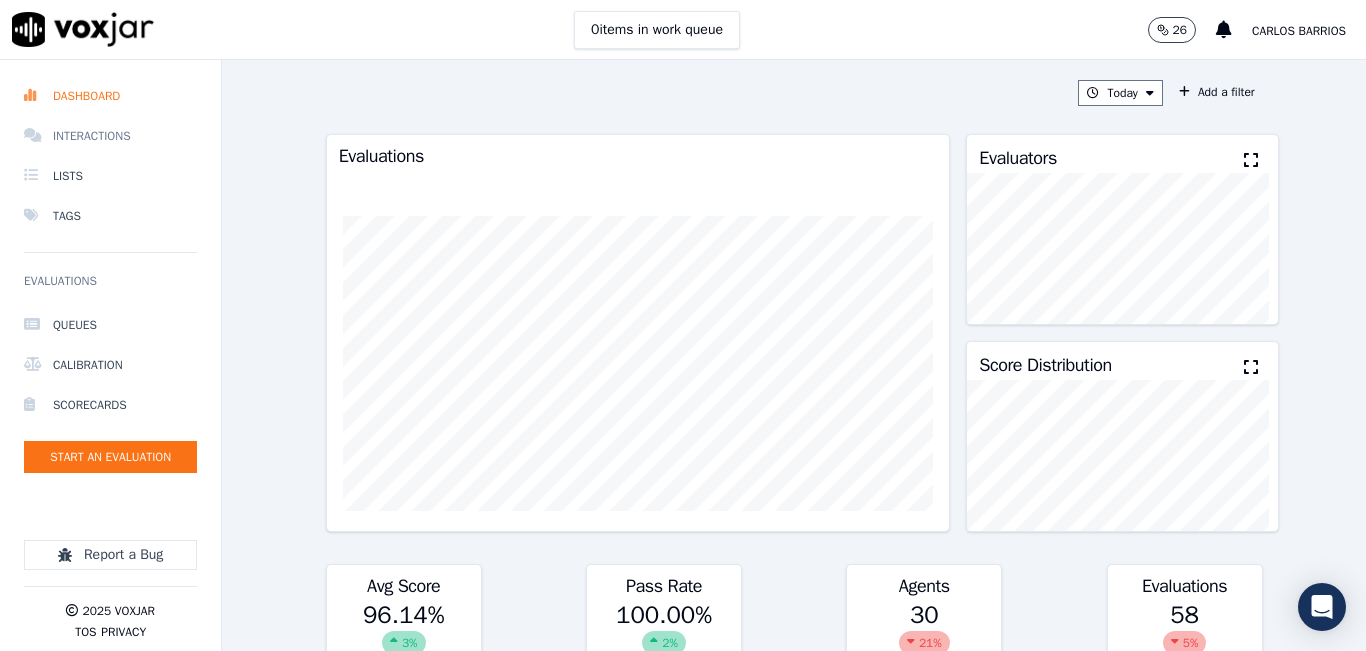 click on "Interactions" at bounding box center (110, 136) 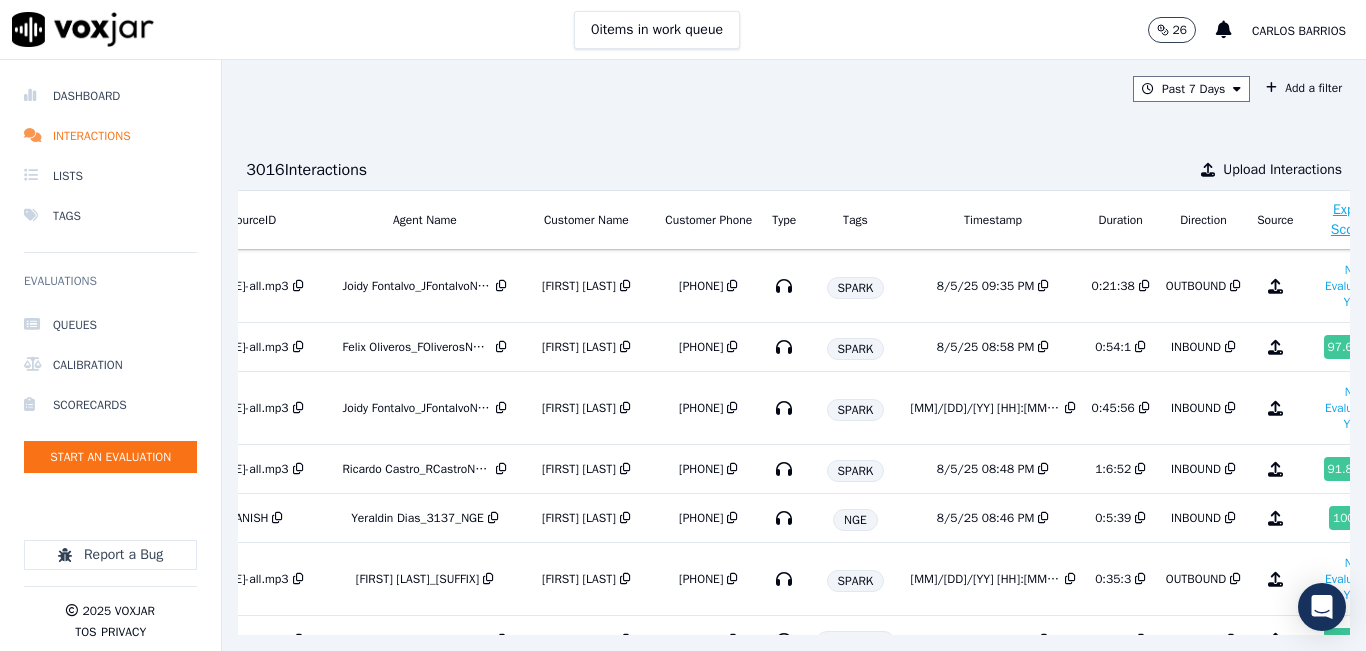 scroll, scrollTop: 0, scrollLeft: 344, axis: horizontal 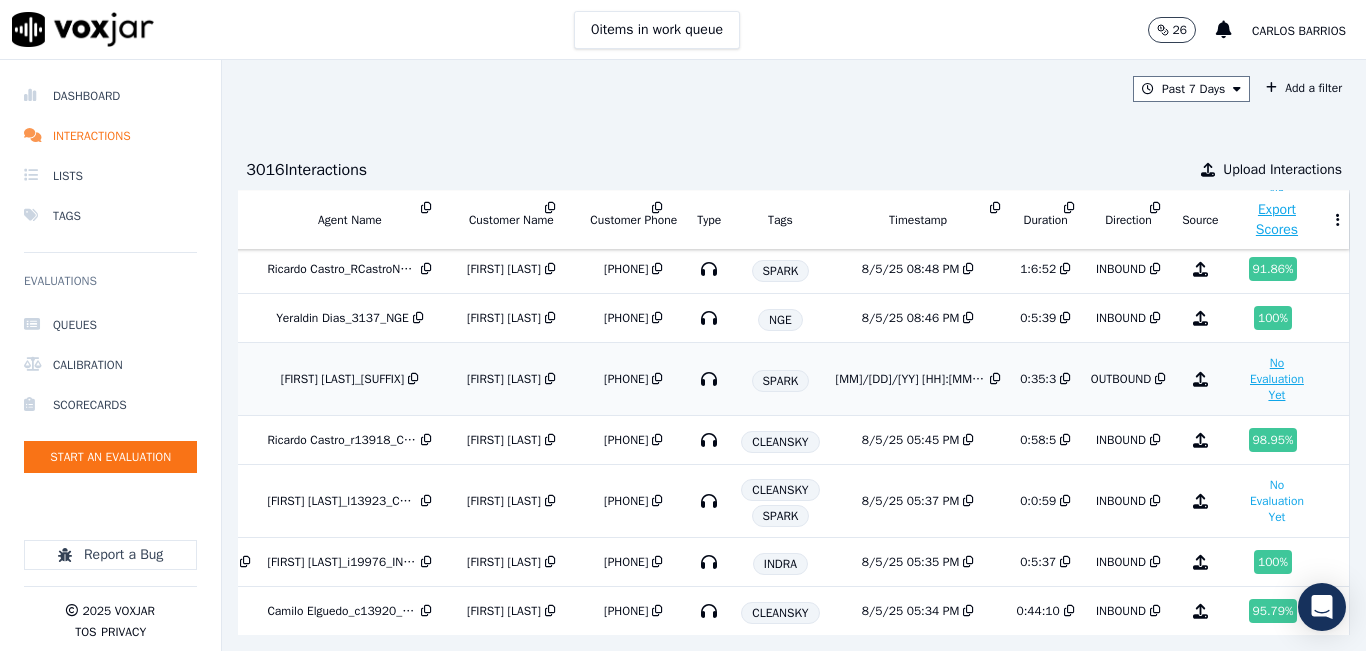 click on "No Evaluation Yet" at bounding box center (1277, 379) 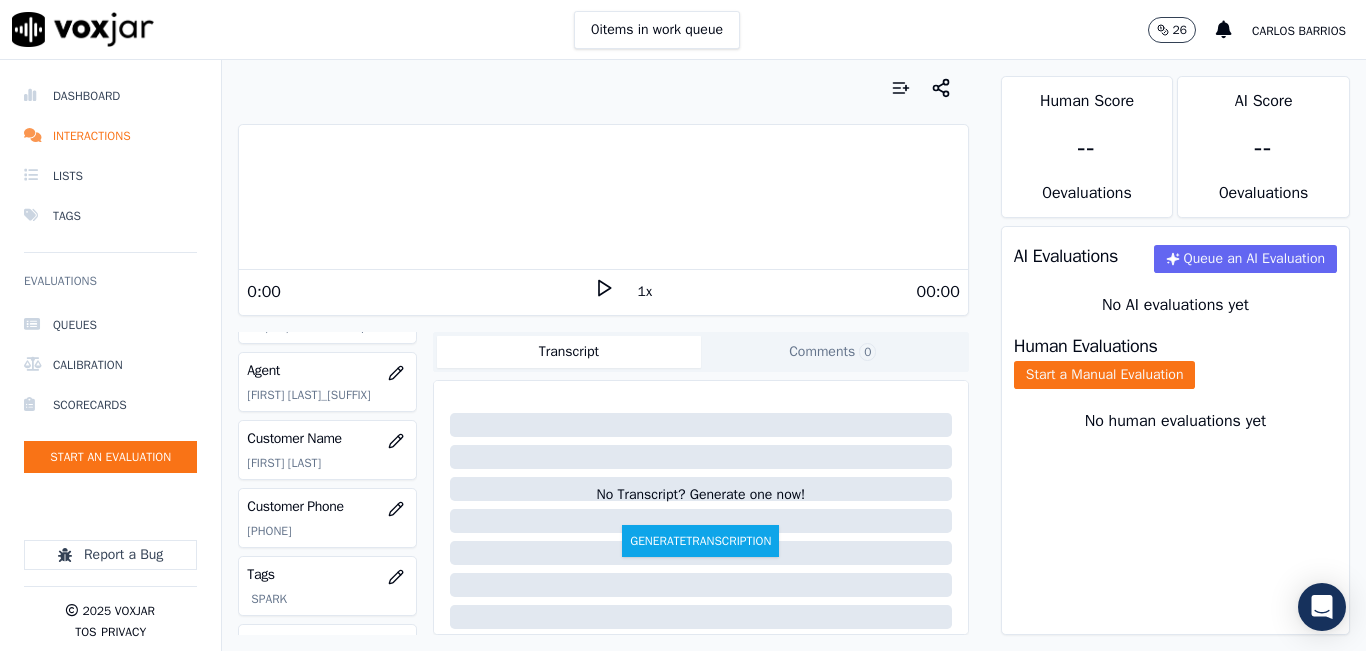 scroll, scrollTop: 300, scrollLeft: 0, axis: vertical 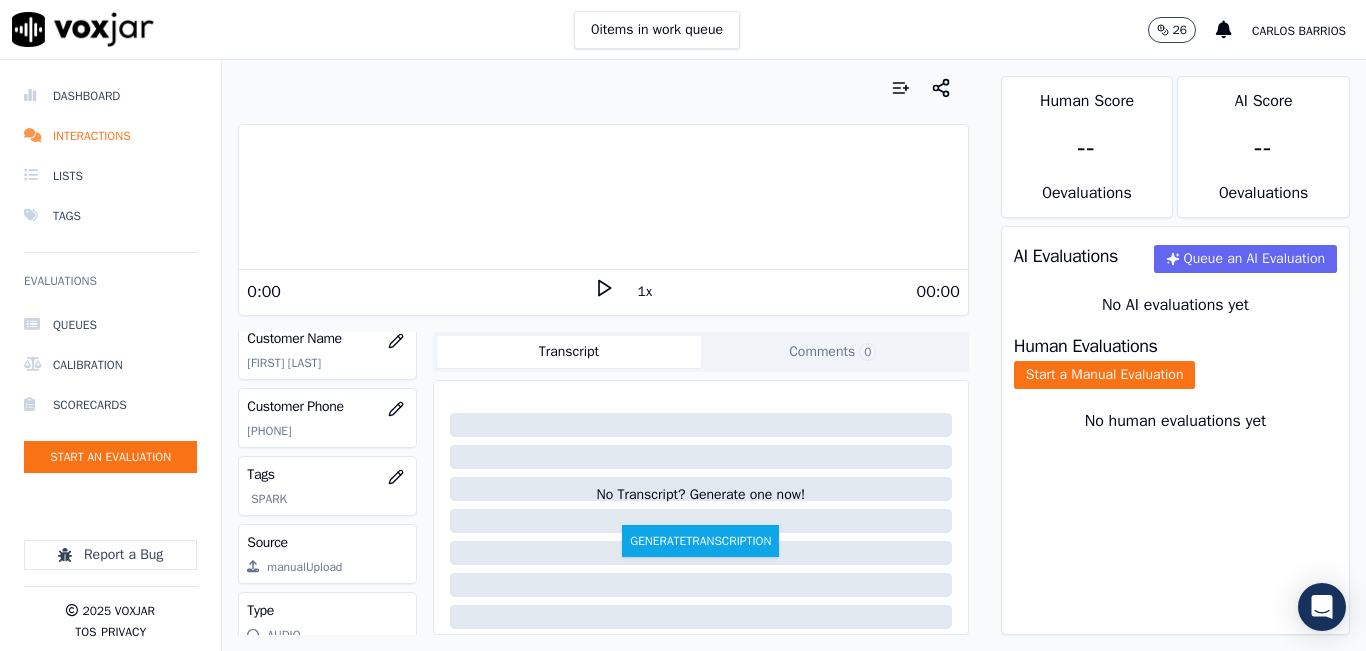 click on "[PHONE]" 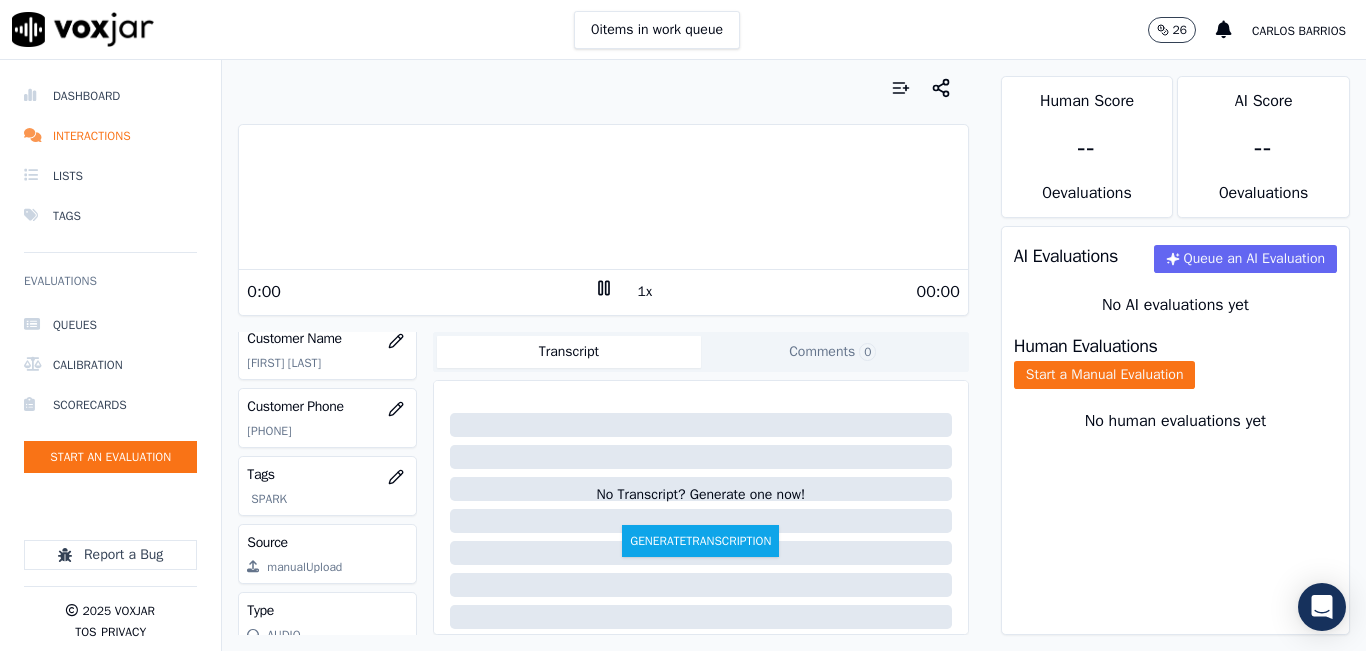 click on "1x" at bounding box center (645, 292) 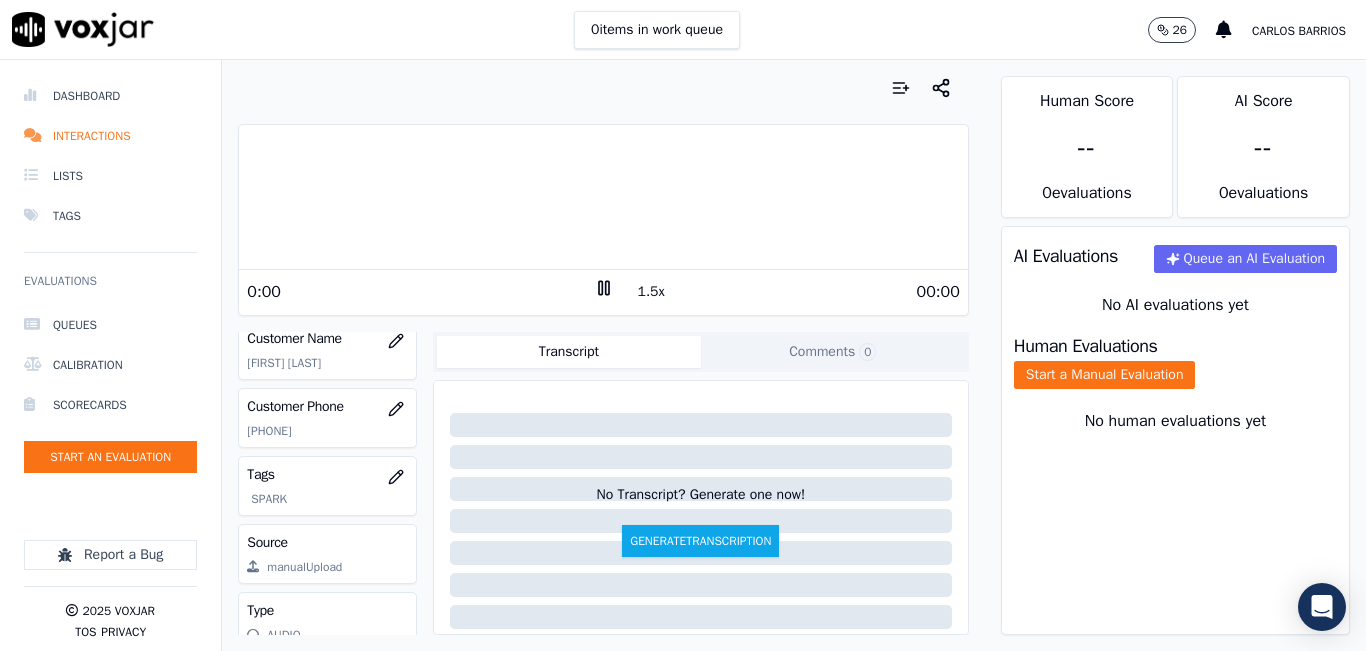 click on "1.5x" at bounding box center (651, 292) 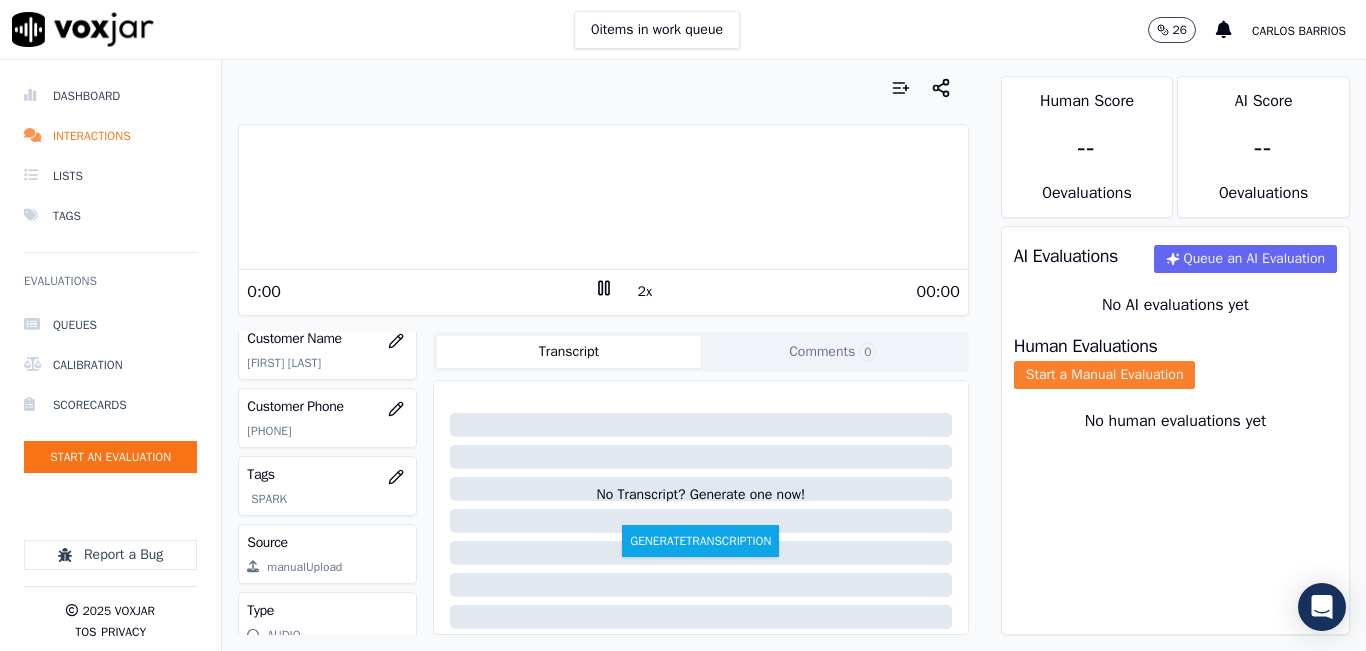 click on "Start a Manual Evaluation" 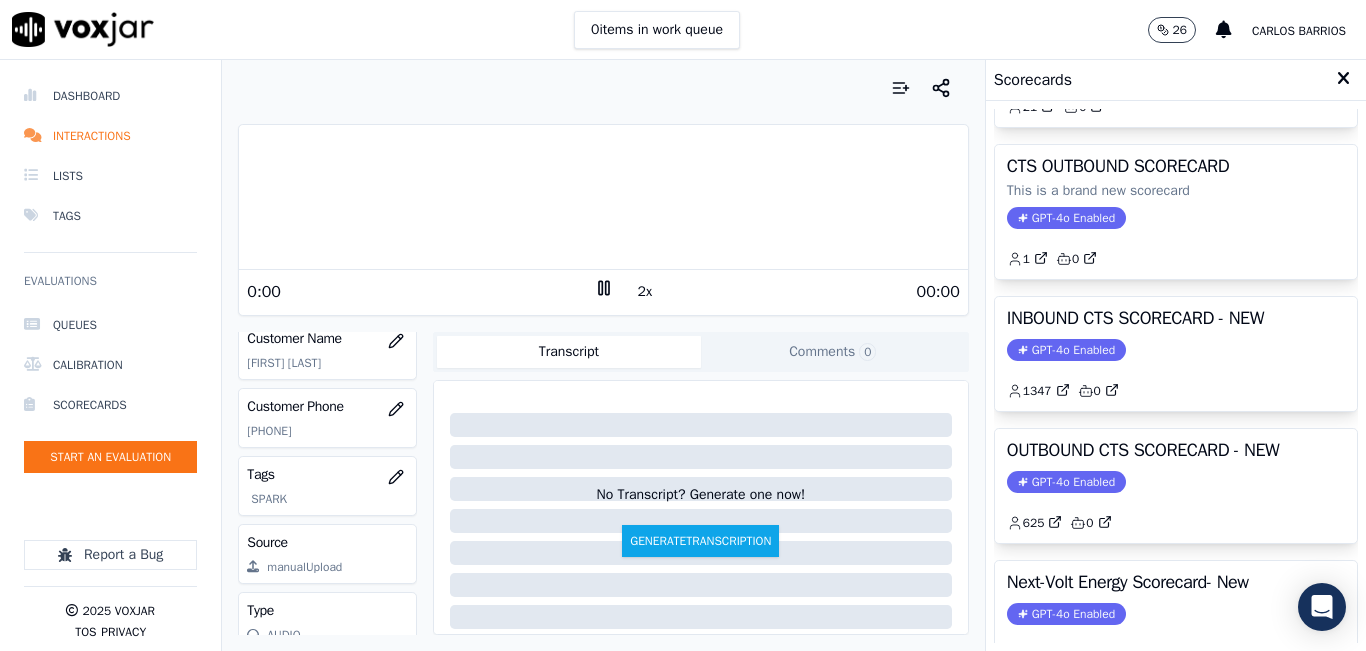 scroll, scrollTop: 200, scrollLeft: 0, axis: vertical 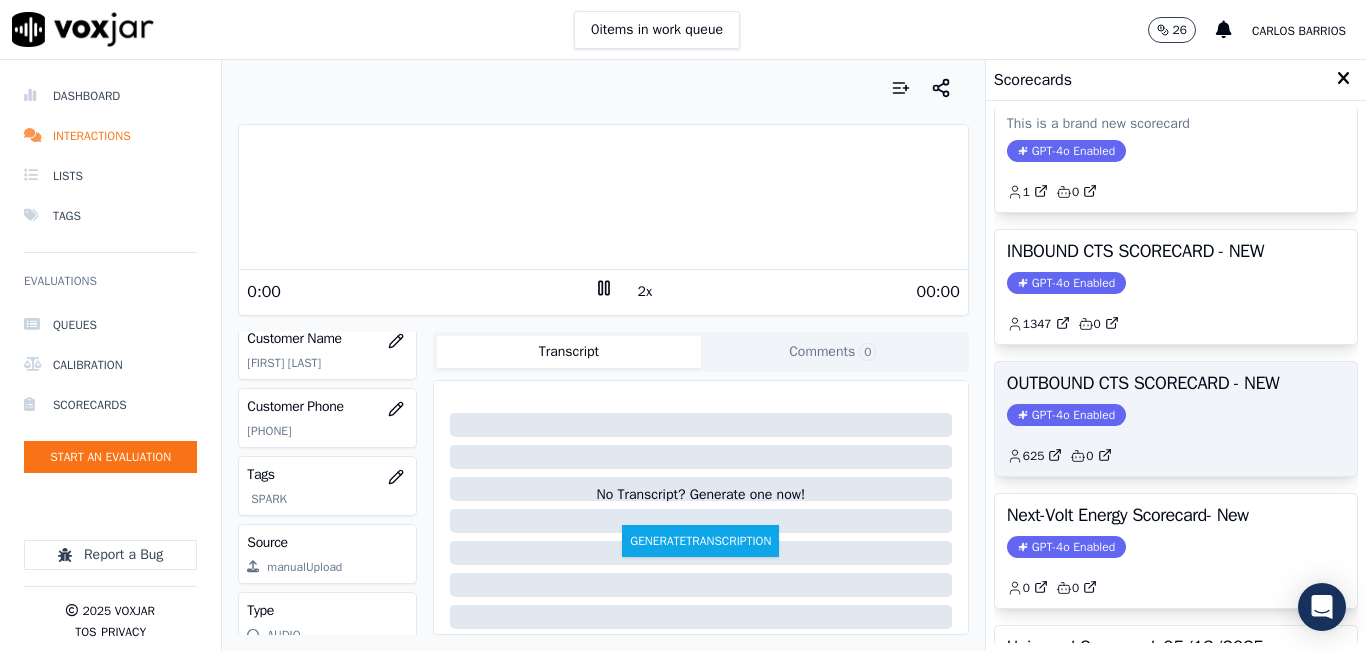 click on "OUTBOUND CTS SCORECARD - NEW        GPT-4o Enabled       625         0" at bounding box center [1176, 419] 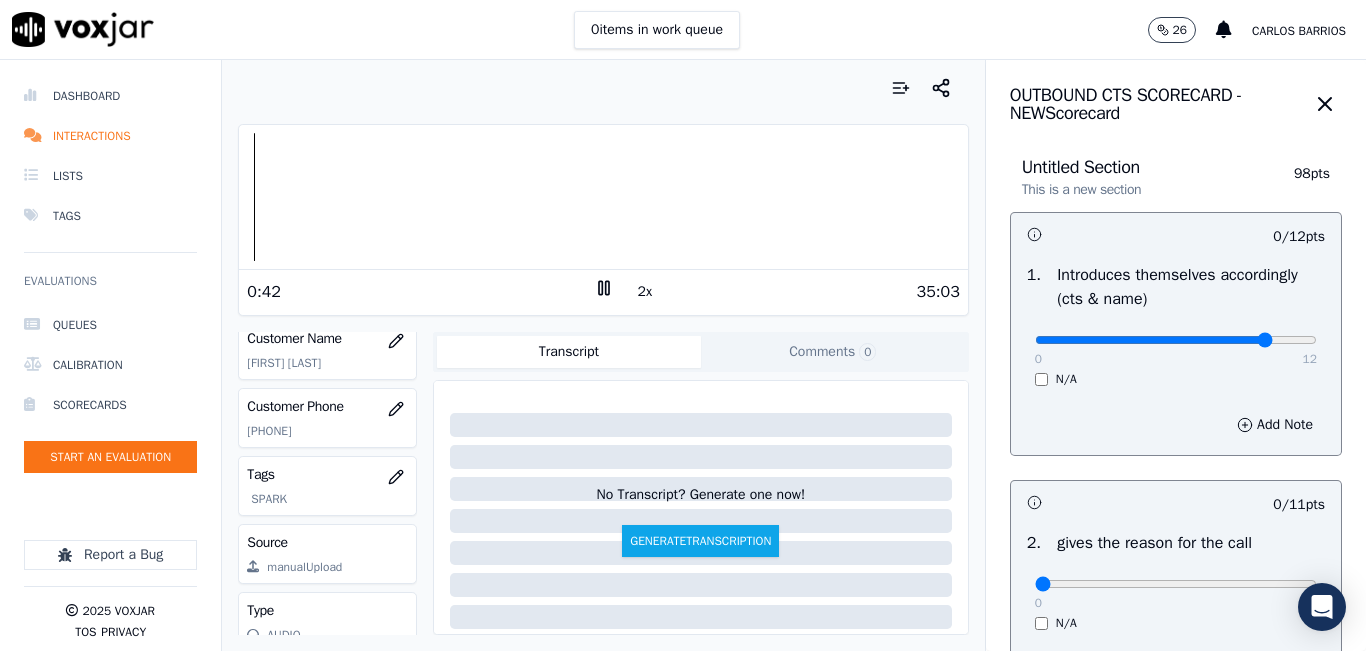 click at bounding box center [1176, 340] 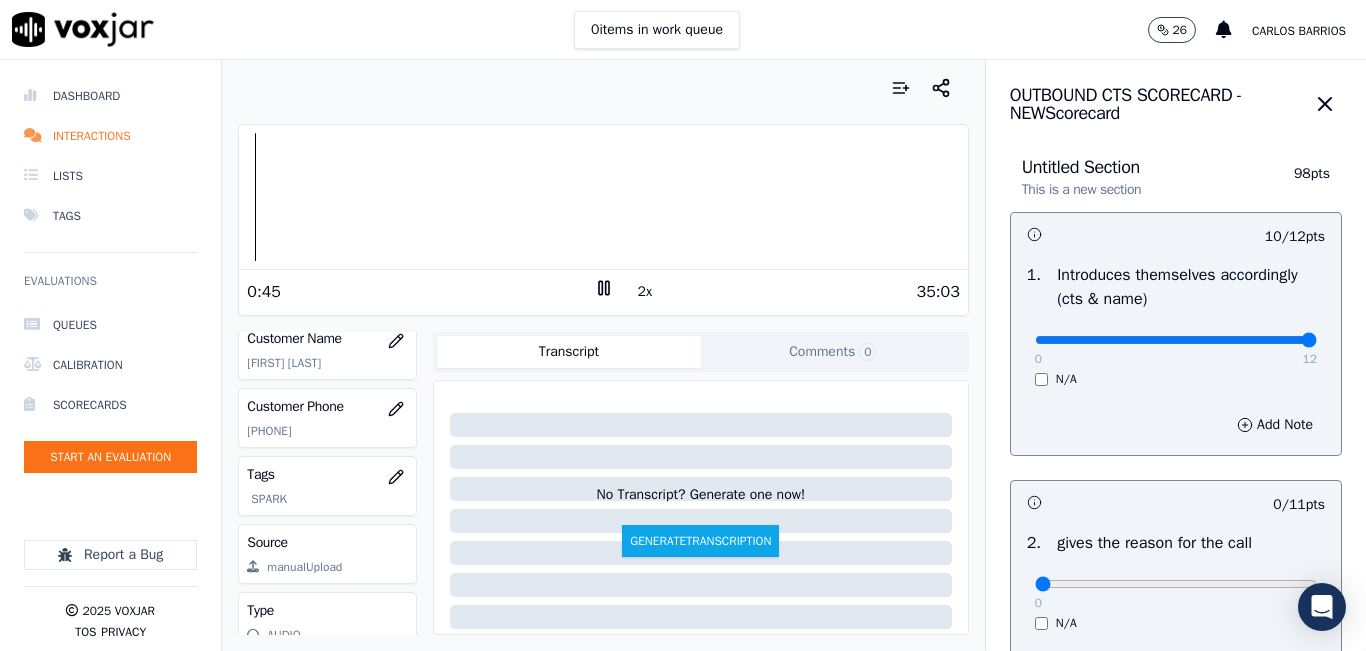 type on "12" 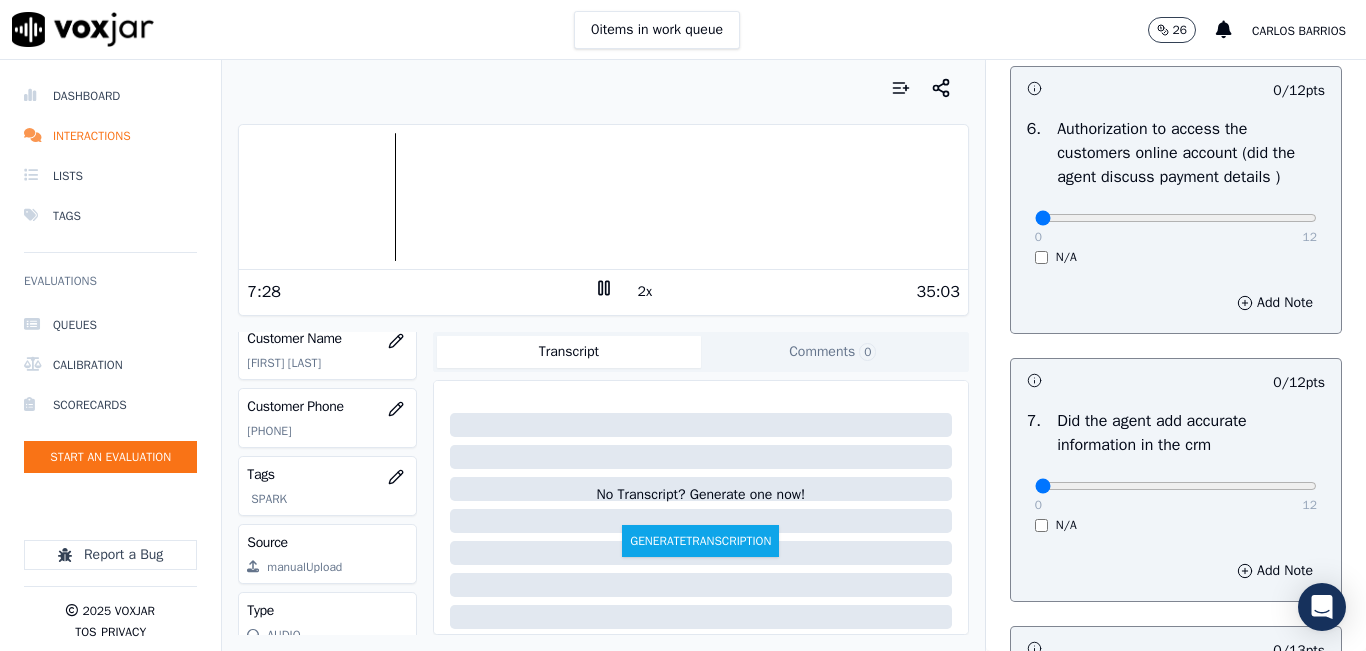 scroll, scrollTop: 1600, scrollLeft: 0, axis: vertical 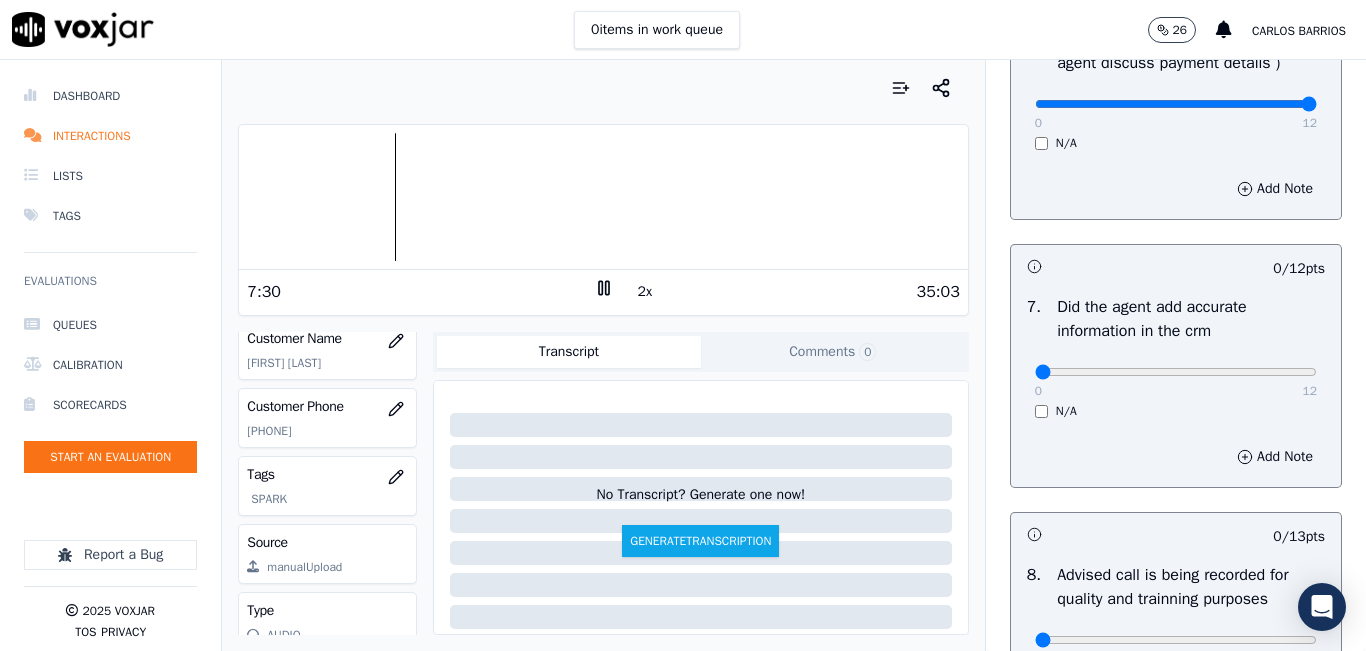 type on "12" 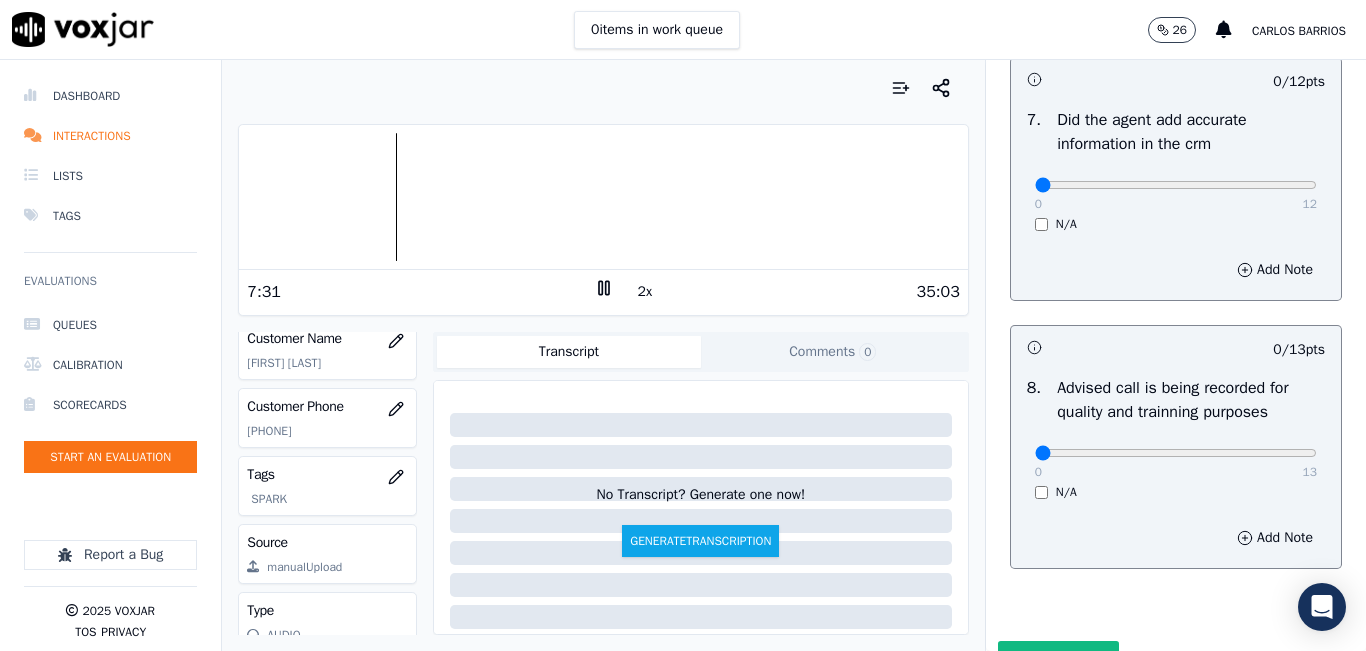 scroll, scrollTop: 1800, scrollLeft: 0, axis: vertical 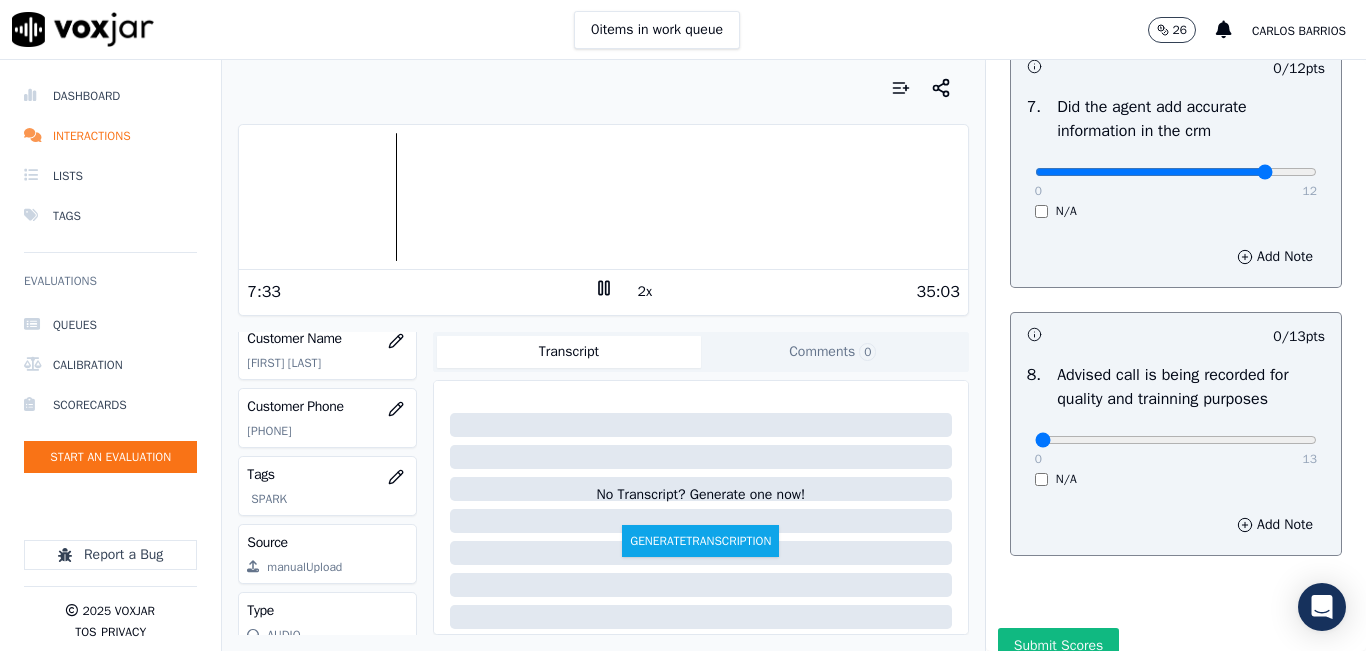 click at bounding box center (1176, -1460) 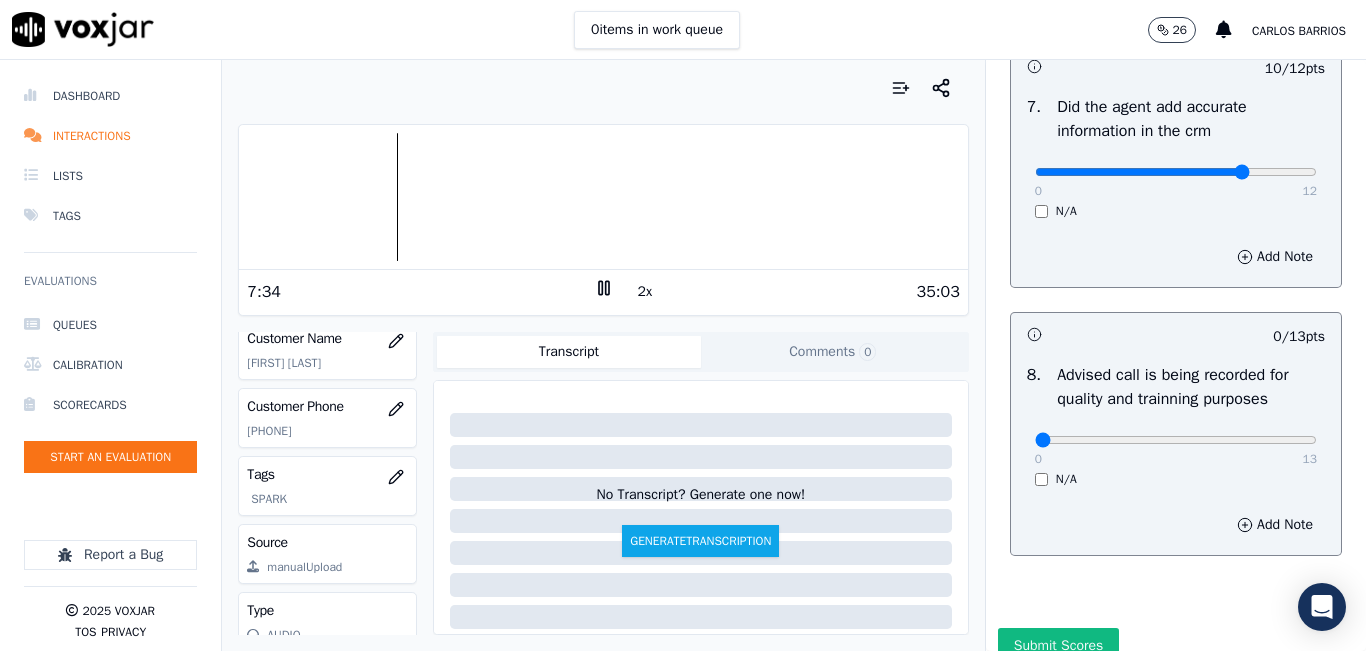 type on "9" 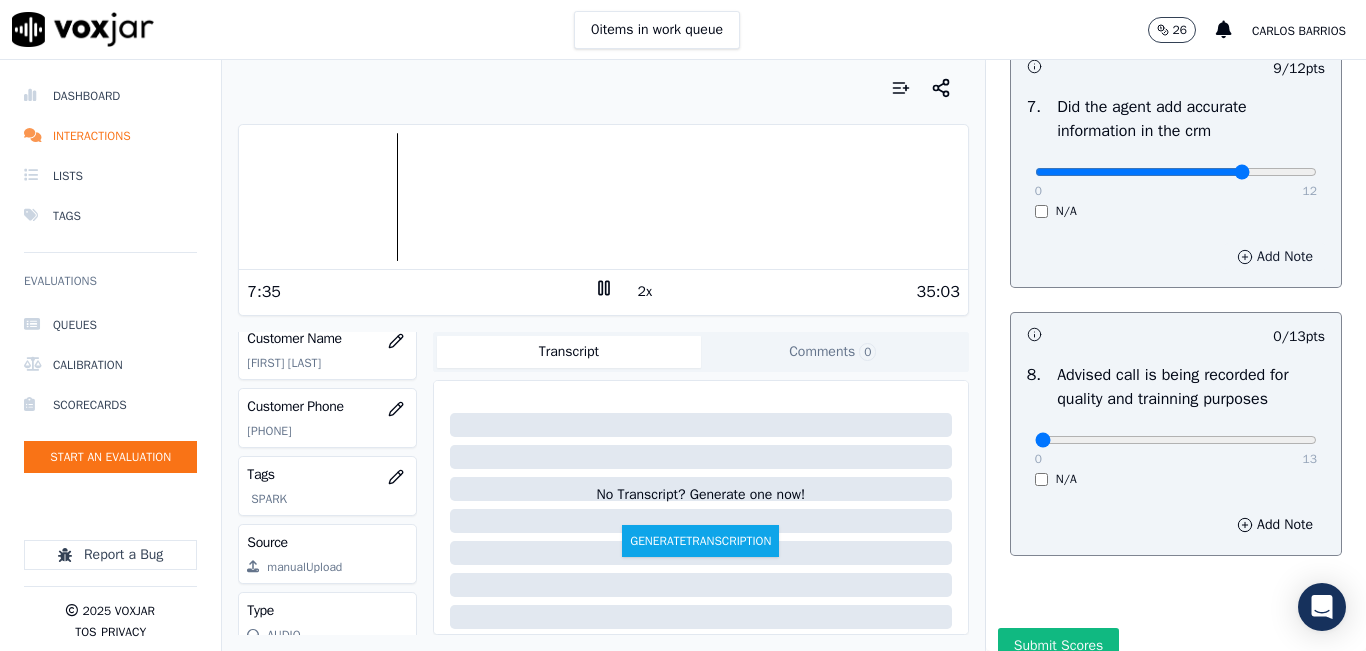 click on "Add Note" at bounding box center (1275, 257) 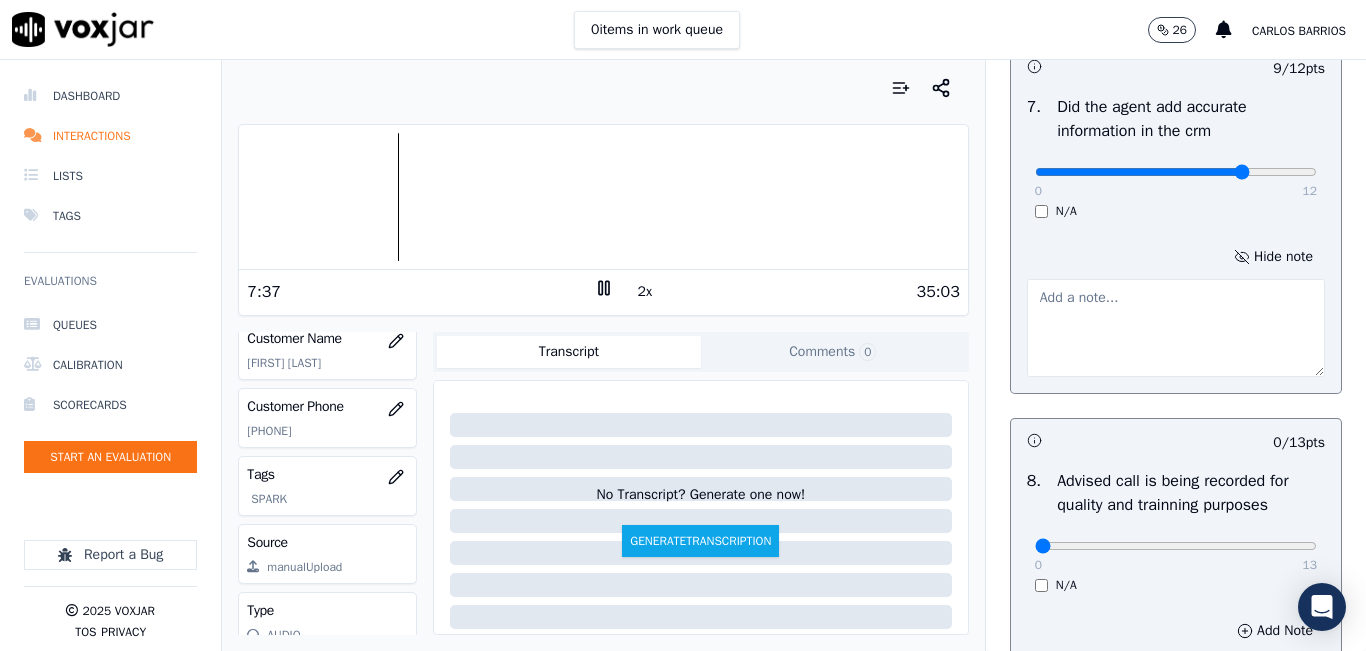 click at bounding box center (1176, 328) 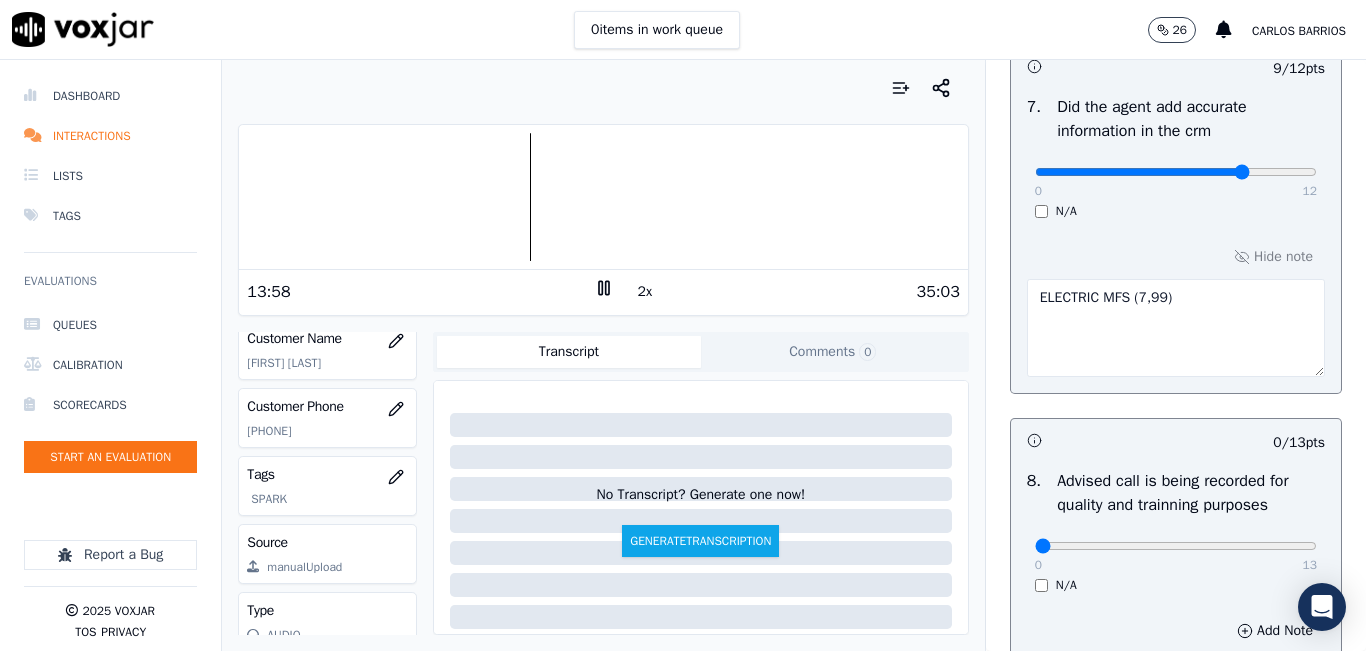 scroll, scrollTop: 75, scrollLeft: 0, axis: vertical 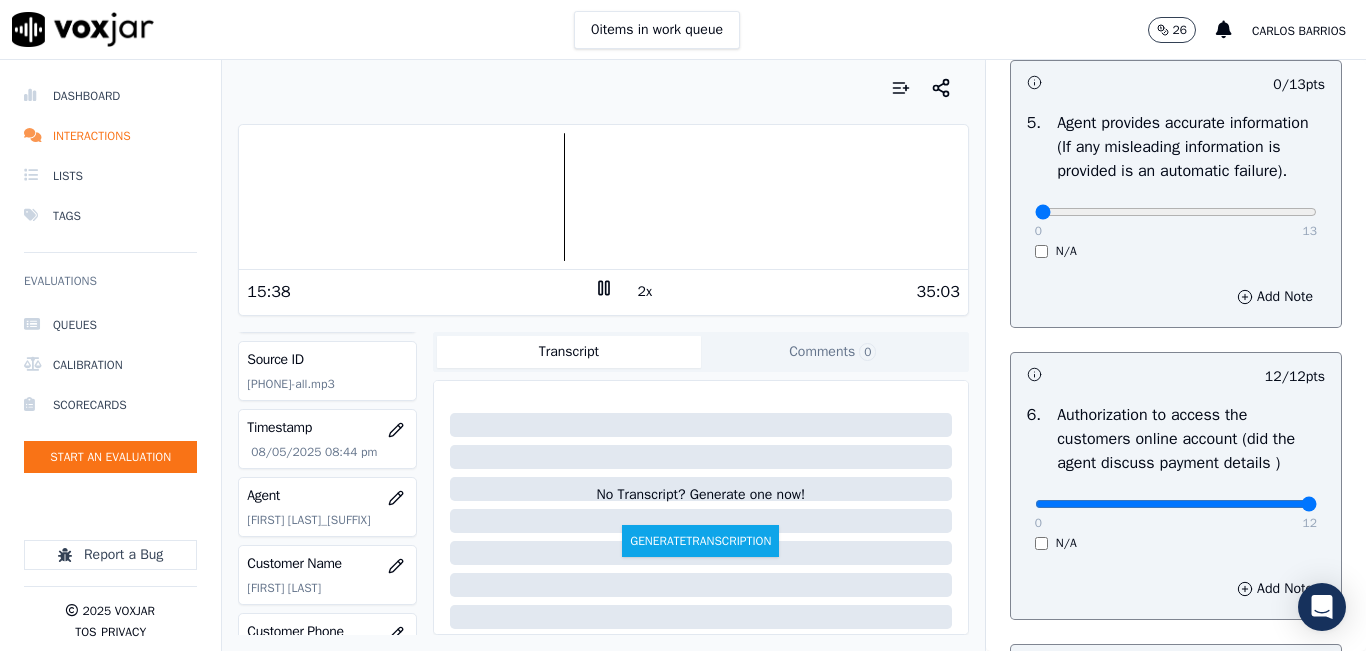 type on "ELECTRIC MFS ([PHONE])
GAS MFS ([PHONE])" 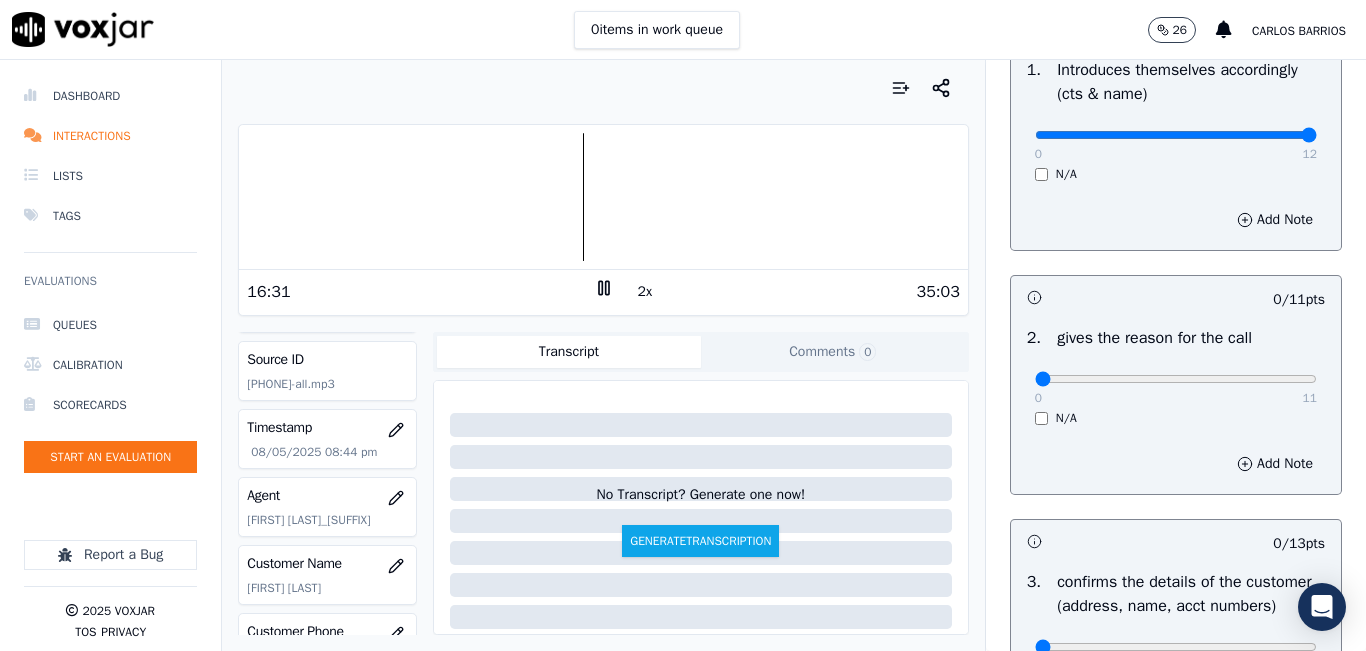scroll, scrollTop: 200, scrollLeft: 0, axis: vertical 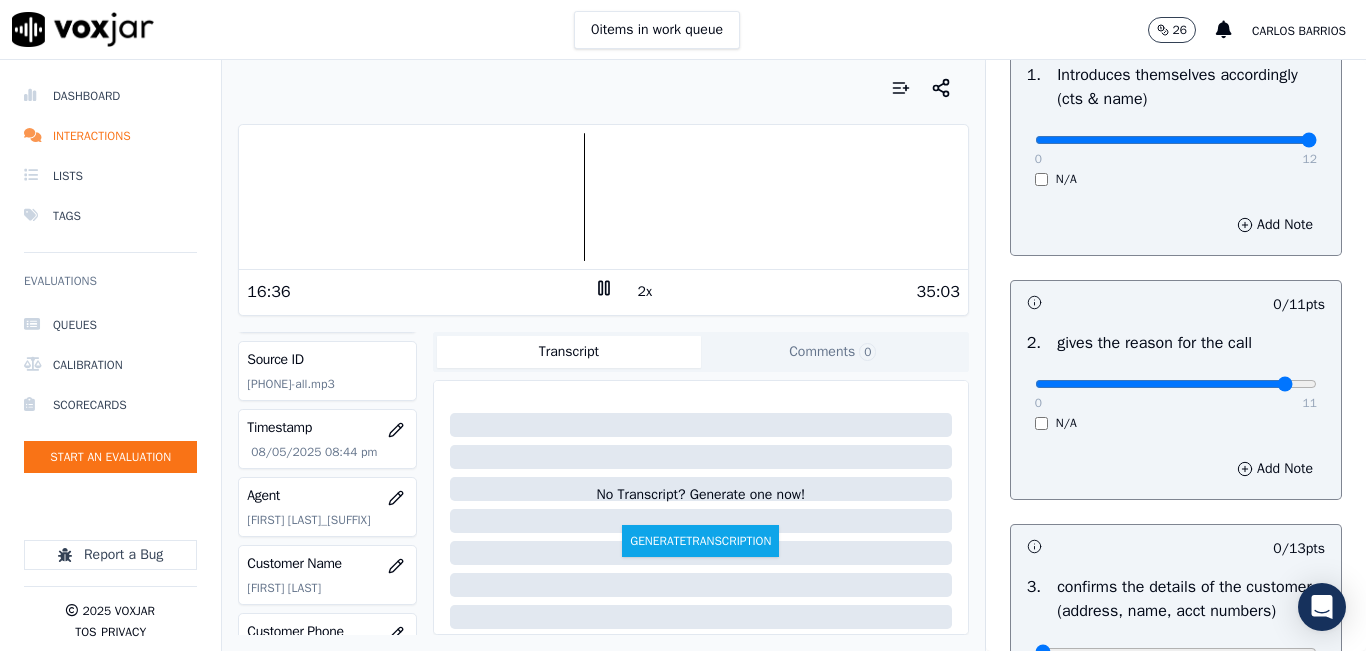 click at bounding box center [1176, 140] 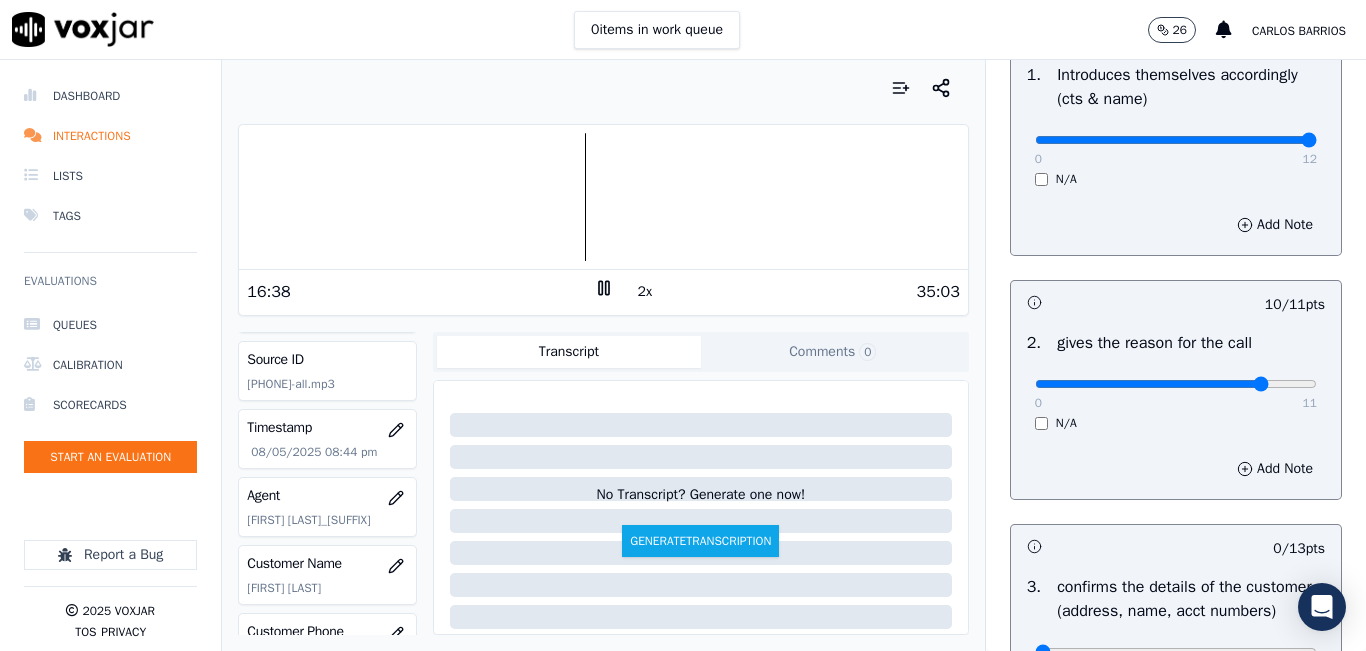 click at bounding box center [1176, 140] 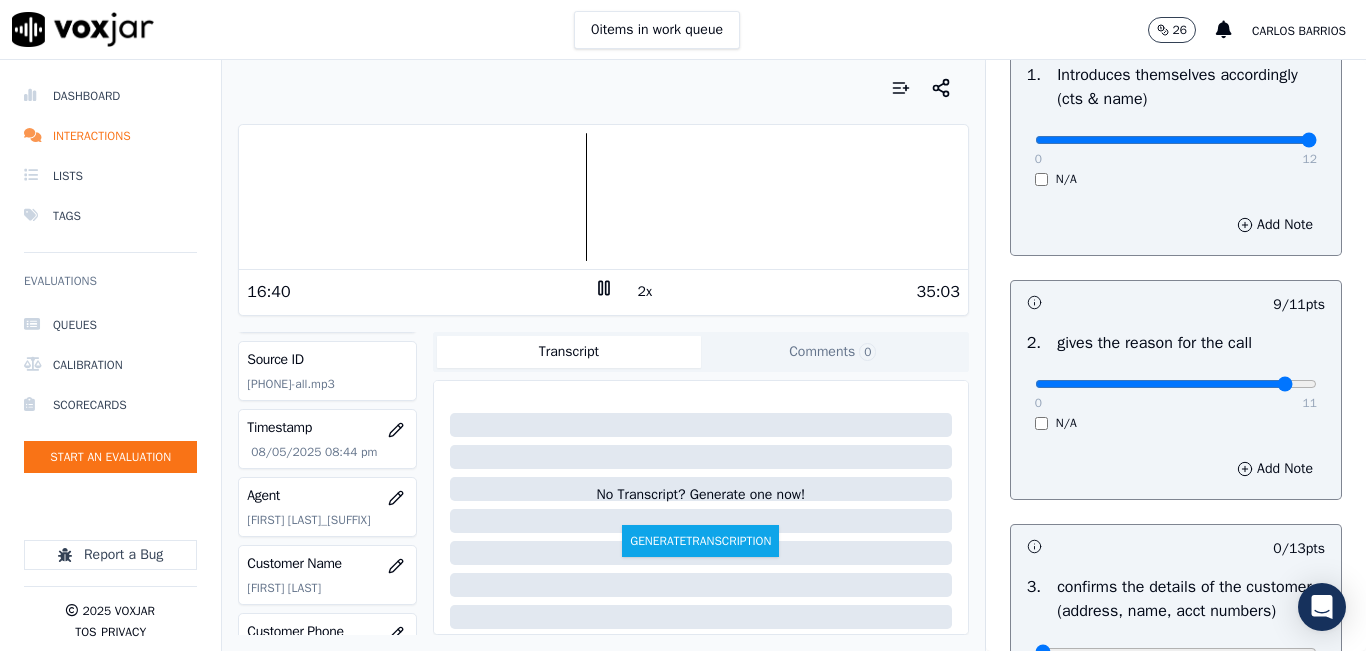 drag, startPoint x: 1231, startPoint y: 379, endPoint x: 1241, endPoint y: 378, distance: 10.049875 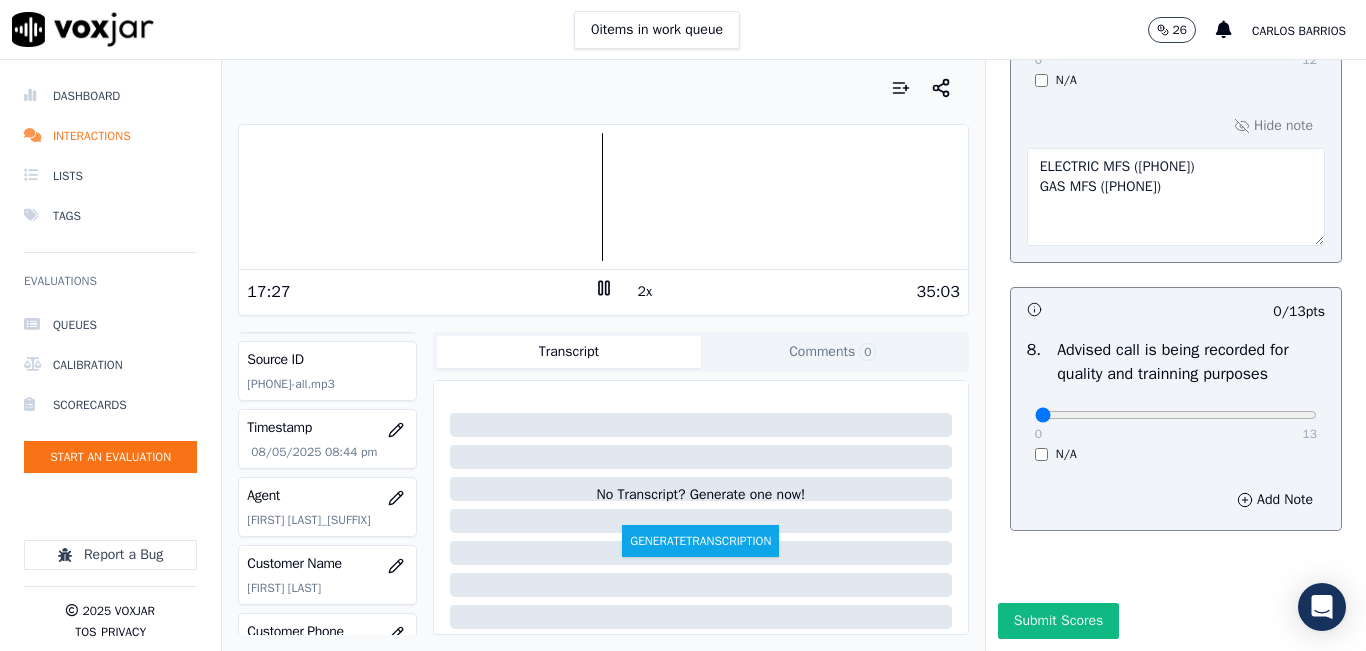 scroll, scrollTop: 2024, scrollLeft: 0, axis: vertical 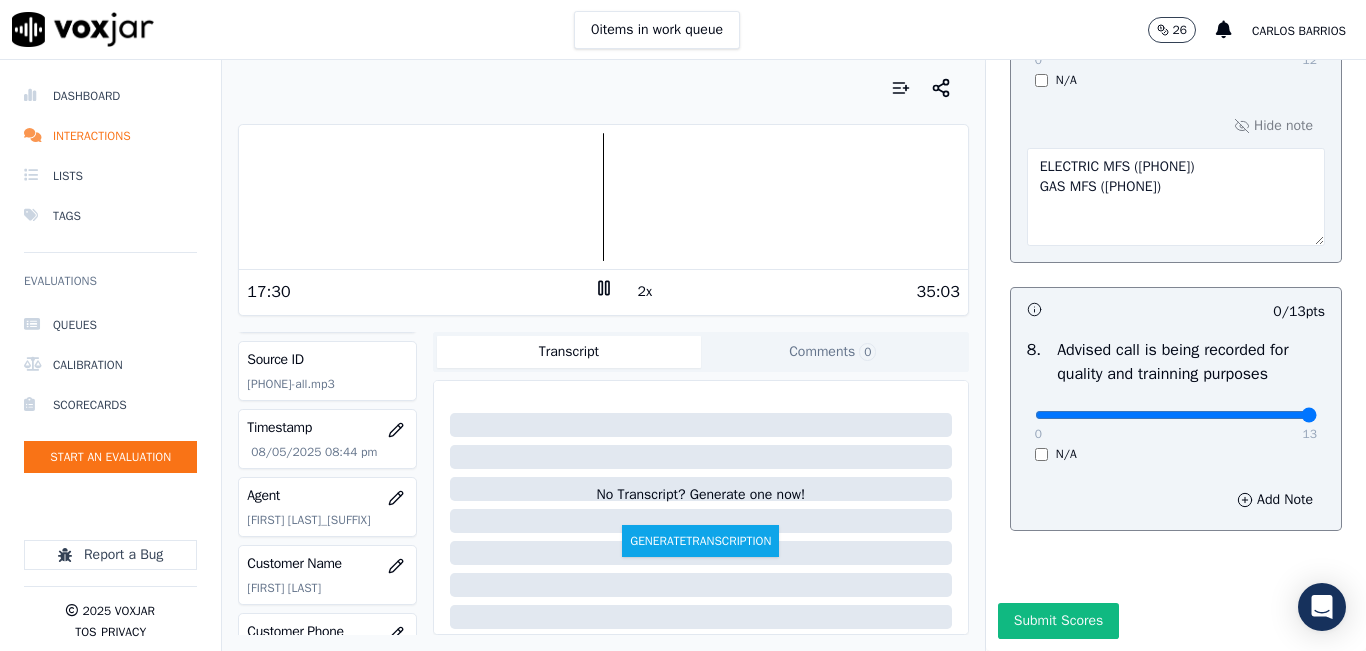 drag, startPoint x: 1245, startPoint y: 370, endPoint x: 1292, endPoint y: 374, distance: 47.169907 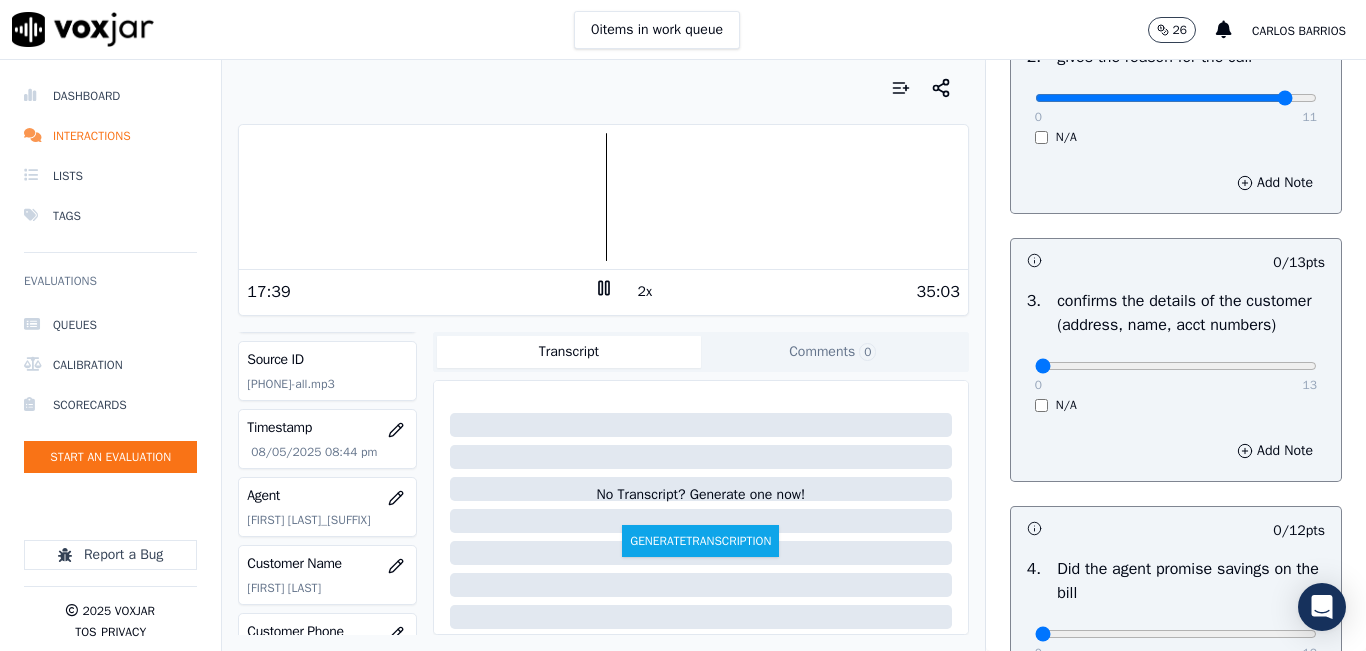 scroll, scrollTop: 524, scrollLeft: 0, axis: vertical 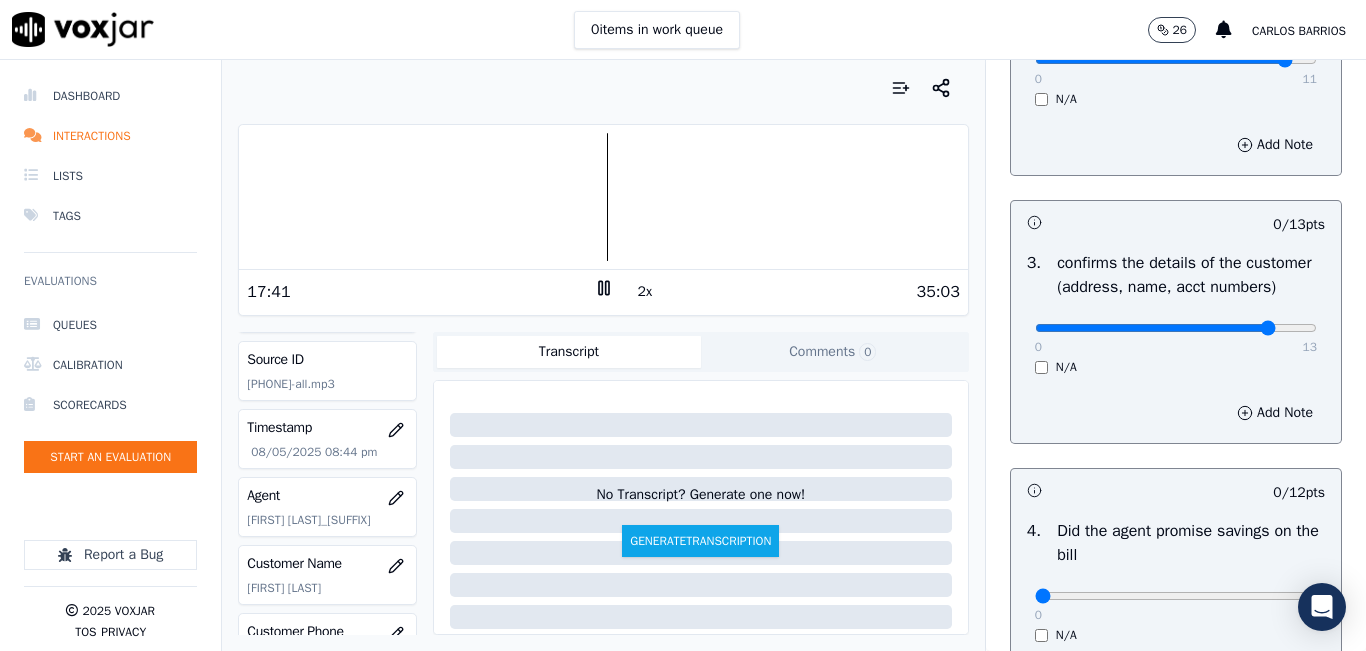 type on "11" 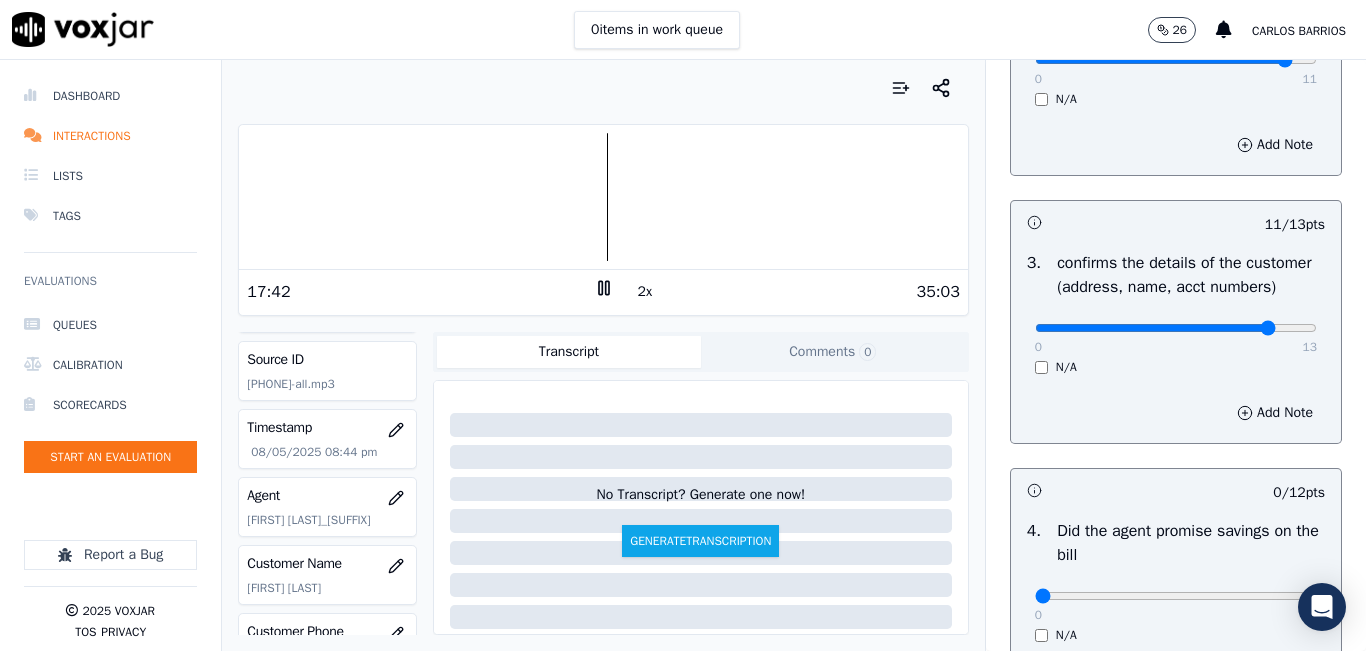 click at bounding box center [1176, -184] 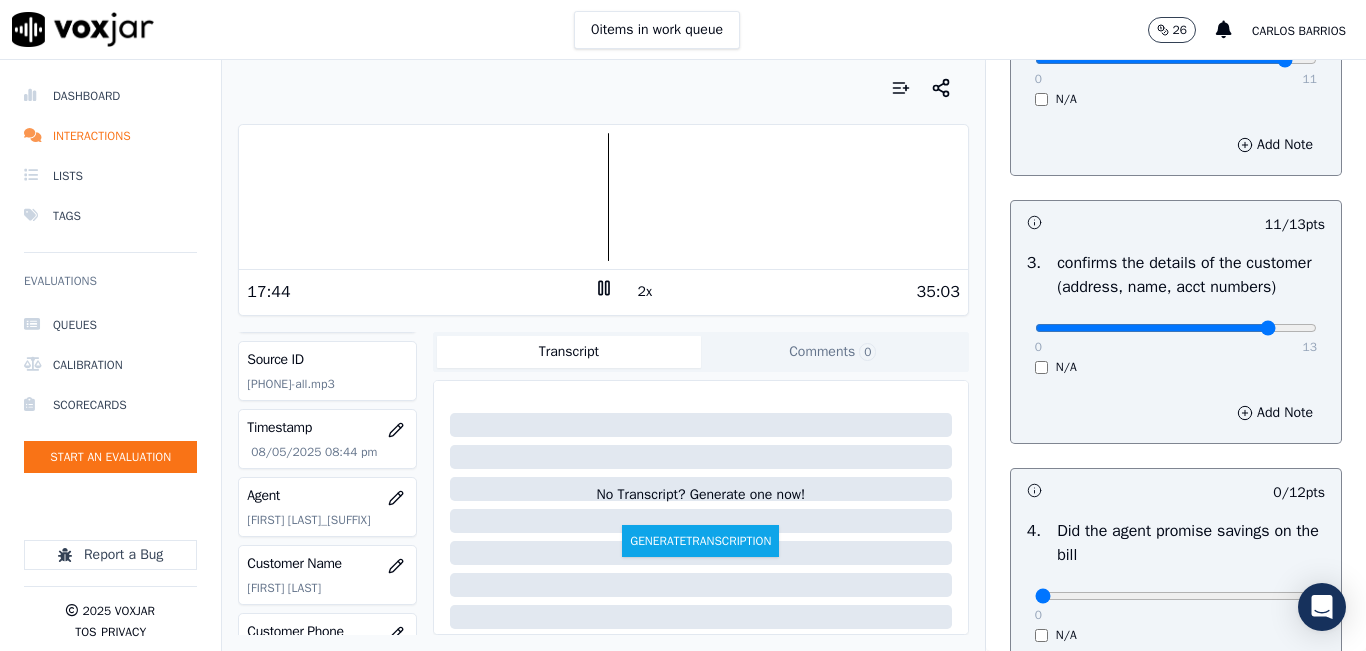 click at bounding box center [1176, -184] 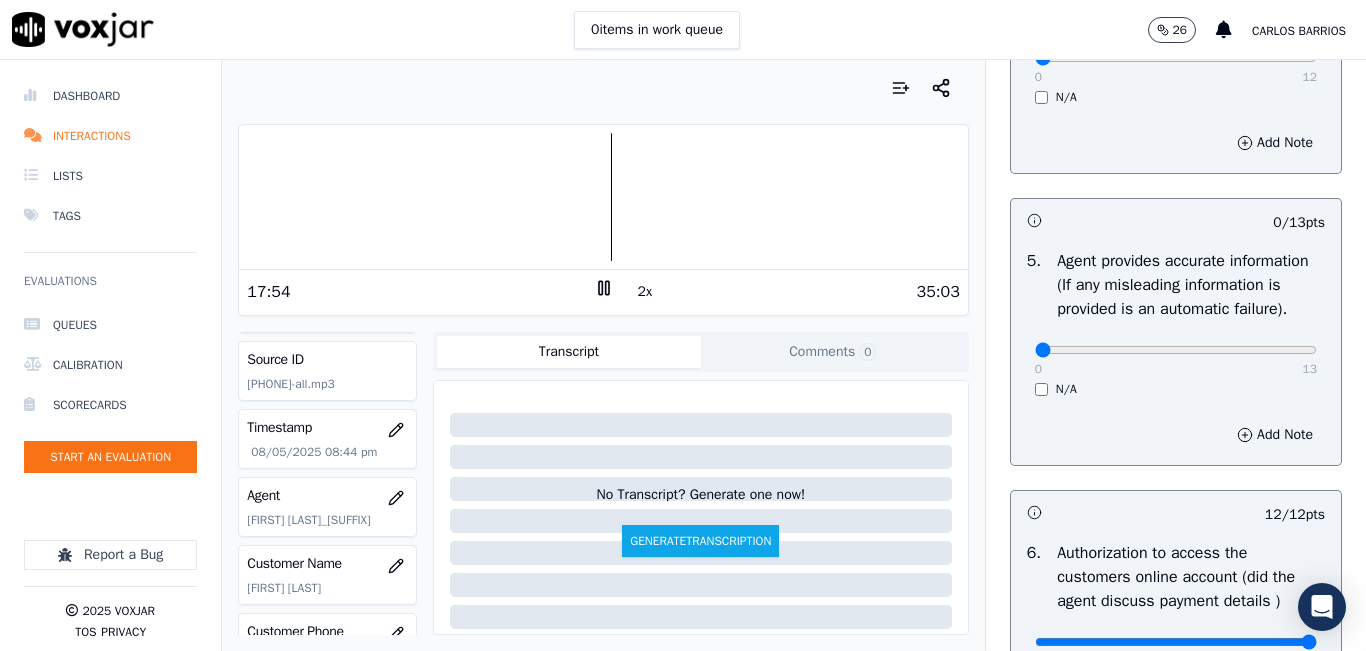 scroll, scrollTop: 1024, scrollLeft: 0, axis: vertical 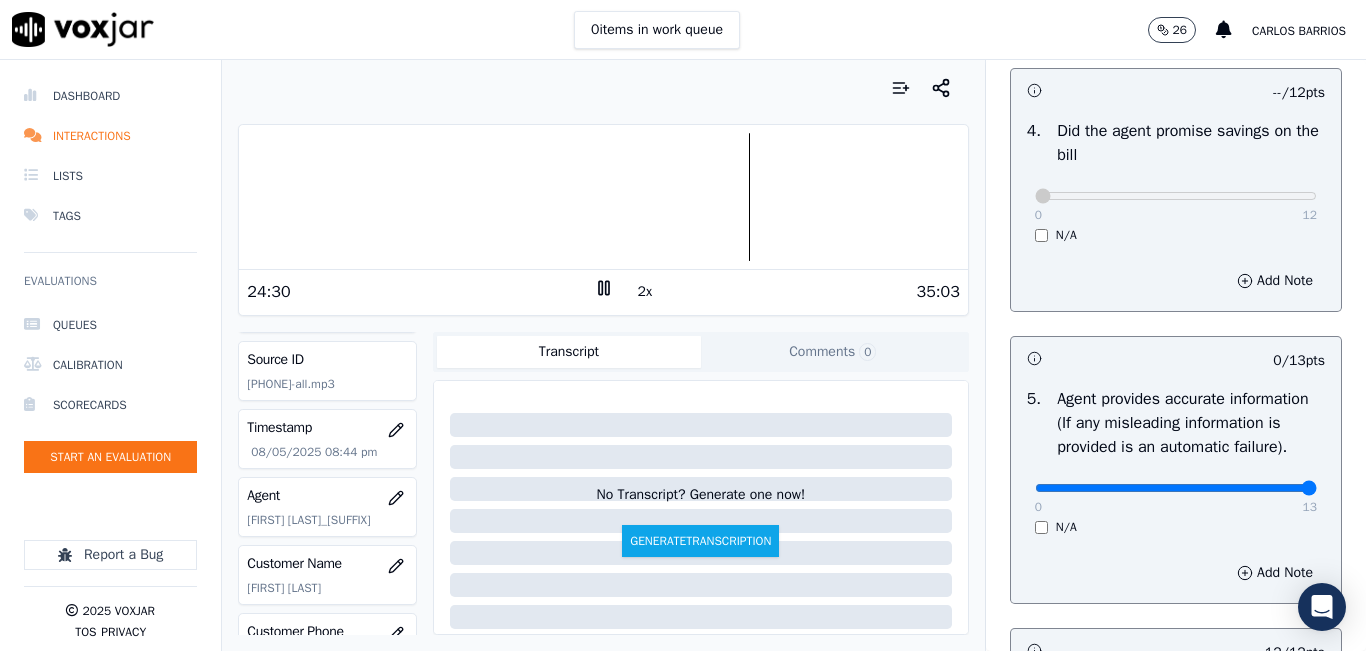 drag, startPoint x: 1246, startPoint y: 531, endPoint x: 1308, endPoint y: 507, distance: 66.48308 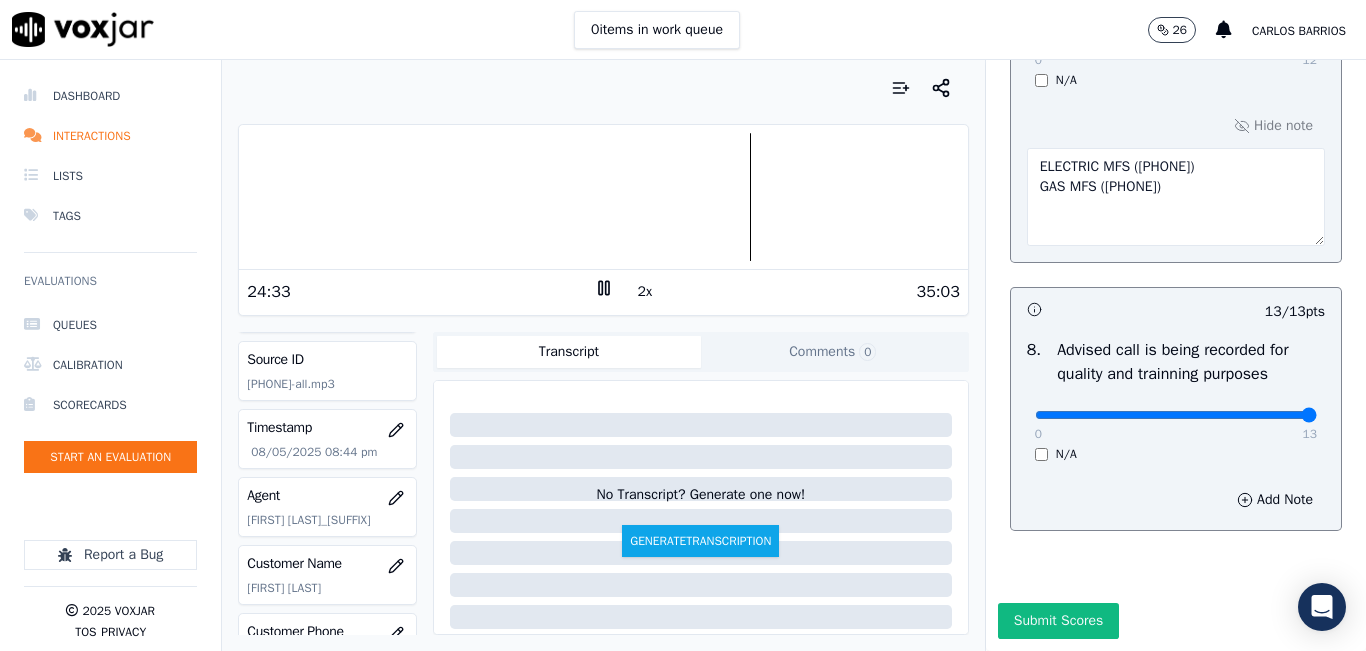 scroll, scrollTop: 2024, scrollLeft: 0, axis: vertical 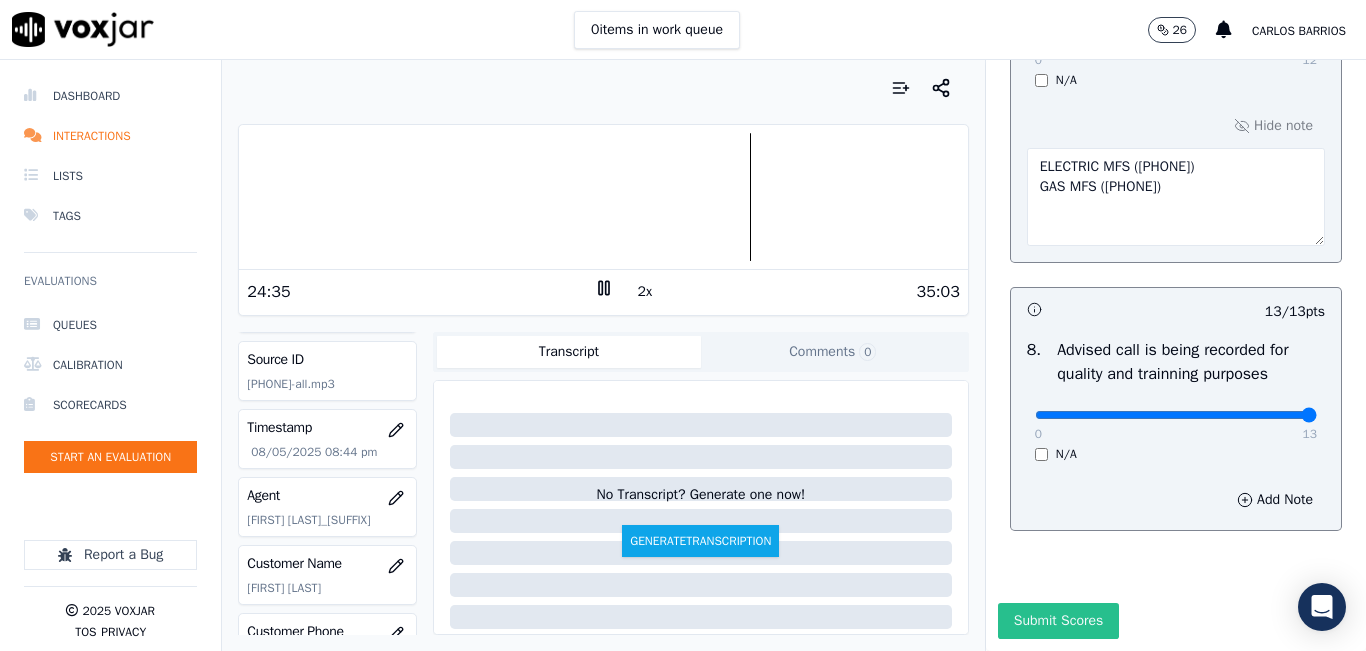 click on "Submit Scores" at bounding box center (1058, 621) 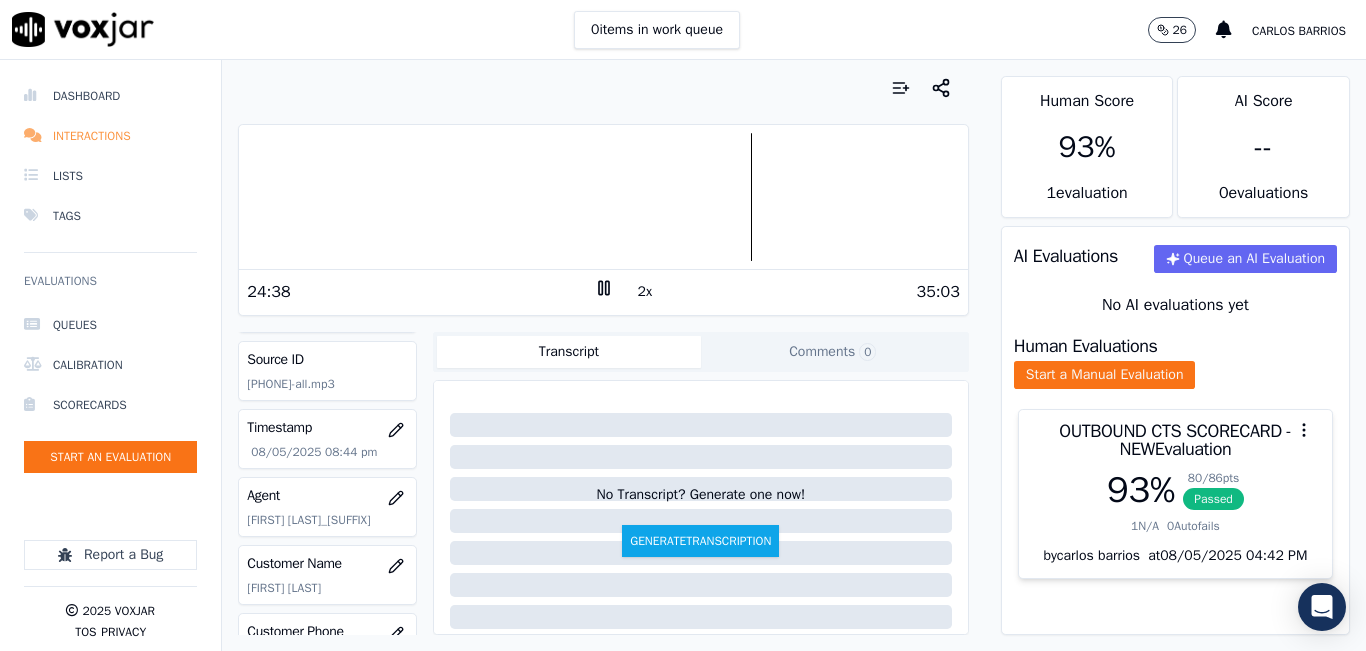 click on "Interactions" at bounding box center (110, 136) 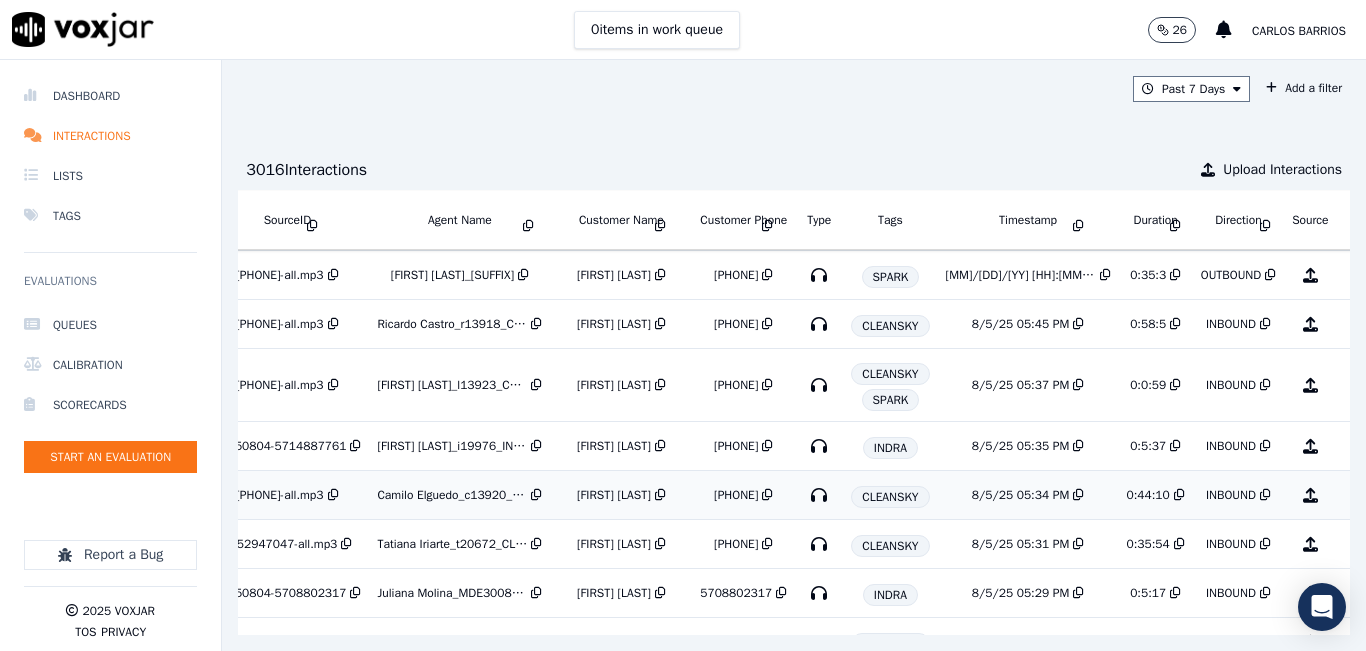 scroll, scrollTop: 300, scrollLeft: 215, axis: both 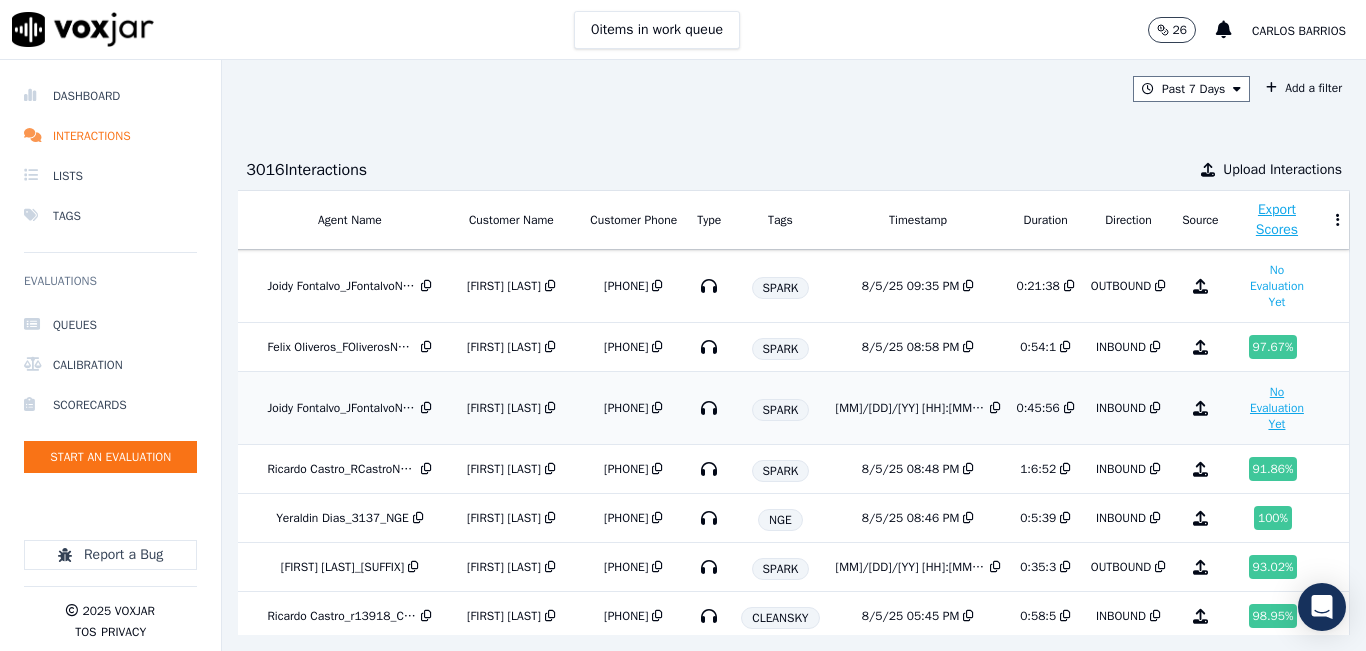 click on "No Evaluation Yet" at bounding box center [1277, 408] 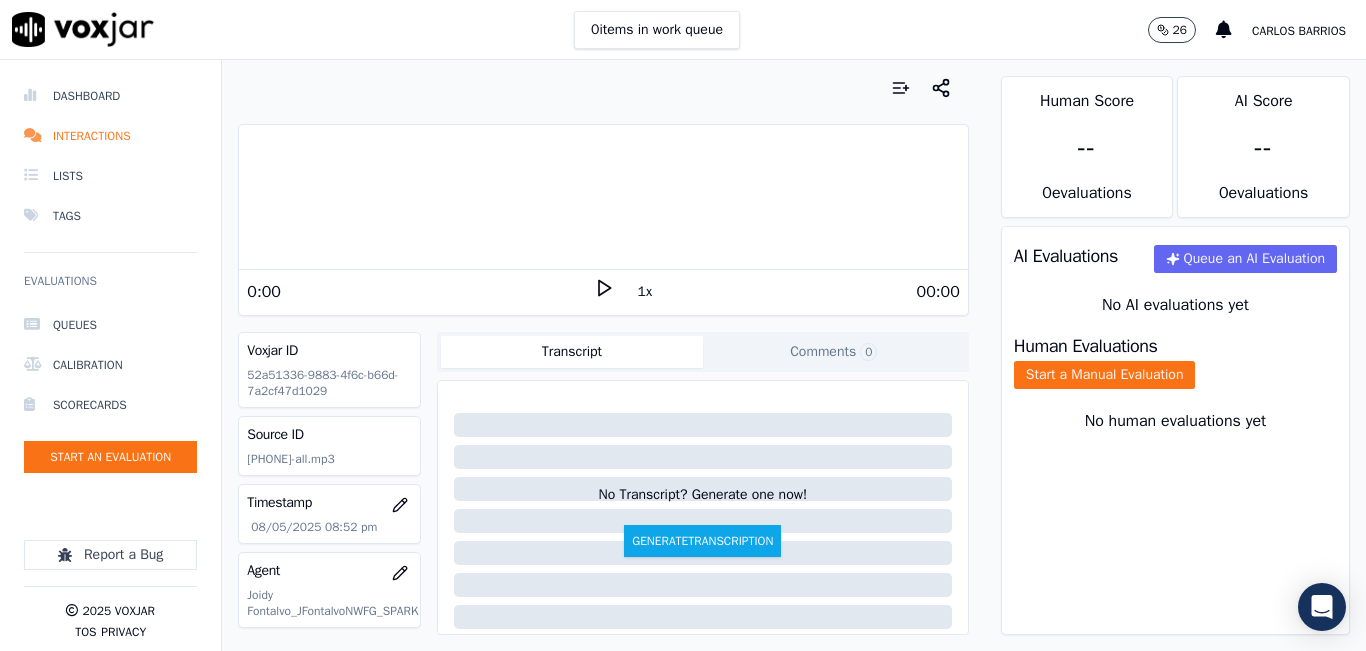 click on "1x" at bounding box center [645, 292] 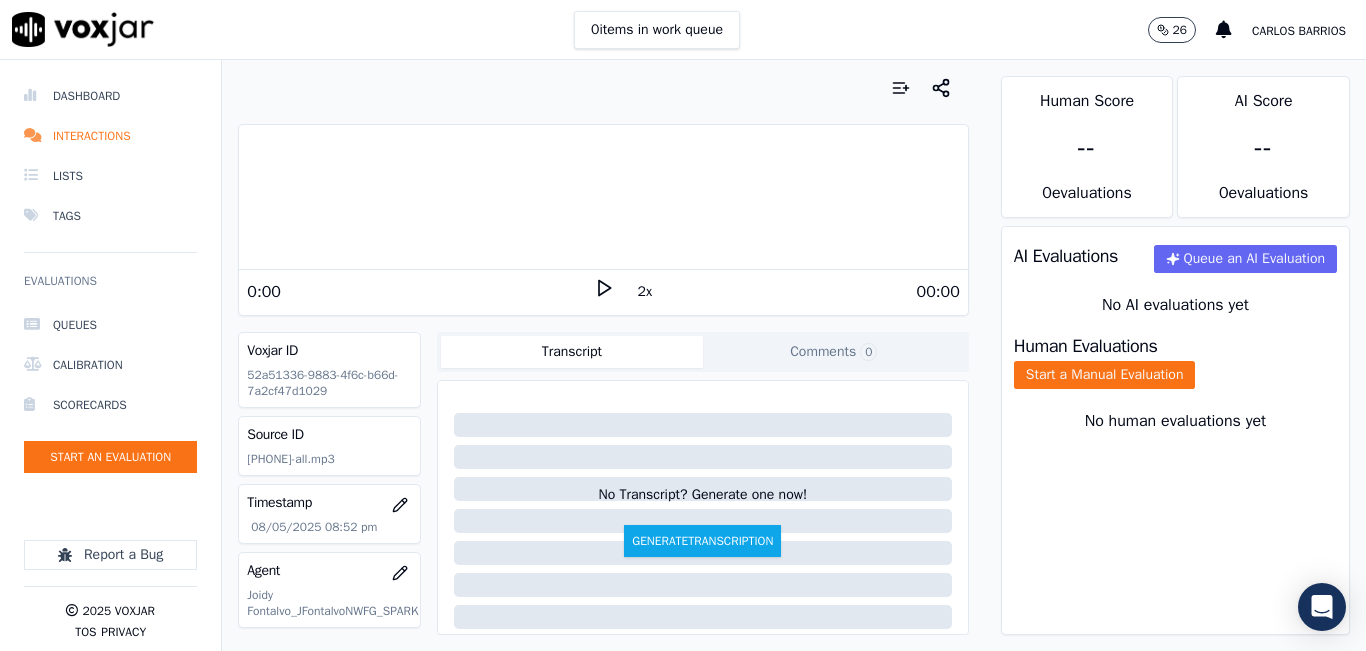 click 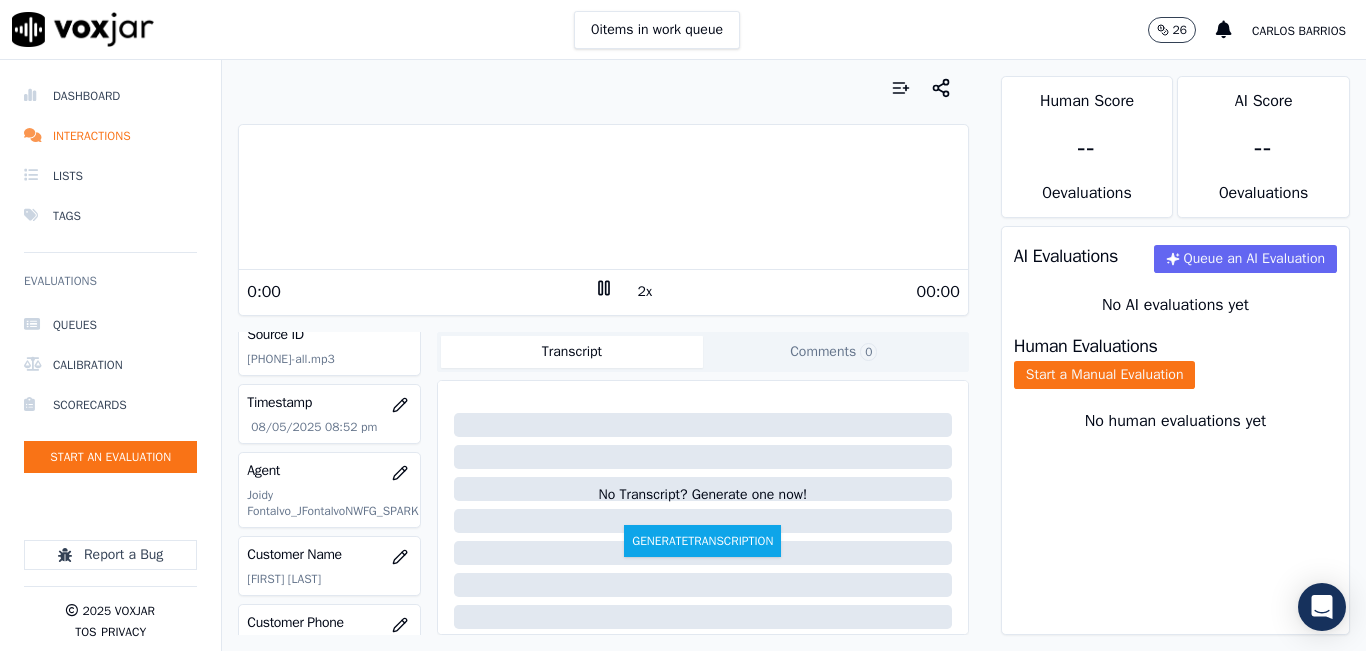 scroll, scrollTop: 200, scrollLeft: 0, axis: vertical 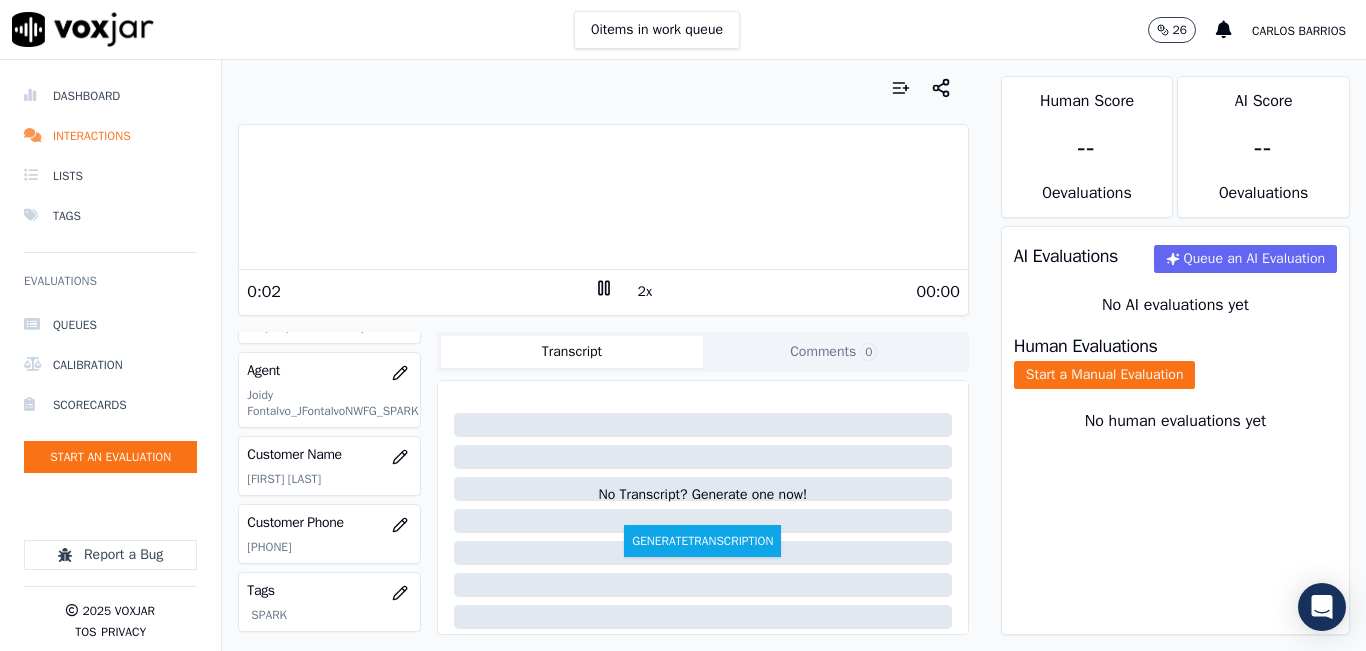 click on "[PHONE]" 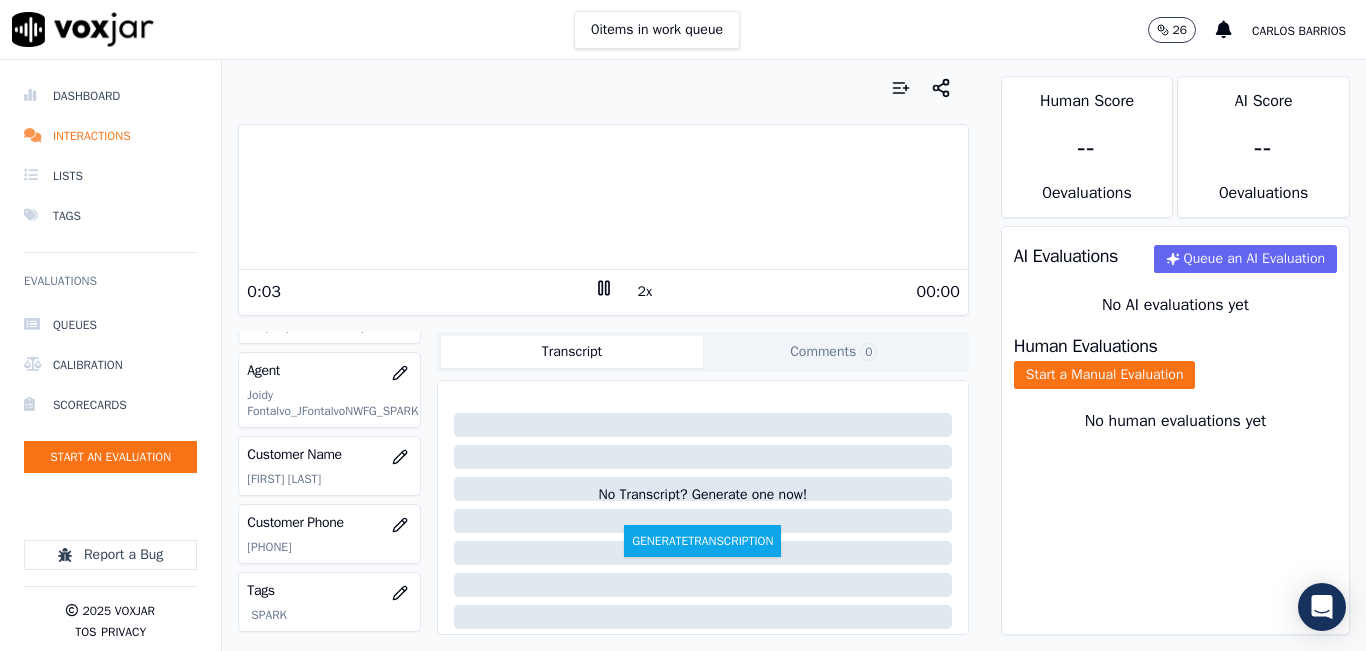 click on "[PHONE]" 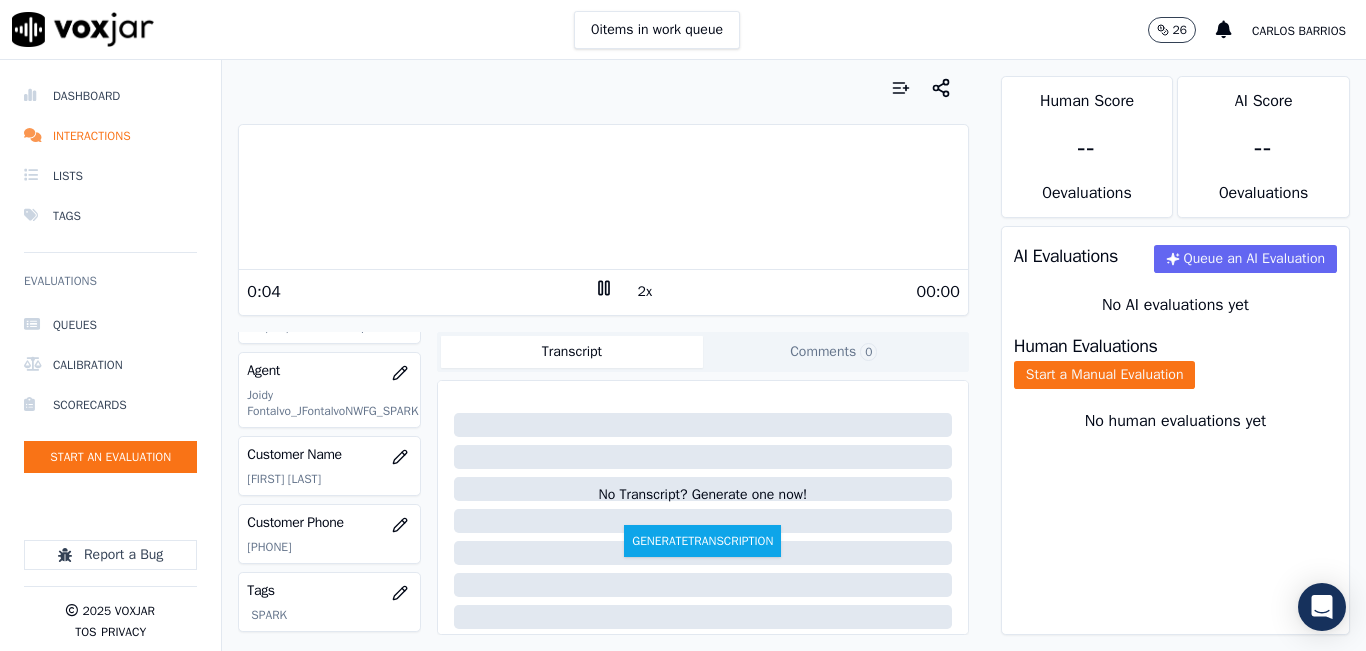 click on "[PHONE]" 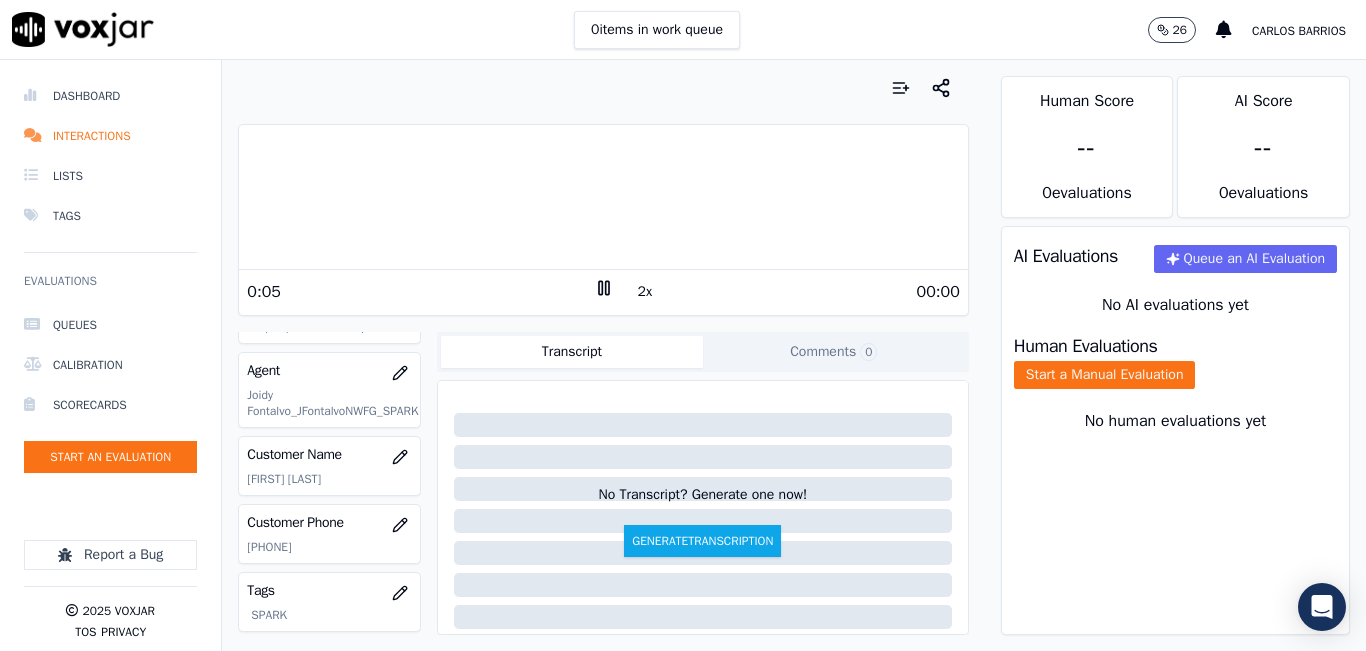 click on "[PHONE]" 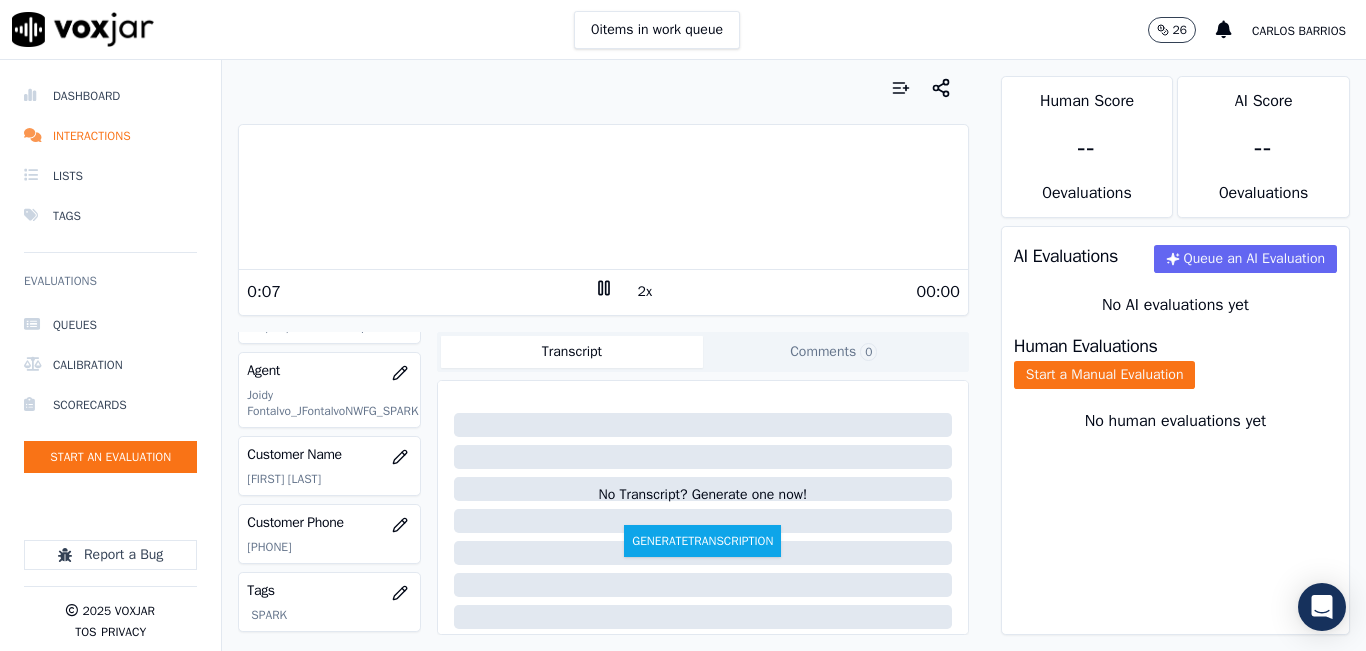 copy on "[PHONE]" 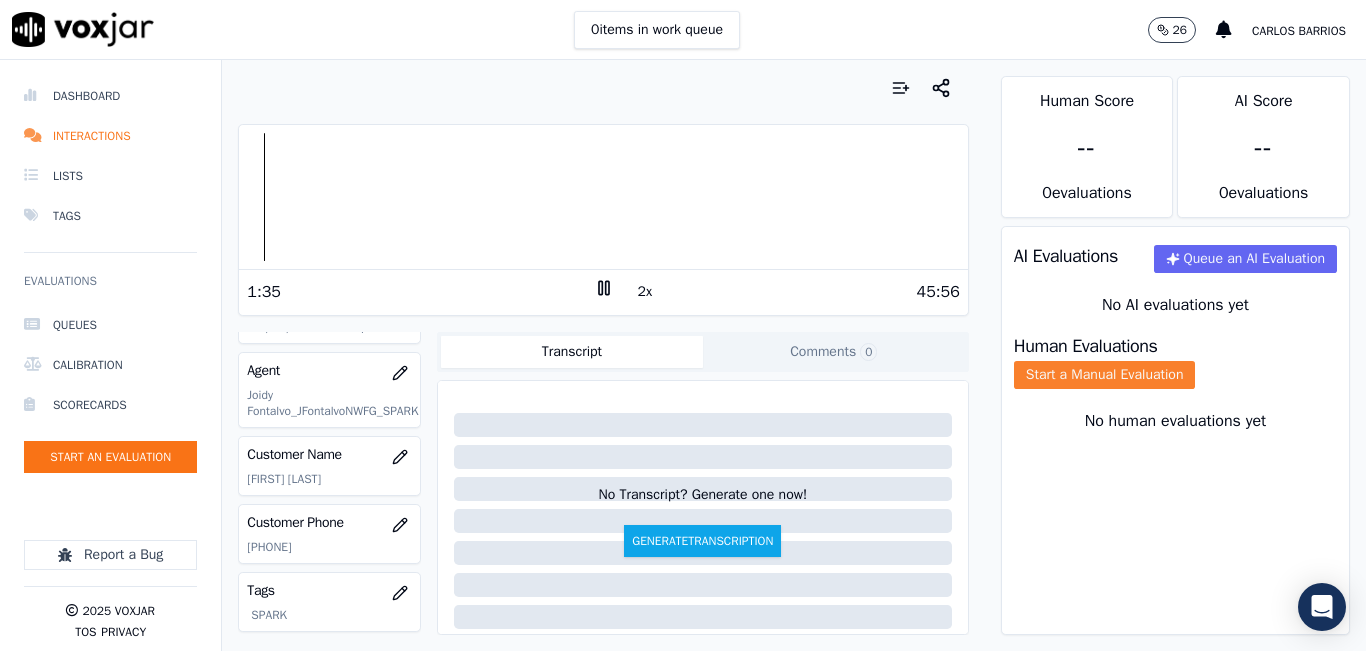 click on "Start a Manual Evaluation" 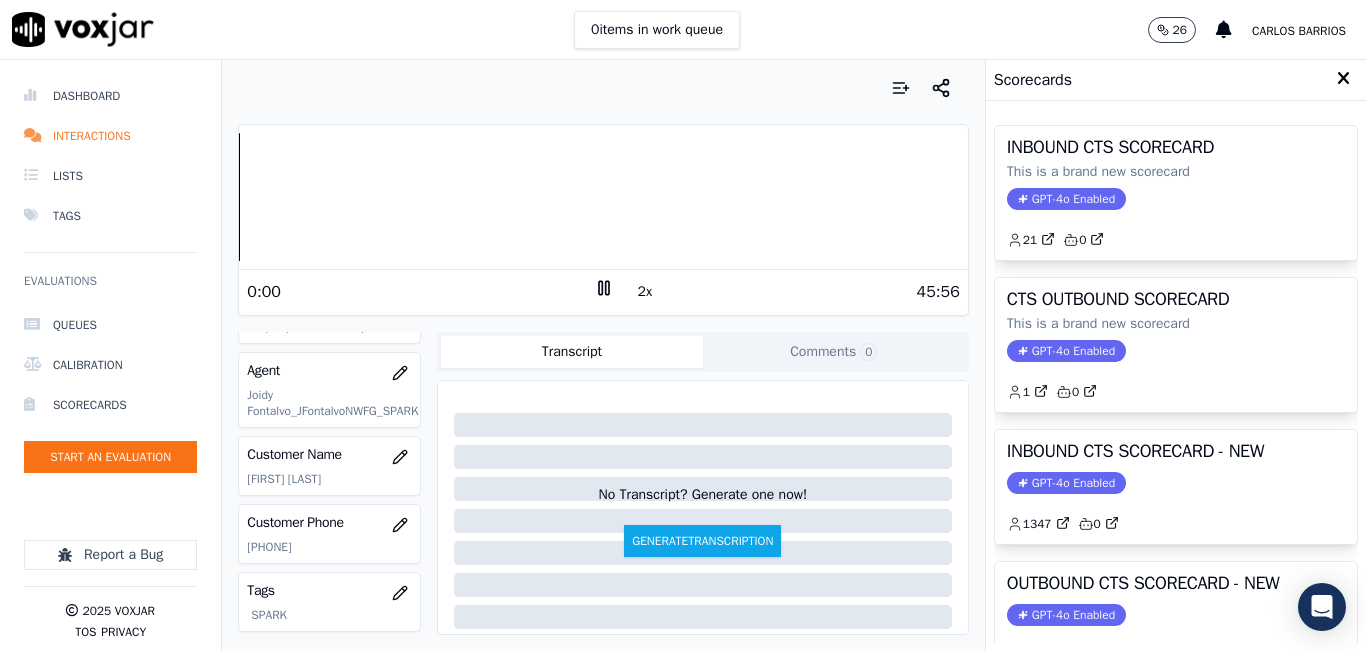 click on "Dashboard   Interactions   Lists   Tags       Evaluations     Queues   Calibration   Scorecards   Start an Evaluation
Report a Bug       2025   Voxjar   TOS   Privacy             Your browser does not support the audio element.   0:00     2x   45:56   Voxjar ID   52a51336-9883-4f6c-b66d-7a2cf47d1029   Source ID   3054791212-all.mp3   Timestamp
08/05/2025 08:52 pm     Agent
[FIRST] [LAST]_JFontalvoNWFG_SPARK     Customer Name     [FIRST] [LAST]     Customer Phone     [PHONE]     Tags
SPARK     Source     manualUpload   Type     AUDIO       Transcript   Comments  0   No Transcript? Generate one now!   Generate  Transcription         Add Comment   Scores   Transcript   Metadata   Comments         Human Score   --   0  evaluation s   AI Score   --   0  evaluation s     AI Evaluations
Queue an AI Evaluation   No AI evaluations yet   Human Evaluations   Start a Manual Evaluation   No human evaluations yet         Scorecards
GPT-4o Enabled" at bounding box center [683, 355] 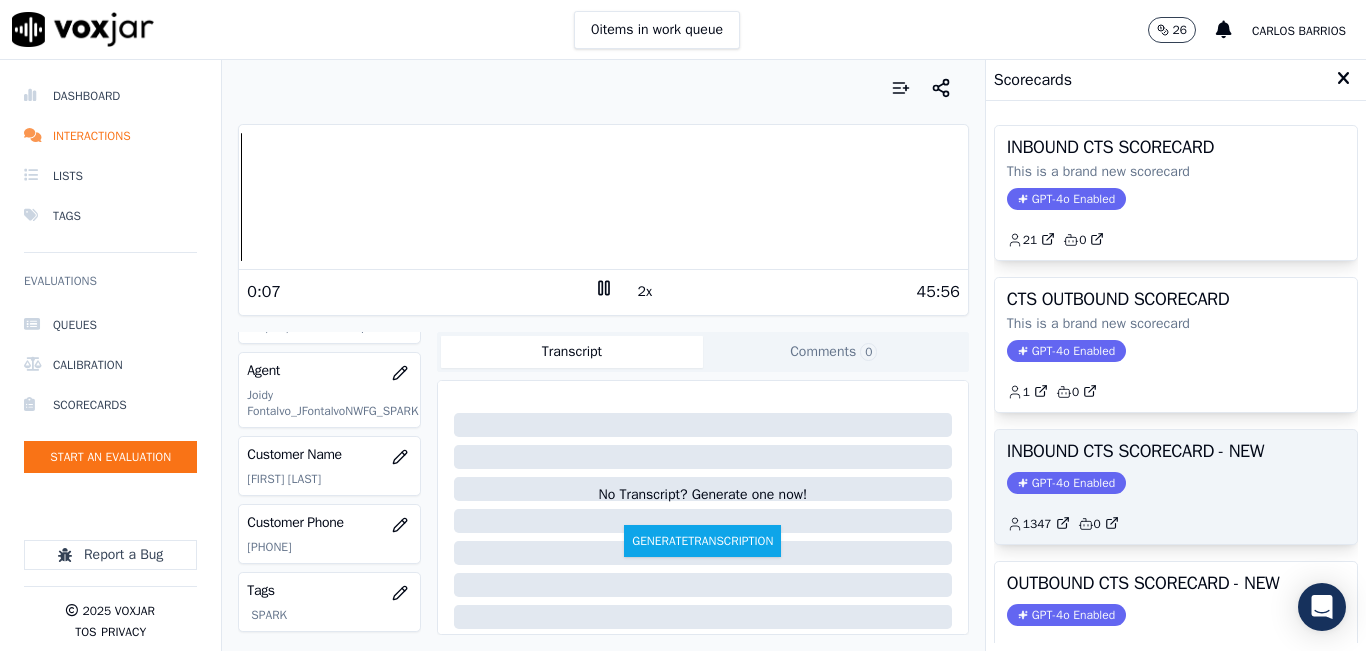 click on "INBOUND CTS SCORECARD - NEW" at bounding box center (1176, 451) 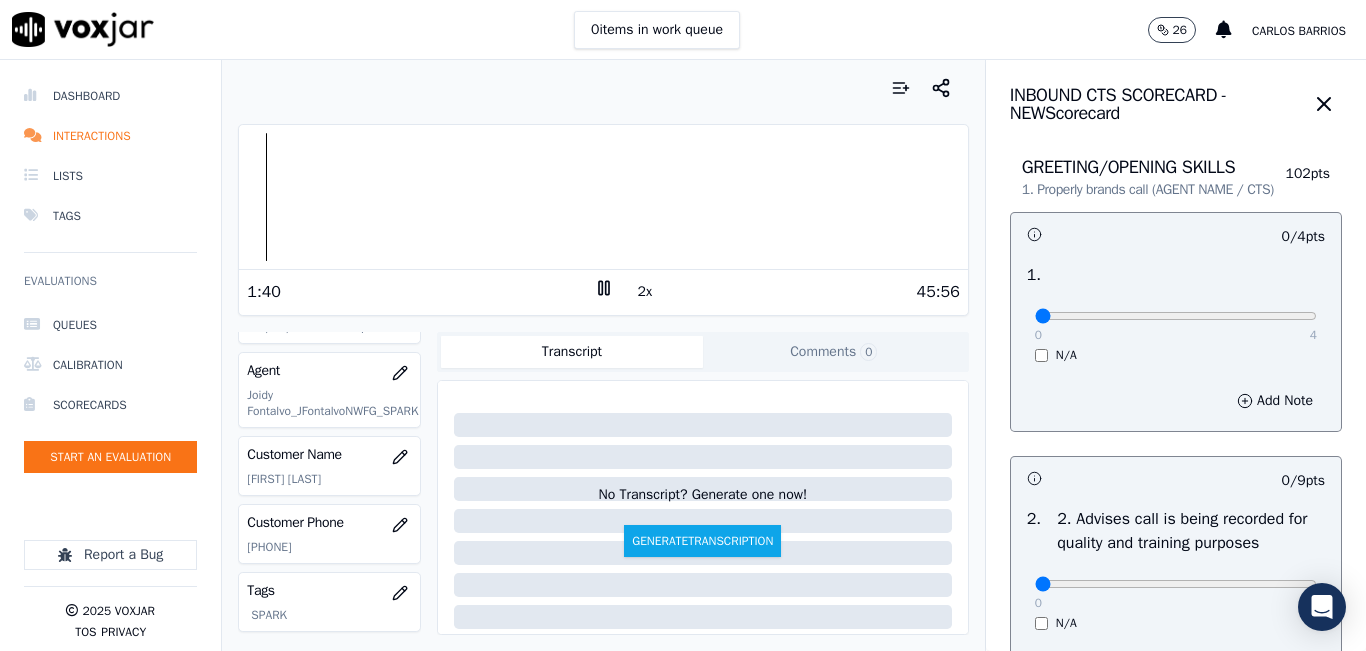 drag, startPoint x: 1239, startPoint y: 347, endPoint x: 1262, endPoint y: 344, distance: 23.194826 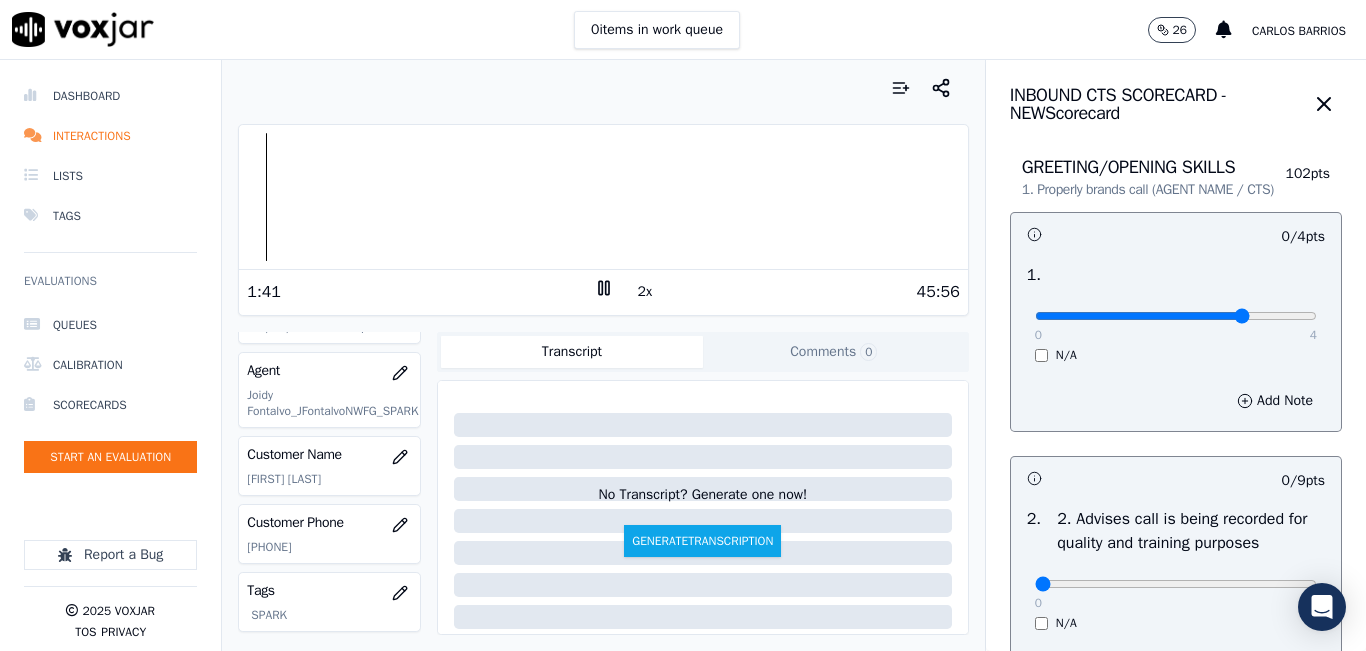 type on "3" 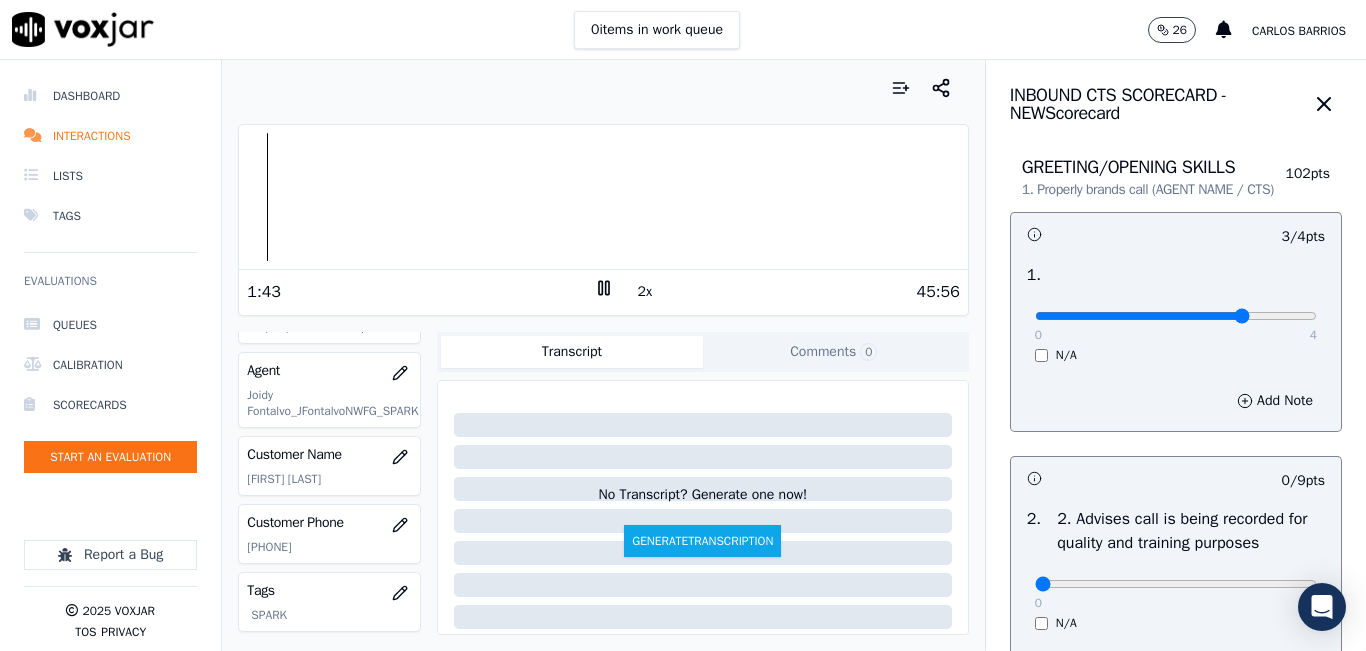 scroll, scrollTop: 200, scrollLeft: 0, axis: vertical 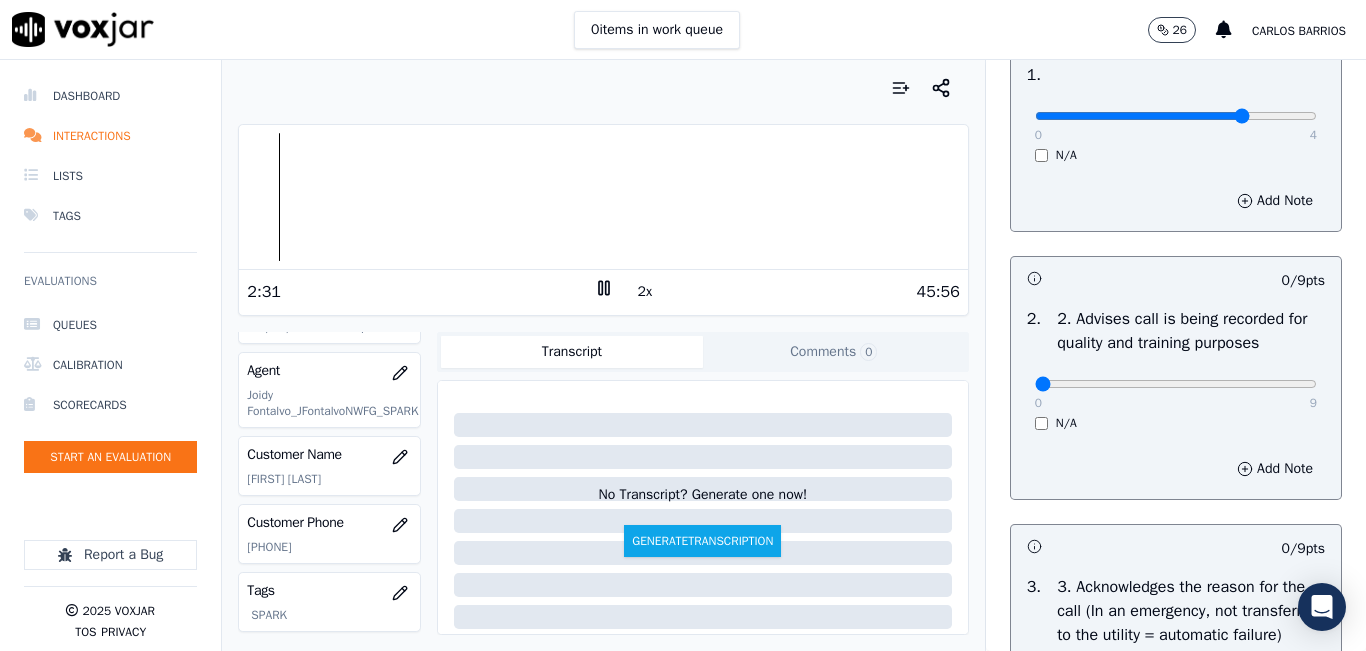 click on "INBOUND CTS SCORECARD - NEW   Scorecard       GREETING/OPENING SKILLS   1. Properly brands call (AGENT NAME / CTS)   102  pts                 3 / 4  pts     1 .       0   4     N/A      Add Note                           0 / 9  pts     2 .   2. Advises call is being recorded for quality and training purposes     0   9     N/A      Add Note                           0 / 9  pts     3 .   3. Acknowledges the reason for the call (In an emergency, not transferring to the utility = automatic failure)     0   9     N/A      Add Note                           0 / 9  pts     4 .   4. Resolves utility bill/payment/payment arrangement/customer care before offering energy supply options     0   9     N/A      Add Note                           0 / 9  pts     5 .   5. Confirms the name of the person on the phone     0   9     N/A      Add Note                           0 / 9  pts     6 .   6. Asks for call-back and promo code consent, and informs on opt-out options     0   9     N/A      Add Note" at bounding box center [1175, 355] 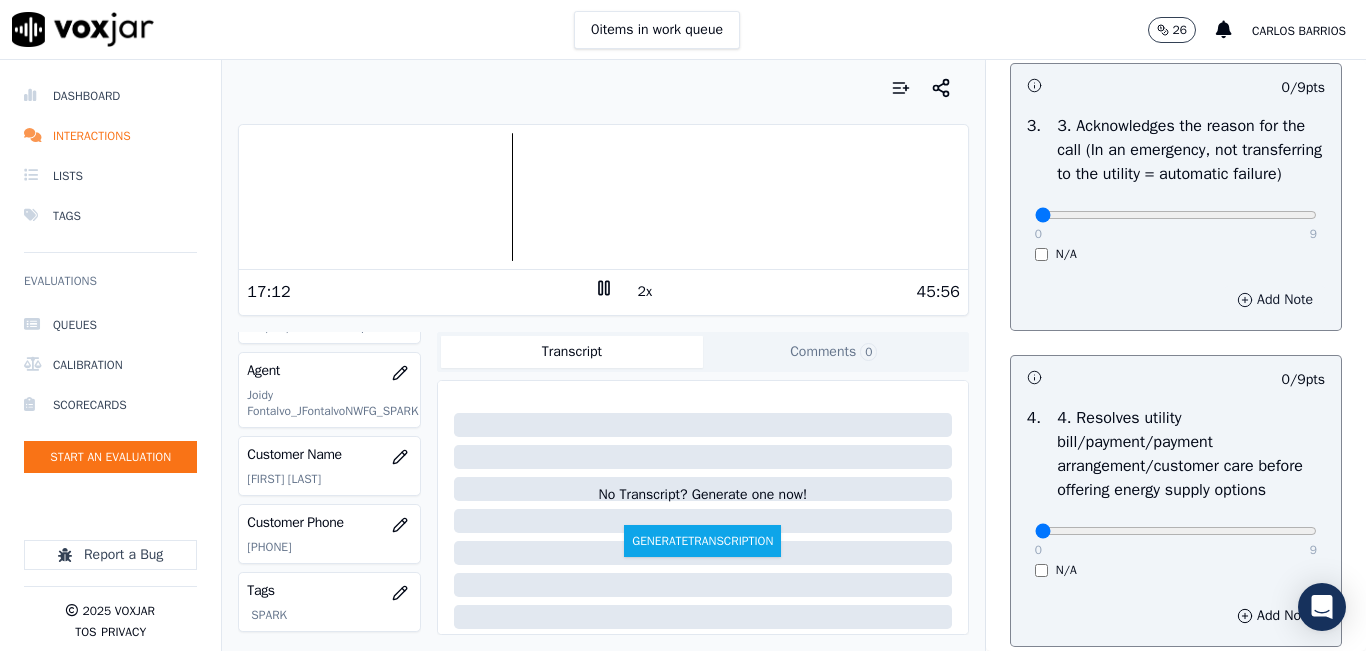 scroll, scrollTop: 700, scrollLeft: 0, axis: vertical 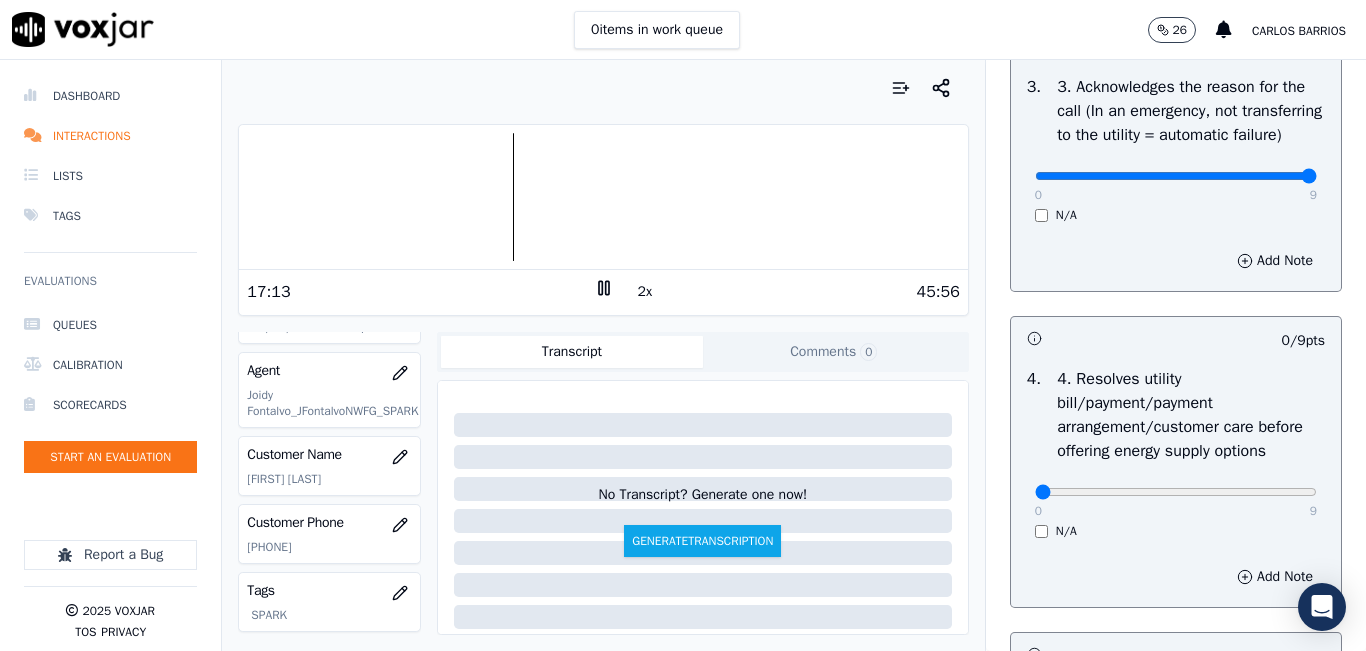 drag, startPoint x: 1256, startPoint y: 217, endPoint x: 1261, endPoint y: 250, distance: 33.37664 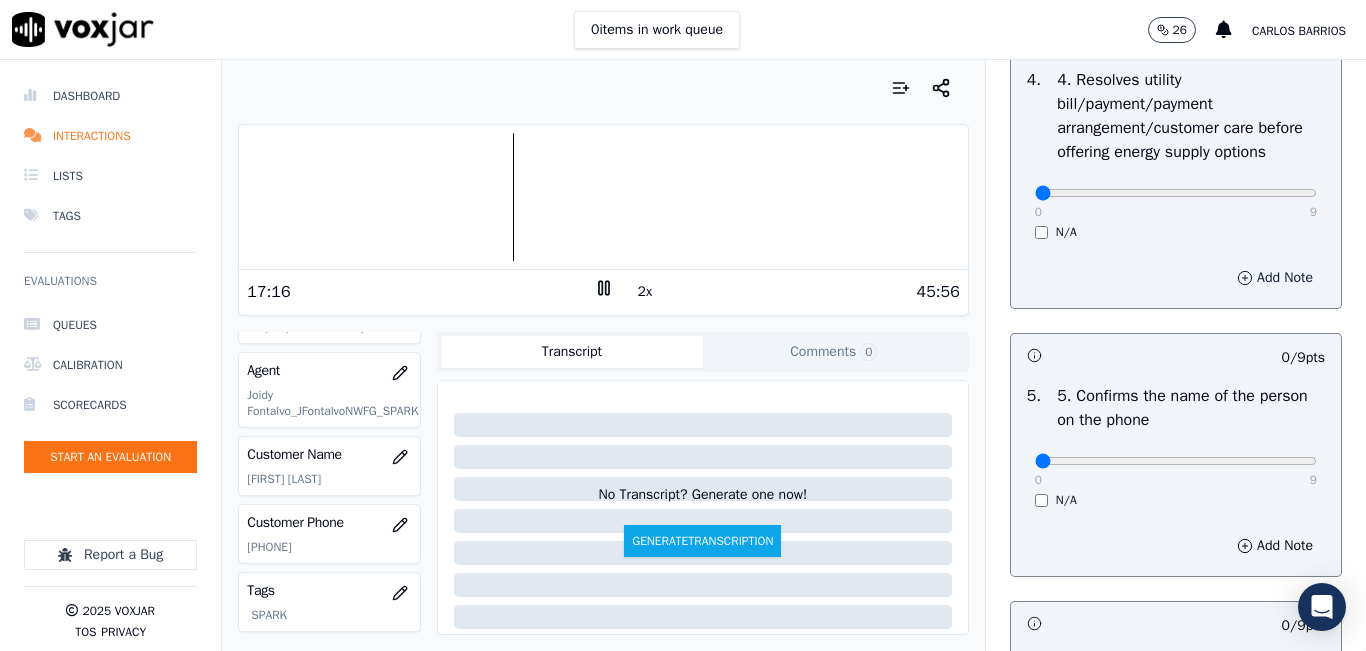 scroll, scrollTop: 1000, scrollLeft: 0, axis: vertical 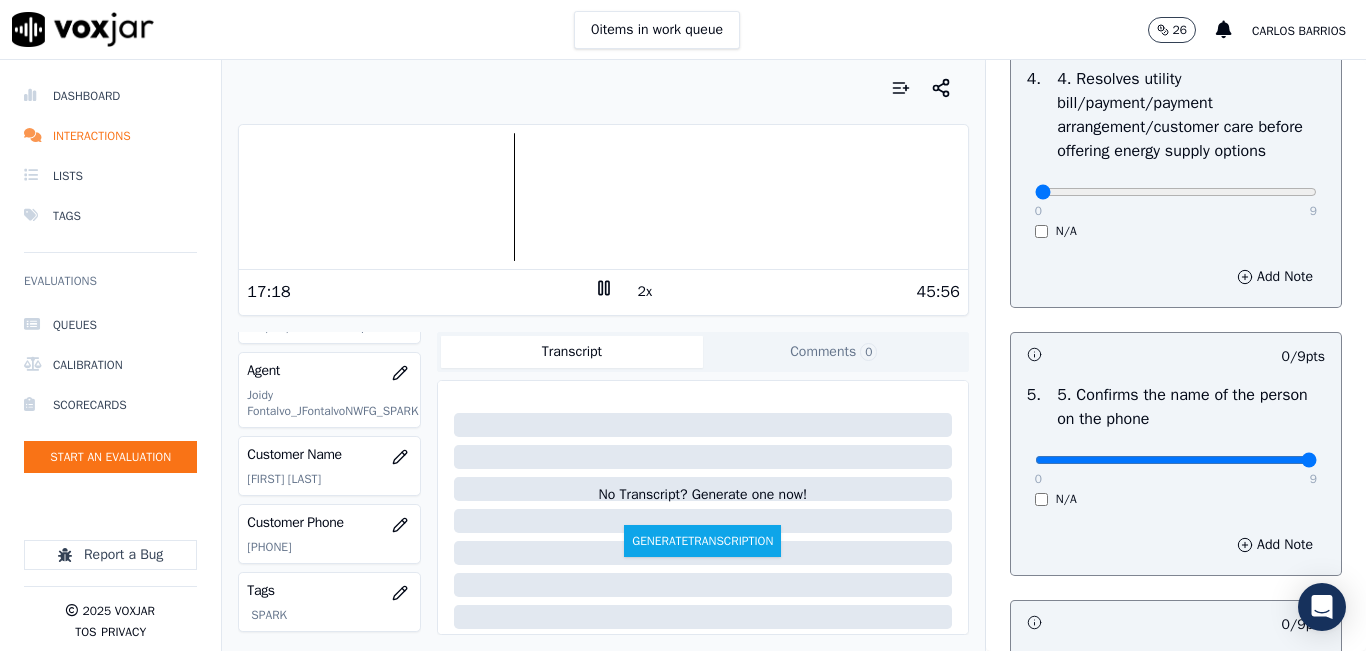 type on "9" 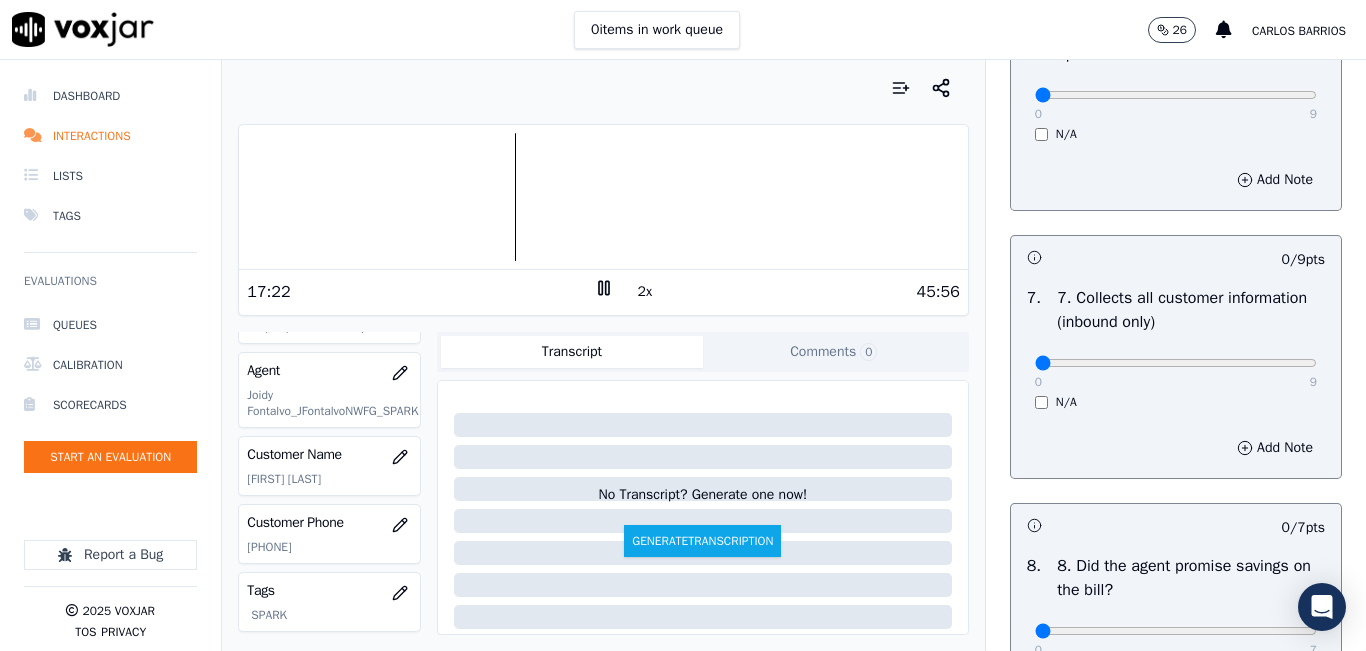 scroll, scrollTop: 1700, scrollLeft: 0, axis: vertical 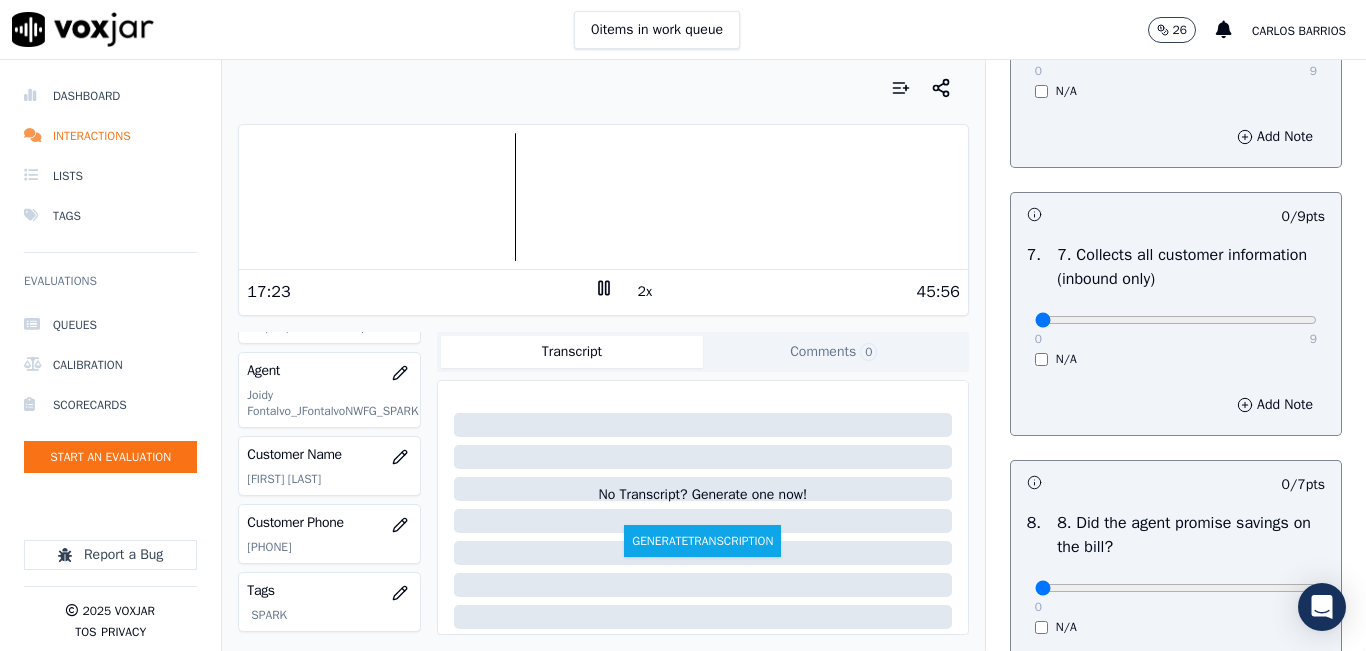 drag, startPoint x: 1258, startPoint y: 378, endPoint x: 1309, endPoint y: 394, distance: 53.450912 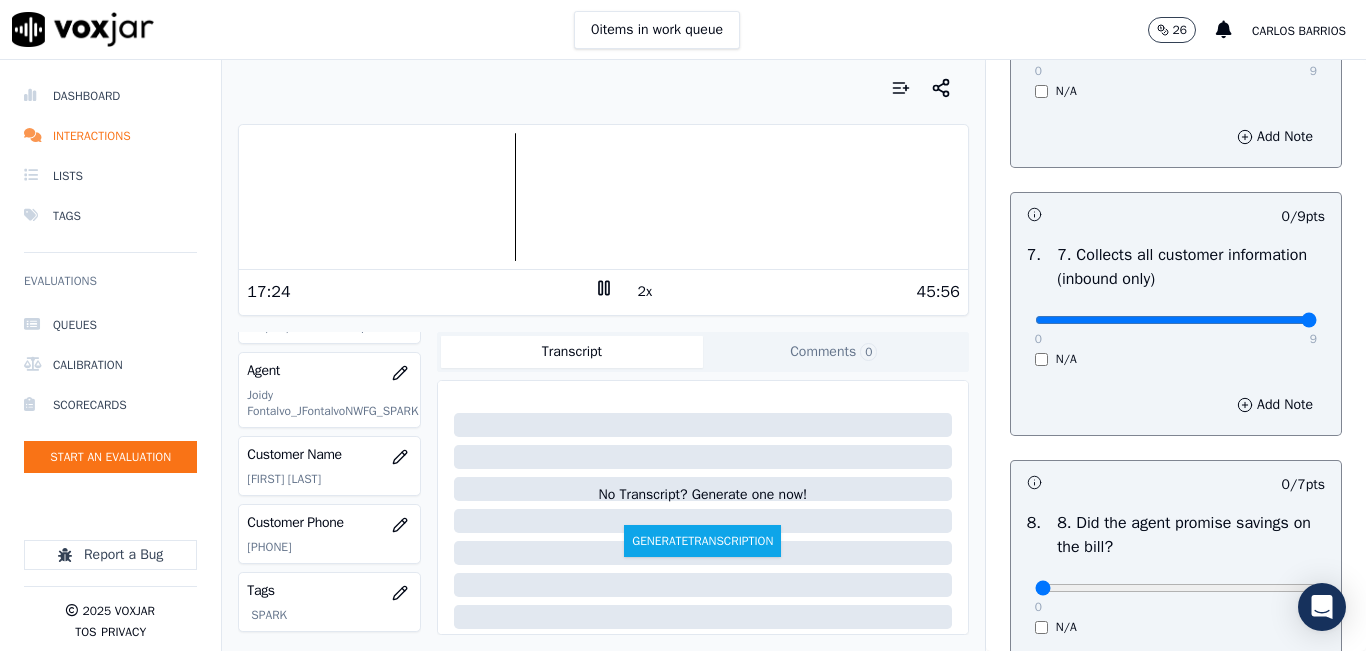 type on "9" 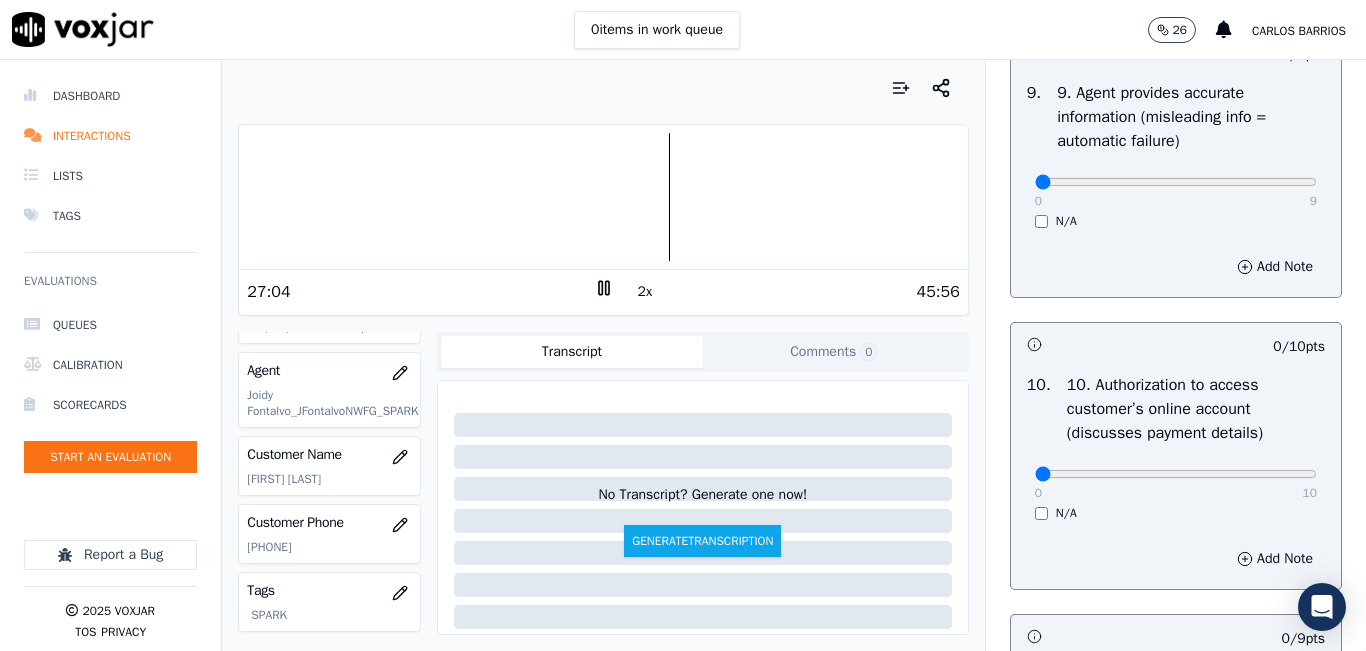 scroll, scrollTop: 2400, scrollLeft: 0, axis: vertical 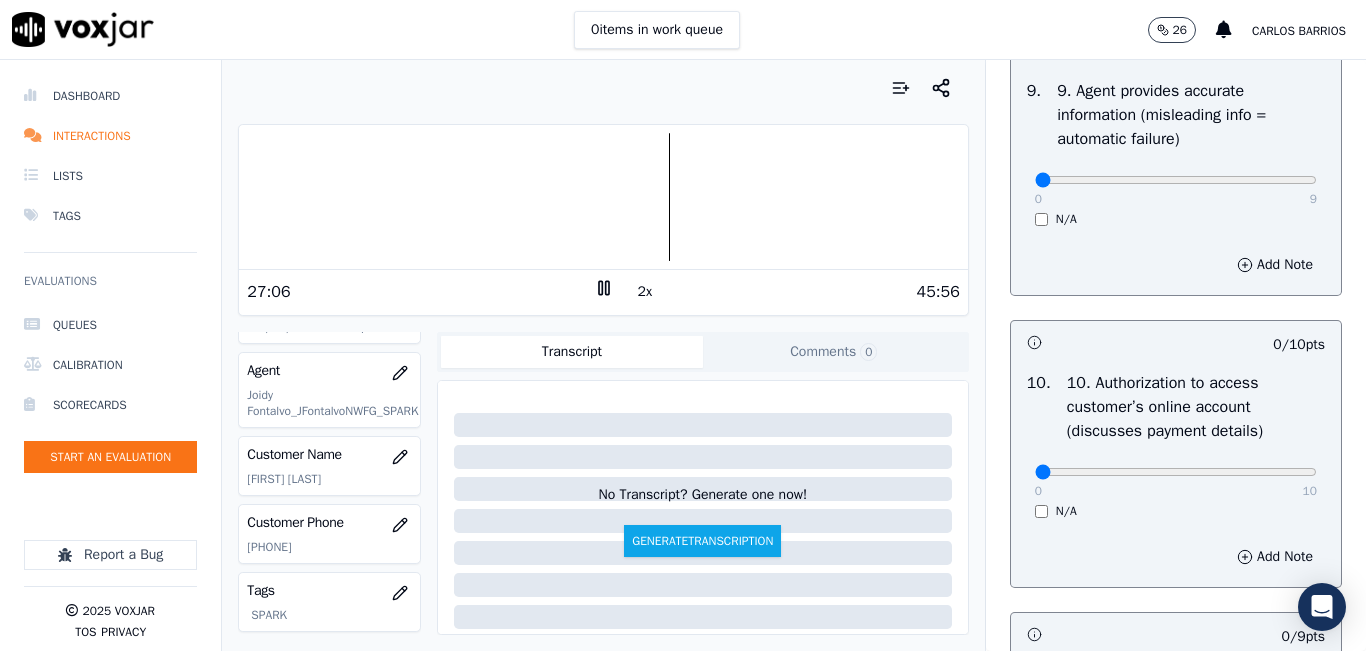 click on "0   9     N/A" at bounding box center [1176, 189] 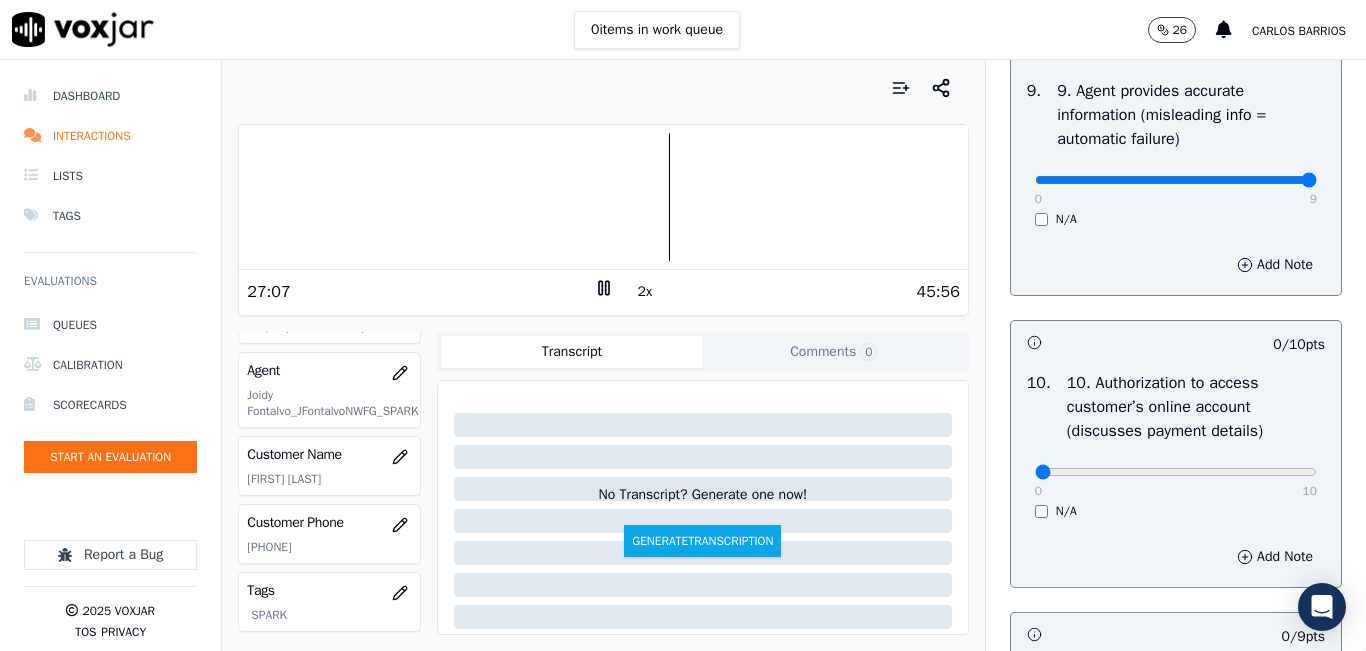 type on "9" 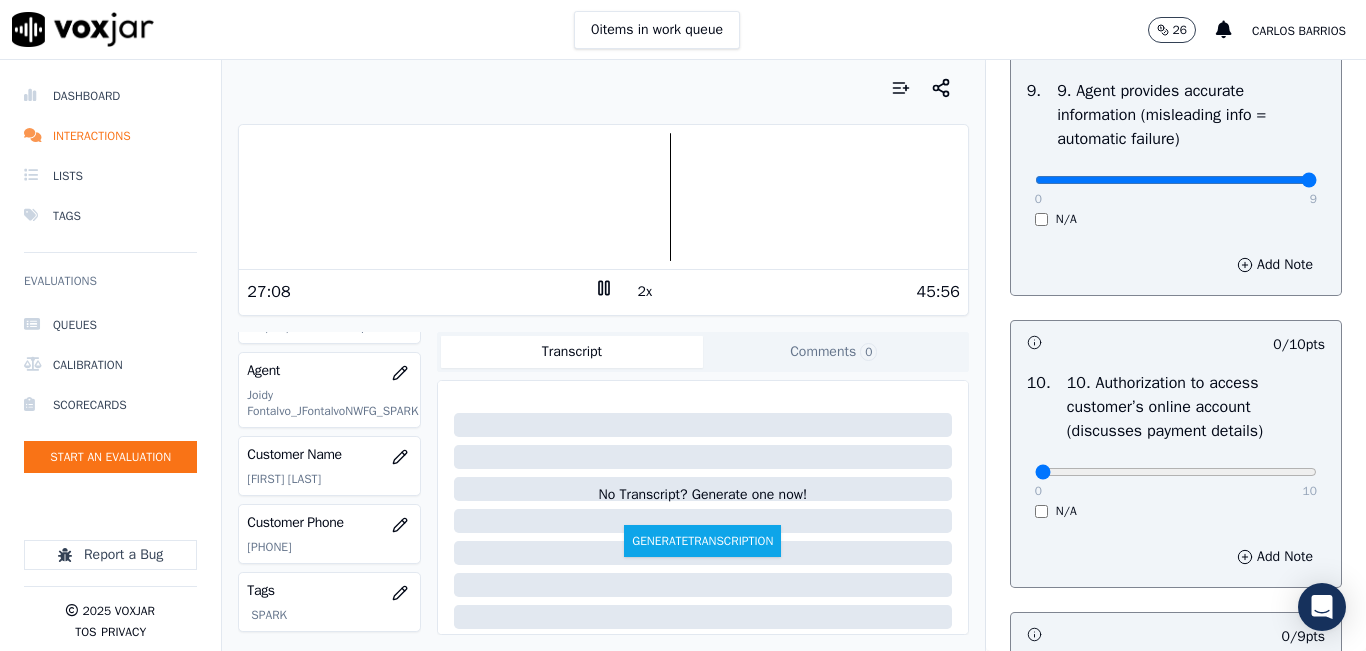 scroll, scrollTop: 2500, scrollLeft: 0, axis: vertical 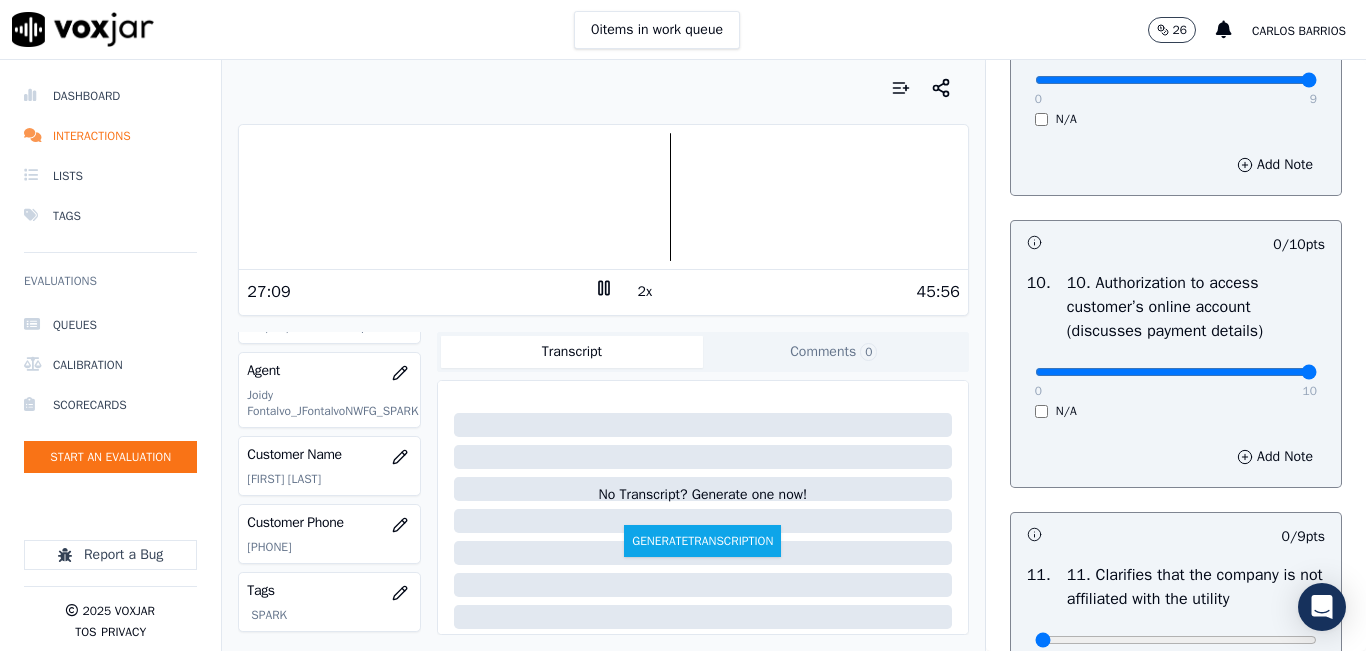 type on "10" 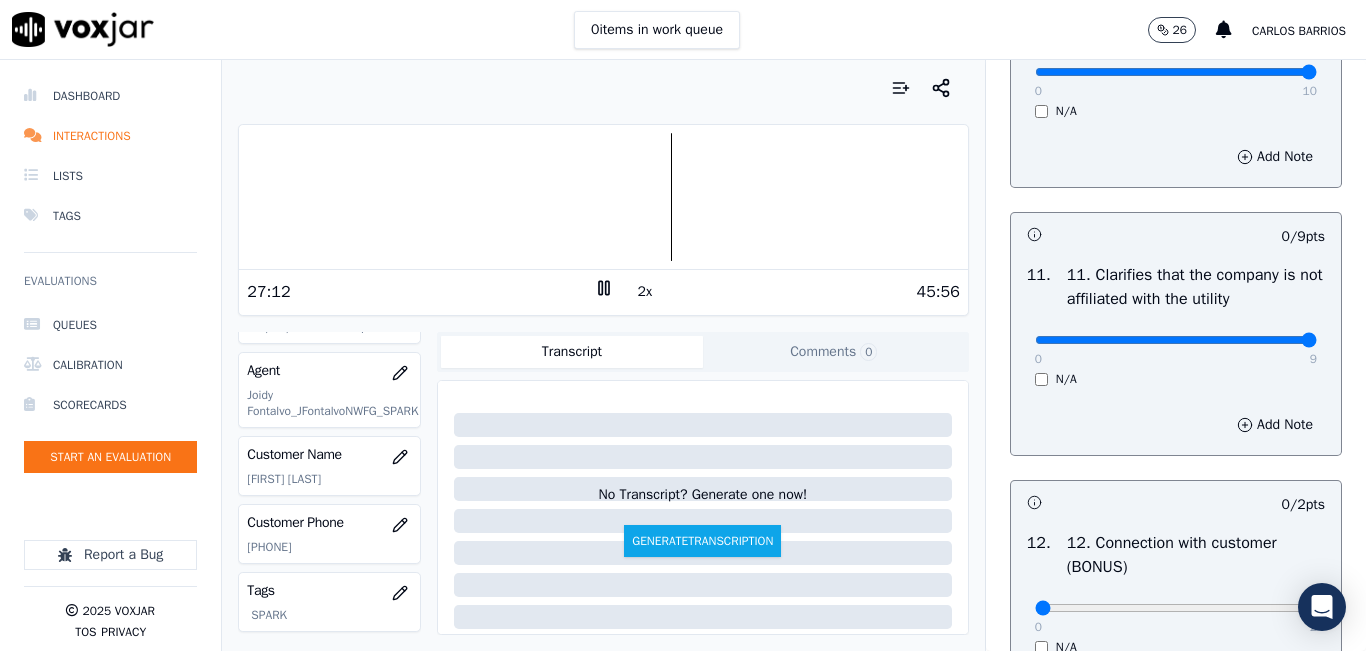 type on "9" 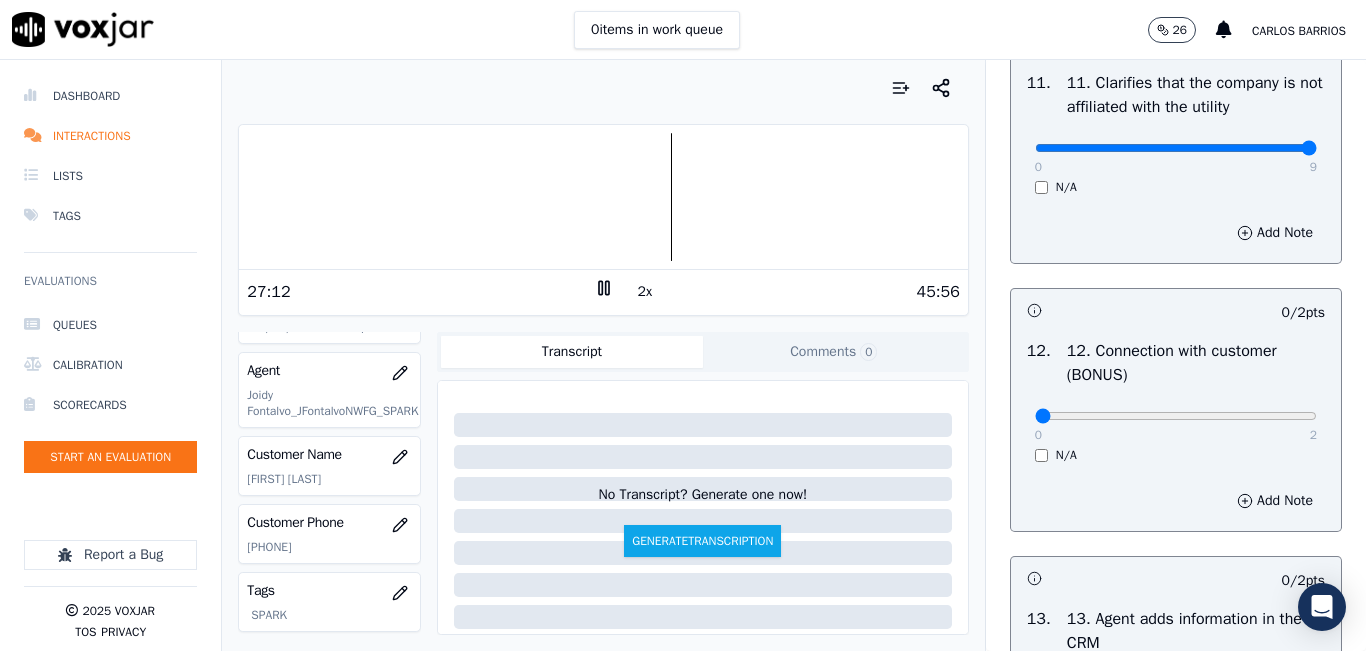 scroll, scrollTop: 3000, scrollLeft: 0, axis: vertical 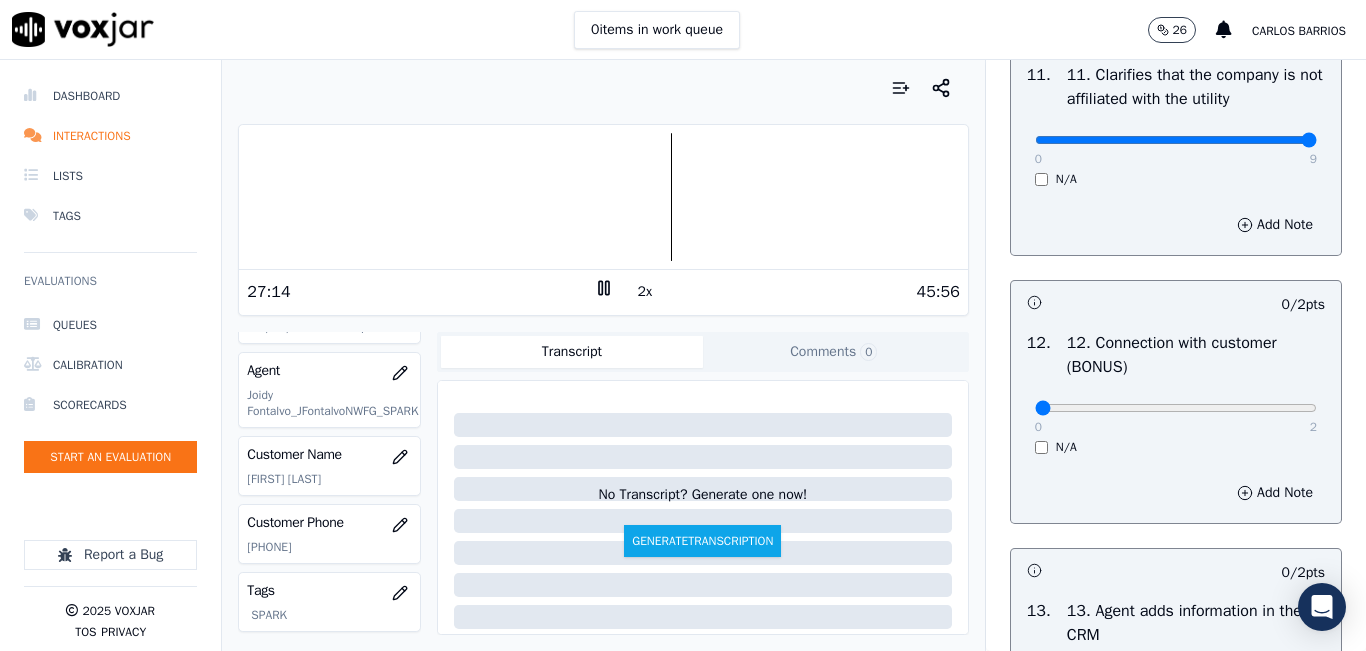 click on "0   2" at bounding box center [1176, 407] 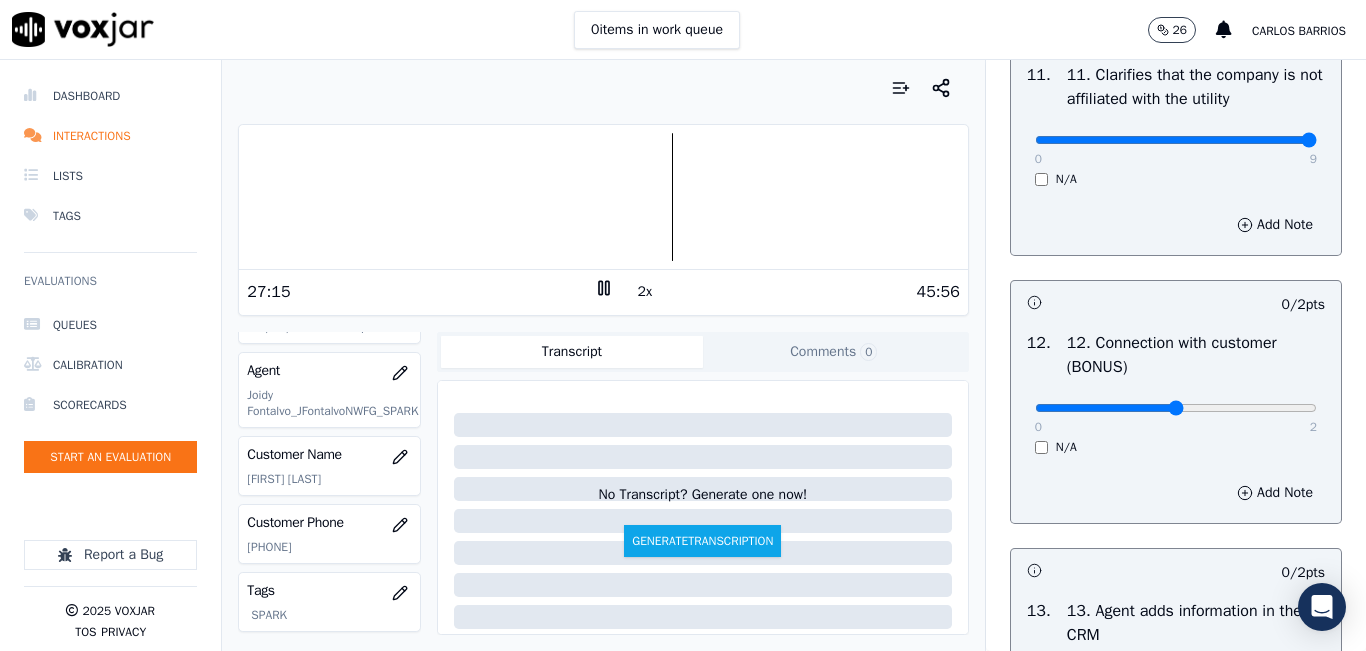 type on "1" 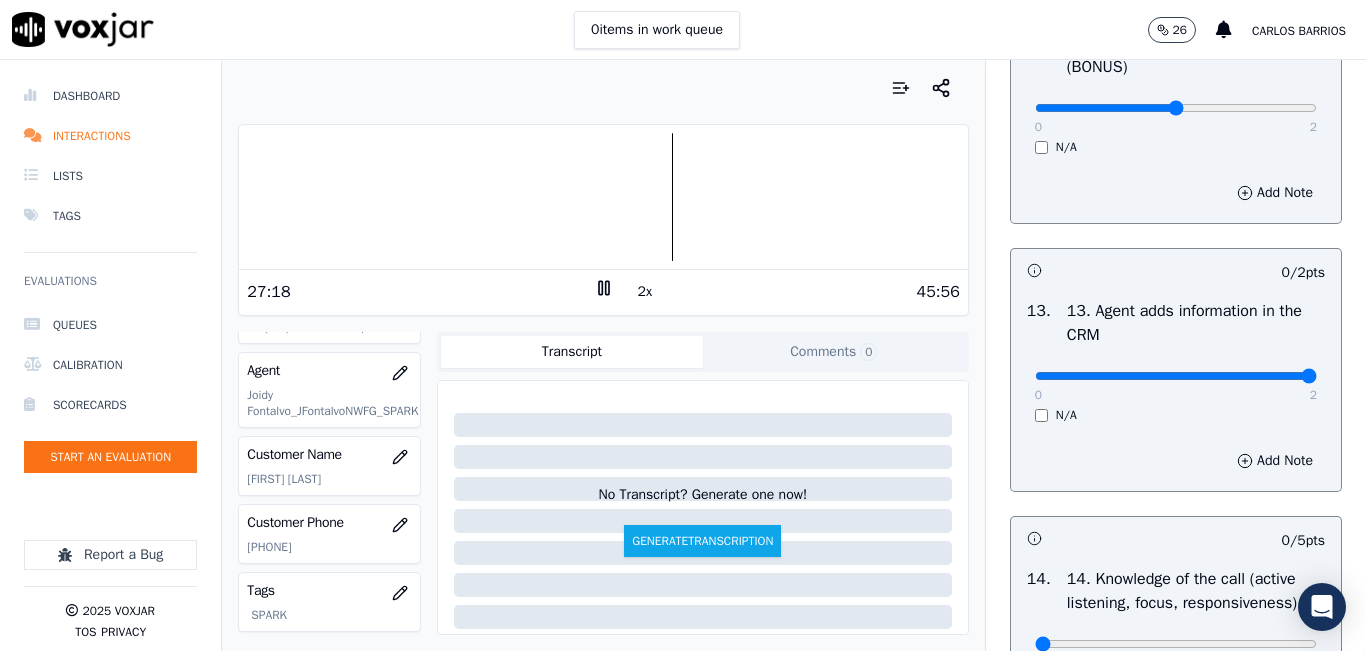 type on "2" 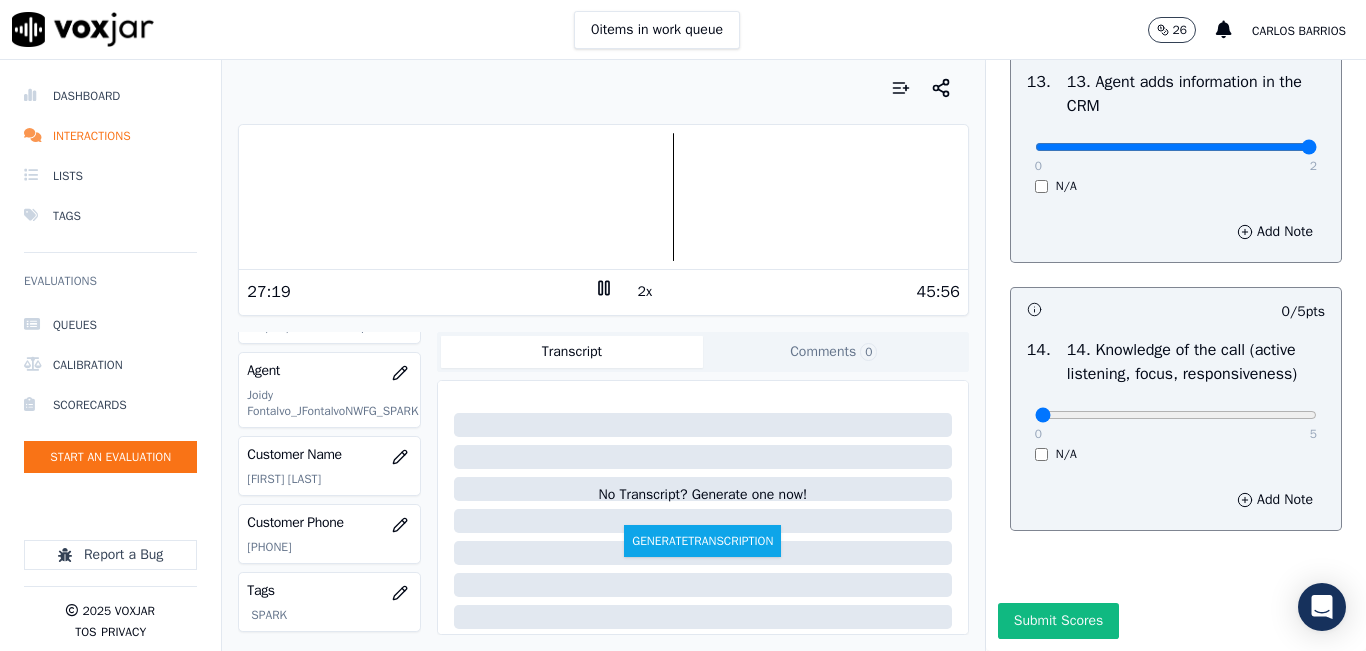 scroll, scrollTop: 3600, scrollLeft: 0, axis: vertical 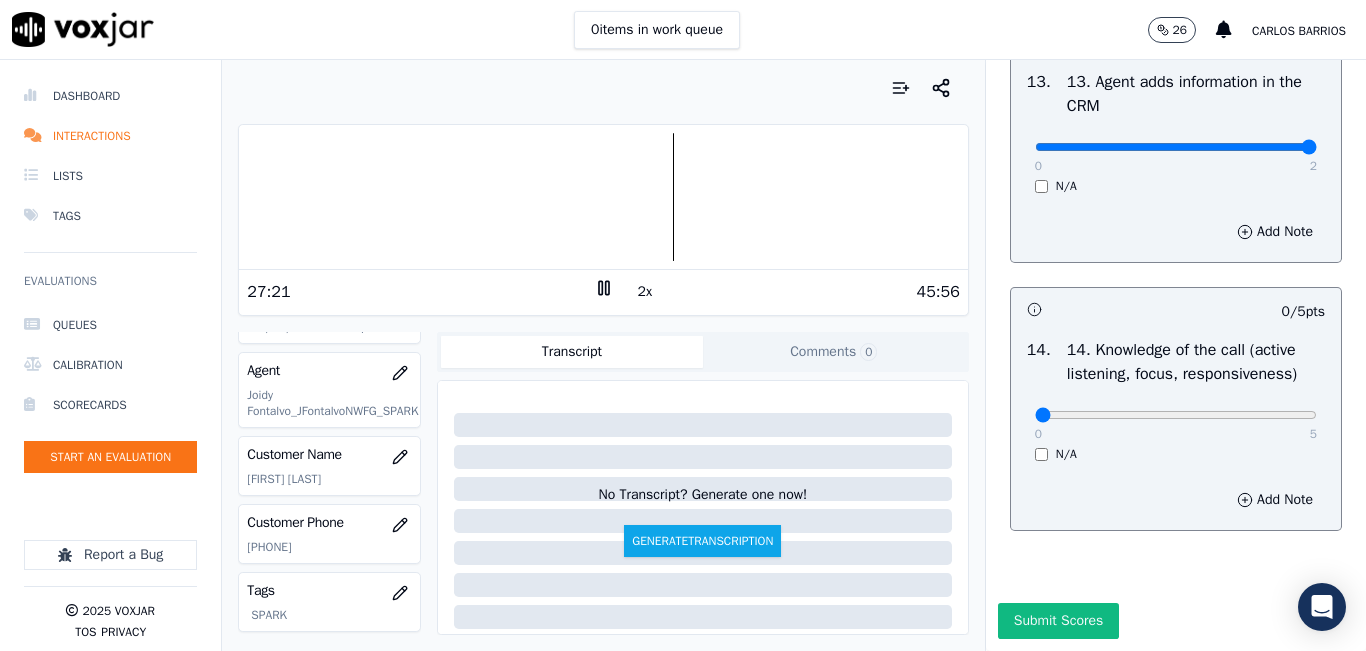 click at bounding box center [603, 197] 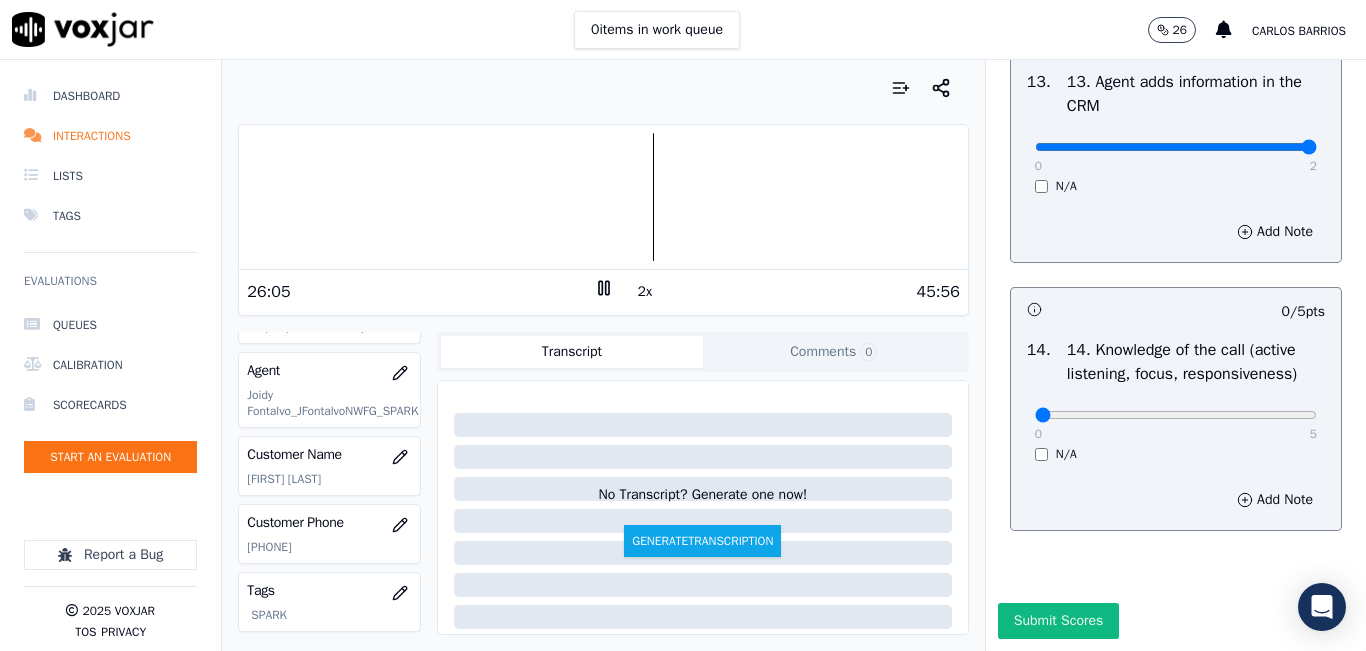 click on "2x" at bounding box center (645, 292) 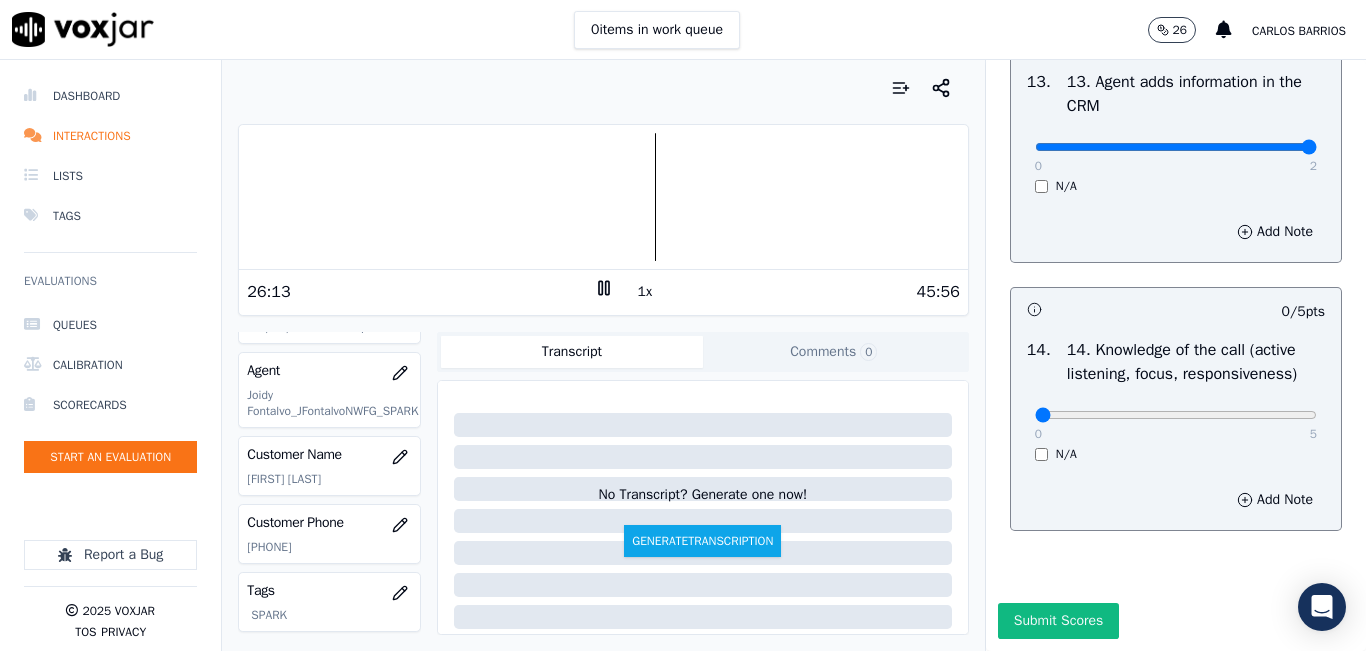 scroll, scrollTop: 3642, scrollLeft: 0, axis: vertical 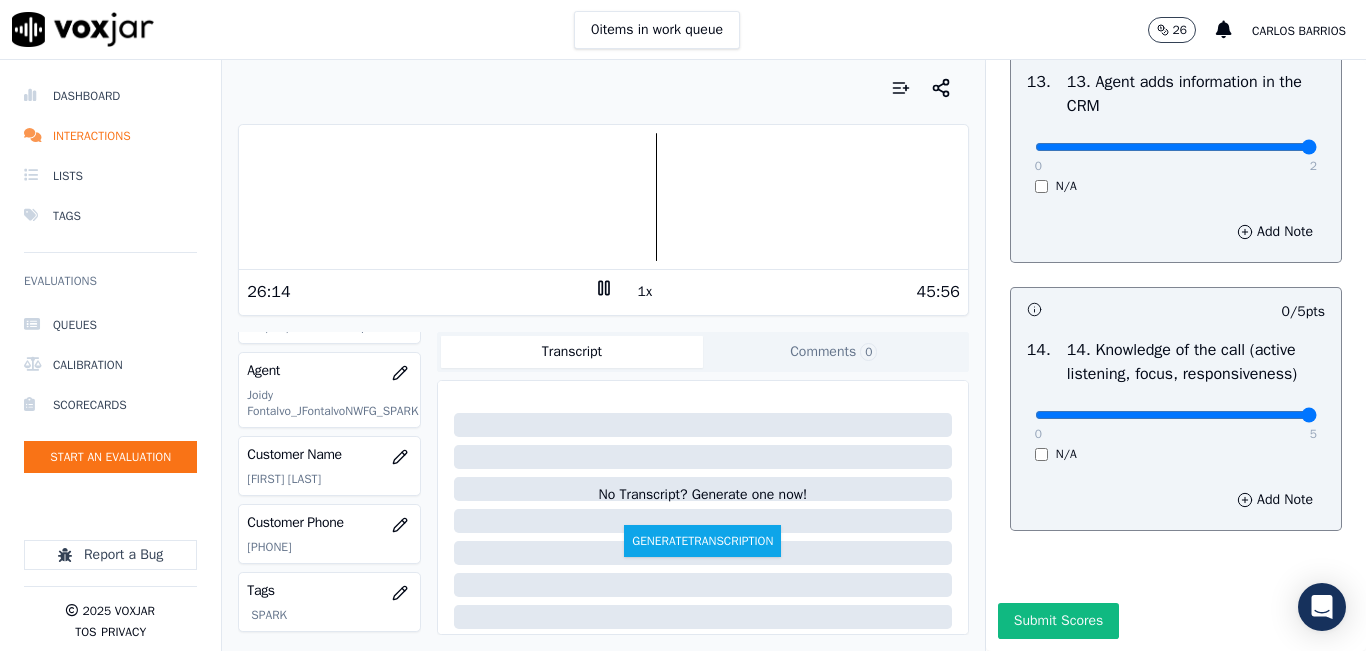 type on "5" 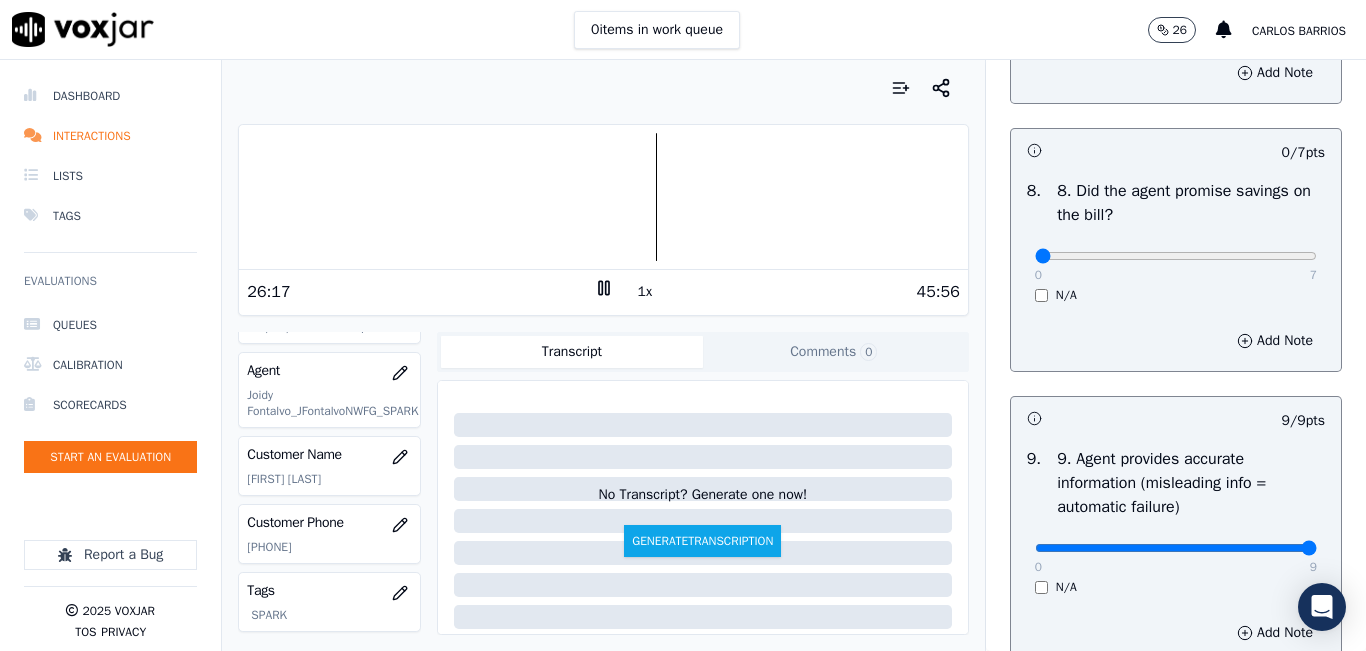 scroll, scrollTop: 2042, scrollLeft: 0, axis: vertical 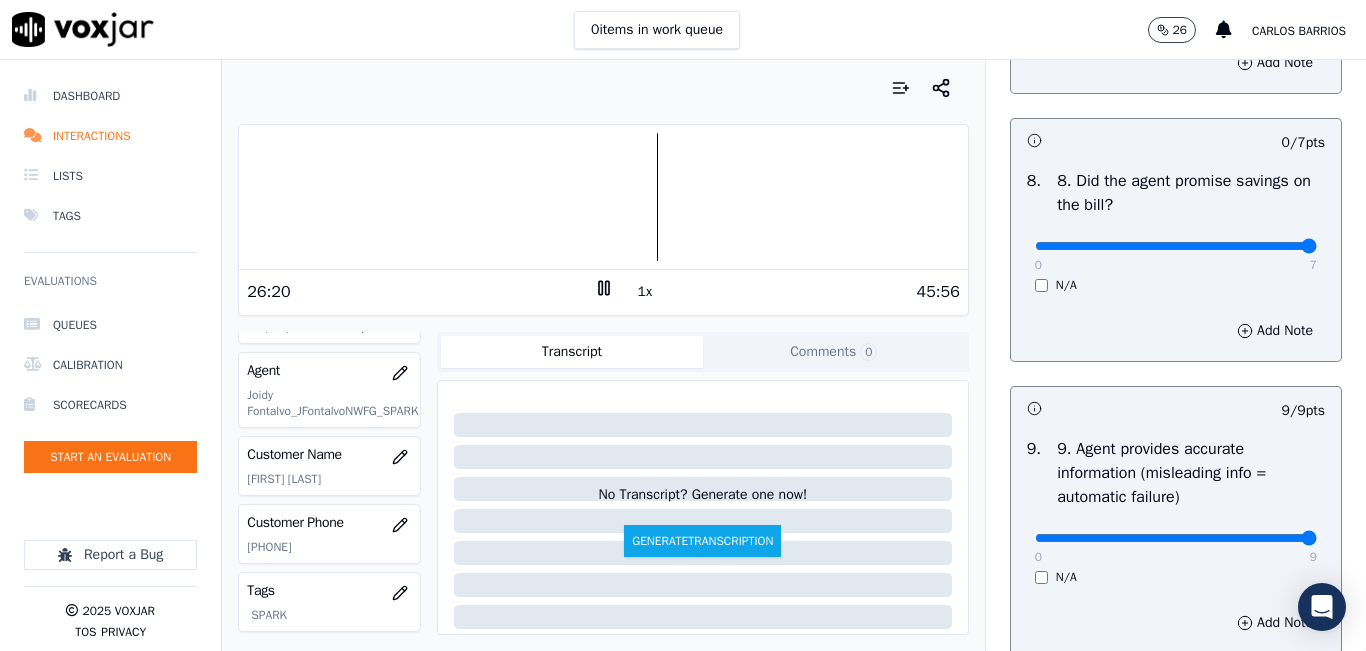 type on "7" 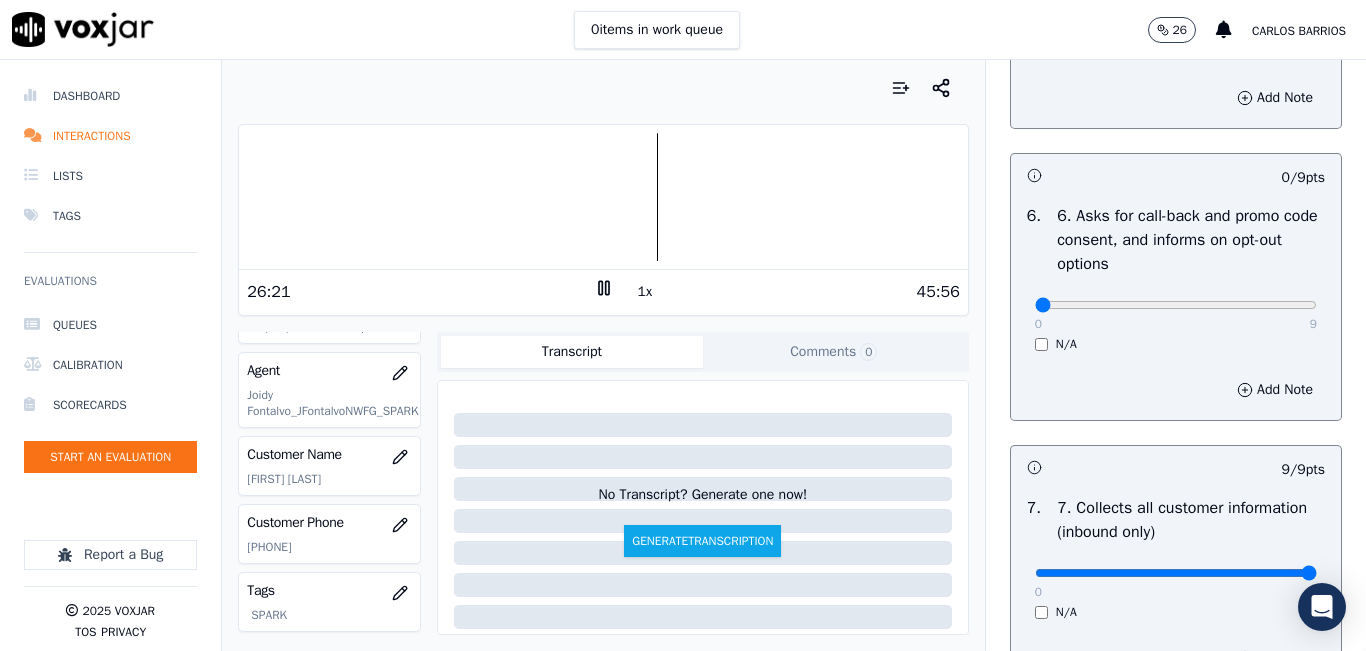 scroll, scrollTop: 1442, scrollLeft: 0, axis: vertical 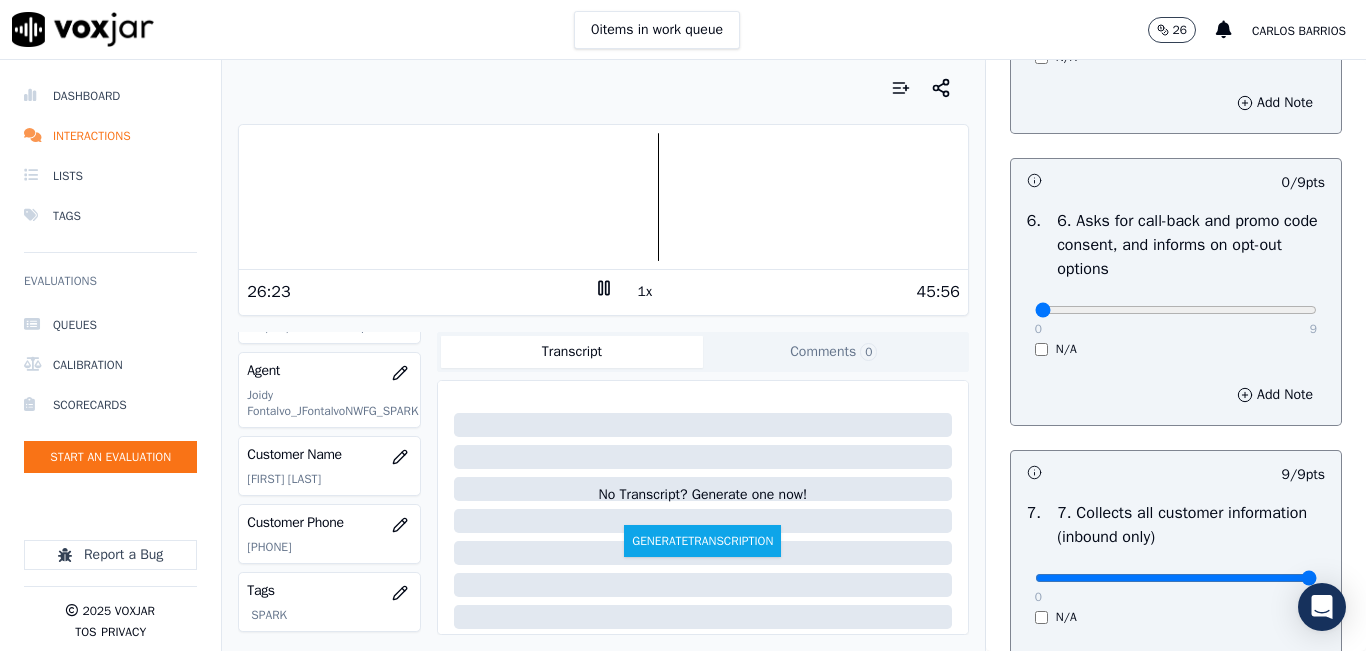 click on "0   9     N/A" at bounding box center (1176, 319) 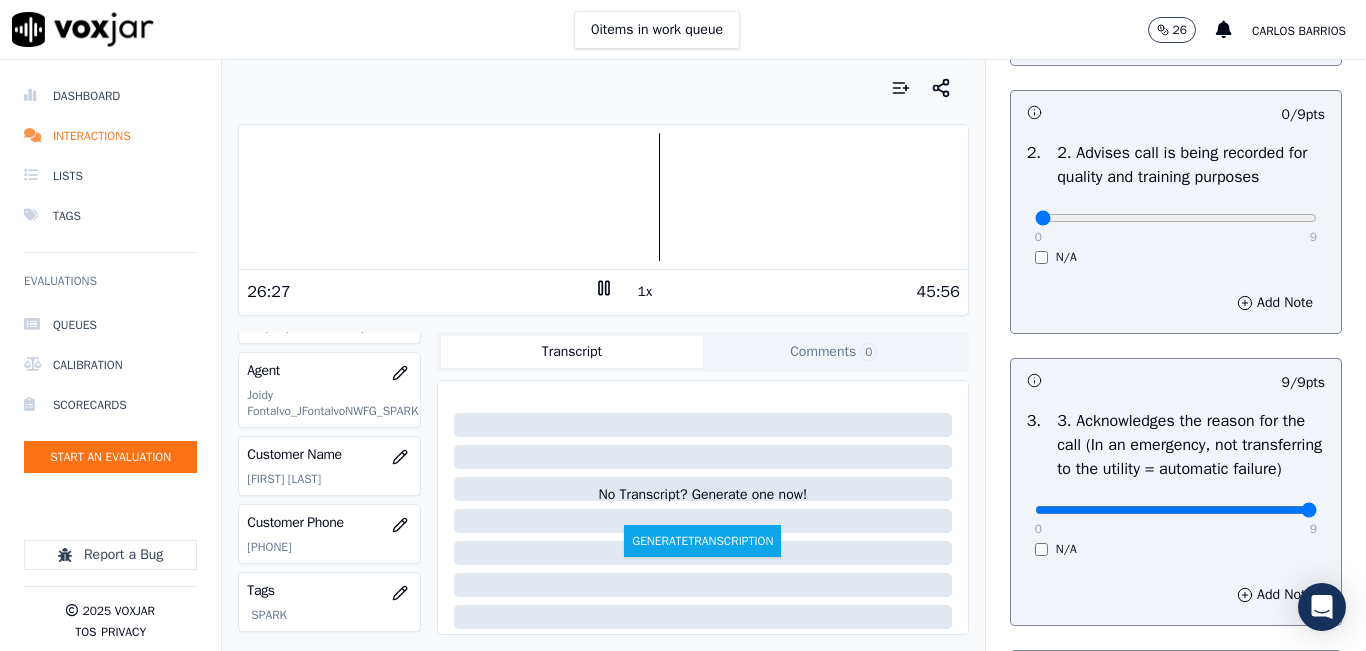 scroll, scrollTop: 242, scrollLeft: 0, axis: vertical 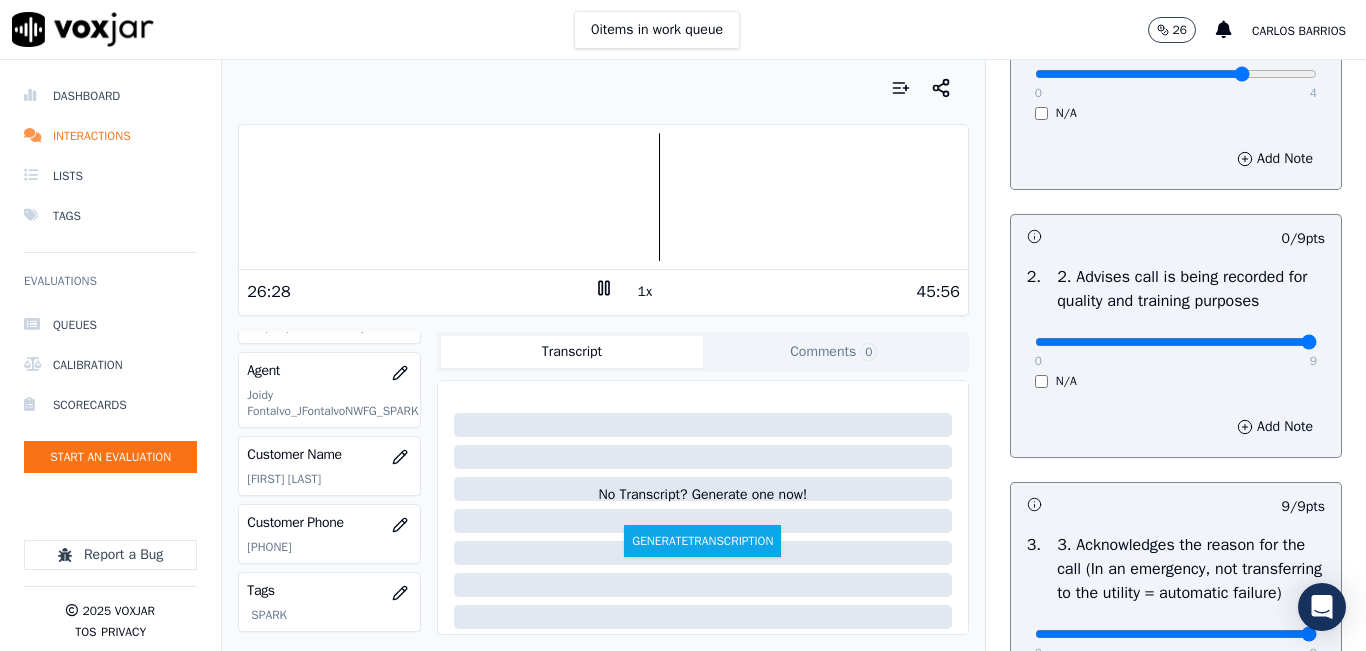 drag, startPoint x: 1248, startPoint y: 359, endPoint x: 1260, endPoint y: 358, distance: 12.0415945 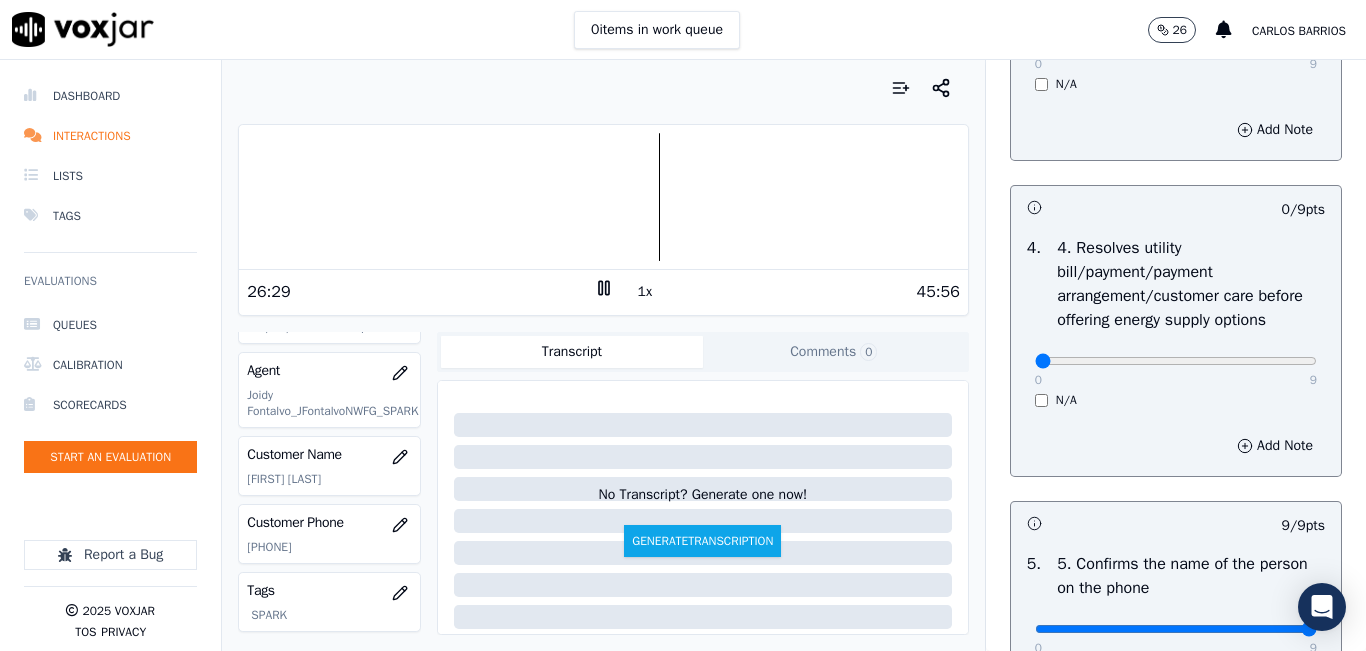 scroll, scrollTop: 942, scrollLeft: 0, axis: vertical 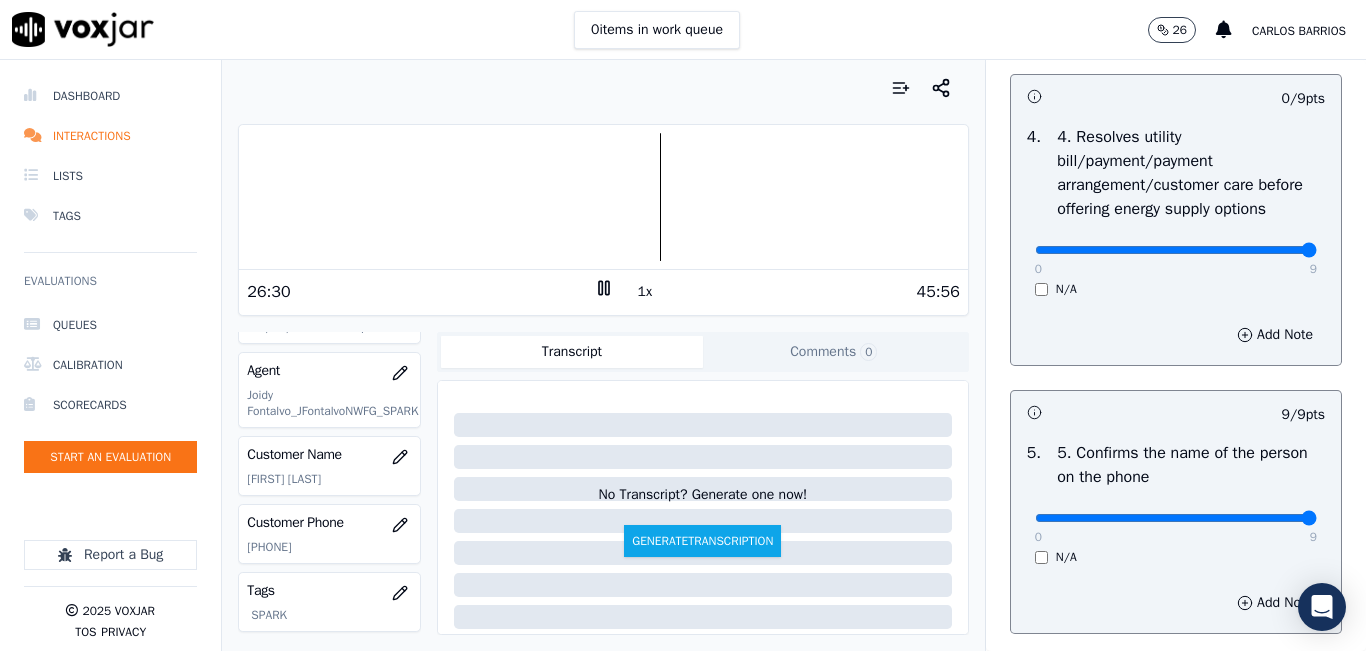 type on "9" 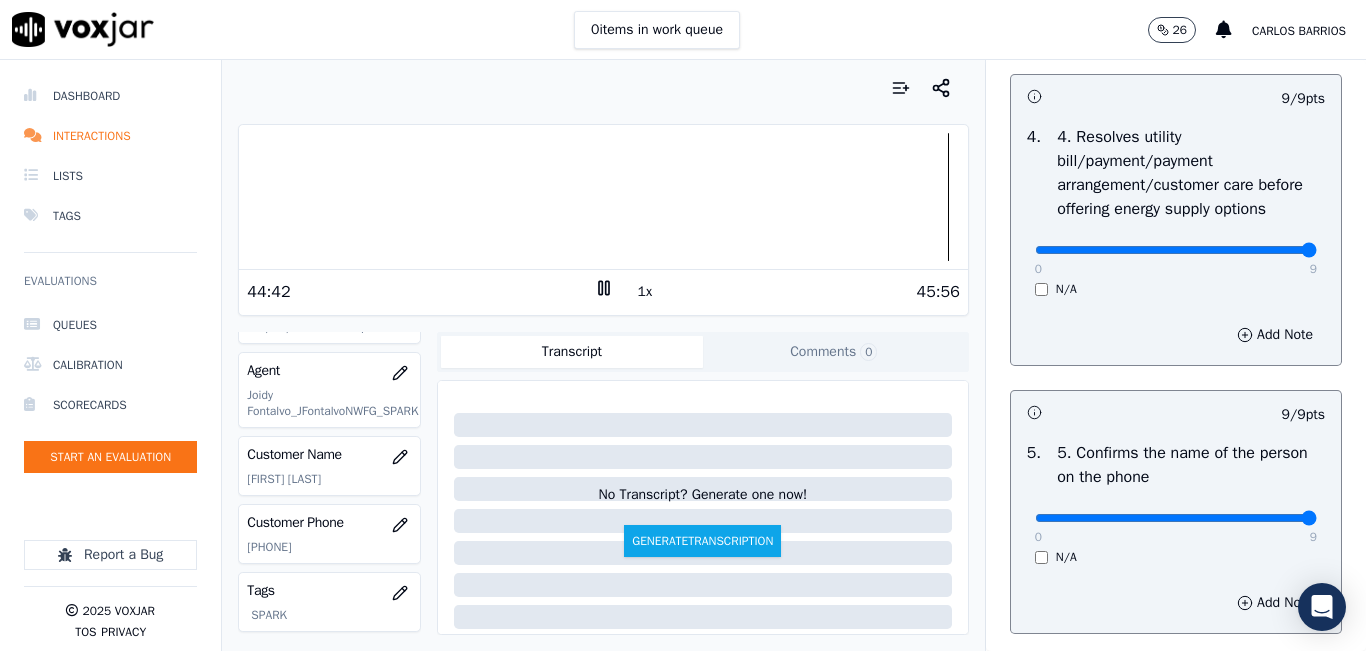 drag, startPoint x: 1318, startPoint y: 218, endPoint x: 1307, endPoint y: 421, distance: 203.2978 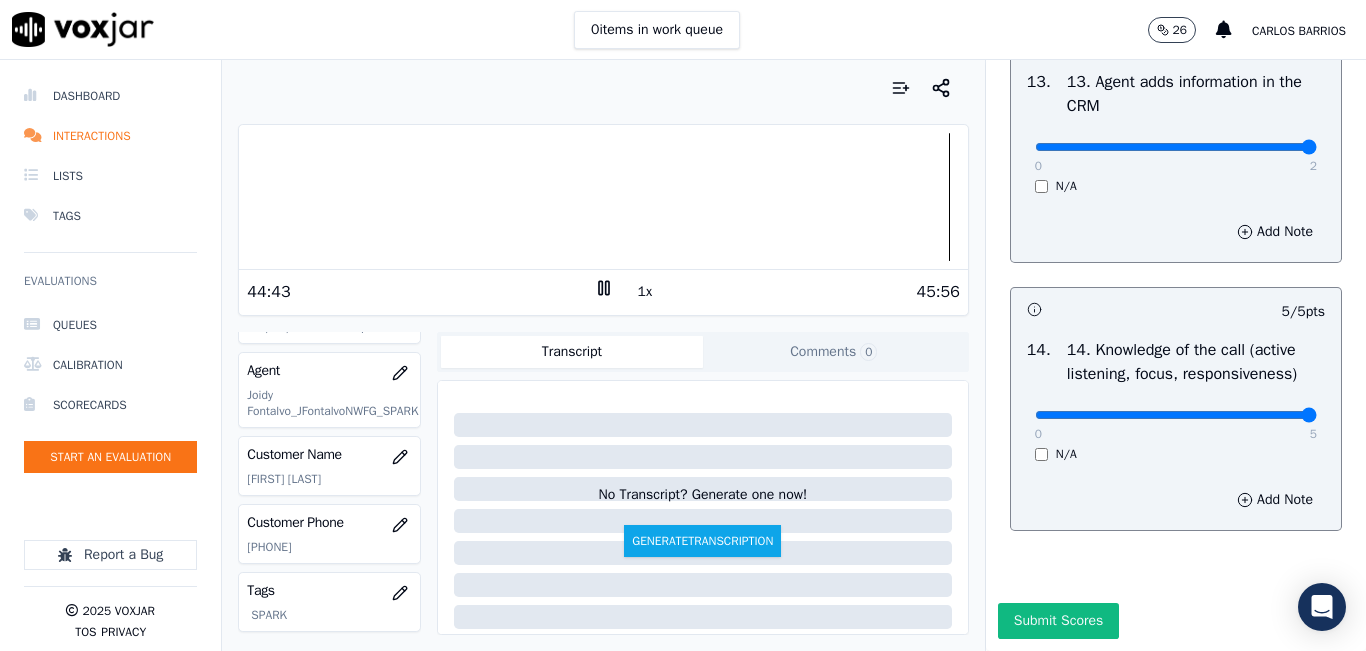 scroll, scrollTop: 3642, scrollLeft: 0, axis: vertical 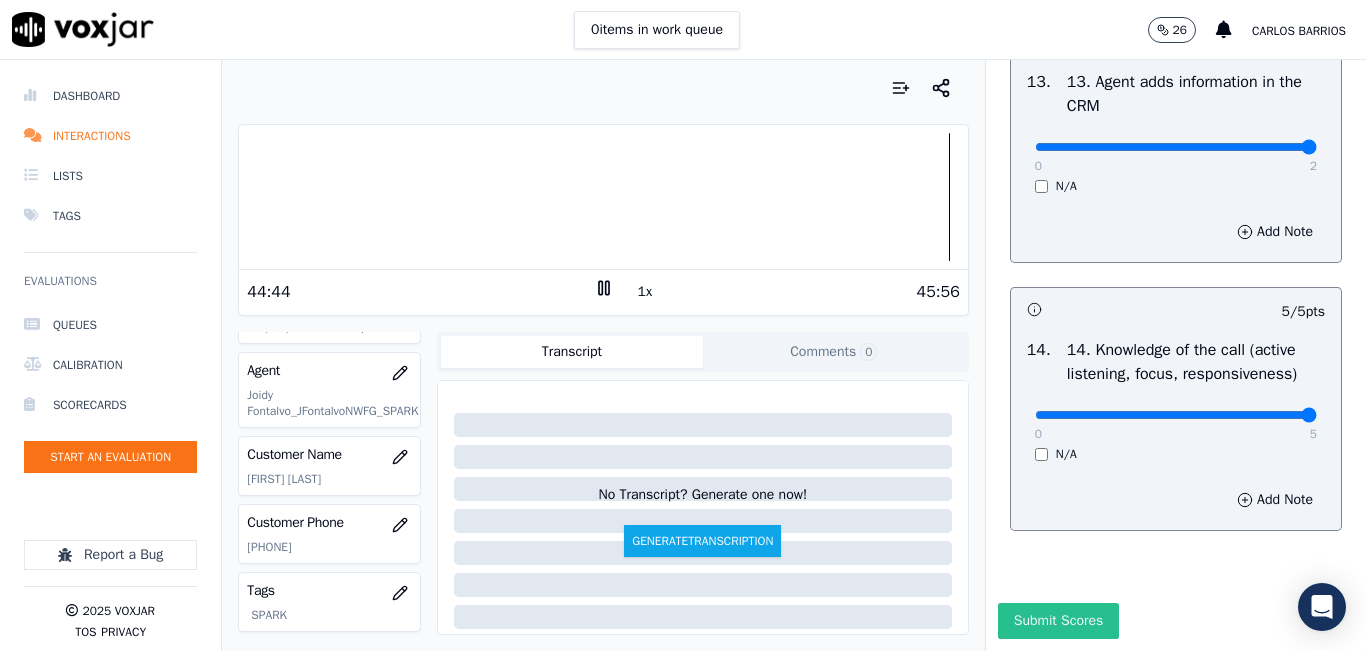 click on "Submit Scores" at bounding box center [1058, 621] 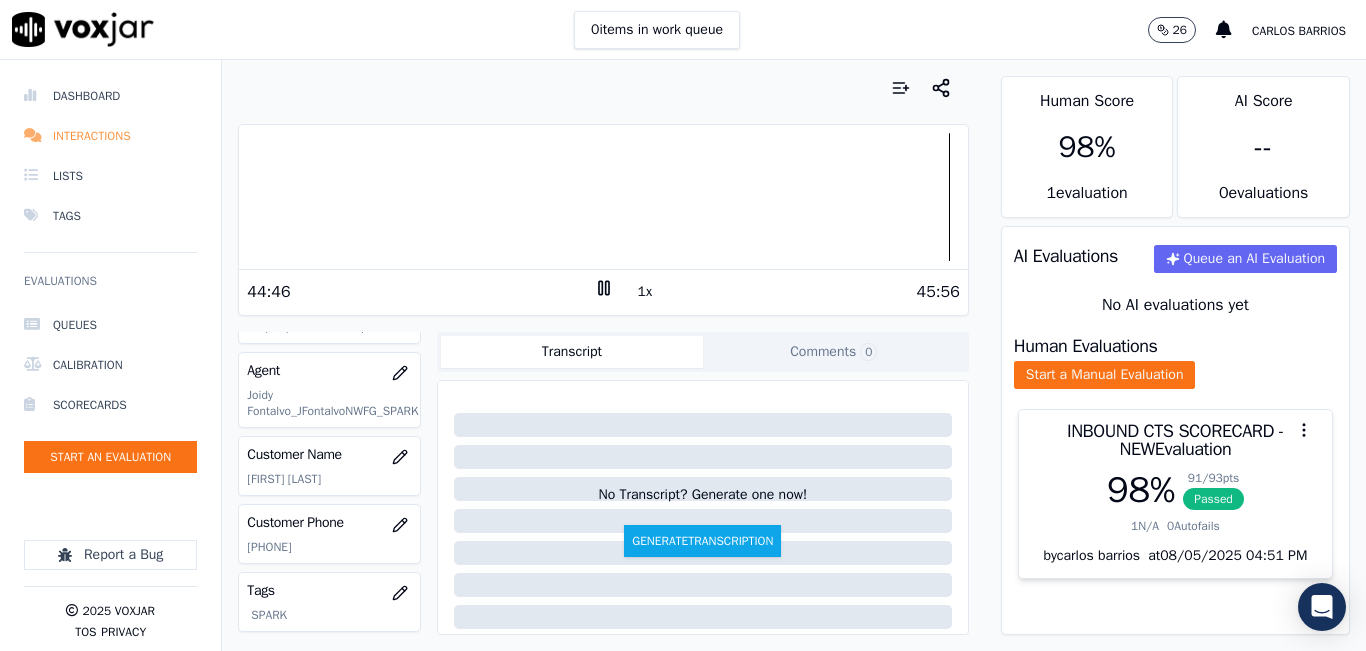 click on "Interactions" at bounding box center [110, 136] 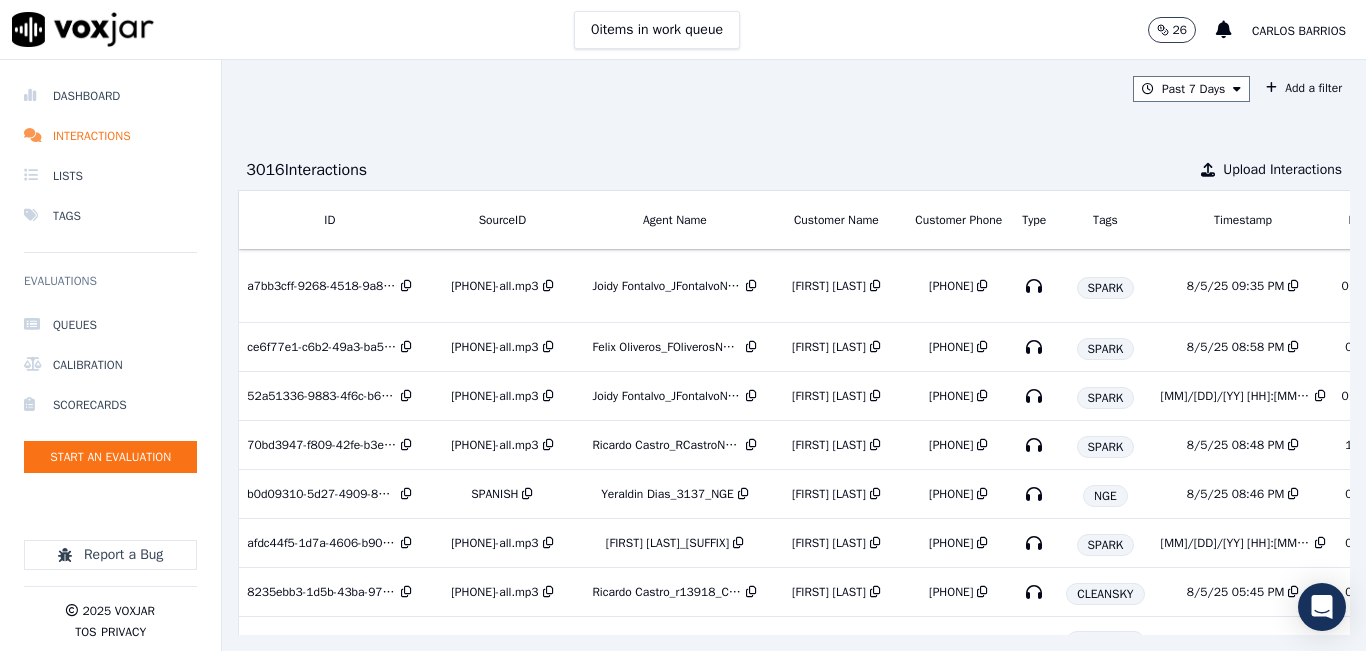 scroll, scrollTop: 0, scrollLeft: 344, axis: horizontal 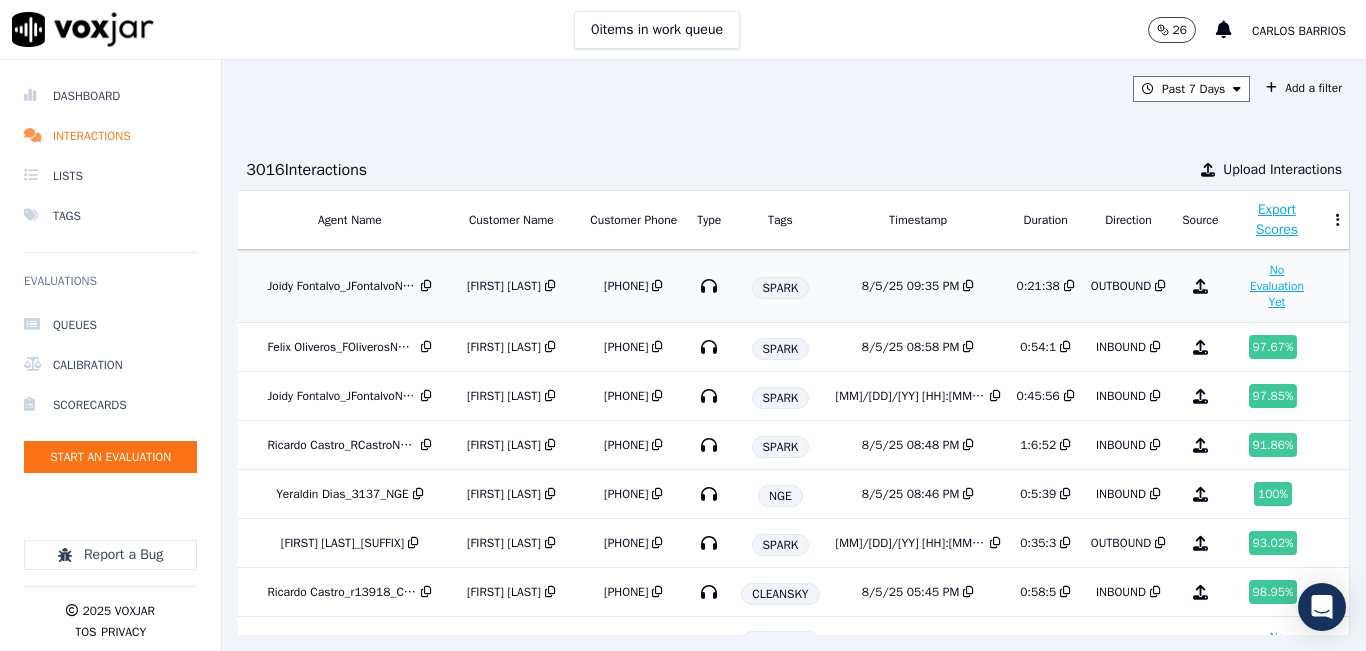 click on "No Evaluation Yet" at bounding box center (1277, 286) 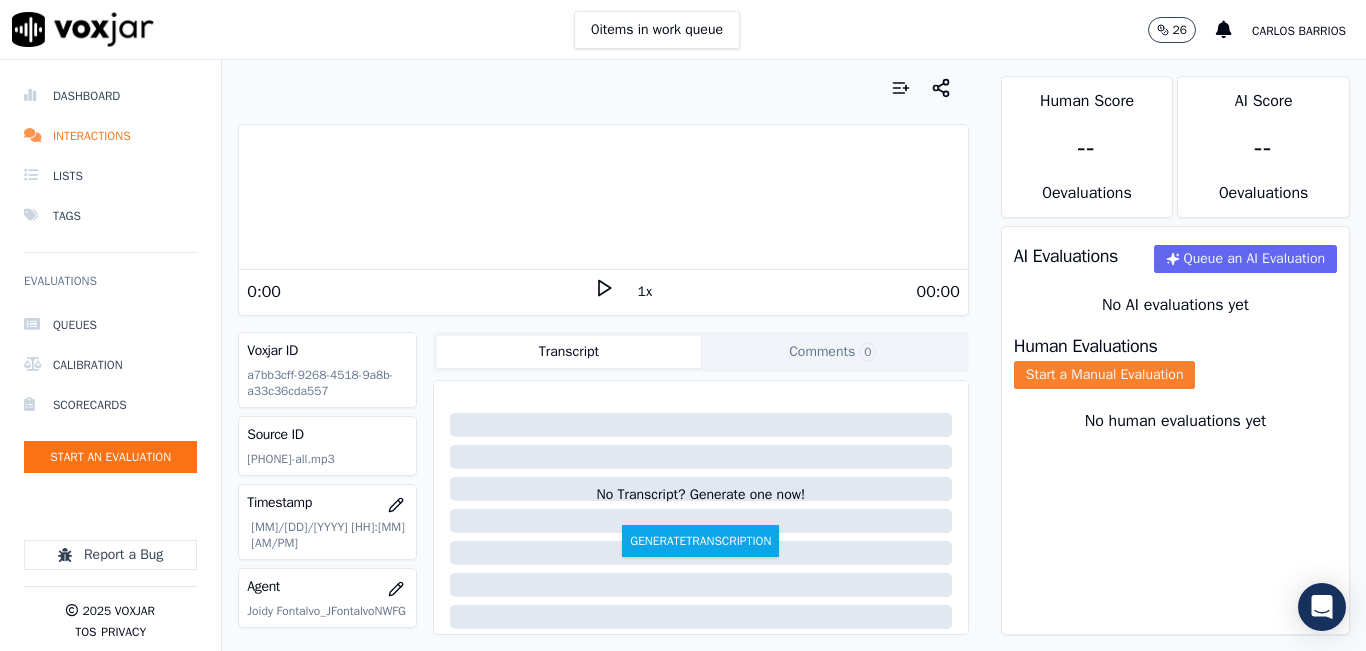 click on "Start a Manual Evaluation" 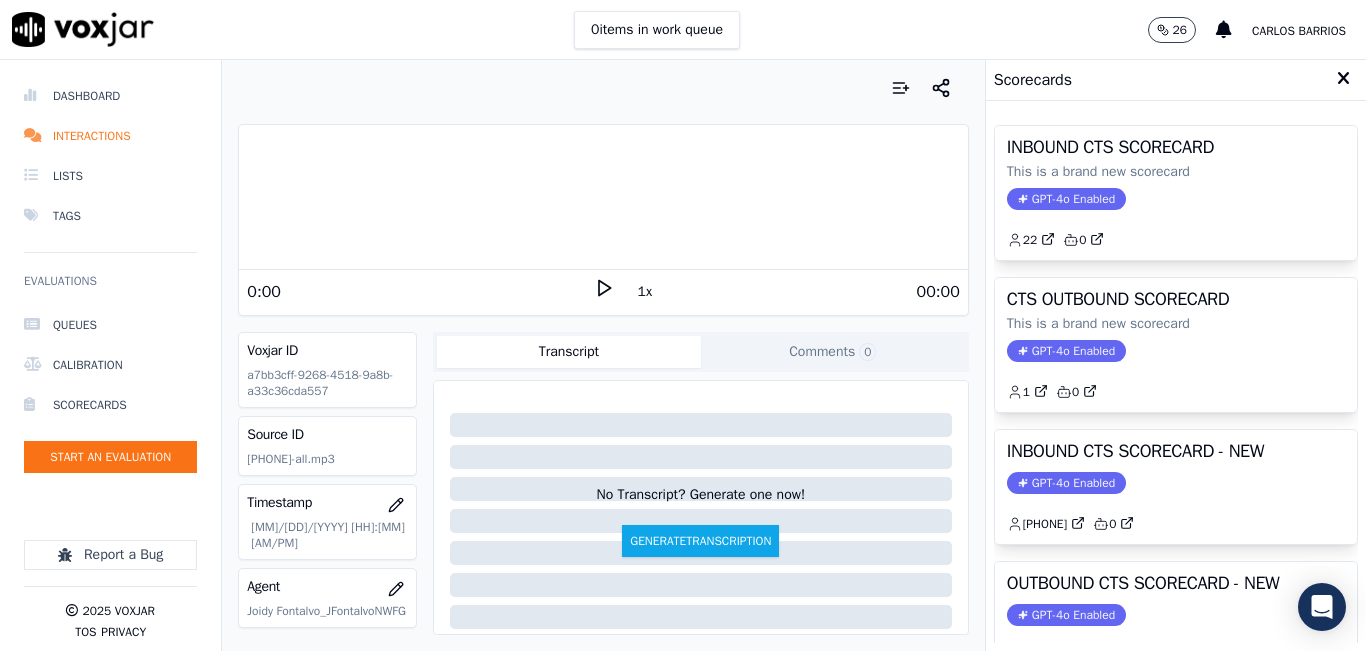 click 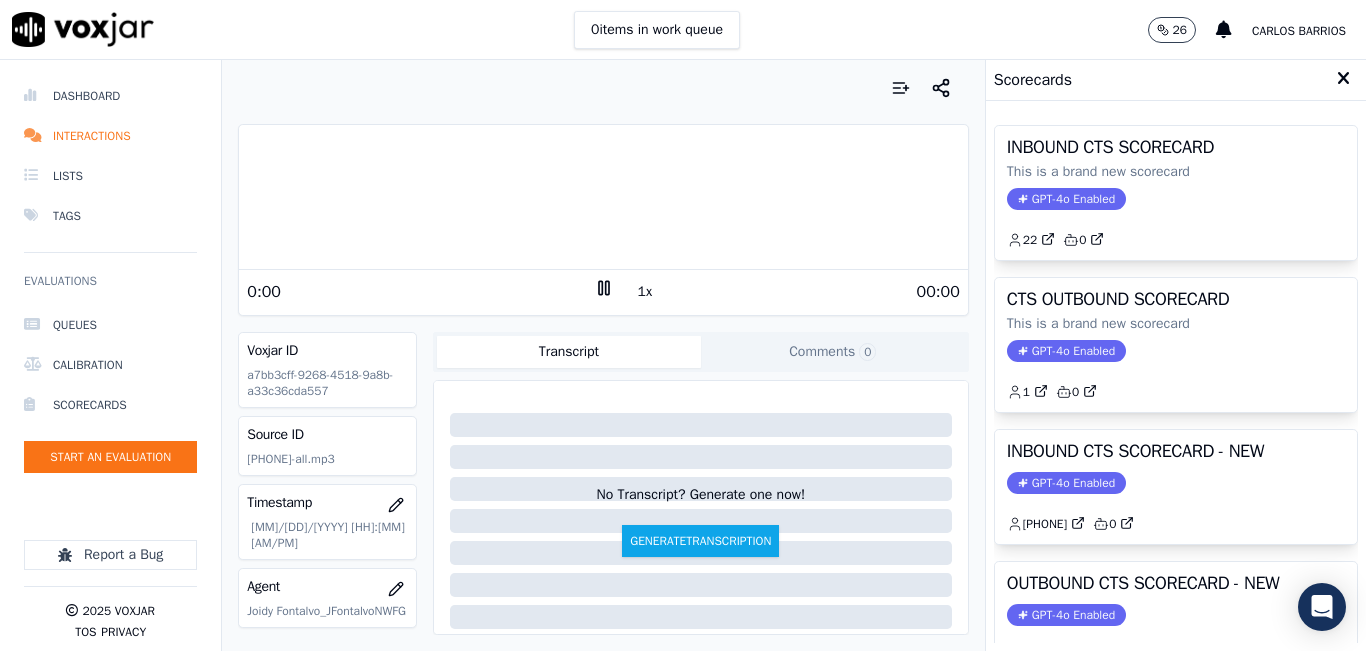 click on "1x" at bounding box center [645, 292] 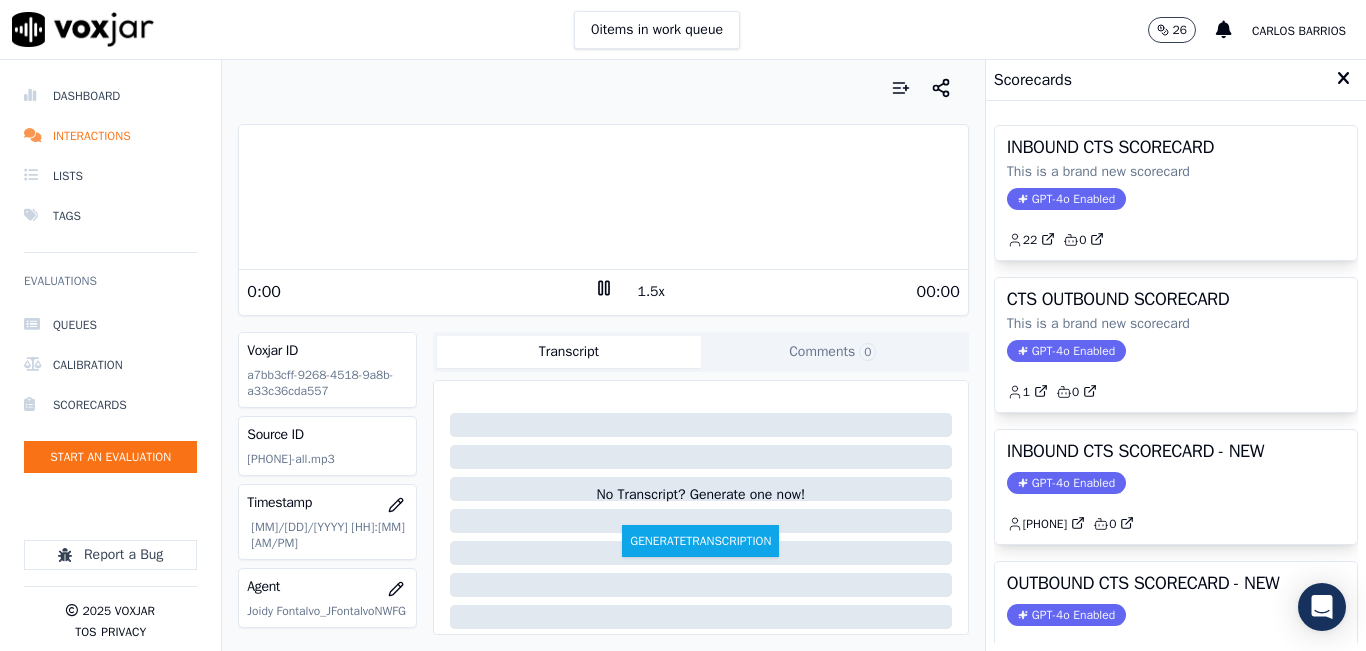 click on "1.5x" at bounding box center [651, 292] 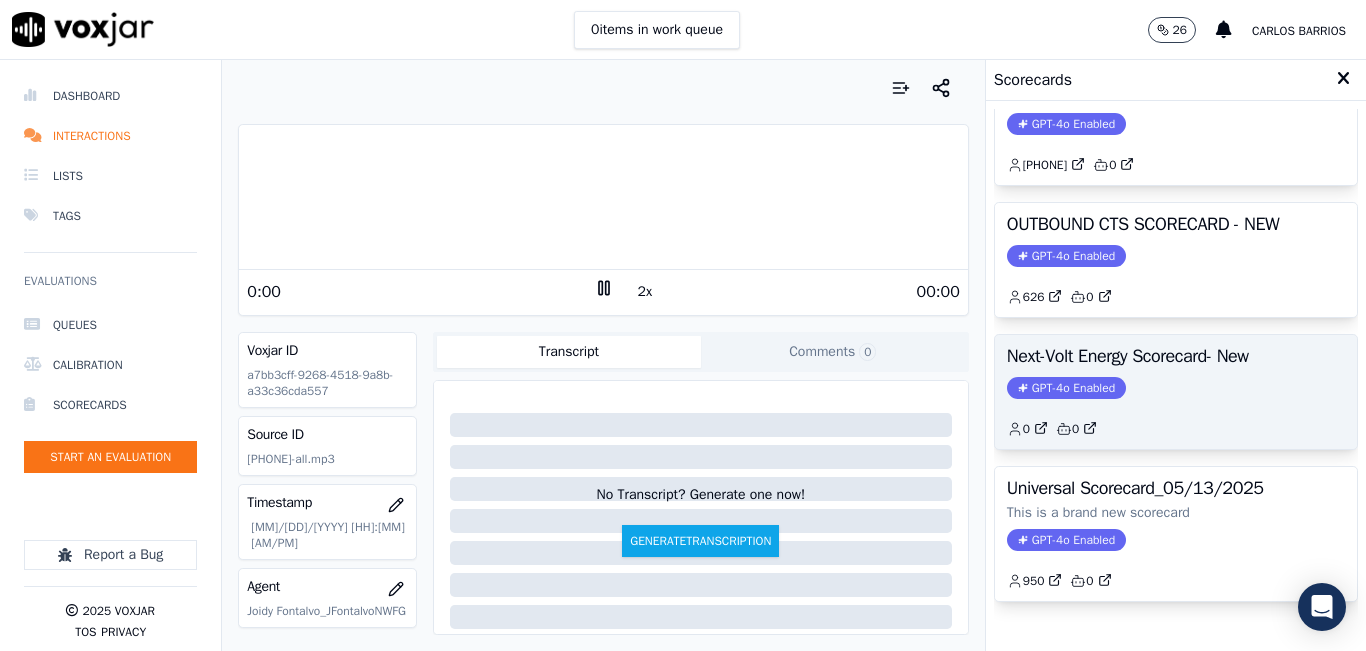 scroll, scrollTop: 400, scrollLeft: 0, axis: vertical 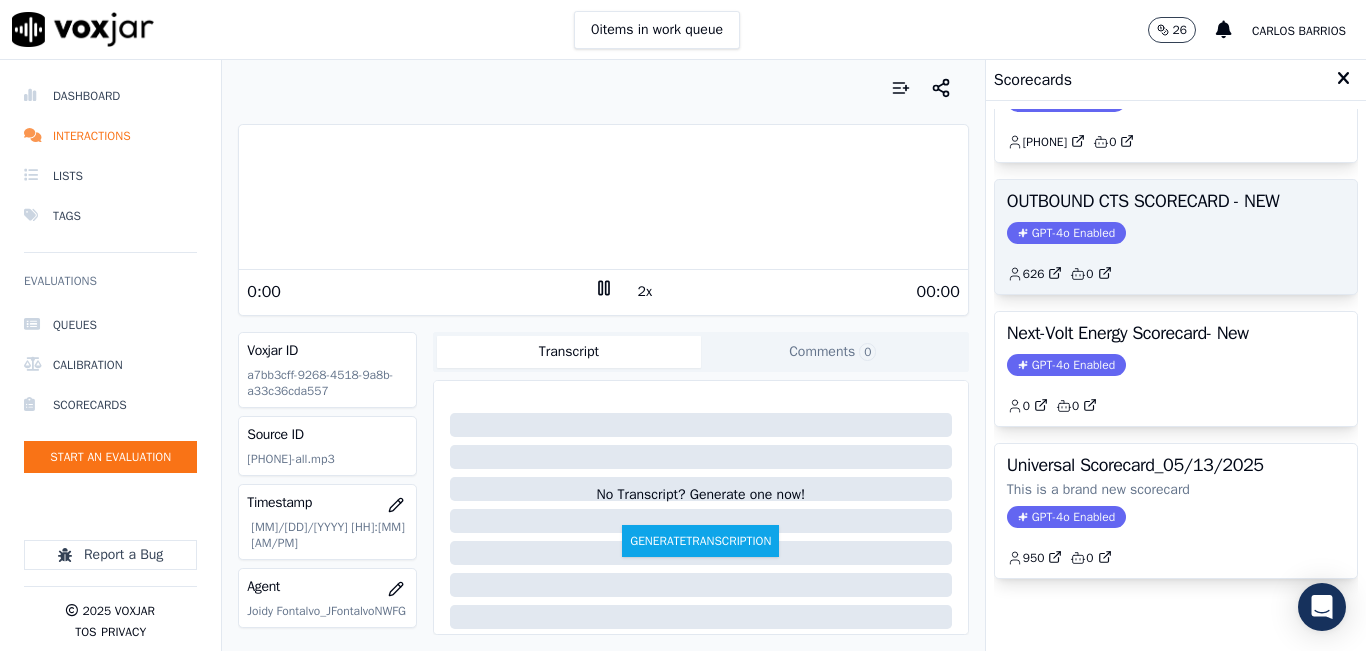 click on "GPT-4o Enabled" 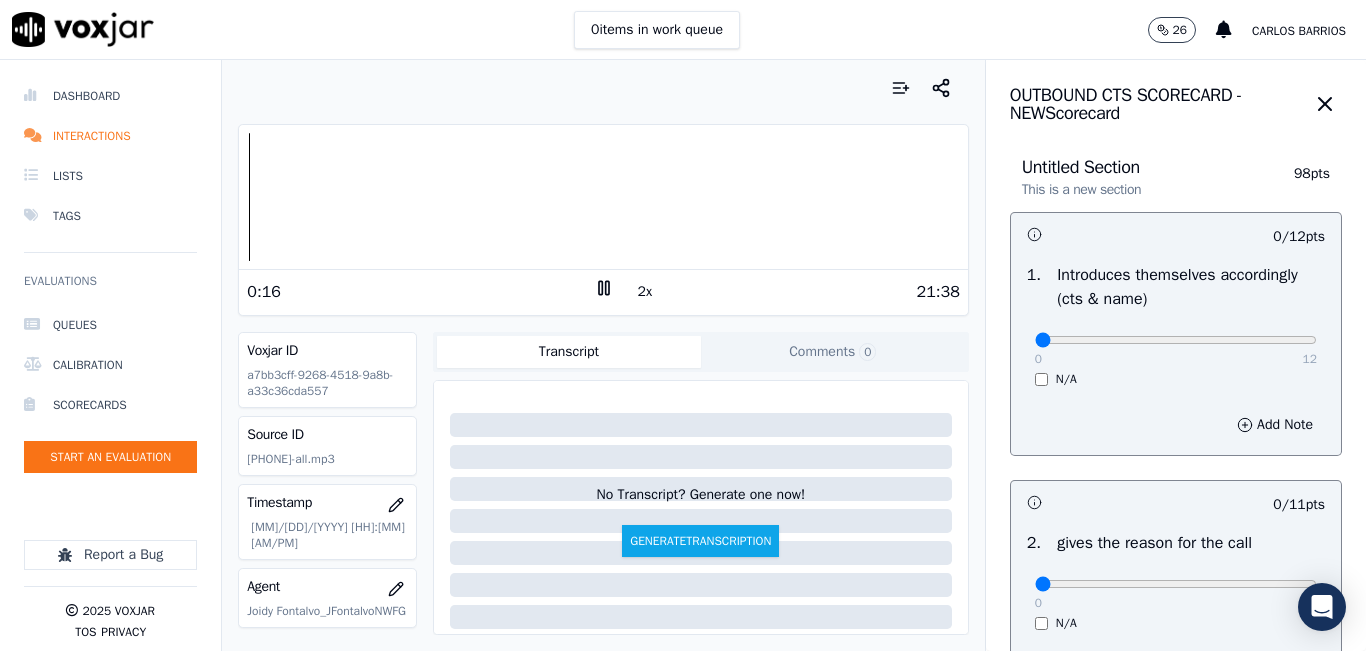 click on "Untitled Section   This is a new section   98  pts                 0 / 12  pts     1 .   Introduces themselves accordingly (cts & name)     0   12     N/A      Add Note                           0 / 11  pts     2 .   gives the reason for the call      0   11     N/A      Add Note                           0 / 13  pts     3 .   confirms the details of the customer (address, name, acct numbers)     0   13     N/A      Add Note                           0 / 12  pts     4 .   Did the agent promise savings on the bill     0   12     N/A      Add Note                           0 / 13  pts     5 .   Agent provides accurate information  (If any misleading information is provided is an automatic failure).     0   13     N/A      Add Note                           0 / 12  pts     6 .   Authorization to access the customers online account (did the agent discuss payment details )     0   12     N/A      Add Note                           0 / 12  pts     7 .   Did the agent add accurate information in the crm       0   12" at bounding box center (1176, 1263) 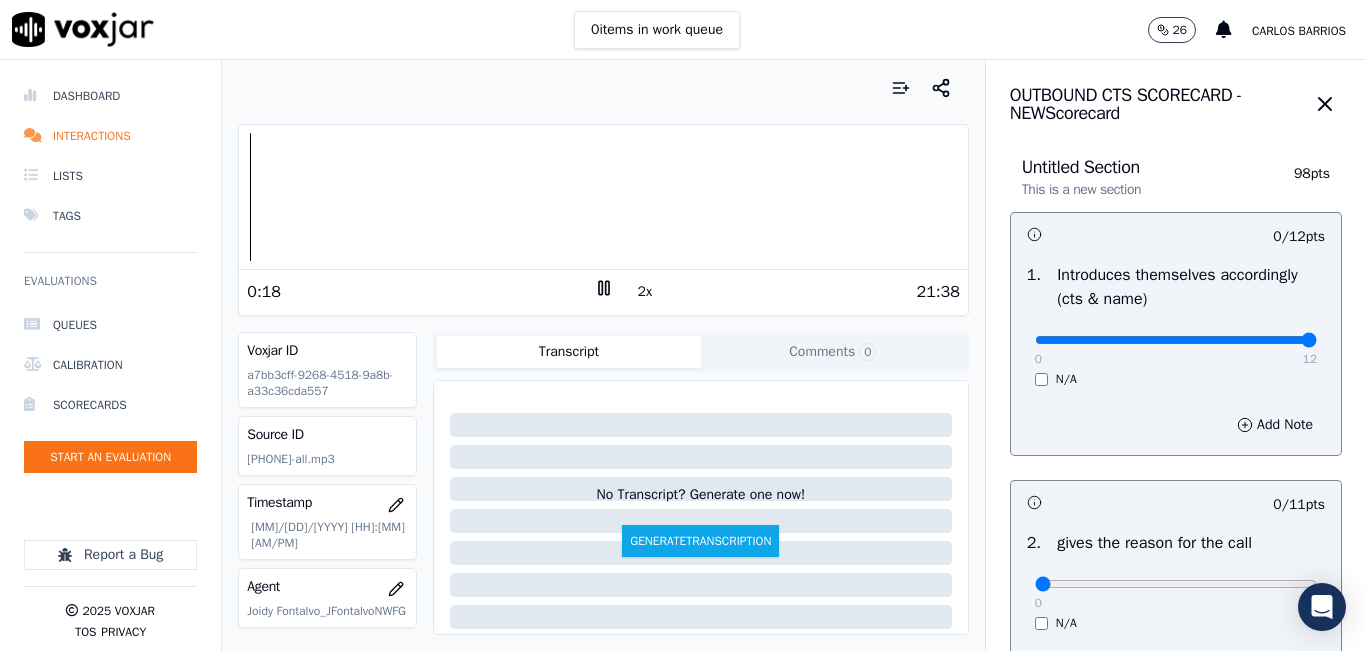 drag, startPoint x: 1216, startPoint y: 339, endPoint x: 1328, endPoint y: 336, distance: 112.04017 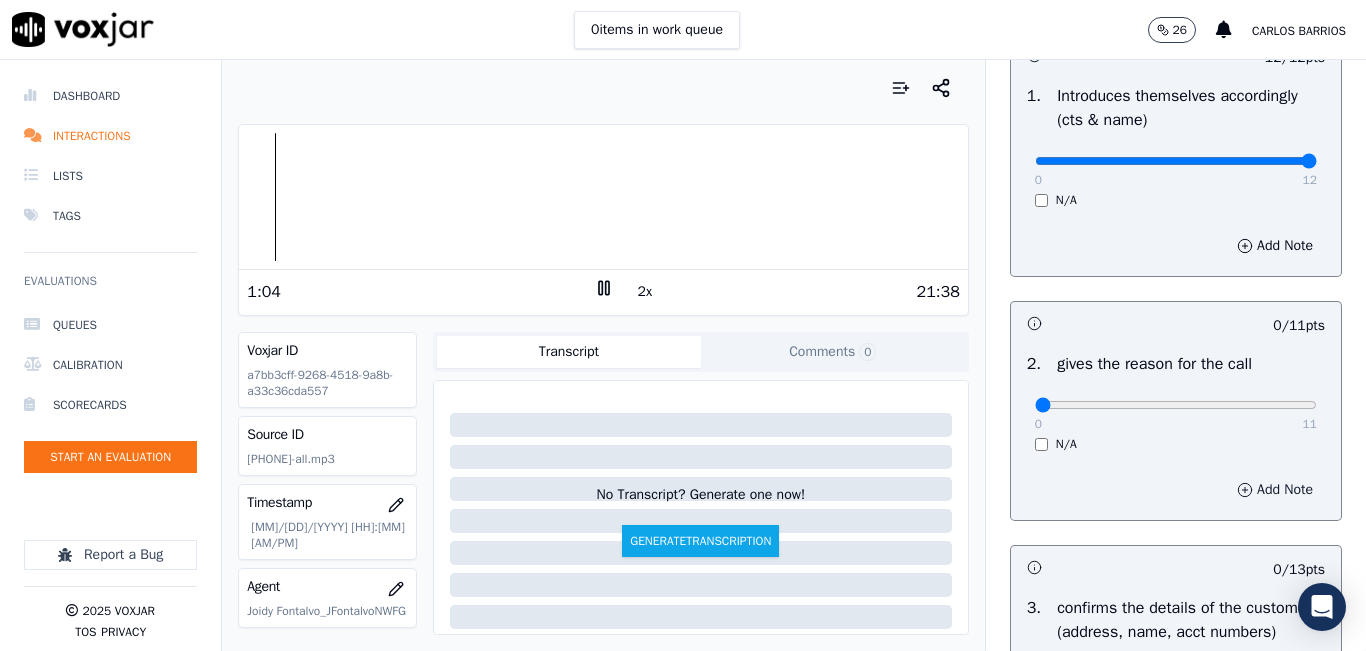 scroll, scrollTop: 200, scrollLeft: 0, axis: vertical 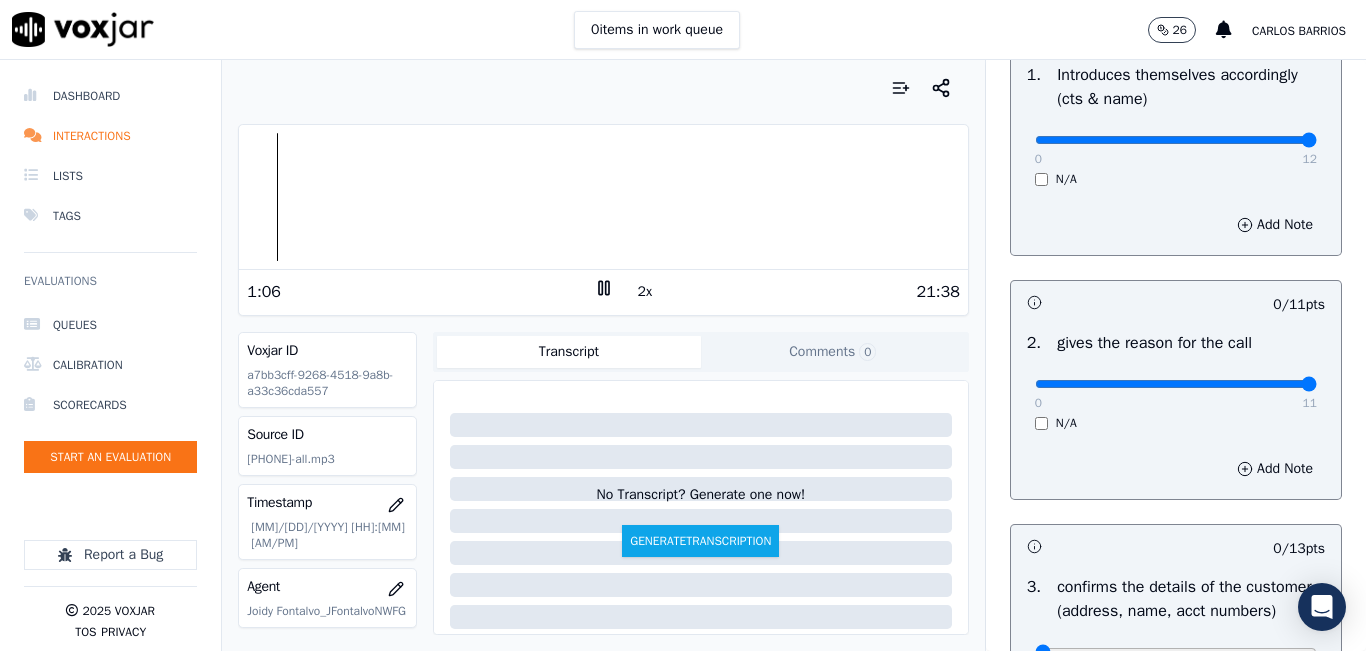 drag, startPoint x: 1254, startPoint y: 389, endPoint x: 1273, endPoint y: 384, distance: 19.646883 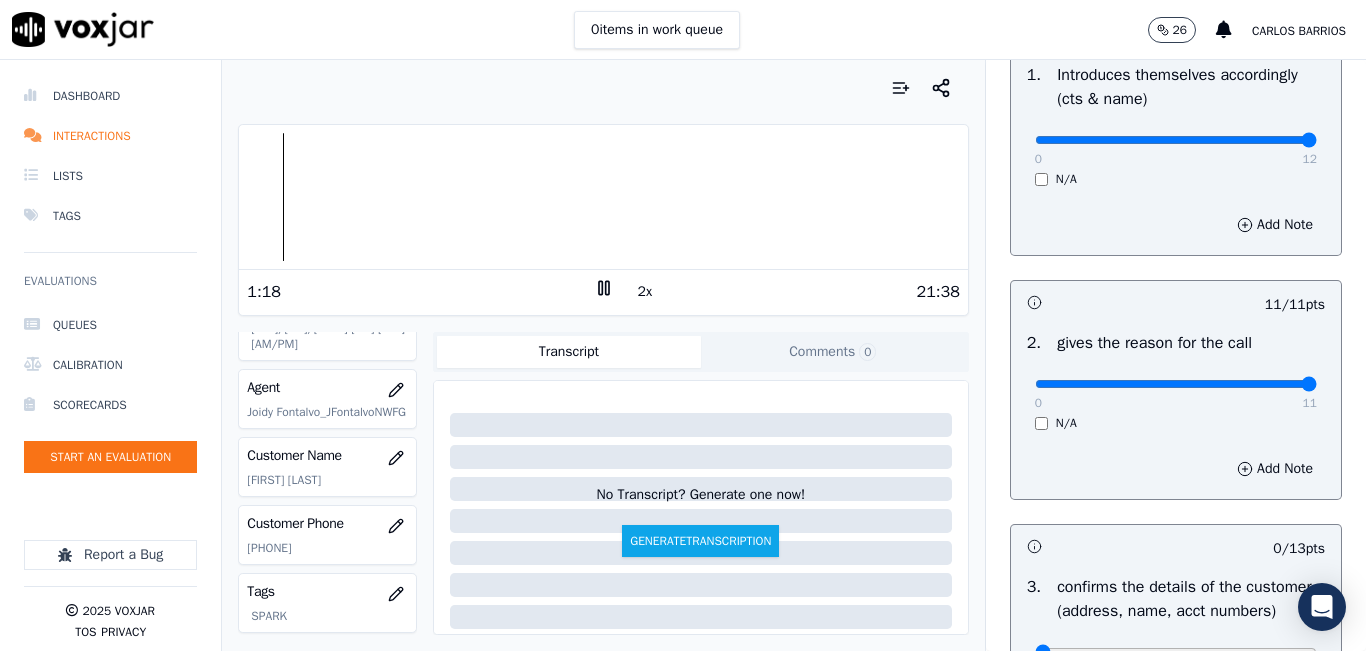 scroll, scrollTop: 200, scrollLeft: 0, axis: vertical 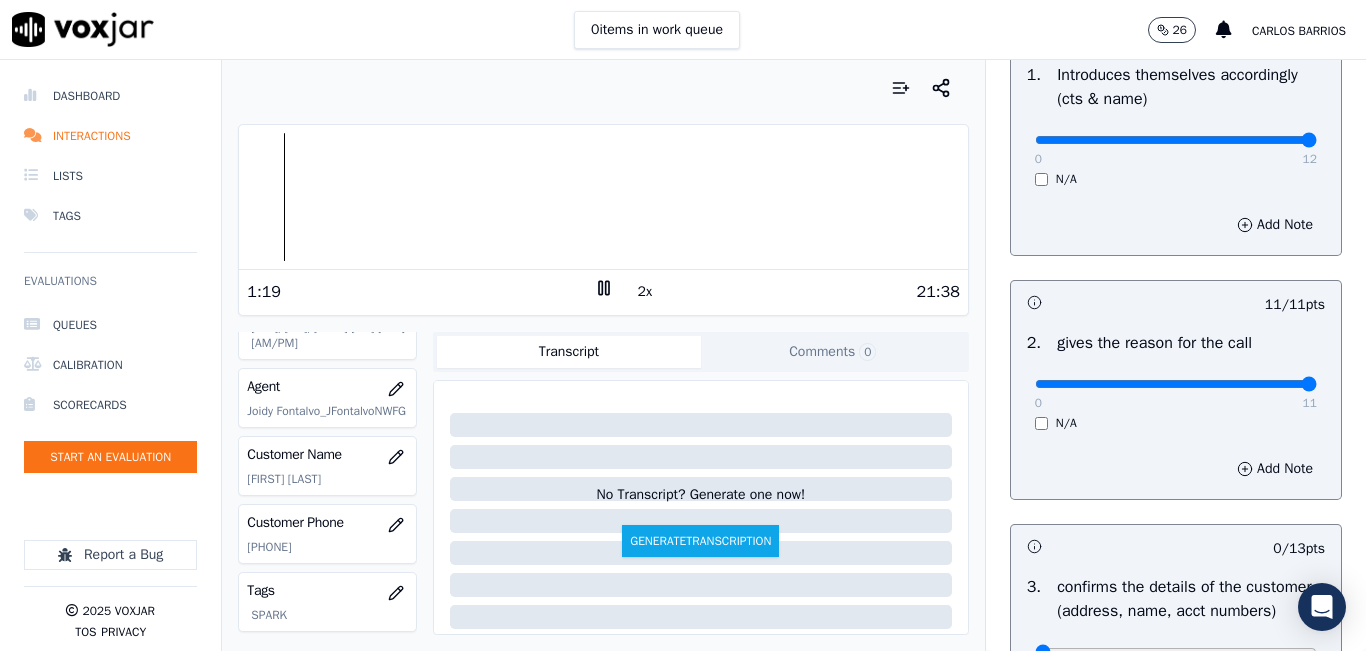 click on "[PHONE]" 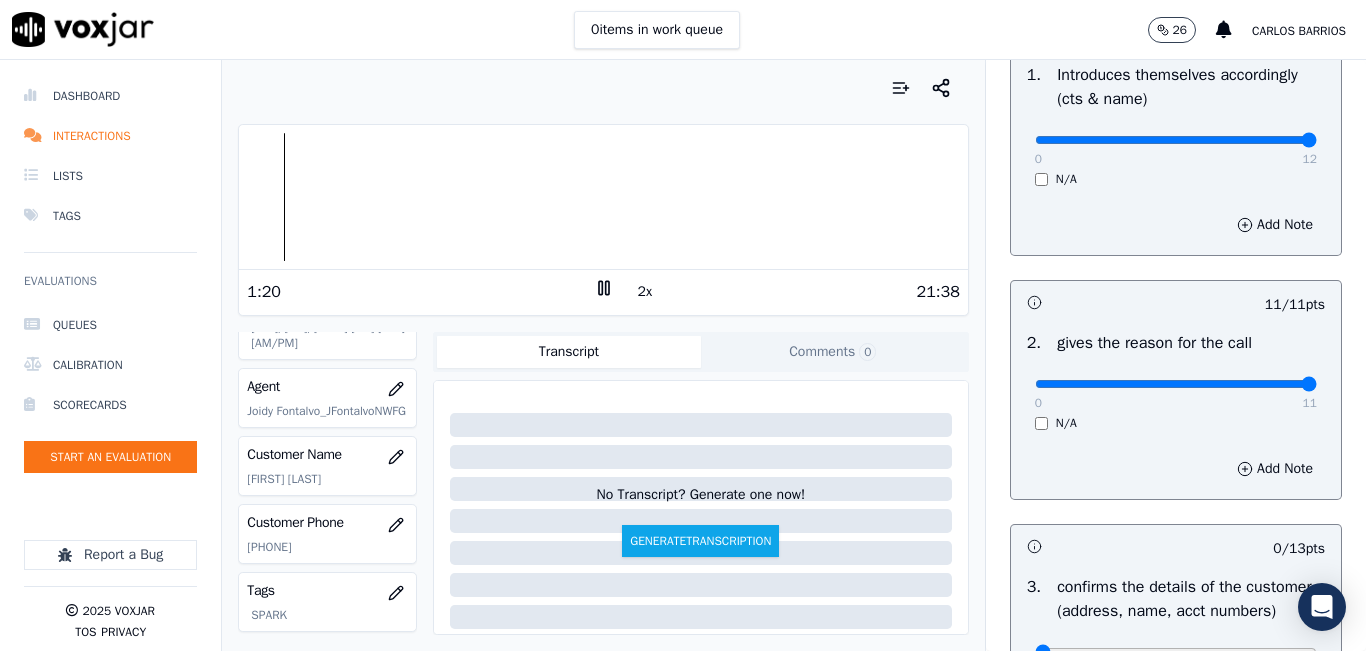 click on "[PHONE]" 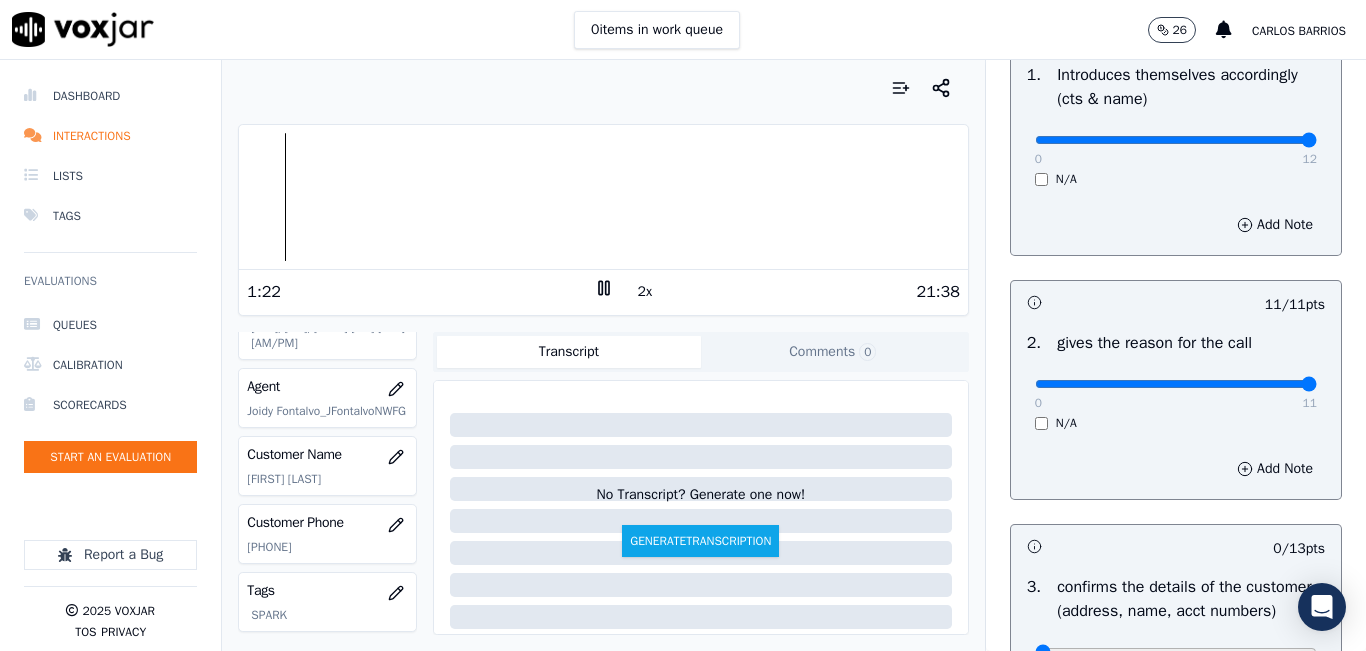 copy on "[PHONE]" 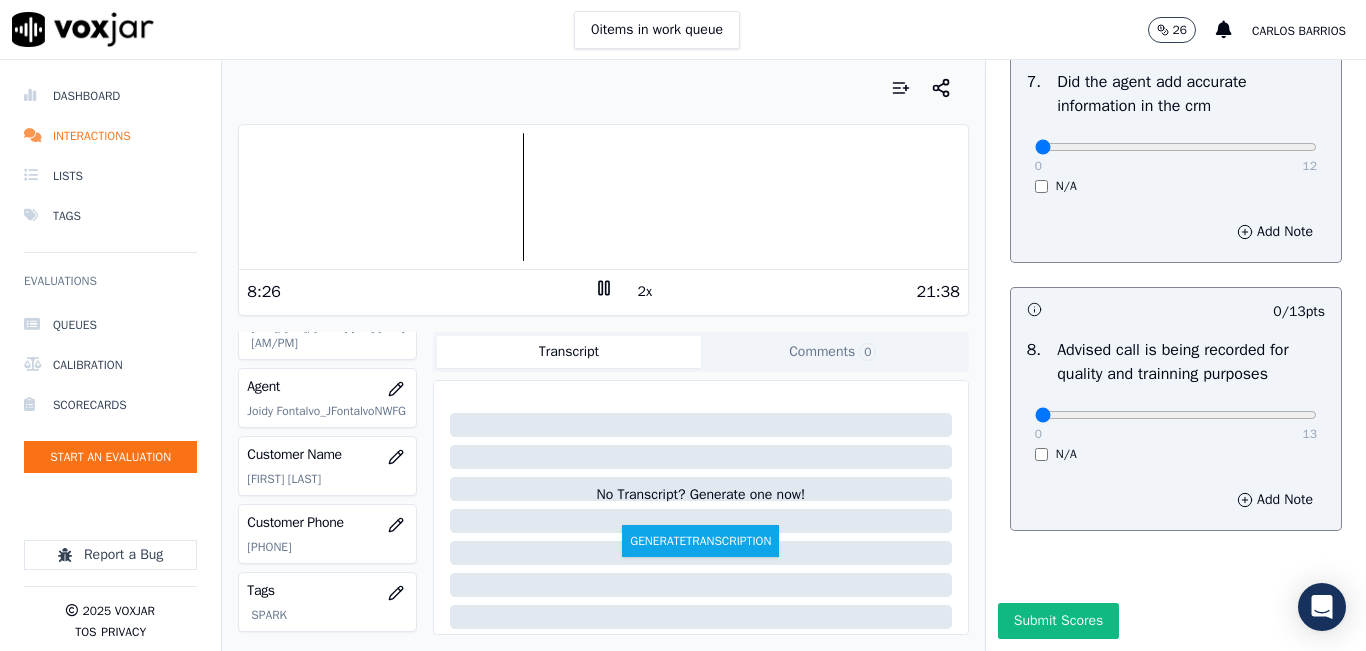 scroll, scrollTop: 1918, scrollLeft: 0, axis: vertical 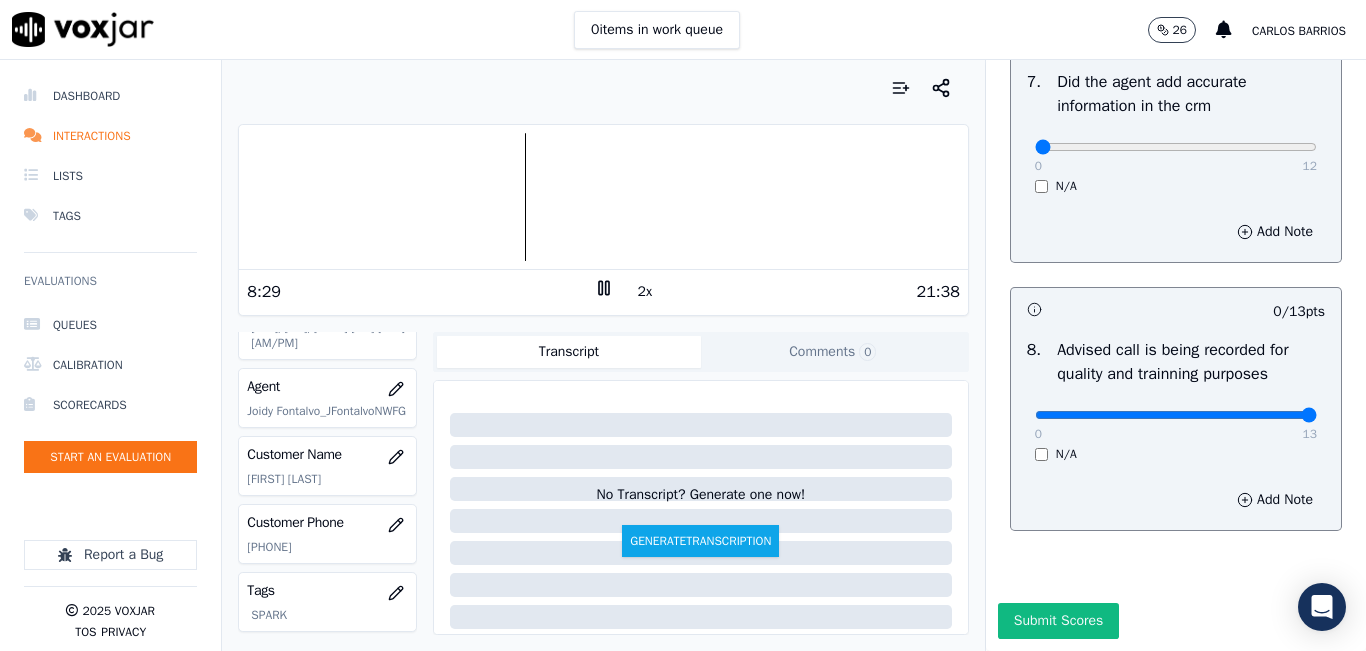 type on "13" 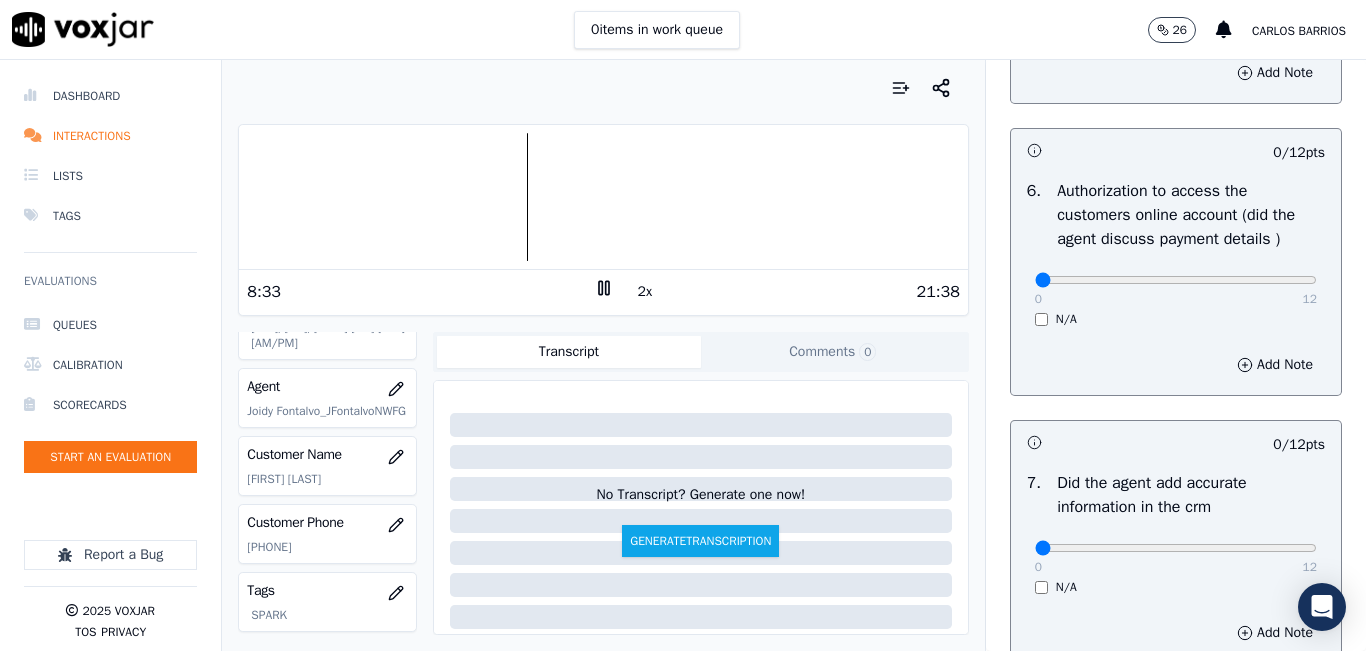 scroll, scrollTop: 1418, scrollLeft: 0, axis: vertical 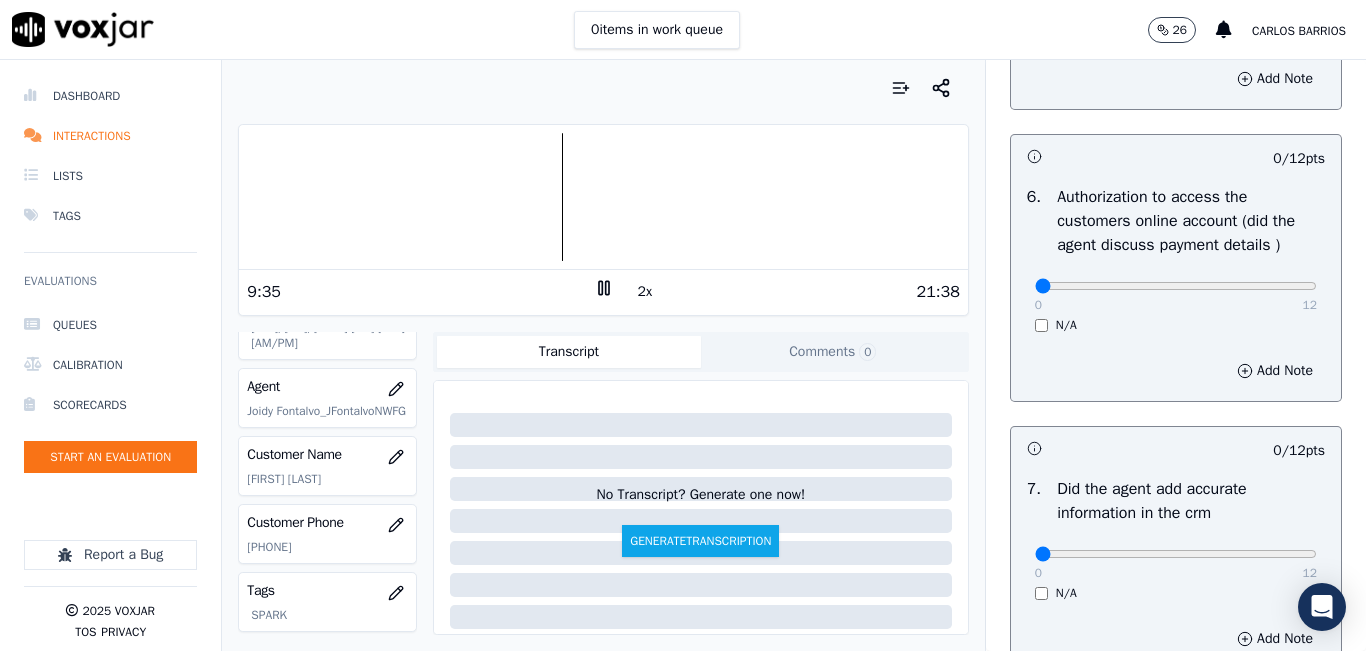 click at bounding box center [603, 197] 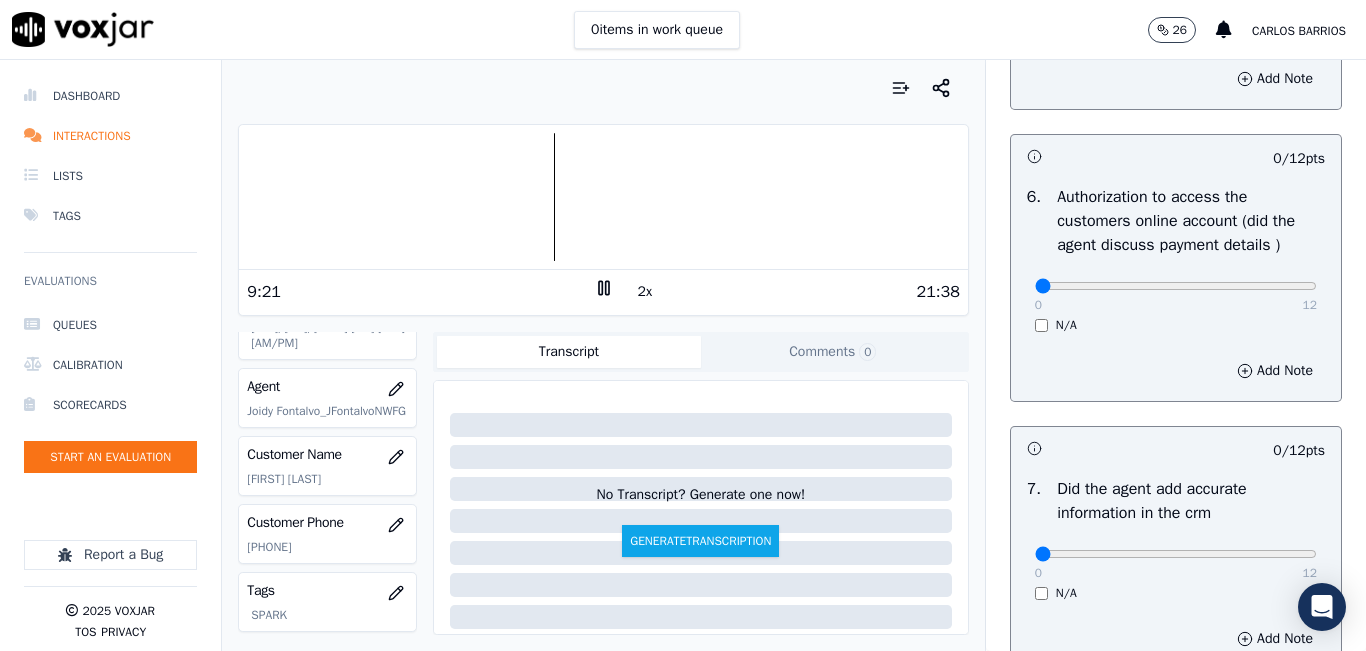 click on "2x" at bounding box center [645, 292] 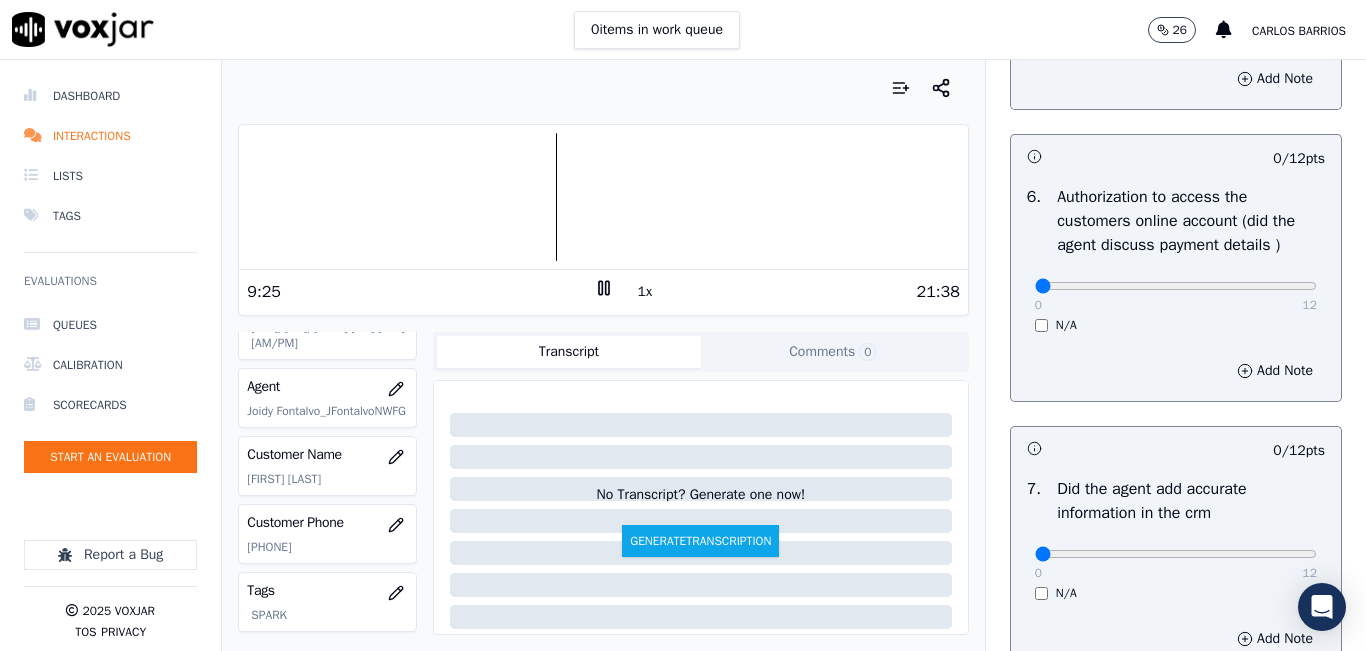 click at bounding box center [603, 197] 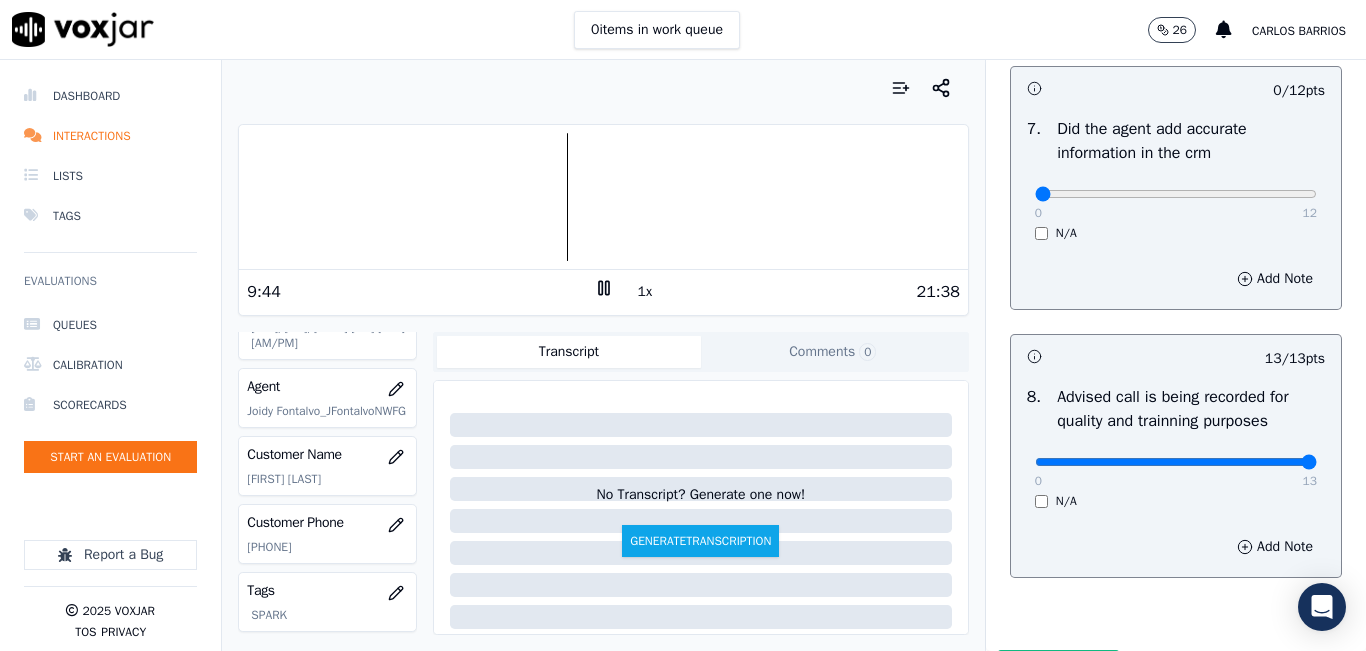 scroll, scrollTop: 1818, scrollLeft: 0, axis: vertical 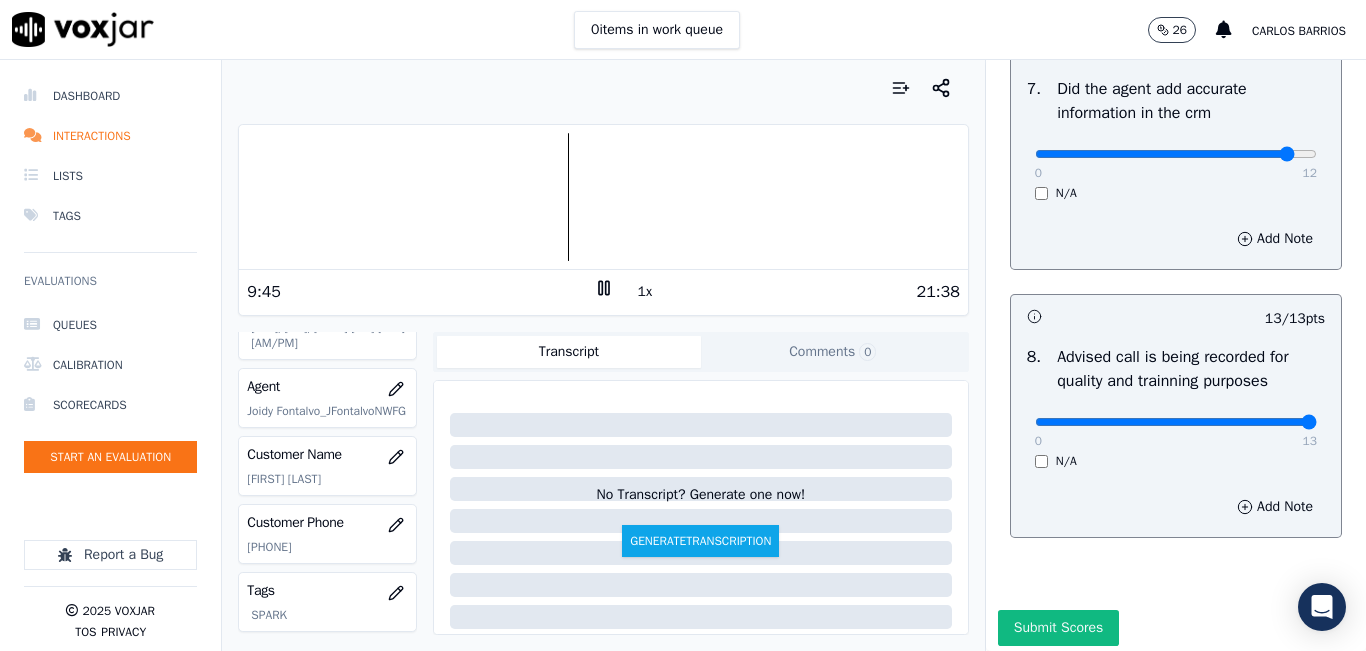 click at bounding box center [1176, -1478] 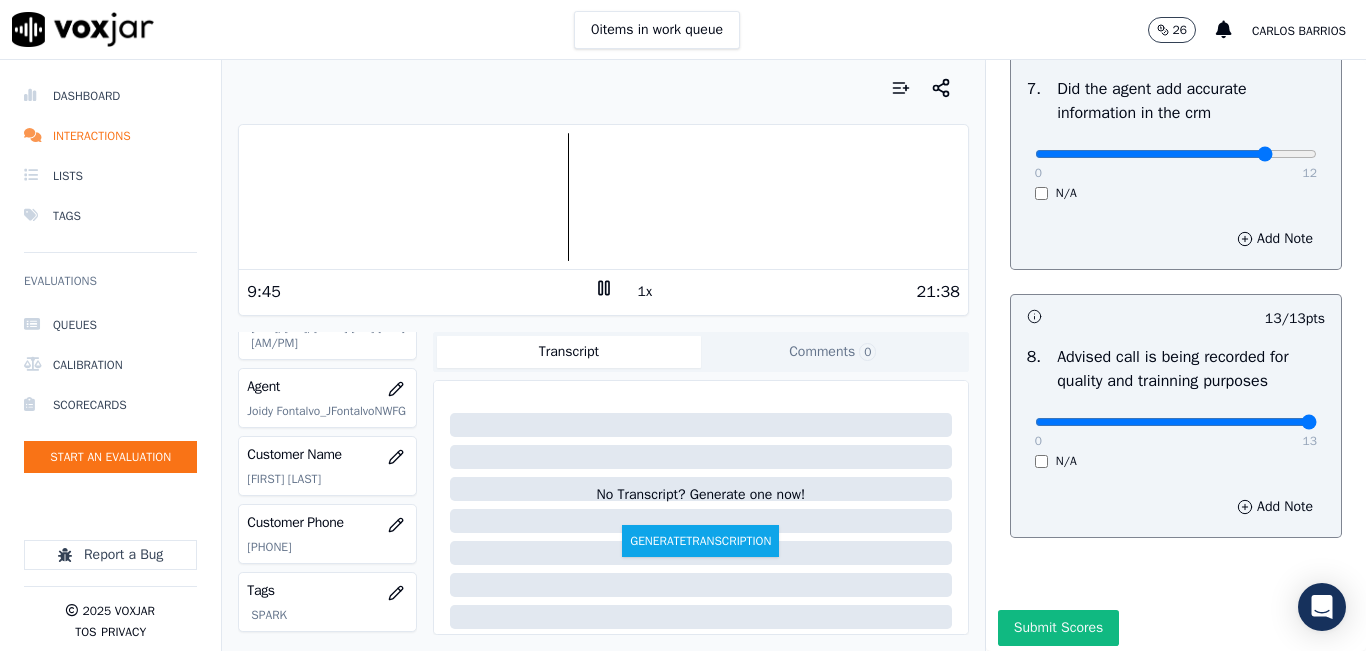 type on "10" 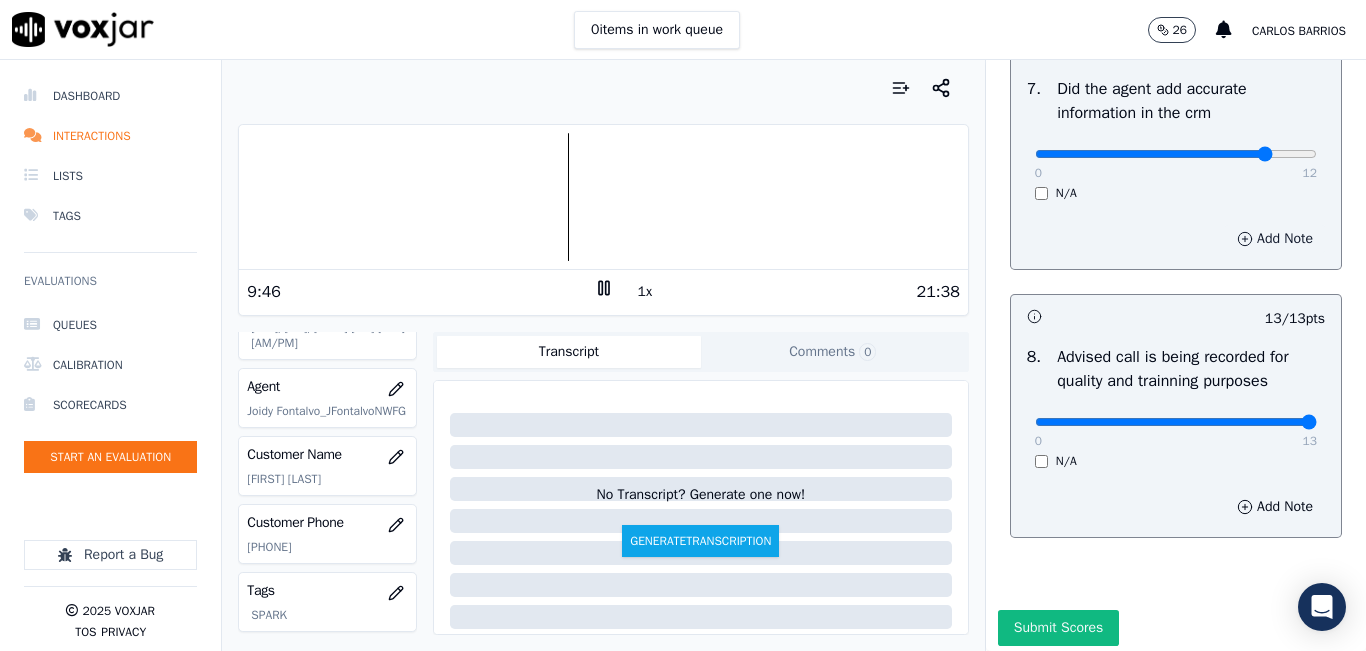 click on "Add Note" at bounding box center [1275, 239] 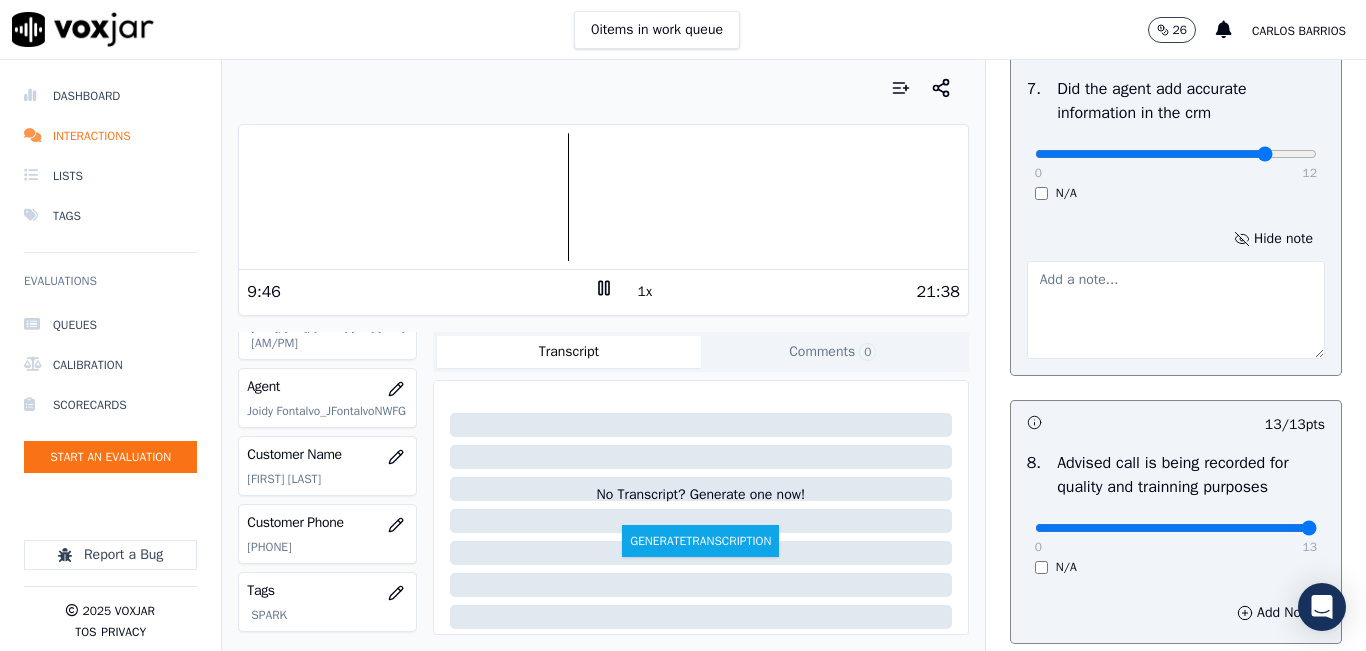 click at bounding box center (1176, 310) 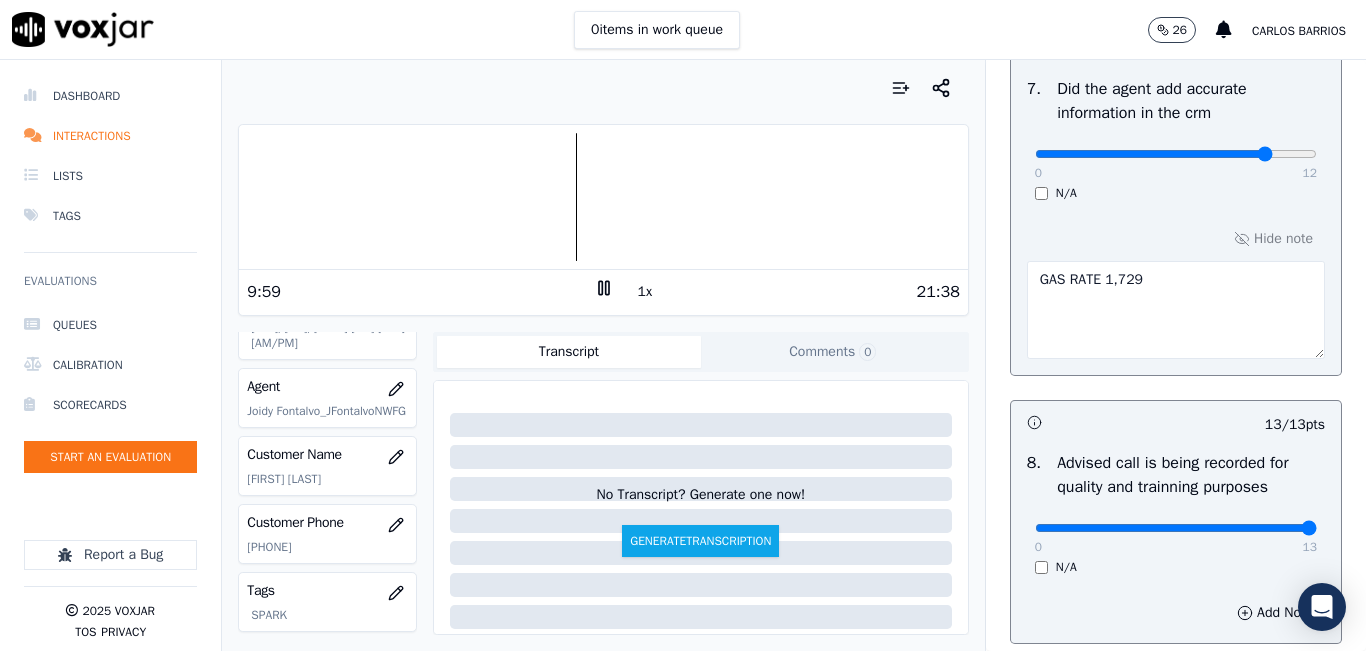 click on "GAS RATE 1,729" at bounding box center (1176, 310) 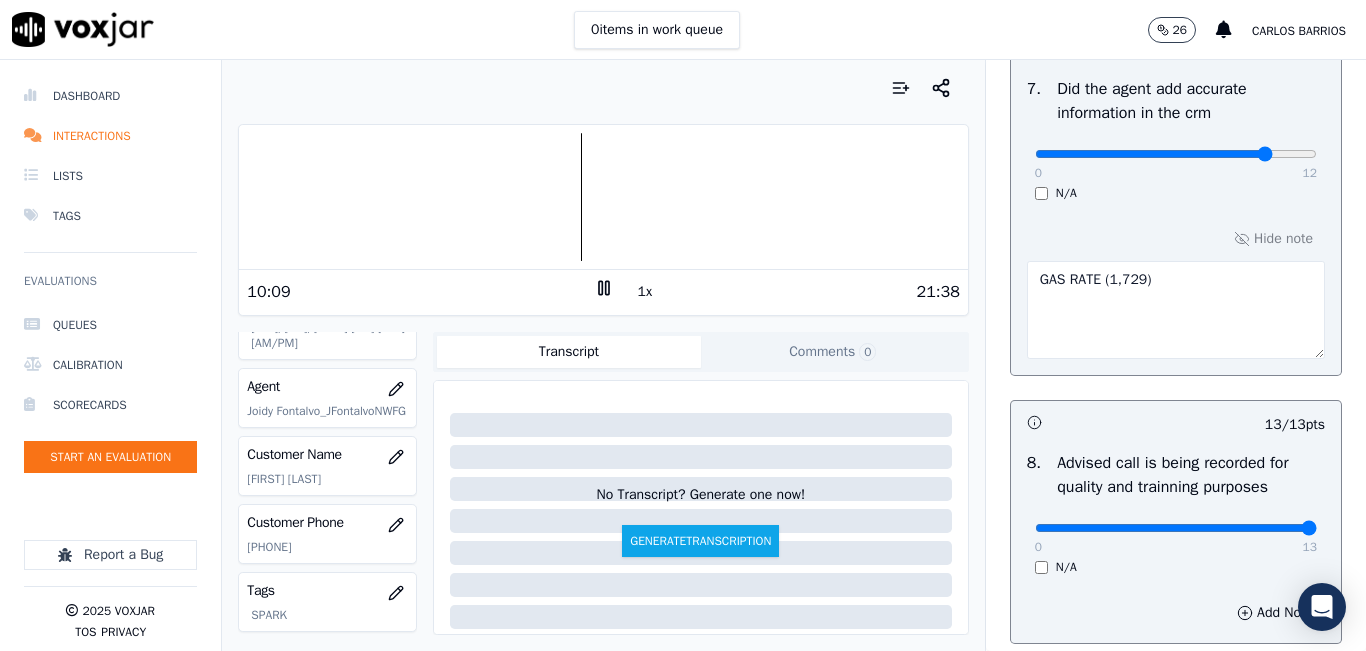 click on "GAS RATE (1,729)" at bounding box center [1176, 310] 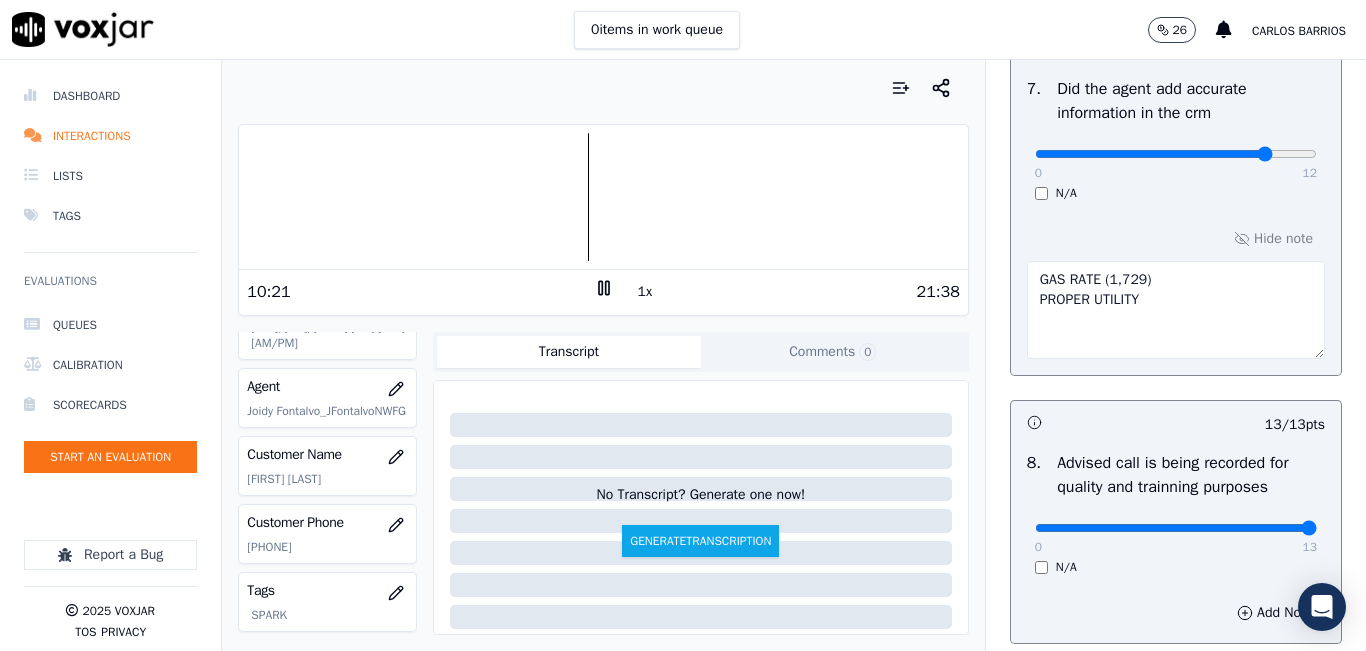 click at bounding box center (603, 197) 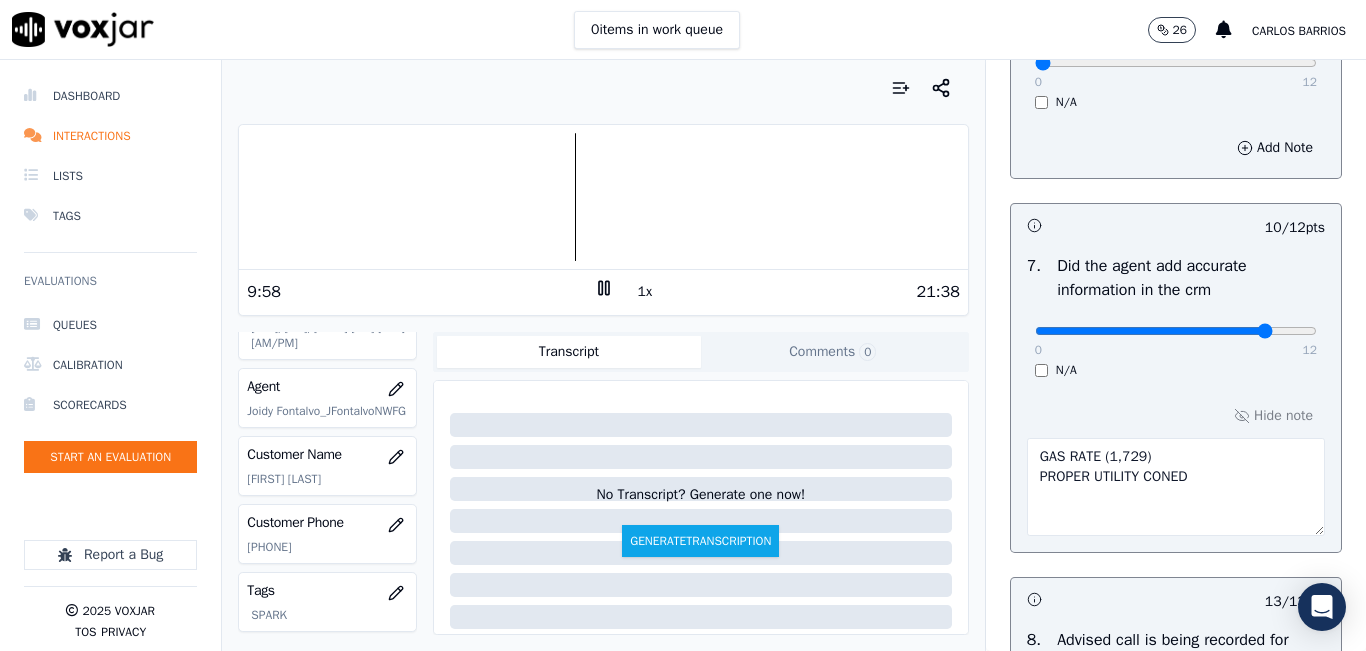 scroll, scrollTop: 1618, scrollLeft: 0, axis: vertical 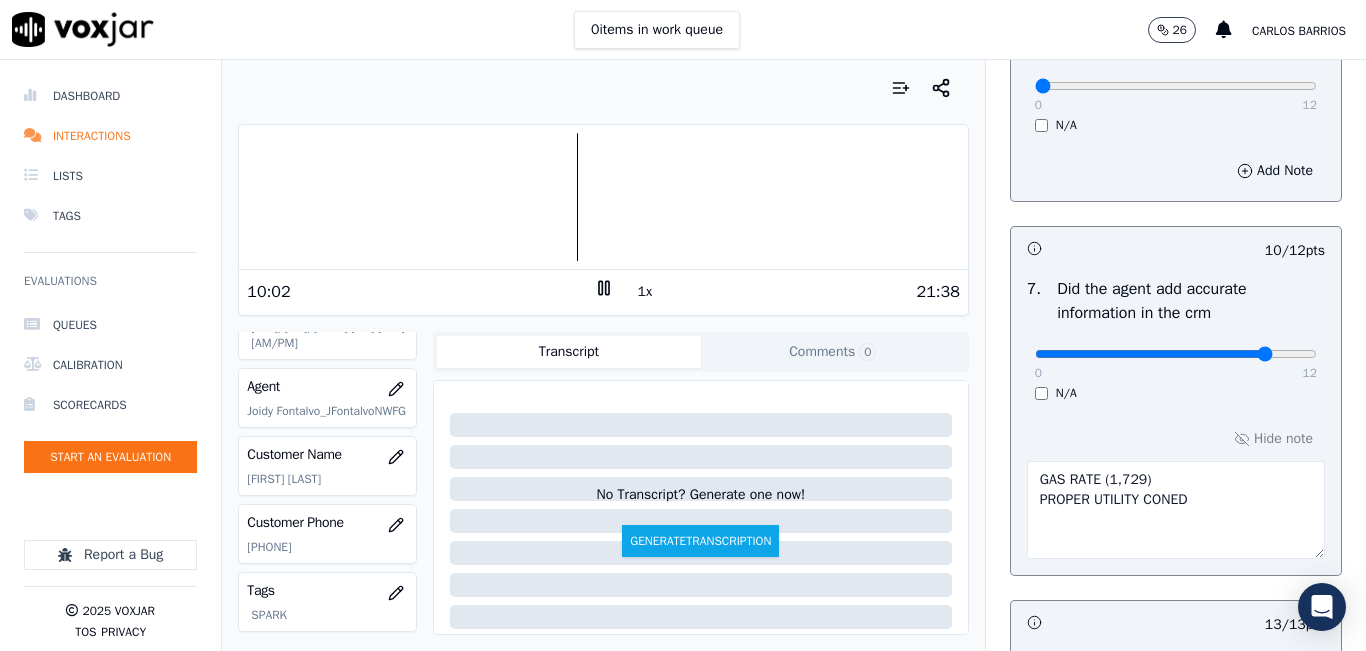 drag, startPoint x: 1189, startPoint y: 550, endPoint x: 979, endPoint y: 553, distance: 210.02142 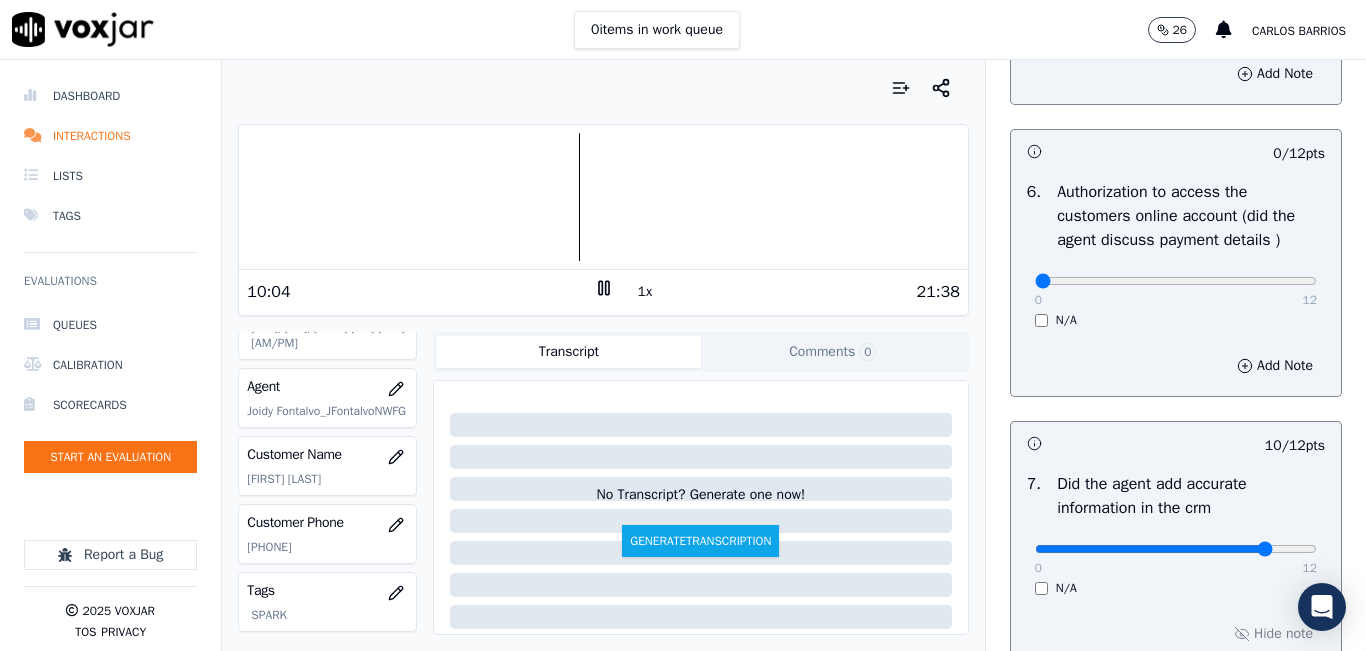 scroll, scrollTop: 1418, scrollLeft: 0, axis: vertical 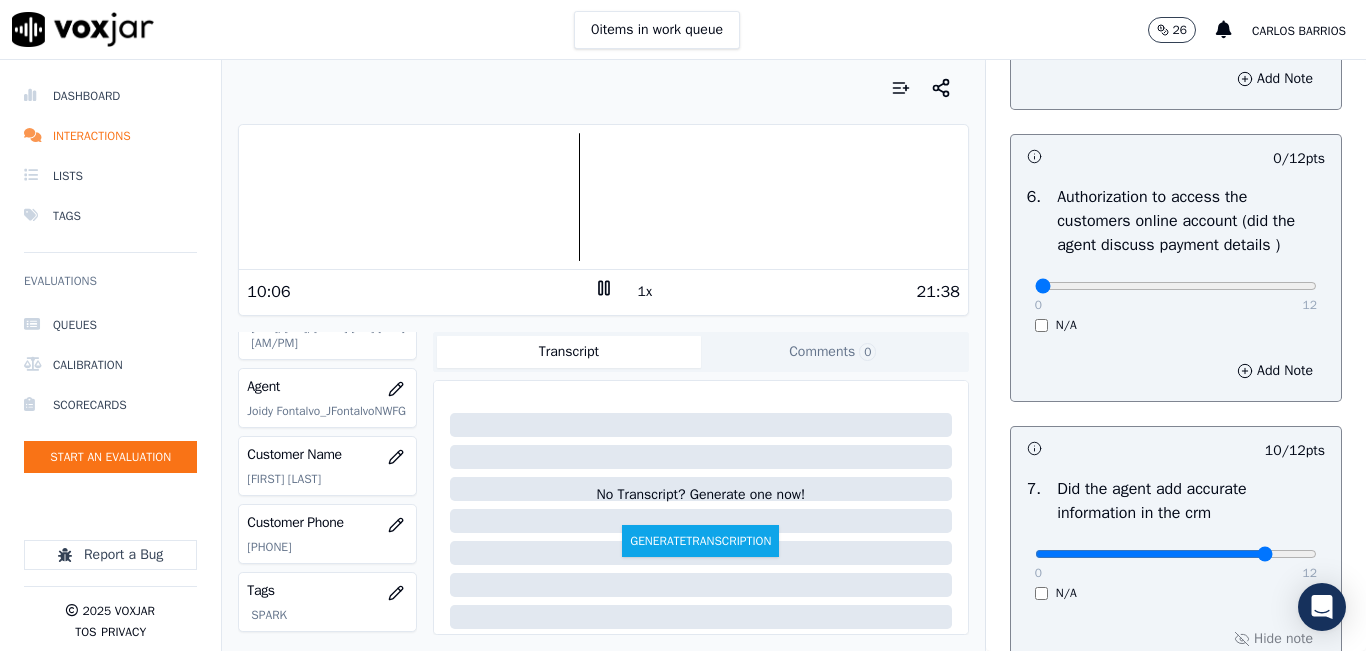 type on "GAS RATE (1,729)" 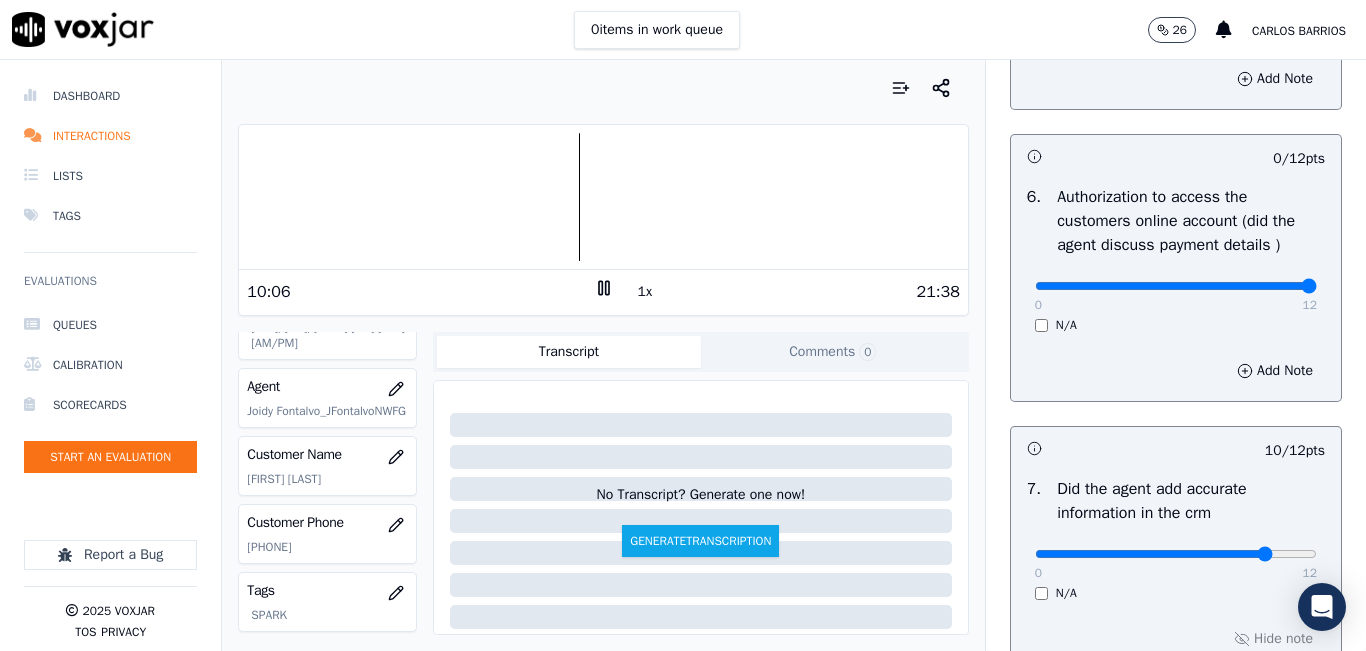 type on "12" 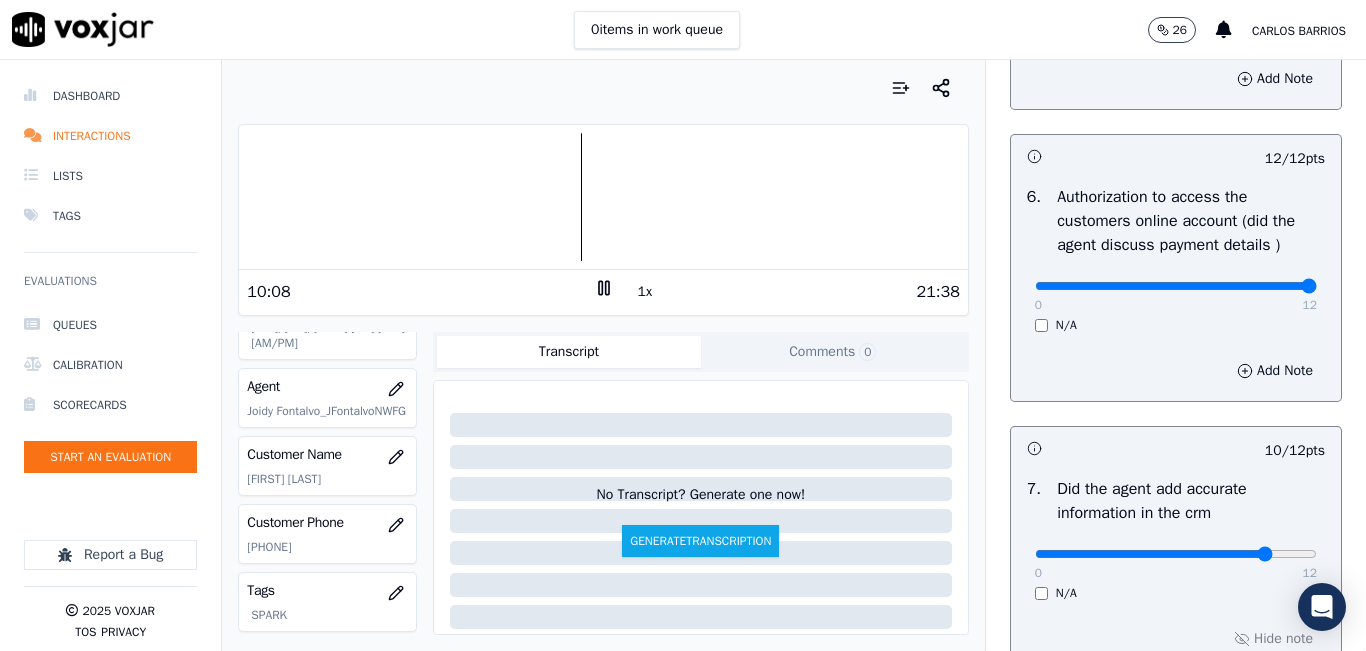 click on "1x" at bounding box center (645, 292) 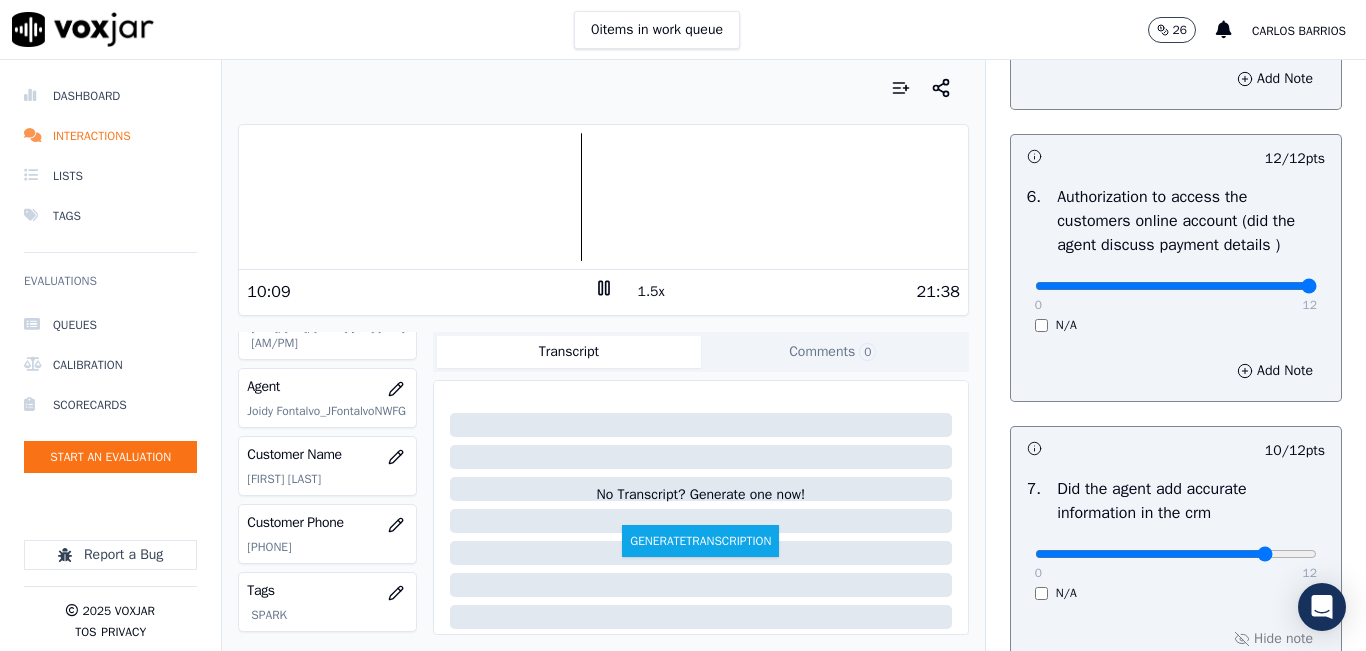 click on "1.5x" at bounding box center (651, 292) 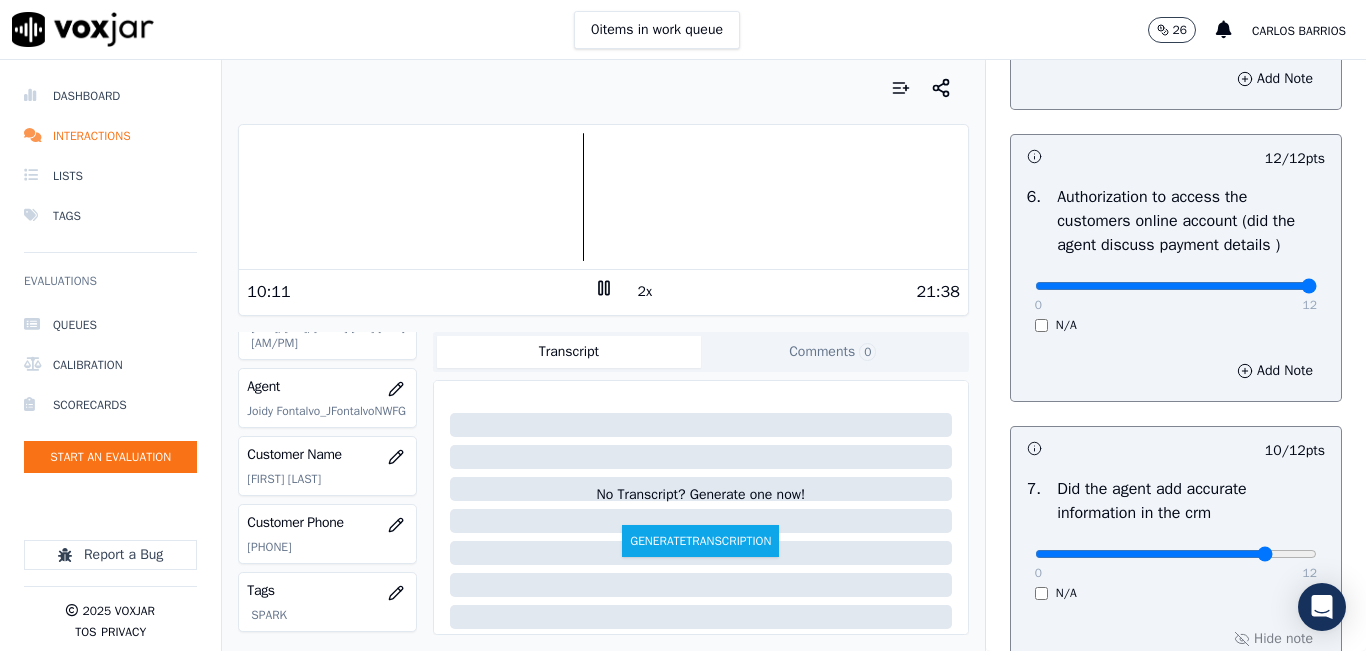 click at bounding box center (603, 197) 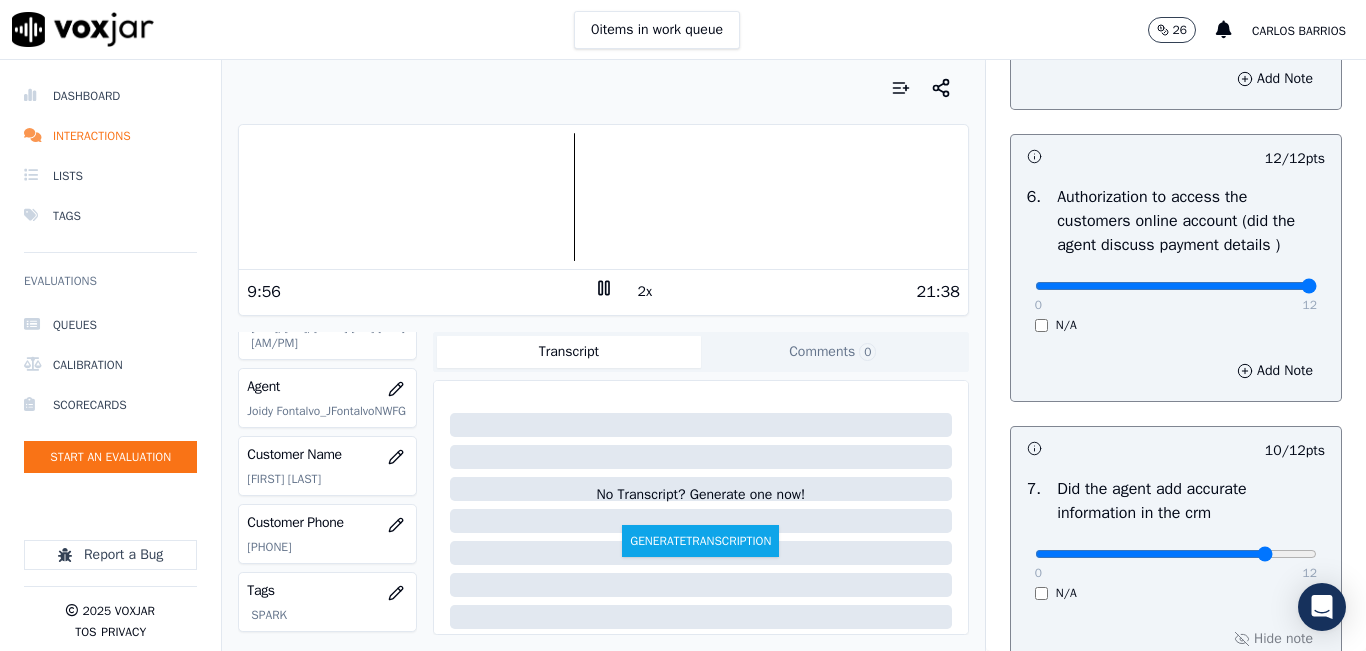 click at bounding box center (603, 197) 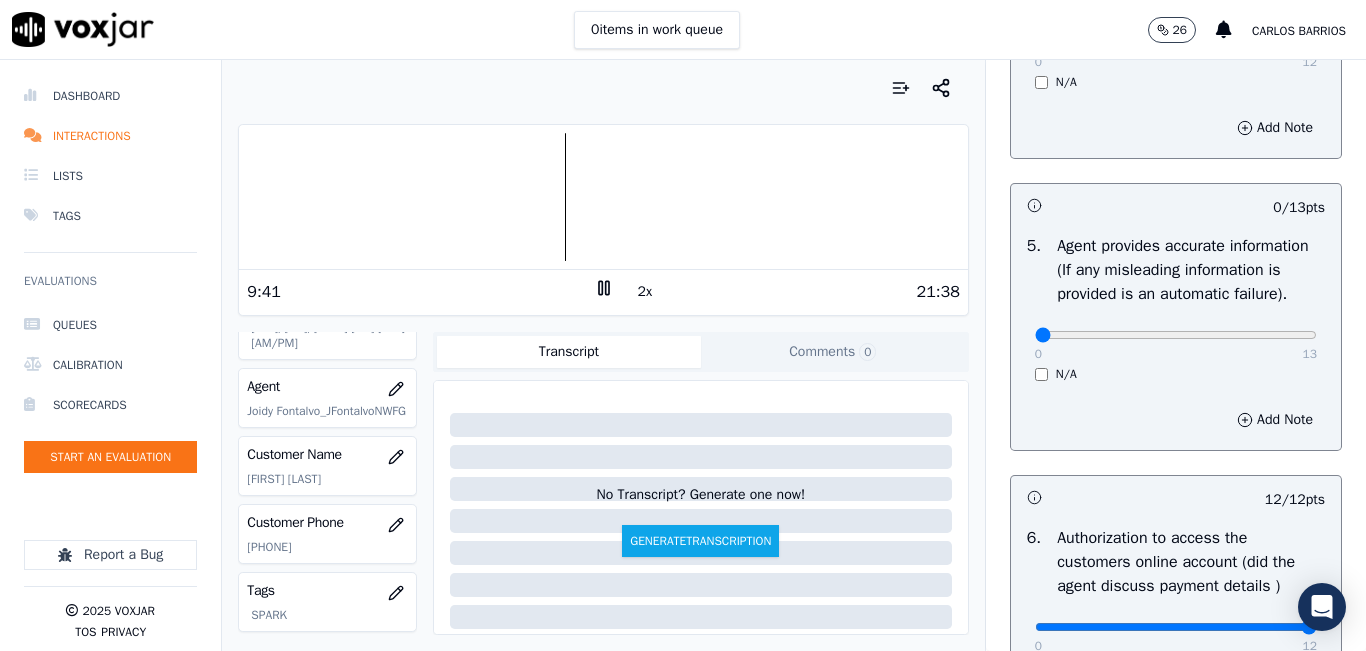 scroll, scrollTop: 1018, scrollLeft: 0, axis: vertical 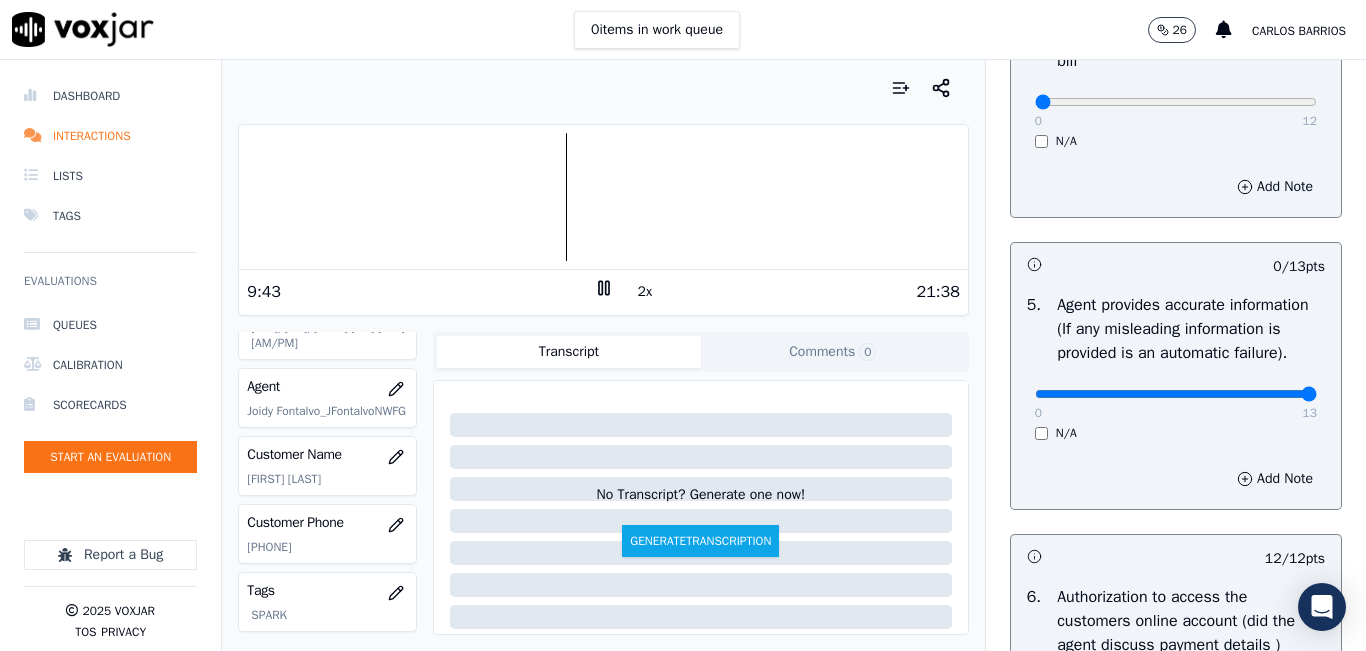 type on "13" 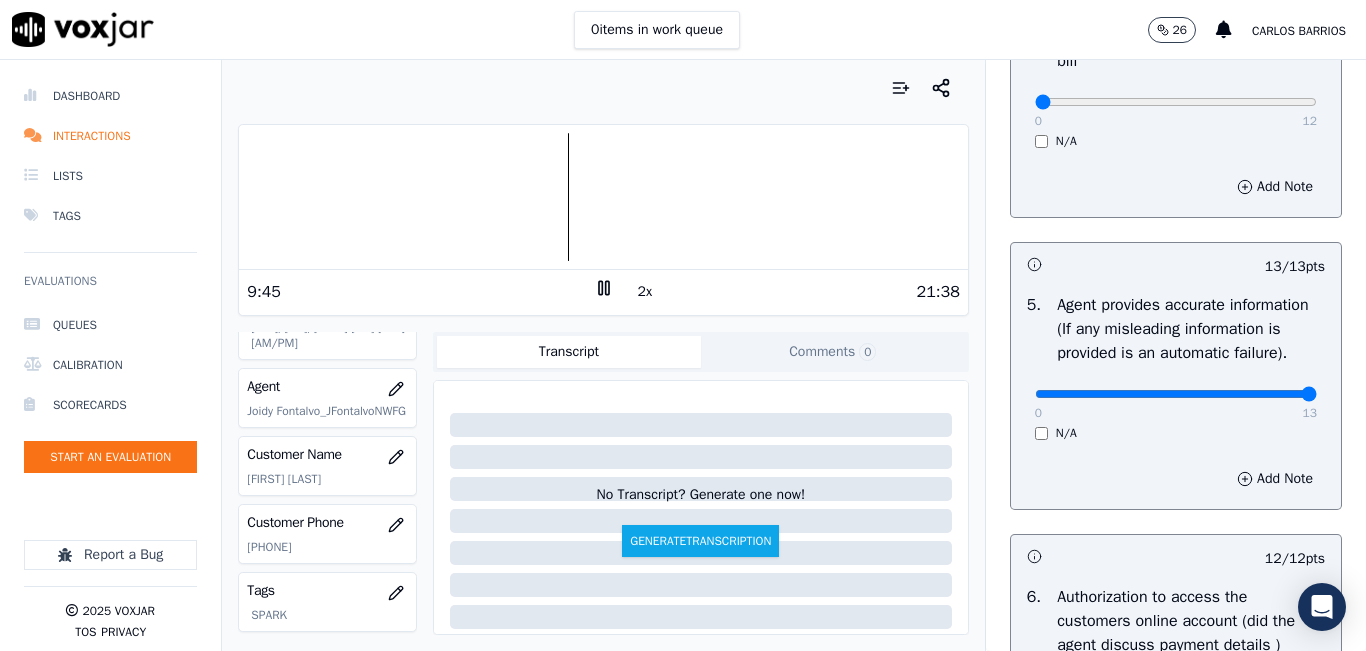 click on "2x" at bounding box center (645, 292) 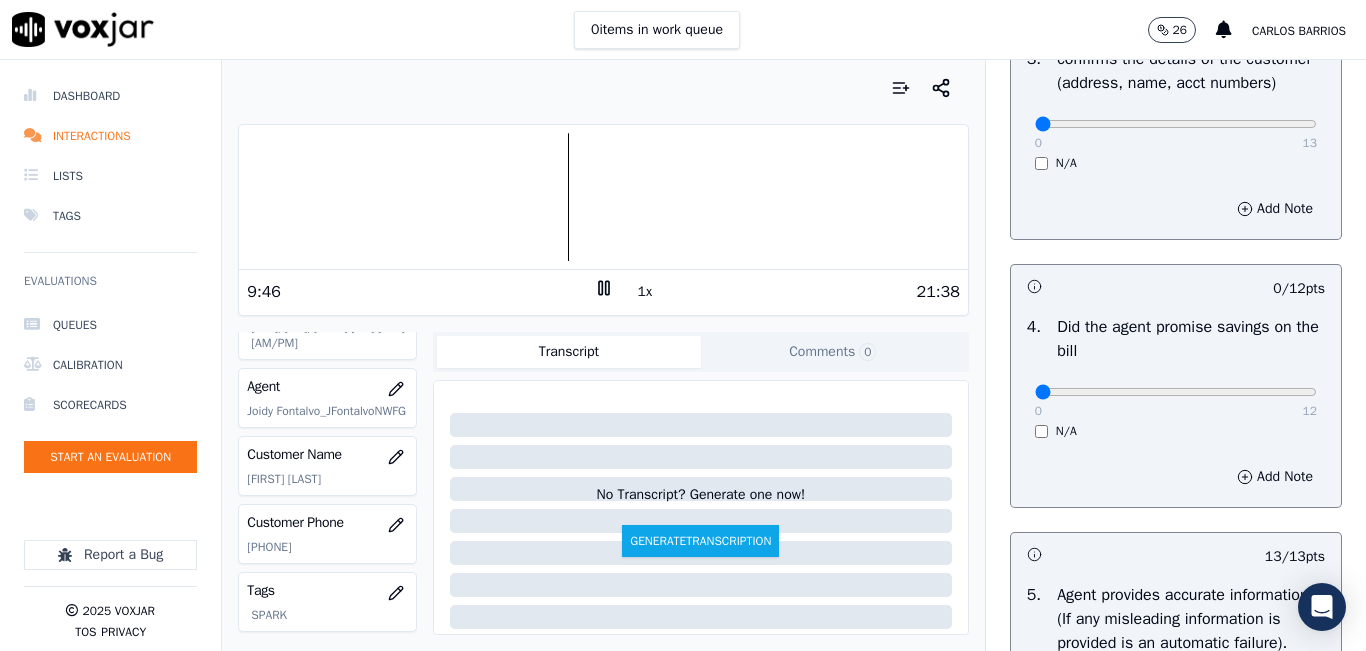 scroll, scrollTop: 718, scrollLeft: 0, axis: vertical 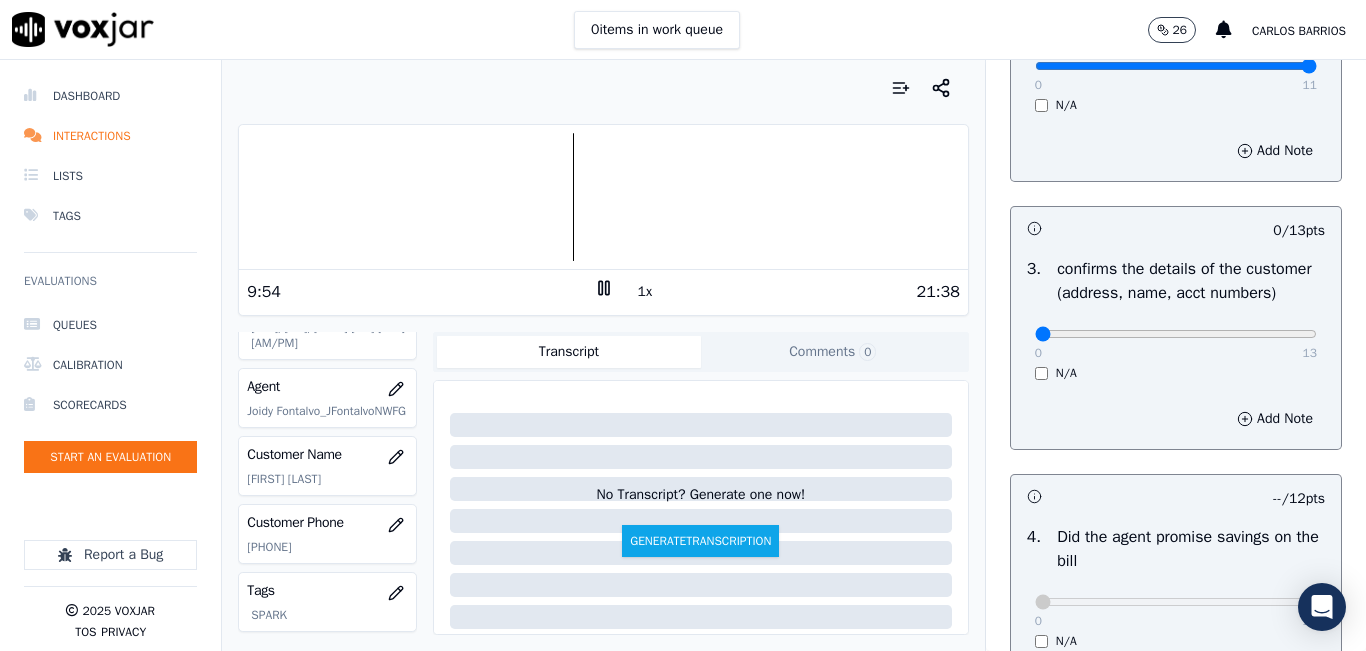 click on "1x" at bounding box center (645, 292) 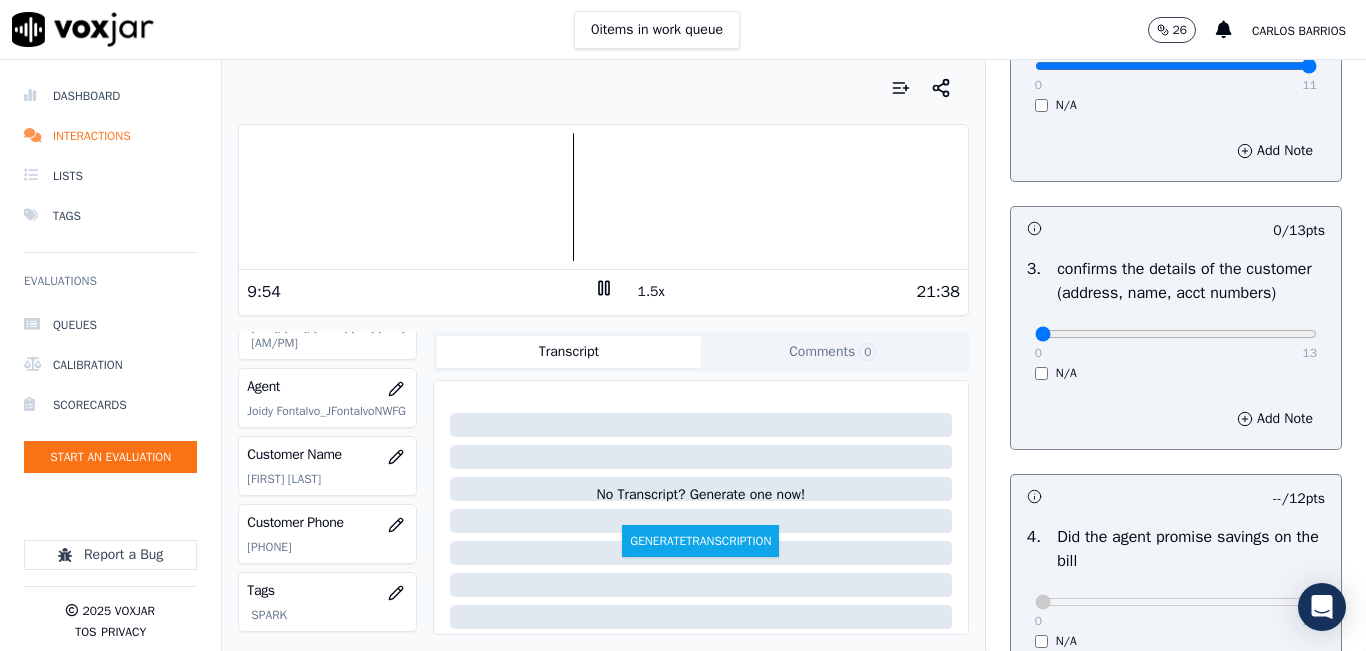 click on "1.5x" at bounding box center [651, 292] 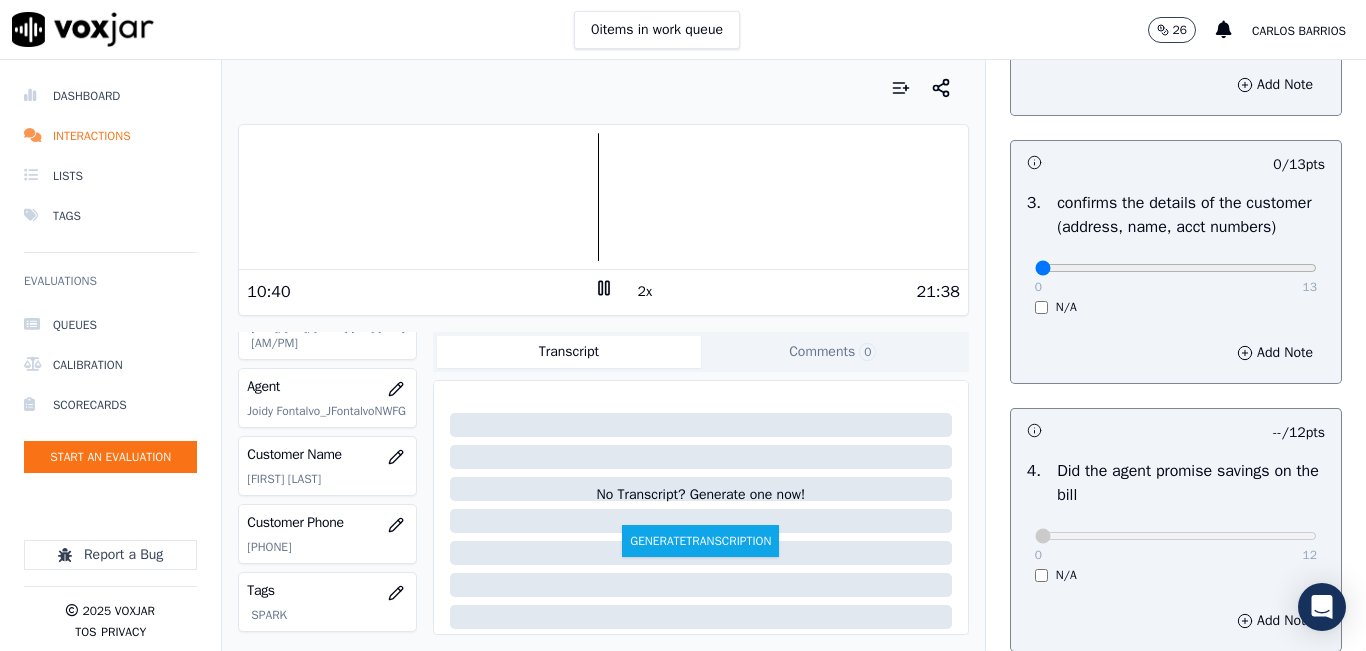 scroll, scrollTop: 618, scrollLeft: 0, axis: vertical 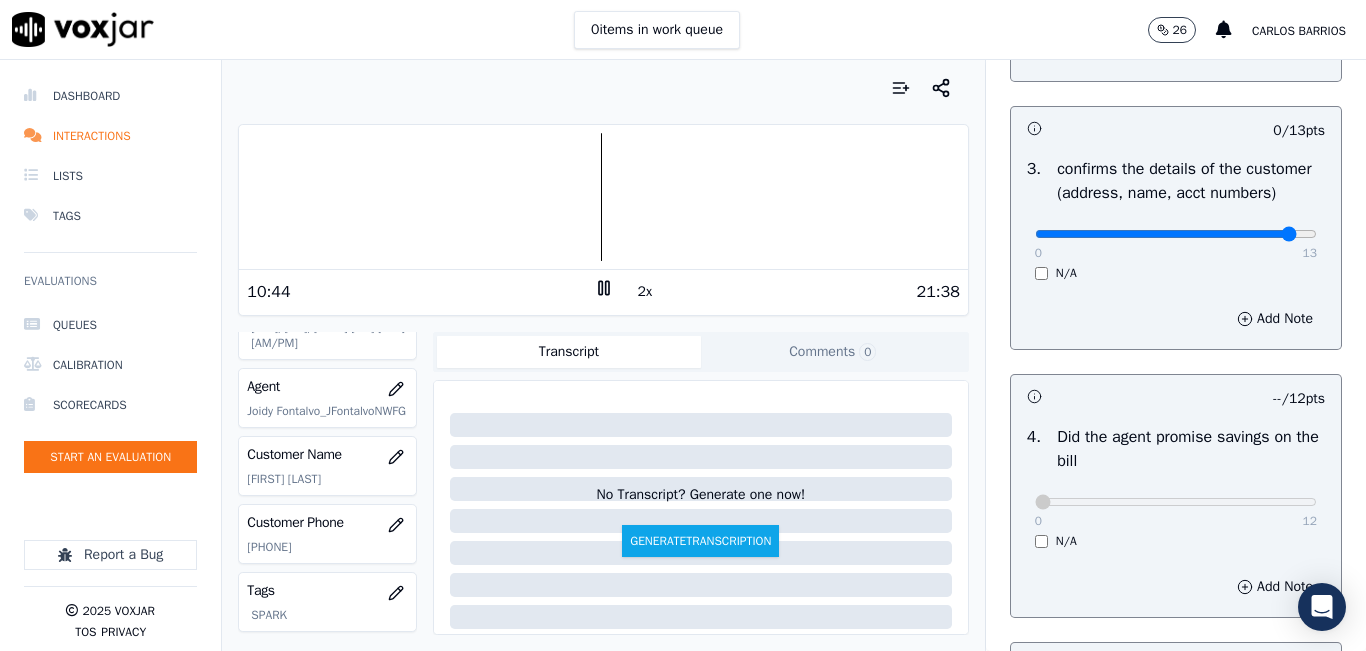 click at bounding box center [1176, -278] 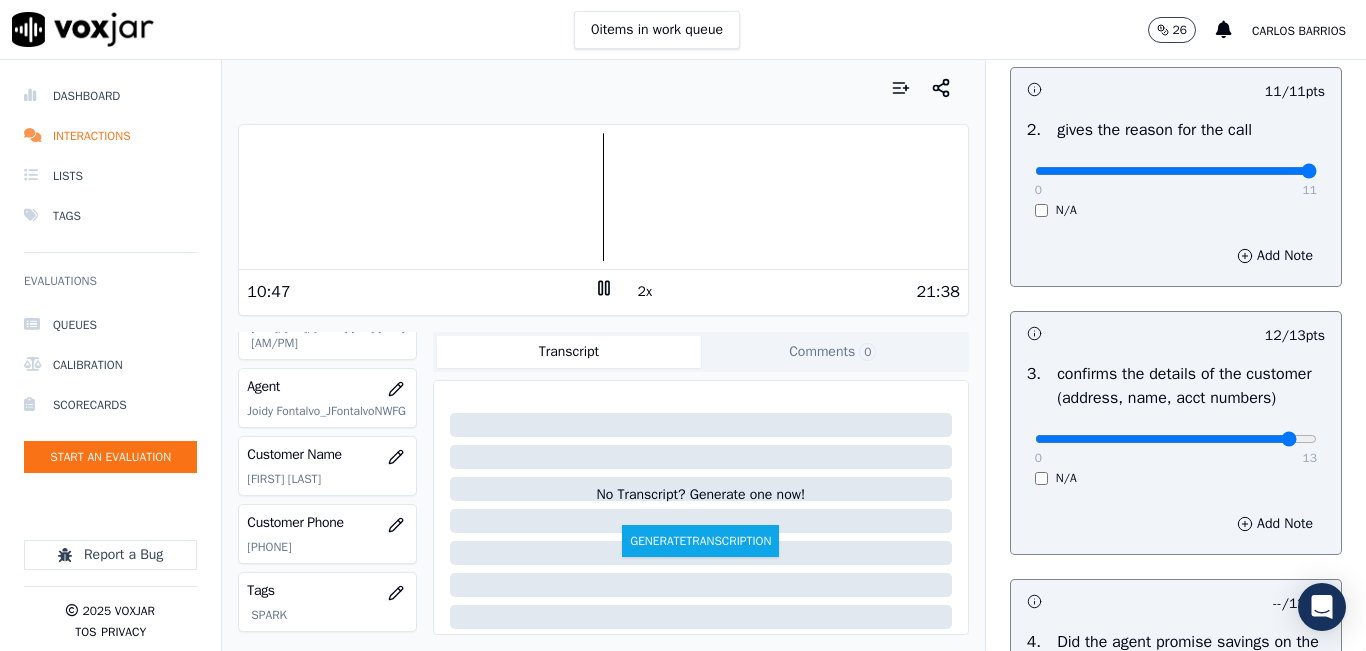 scroll, scrollTop: 418, scrollLeft: 0, axis: vertical 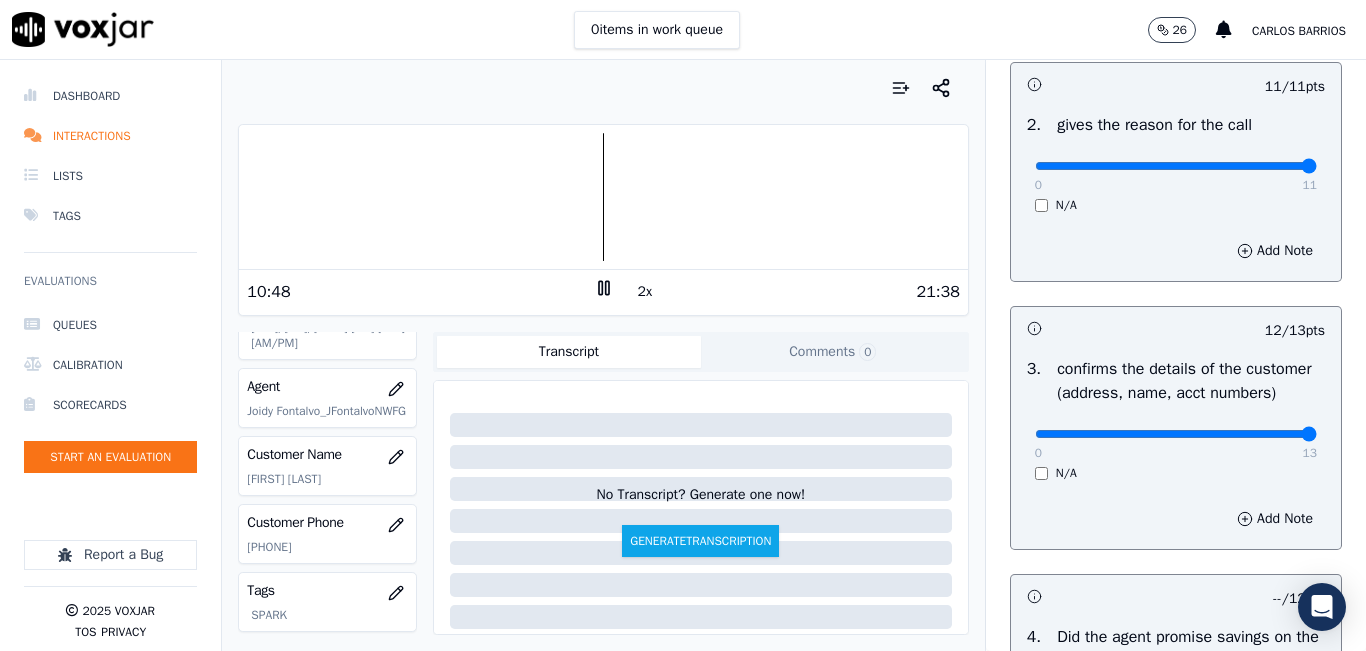 type on "13" 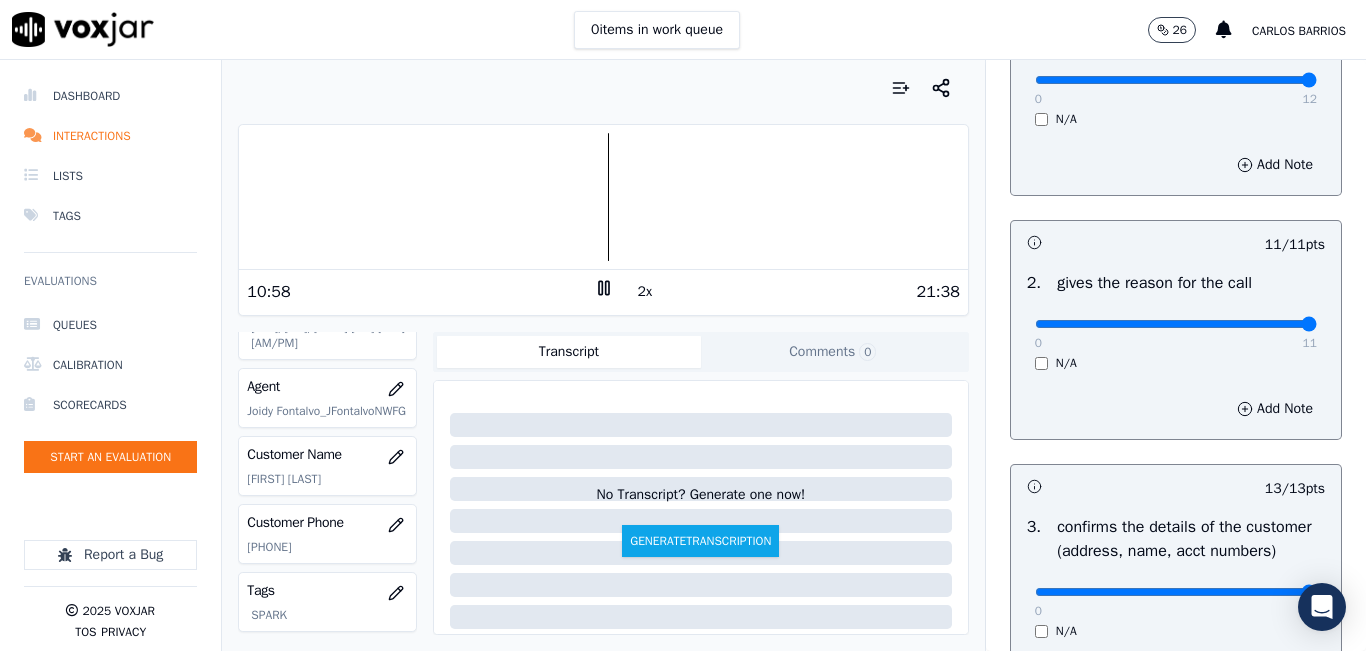 scroll, scrollTop: 0, scrollLeft: 0, axis: both 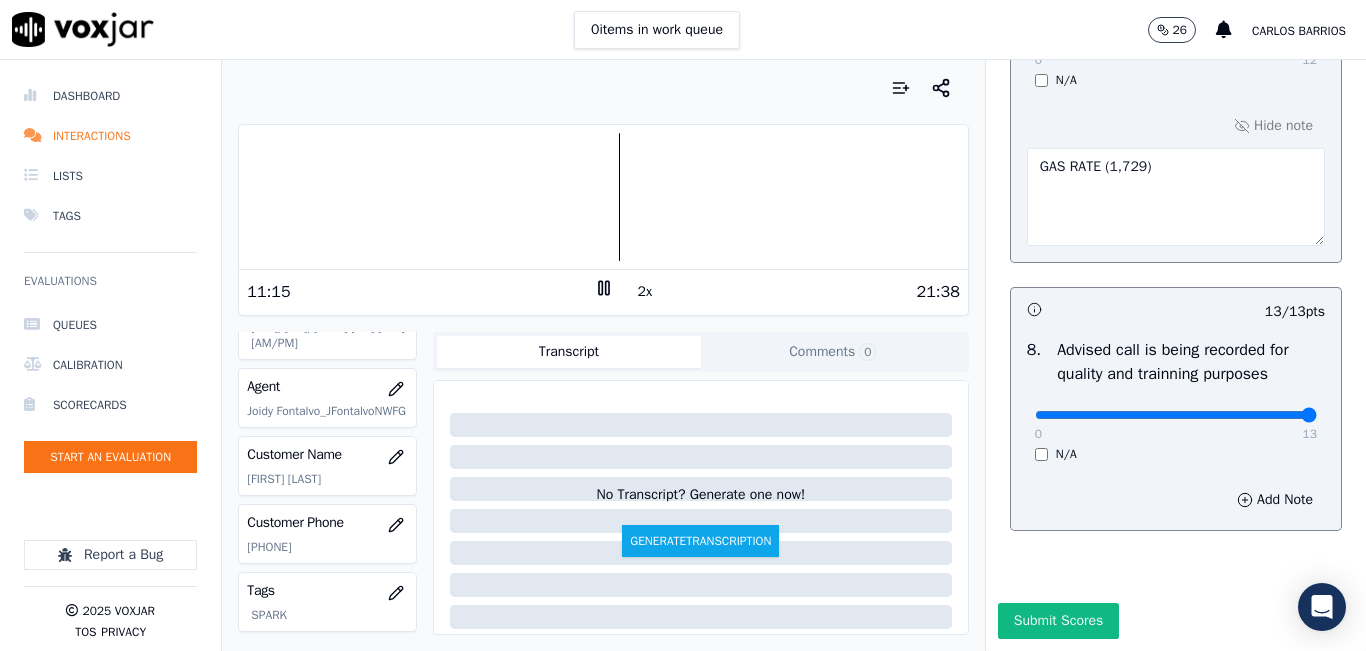 drag, startPoint x: 526, startPoint y: 73, endPoint x: 527, endPoint y: 123, distance: 50.01 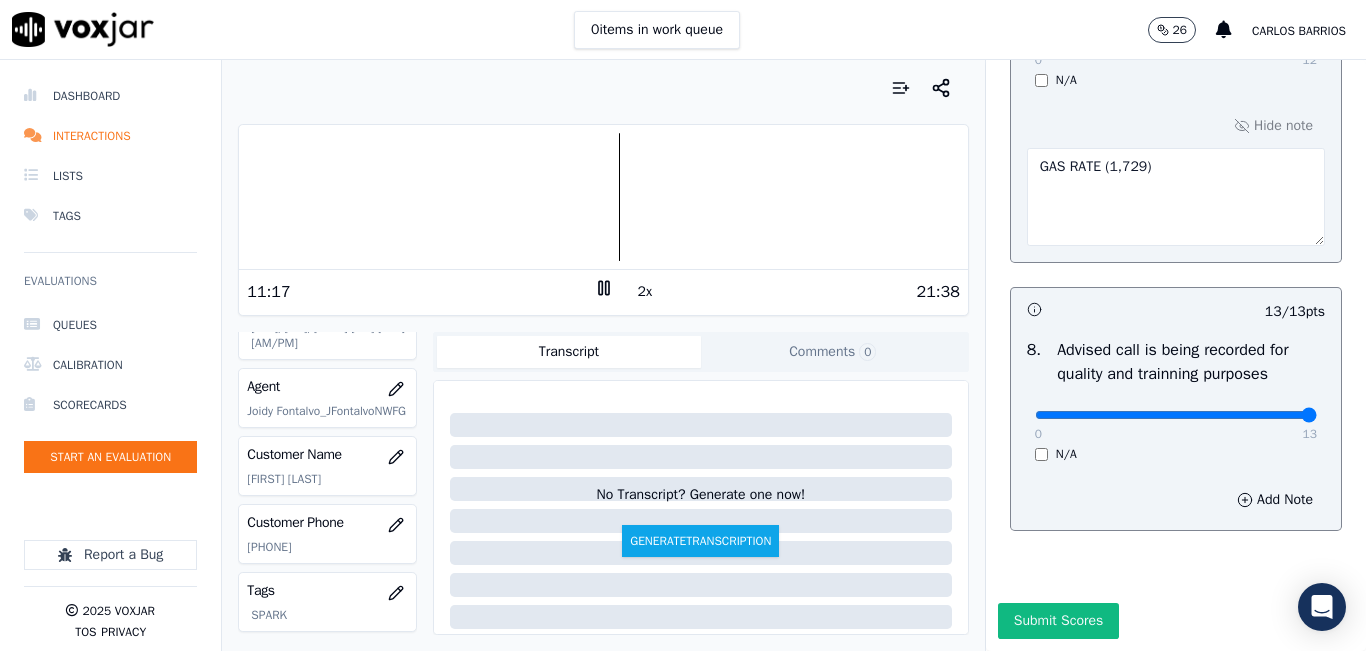 click 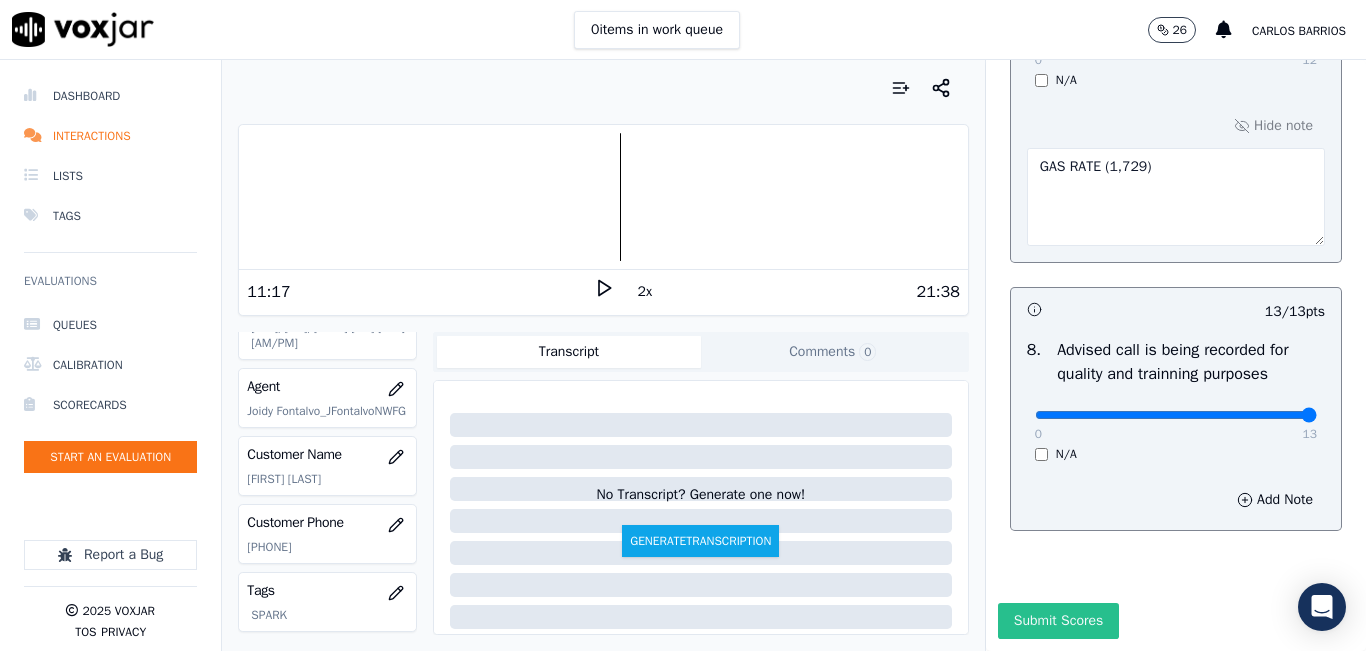 click on "Submit Scores" at bounding box center [1058, 621] 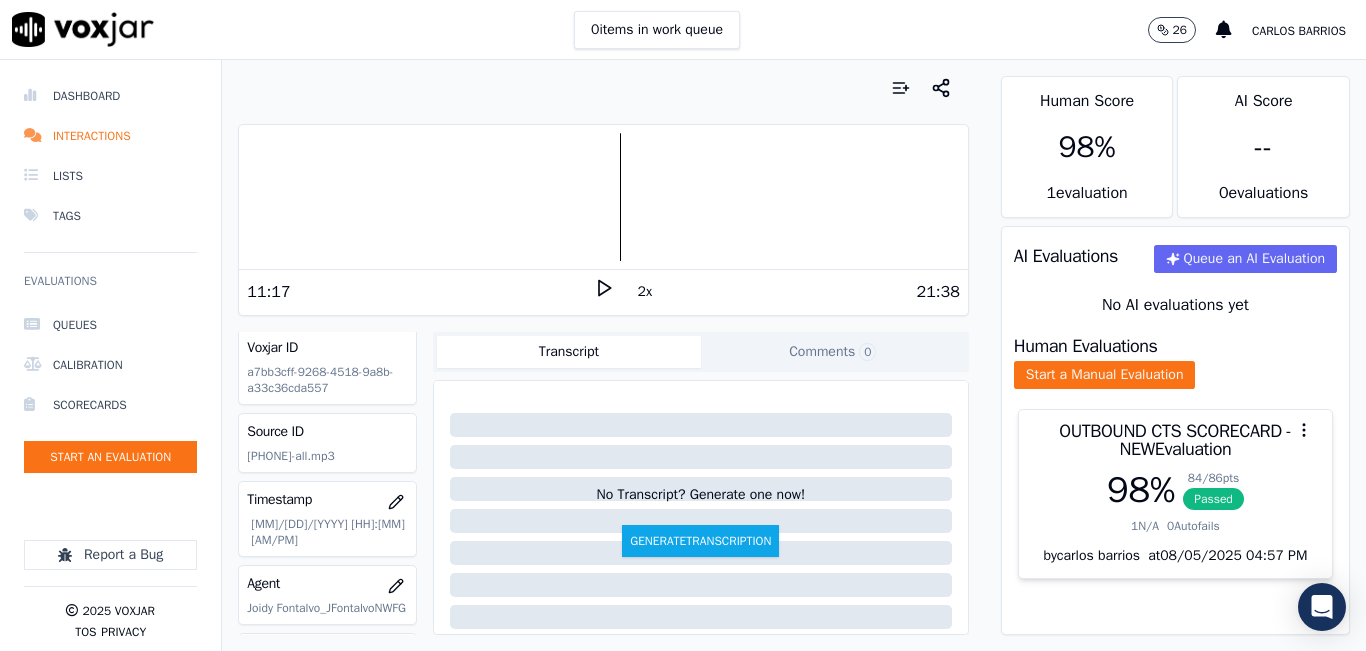 scroll, scrollTop: 0, scrollLeft: 0, axis: both 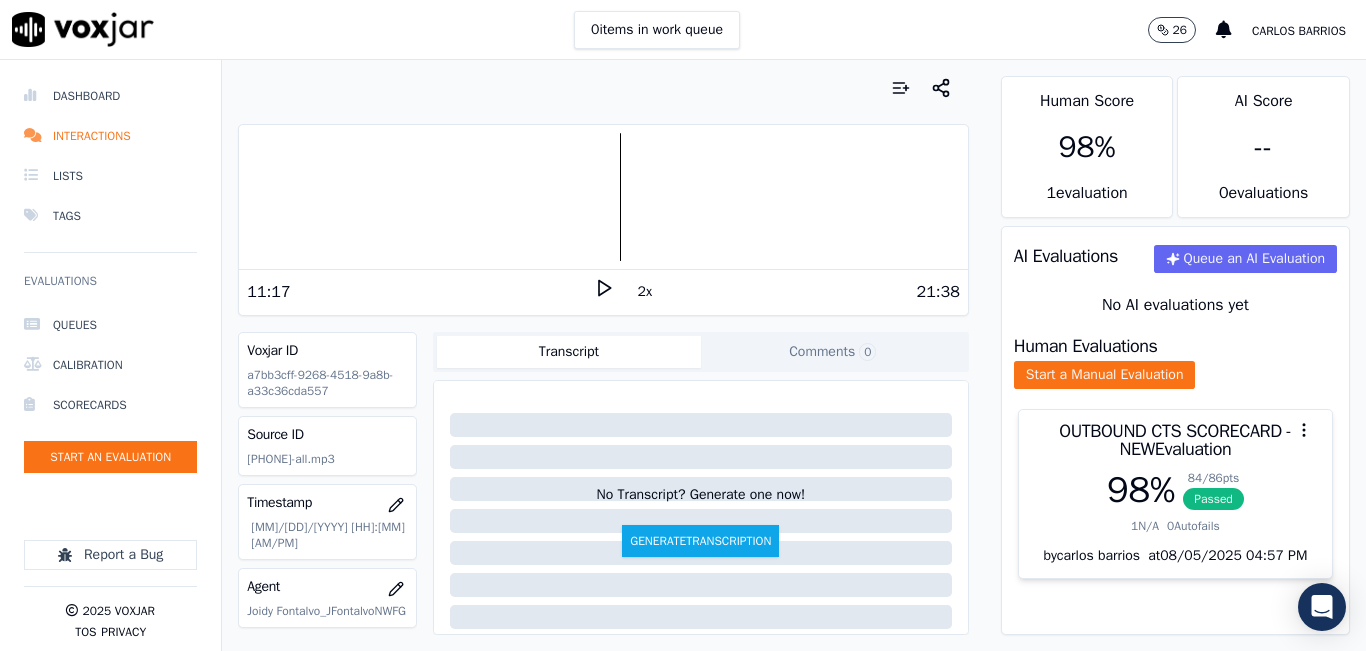 click at bounding box center (603, 88) 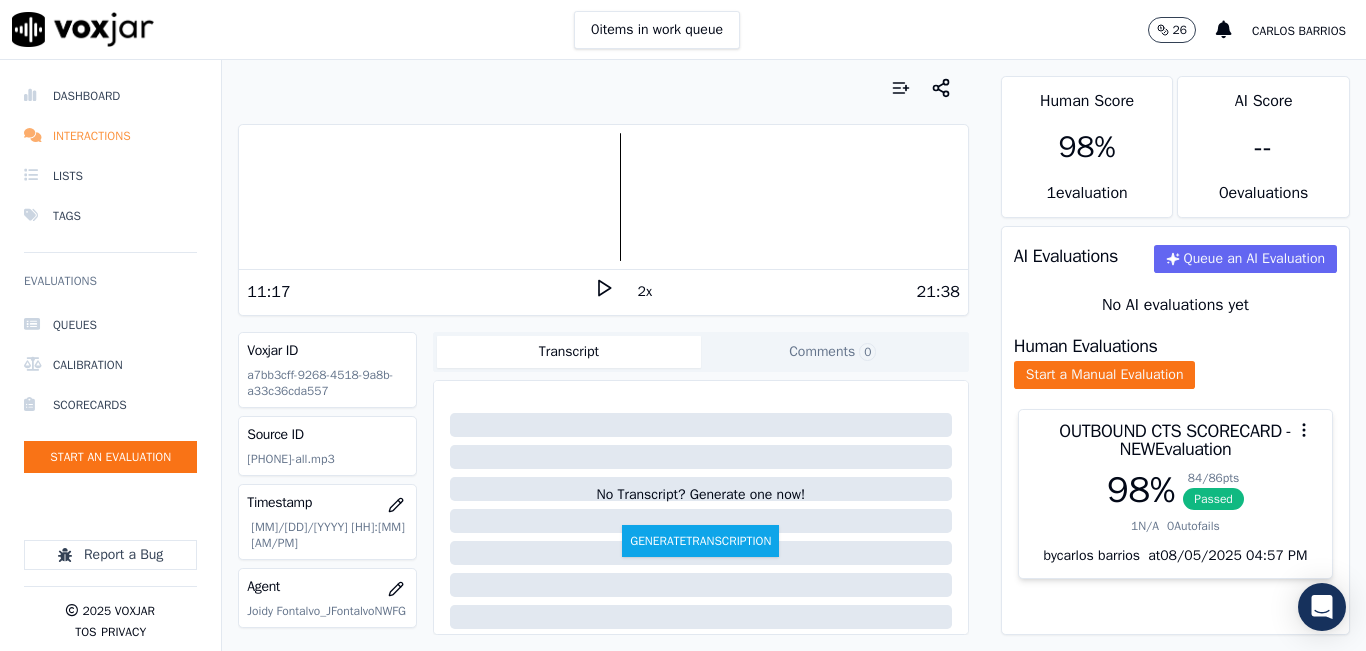 click on "Interactions" at bounding box center (110, 136) 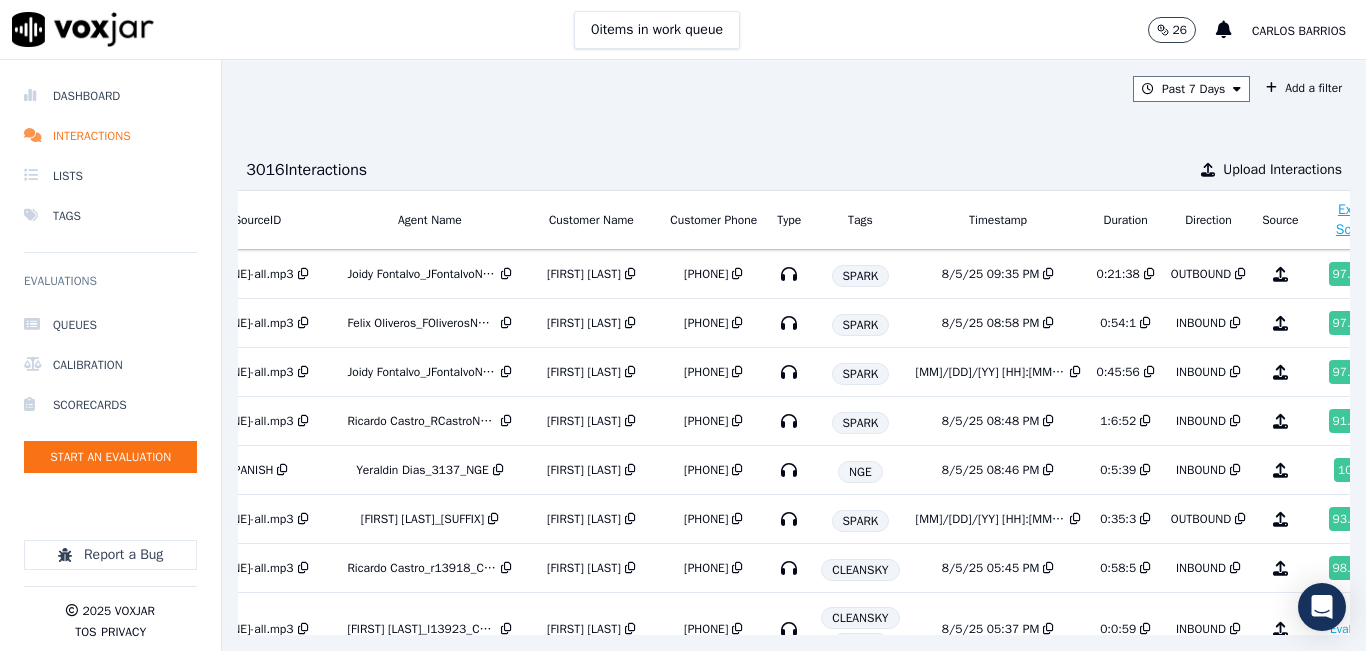 scroll, scrollTop: 0, scrollLeft: 344, axis: horizontal 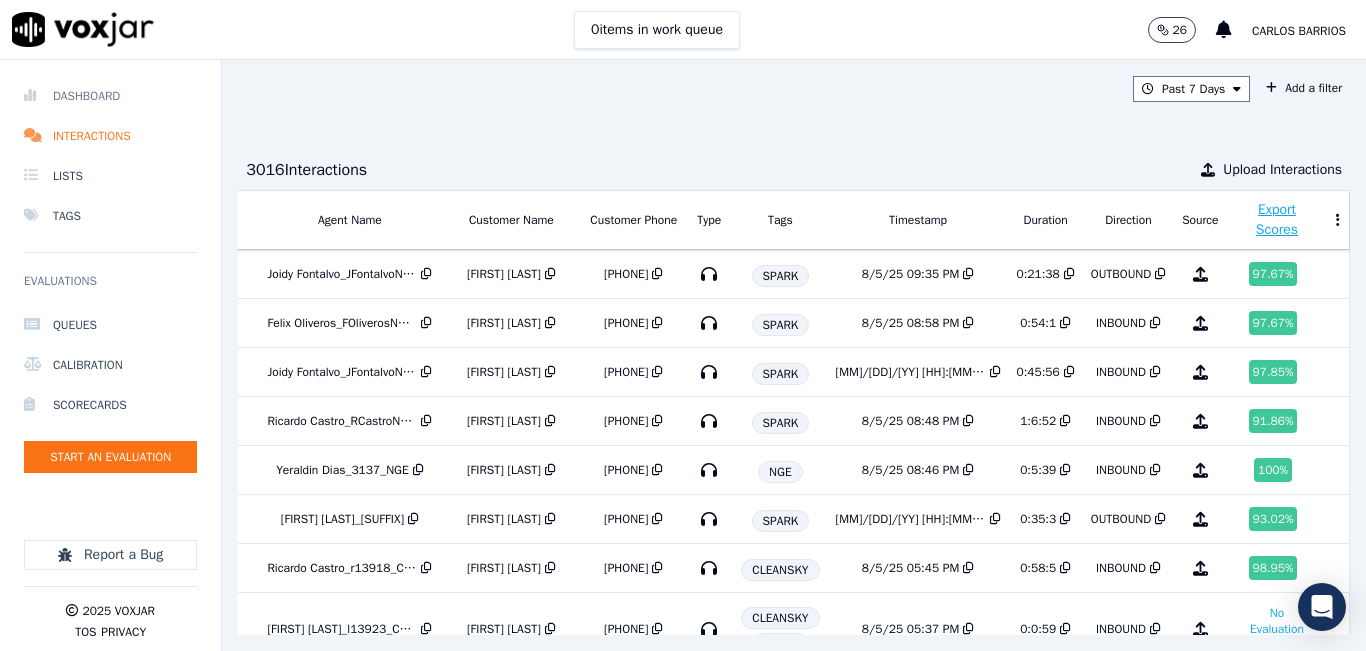 click on "Dashboard" at bounding box center (110, 96) 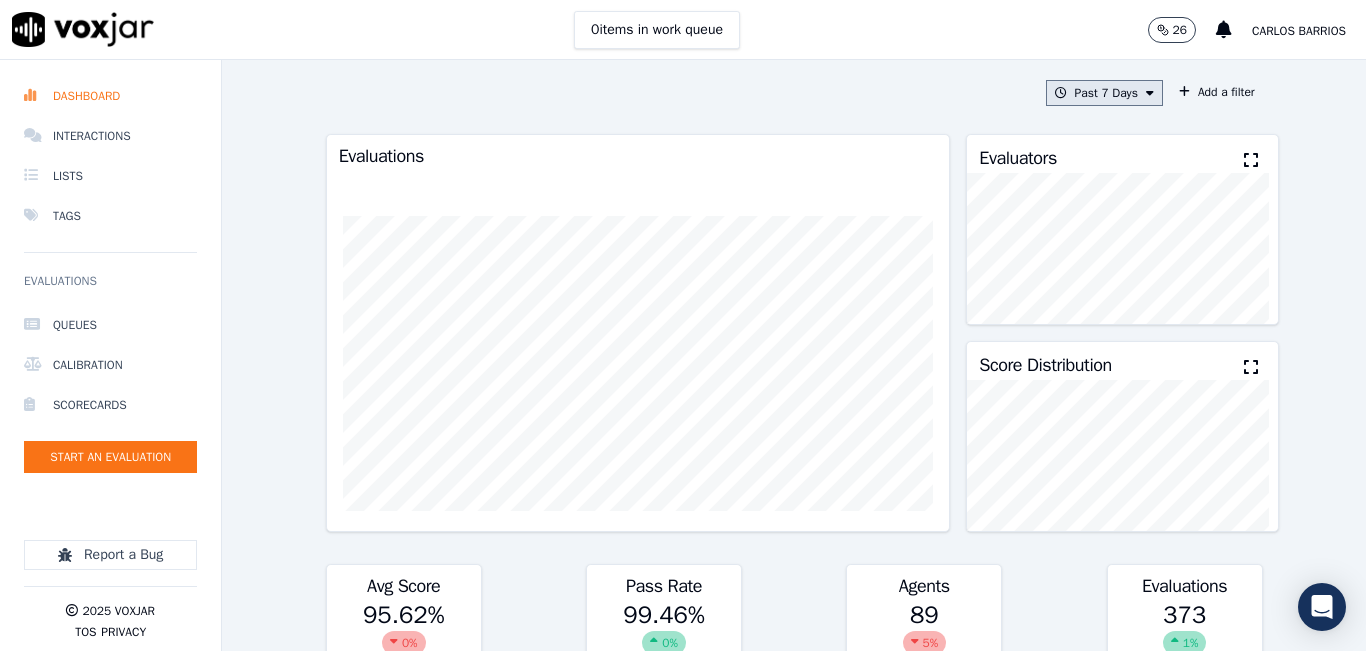 click on "Past 7 Days" at bounding box center [1104, 93] 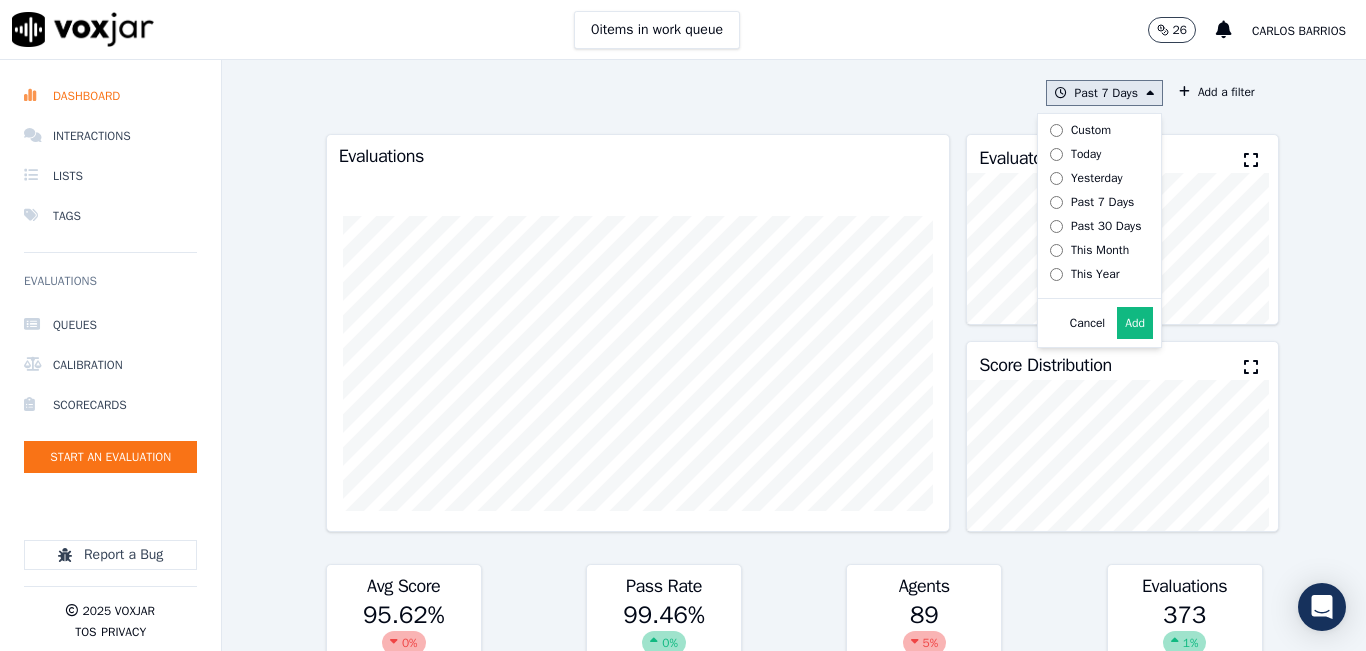 click on "Today" at bounding box center [1092, 154] 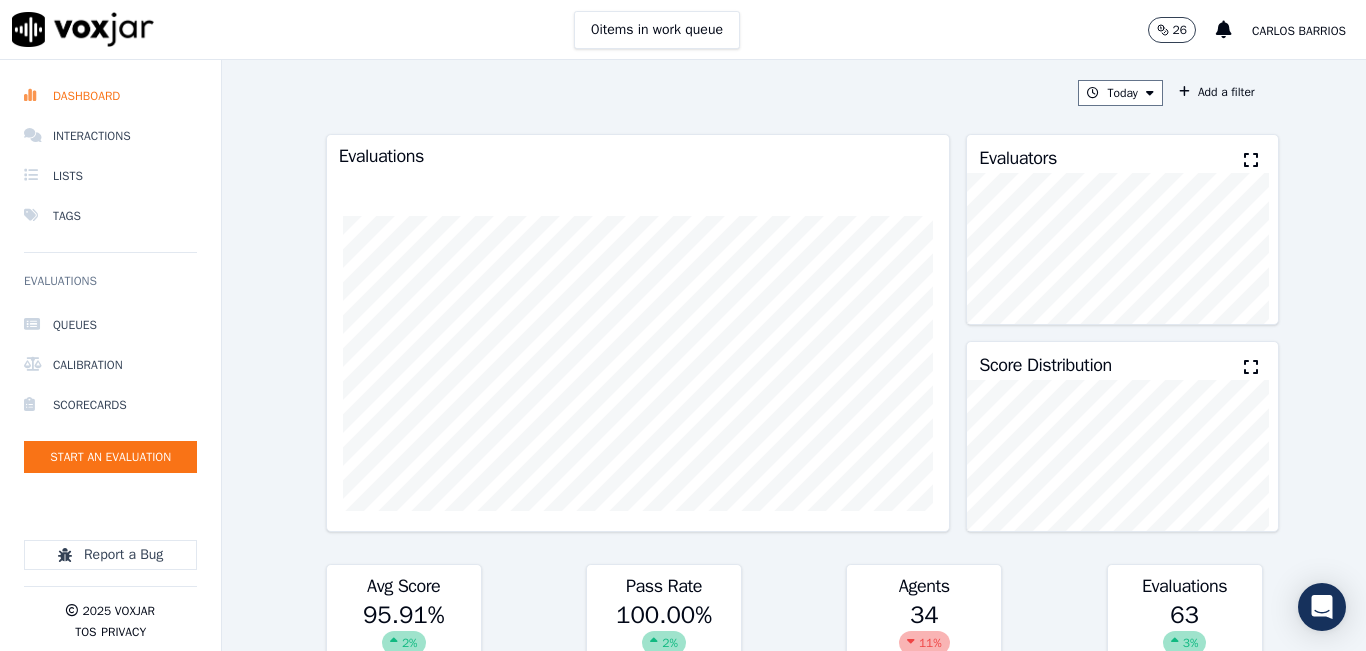 click at bounding box center [1251, 160] 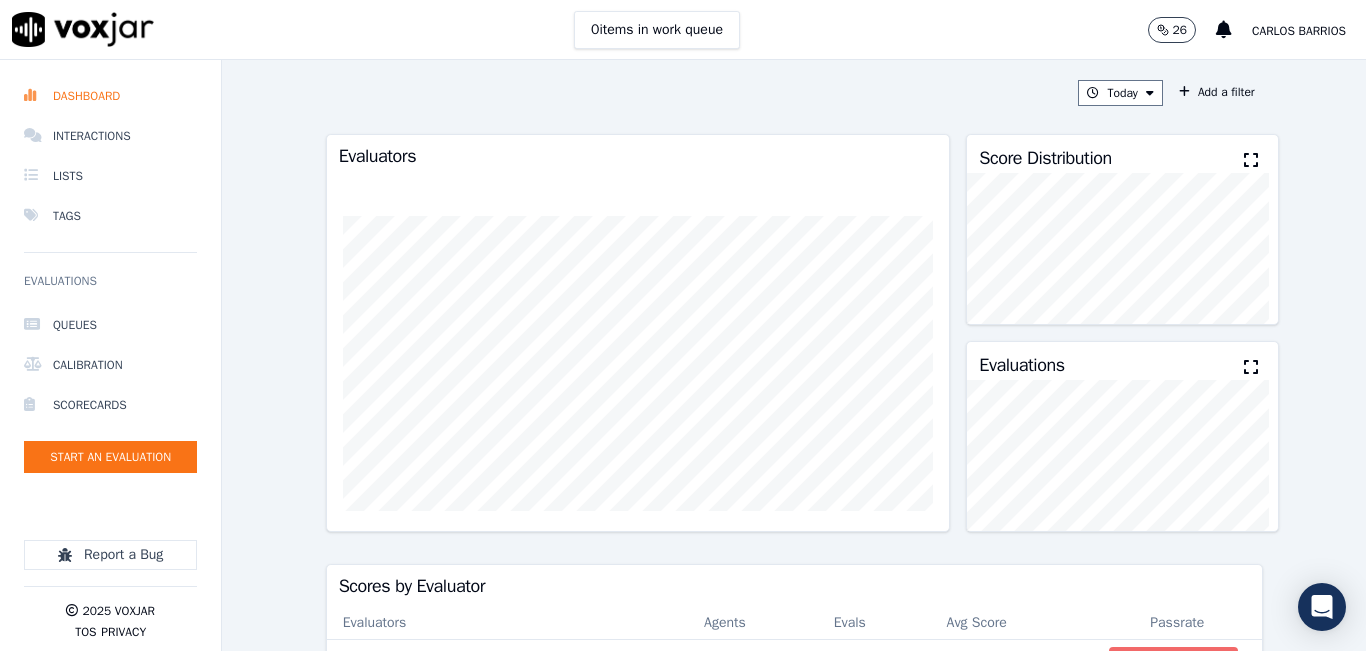 click on "Evaluators" at bounding box center [638, 150] 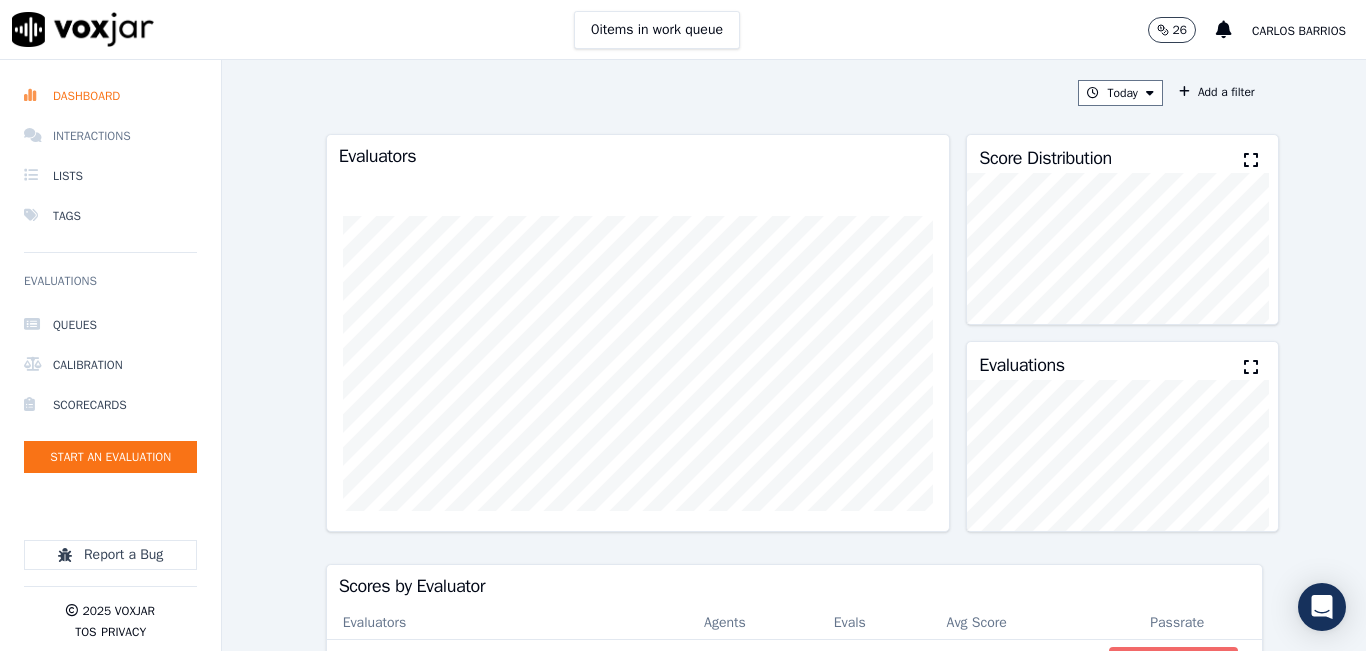 click on "Interactions" at bounding box center (110, 136) 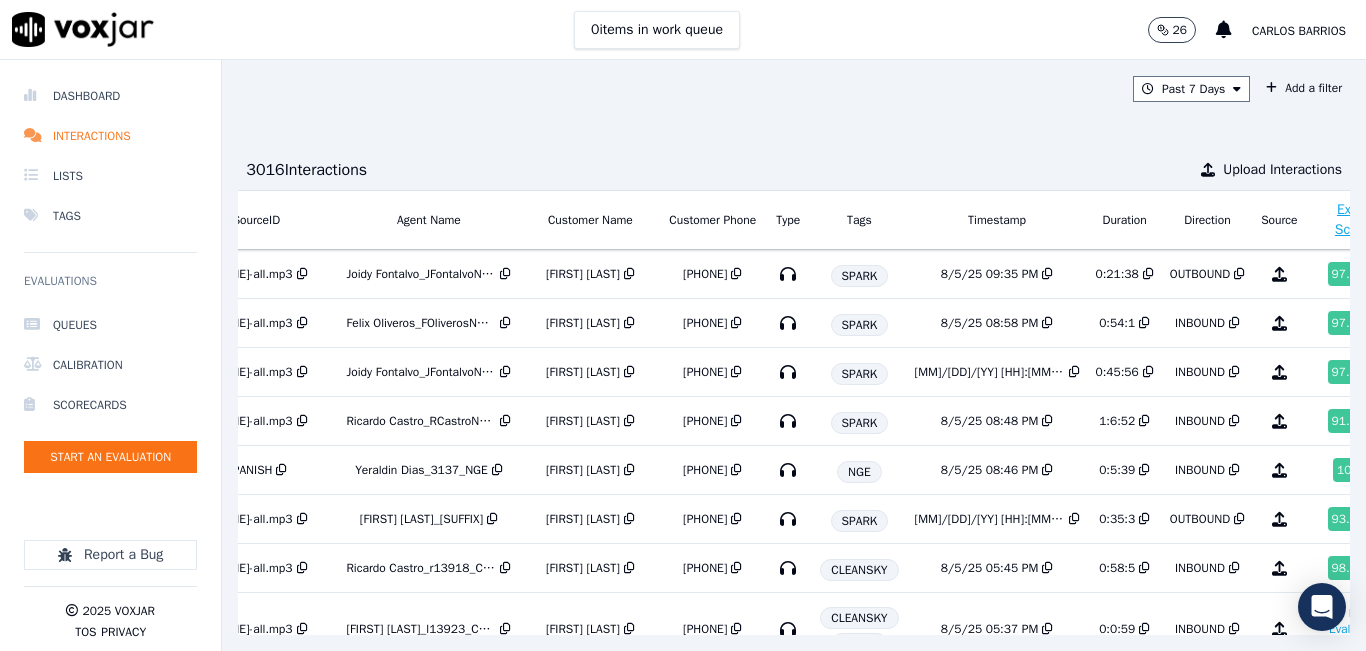 scroll, scrollTop: 0, scrollLeft: 344, axis: horizontal 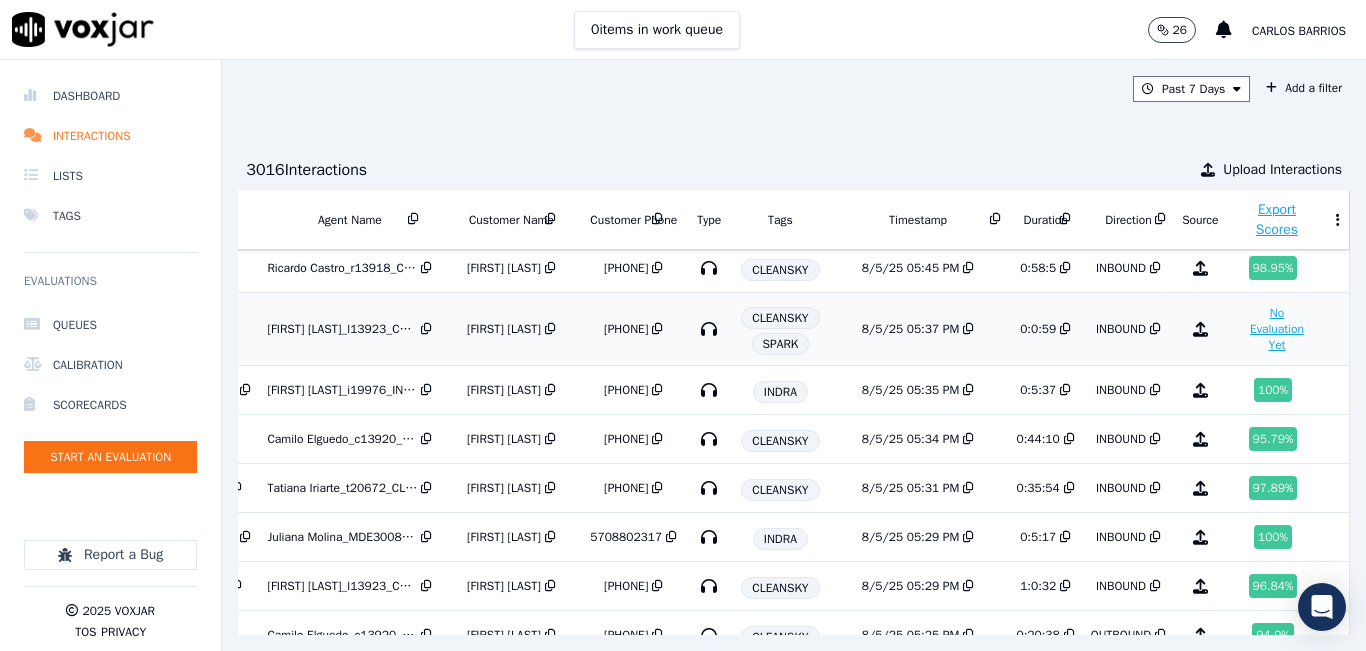 click on "No Evaluation Yet" at bounding box center [1277, 329] 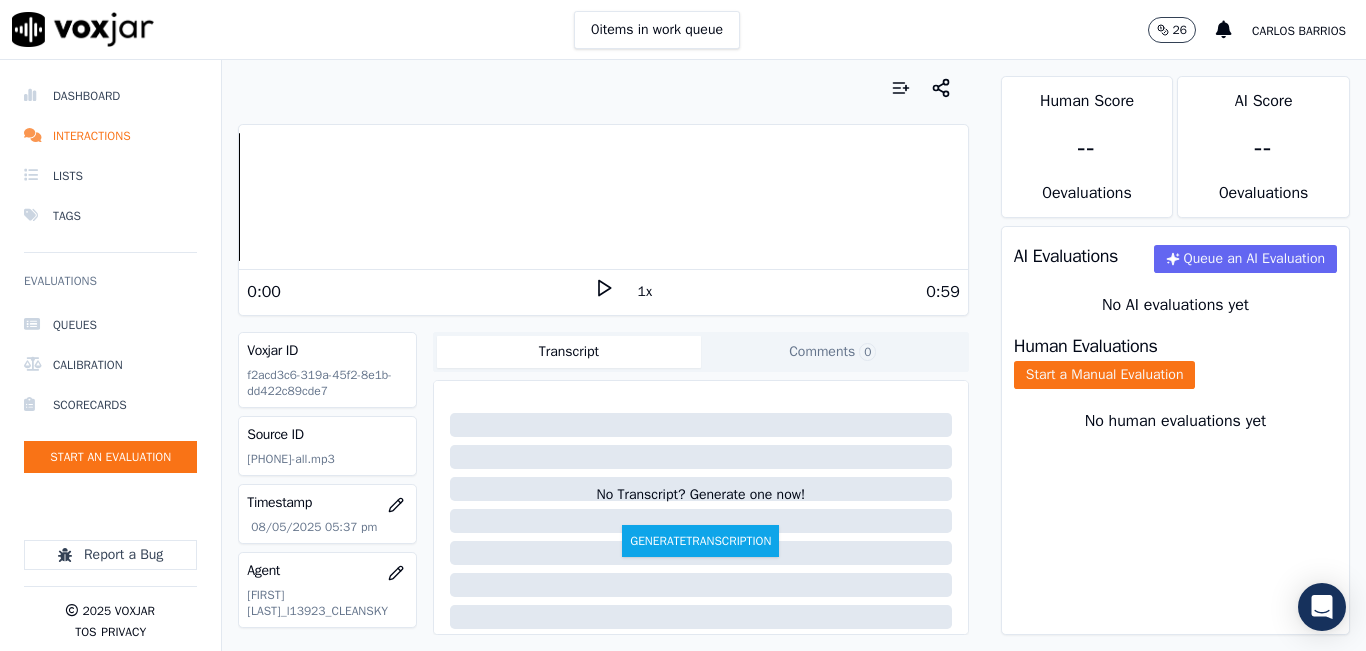 click 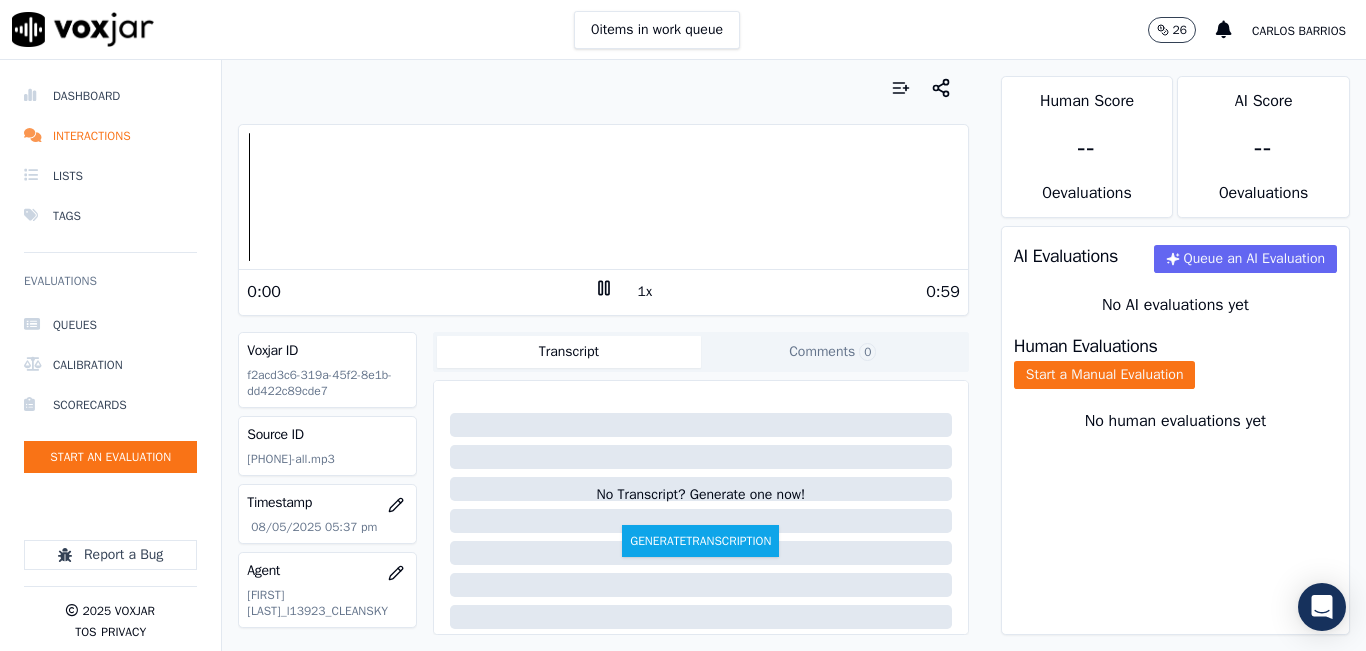 click on "1x" at bounding box center [645, 292] 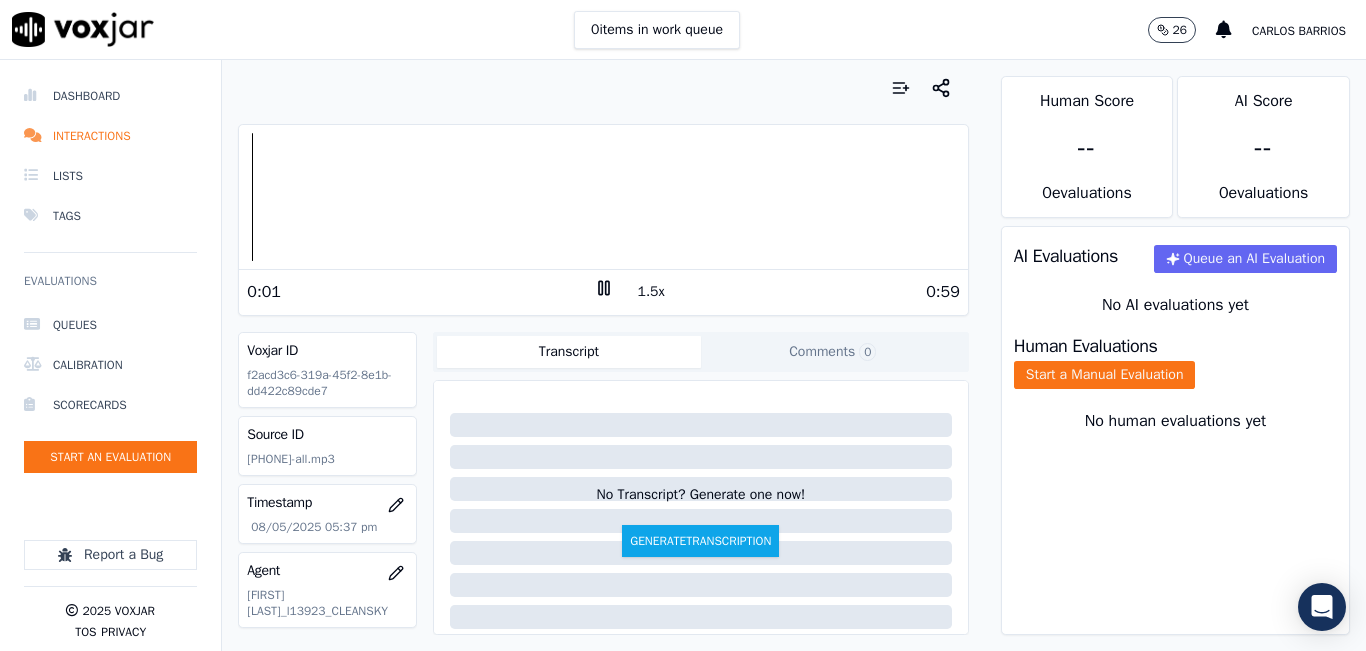 click on "1.5x" at bounding box center (651, 292) 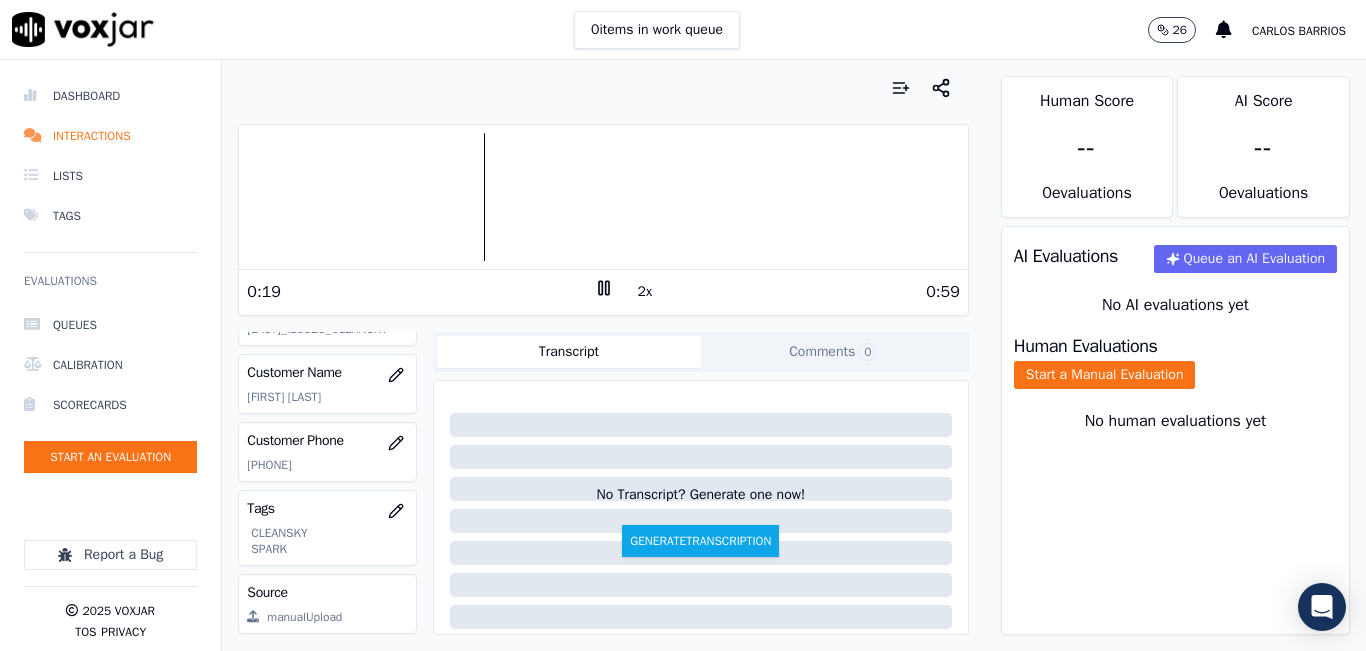 scroll, scrollTop: 300, scrollLeft: 0, axis: vertical 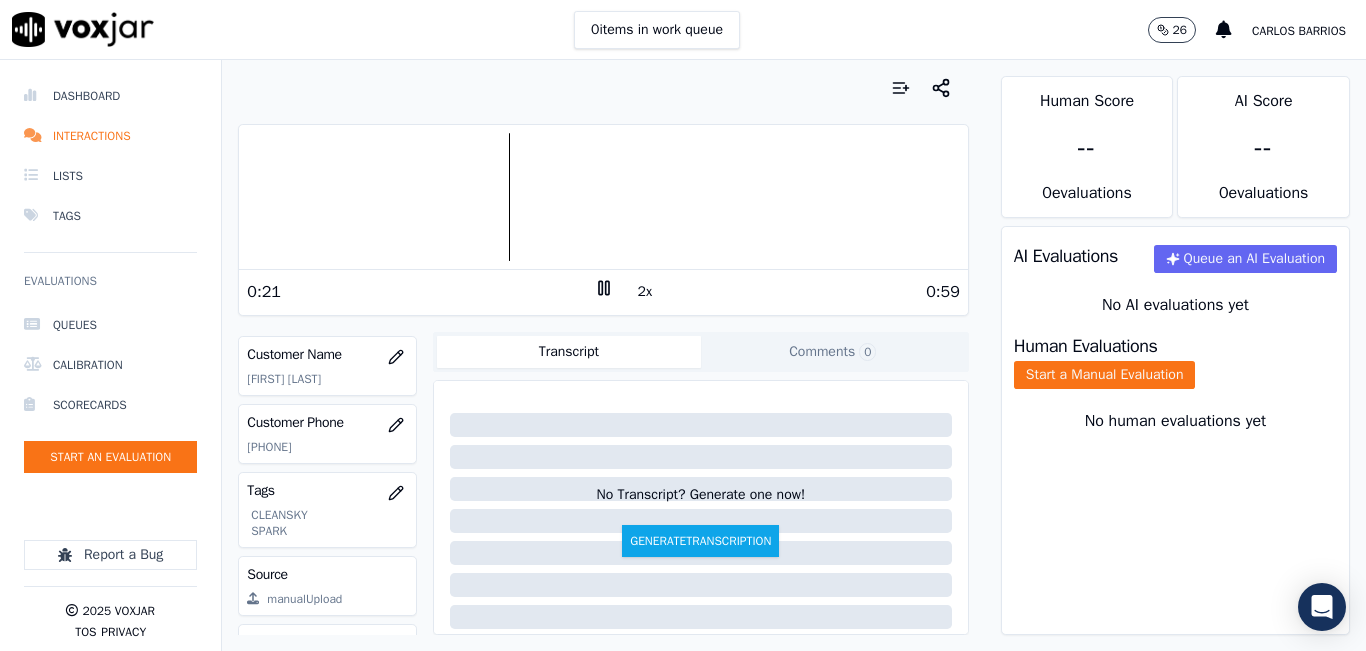 click on "[PHONE]" 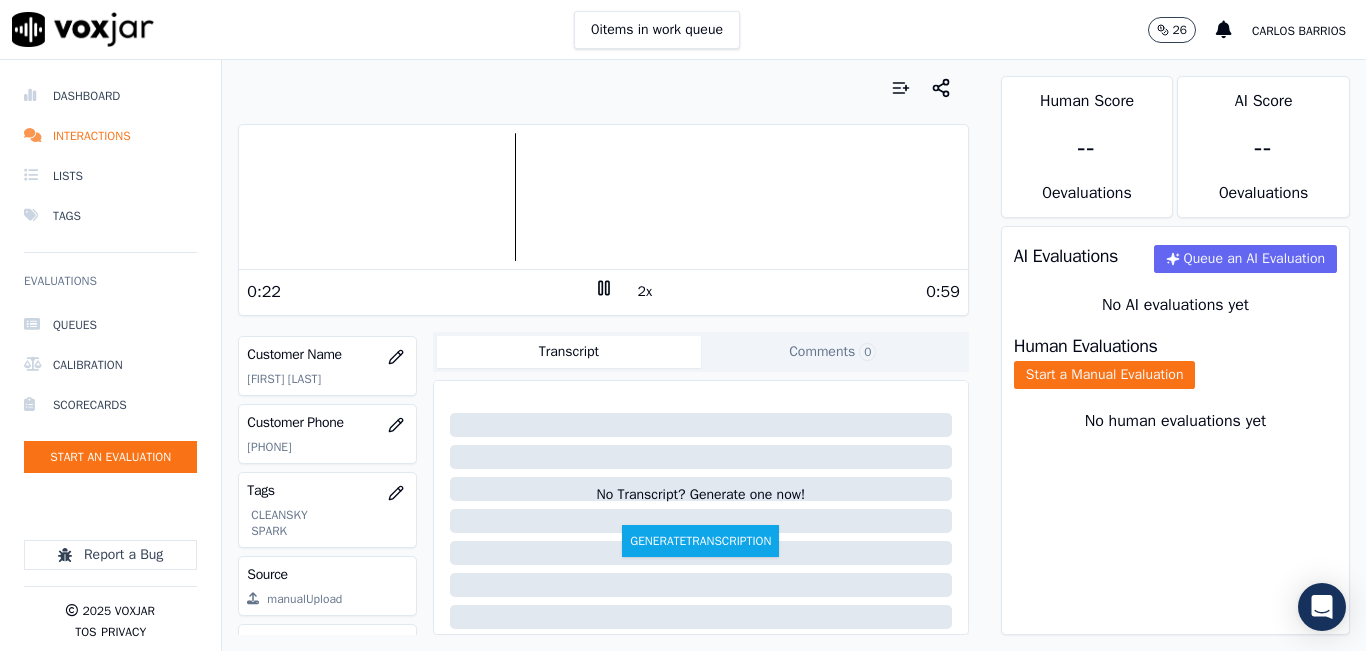 click on "[PHONE]" 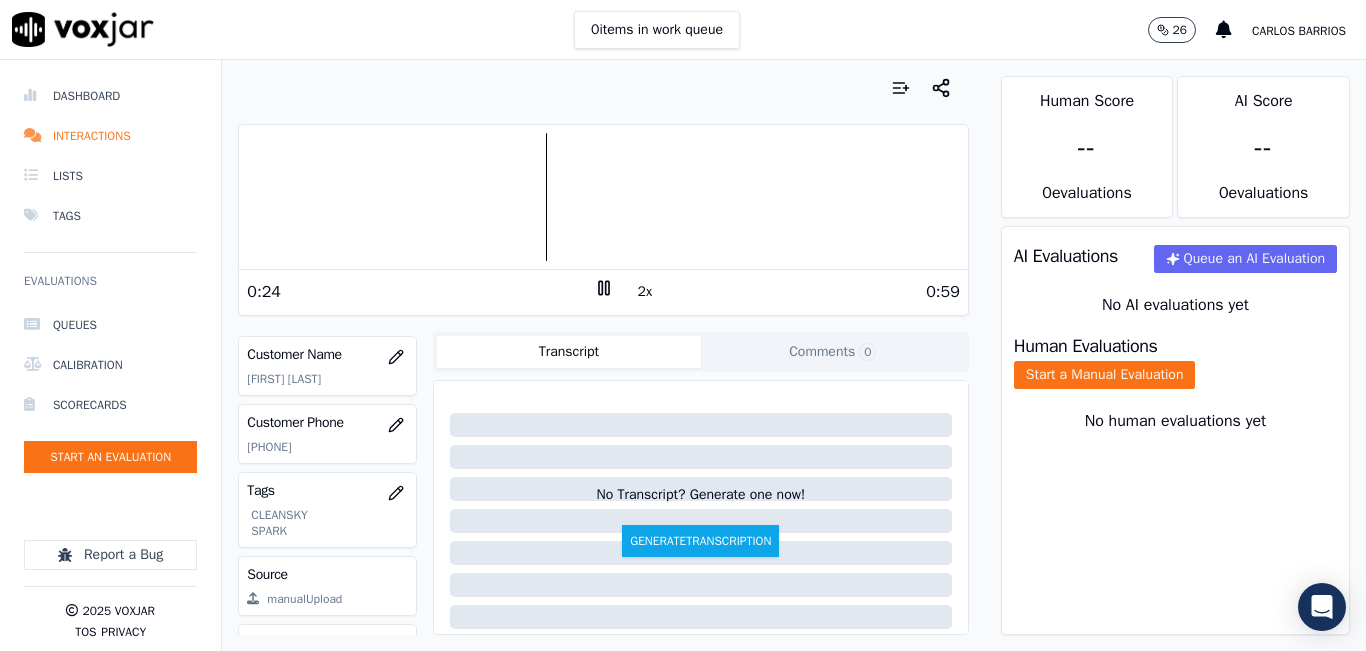 copy on "[PHONE]" 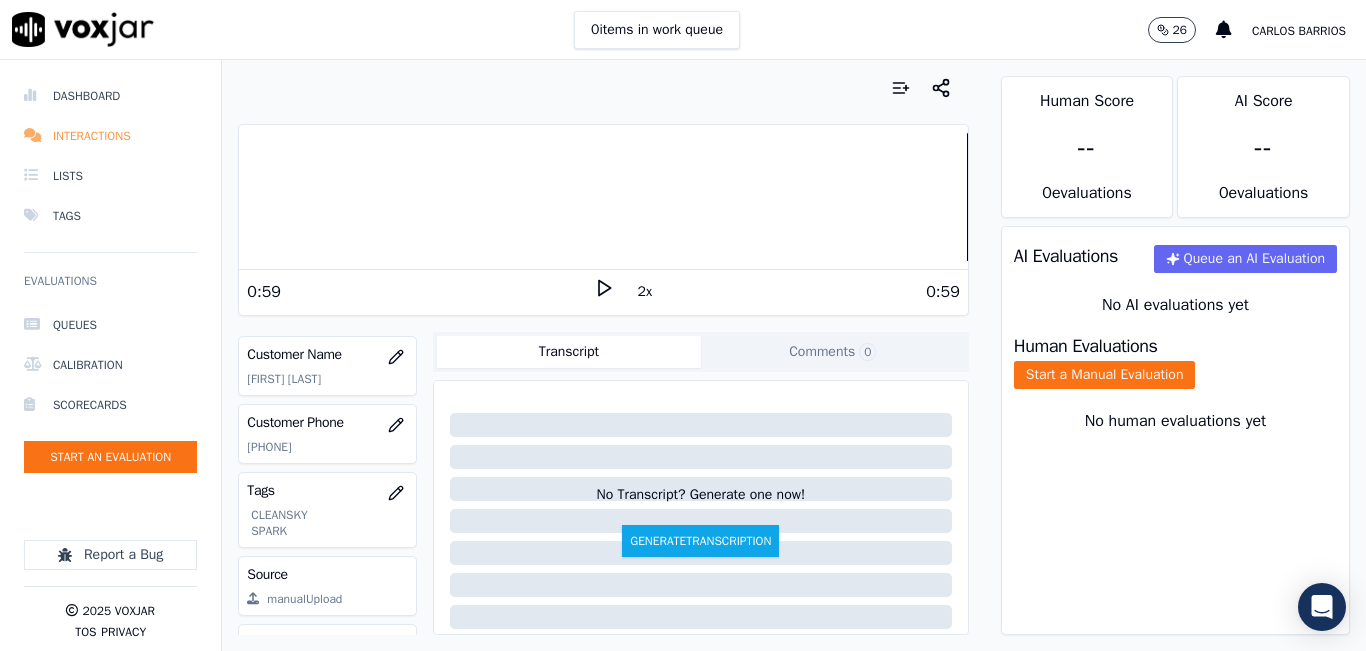 click on "Interactions" at bounding box center (110, 136) 